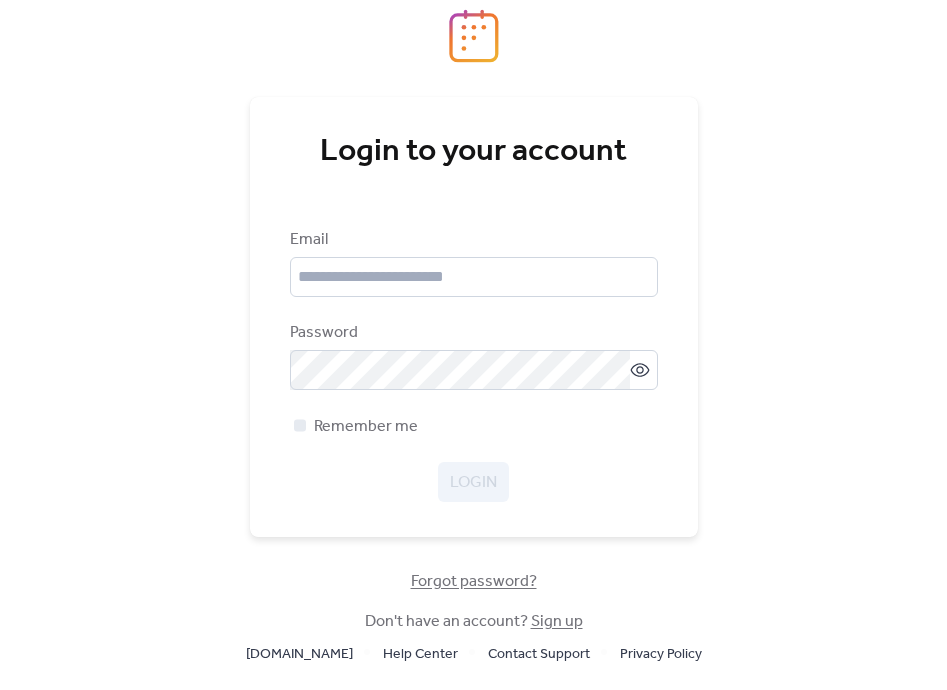 scroll, scrollTop: 0, scrollLeft: 0, axis: both 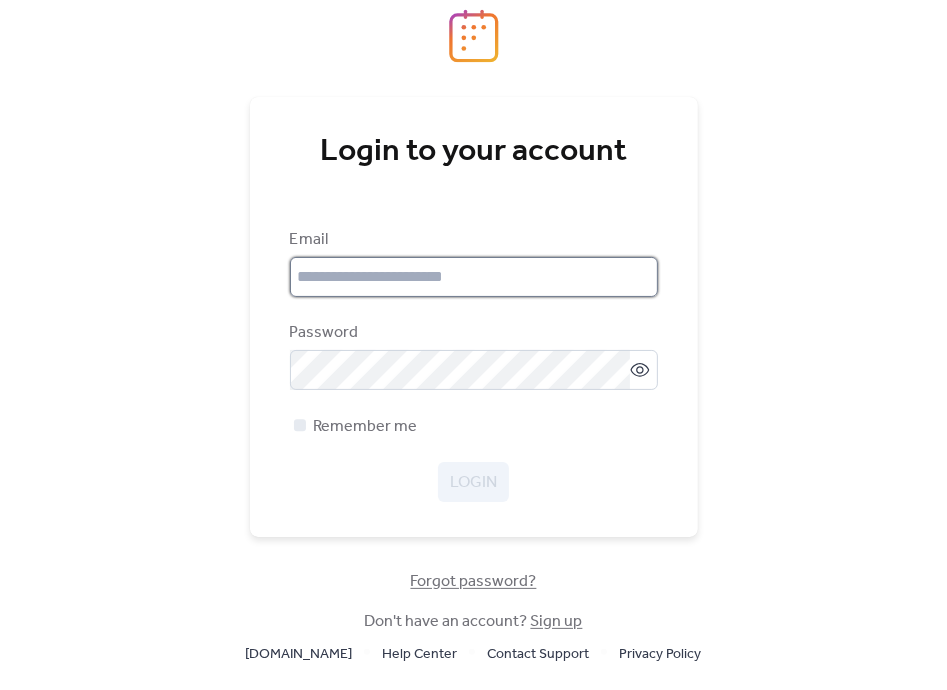 click at bounding box center [474, 277] 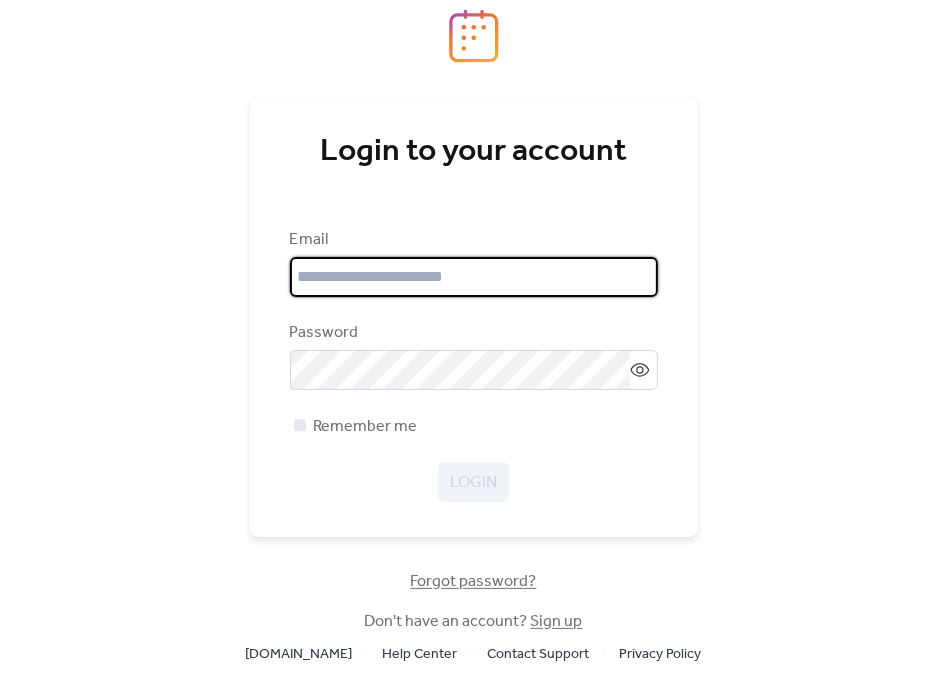 type on "**********" 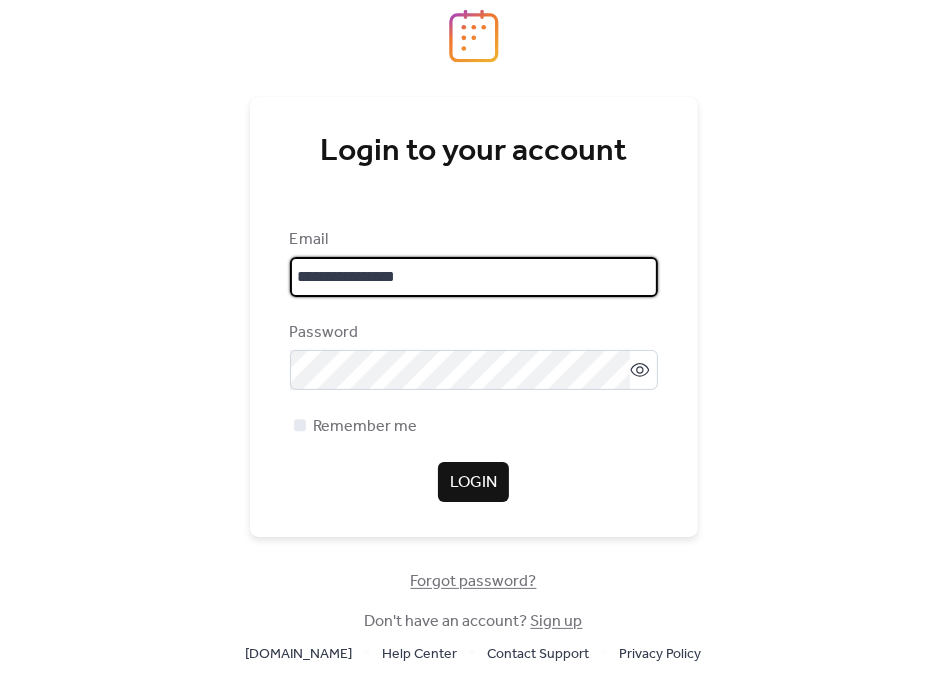 click on "Login" at bounding box center (473, 482) 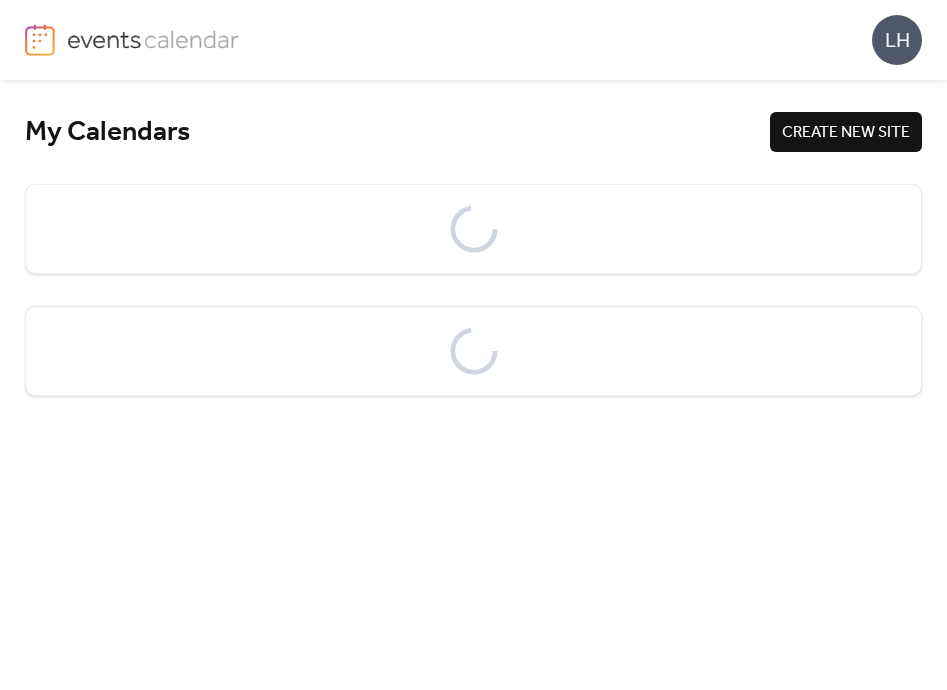 scroll, scrollTop: 0, scrollLeft: 0, axis: both 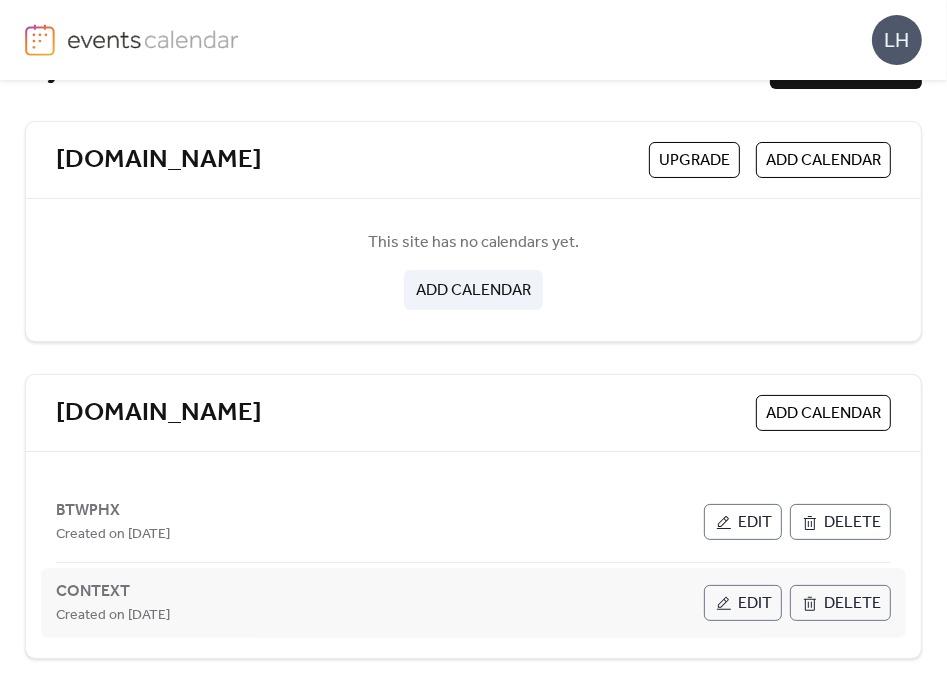 click on "Edit" at bounding box center (755, 604) 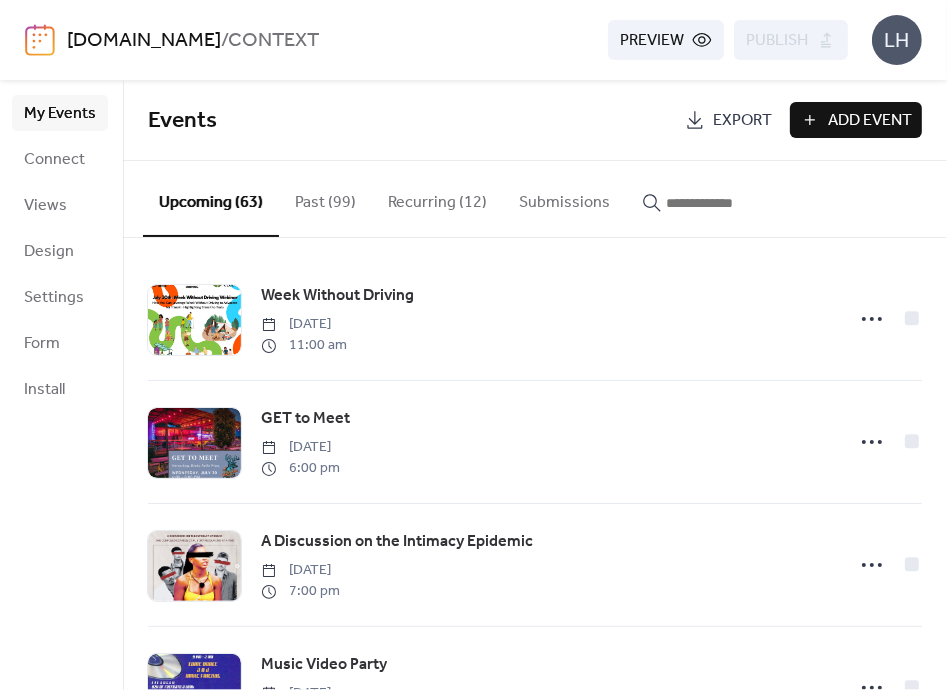 click on "Add Event" at bounding box center [870, 121] 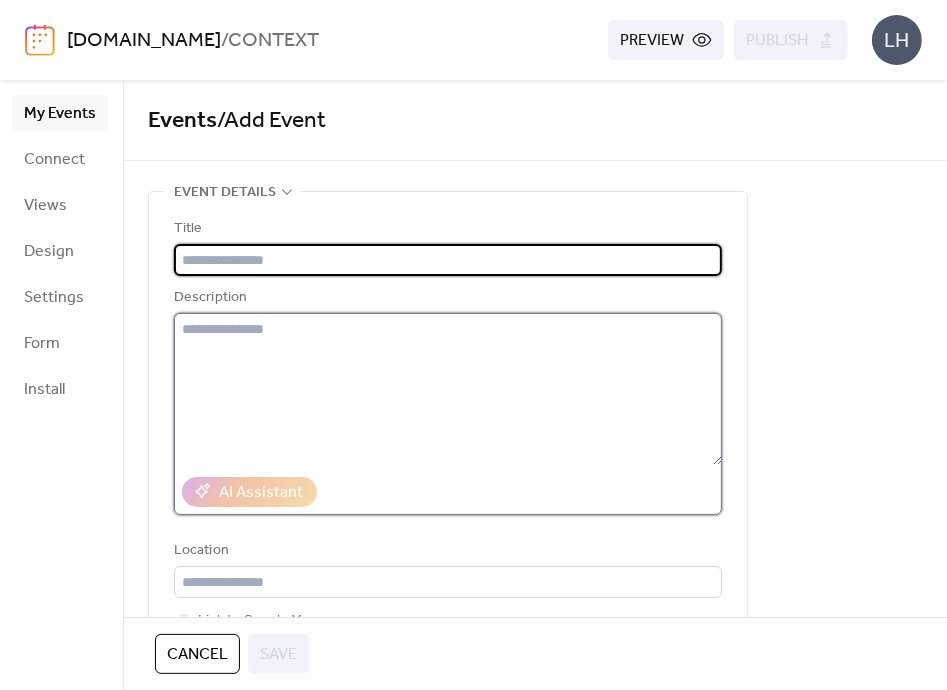 click at bounding box center (448, 389) 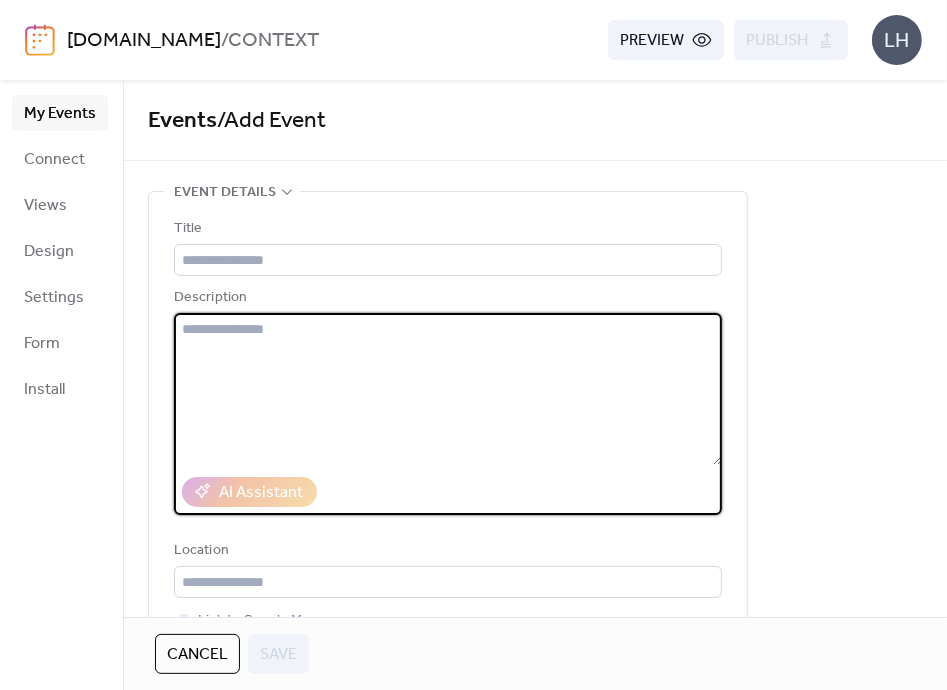 paste on "**********" 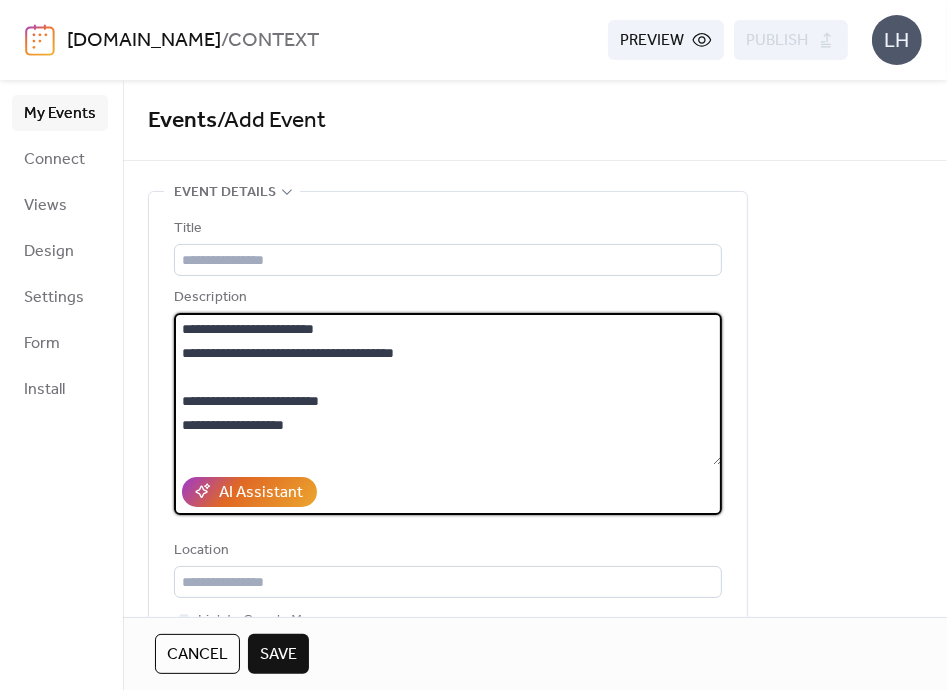 scroll, scrollTop: 8, scrollLeft: 0, axis: vertical 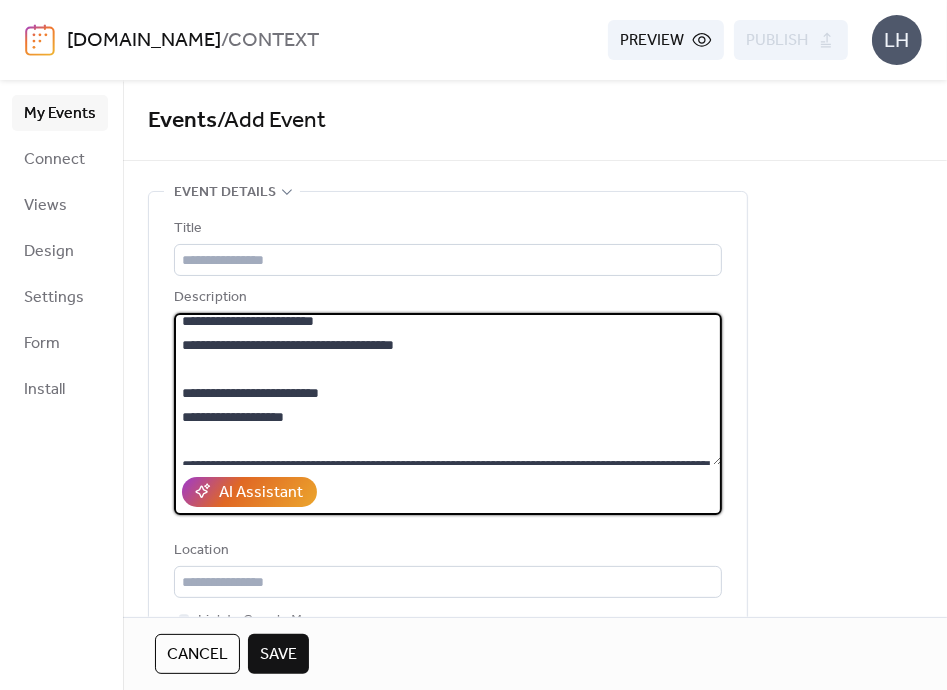 click on "**********" at bounding box center [448, 389] 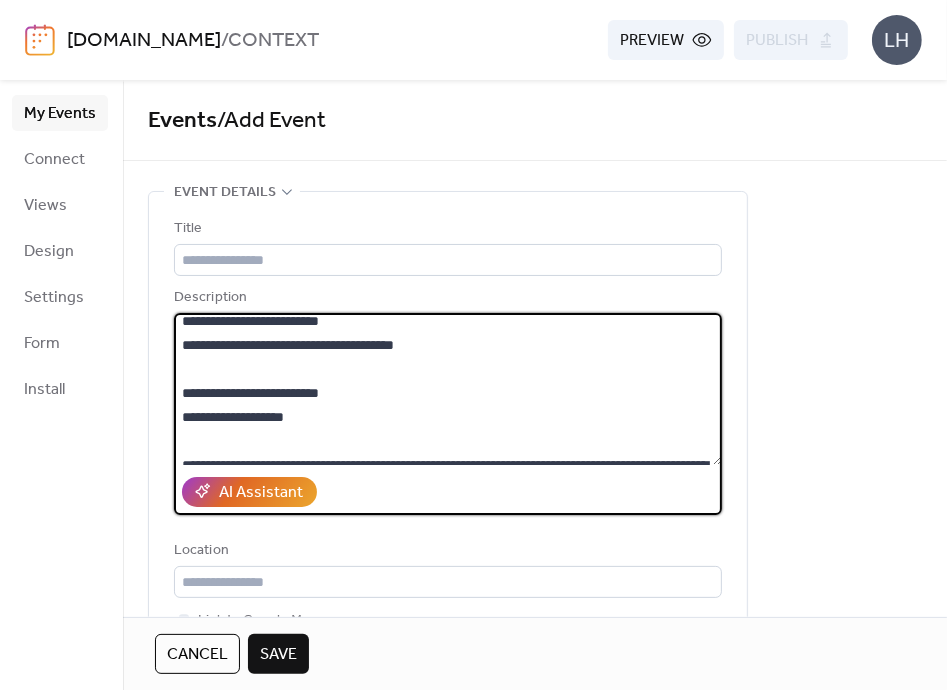 scroll, scrollTop: 1, scrollLeft: 0, axis: vertical 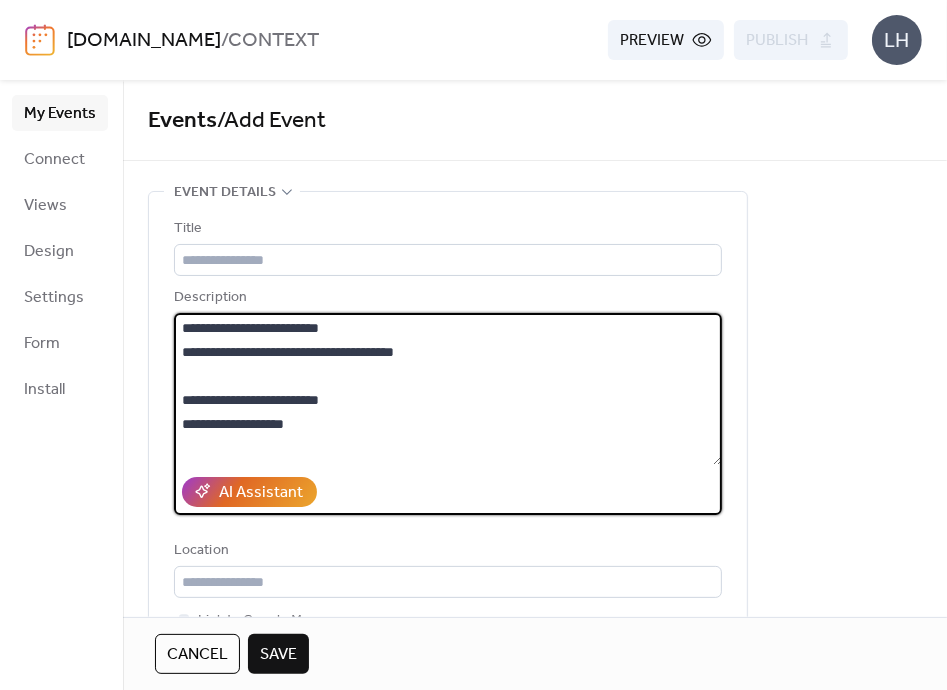 drag, startPoint x: 295, startPoint y: 351, endPoint x: 422, endPoint y: 357, distance: 127.141655 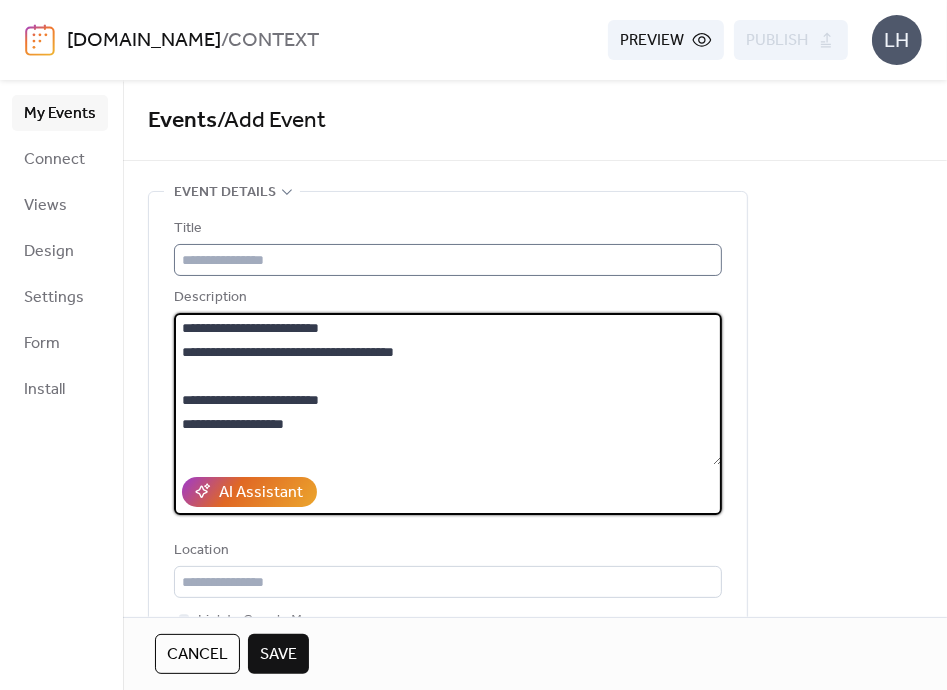 type on "**********" 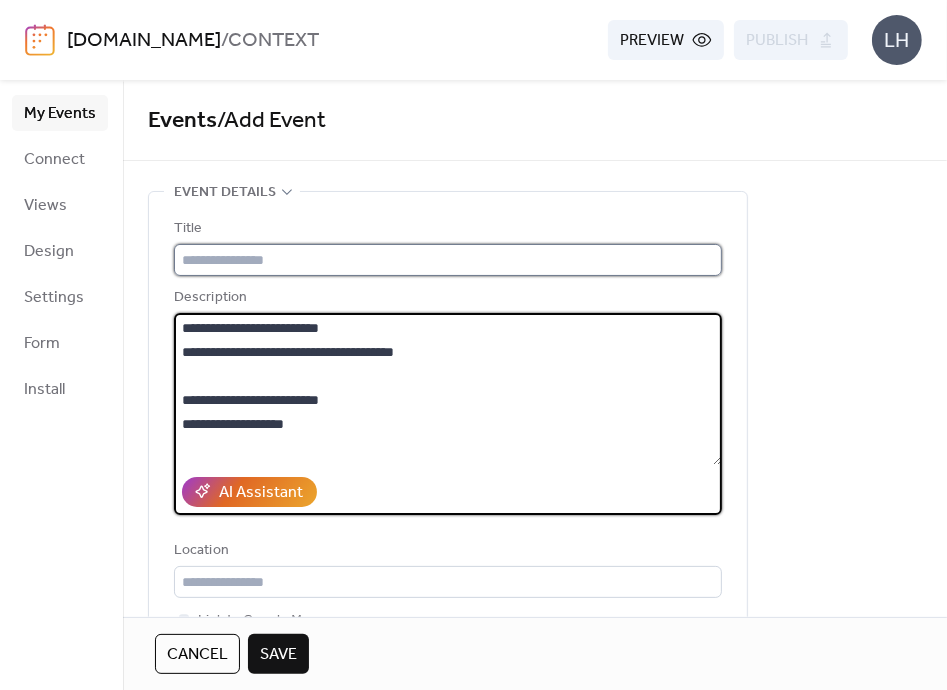 click at bounding box center [448, 260] 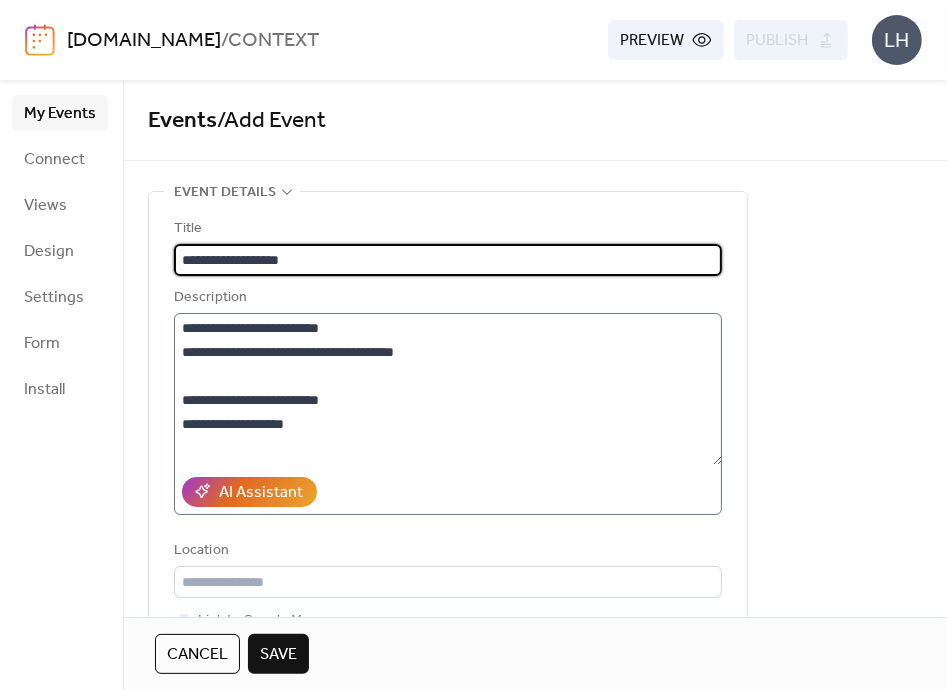 type on "**********" 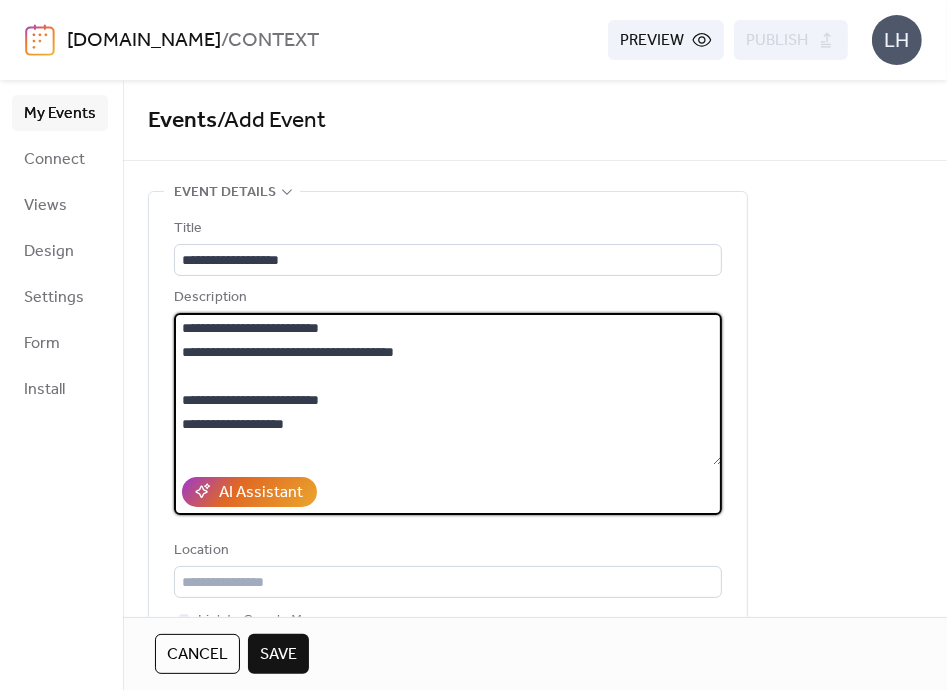 drag, startPoint x: 390, startPoint y: 327, endPoint x: 496, endPoint y: 377, distance: 117.20068 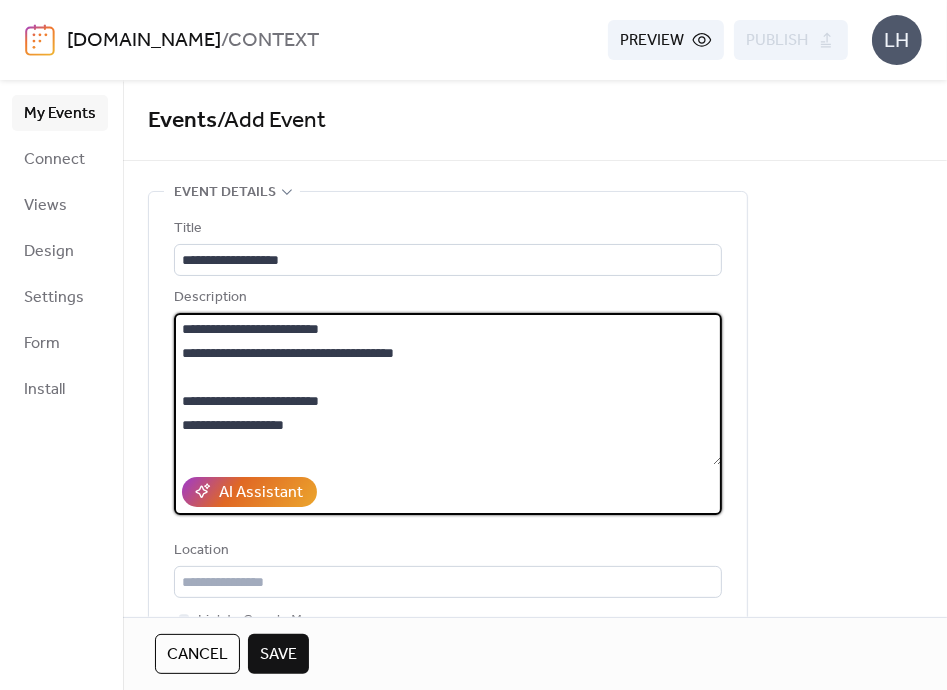 drag, startPoint x: 177, startPoint y: 327, endPoint x: 454, endPoint y: 377, distance: 281.47647 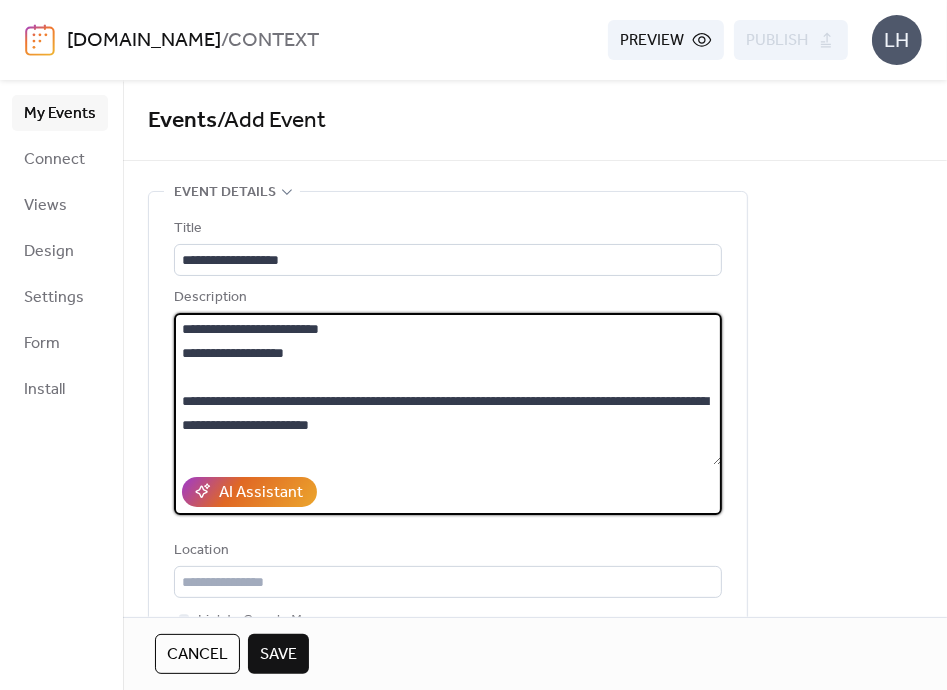 type on "**********" 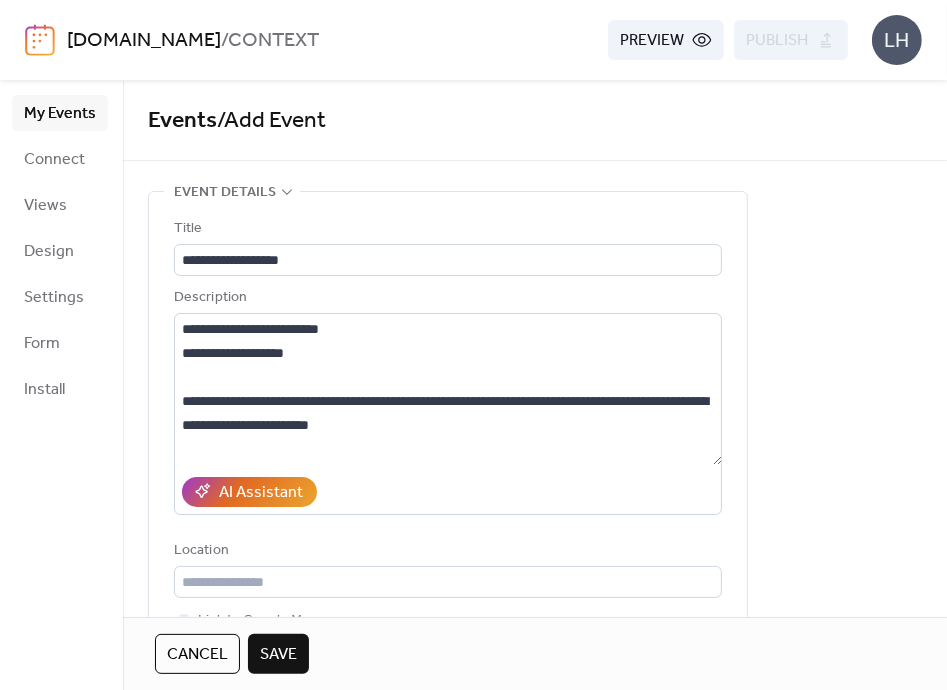 click on "Description" at bounding box center (446, 298) 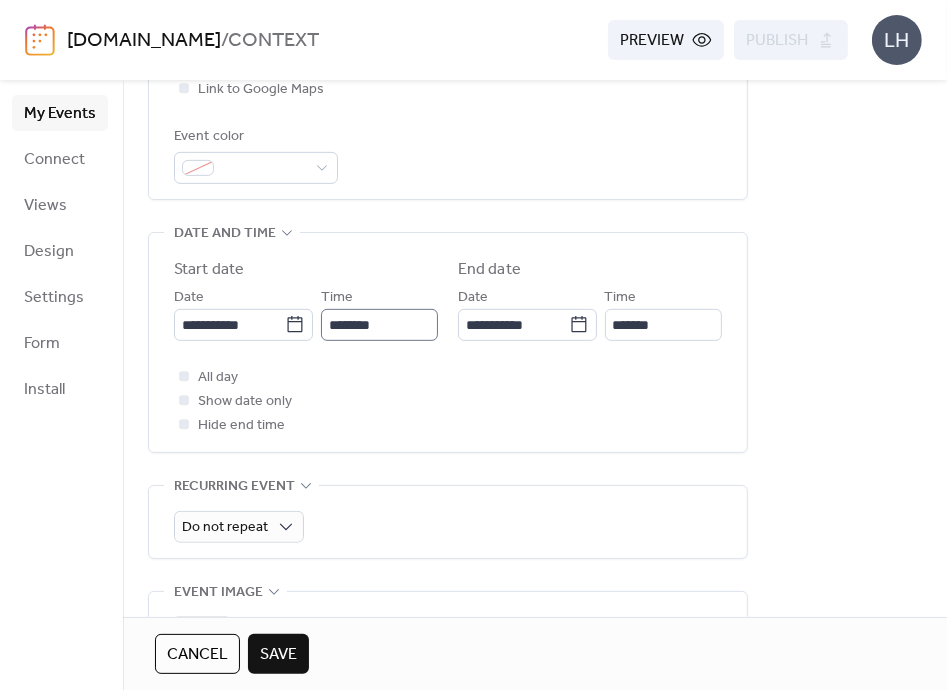 scroll, scrollTop: 532, scrollLeft: 0, axis: vertical 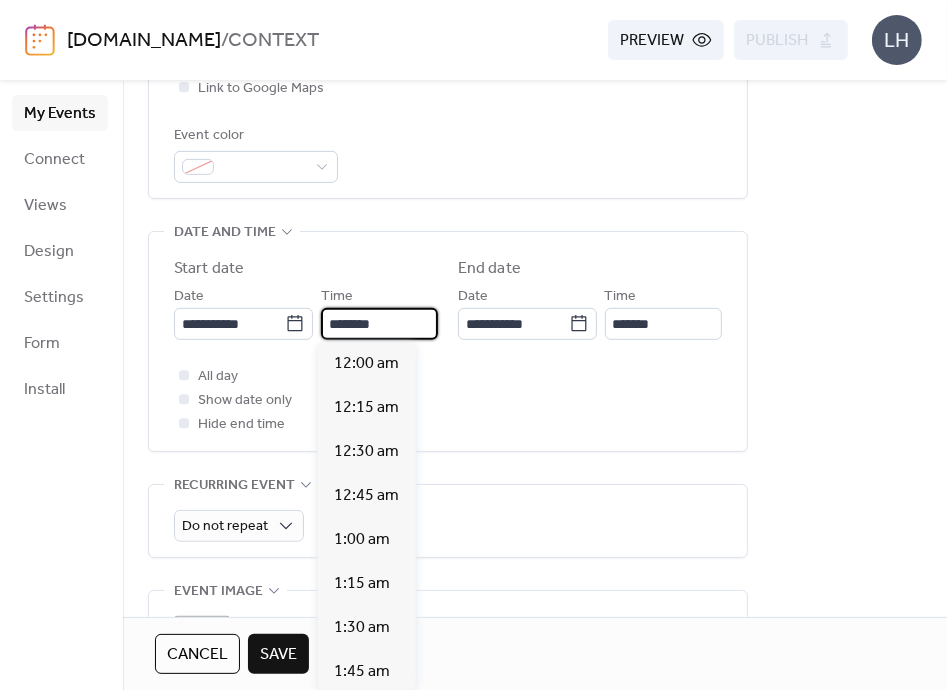 click on "********" at bounding box center (379, 324) 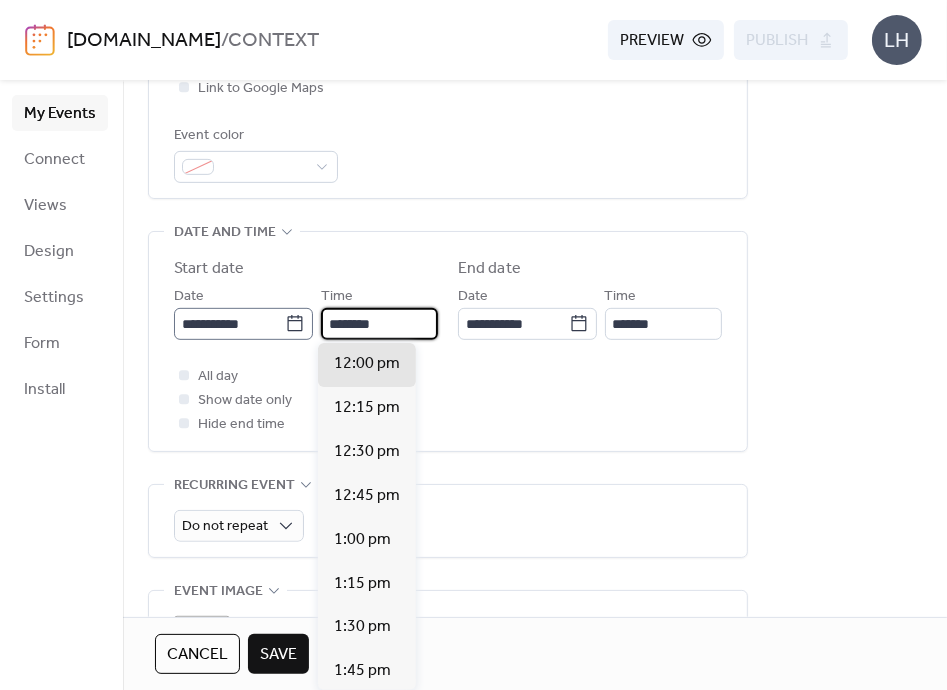 click 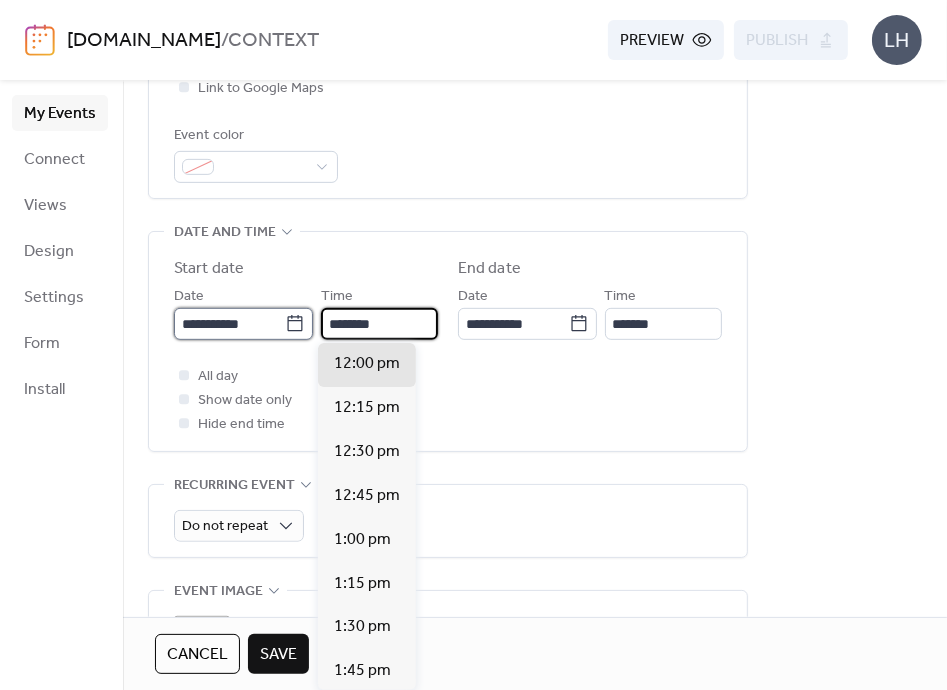 click on "**********" at bounding box center [229, 324] 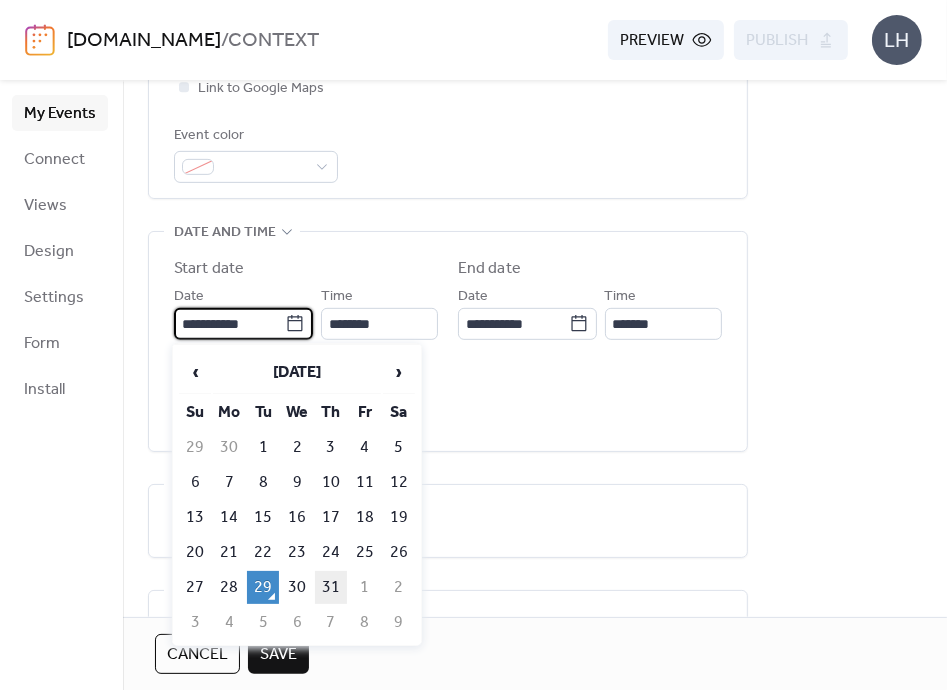 click on "31" at bounding box center (331, 587) 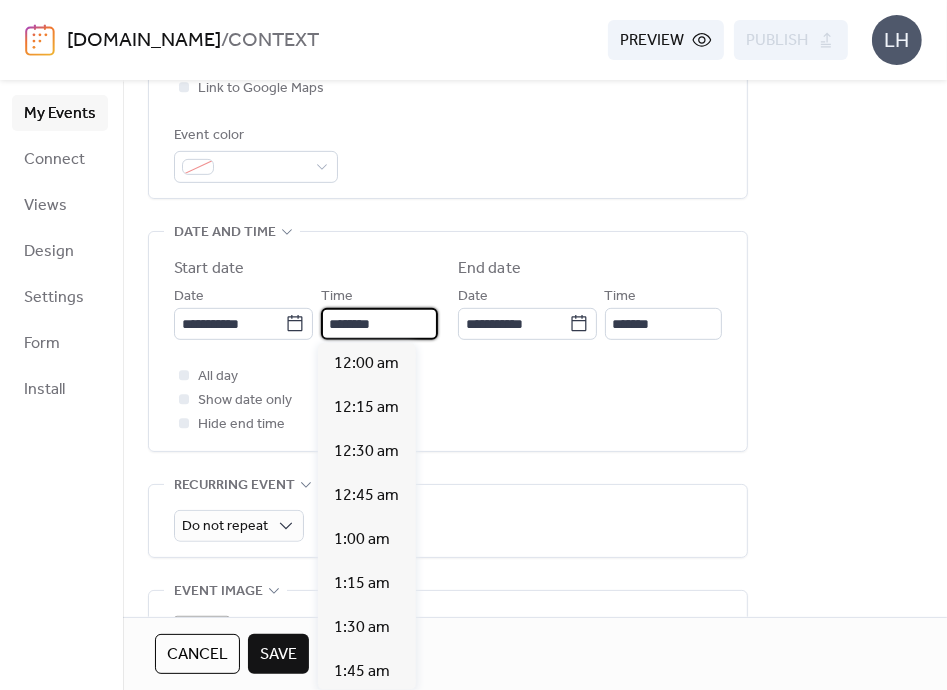 click on "********" at bounding box center [379, 324] 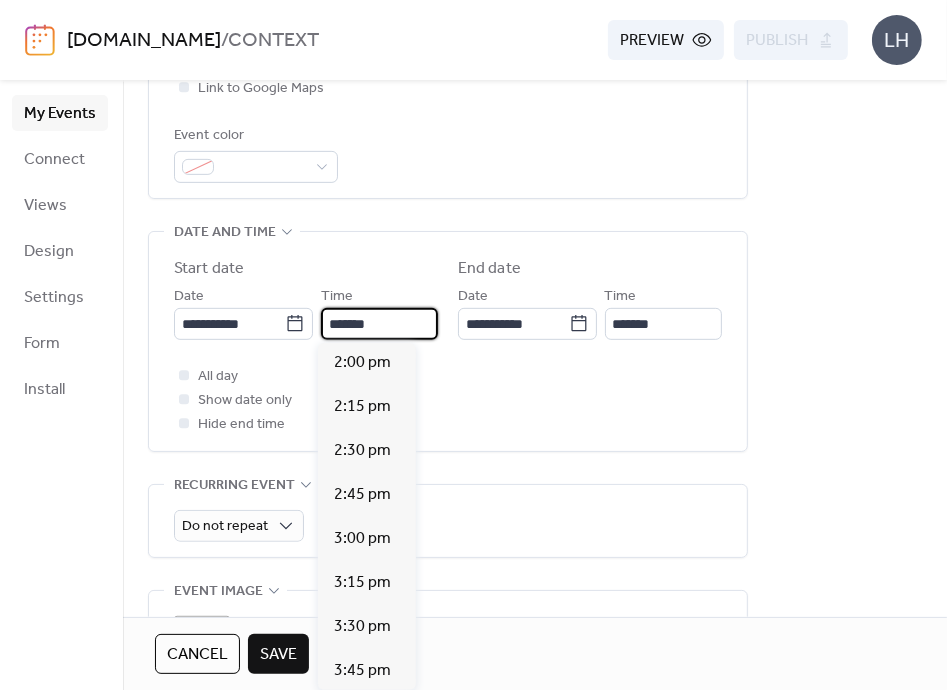 scroll, scrollTop: 3344, scrollLeft: 0, axis: vertical 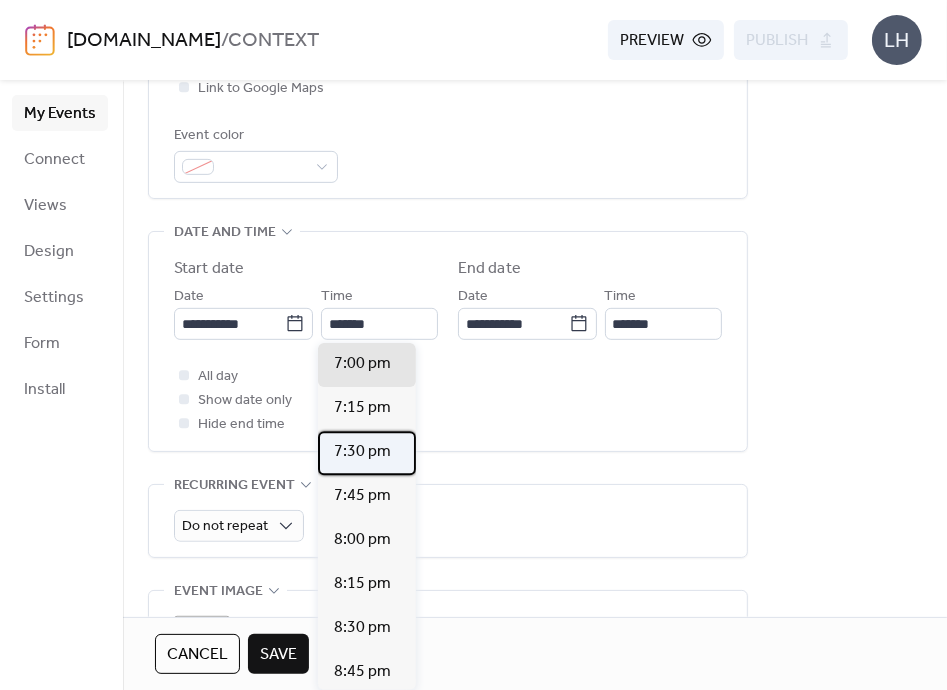click on "7:30 pm" at bounding box center (362, 452) 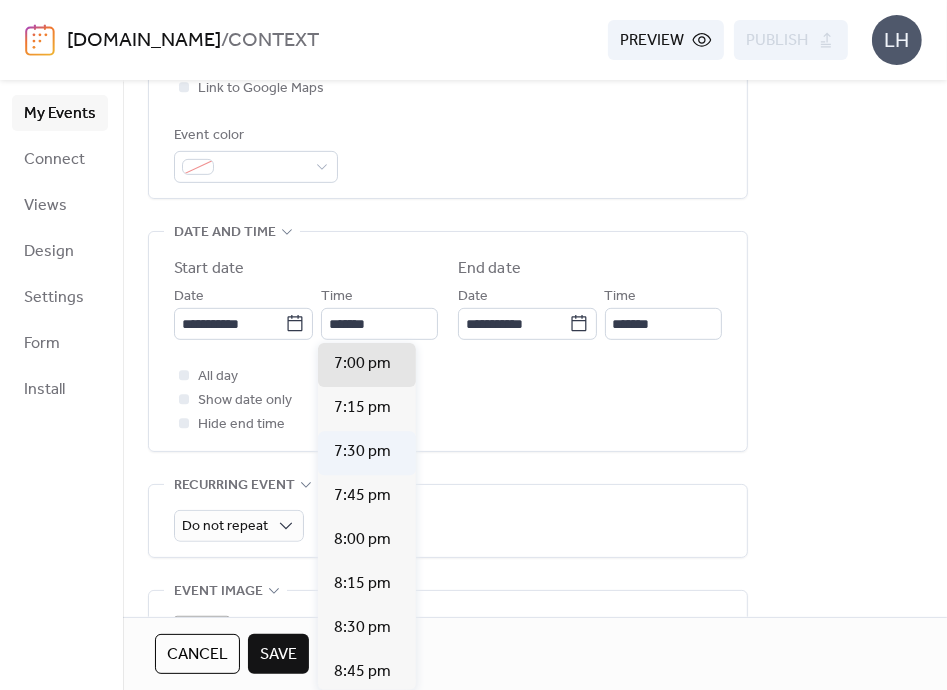 type on "*******" 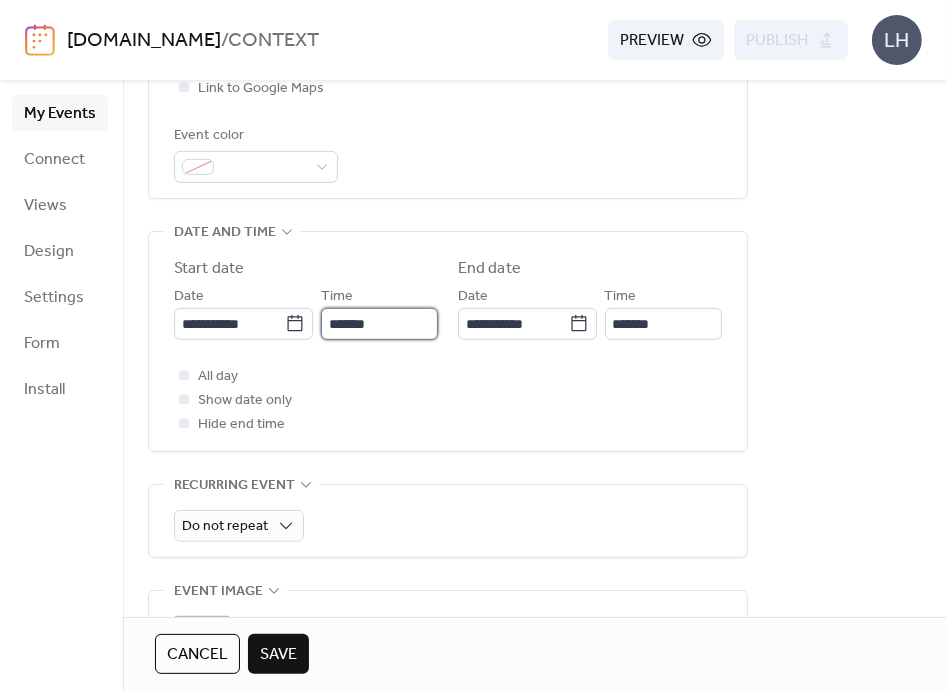 click on "*******" at bounding box center (379, 324) 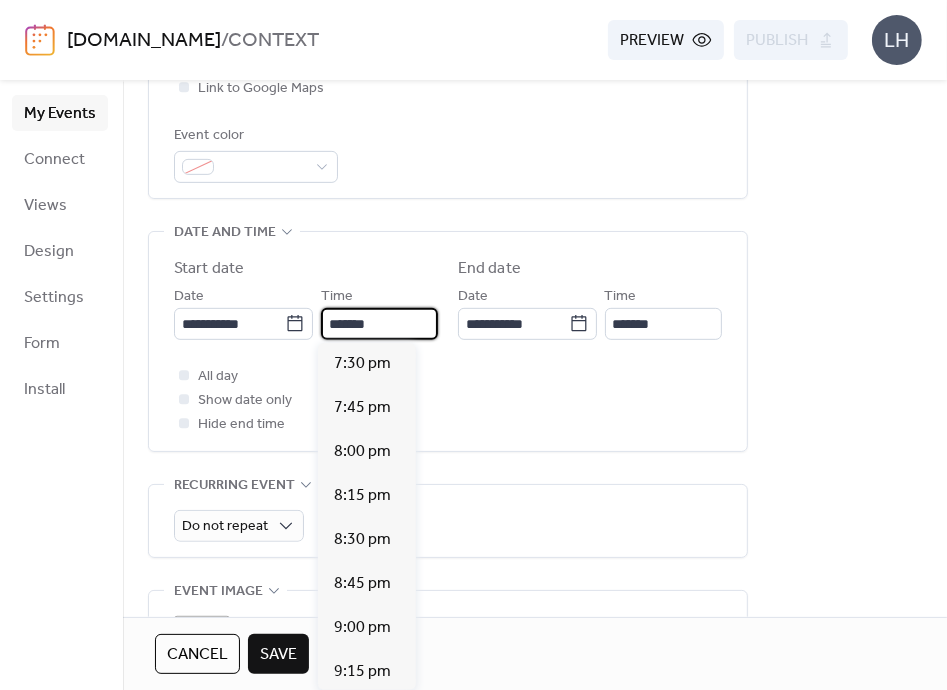 scroll, scrollTop: 1320, scrollLeft: 0, axis: vertical 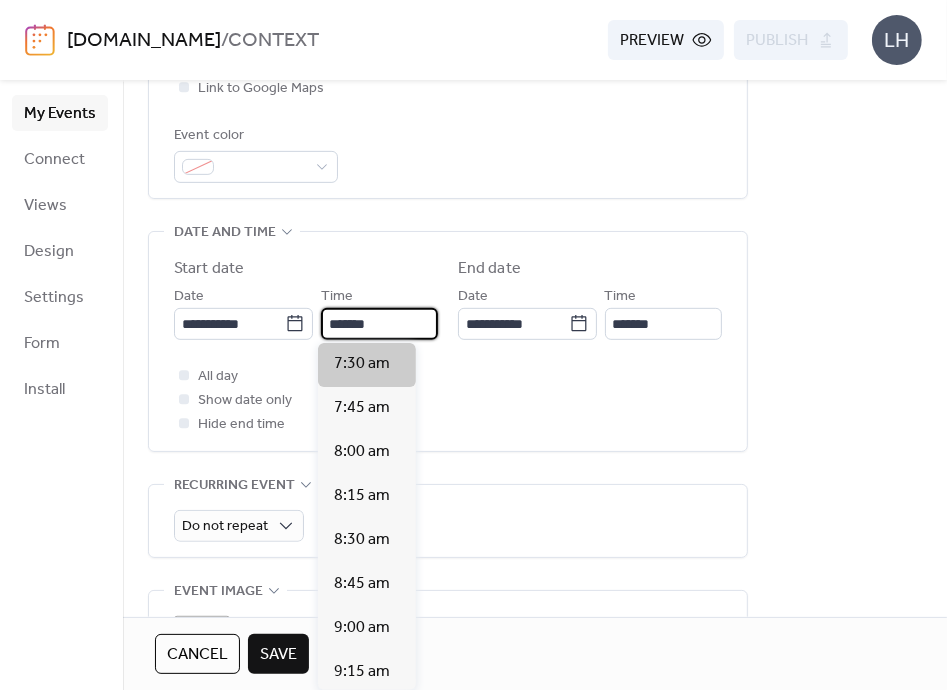 type on "*******" 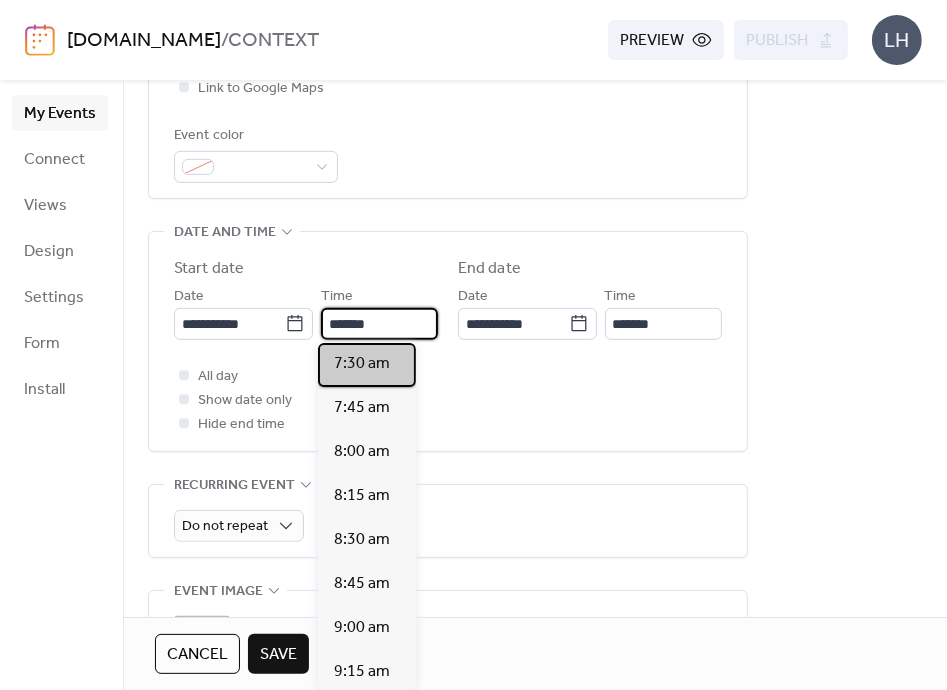 click on "7:30 am" at bounding box center [362, 364] 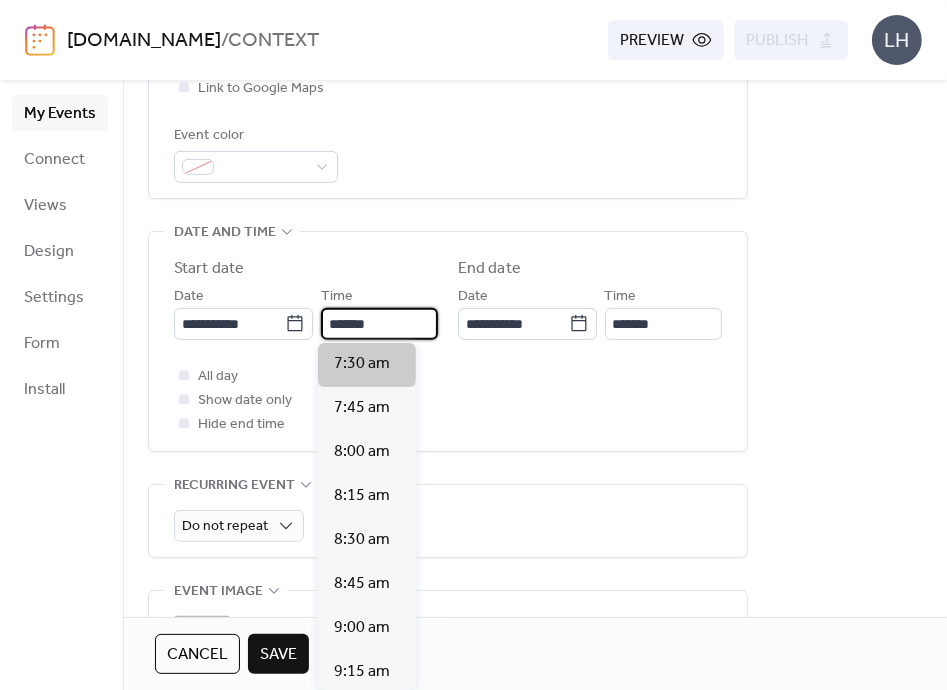 type on "*******" 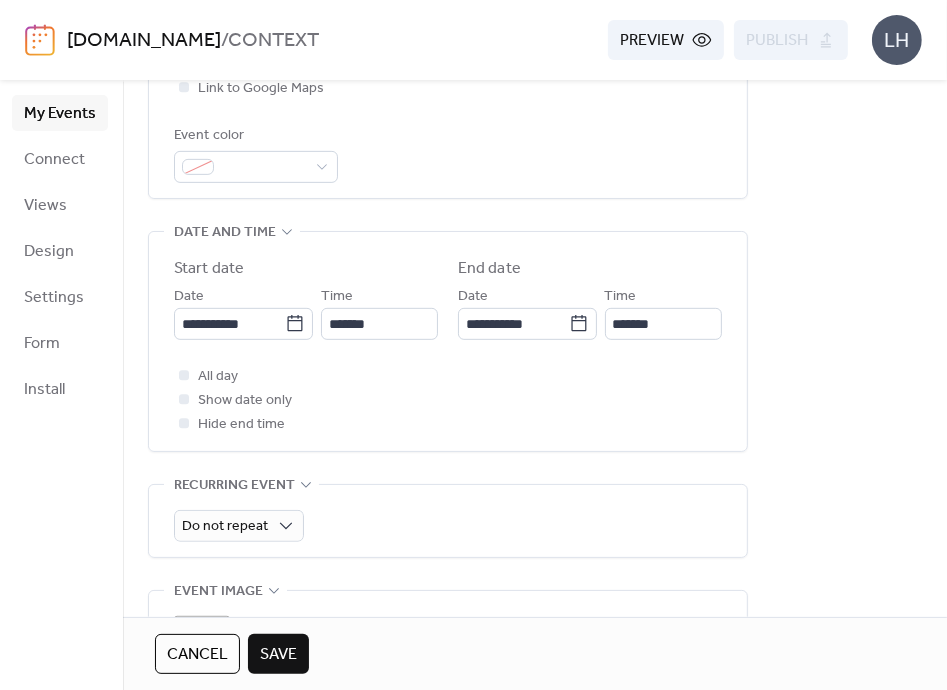 click on "All day Show date only Hide end time" at bounding box center (448, 400) 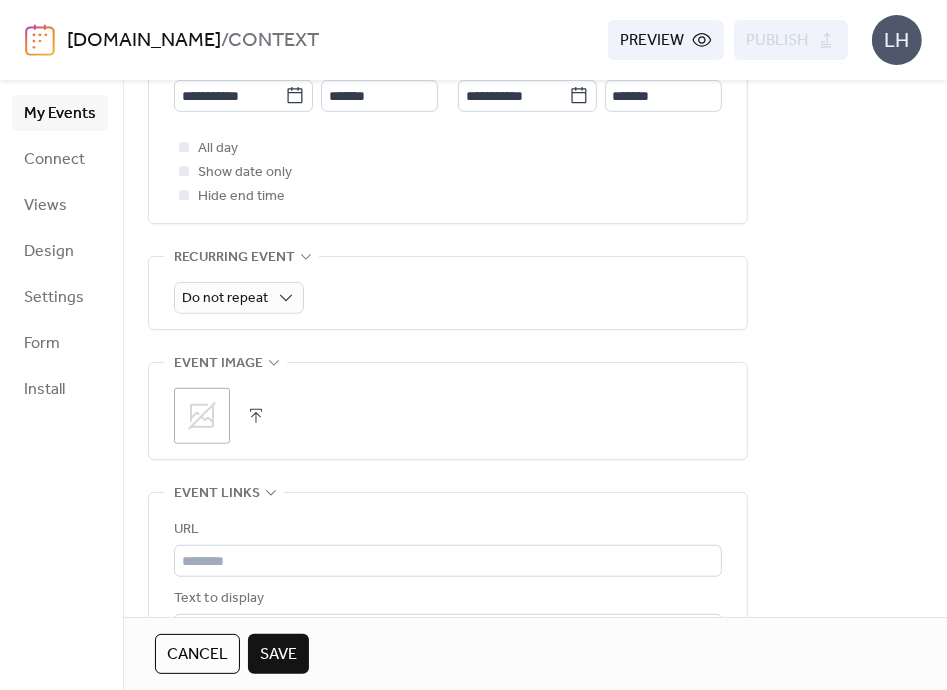 scroll, scrollTop: 767, scrollLeft: 0, axis: vertical 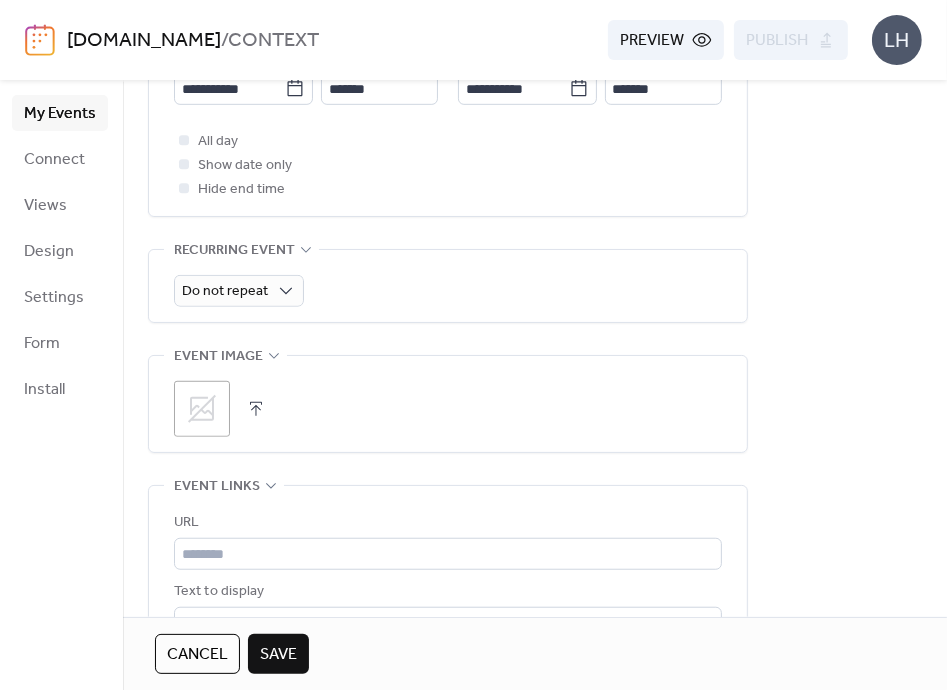 click on ";" at bounding box center [202, 409] 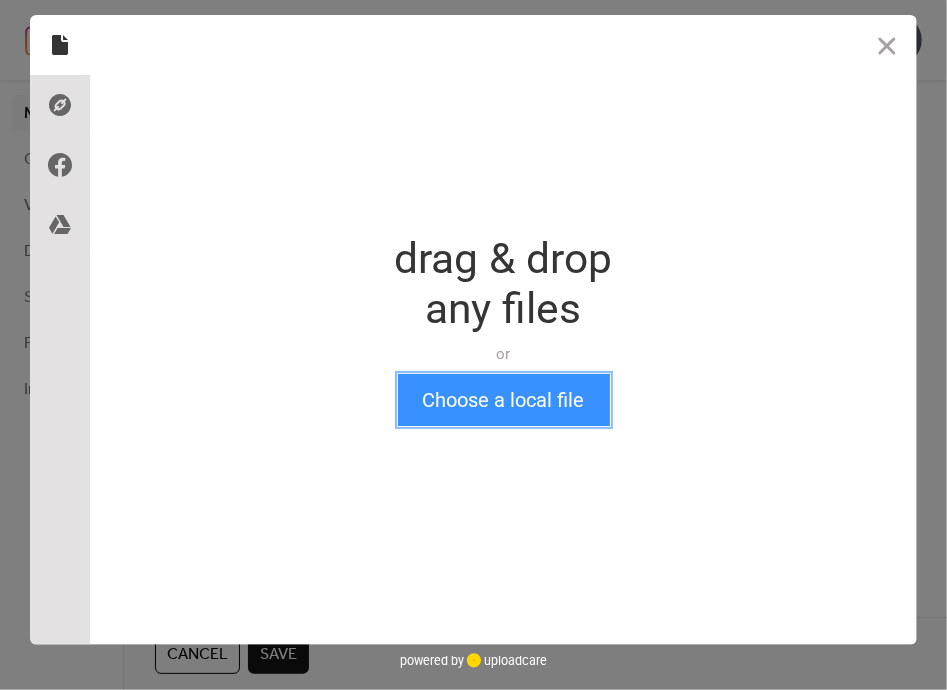 click on "Choose a local file" at bounding box center [504, 400] 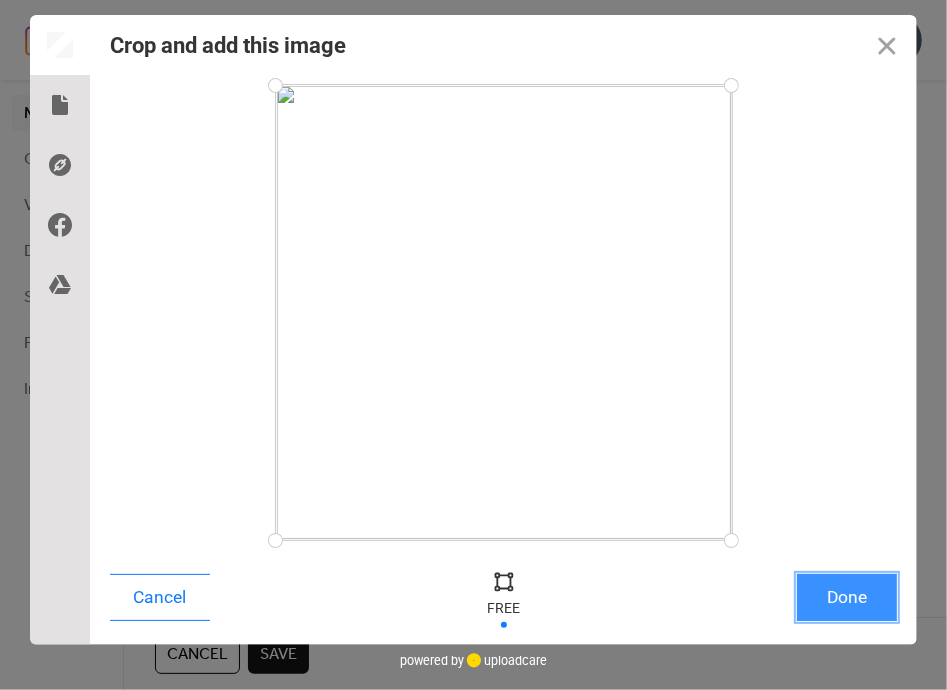 click on "Done" at bounding box center (847, 597) 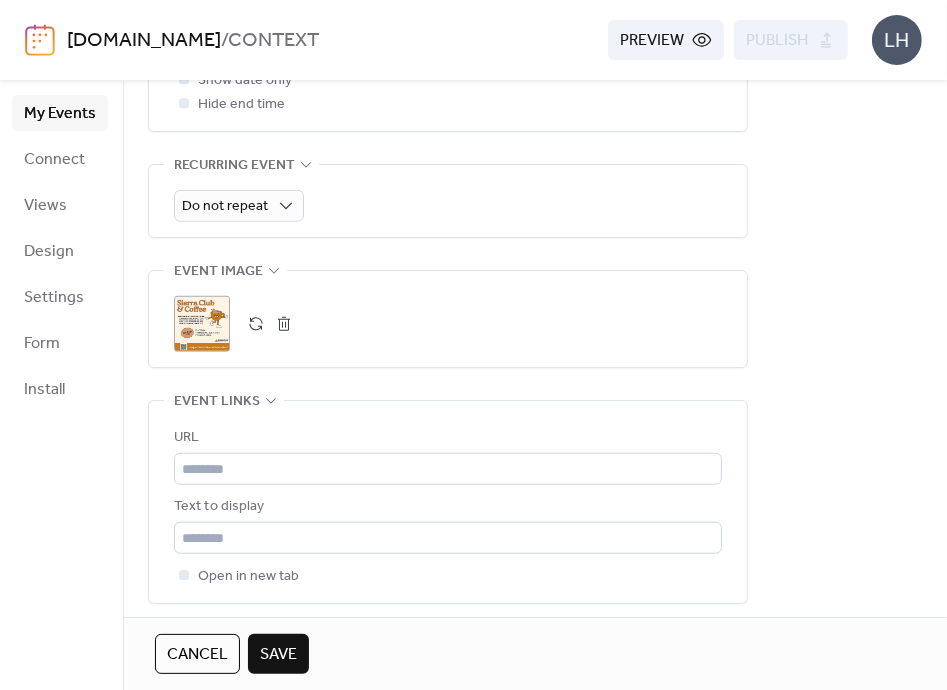 scroll, scrollTop: 858, scrollLeft: 0, axis: vertical 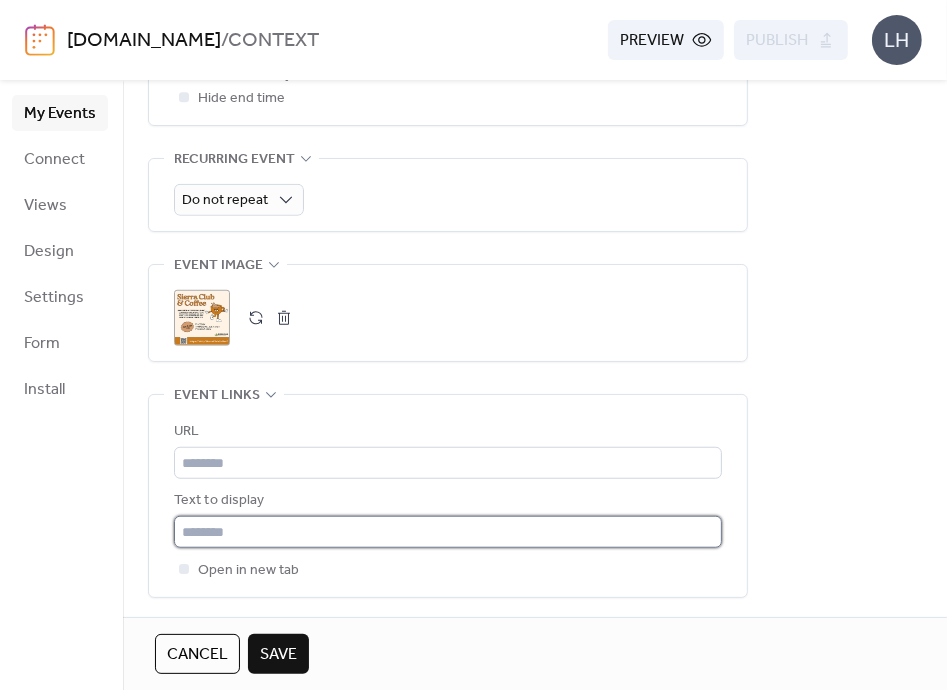 click at bounding box center [448, 532] 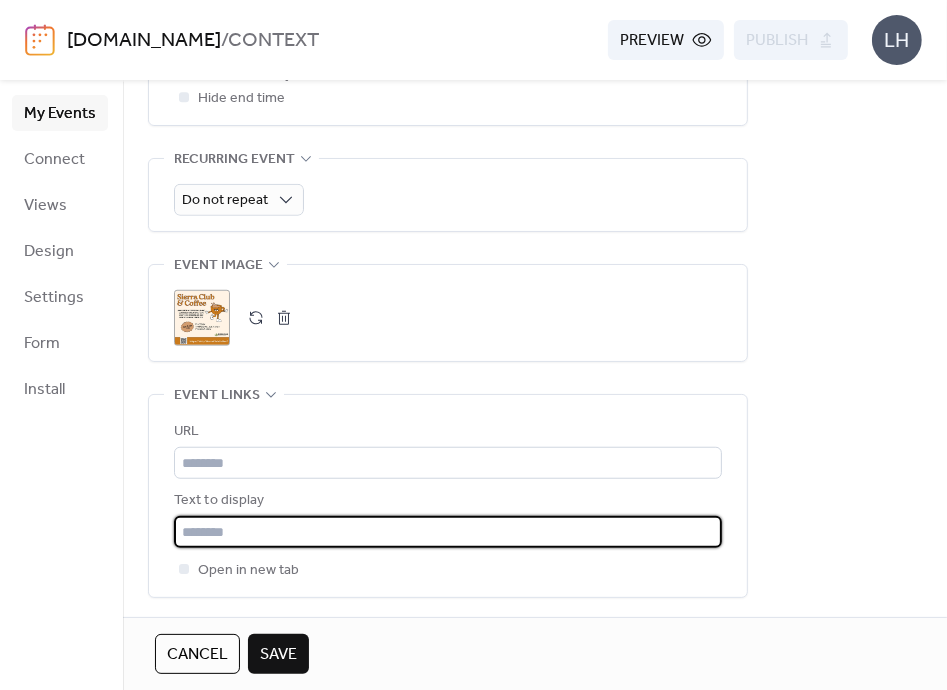 paste on "**********" 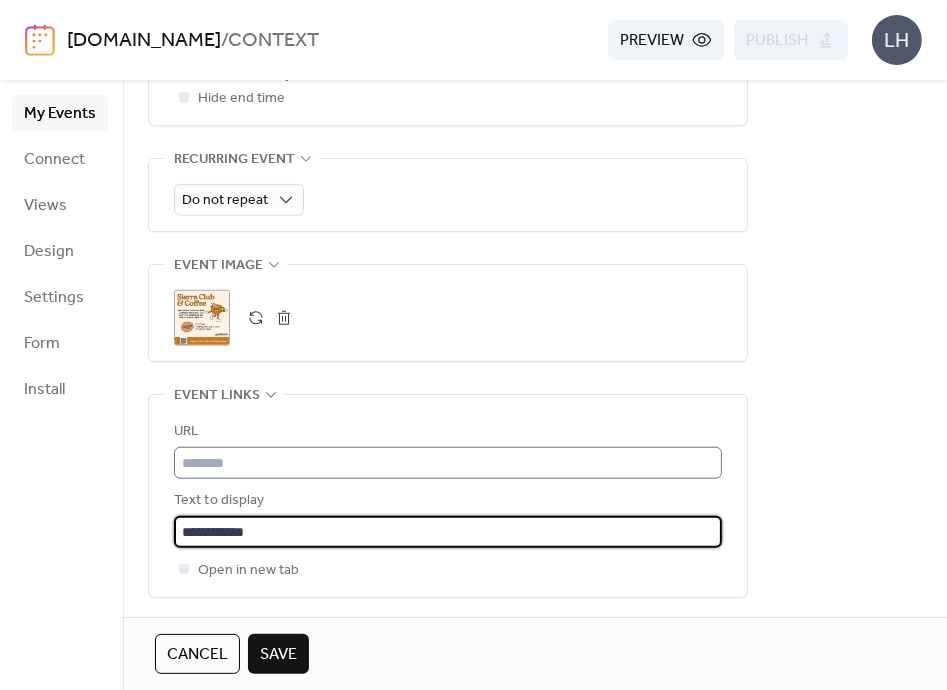 type on "**********" 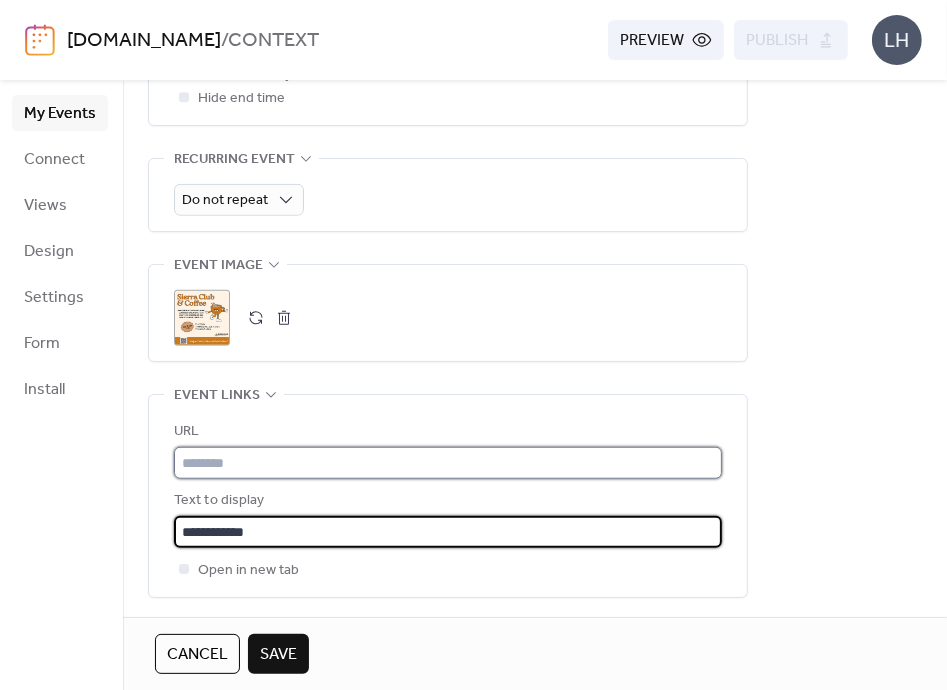 click at bounding box center [448, 463] 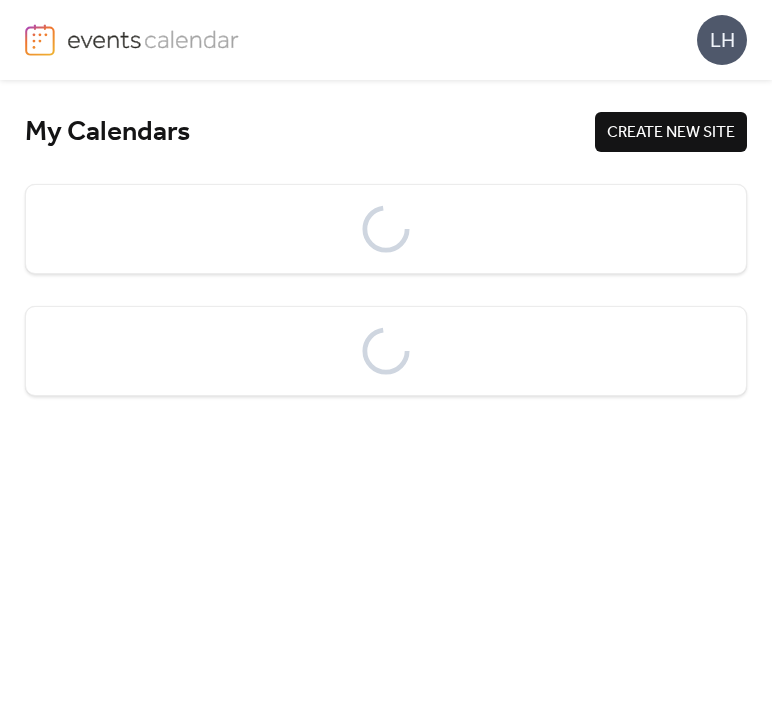 scroll, scrollTop: 0, scrollLeft: 0, axis: both 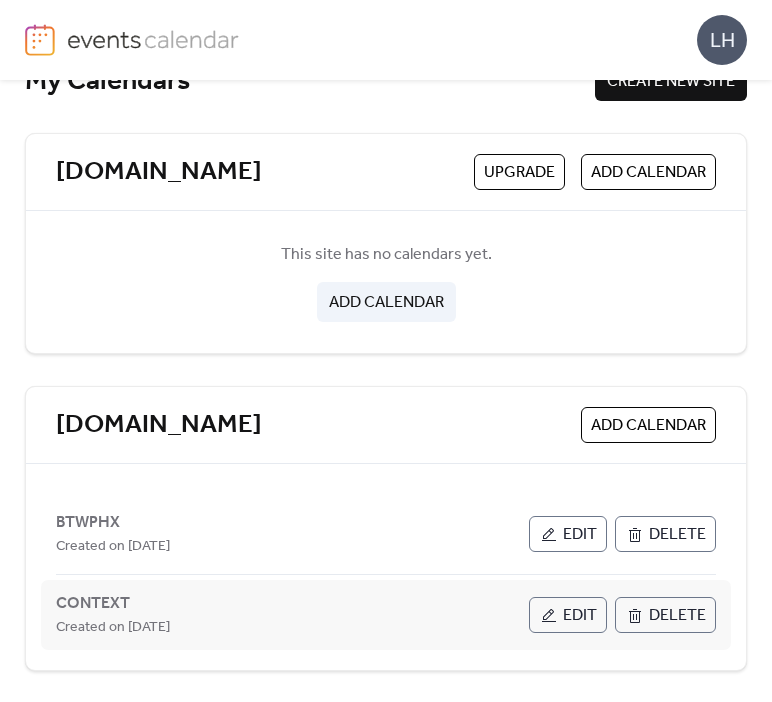 click on "Edit" at bounding box center [580, 616] 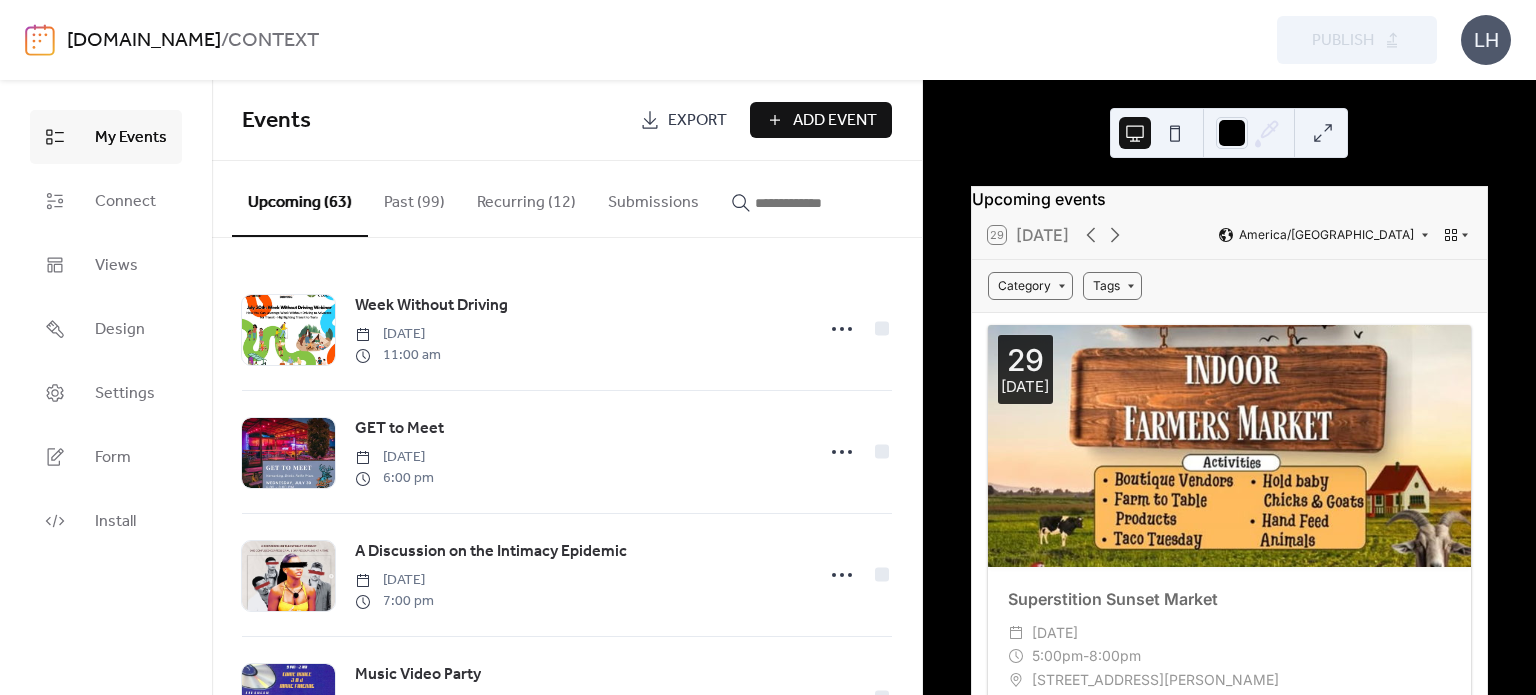 click on "Add Event" at bounding box center (821, 120) 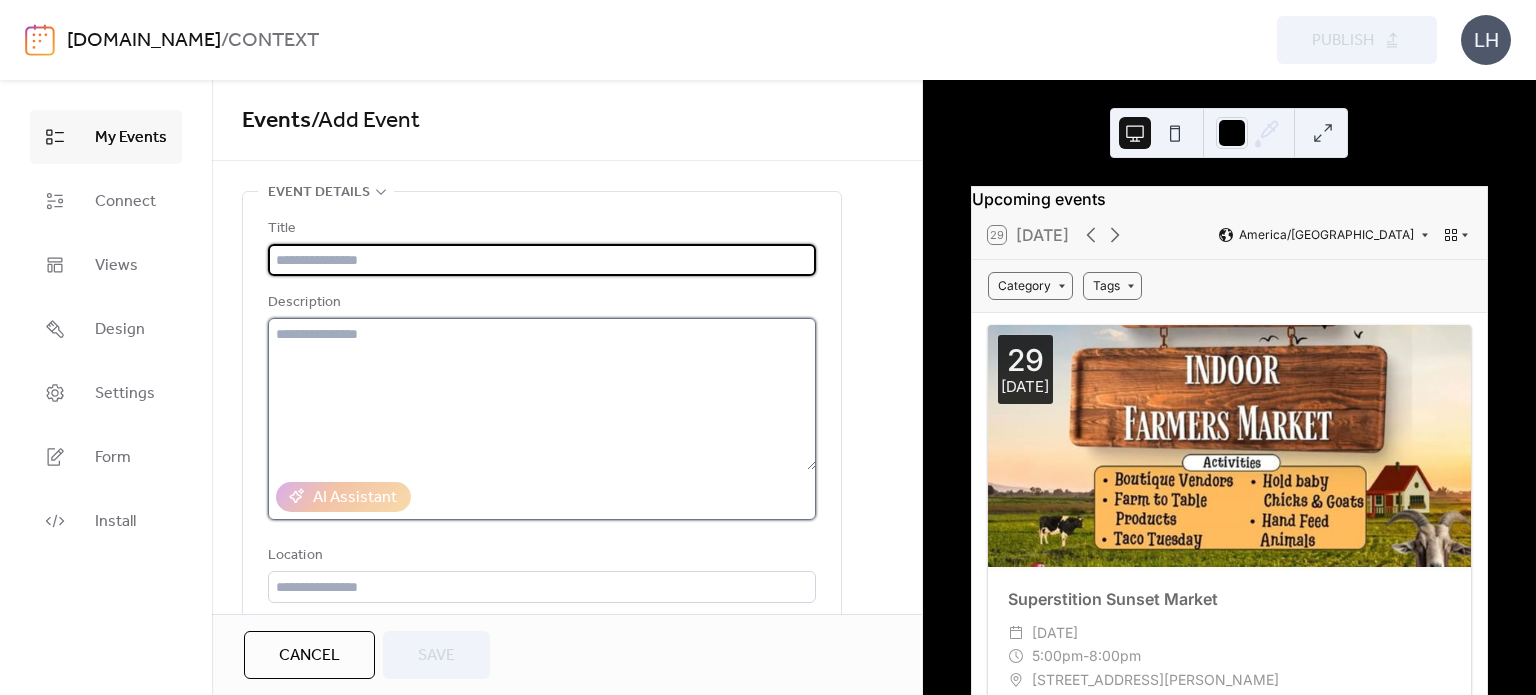 click at bounding box center [542, 394] 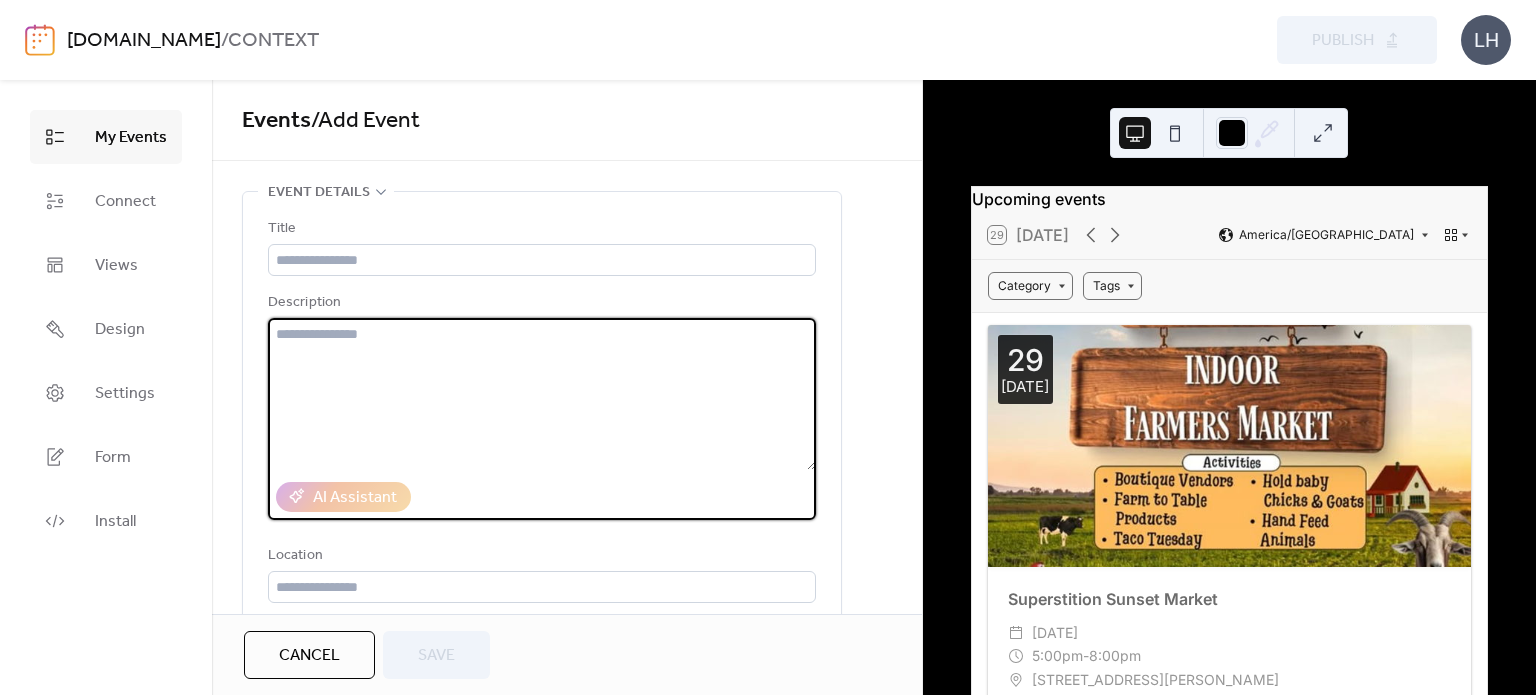 paste on "**********" 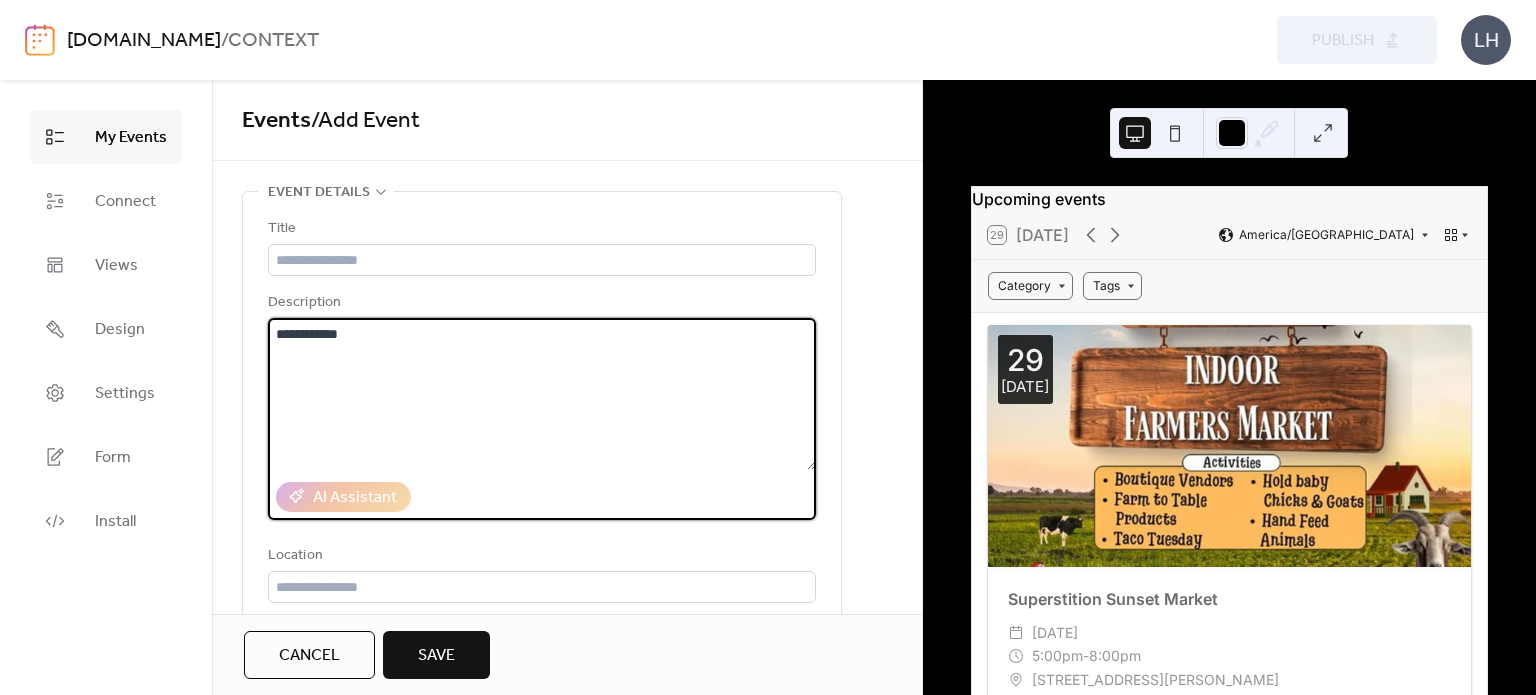 type 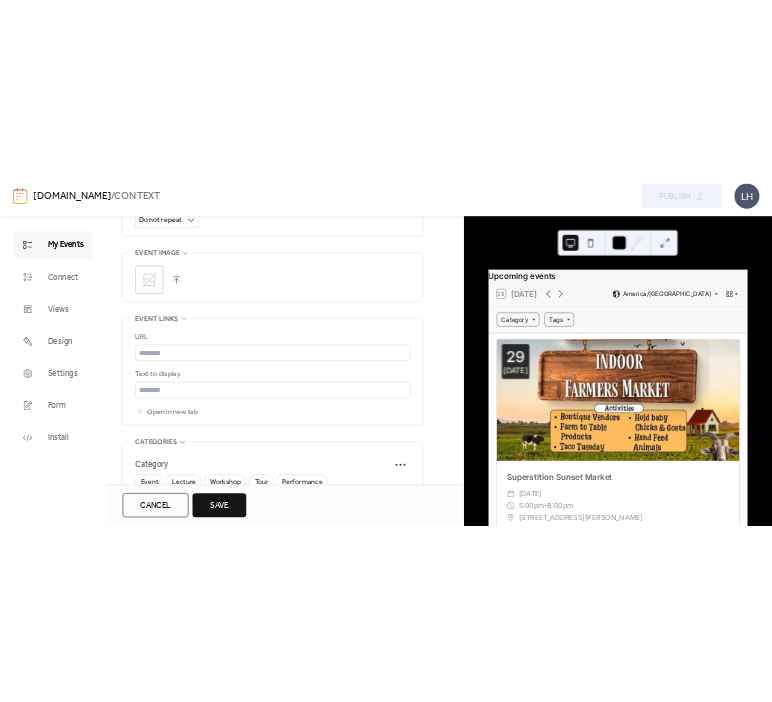 scroll, scrollTop: 983, scrollLeft: 0, axis: vertical 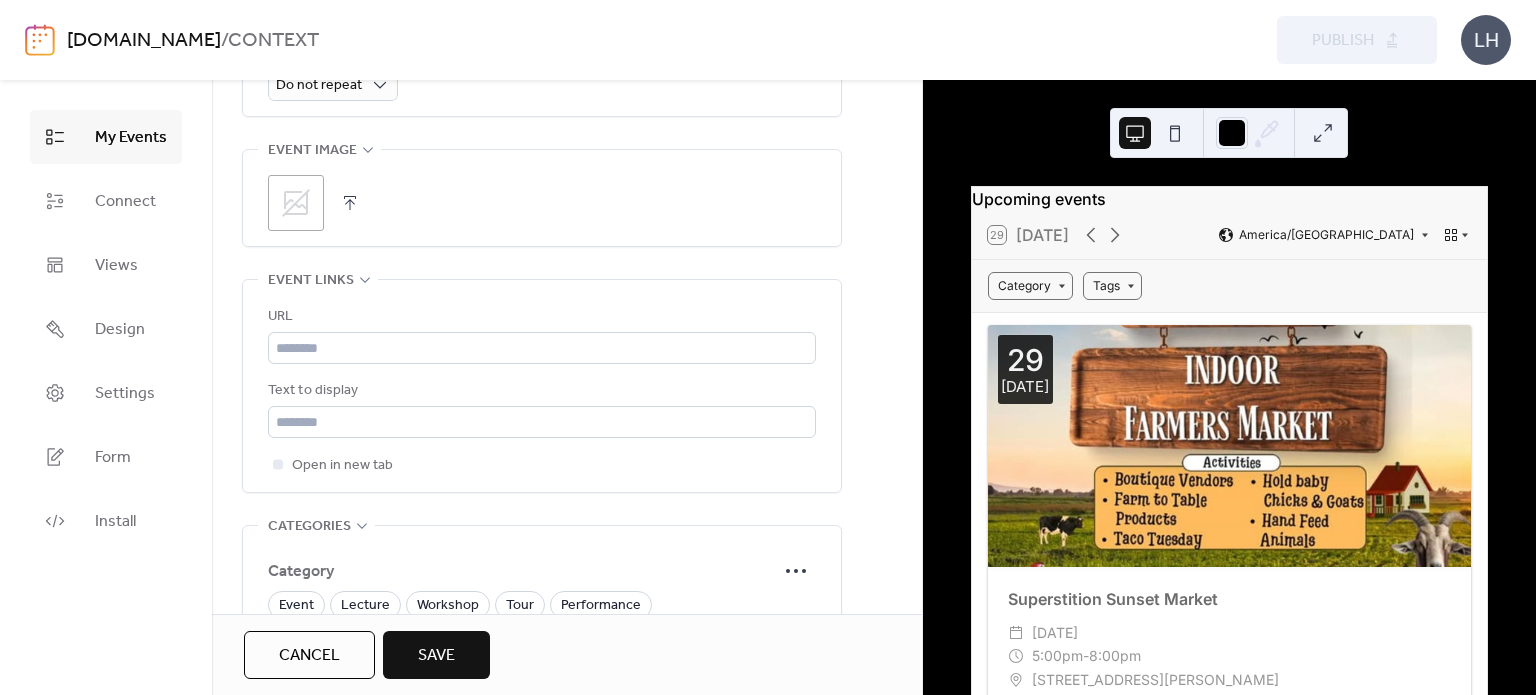 click on "URL Text to display Open in new tab" at bounding box center (542, 391) 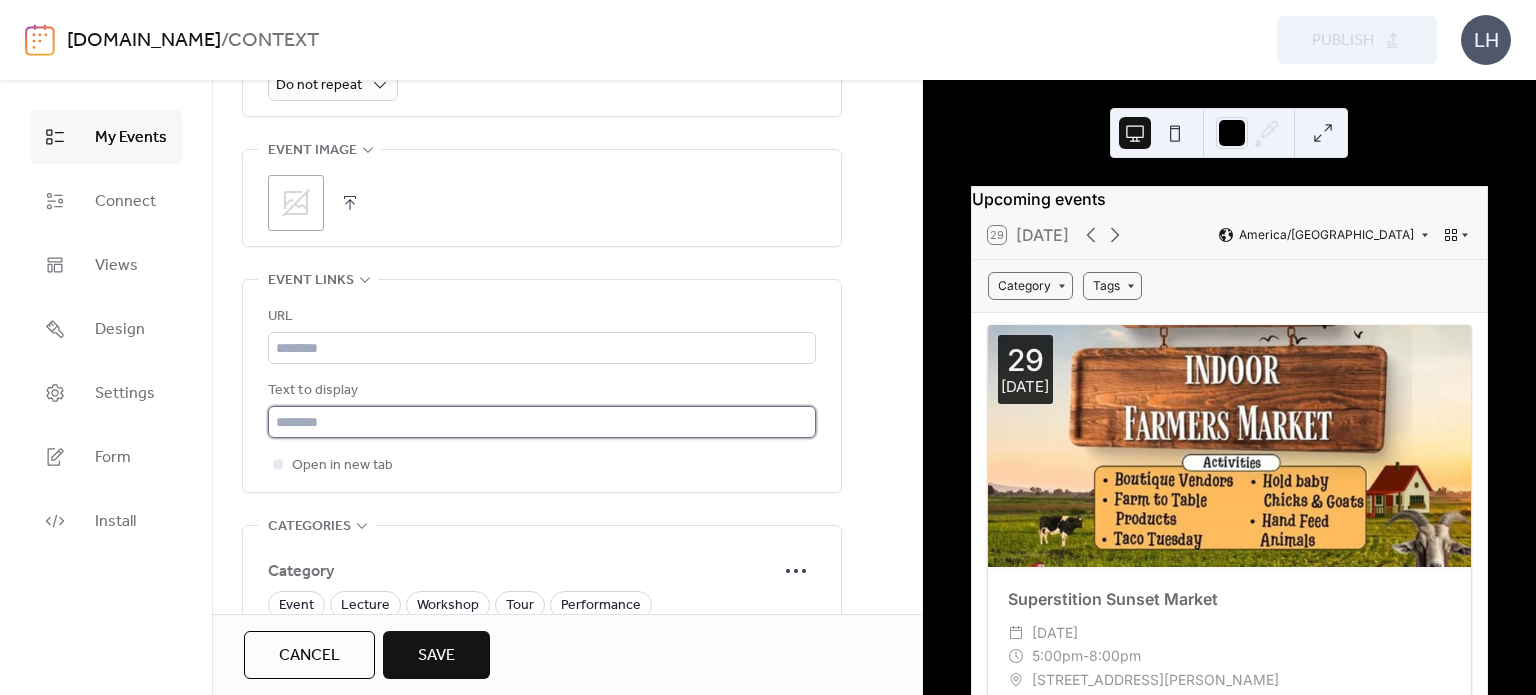 click at bounding box center [542, 422] 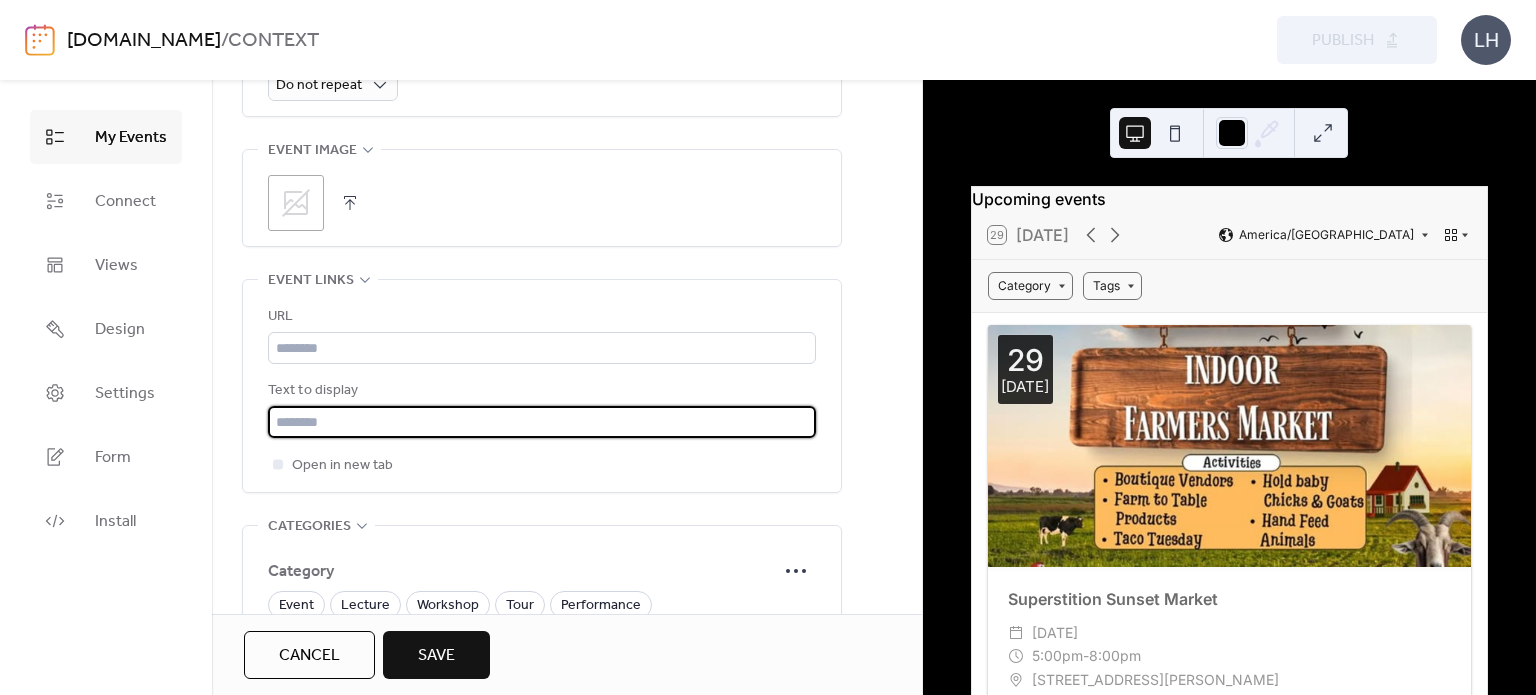 paste on "**********" 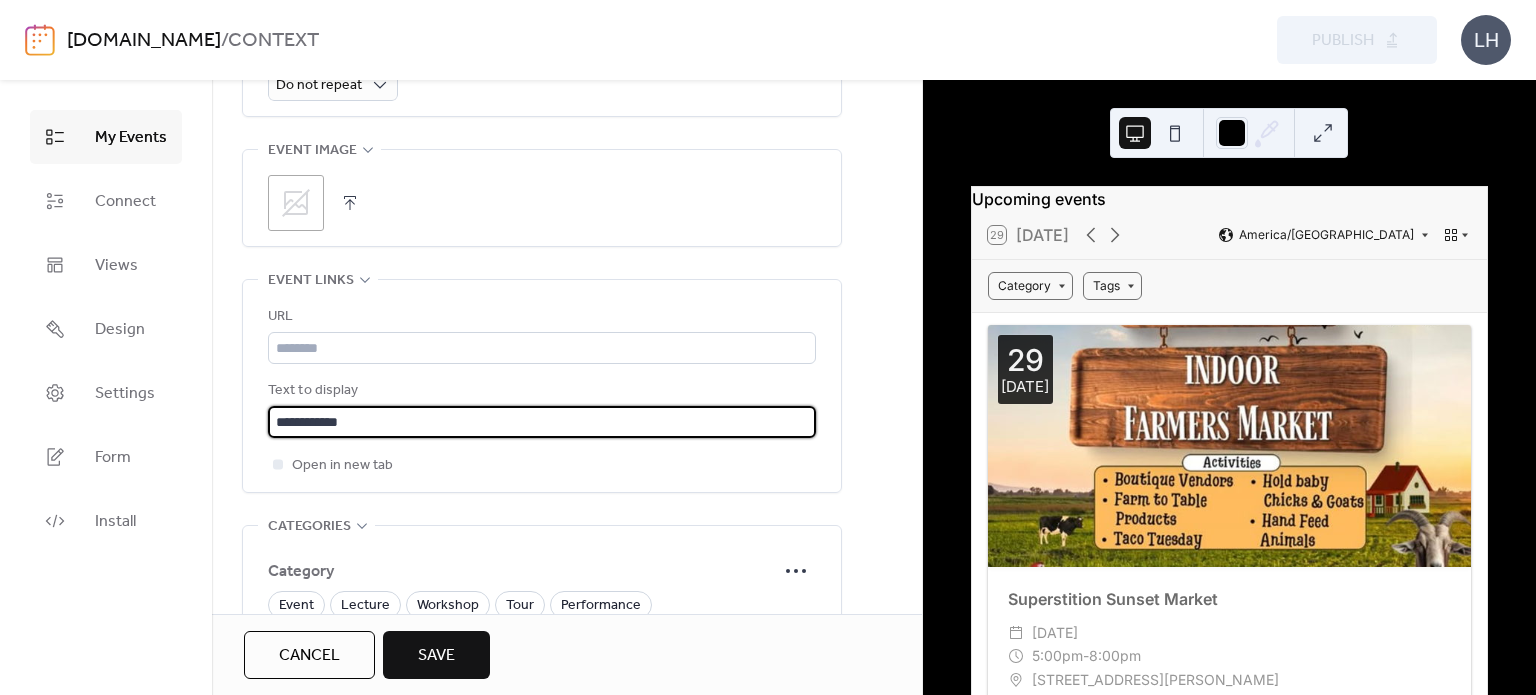 type on "**********" 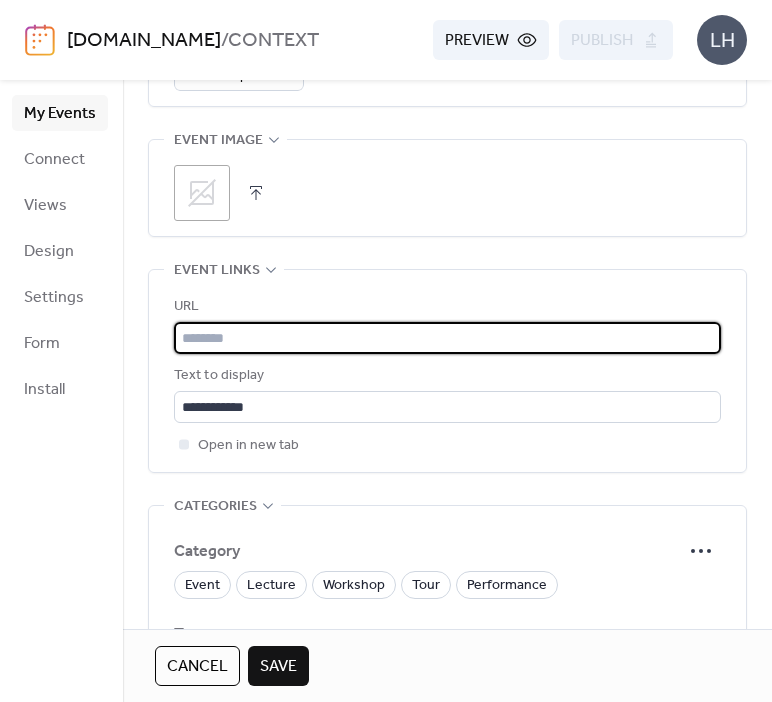 click at bounding box center [447, 338] 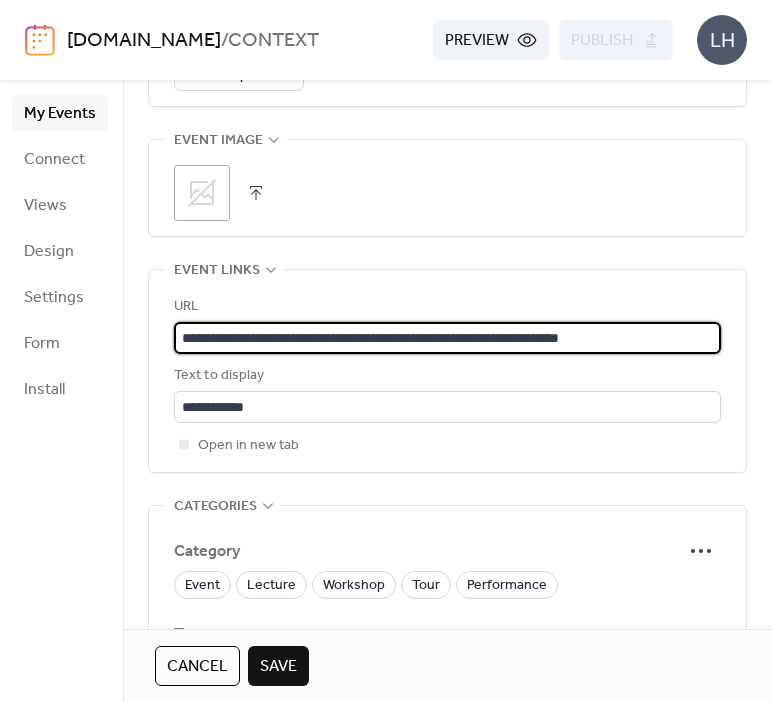 type on "**********" 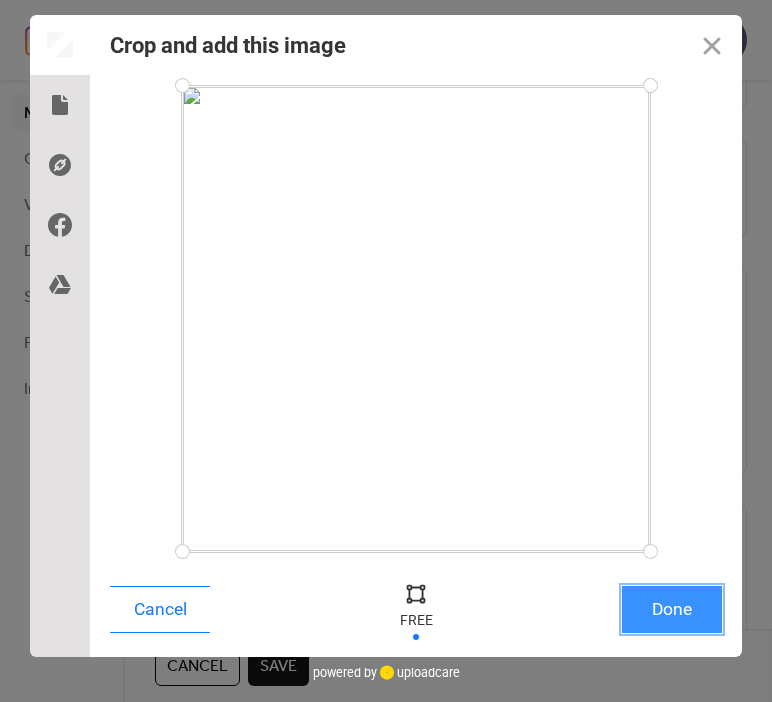 click on "Done" at bounding box center [672, 609] 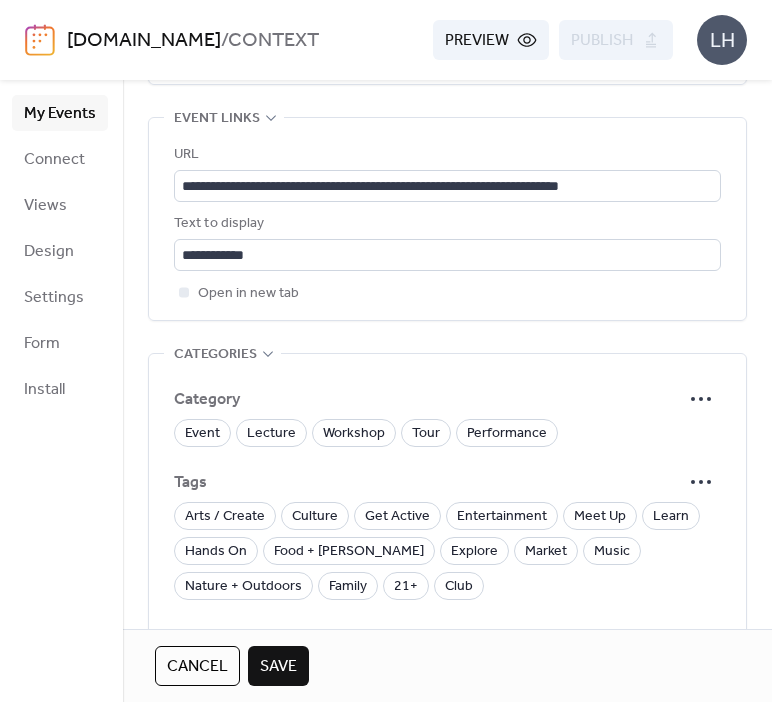 scroll, scrollTop: 1159, scrollLeft: 0, axis: vertical 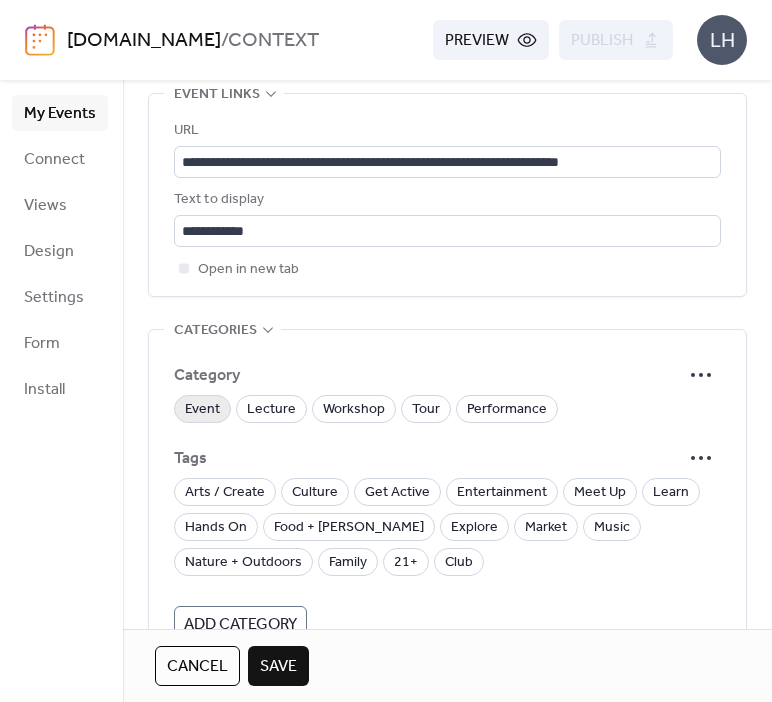 click on "Event" at bounding box center [202, 410] 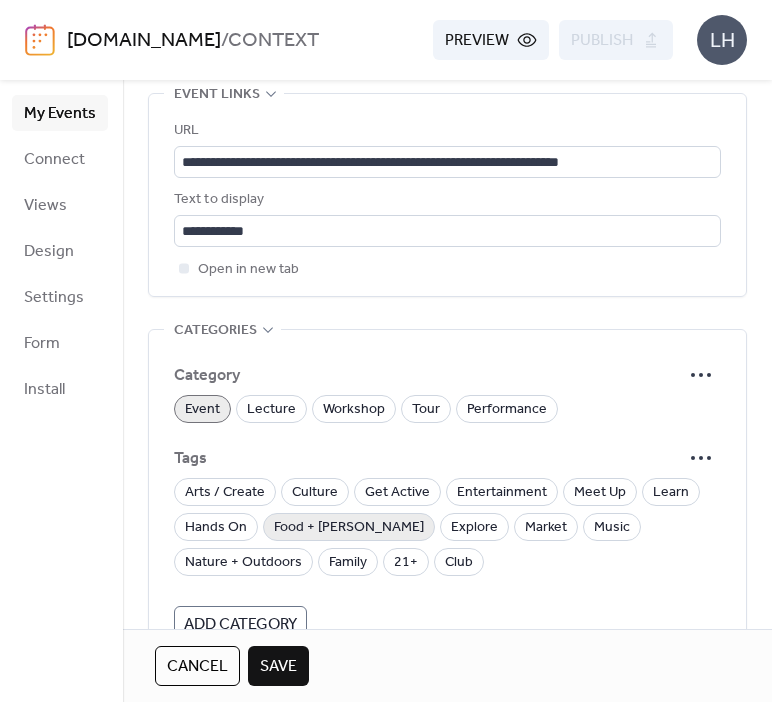 click on "Food + [PERSON_NAME]" at bounding box center [349, 528] 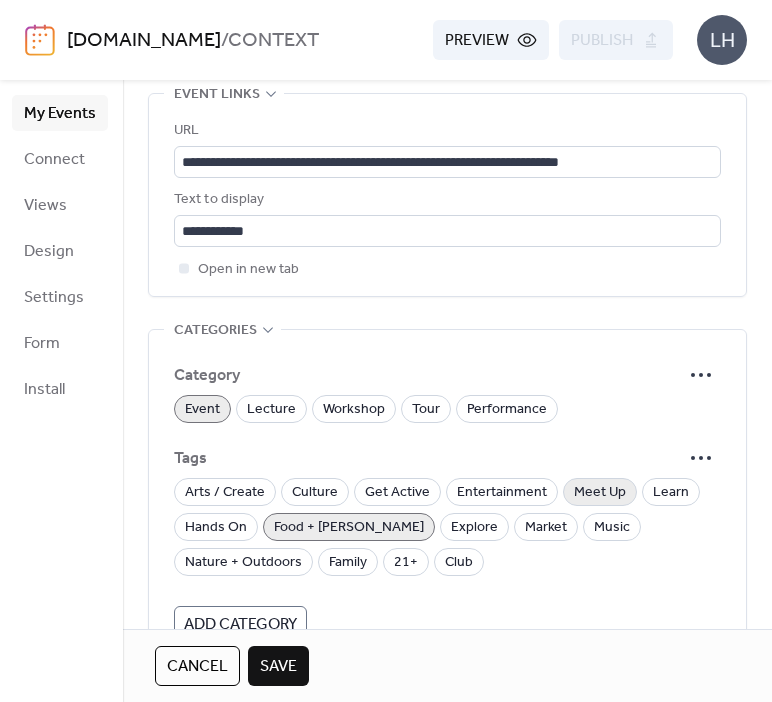 click on "Meet Up" at bounding box center [600, 493] 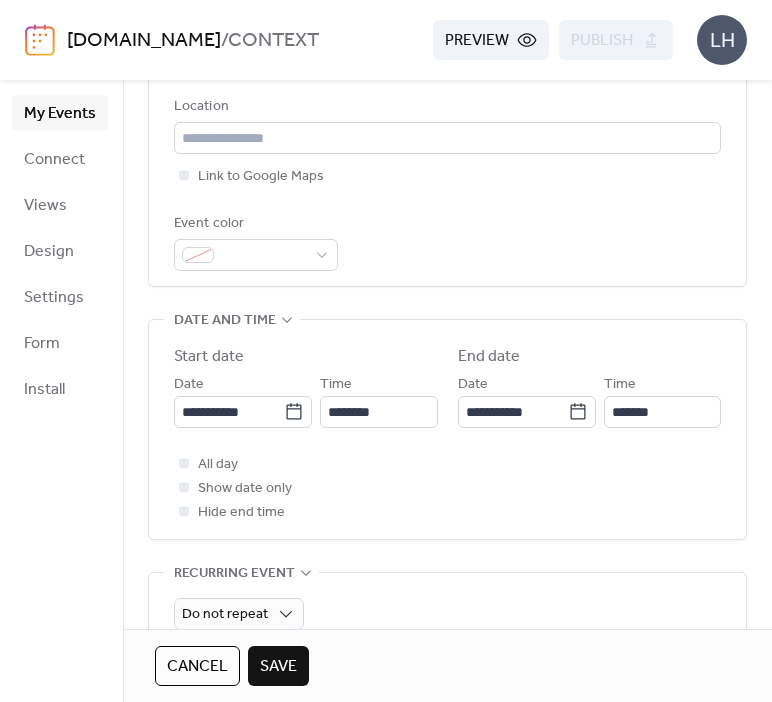 scroll, scrollTop: 323, scrollLeft: 0, axis: vertical 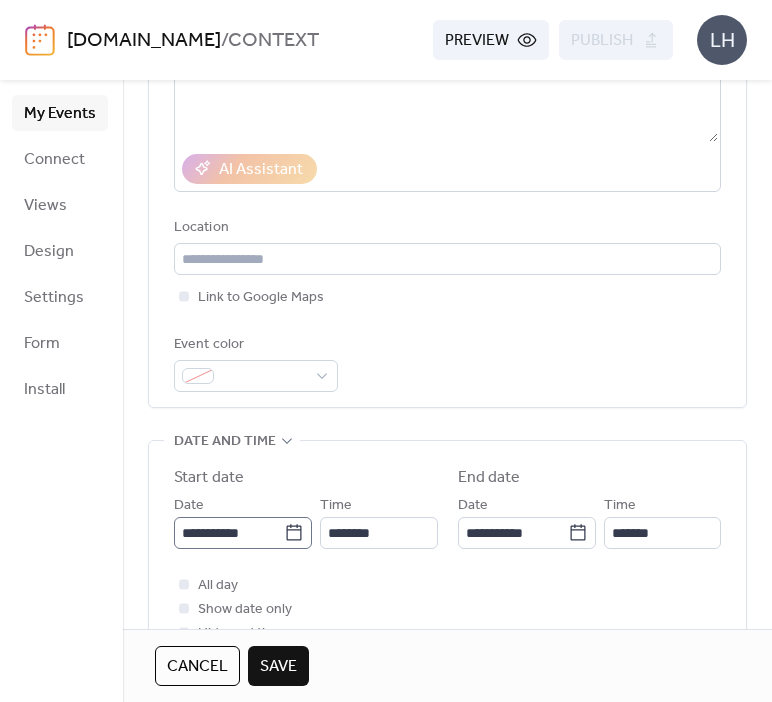 click 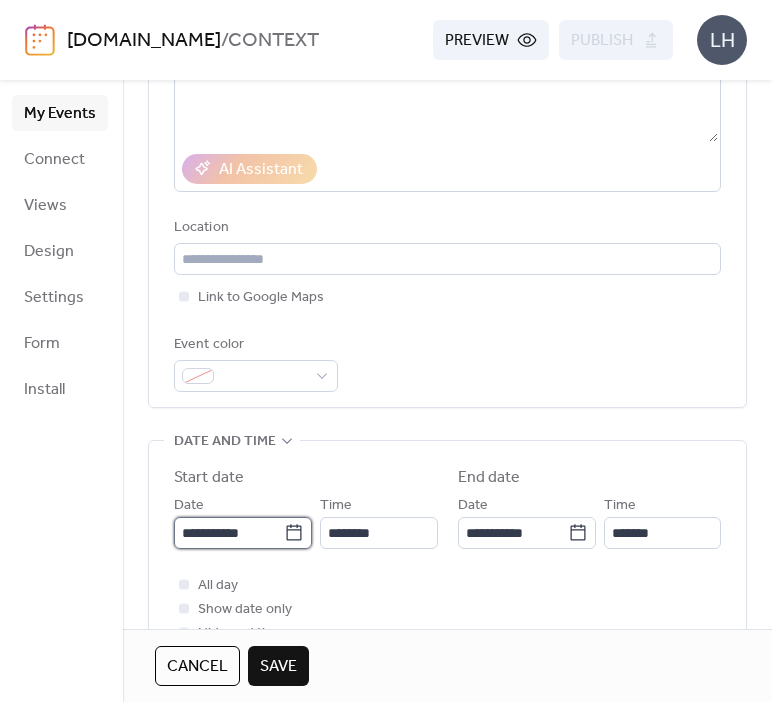 click on "**********" at bounding box center [229, 533] 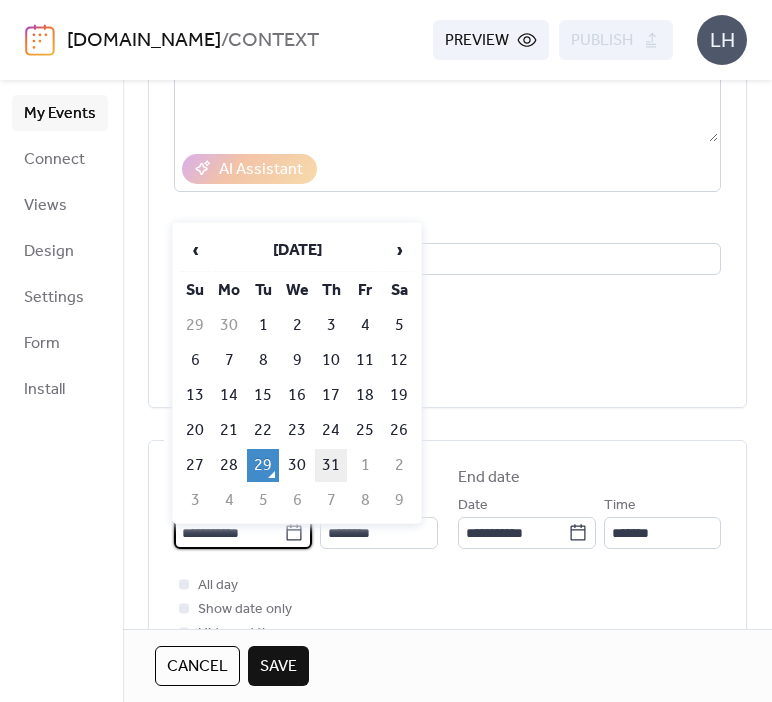 click on "31" at bounding box center [331, 465] 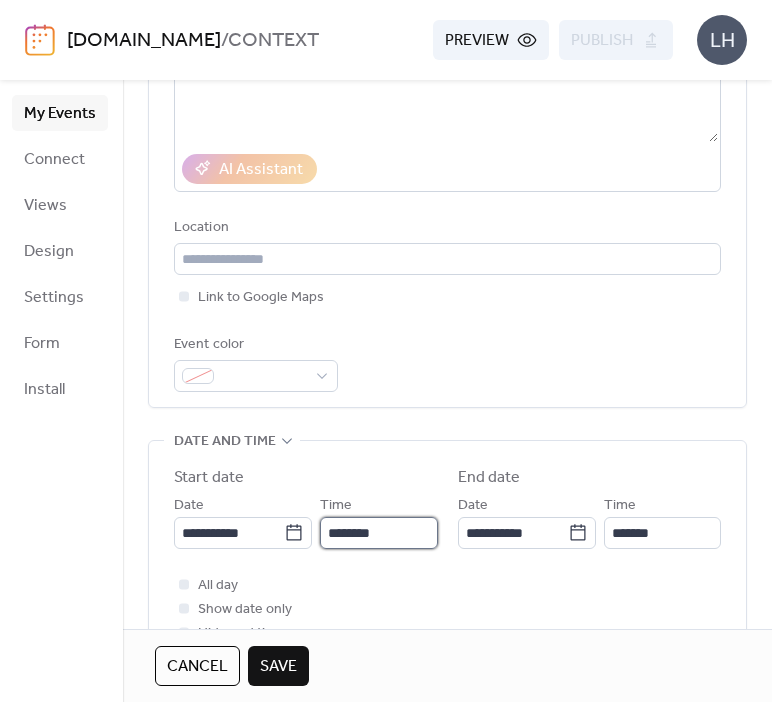 click on "********" at bounding box center [378, 533] 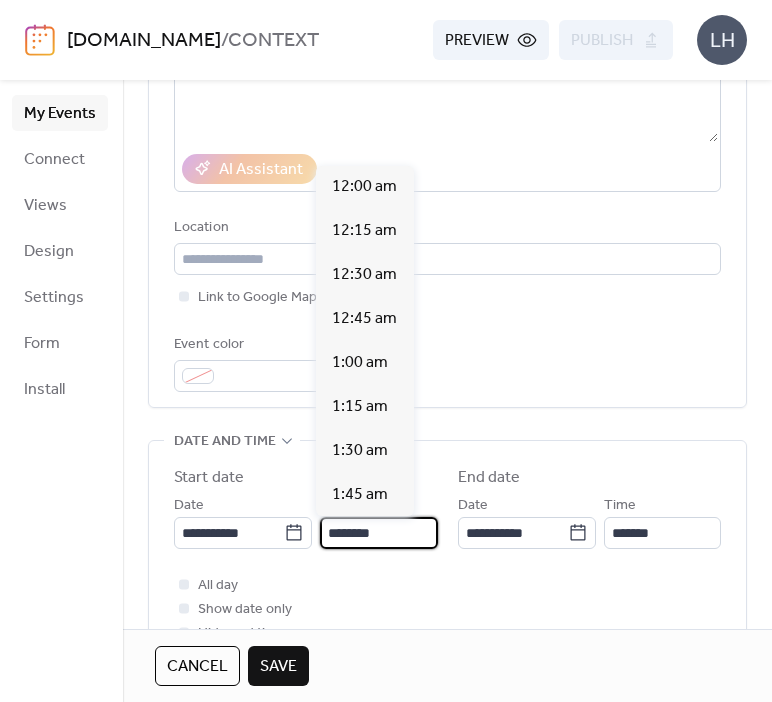 click on "********" at bounding box center (378, 533) 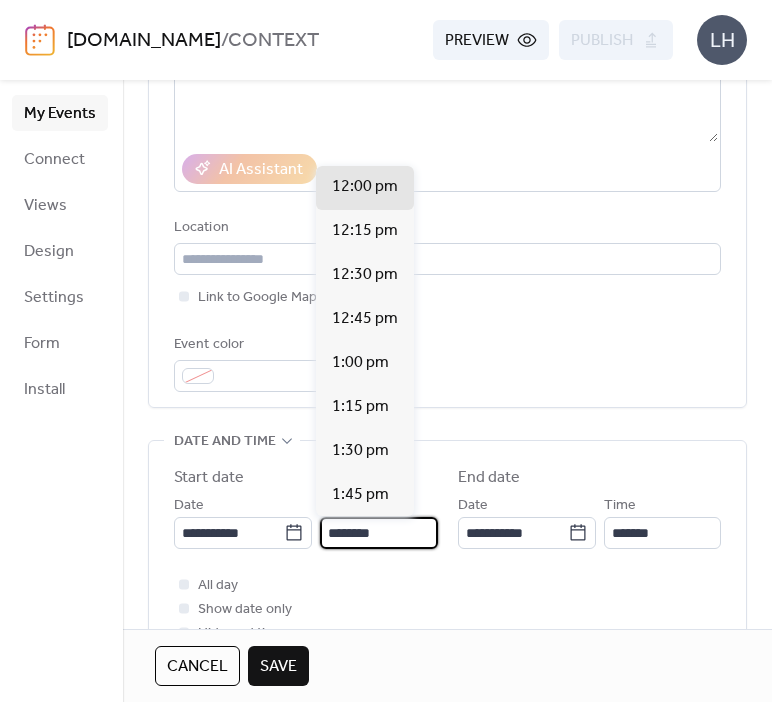 click on "********" at bounding box center (378, 533) 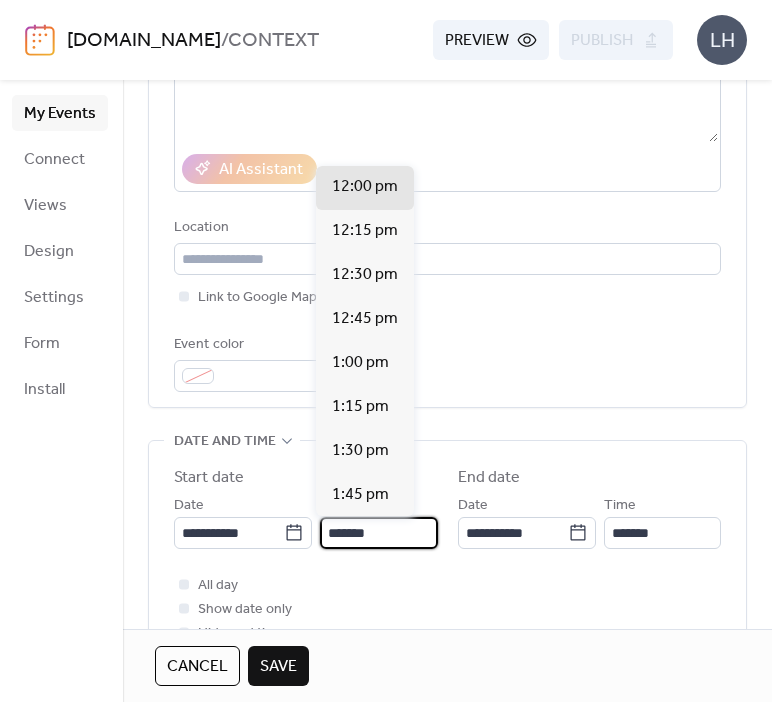 scroll, scrollTop: 3344, scrollLeft: 0, axis: vertical 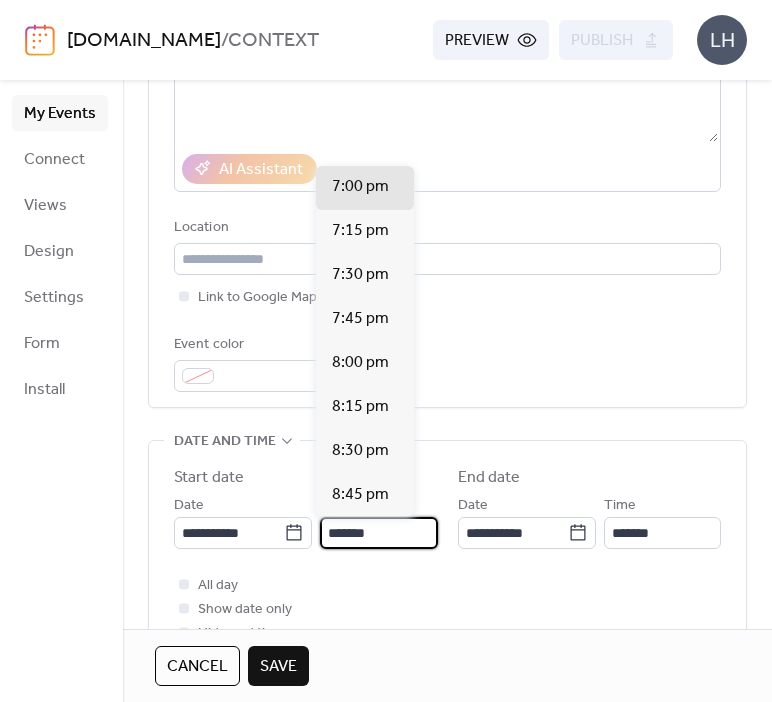 click on "*******" at bounding box center (378, 533) 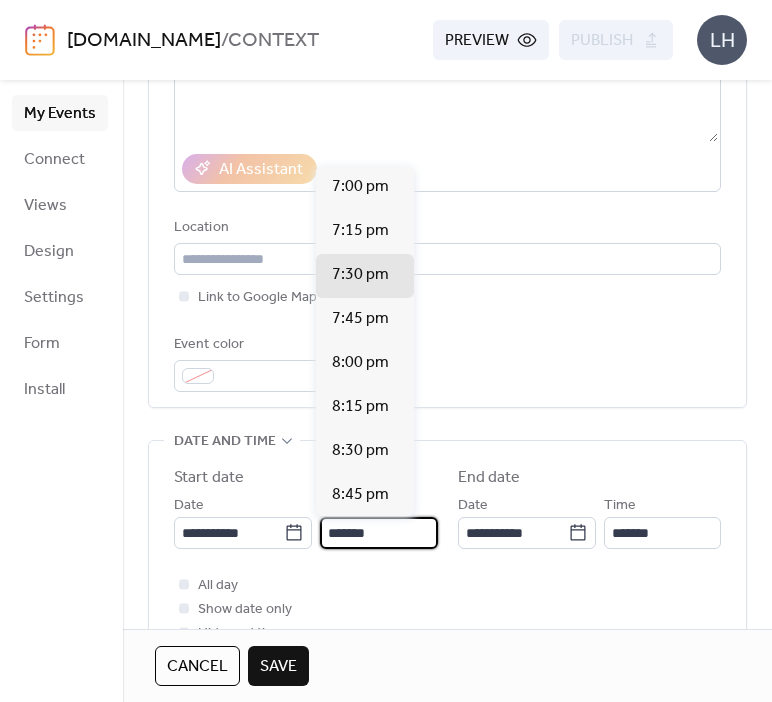 click on "*******" at bounding box center [378, 533] 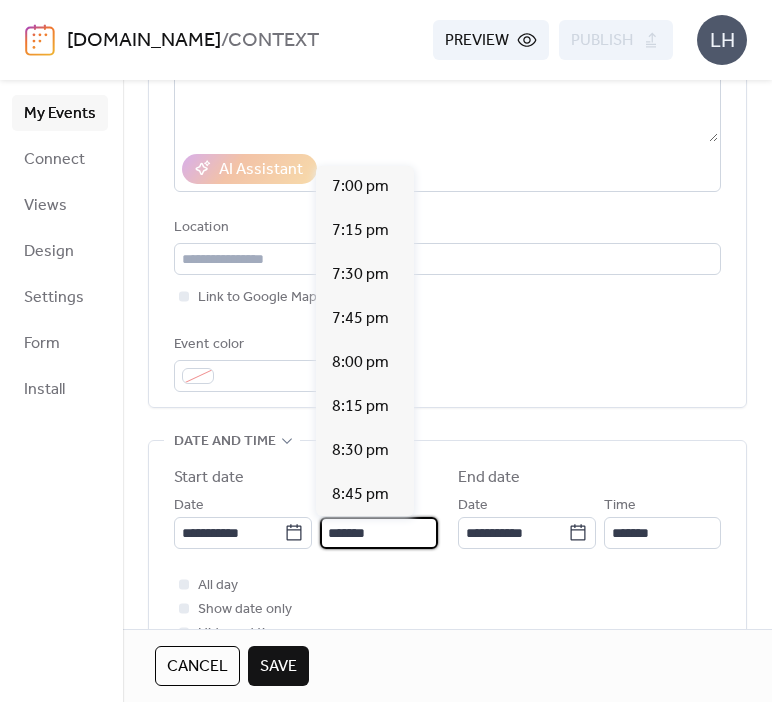 scroll, scrollTop: 1320, scrollLeft: 0, axis: vertical 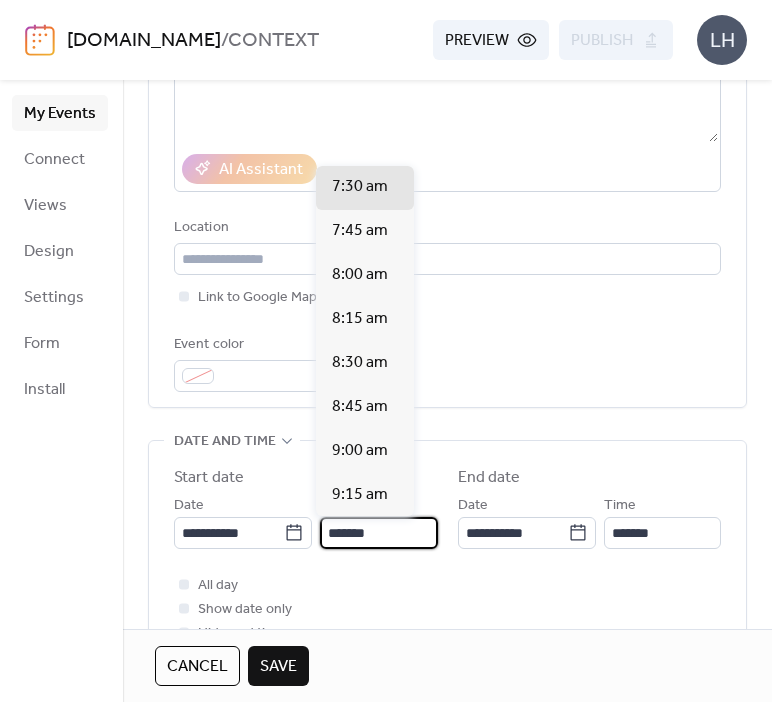 type on "*******" 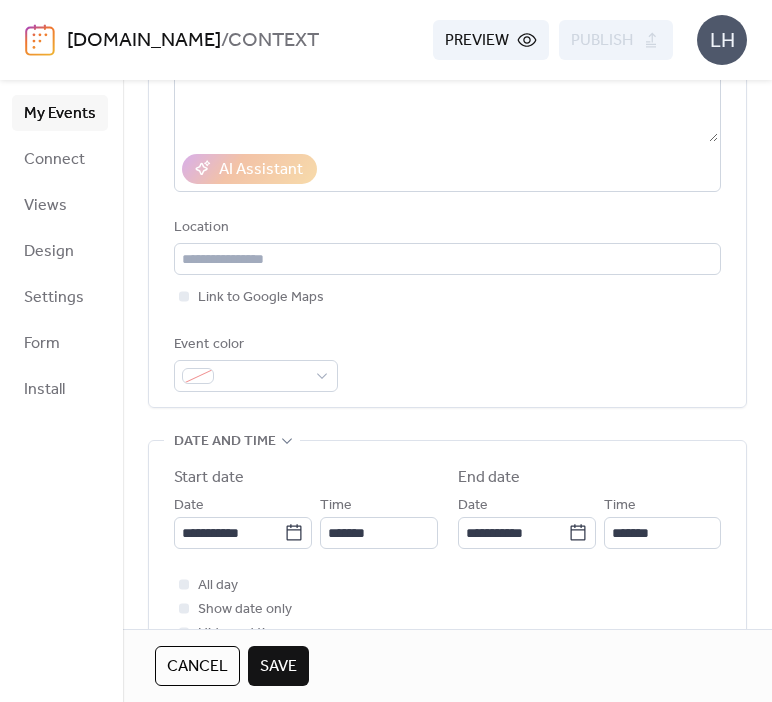 click on "**********" at bounding box center (447, 555) 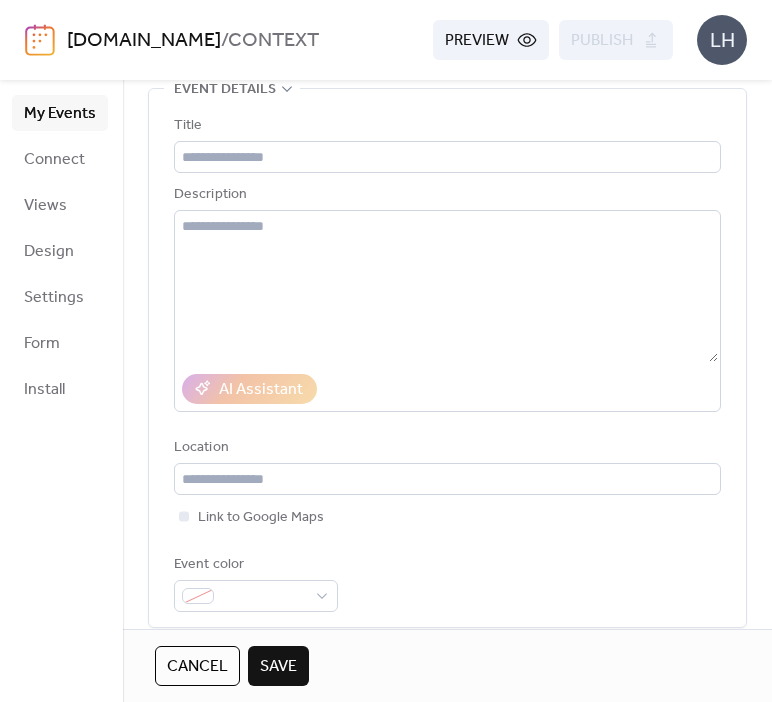 scroll, scrollTop: 100, scrollLeft: 0, axis: vertical 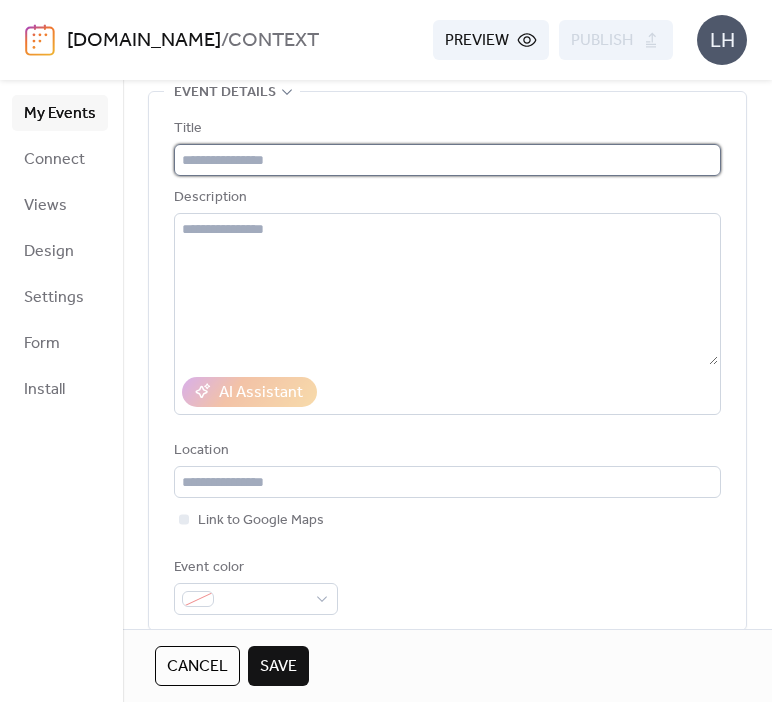 click at bounding box center [447, 160] 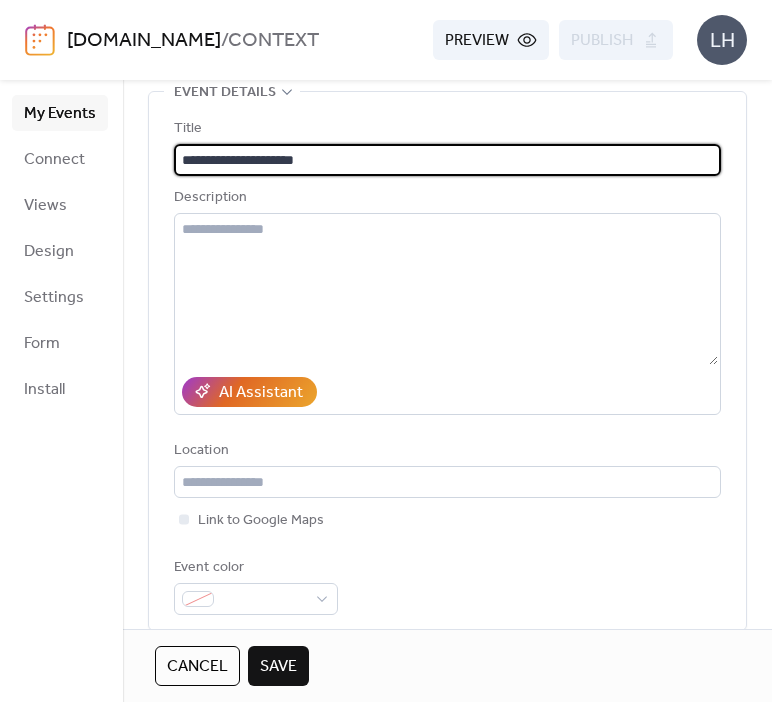 type on "**********" 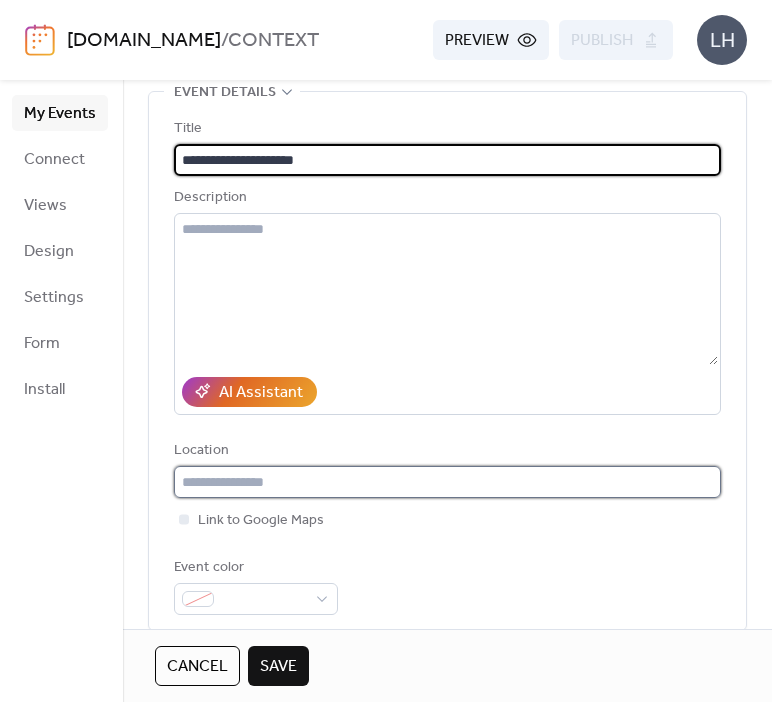 click at bounding box center [447, 482] 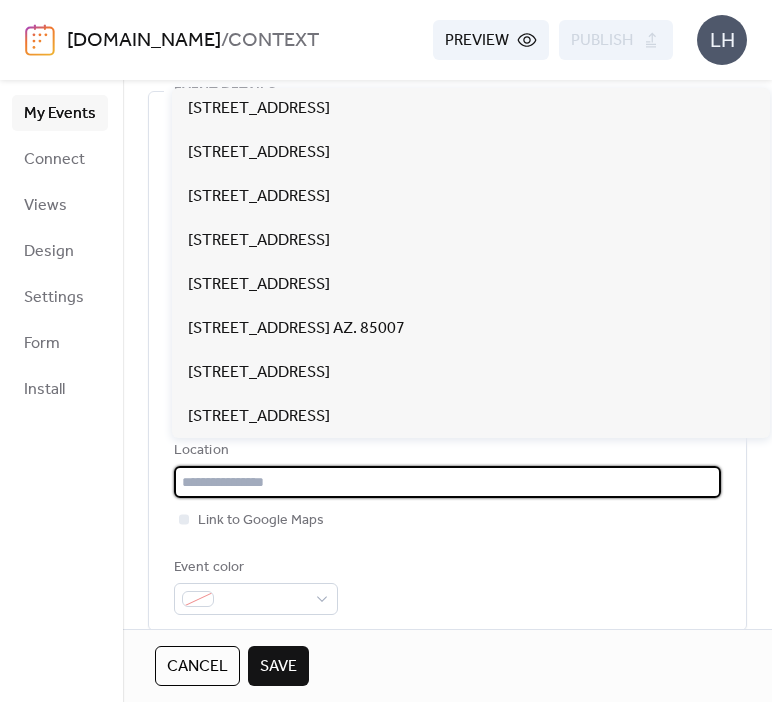 paste on "**********" 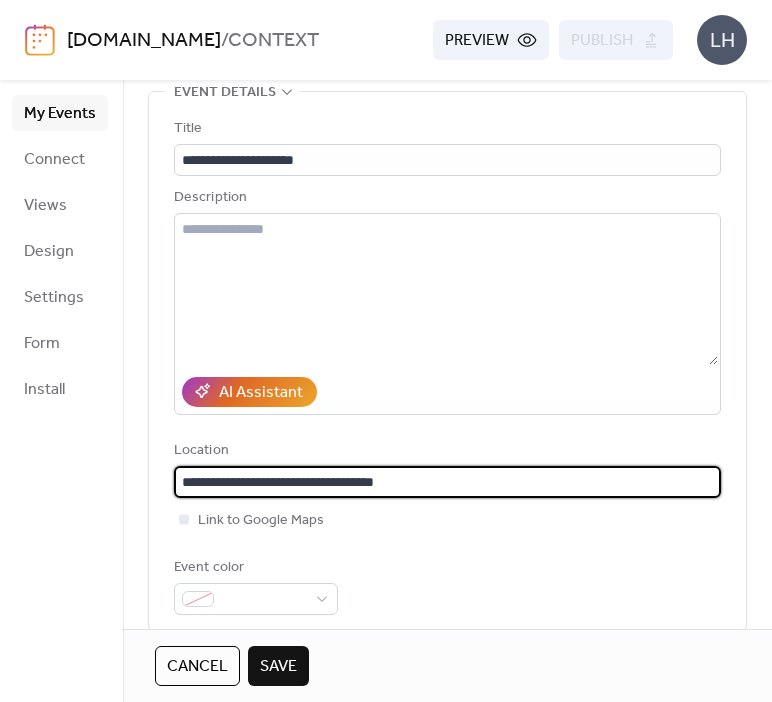 type on "**********" 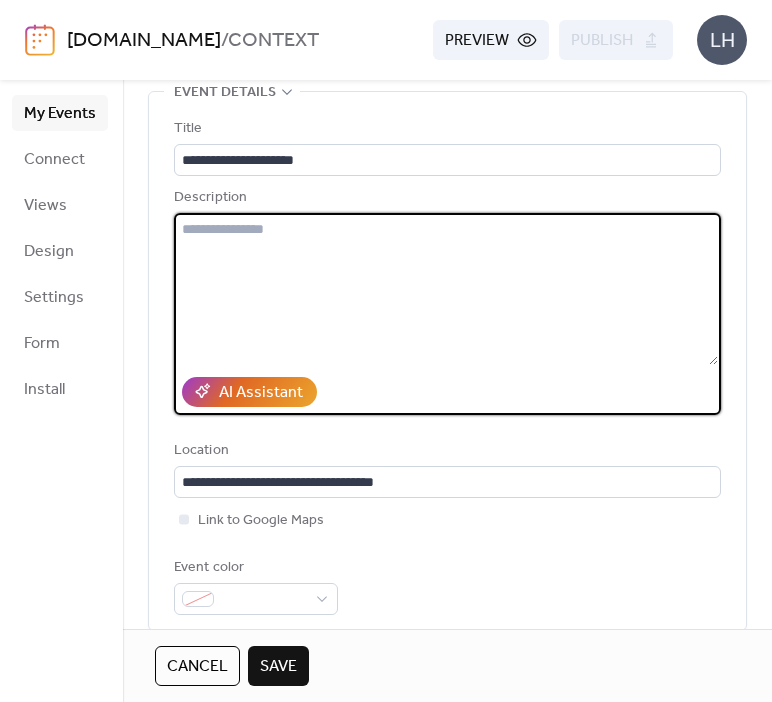 click at bounding box center [446, 289] 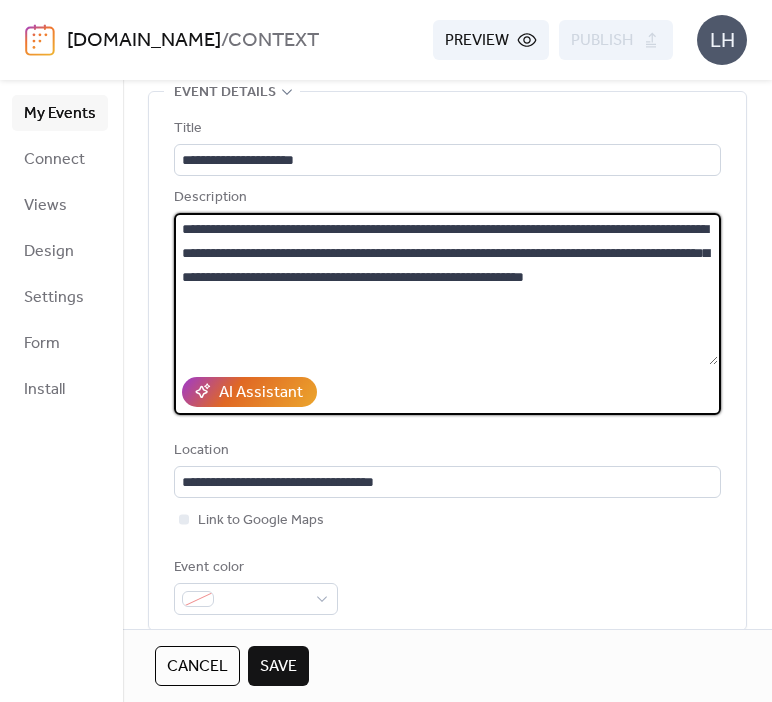 type on "**********" 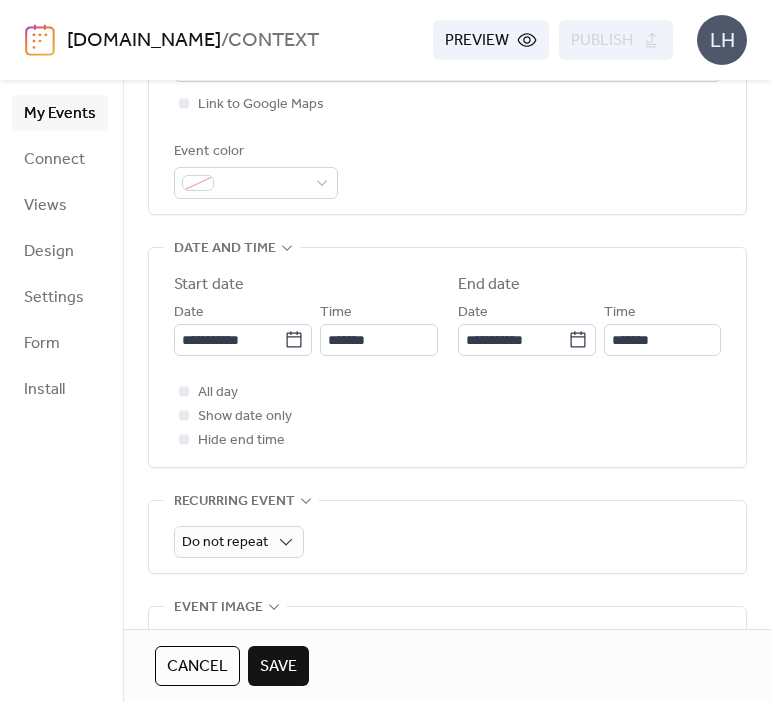 scroll, scrollTop: 519, scrollLeft: 0, axis: vertical 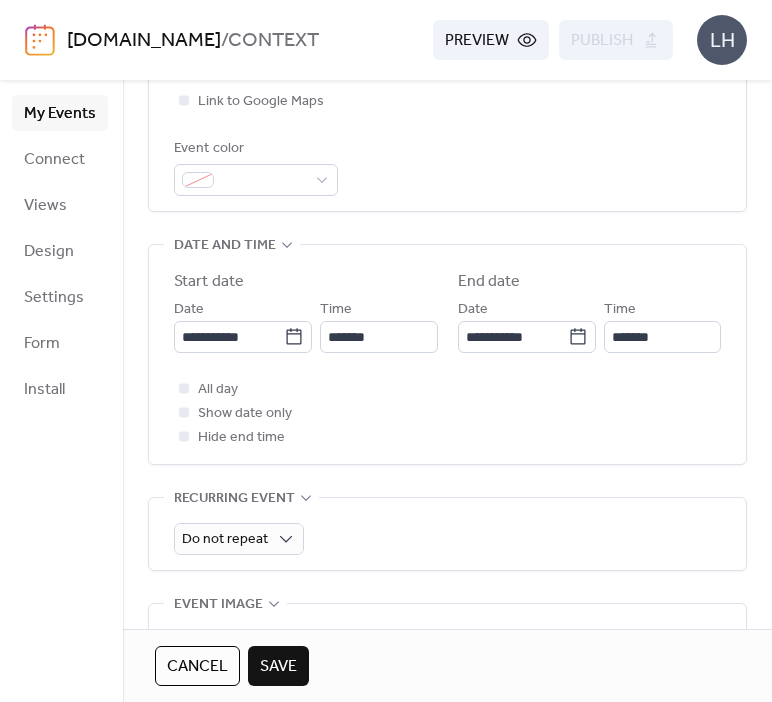 click on "Save" at bounding box center (278, 667) 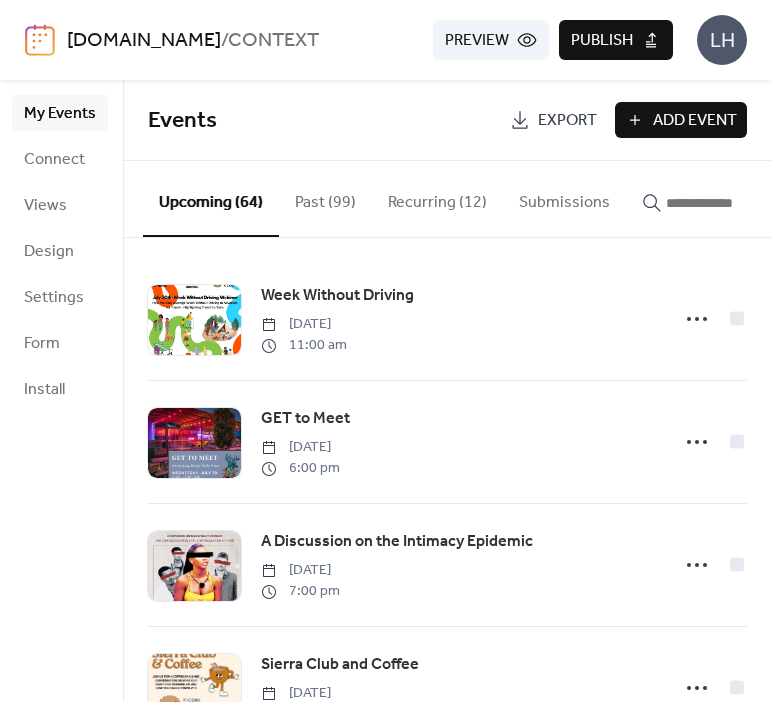 click on "Add Event" at bounding box center [681, 120] 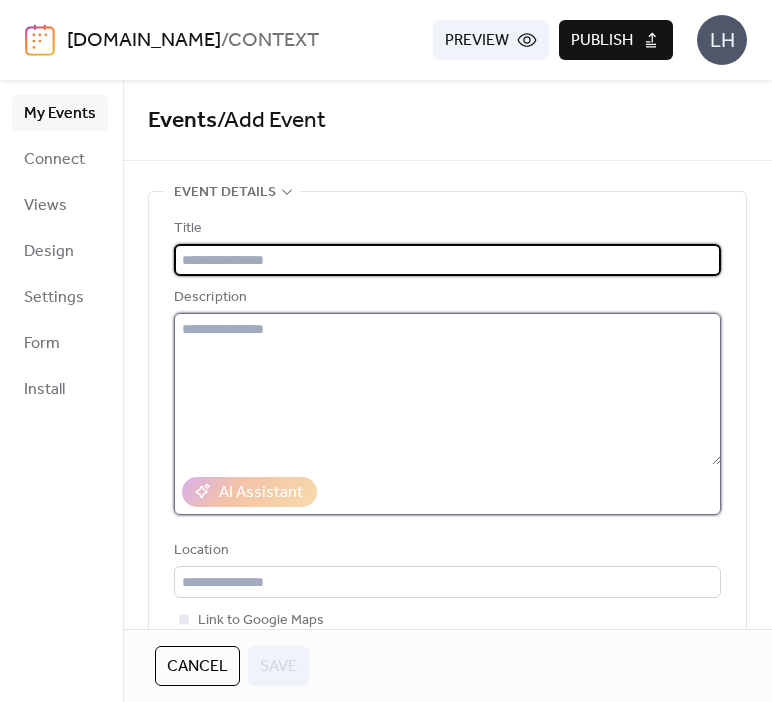 click at bounding box center [447, 389] 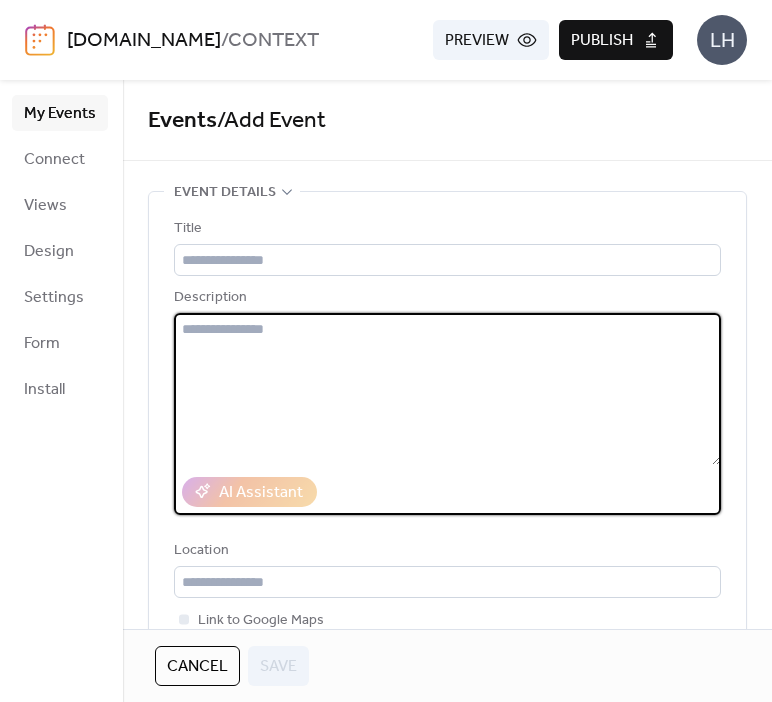 paste on "**********" 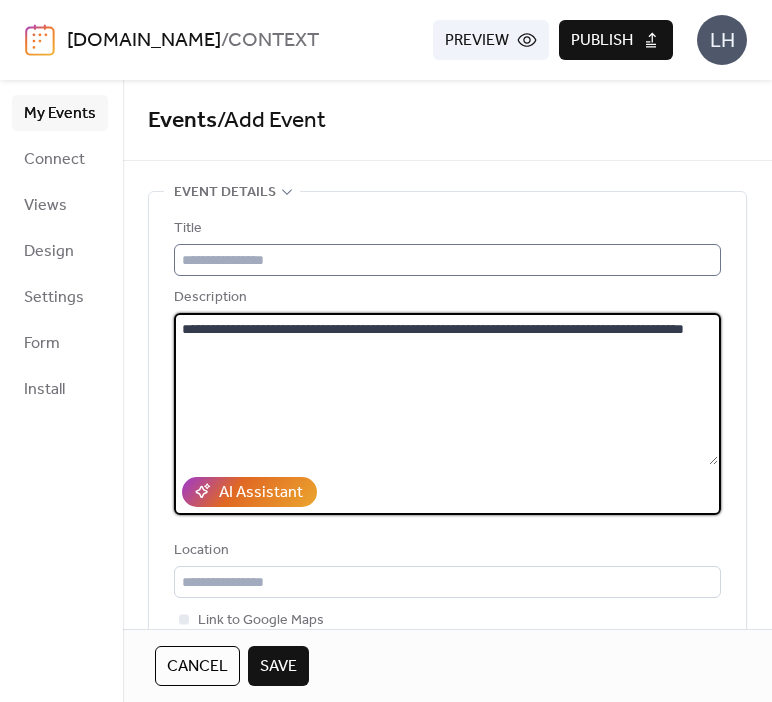 type on "**********" 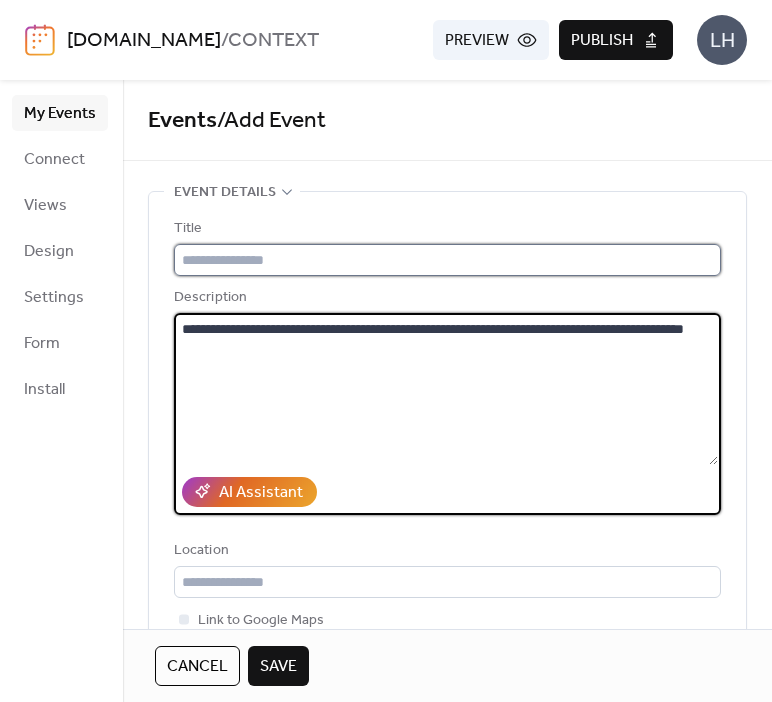 click at bounding box center [447, 260] 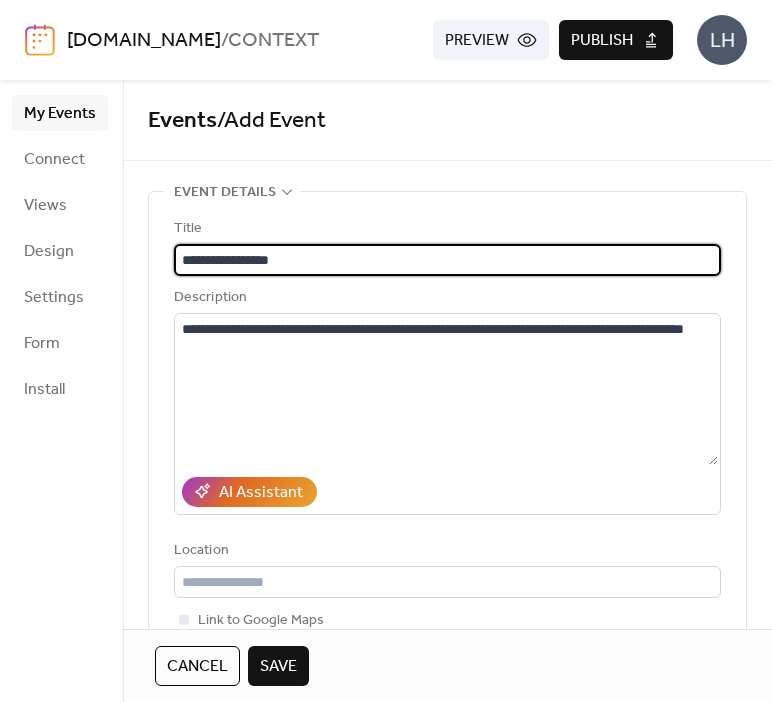 scroll, scrollTop: 0, scrollLeft: 0, axis: both 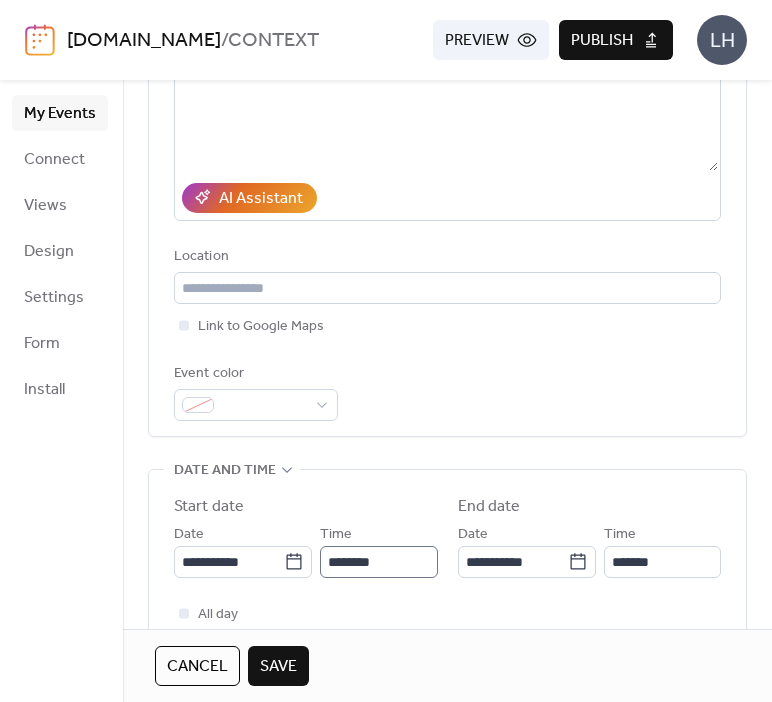 type on "**********" 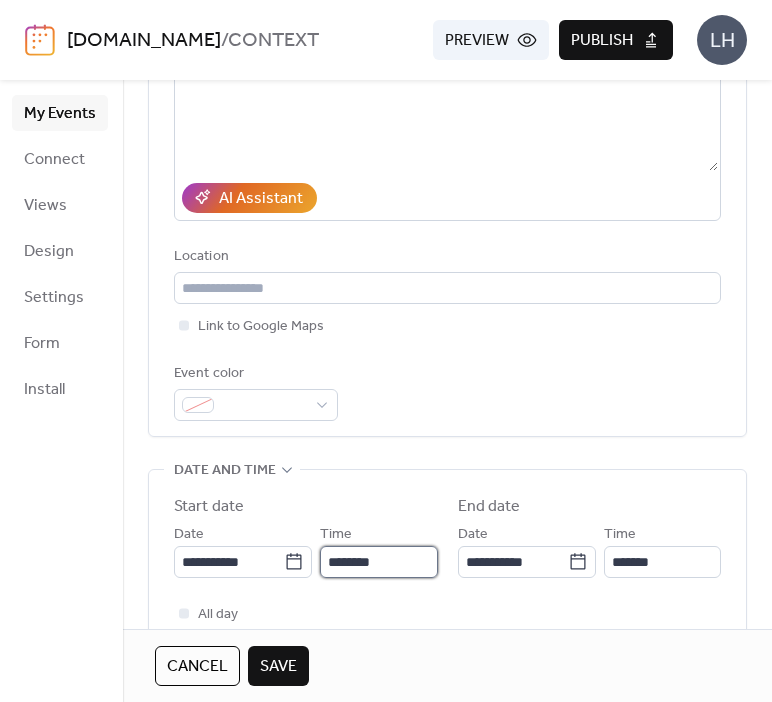 scroll, scrollTop: 0, scrollLeft: 0, axis: both 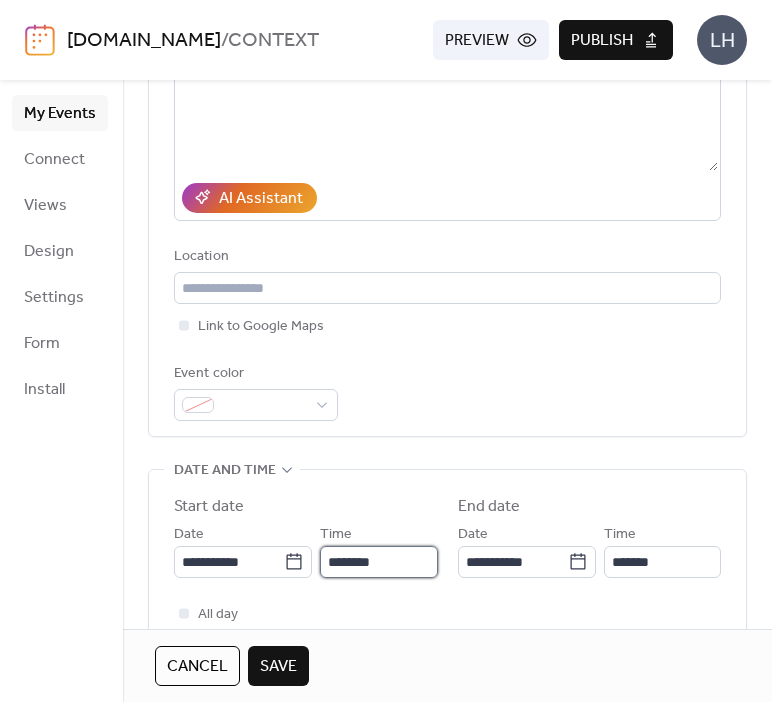 click on "********" at bounding box center (378, 562) 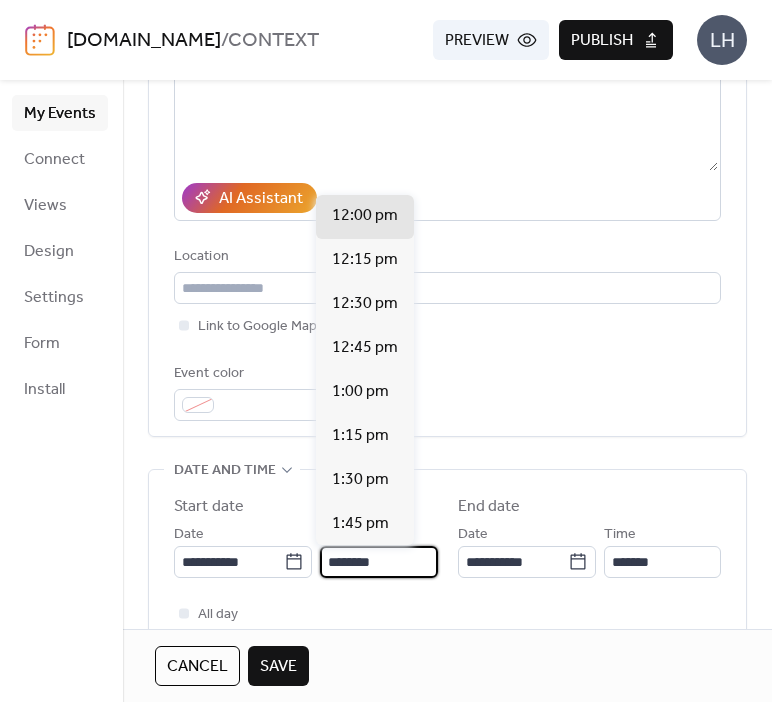 click on "********" at bounding box center (378, 562) 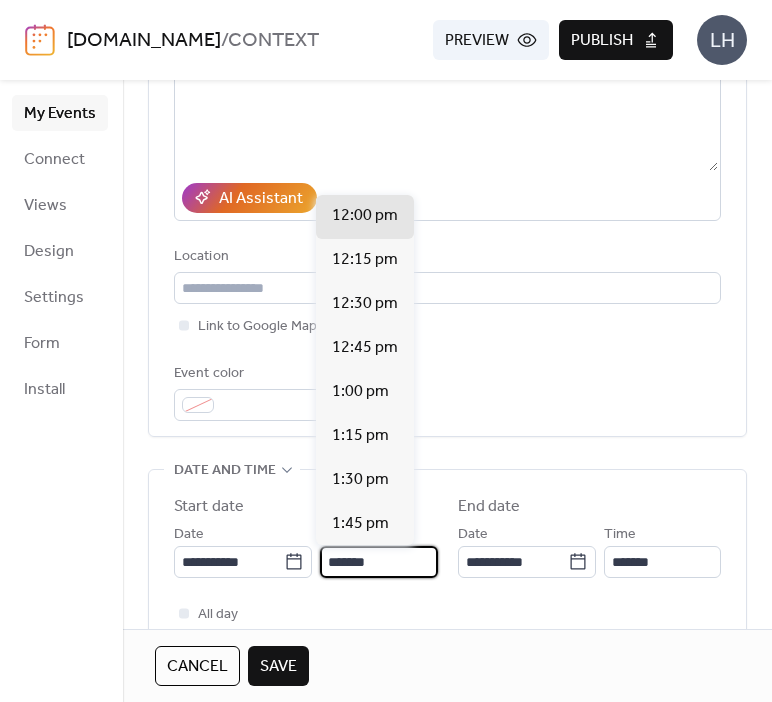 scroll, scrollTop: 2992, scrollLeft: 0, axis: vertical 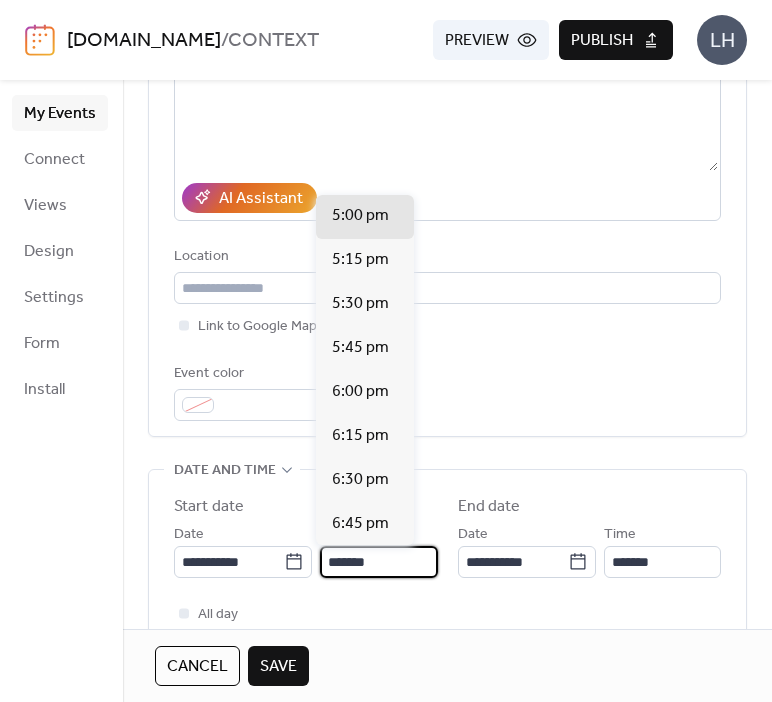 type on "*******" 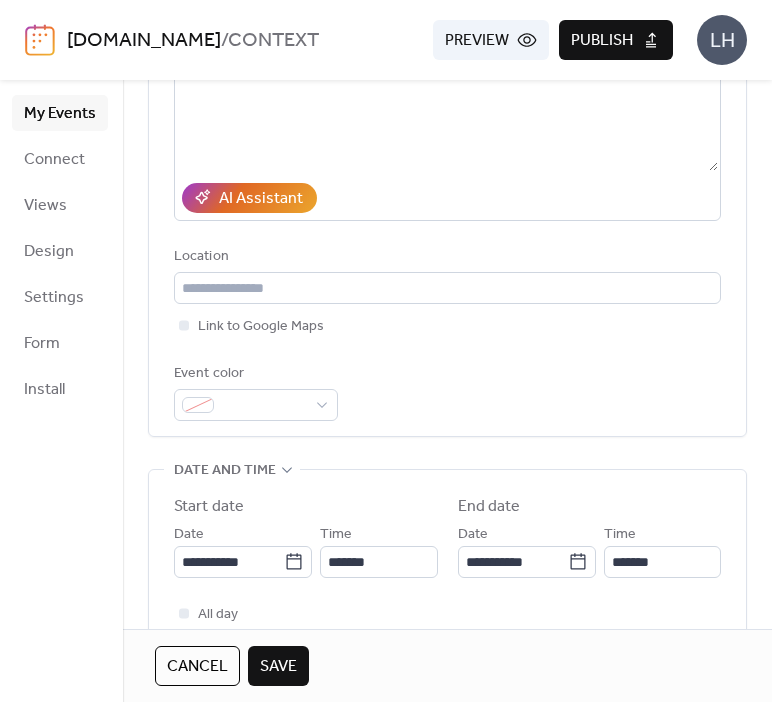 type on "*******" 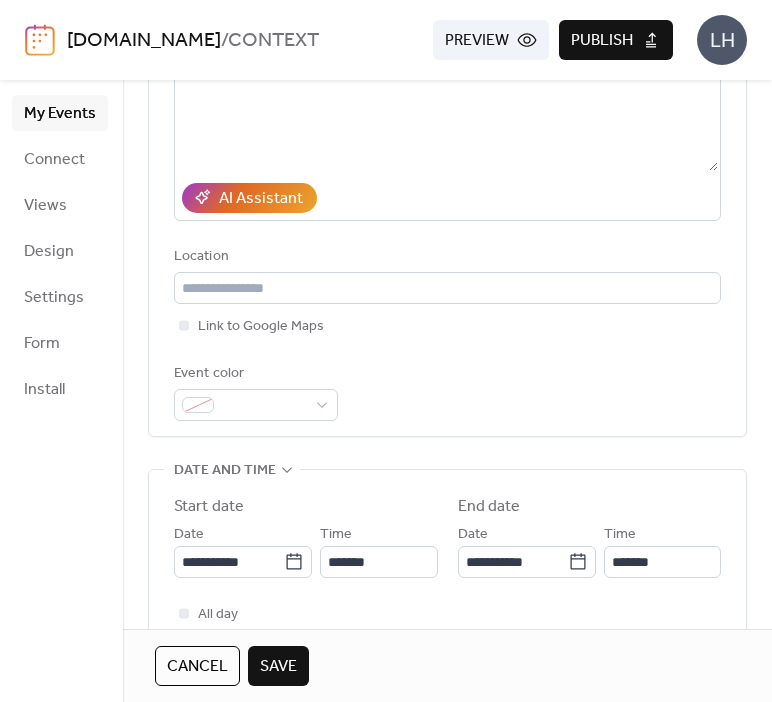 click on "All day Show date only Hide end time" at bounding box center (447, 638) 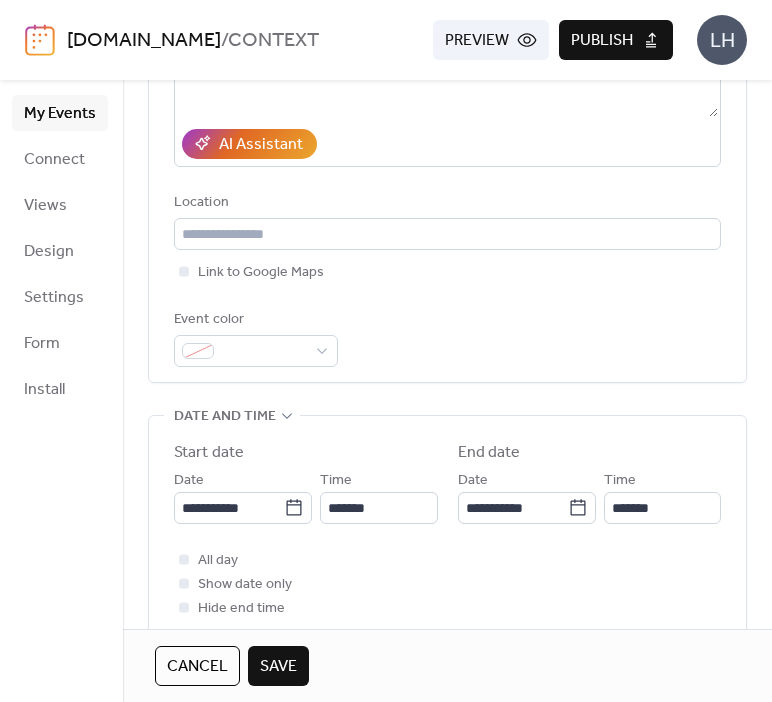 scroll, scrollTop: 358, scrollLeft: 0, axis: vertical 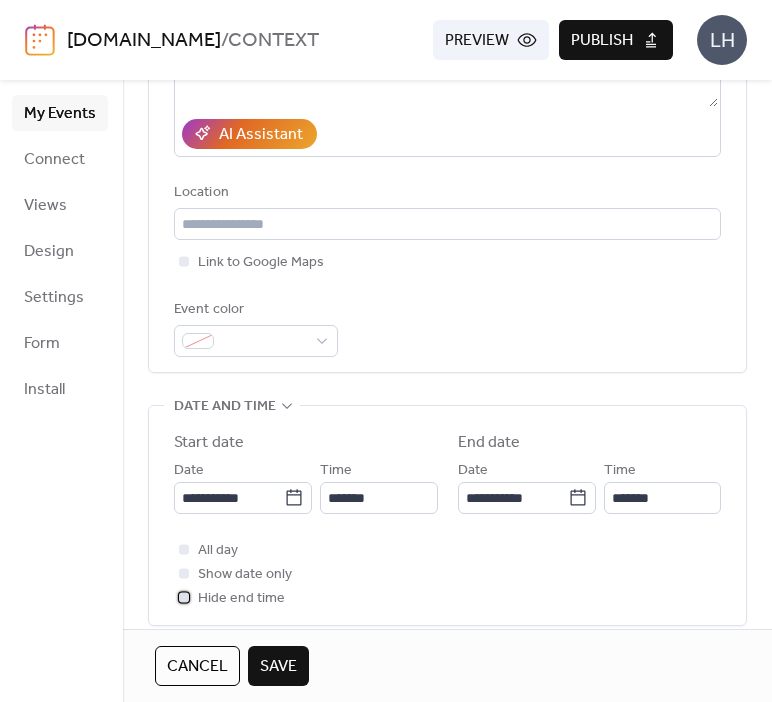 click on "Hide end time" at bounding box center (241, 599) 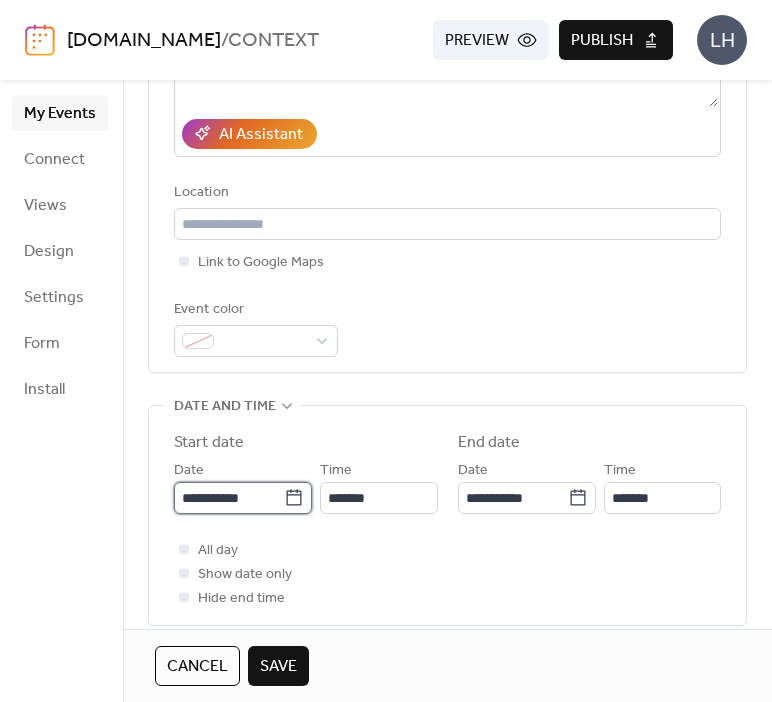 click on "**********" at bounding box center (229, 498) 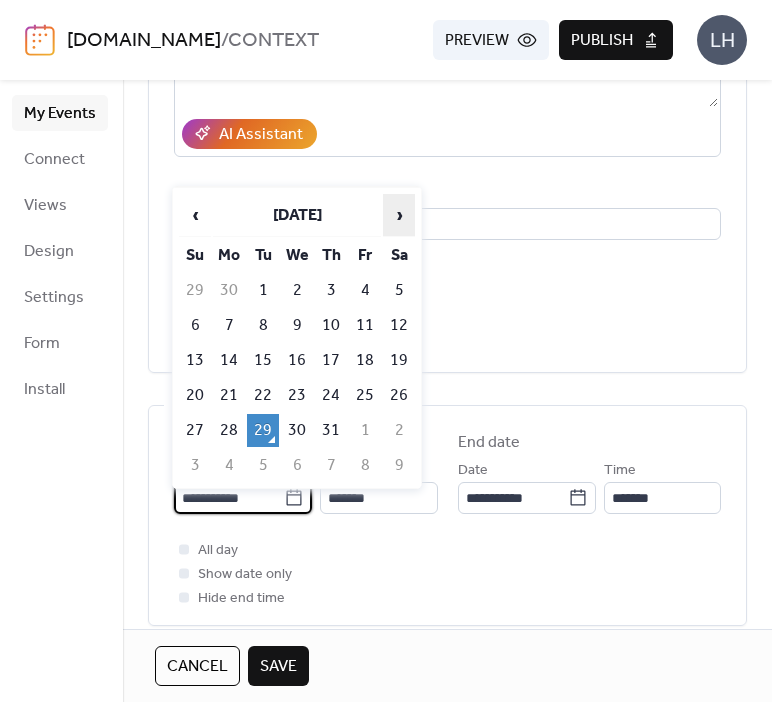 click on "›" at bounding box center (399, 215) 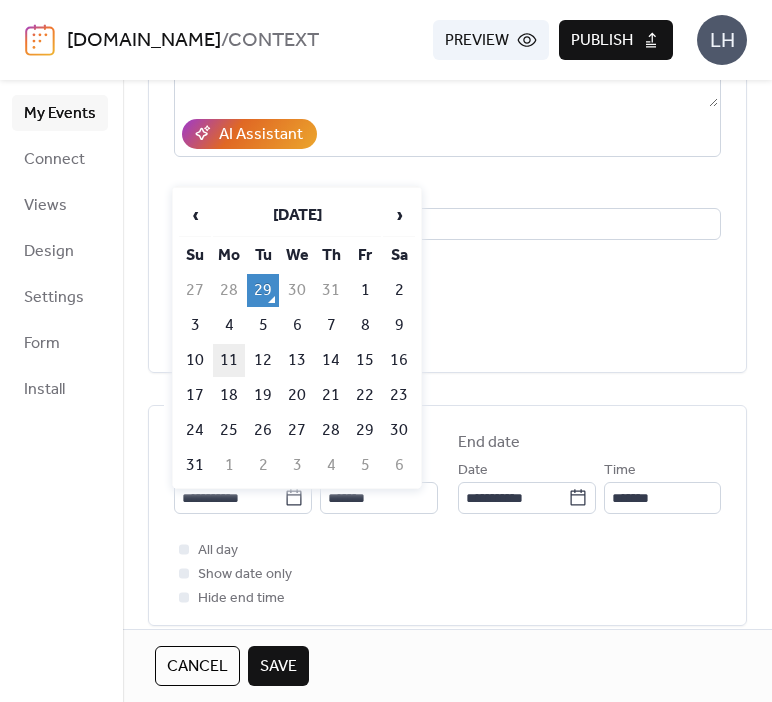 click on "11" at bounding box center (229, 360) 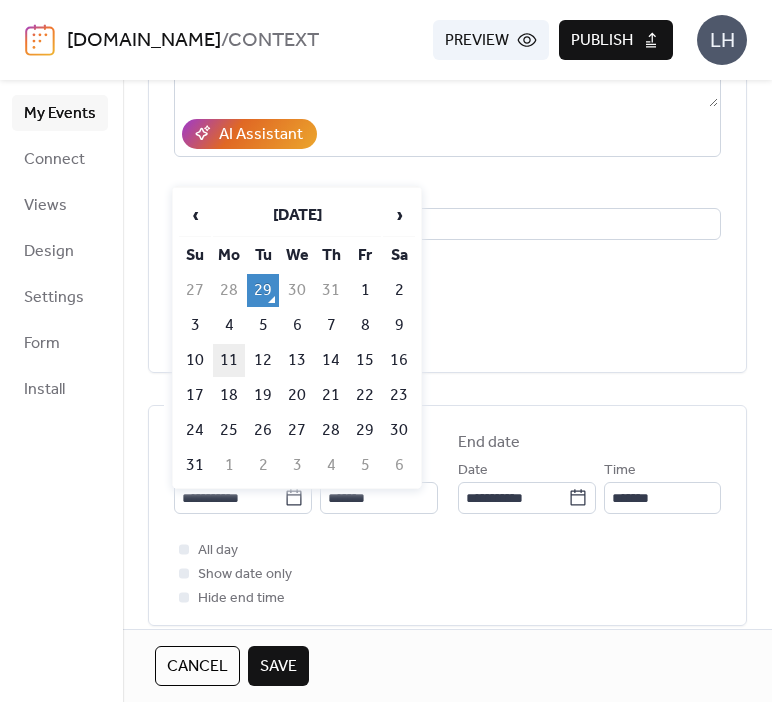 type on "**********" 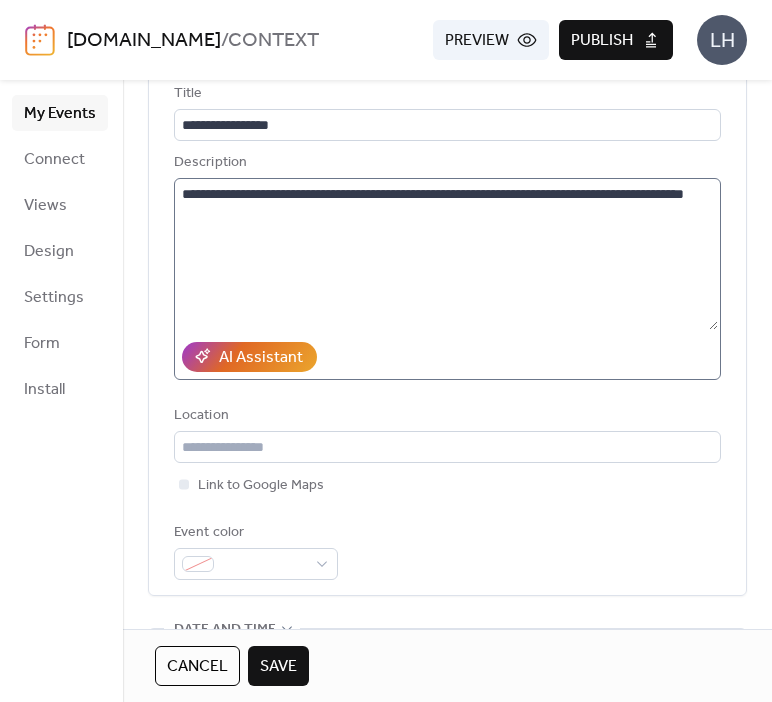 scroll, scrollTop: 139, scrollLeft: 0, axis: vertical 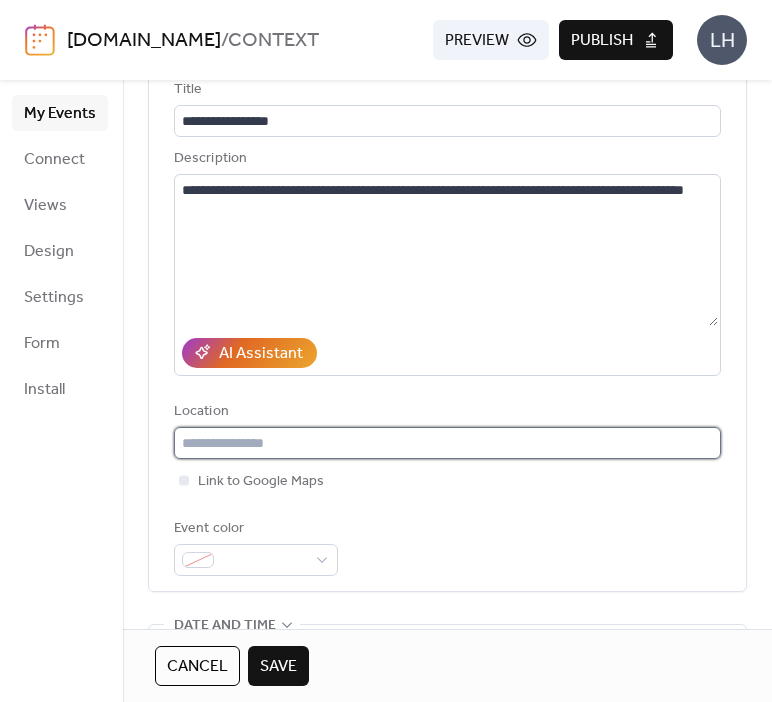 click at bounding box center (447, 443) 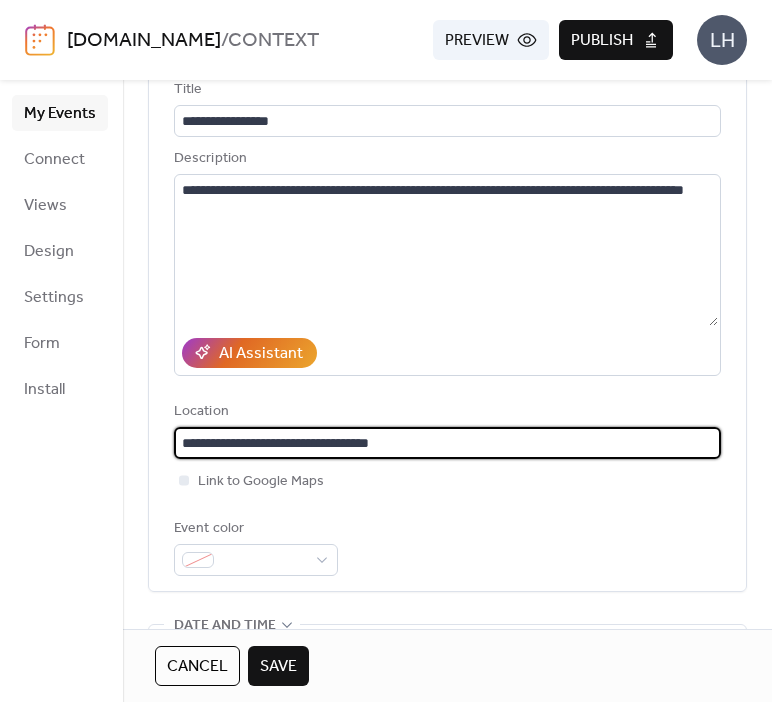 type on "**********" 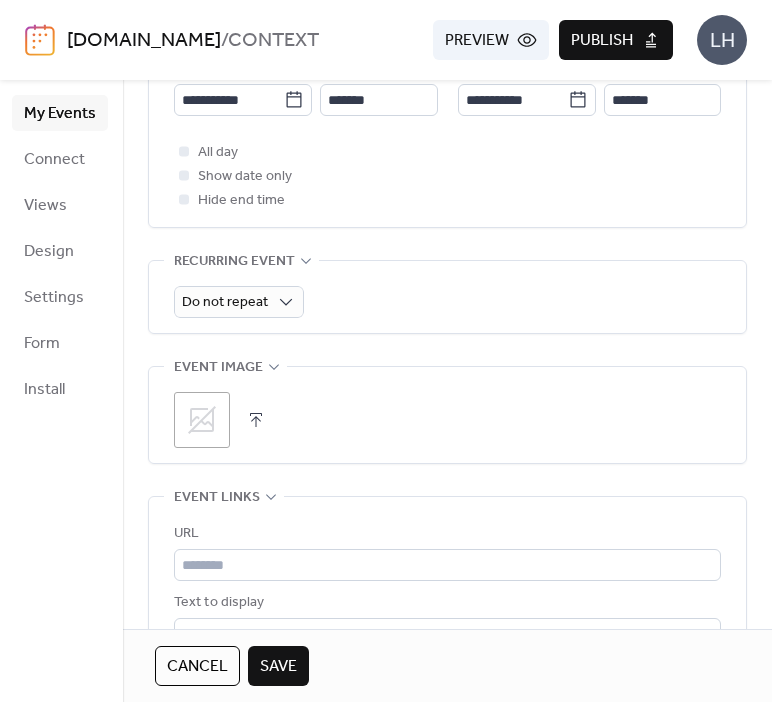 scroll, scrollTop: 795, scrollLeft: 0, axis: vertical 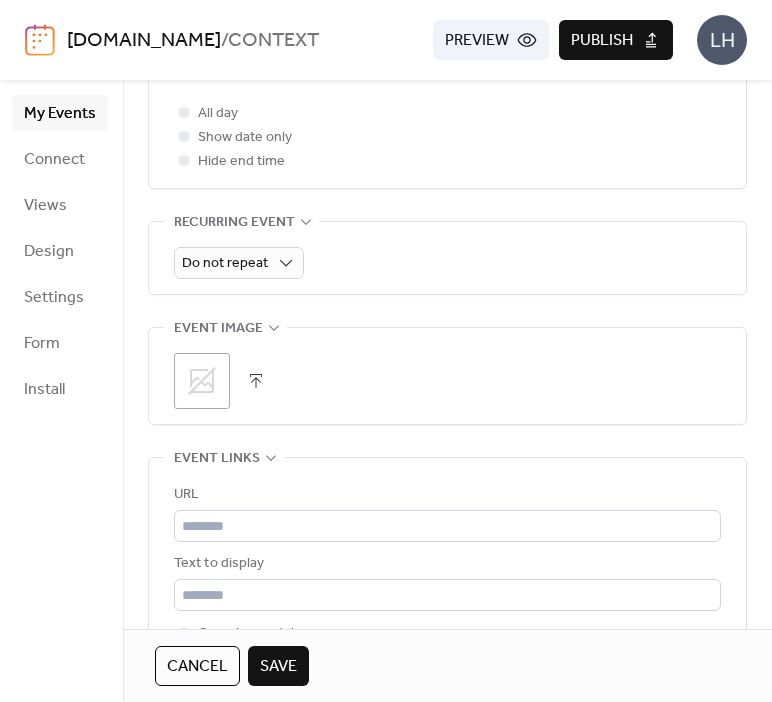 click 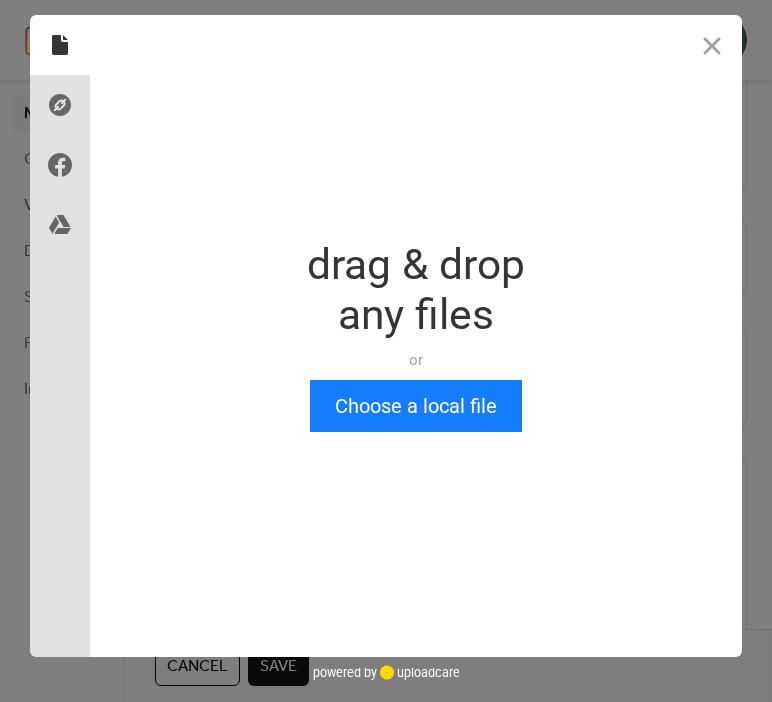 type 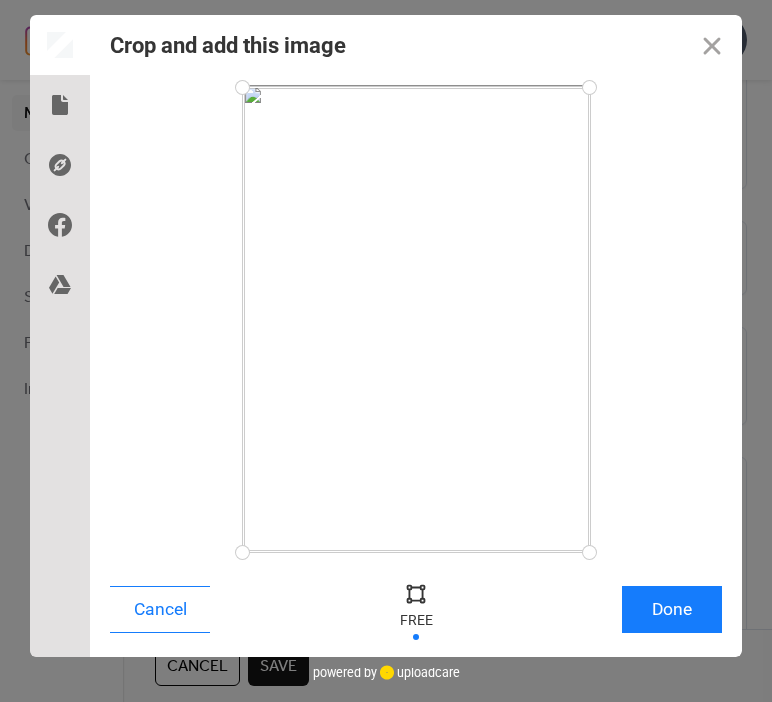 click at bounding box center (589, 87) 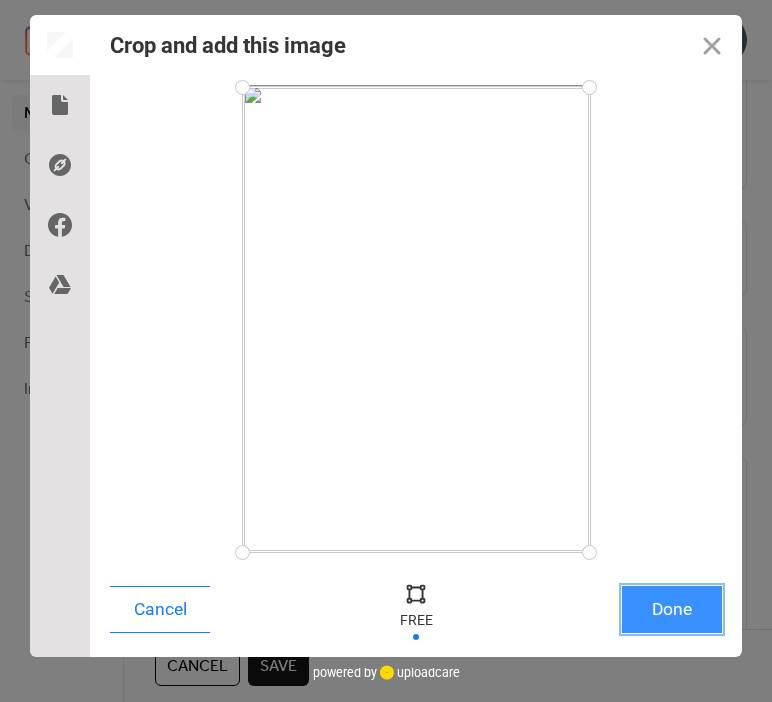 click on "Done" at bounding box center (672, 609) 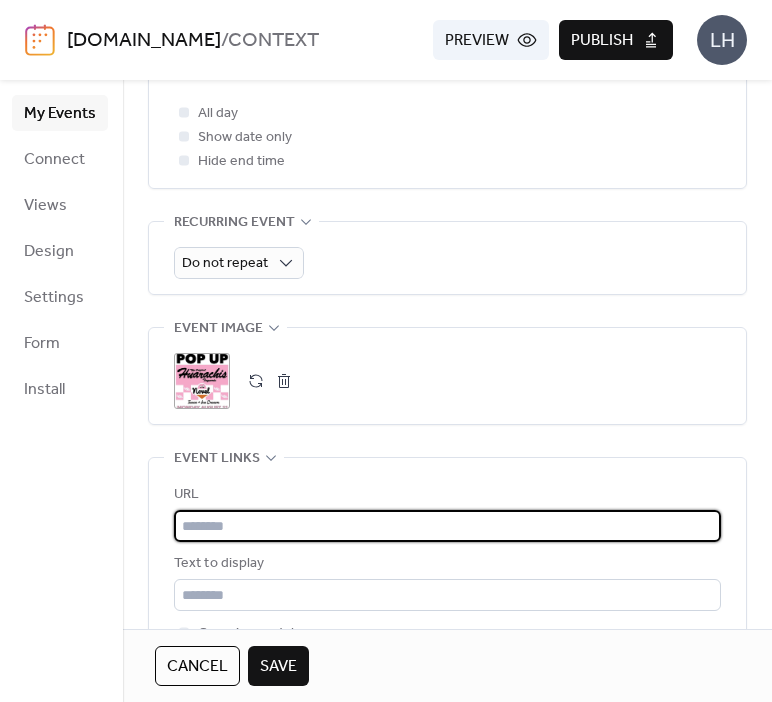 click at bounding box center [447, 526] 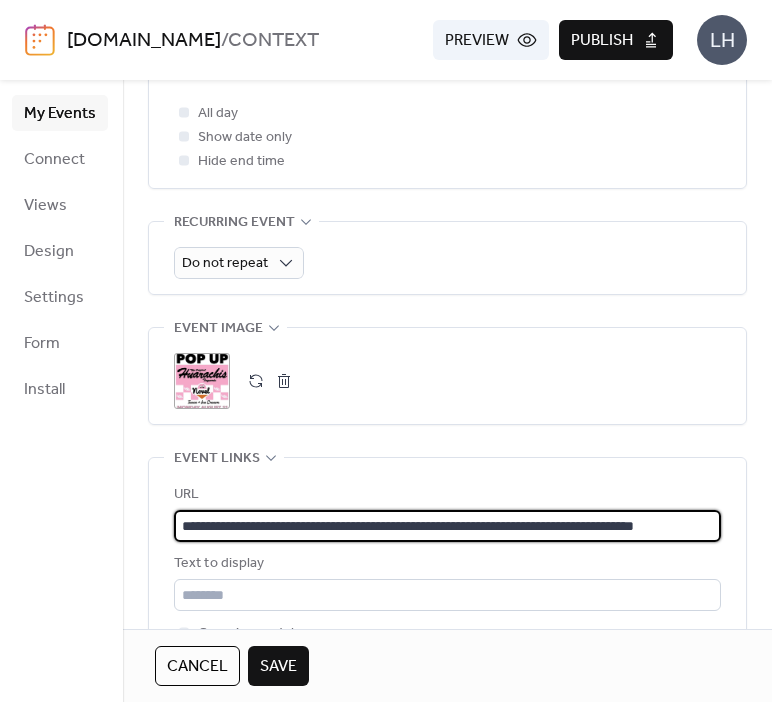 scroll, scrollTop: 0, scrollLeft: 111, axis: horizontal 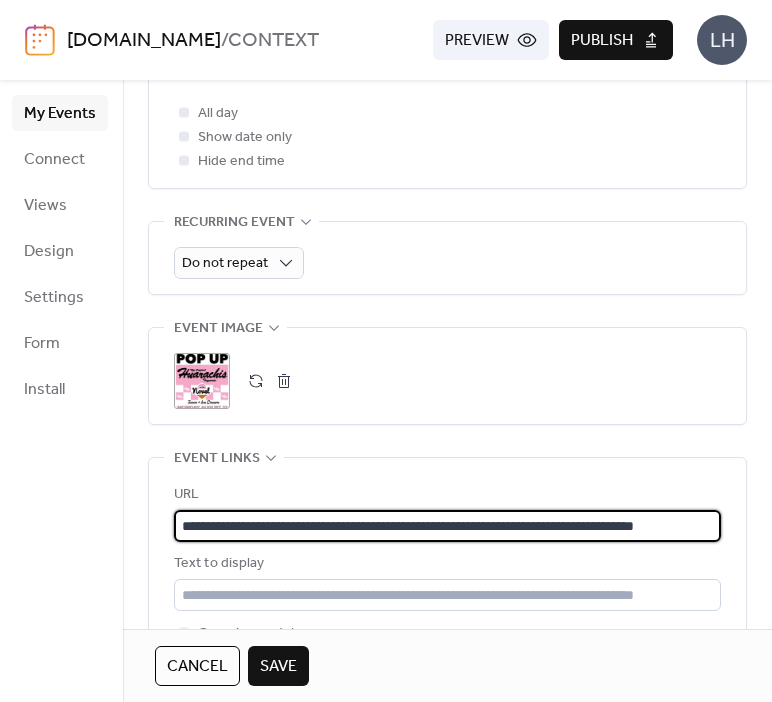 type on "**********" 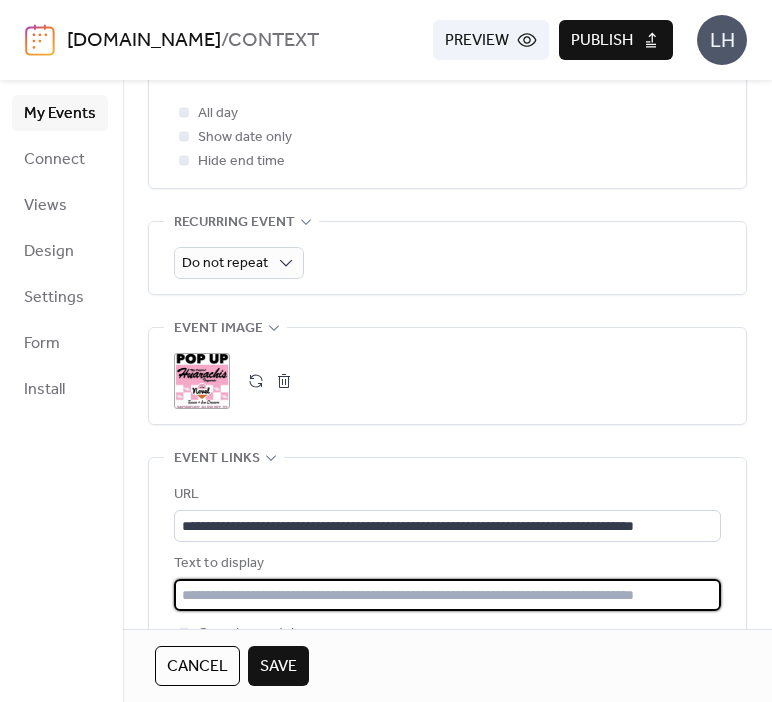 click at bounding box center [447, 595] 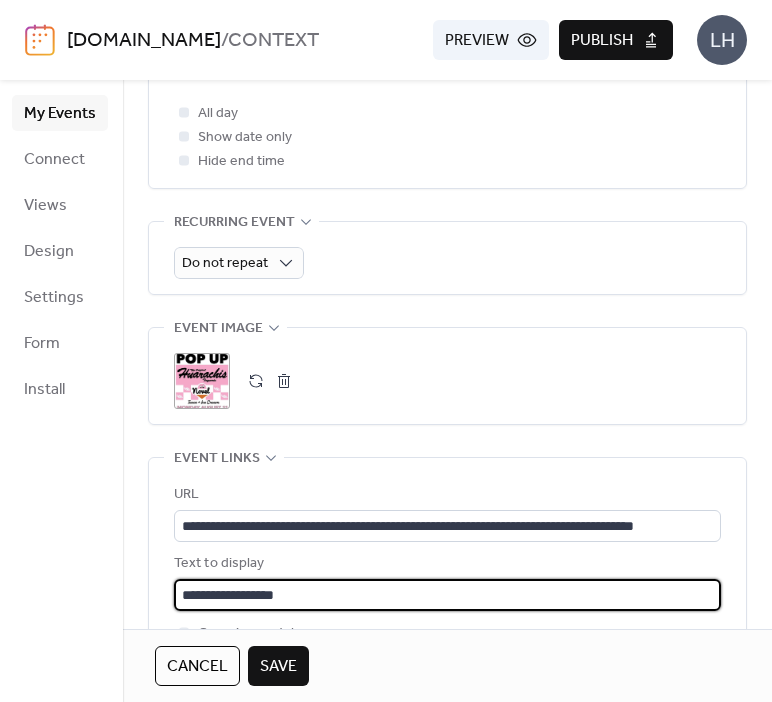 type on "**********" 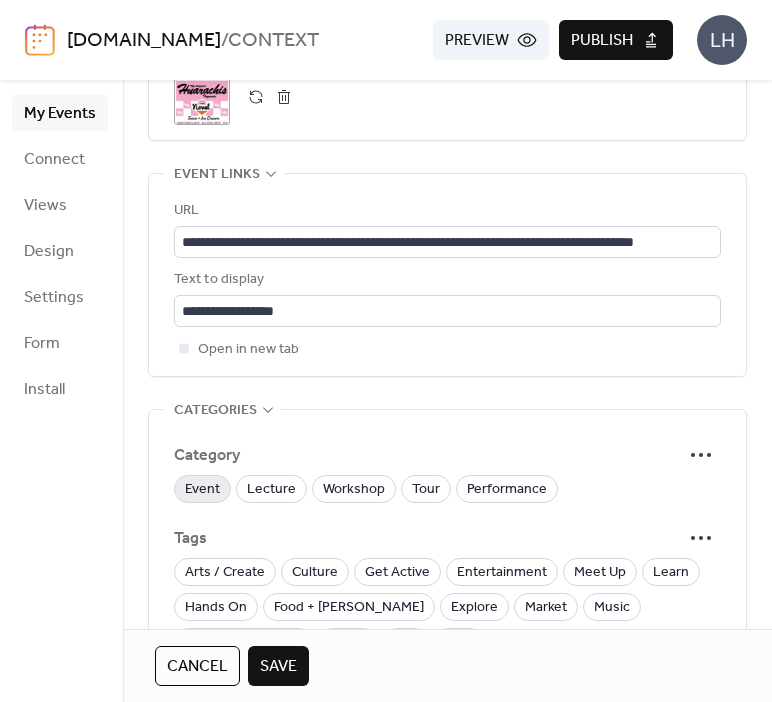 click on "Event" at bounding box center (202, 490) 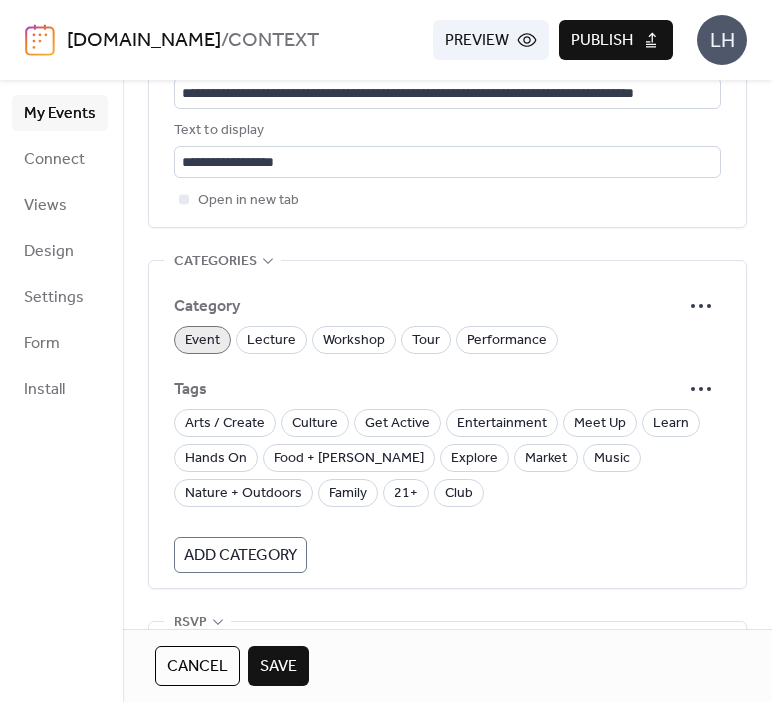 scroll, scrollTop: 1244, scrollLeft: 0, axis: vertical 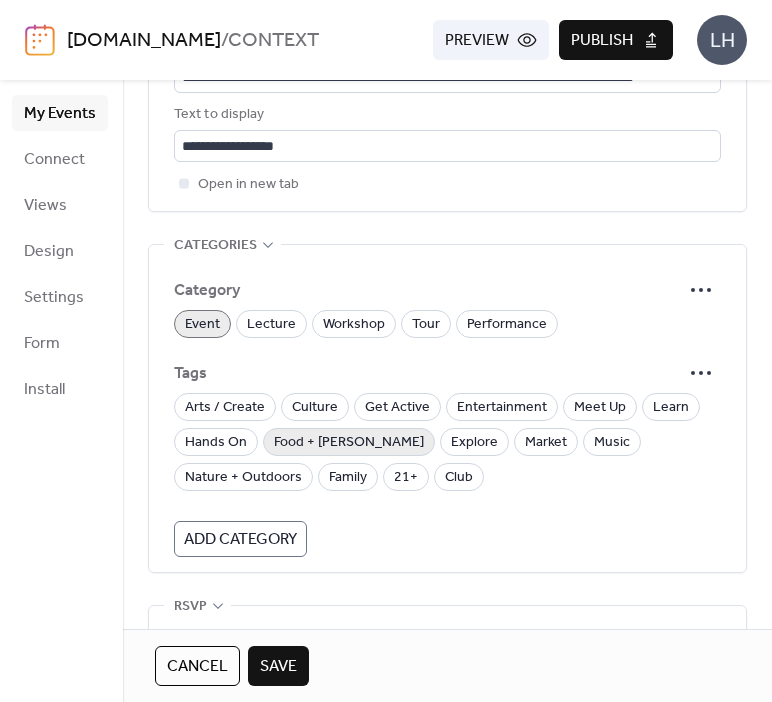 click on "Food + [PERSON_NAME]" at bounding box center [349, 443] 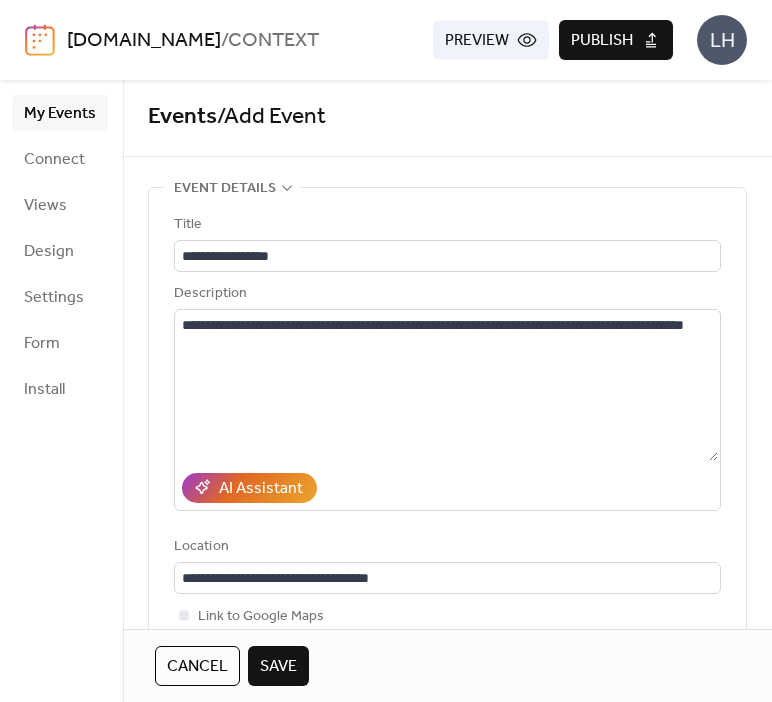 scroll, scrollTop: 2, scrollLeft: 0, axis: vertical 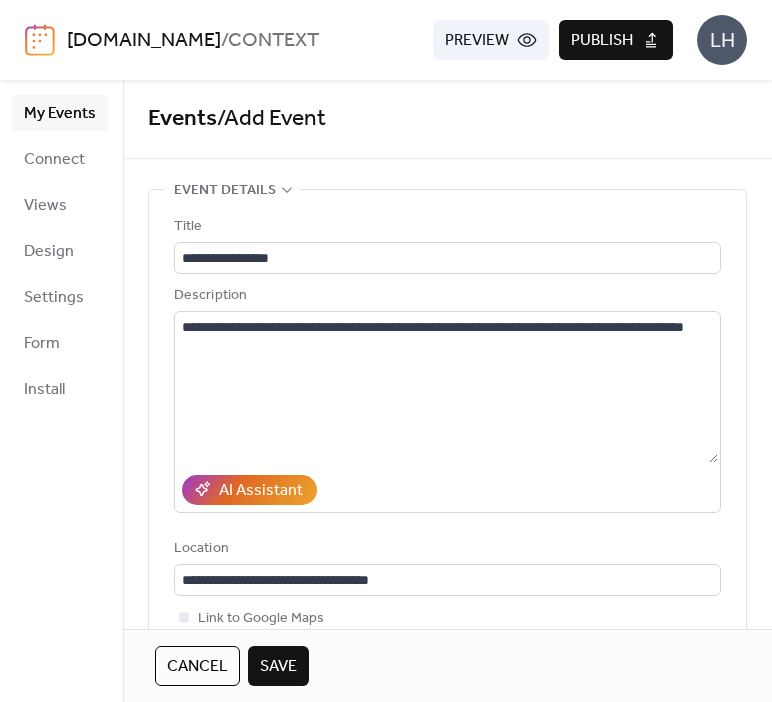 click on "Save" at bounding box center [278, 667] 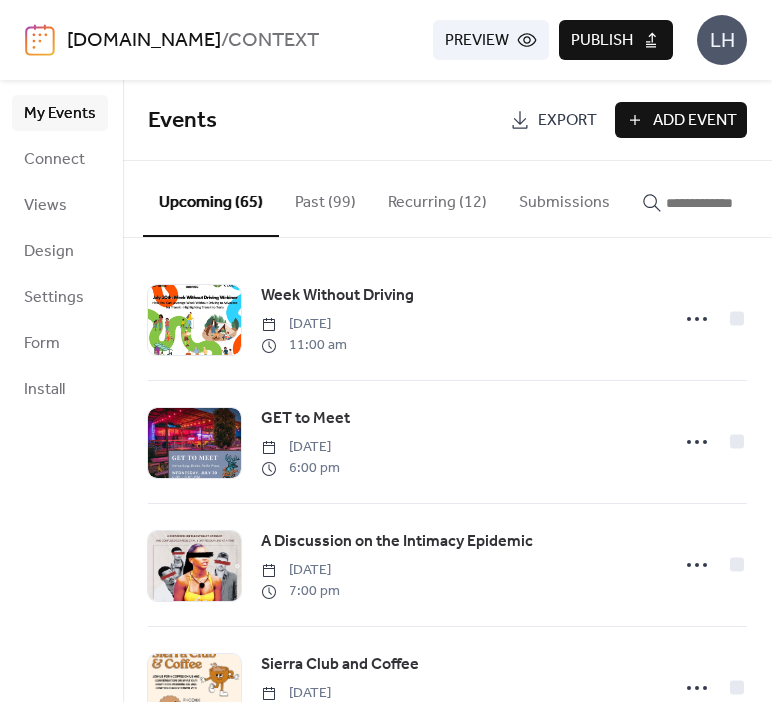click on "Add Event" at bounding box center [695, 121] 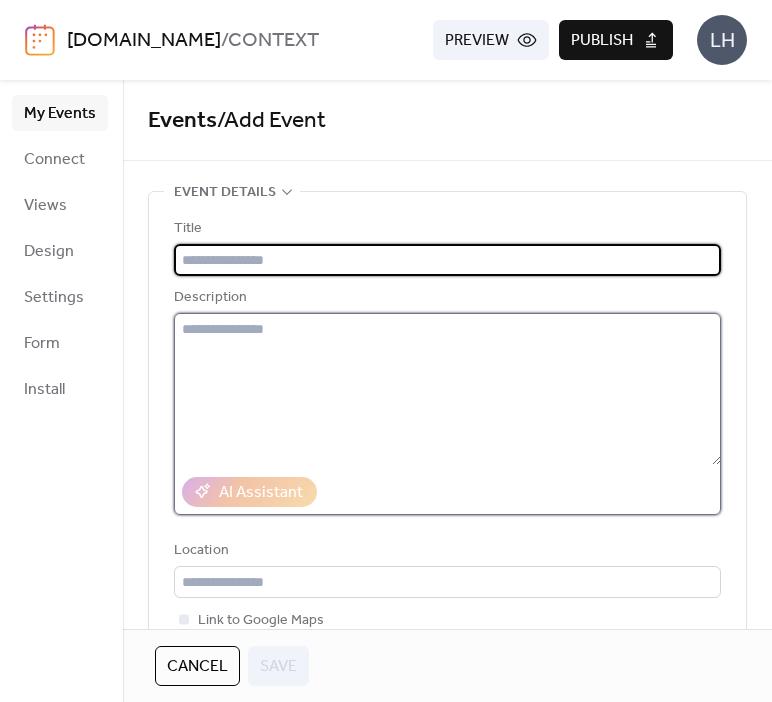 click at bounding box center [447, 389] 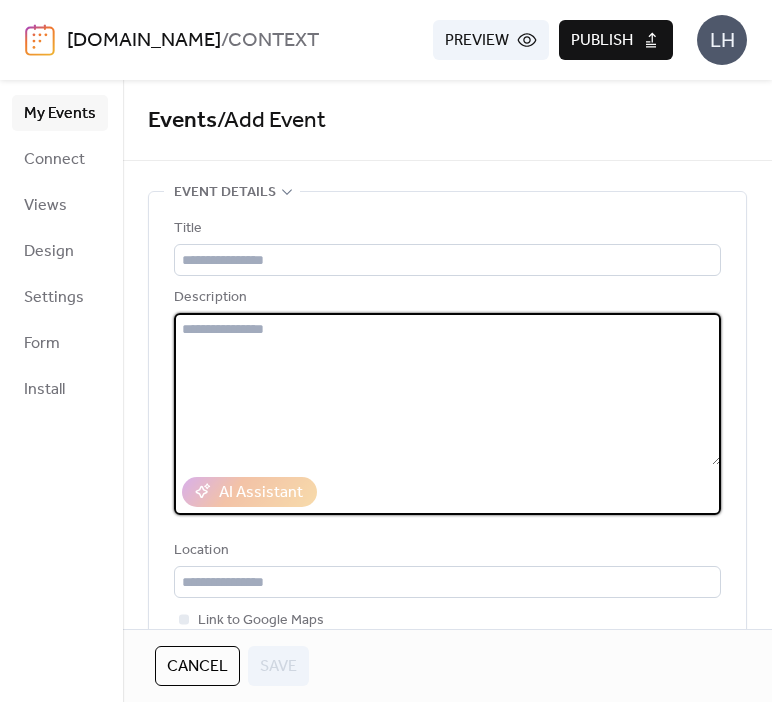 paste on "**********" 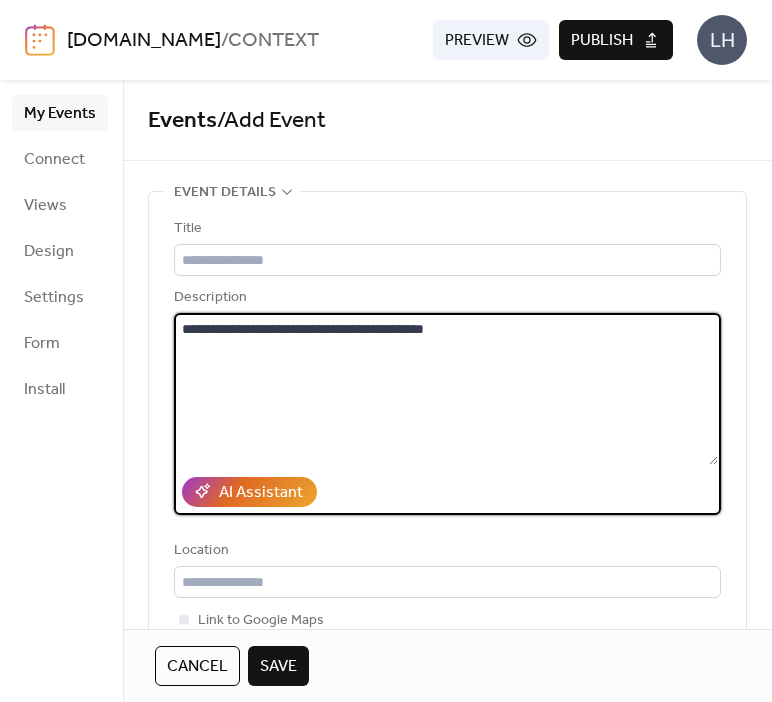 type 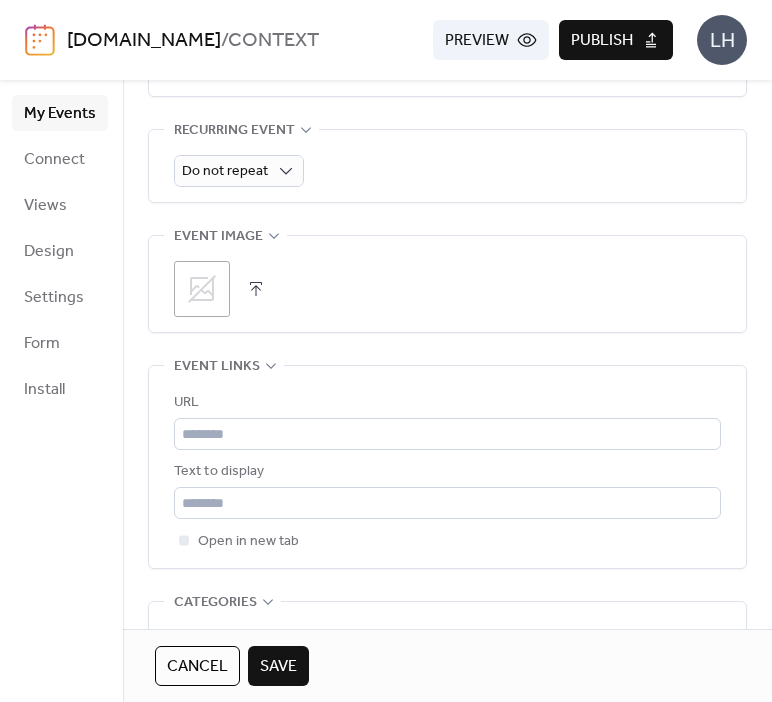scroll, scrollTop: 890, scrollLeft: 0, axis: vertical 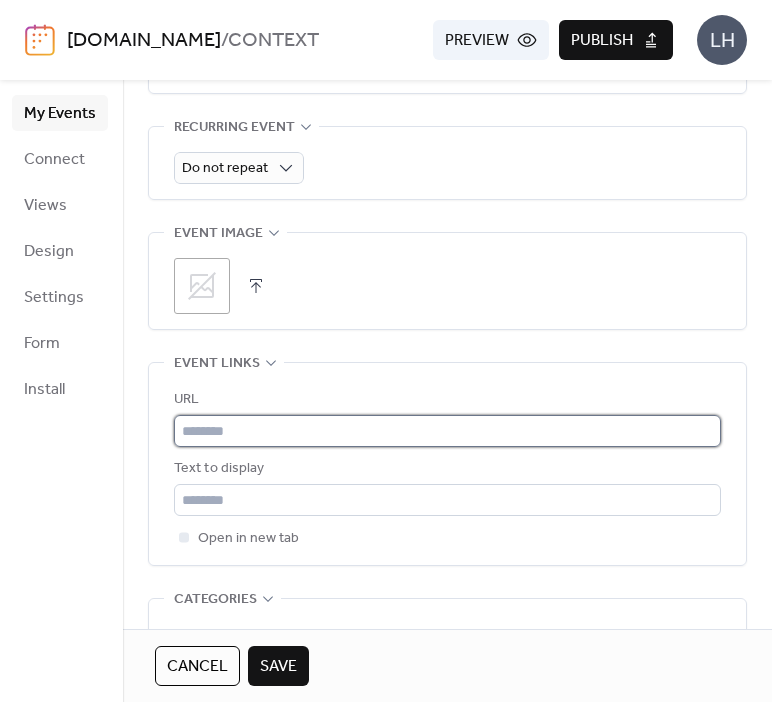 click at bounding box center [447, 431] 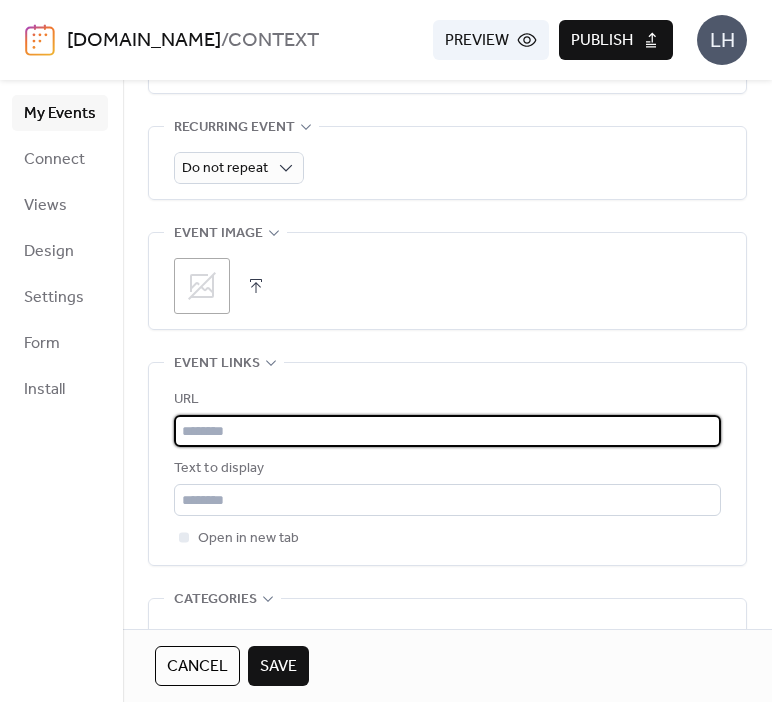 paste on "**********" 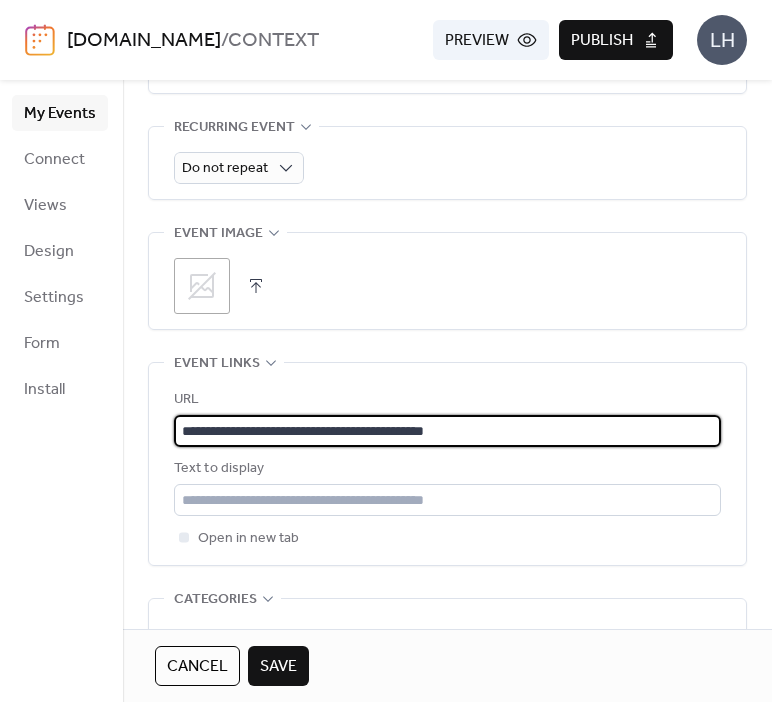 type on "**********" 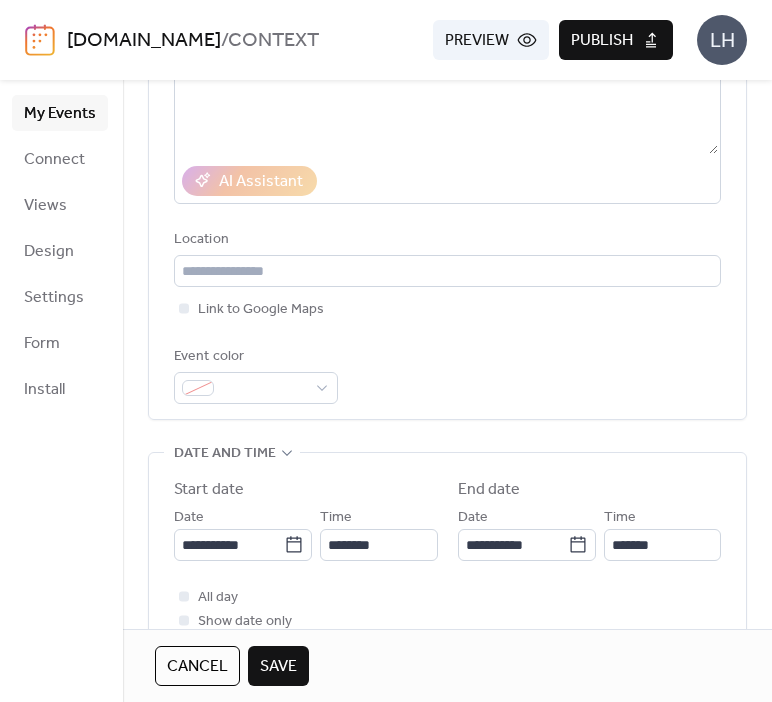 scroll, scrollTop: 0, scrollLeft: 0, axis: both 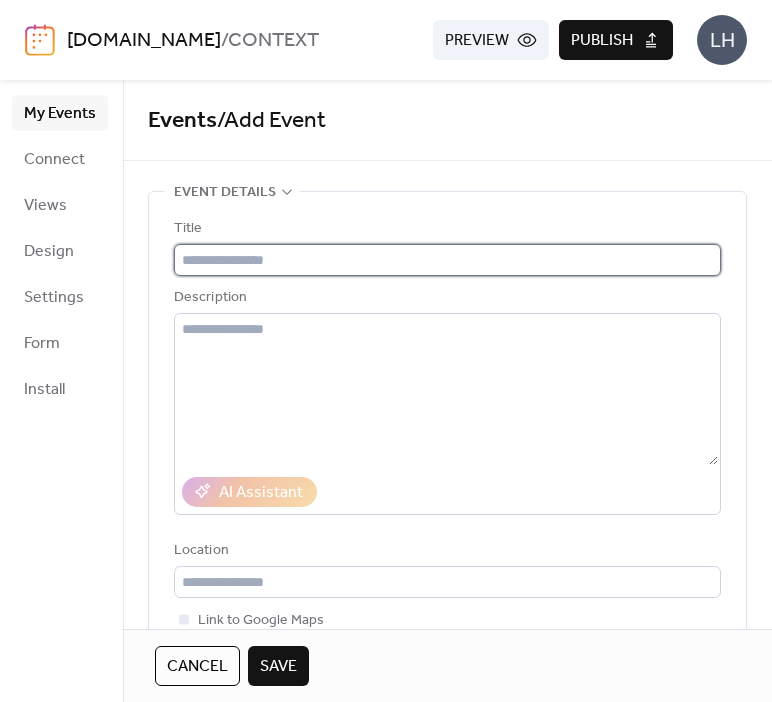 click at bounding box center (447, 260) 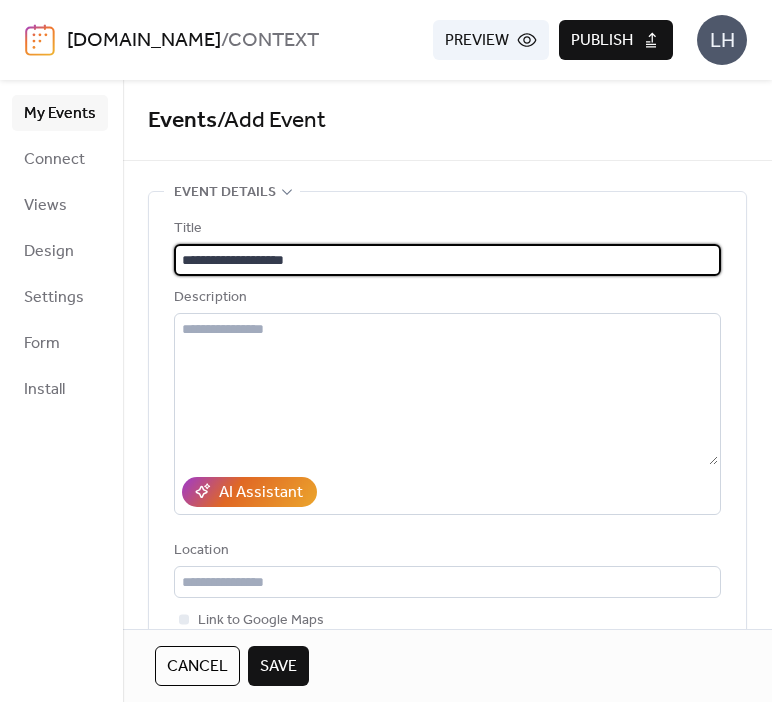 type on "**********" 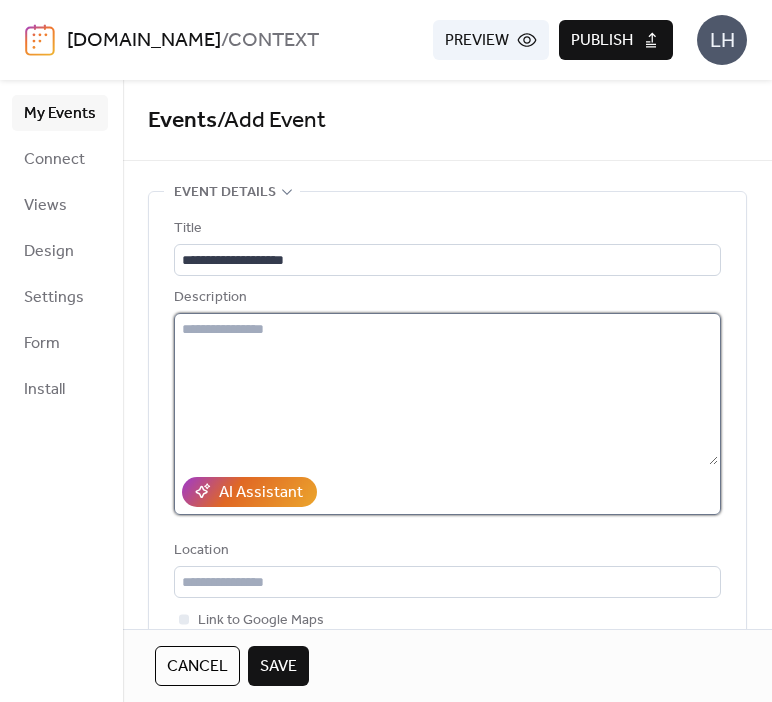 click at bounding box center (446, 389) 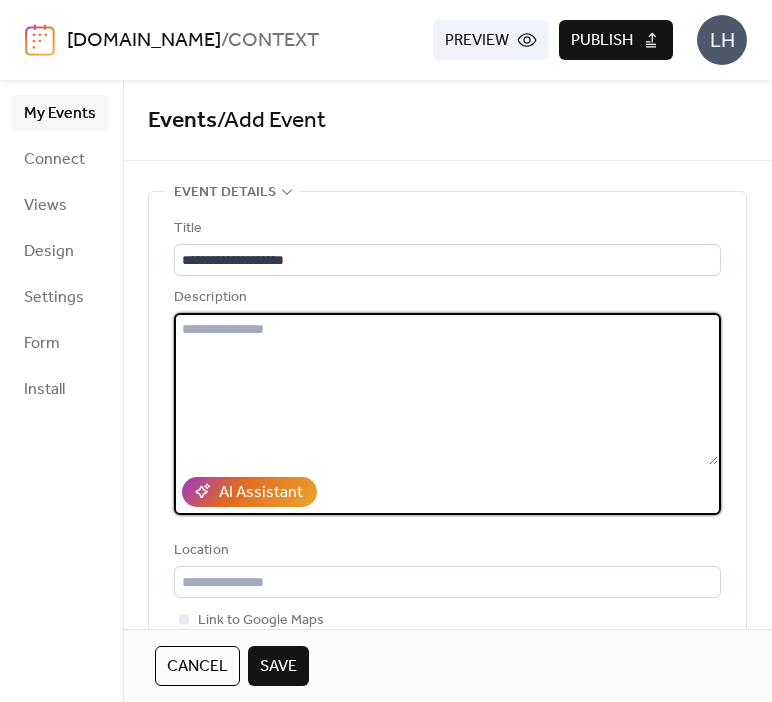 paste on "**********" 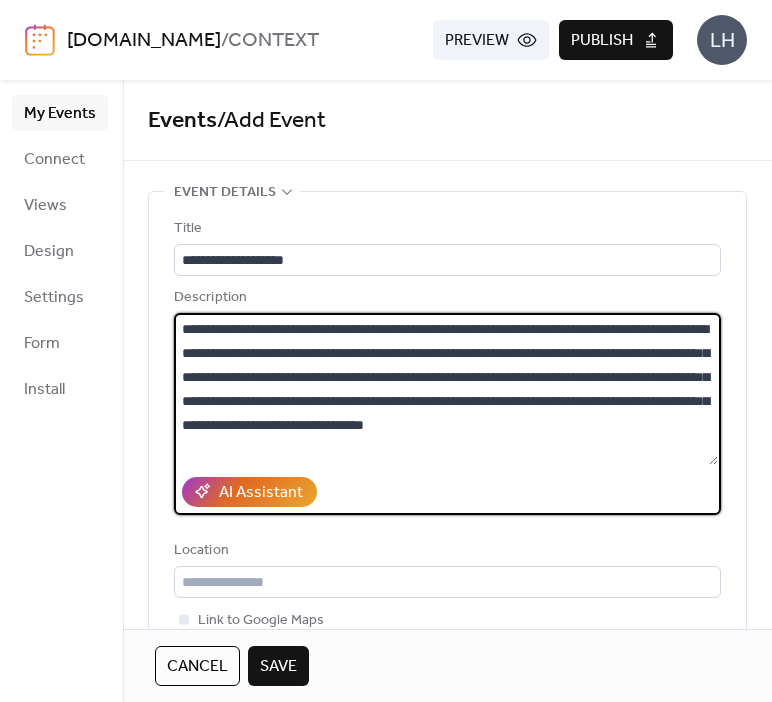 scroll, scrollTop: 0, scrollLeft: 0, axis: both 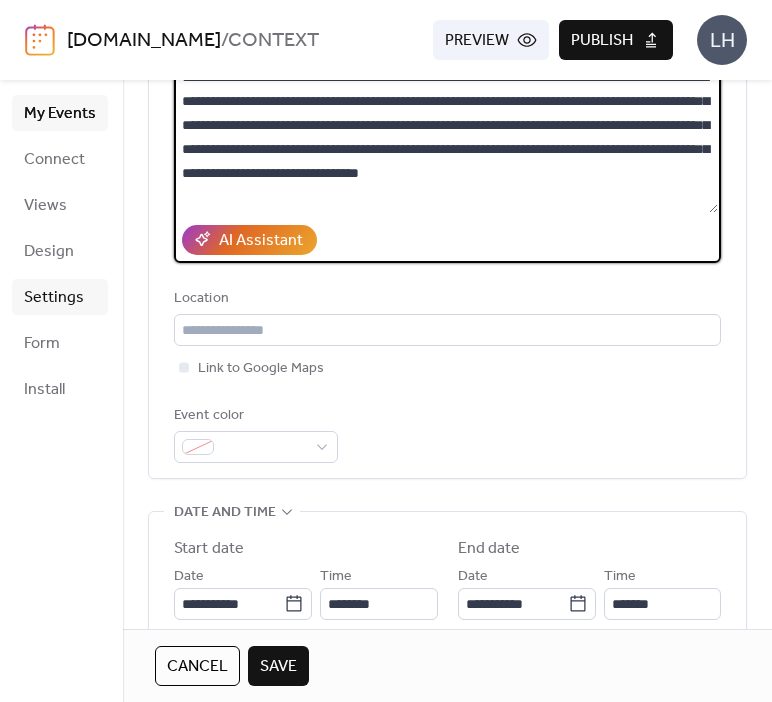 type on "**********" 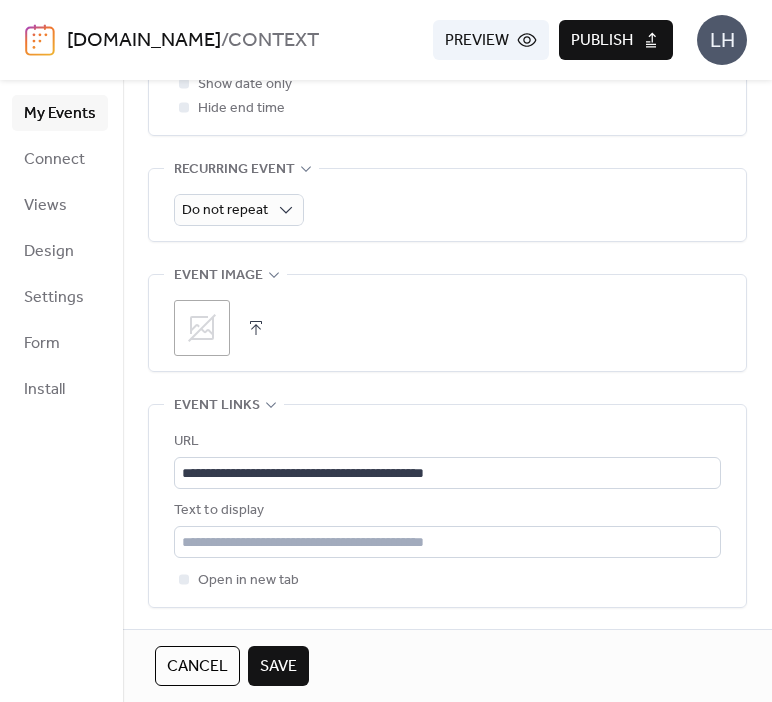 scroll, scrollTop: 976, scrollLeft: 0, axis: vertical 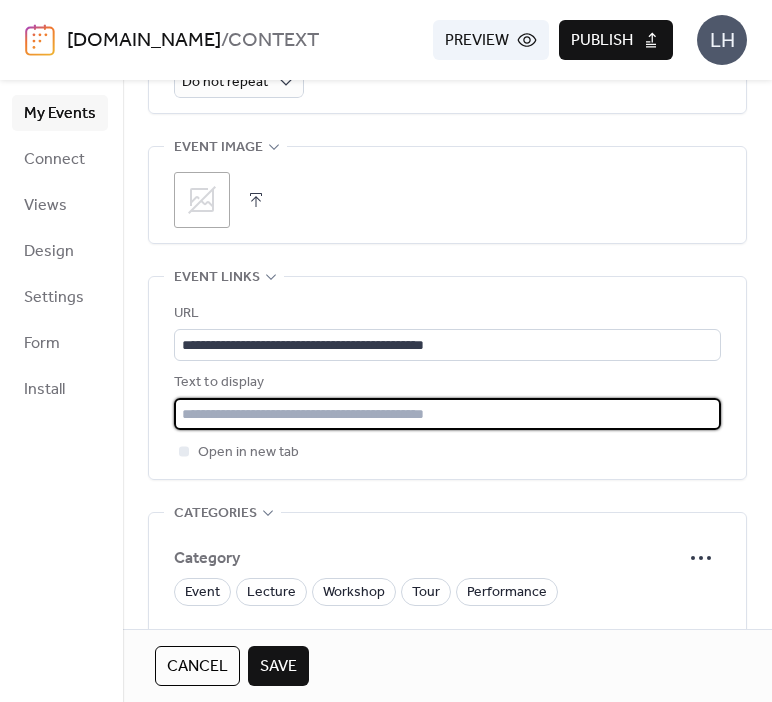 click at bounding box center (447, 414) 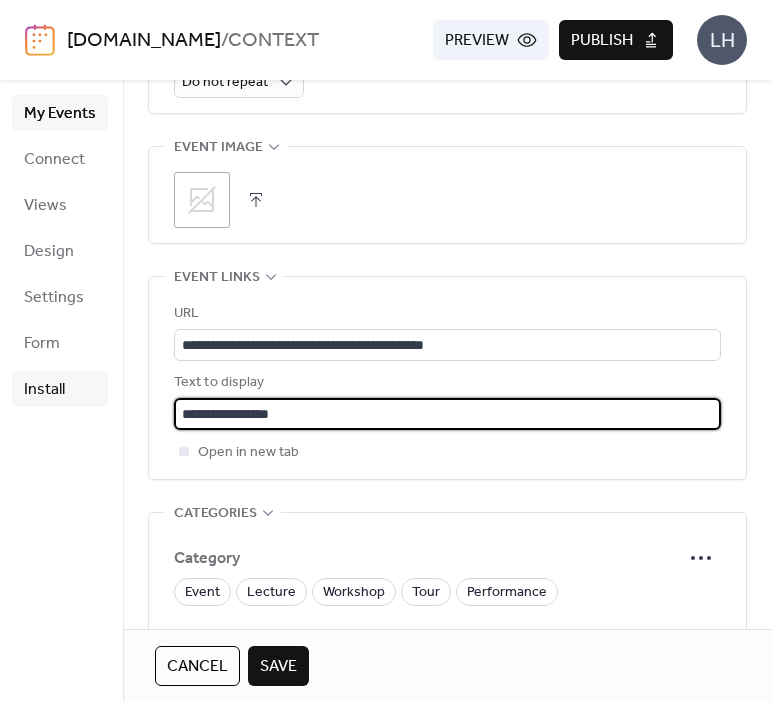 type on "**********" 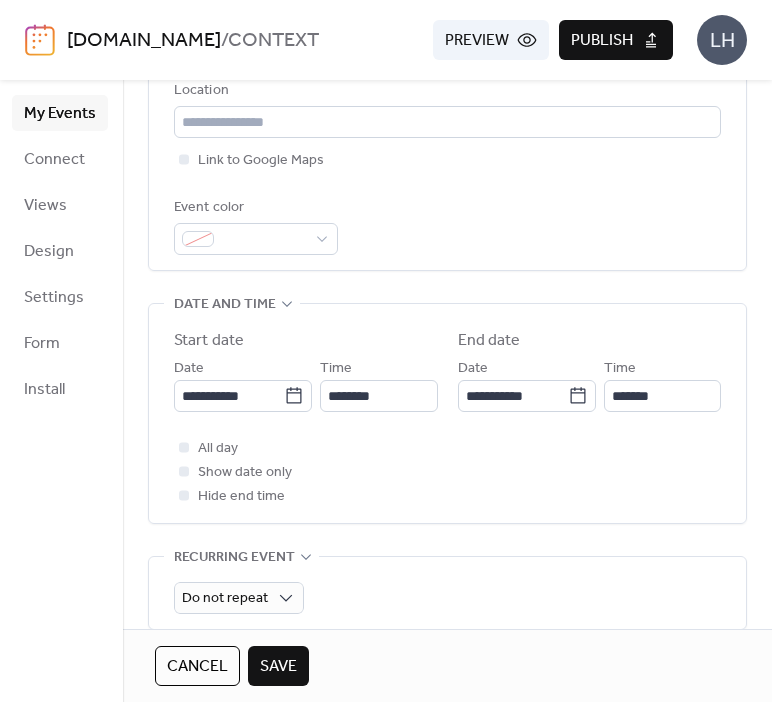scroll, scrollTop: 459, scrollLeft: 0, axis: vertical 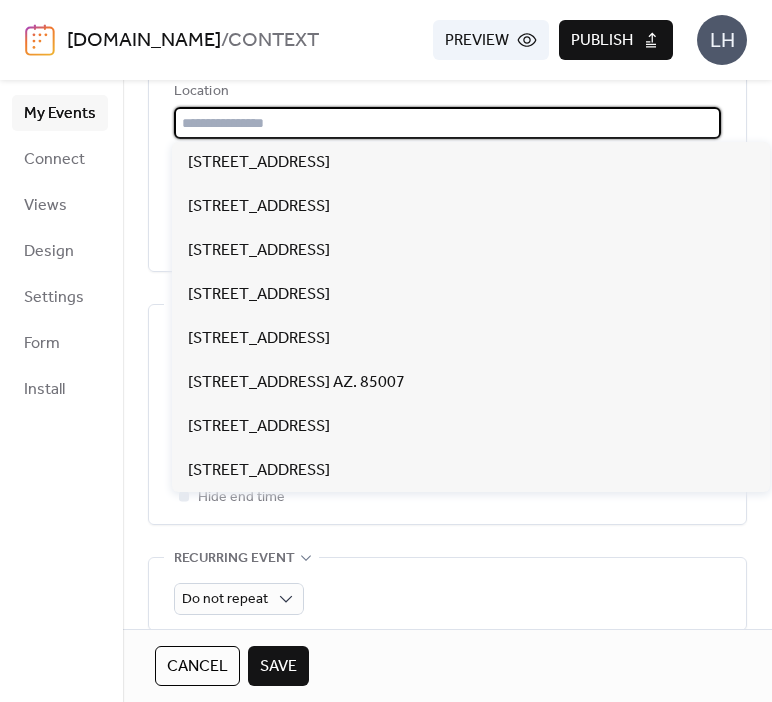 click at bounding box center (447, 123) 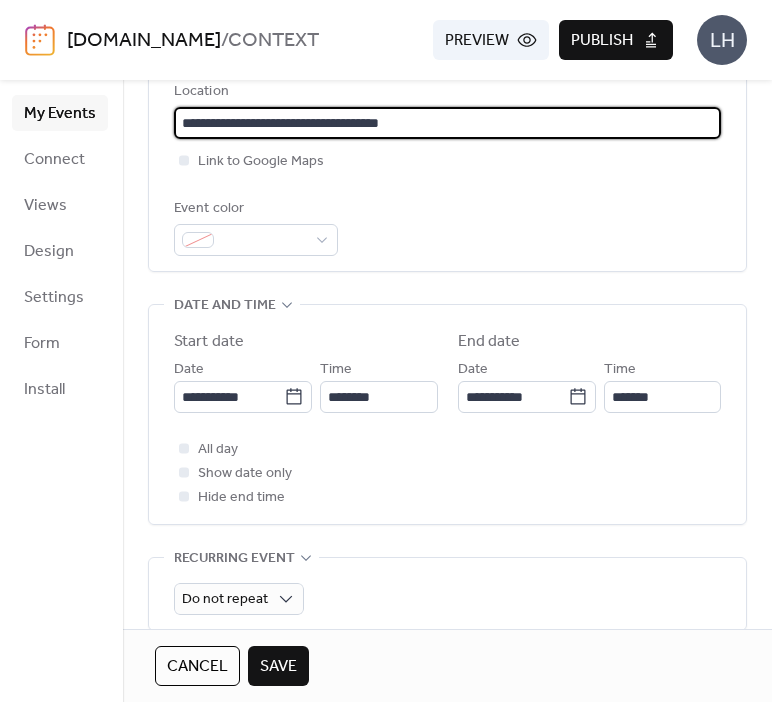 type on "**********" 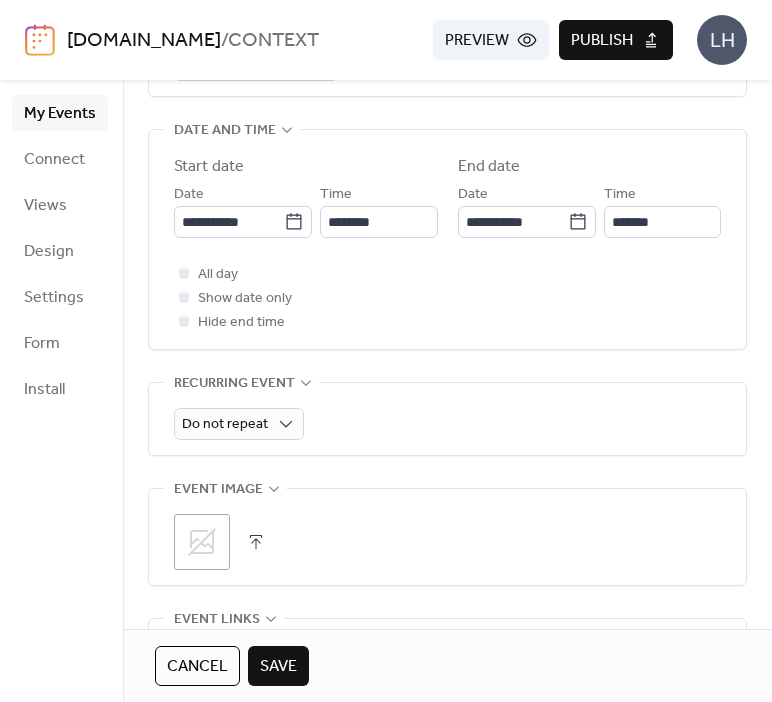 scroll, scrollTop: 638, scrollLeft: 0, axis: vertical 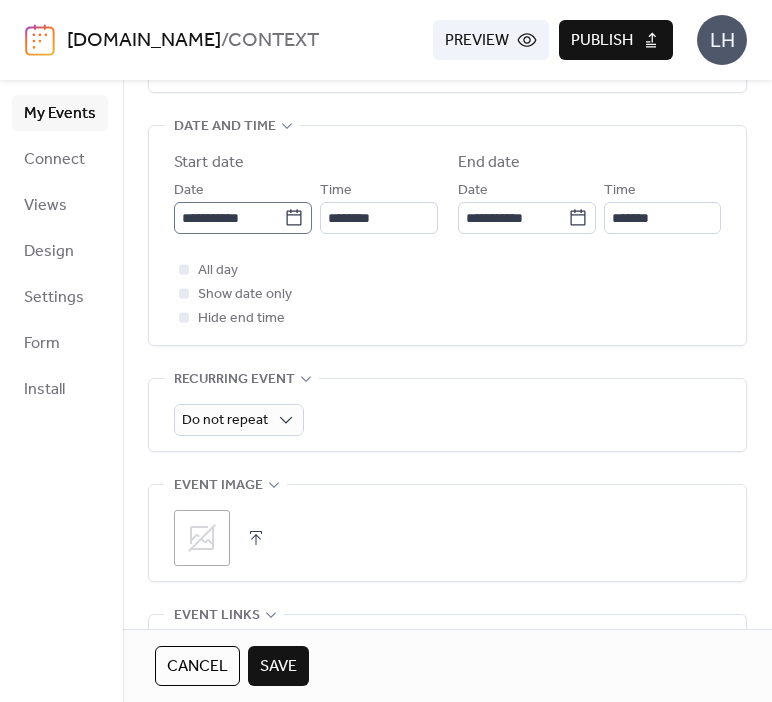 click 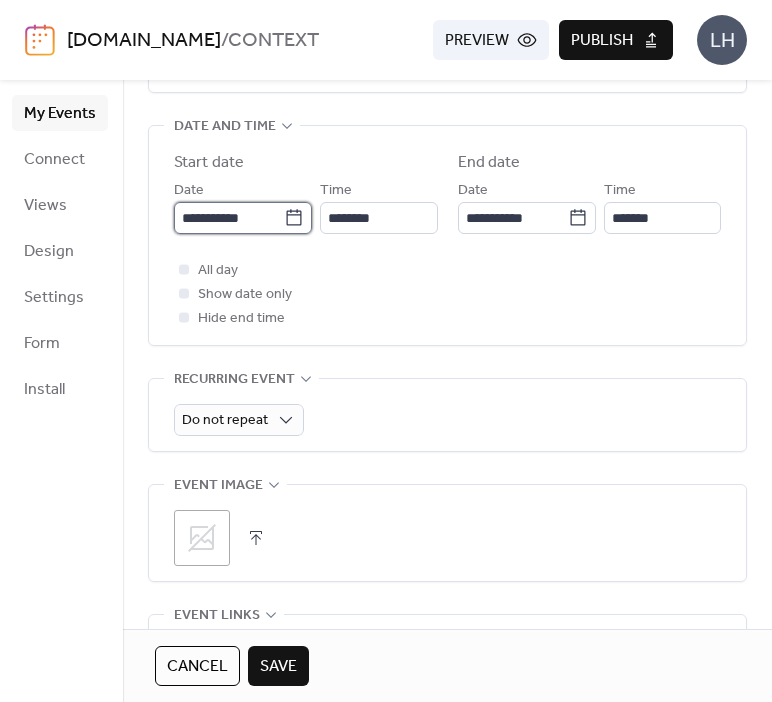 click on "**********" at bounding box center (229, 218) 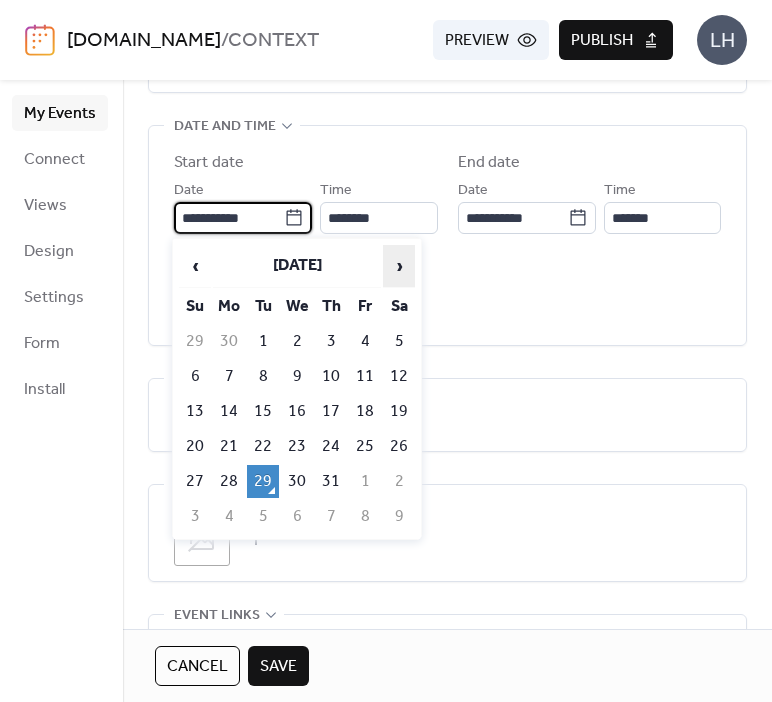 click on "›" at bounding box center (399, 266) 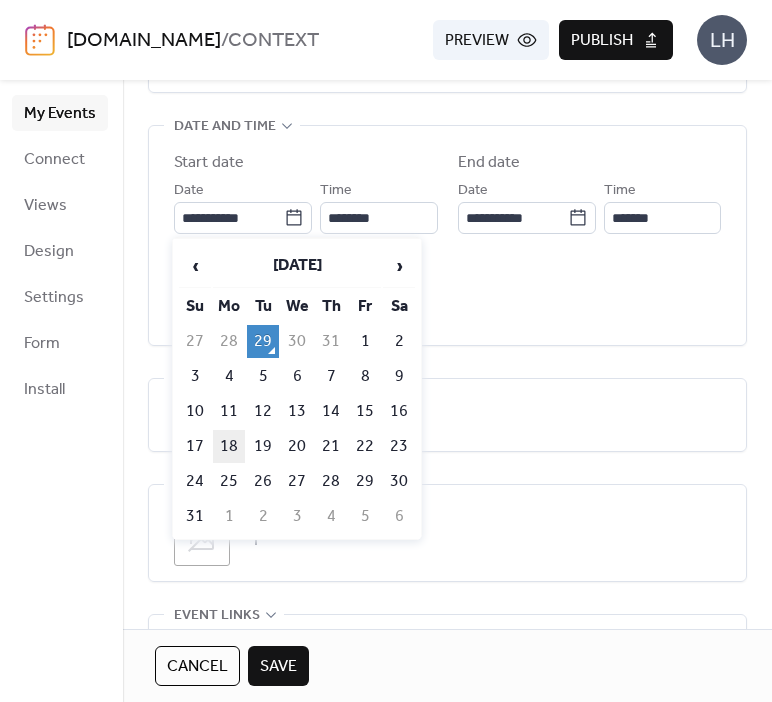 click on "18" at bounding box center (229, 446) 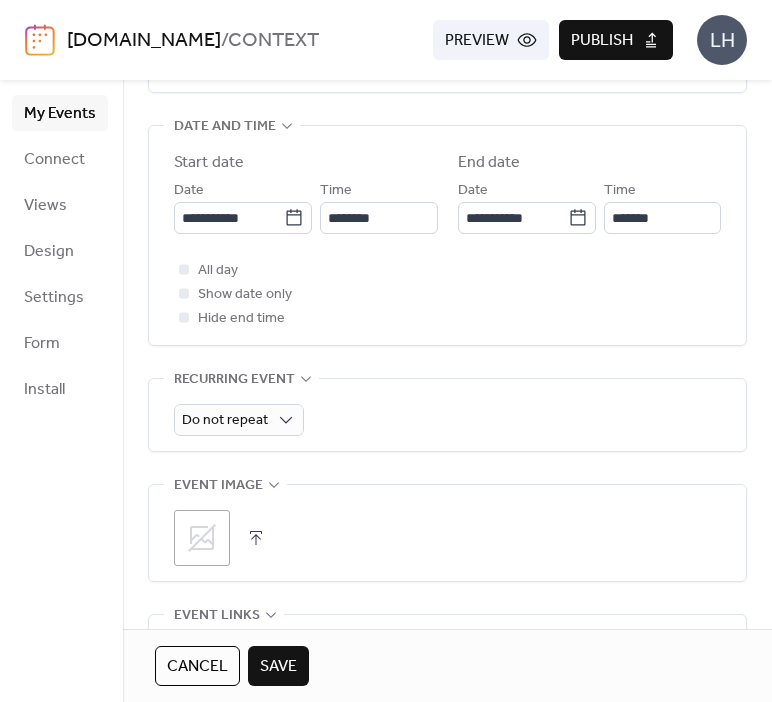 type on "**********" 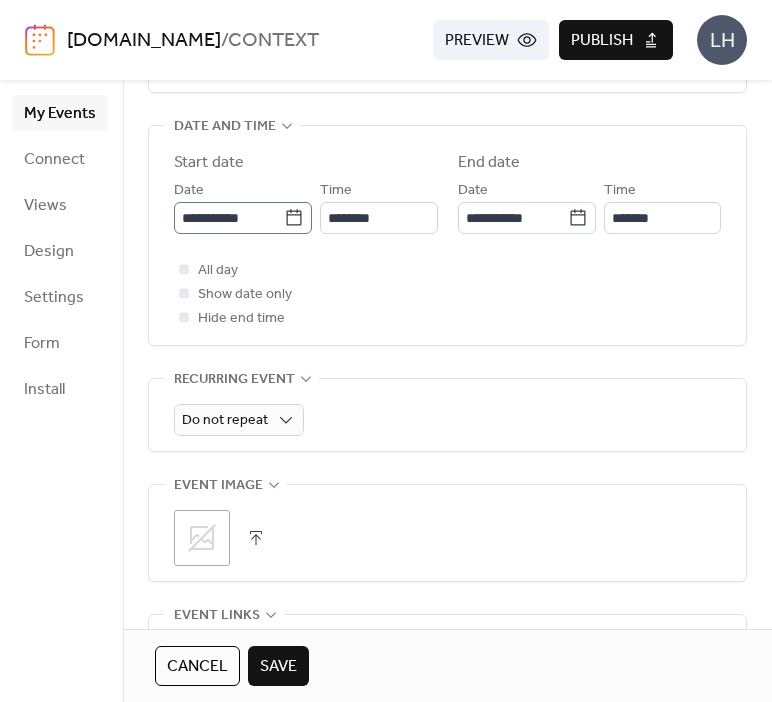 click 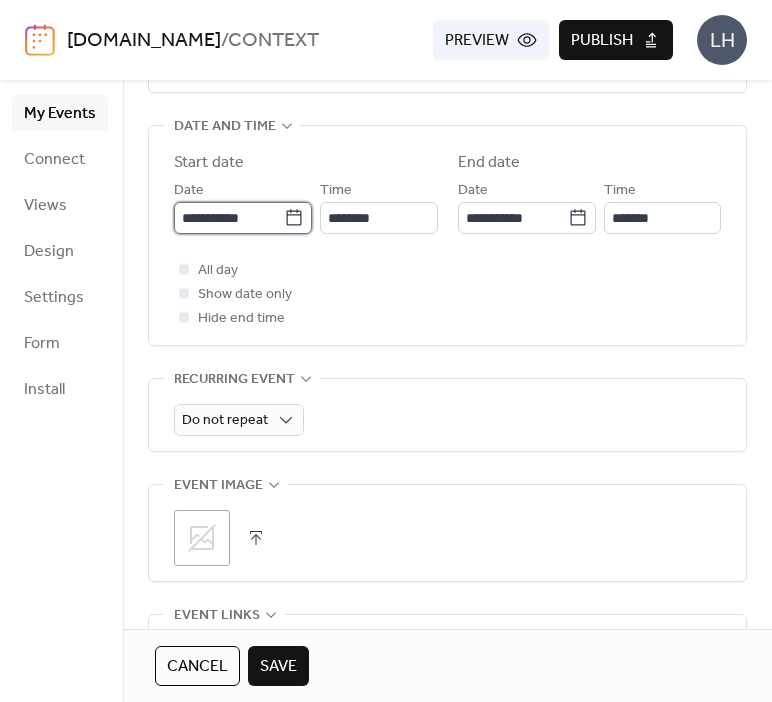 click on "**********" at bounding box center [229, 218] 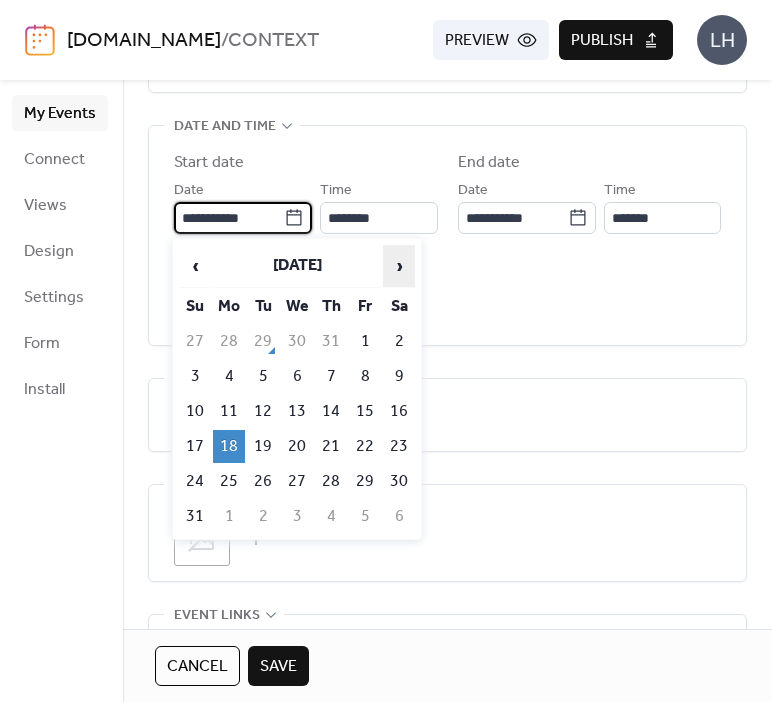 click on "›" at bounding box center (399, 266) 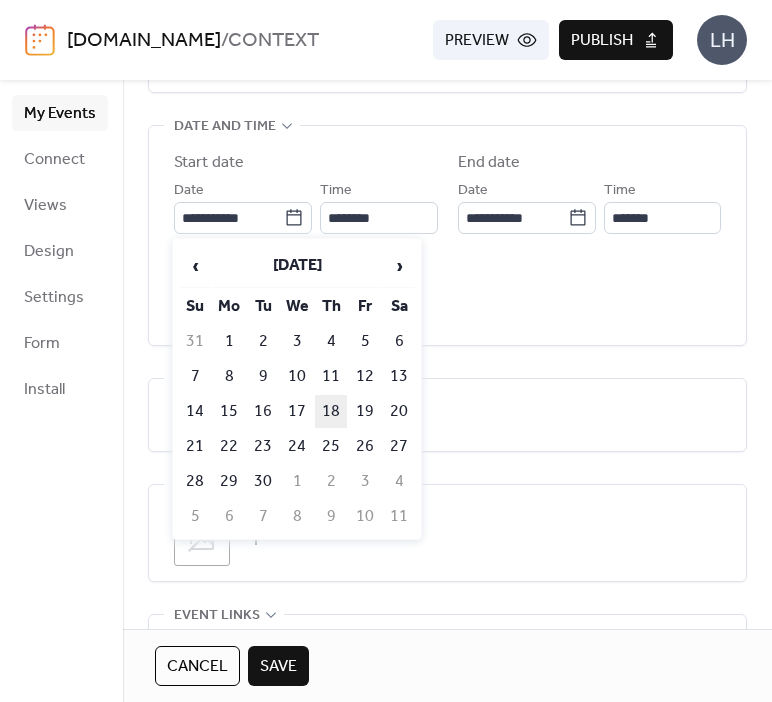 click on "18" at bounding box center (331, 411) 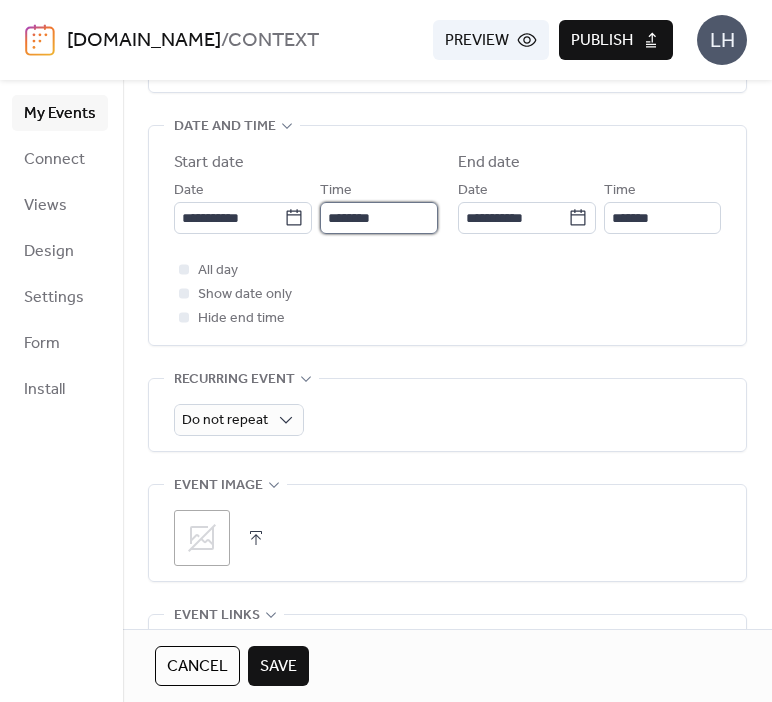 click on "********" at bounding box center (378, 218) 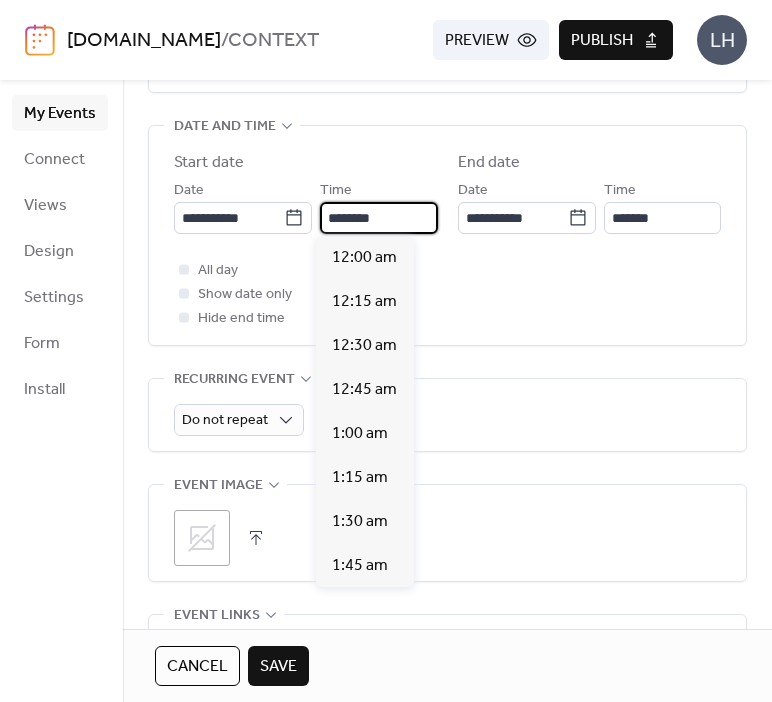 click on "********" at bounding box center (378, 218) 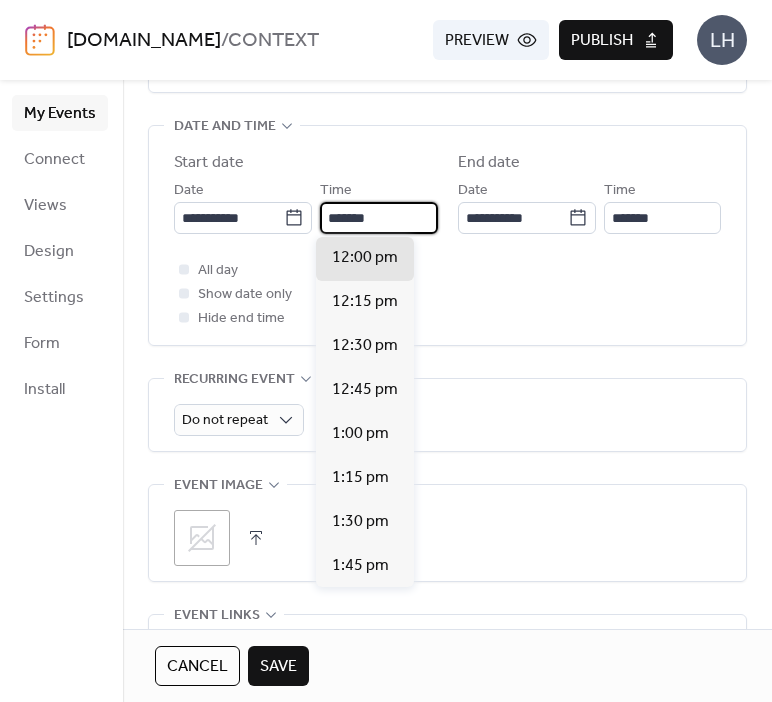 scroll, scrollTop: 2992, scrollLeft: 0, axis: vertical 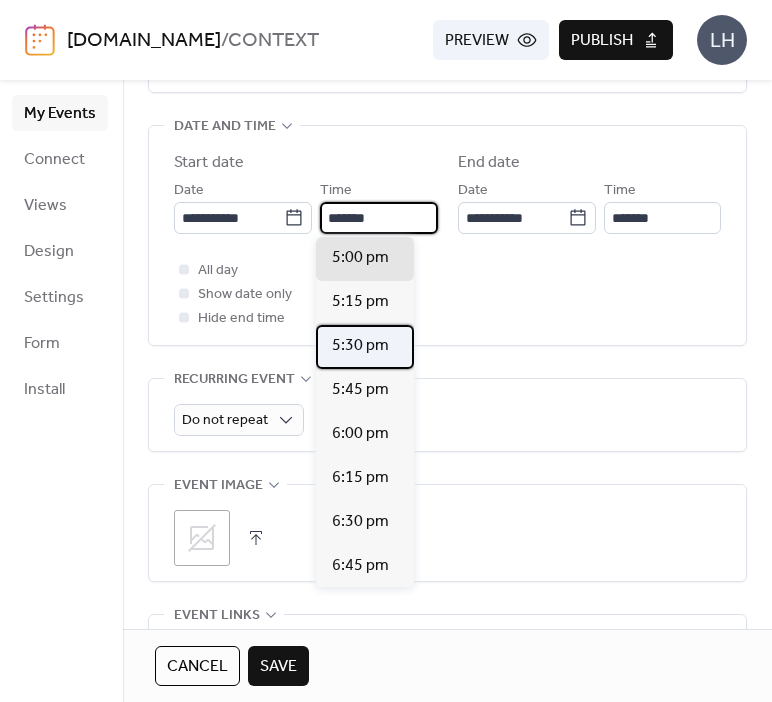 click on "5:30 pm" at bounding box center (360, 346) 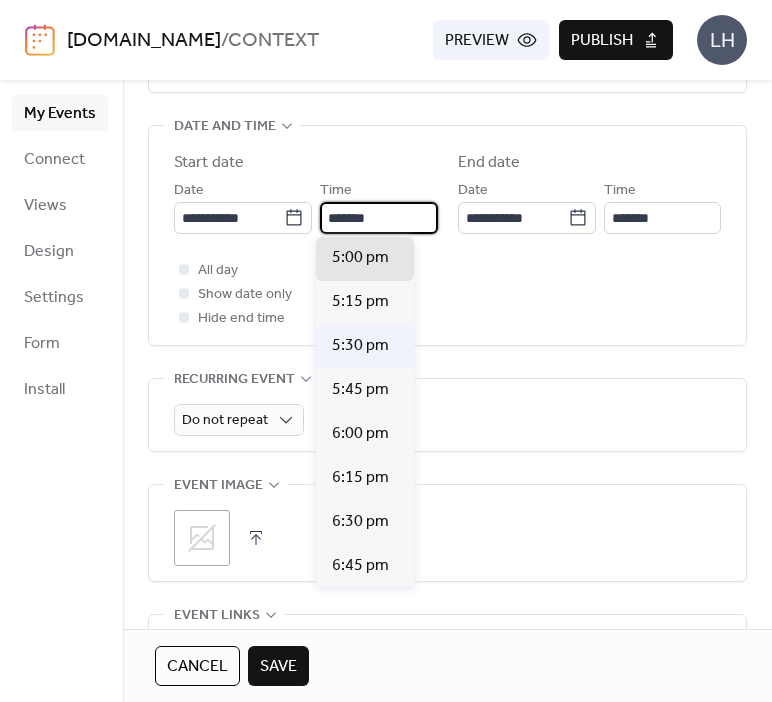 type on "*******" 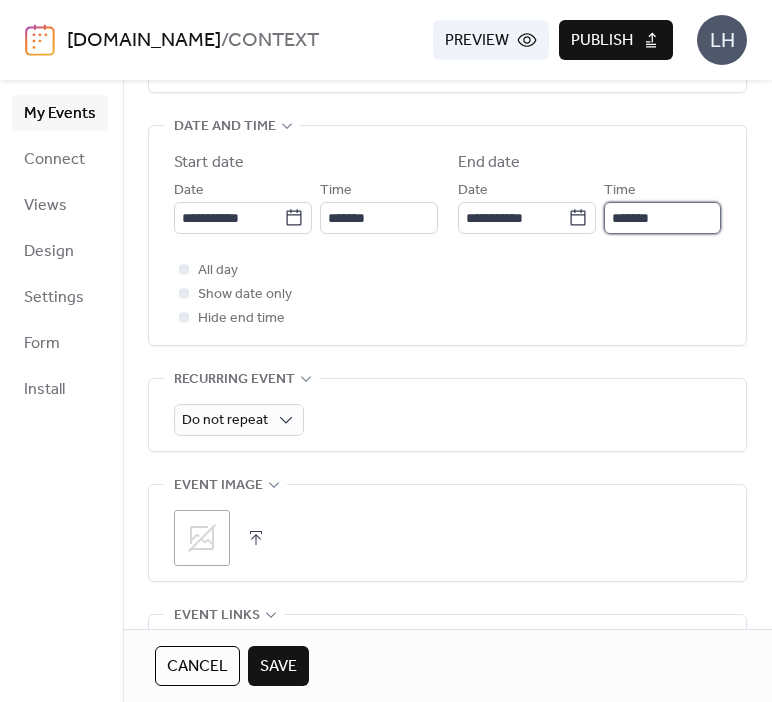 click on "*******" at bounding box center [662, 218] 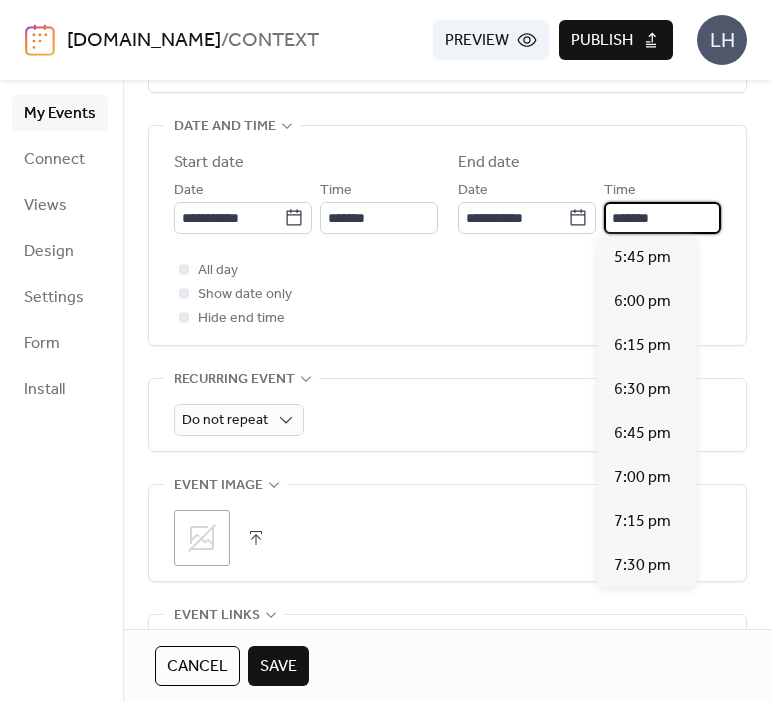 scroll, scrollTop: 484, scrollLeft: 0, axis: vertical 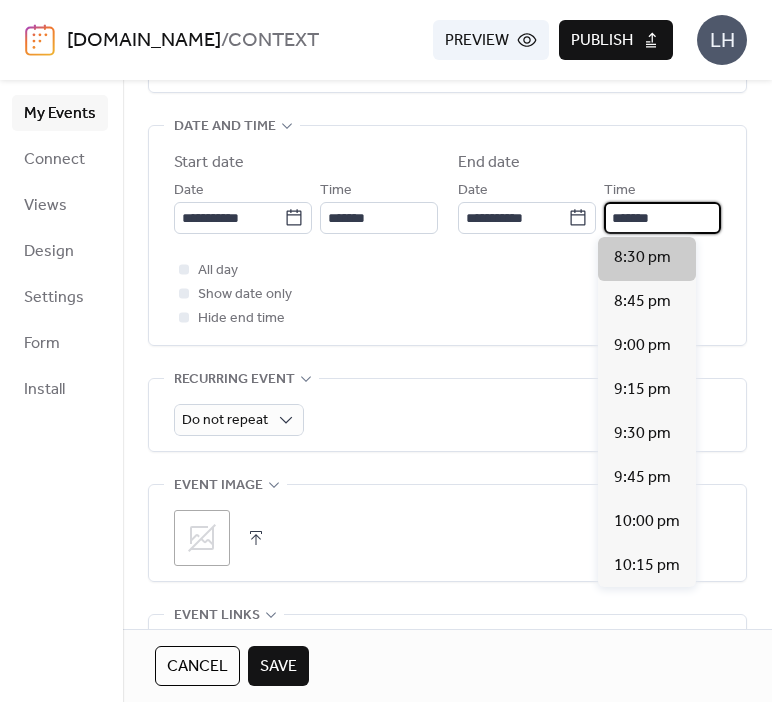 type on "*******" 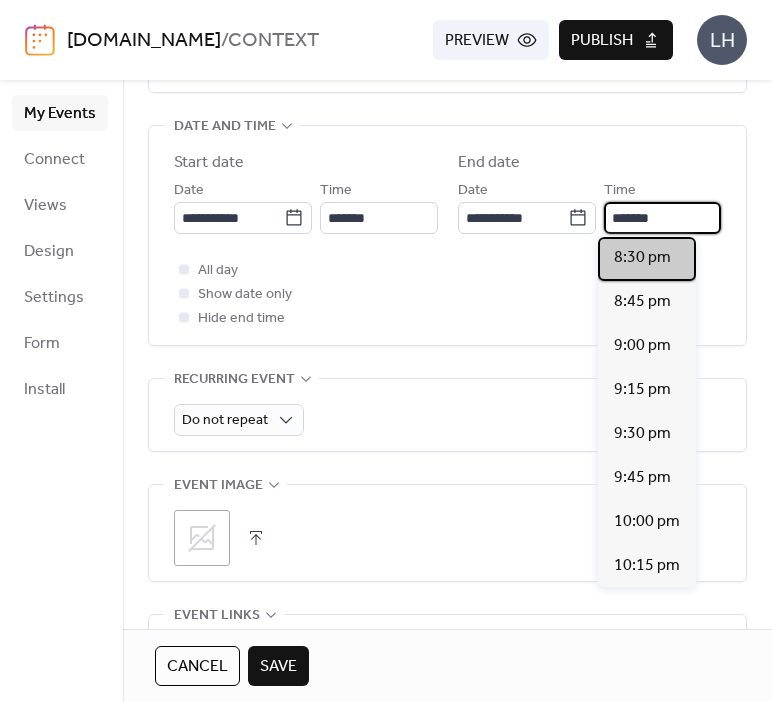 click on "8:30 pm" at bounding box center [642, 258] 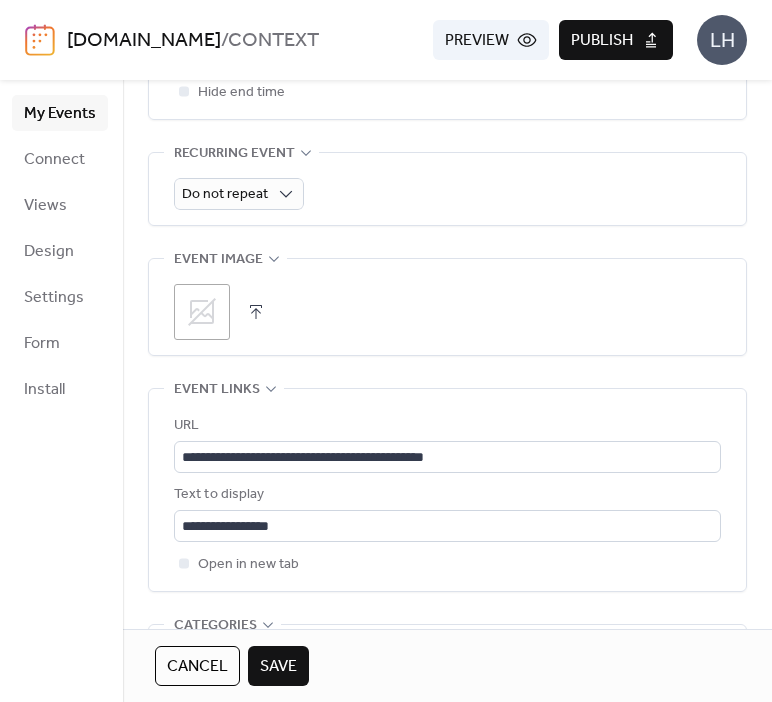 scroll, scrollTop: 867, scrollLeft: 0, axis: vertical 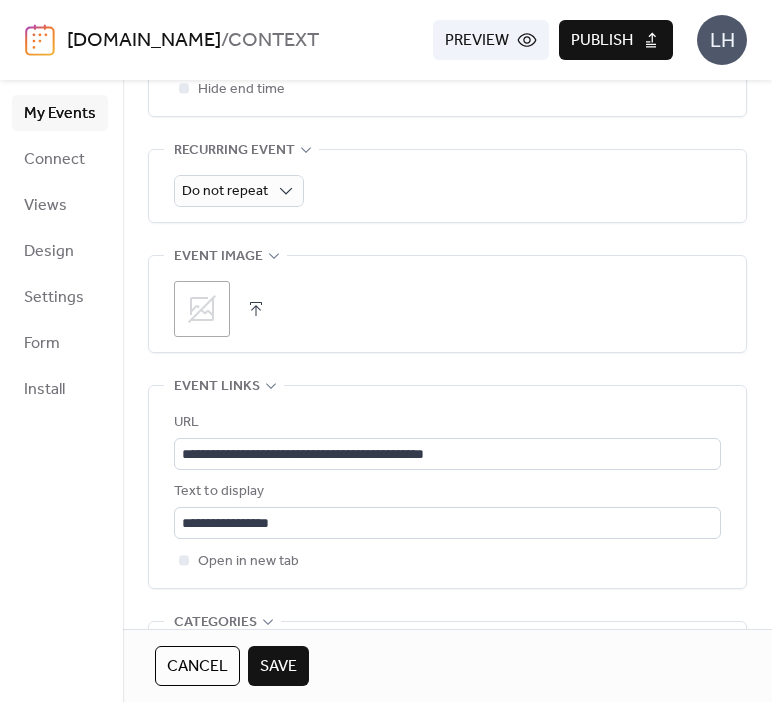 click 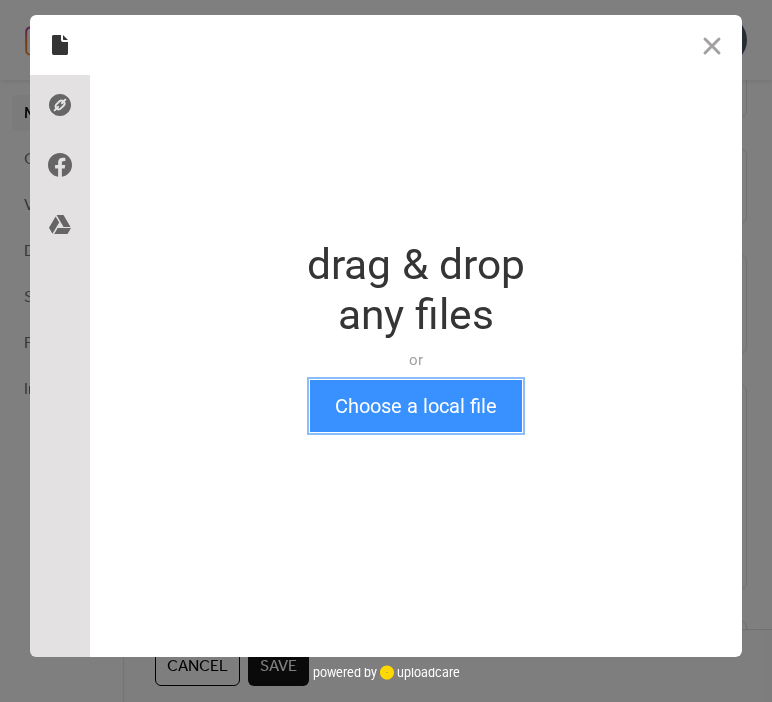 click on "Choose a local file" at bounding box center [416, 406] 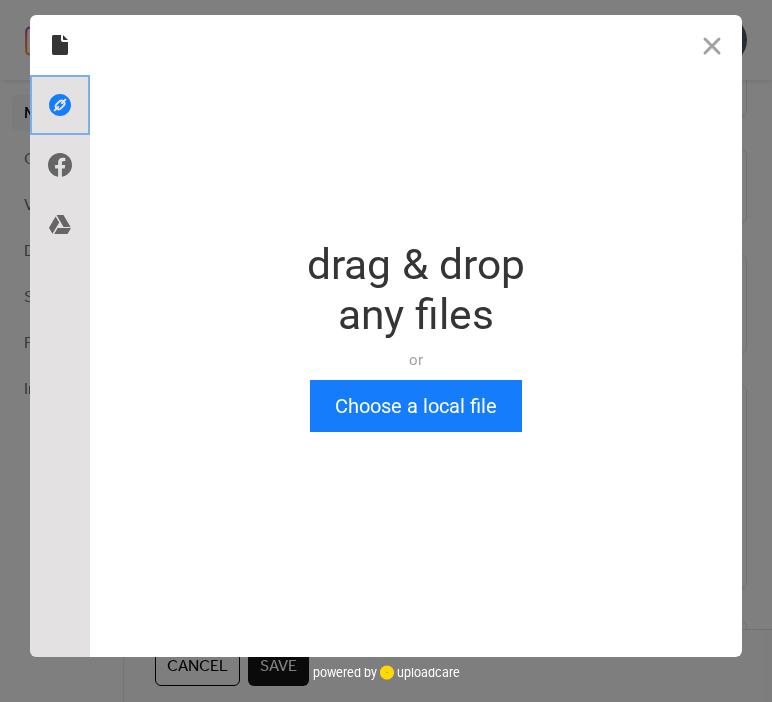 click 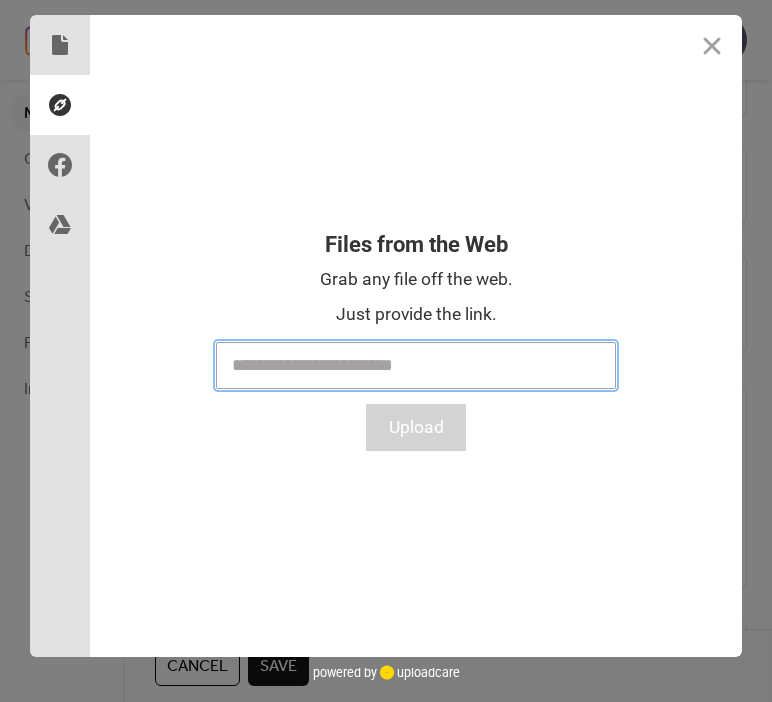 paste on "**********" 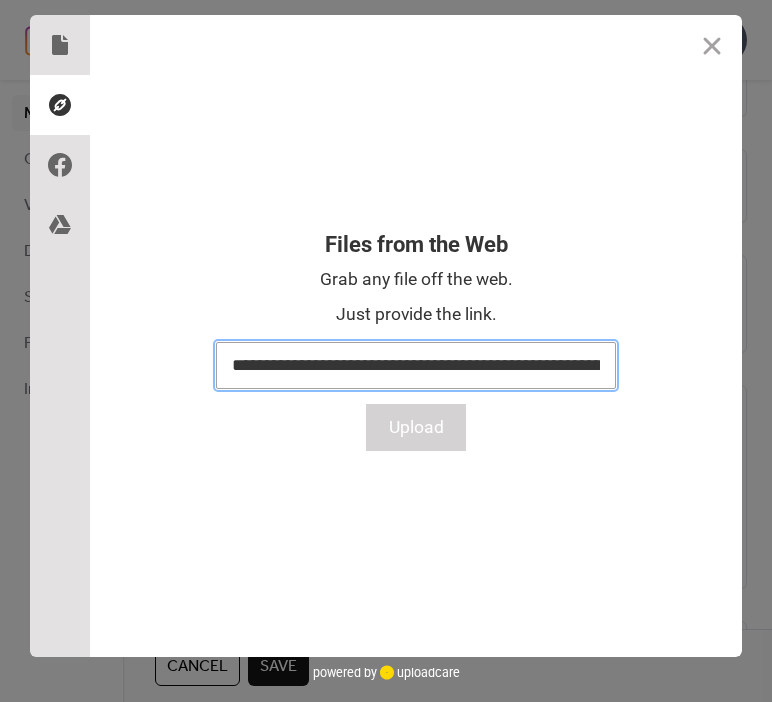 scroll, scrollTop: 0, scrollLeft: 293, axis: horizontal 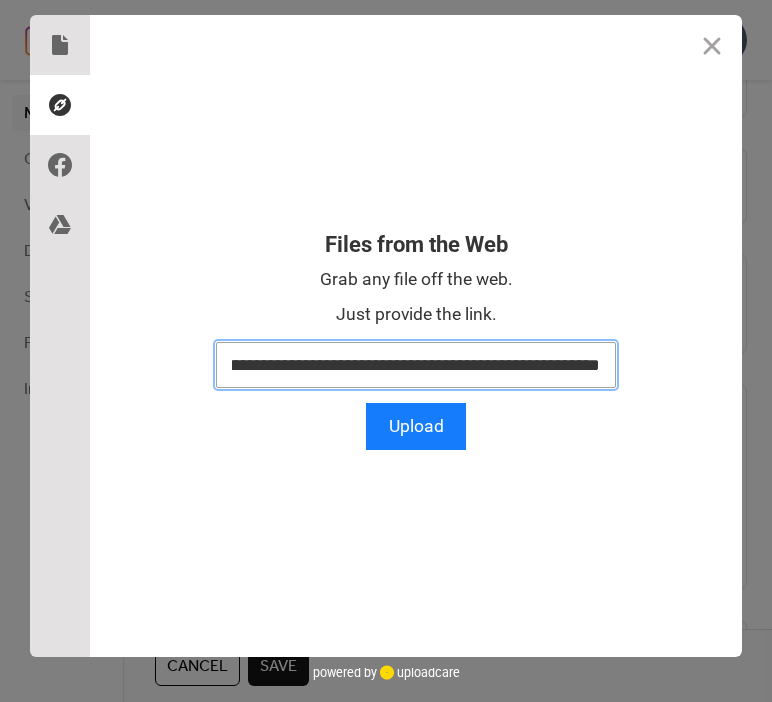 type on "**********" 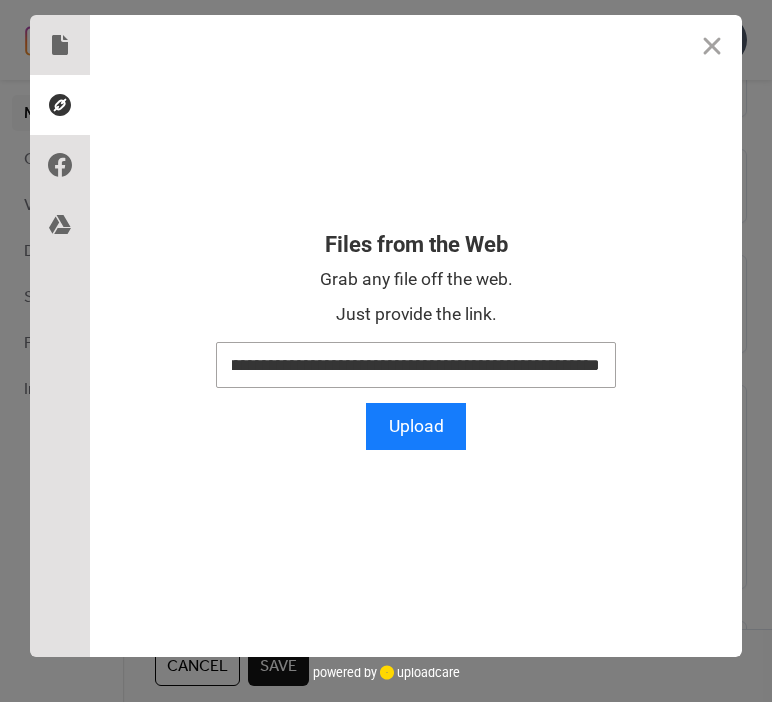 click on "**********" at bounding box center [416, 336] 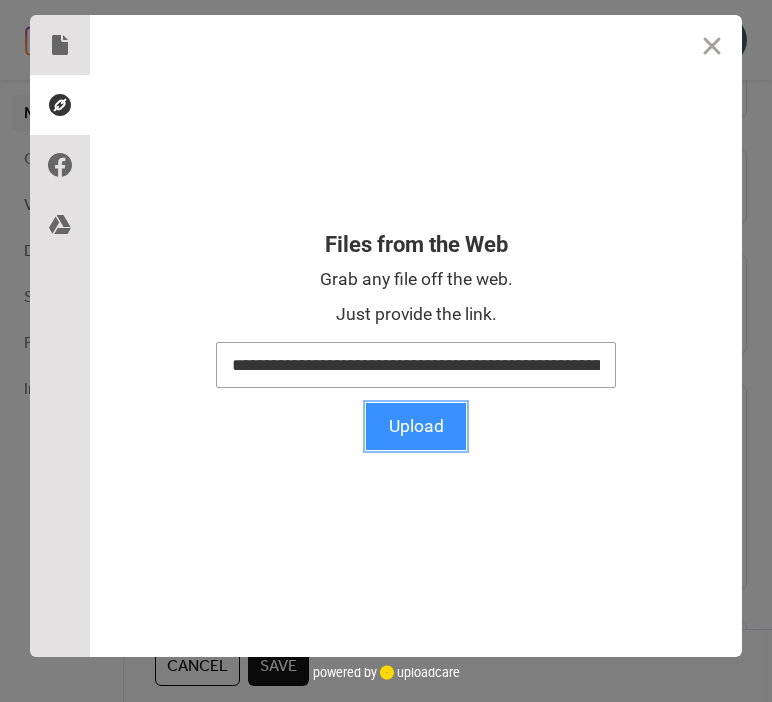 click on "Upload" at bounding box center [416, 426] 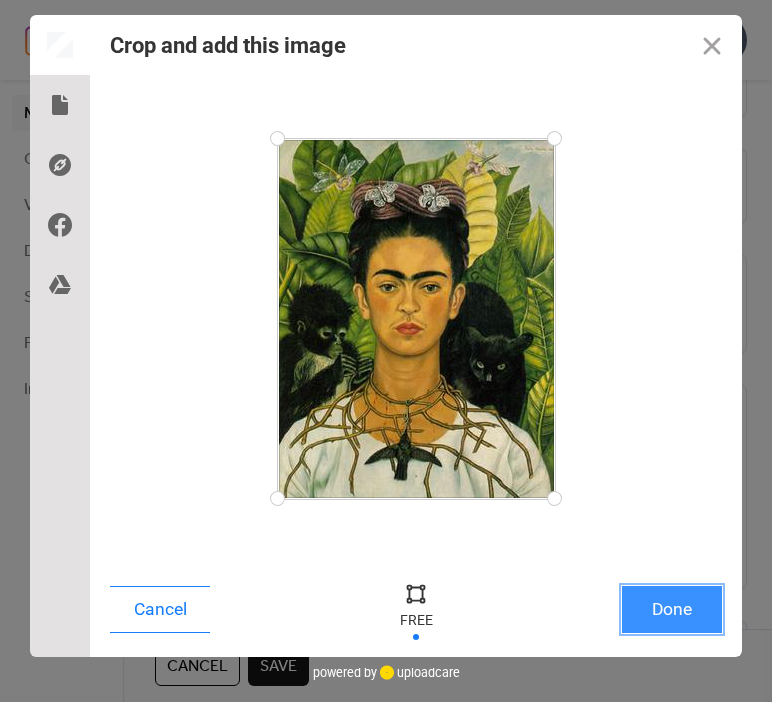 click on "Done" at bounding box center [672, 609] 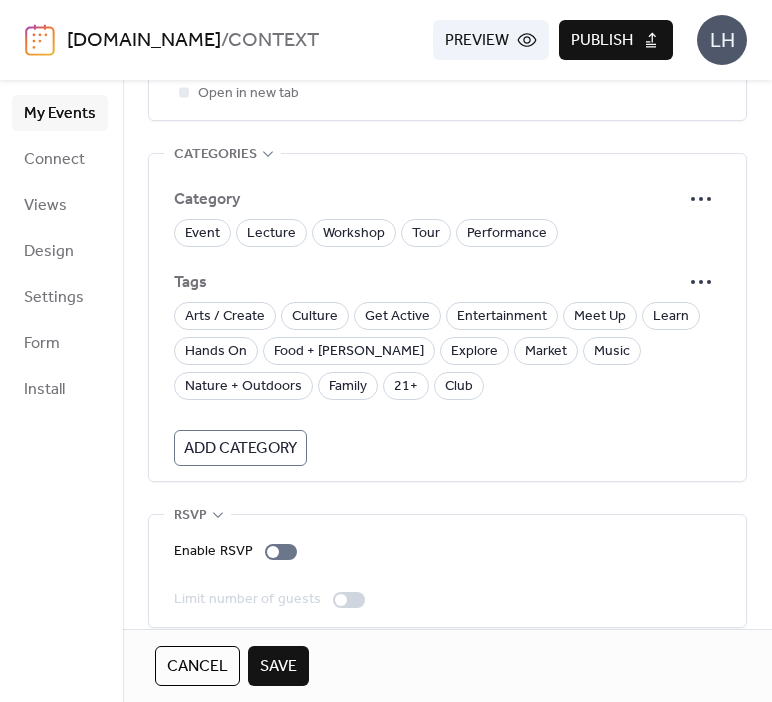 scroll, scrollTop: 1353, scrollLeft: 0, axis: vertical 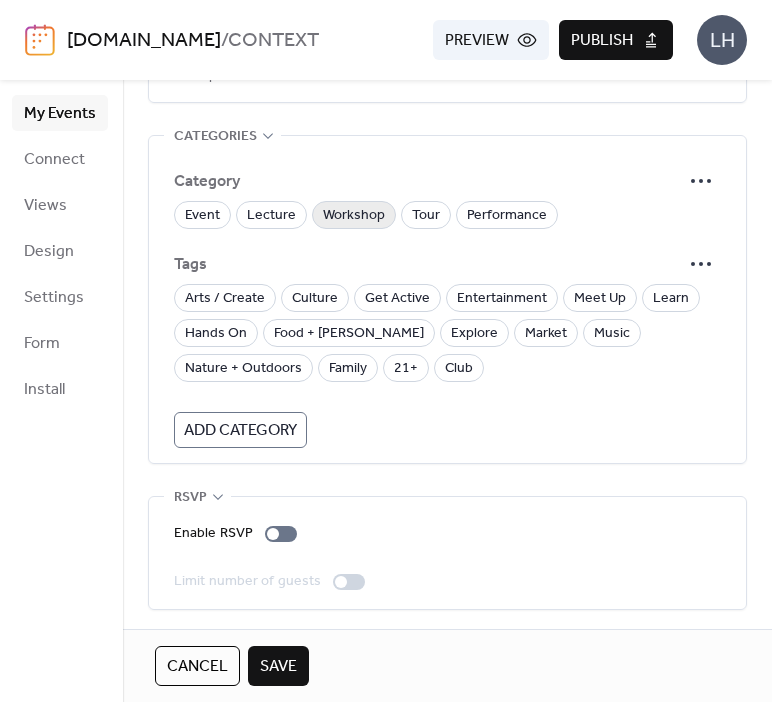 click on "Workshop" at bounding box center (354, 216) 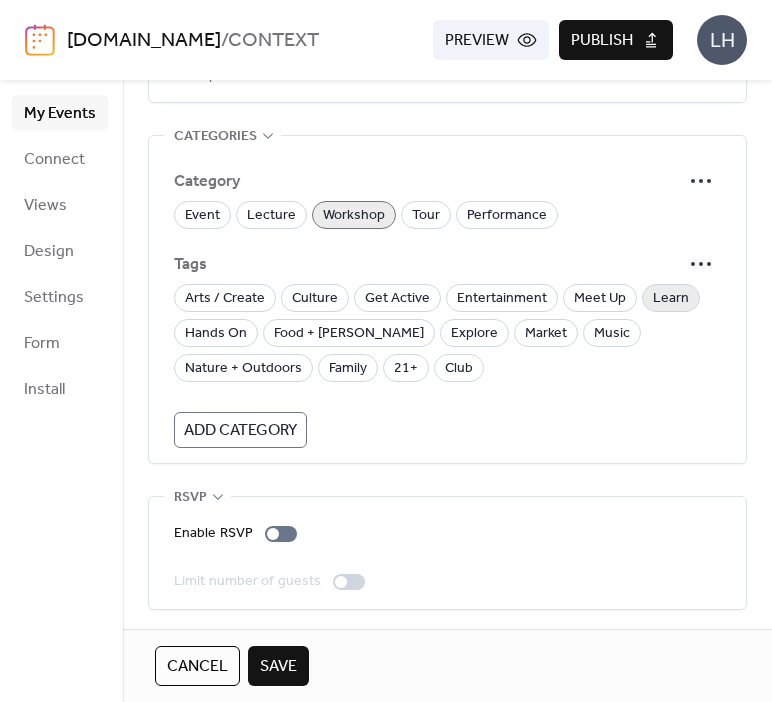 click on "Learn" at bounding box center [671, 299] 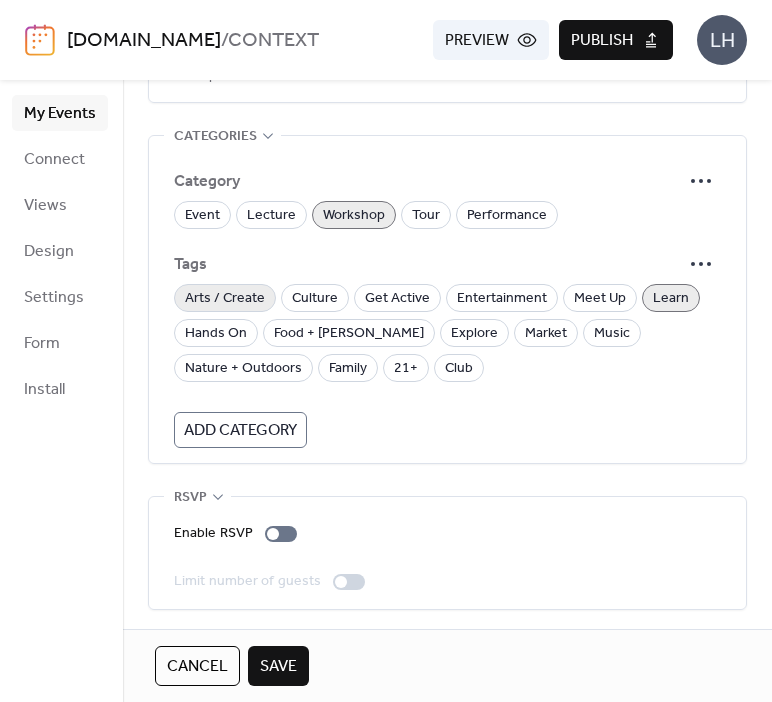 click on "Arts / Create" at bounding box center (225, 299) 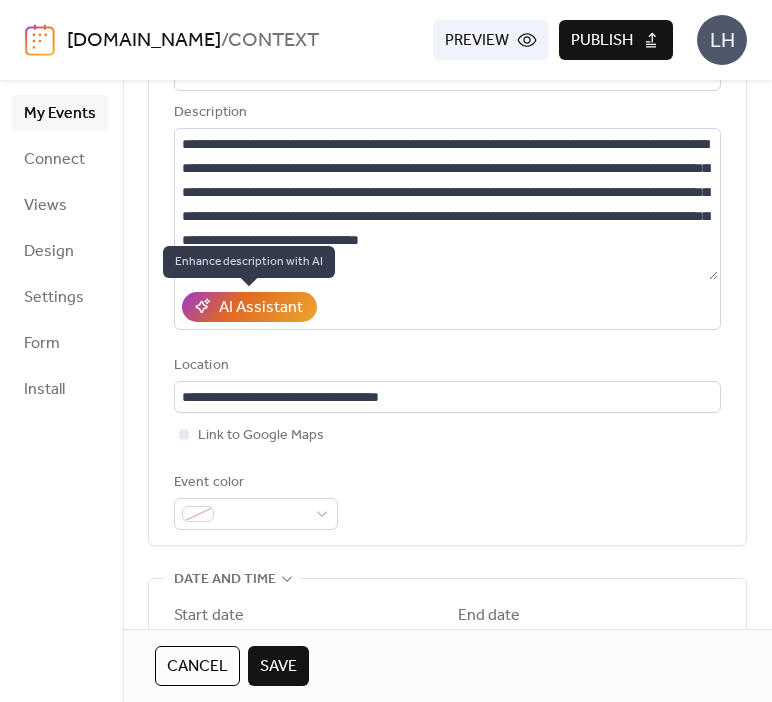scroll, scrollTop: 0, scrollLeft: 0, axis: both 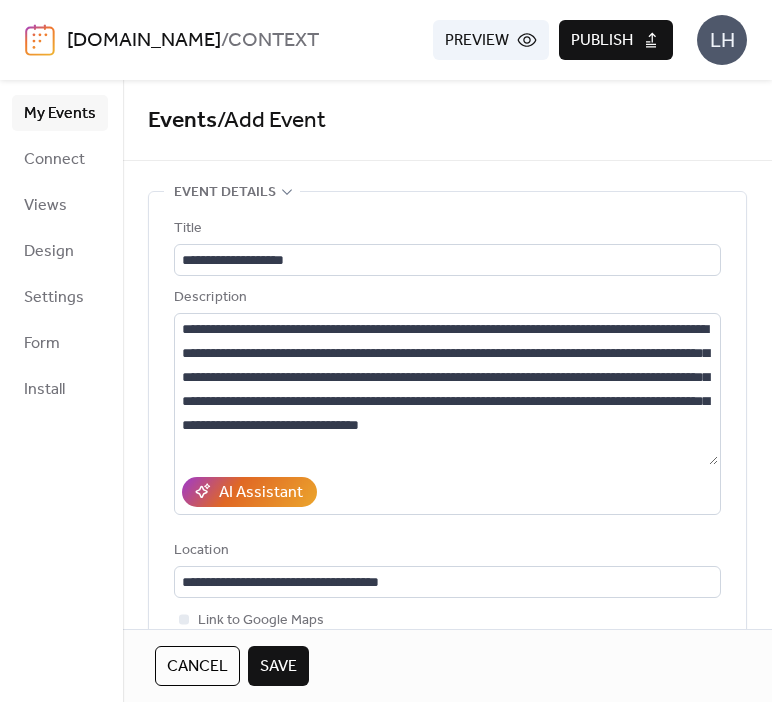 click on "Save" at bounding box center (278, 667) 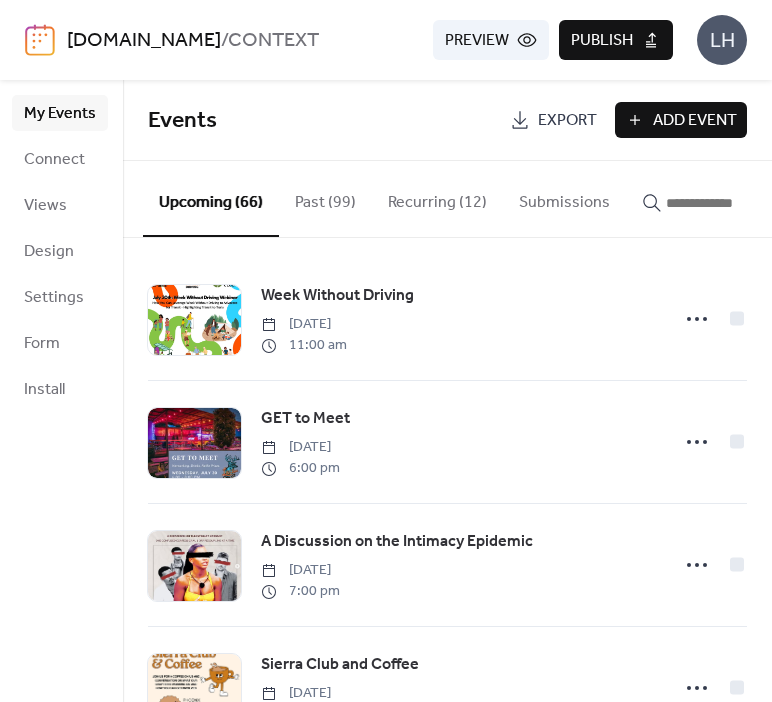 click on "Week Without Driving [DATE] 11:00 am GET to Meet [DATE] 6:00 pm A Discussion on the Intimacy Epidemic [DATE] 7:00 pm Sierra Club and Coffee [DATE] 7:30 am Music Video Party [DATE] 12:00 pm [PERSON_NAME] BDAY Bash [DATE] 6:00 pm Type [DATE] [GEOGRAPHIC_DATA]  [DATE] 6:30 pm Tempe Sip & Shop [DATE] 7:00 pm Waste World Opening [DATE] 10:00 am Crafts, Coffee, & Cocktails [DATE] 4:00 pm Ashridge  Desert Music Project Poems  [DATE] 8:00 pm Ändern Volume 3 Launch Event [DATE] 12:00 pm Artist Roundddtable [DATE] 10:00 am CatVideoFest  [DATE] 1:00 pm Mindfulness Meditation [DATE] 6:30 pm Intro to [US_STATE] Campaigns [DATE] 6:00 pm Urban Phoenix Project Volunteer Meeting [DATE] 5:30 pm Full Members Only Social [DATE] 5:00 pm" at bounding box center (447, 470) 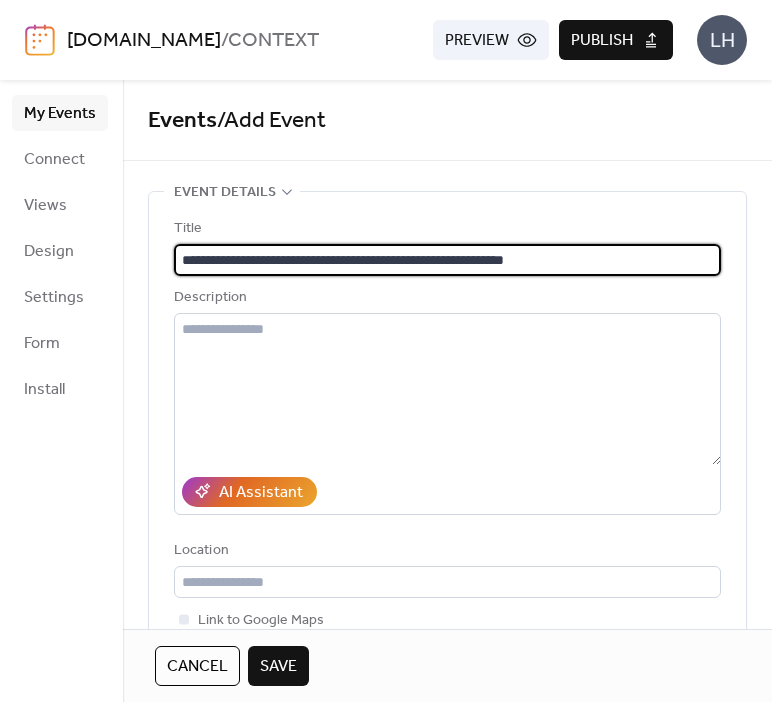 scroll, scrollTop: 0, scrollLeft: 0, axis: both 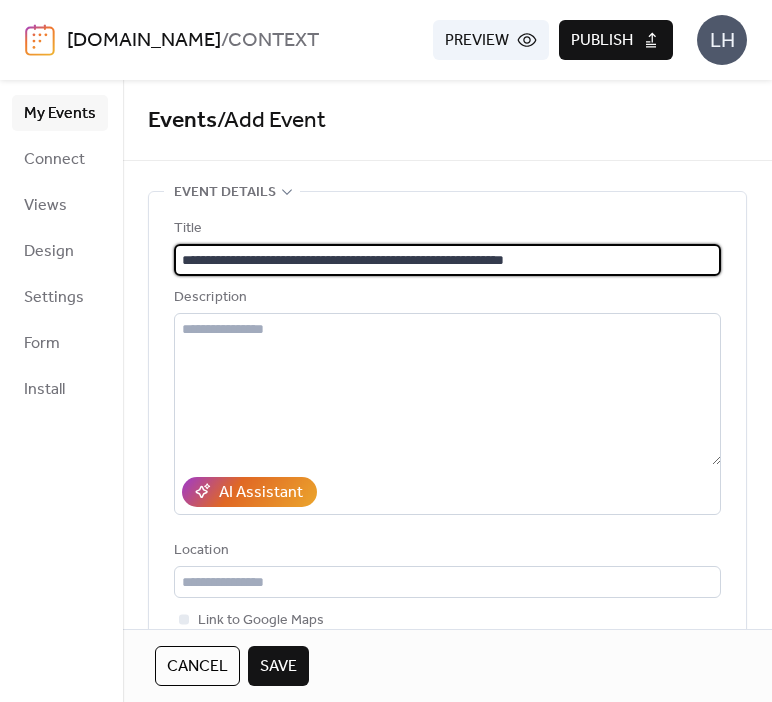 drag, startPoint x: 324, startPoint y: 260, endPoint x: 616, endPoint y: 282, distance: 292.8276 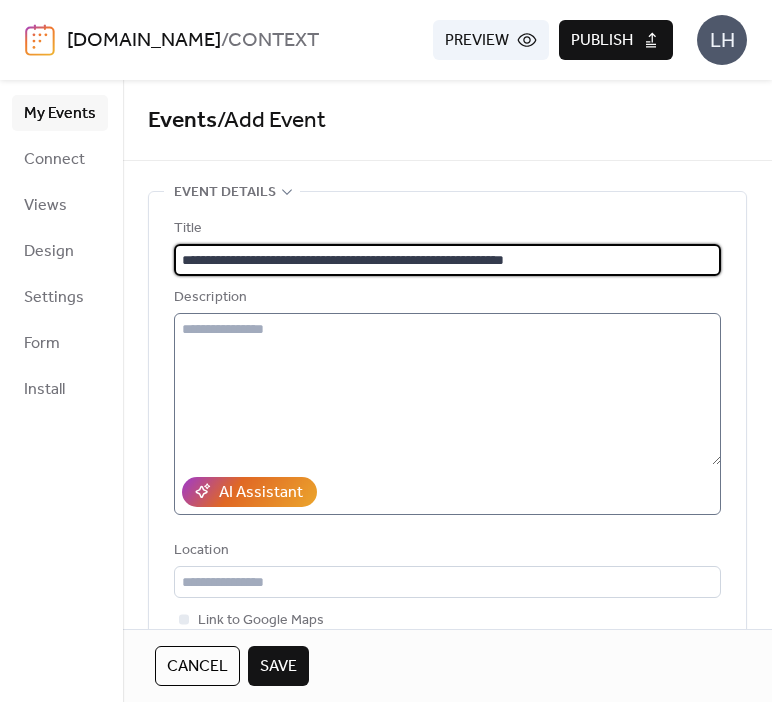 type on "**********" 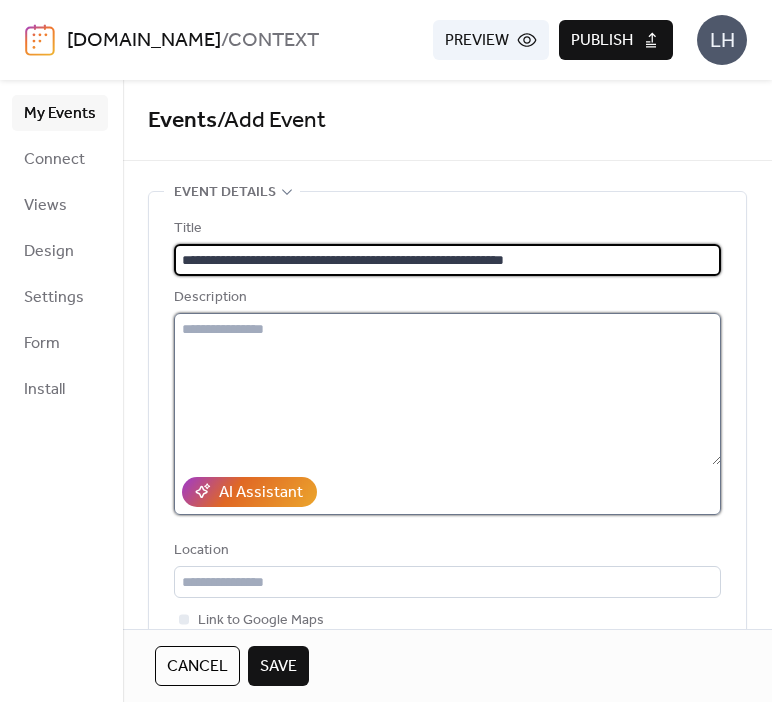 click at bounding box center [447, 389] 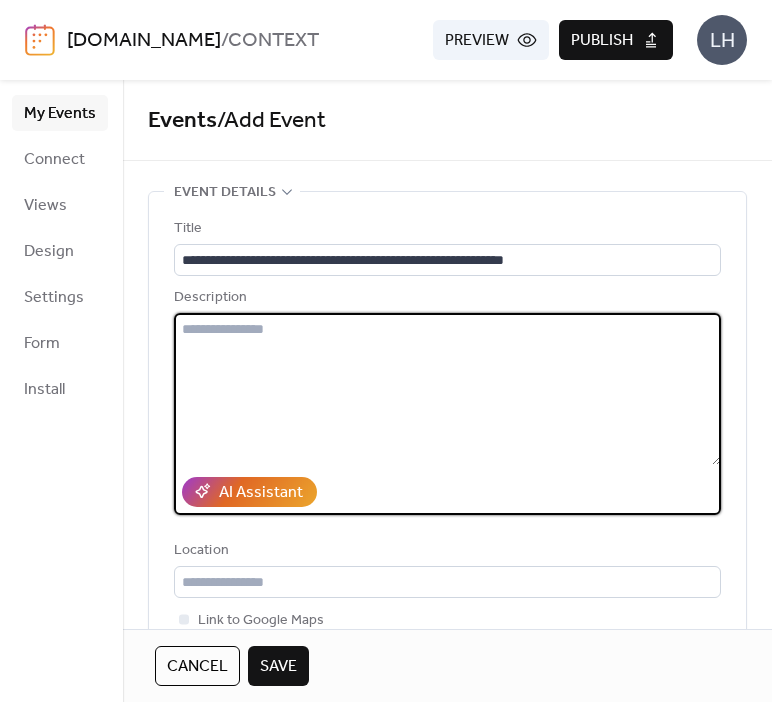 scroll, scrollTop: 0, scrollLeft: 0, axis: both 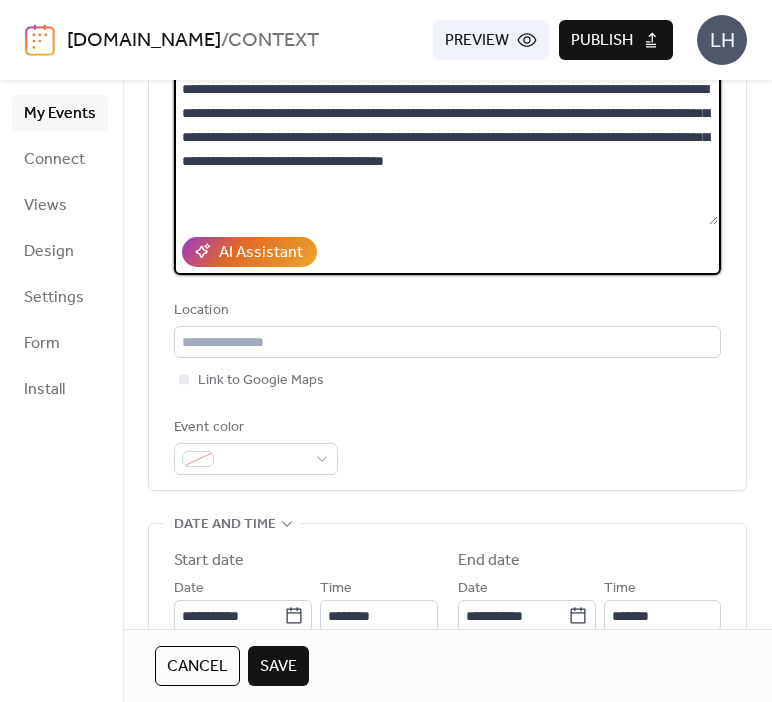 type on "**********" 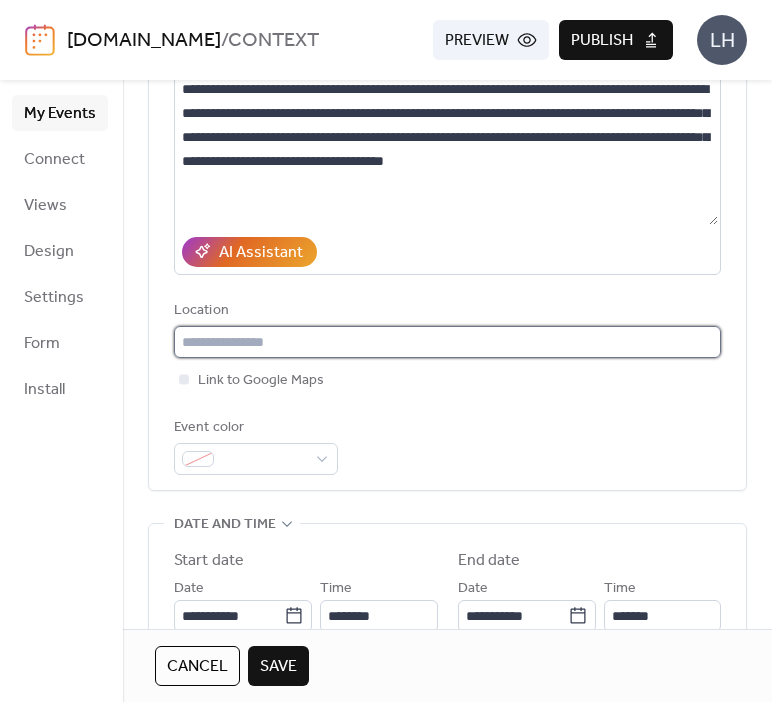 click at bounding box center (447, 342) 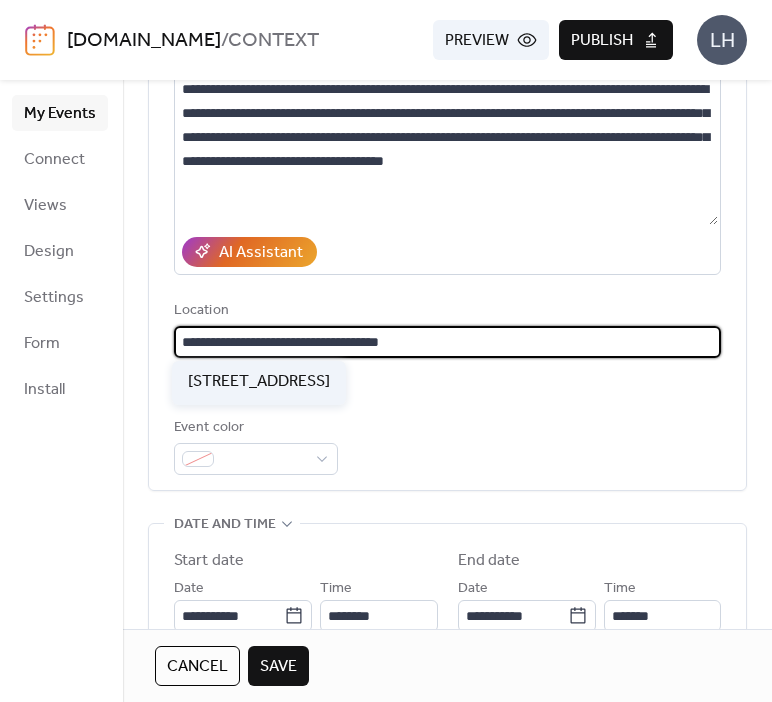 type on "**********" 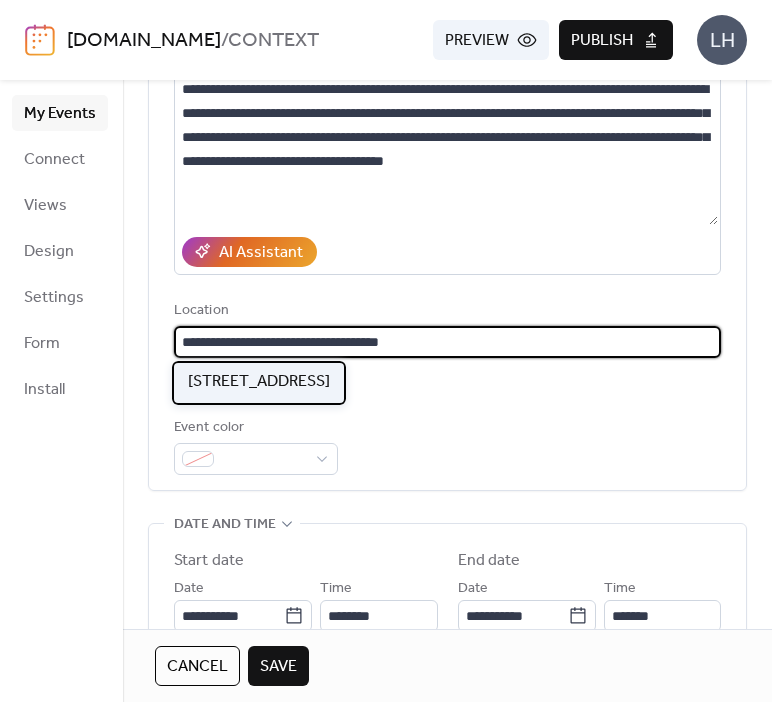 click on "[STREET_ADDRESS]" at bounding box center [259, 382] 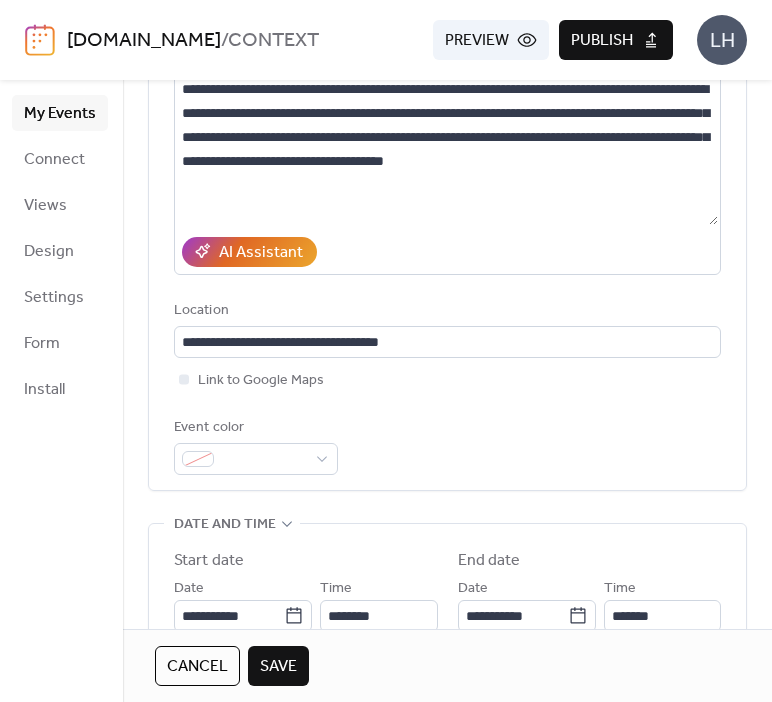 click on "Link to Google Maps" at bounding box center [447, 380] 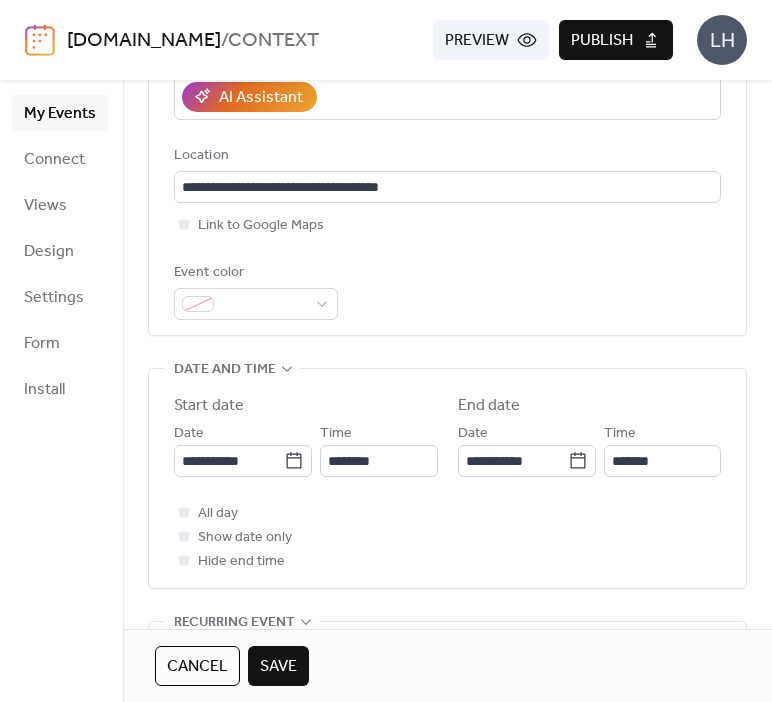 scroll, scrollTop: 454, scrollLeft: 0, axis: vertical 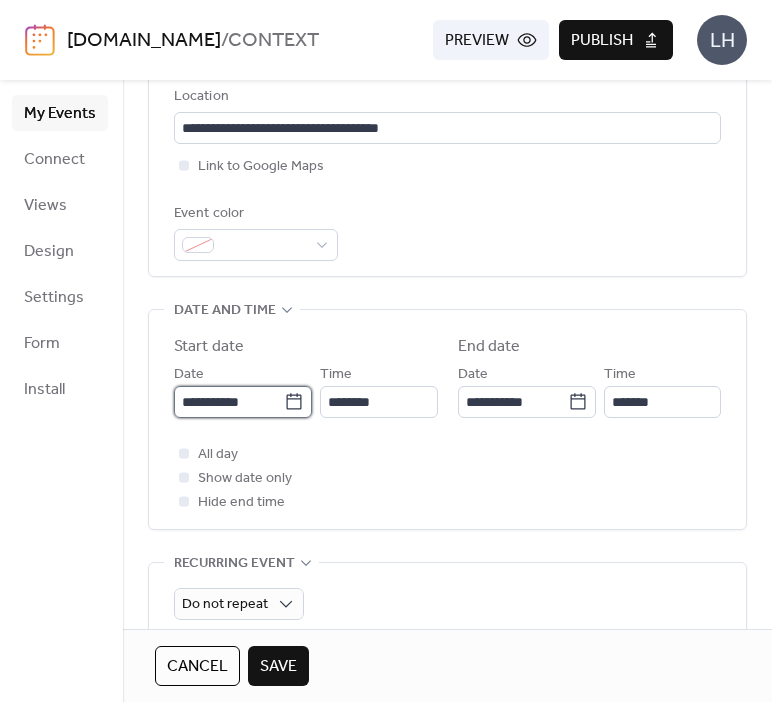 click on "**********" at bounding box center (229, 402) 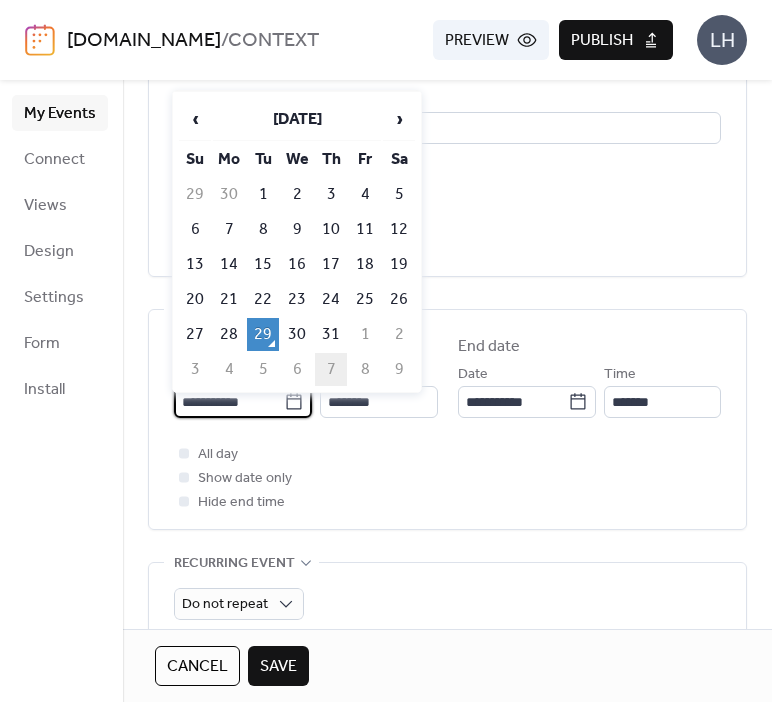 click on "7" at bounding box center [331, 369] 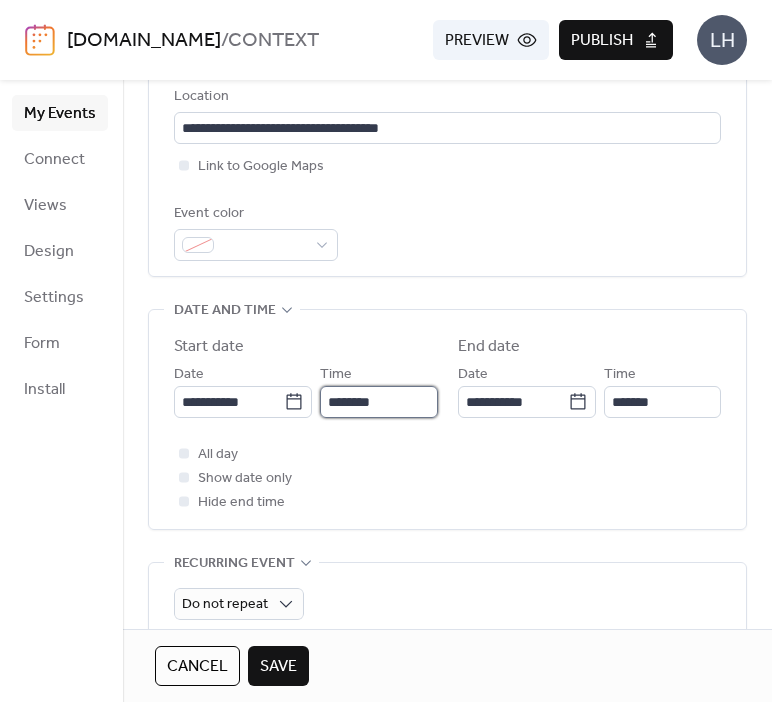 click on "********" at bounding box center (378, 402) 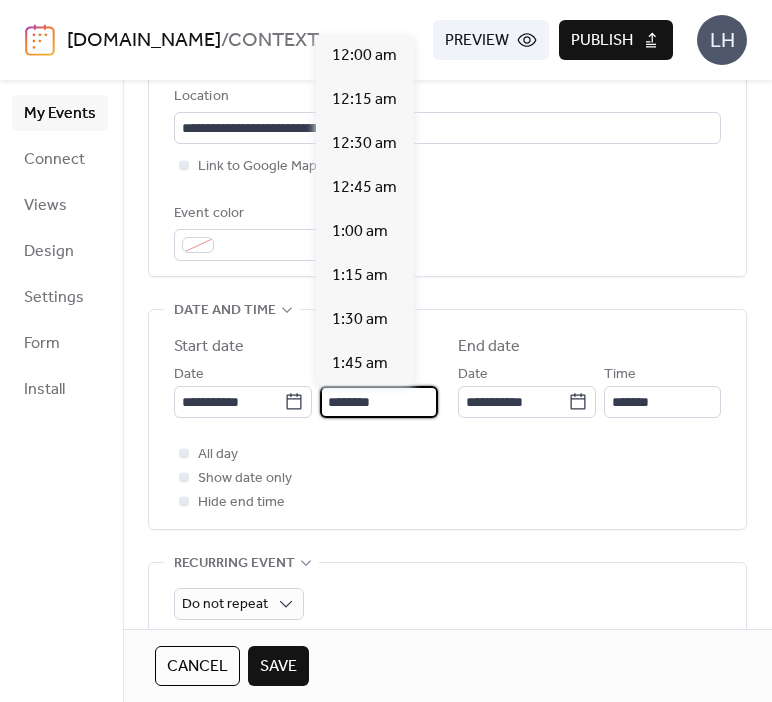 click on "********" at bounding box center [378, 402] 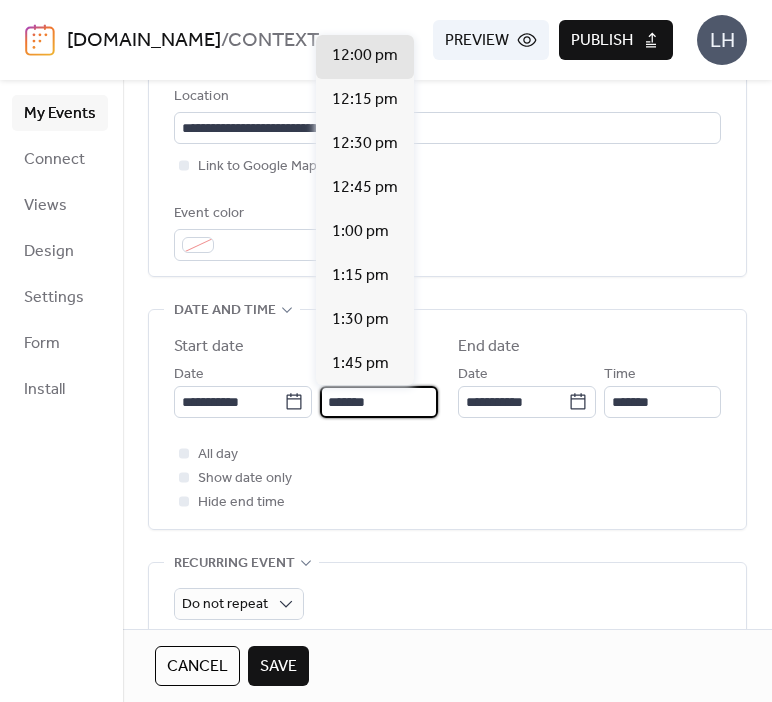 scroll, scrollTop: 2992, scrollLeft: 0, axis: vertical 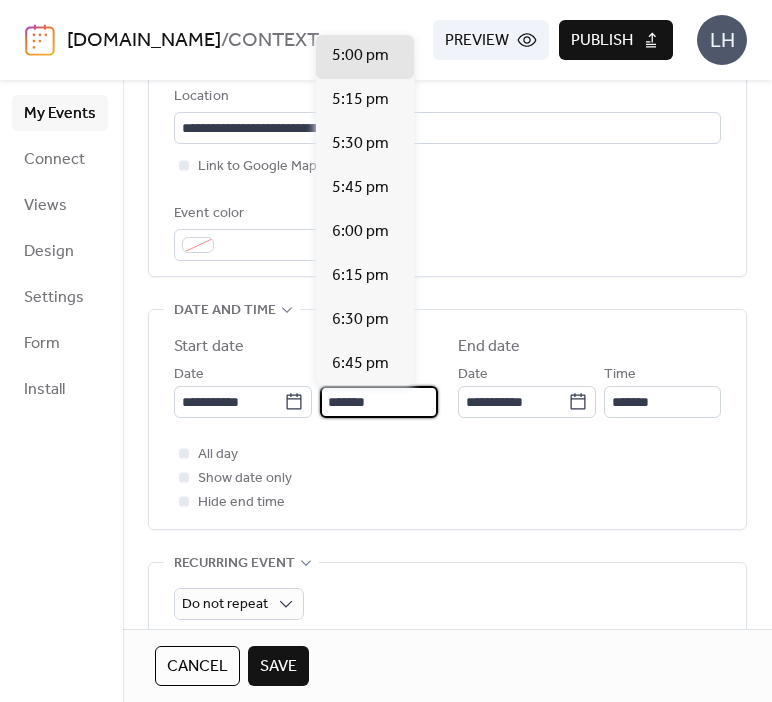 click on "*******" at bounding box center [378, 402] 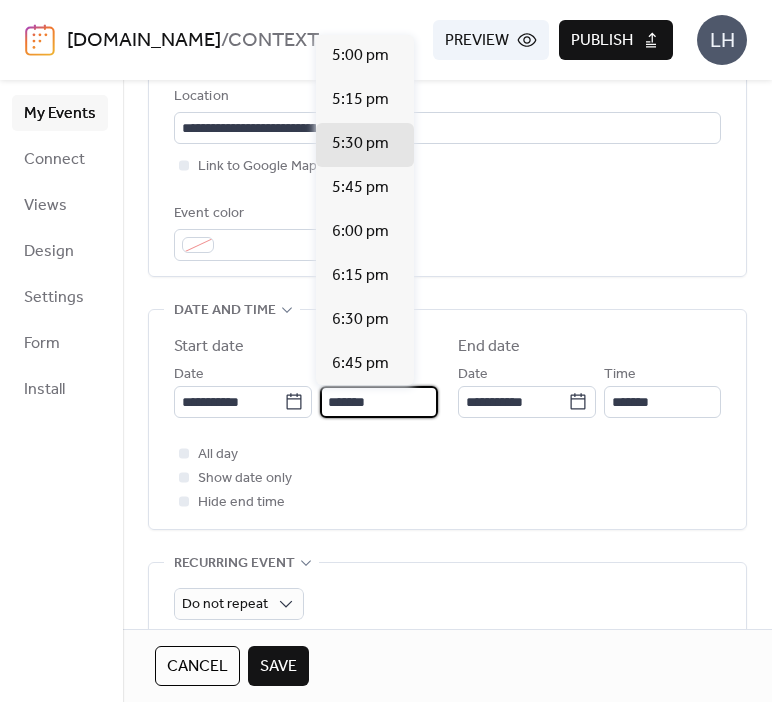 type on "*******" 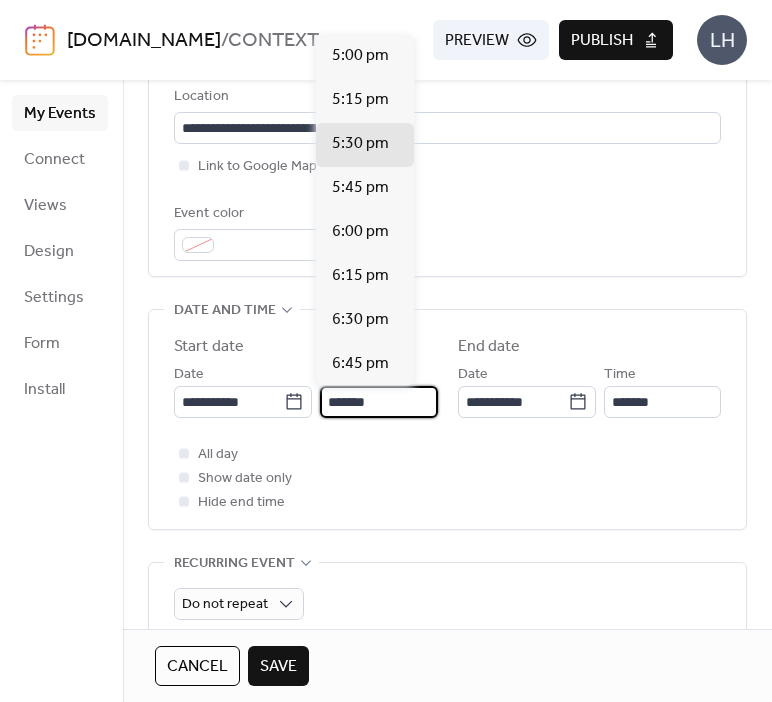 click on "All day Show date only Hide end time" at bounding box center [447, 478] 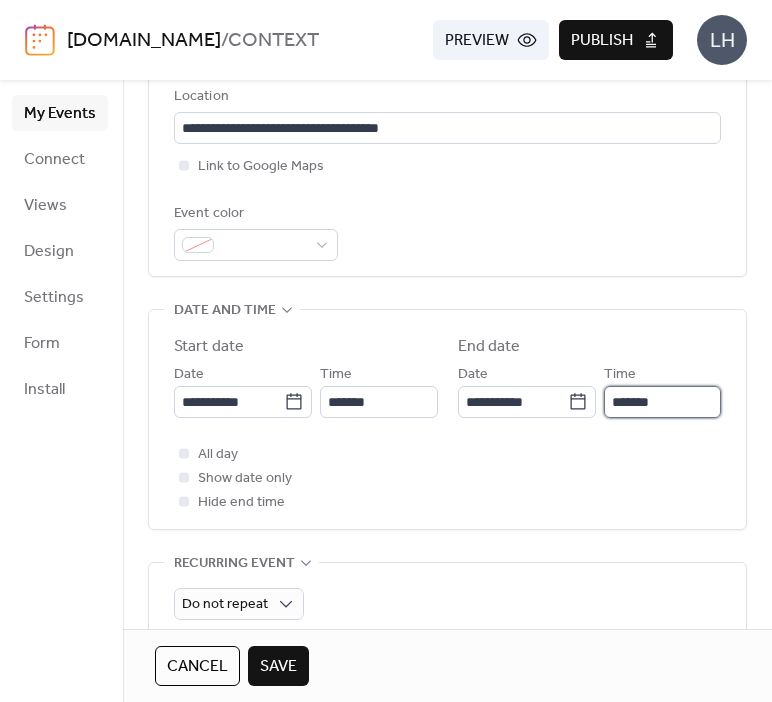 click on "*******" at bounding box center [662, 402] 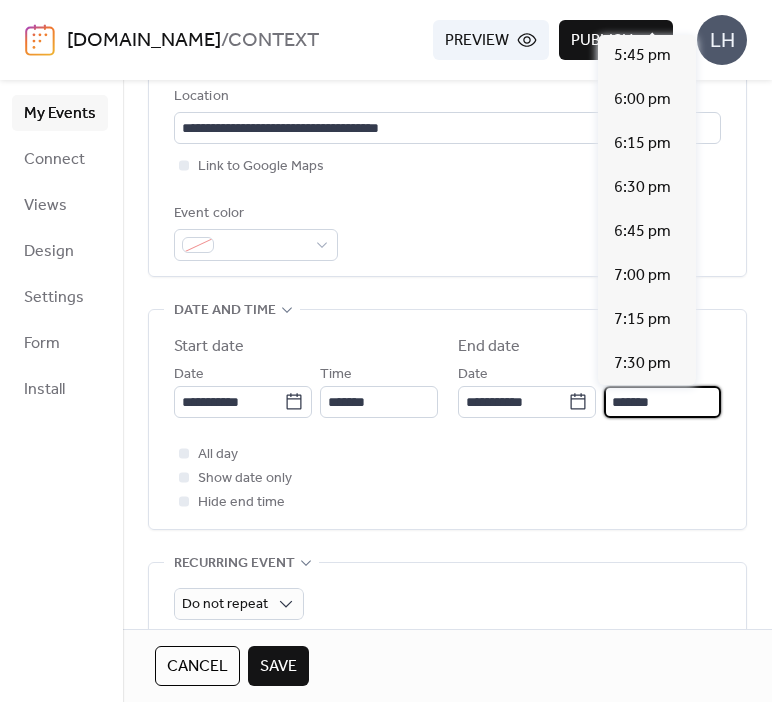 scroll, scrollTop: 484, scrollLeft: 0, axis: vertical 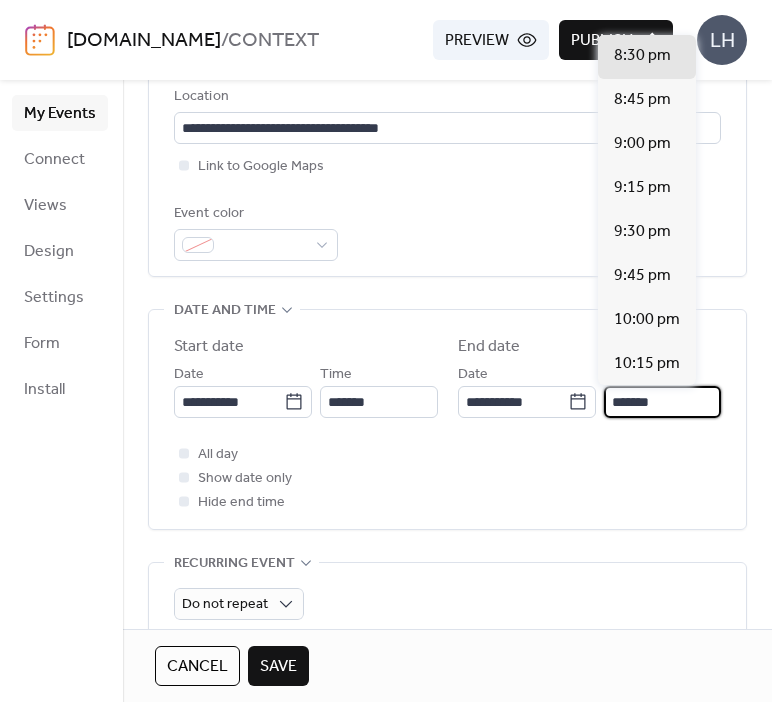 type on "*******" 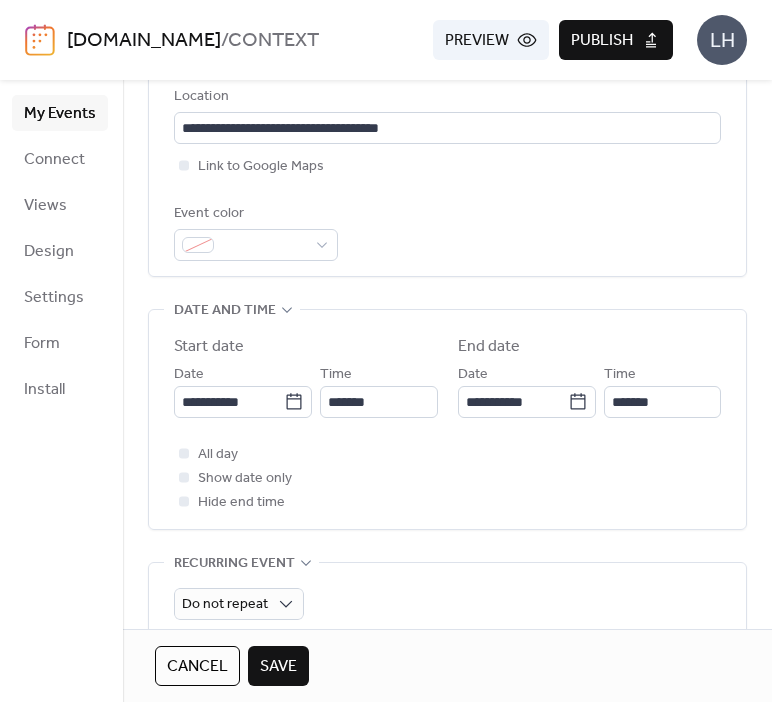 click on "All day Show date only Hide end time" at bounding box center [447, 478] 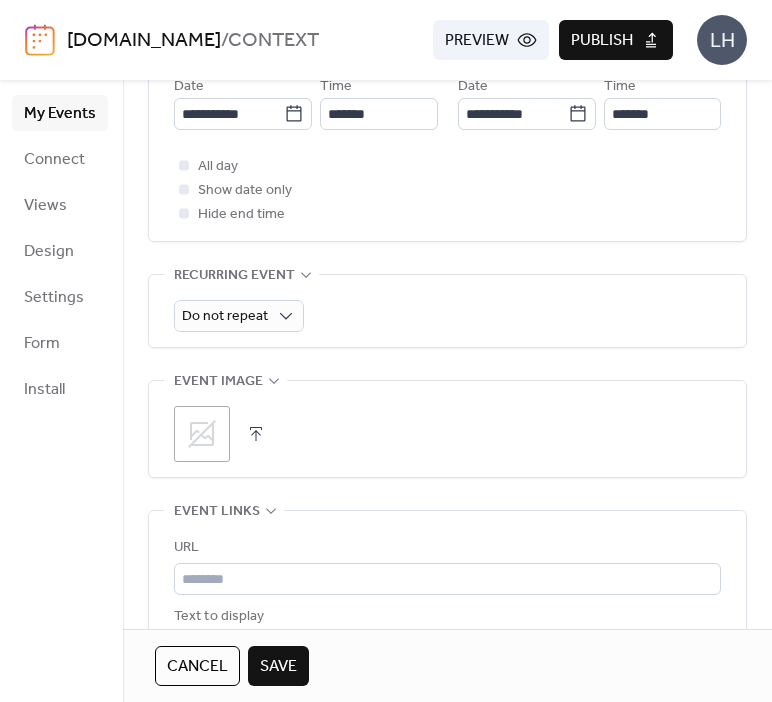 scroll, scrollTop: 746, scrollLeft: 0, axis: vertical 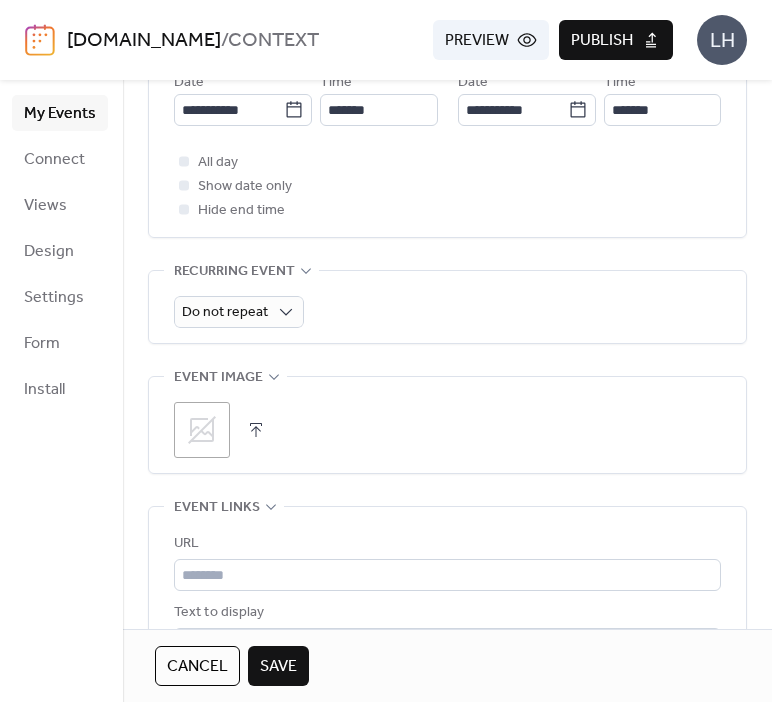 click 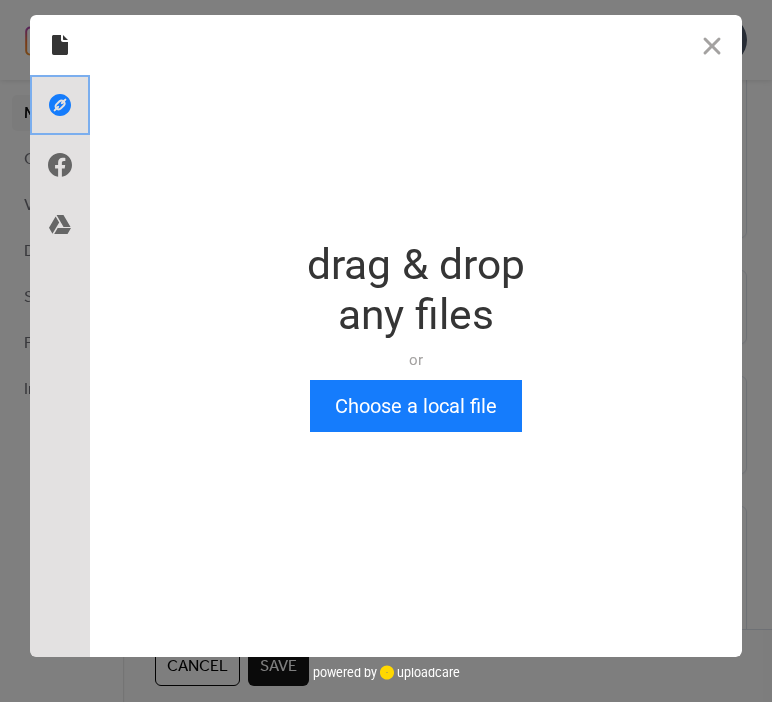 click 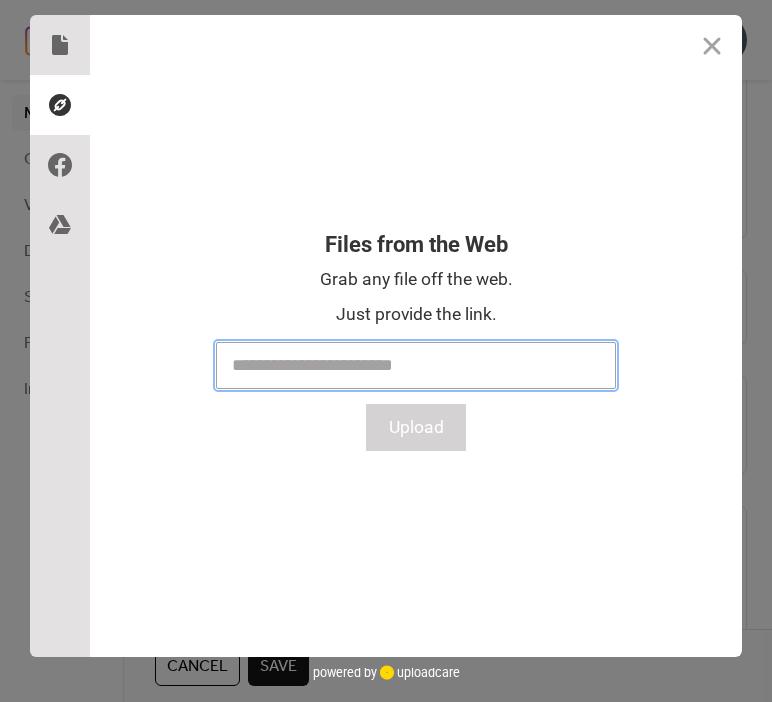 paste on "**********" 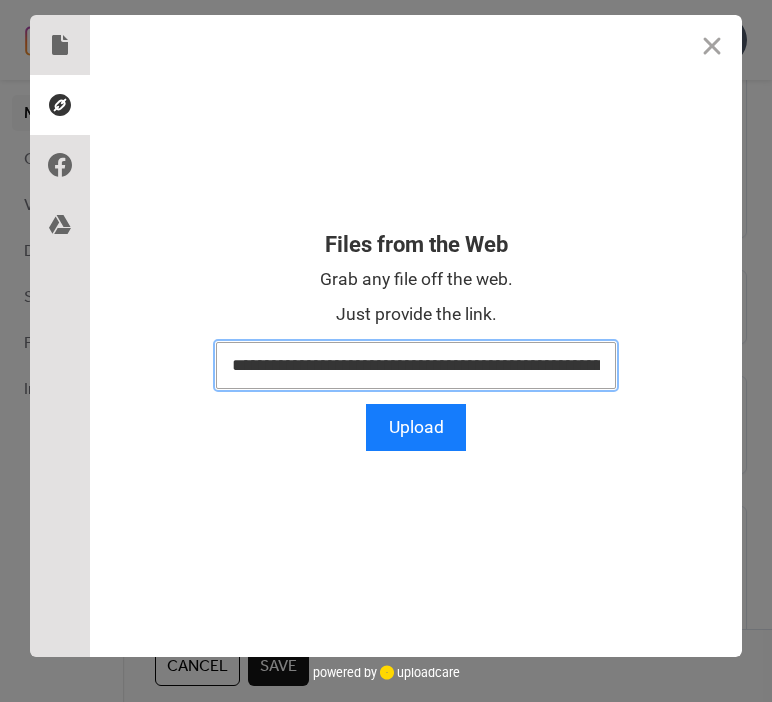 scroll, scrollTop: 0, scrollLeft: 250, axis: horizontal 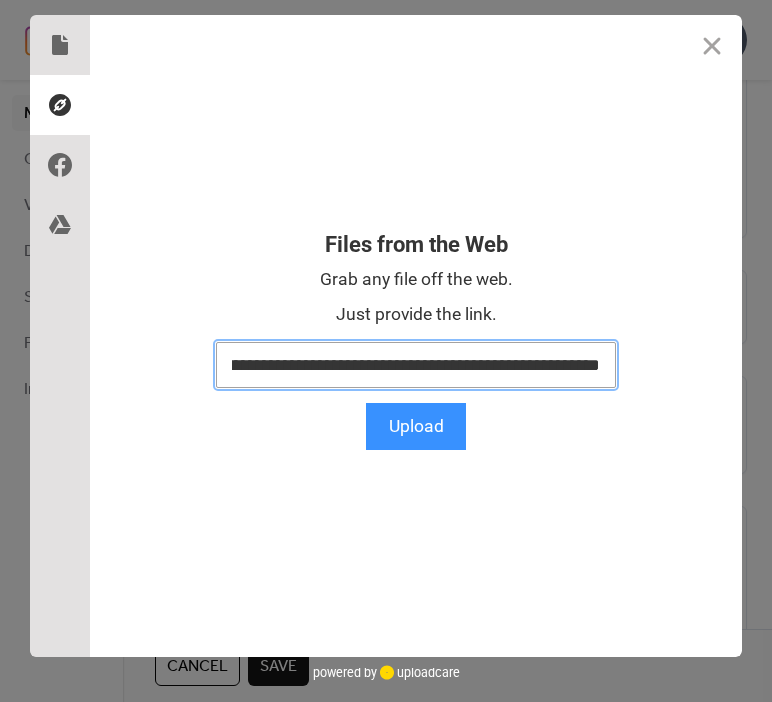 type on "**********" 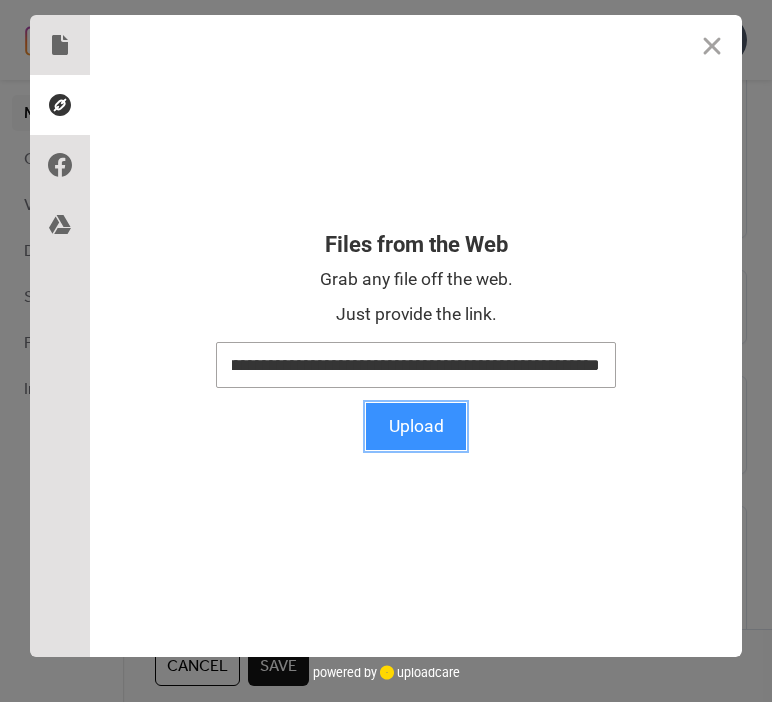 click on "Upload" at bounding box center [416, 426] 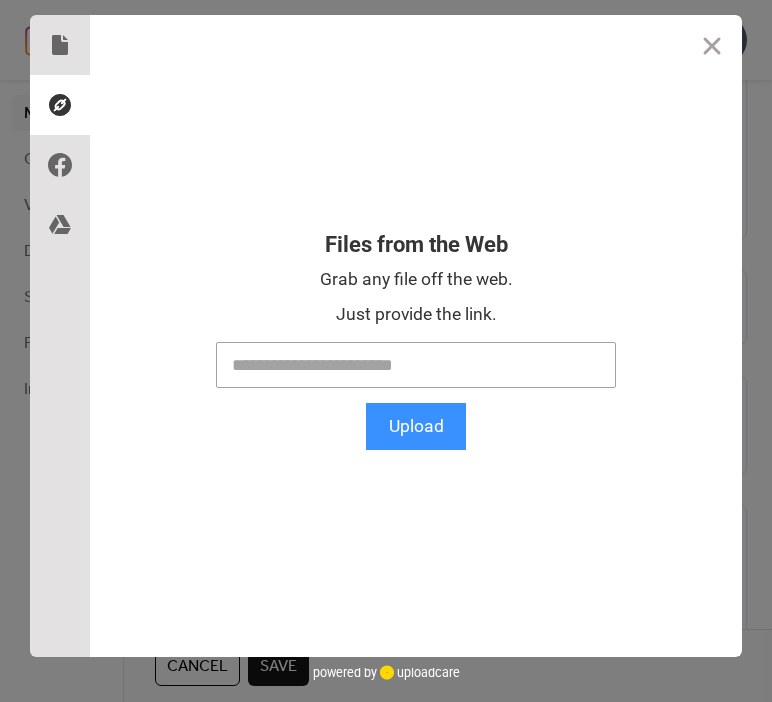 scroll, scrollTop: 0, scrollLeft: 0, axis: both 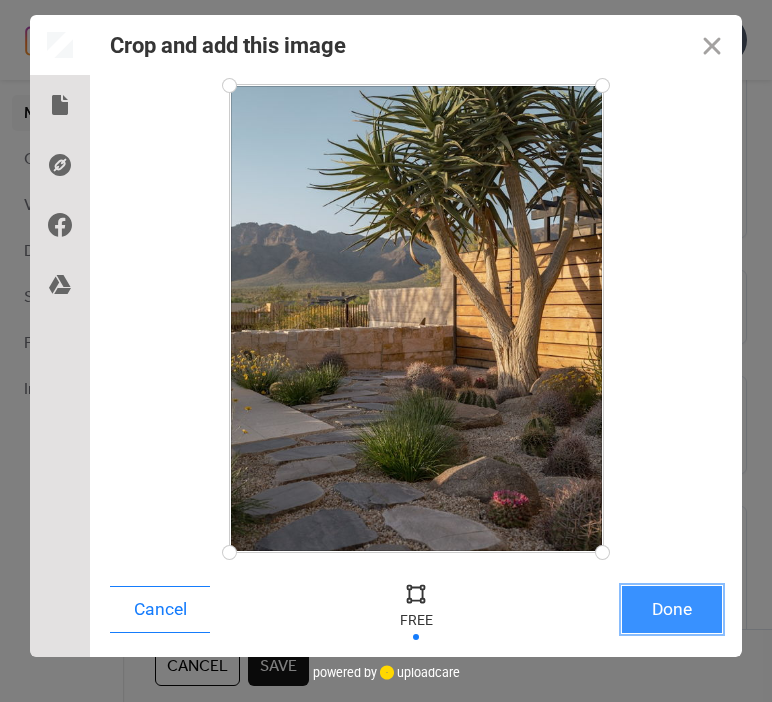 click on "Done" at bounding box center (672, 609) 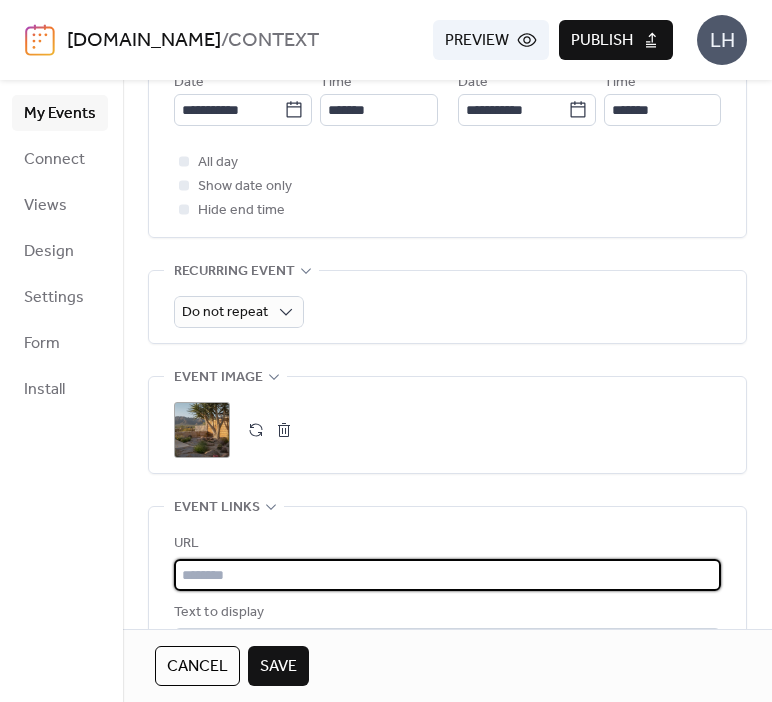click at bounding box center [447, 575] 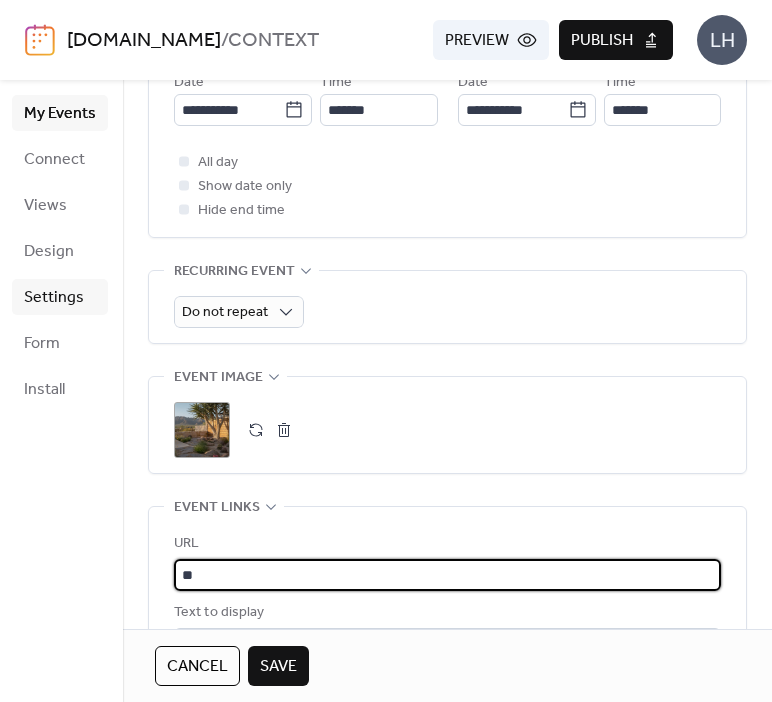 type on "*" 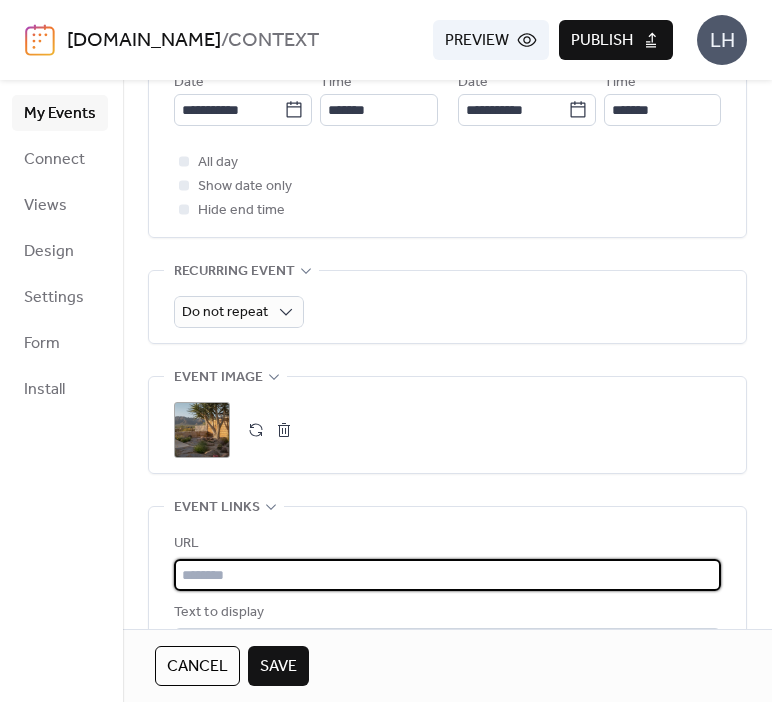 click at bounding box center (447, 575) 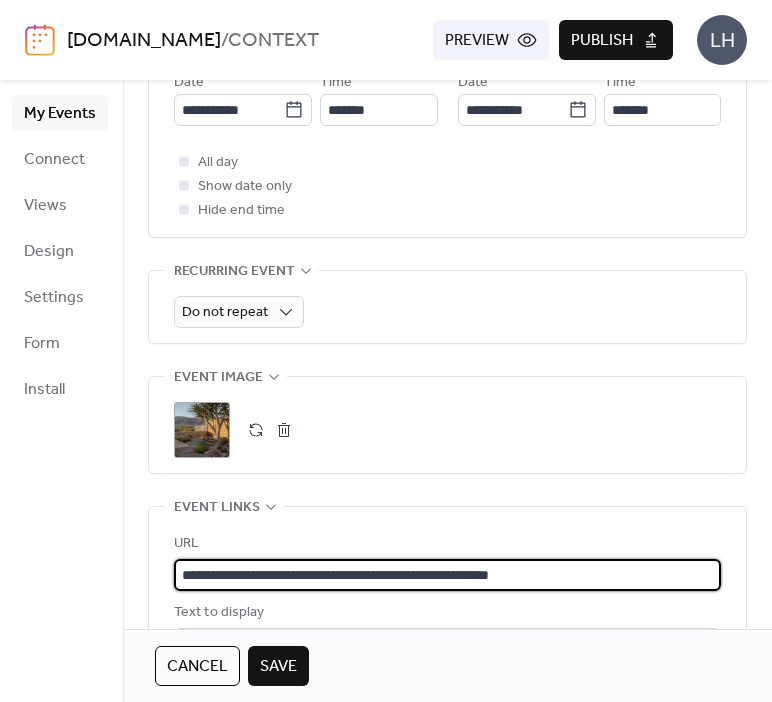 type on "**********" 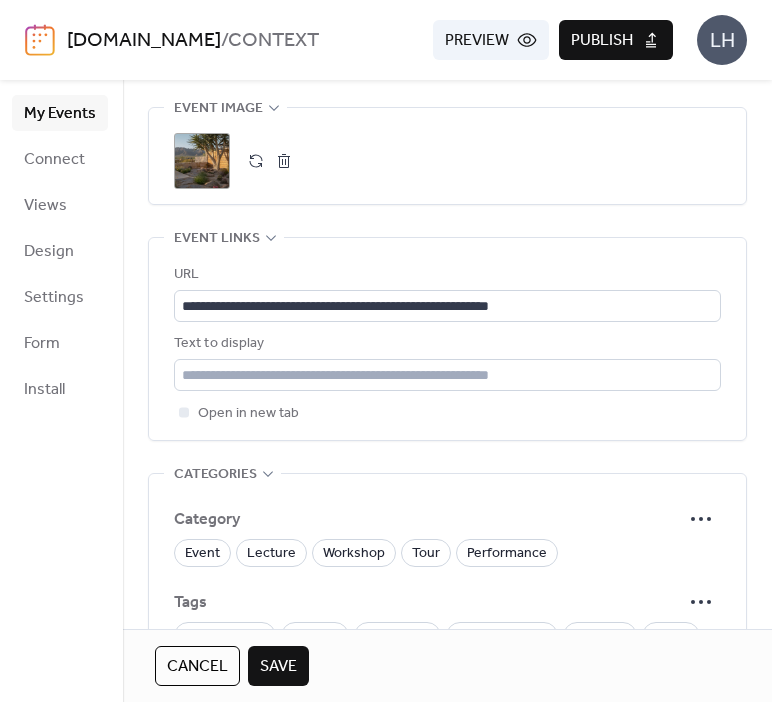 scroll, scrollTop: 1020, scrollLeft: 0, axis: vertical 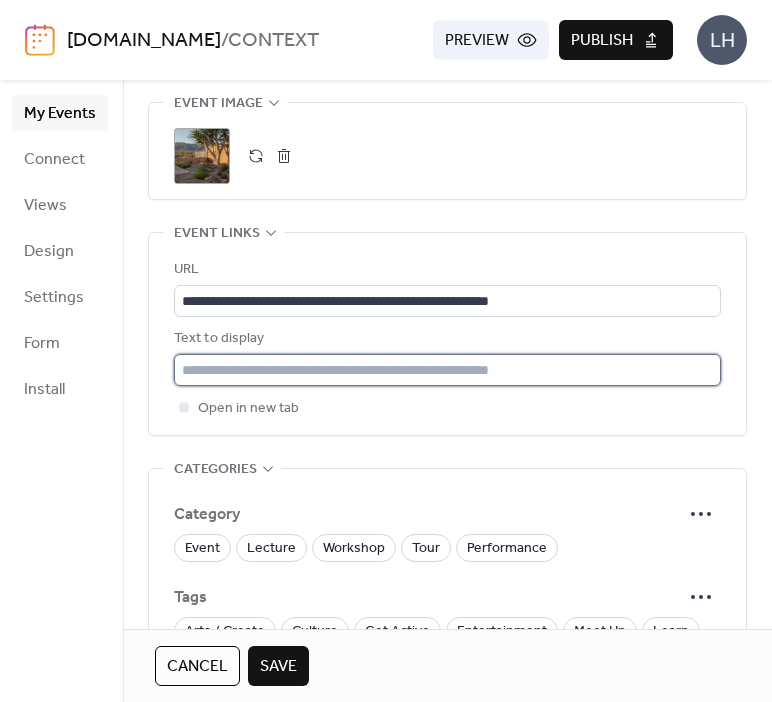 click at bounding box center (447, 370) 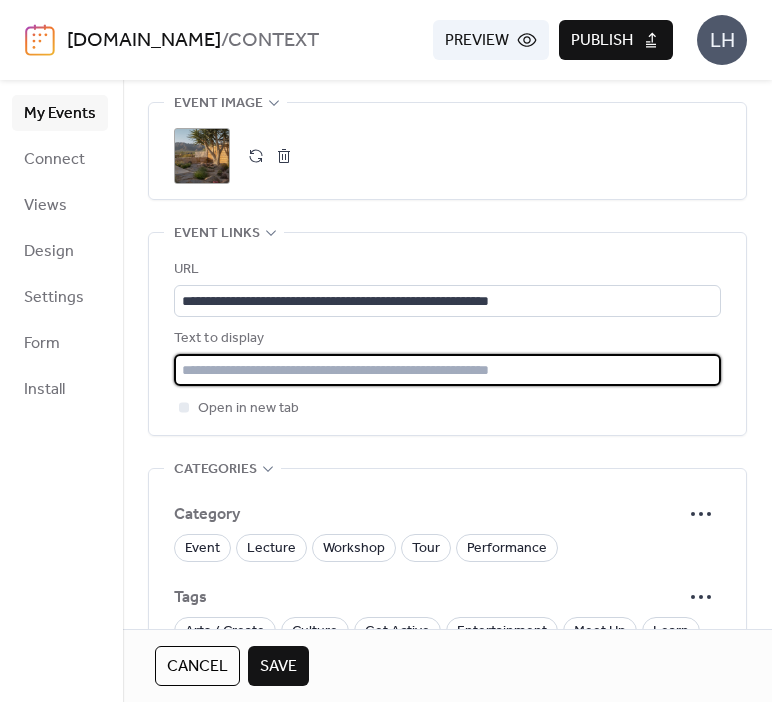 paste on "**********" 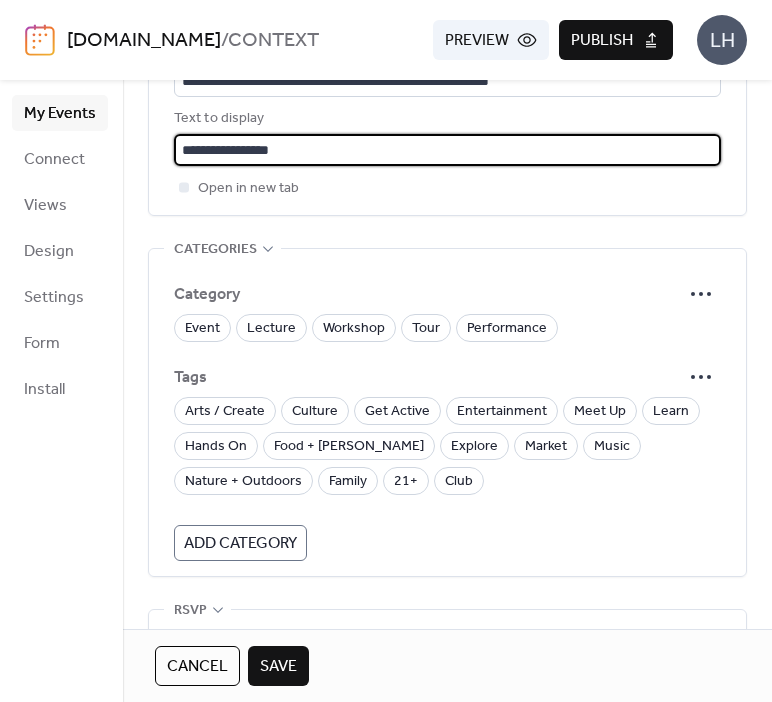 scroll, scrollTop: 1251, scrollLeft: 0, axis: vertical 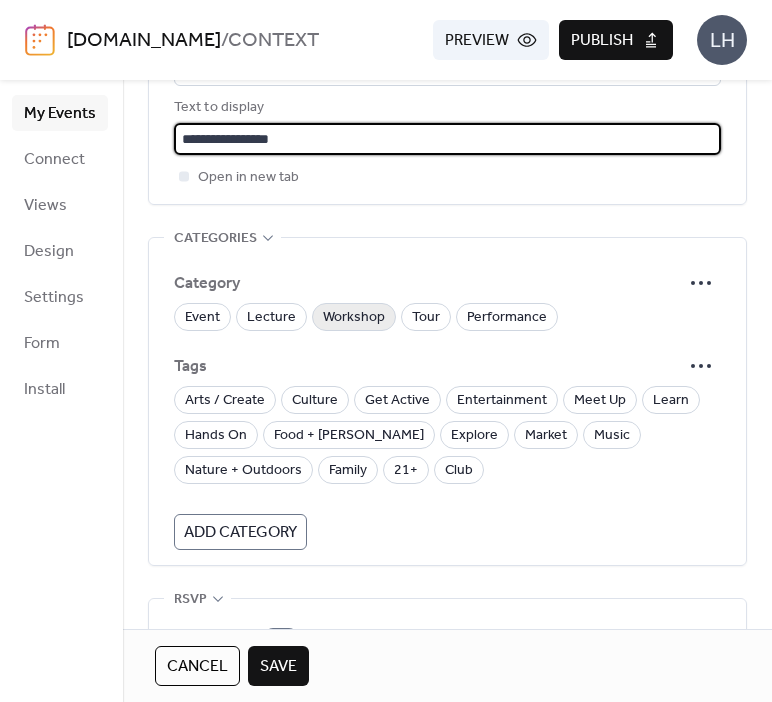 type on "**********" 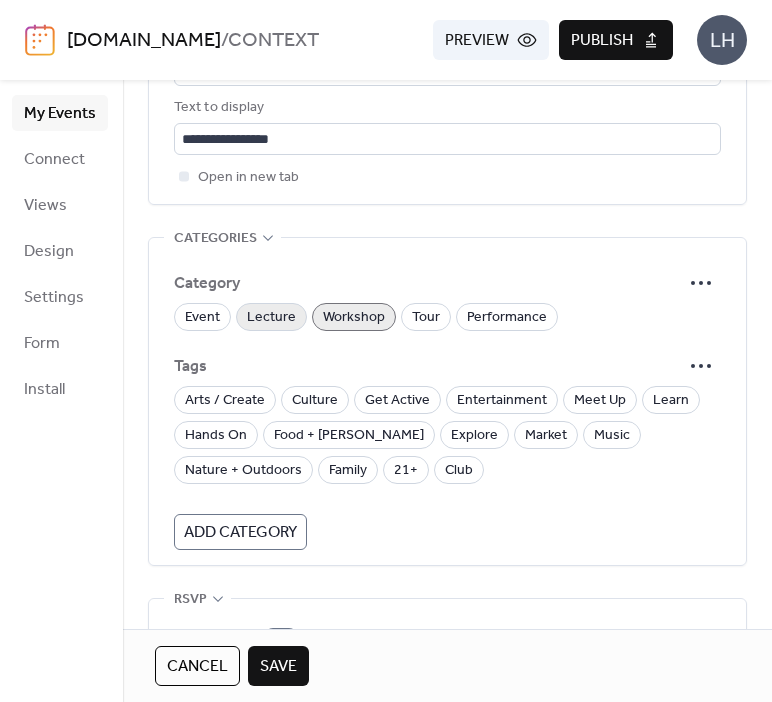 click on "Lecture" at bounding box center [271, 318] 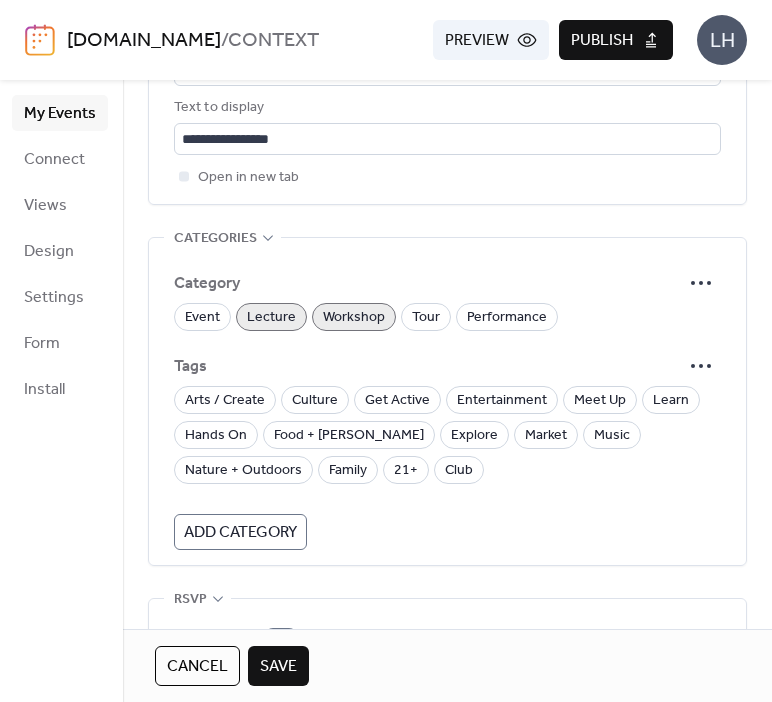 click on "Workshop" at bounding box center [354, 318] 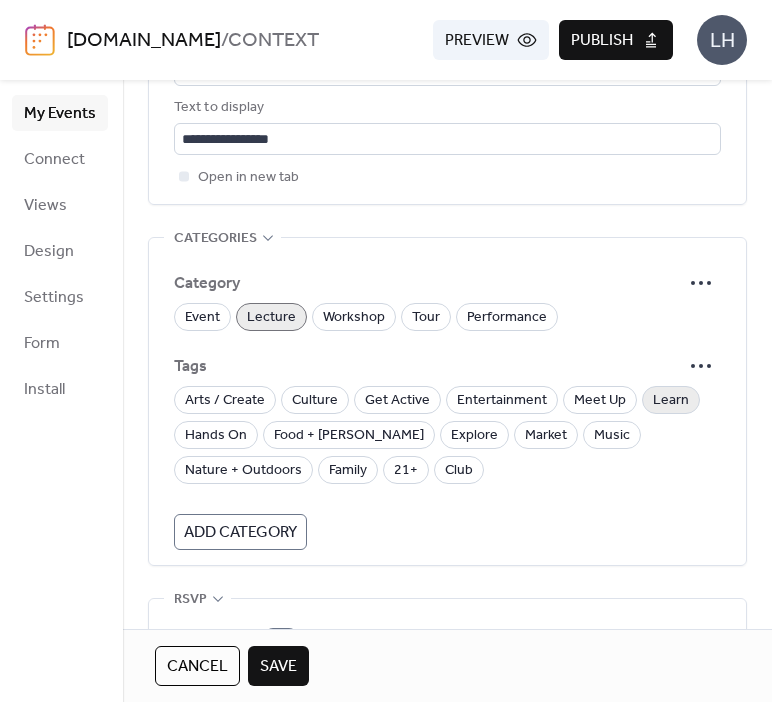 click on "Learn" at bounding box center (671, 401) 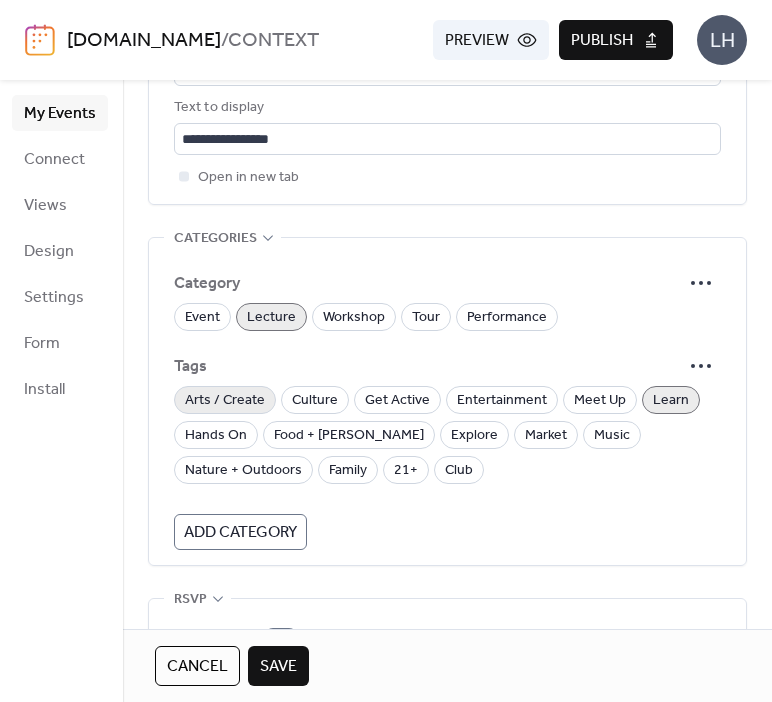 click on "Arts / Create" at bounding box center (225, 401) 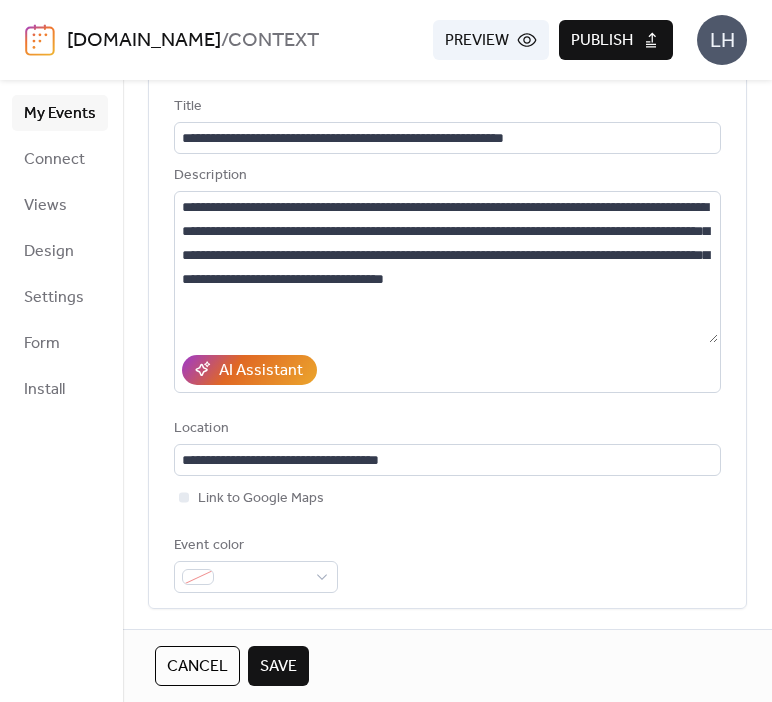 scroll, scrollTop: 120, scrollLeft: 0, axis: vertical 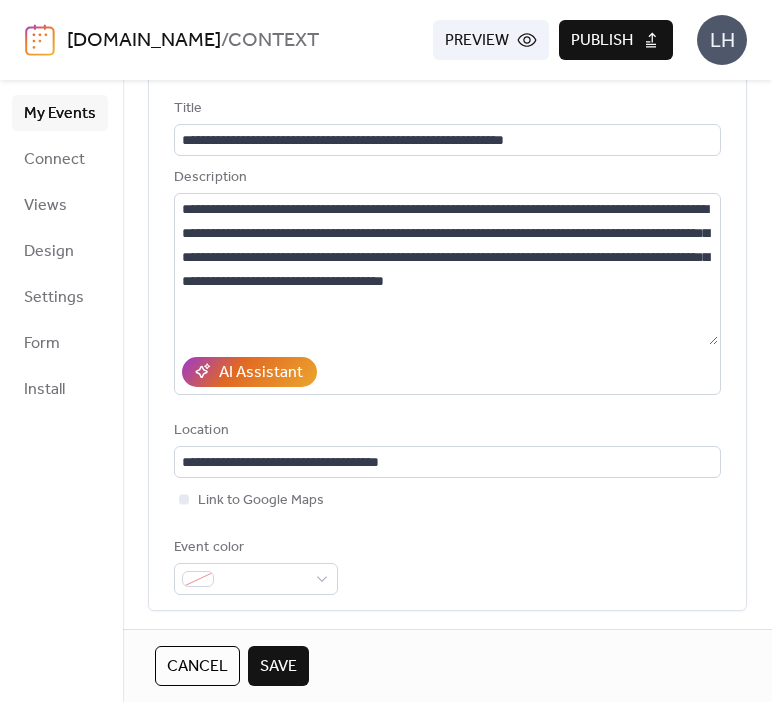 click on "Save" at bounding box center [278, 667] 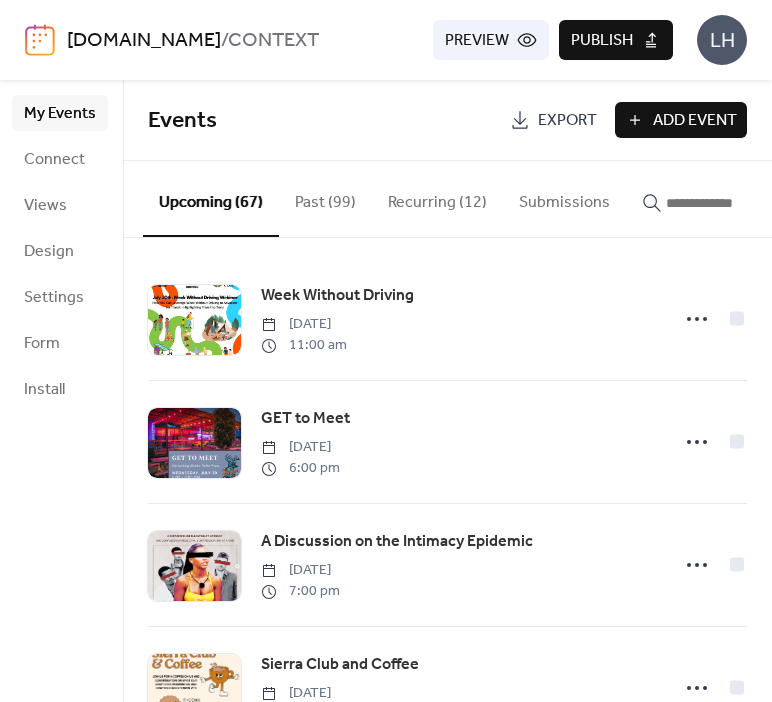 click on "Add Event" at bounding box center (695, 121) 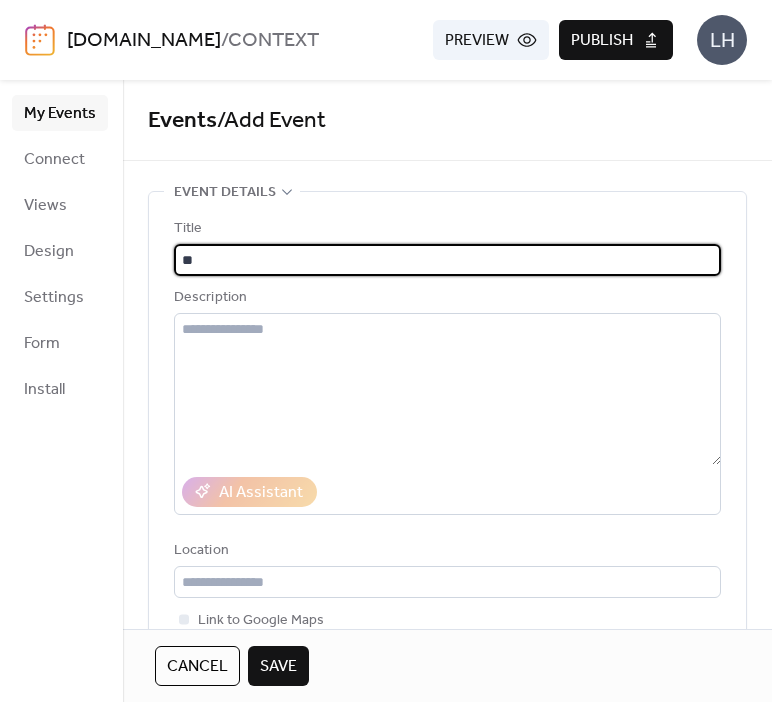 type on "*" 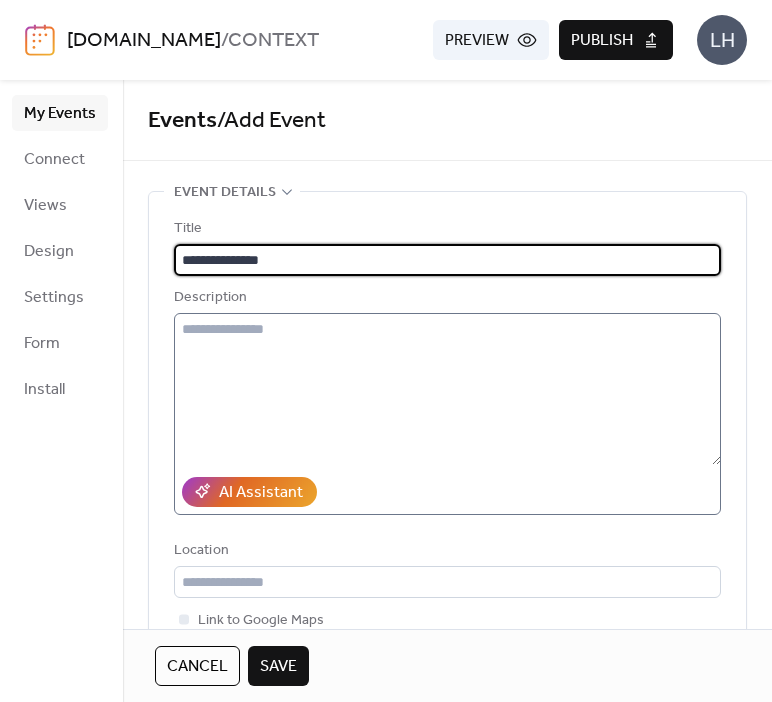 type on "**********" 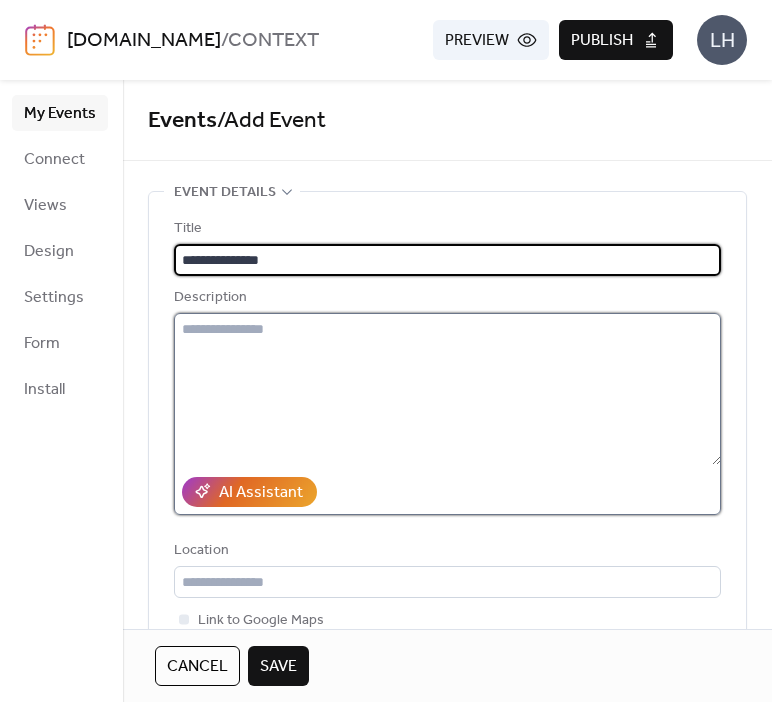 click at bounding box center (447, 389) 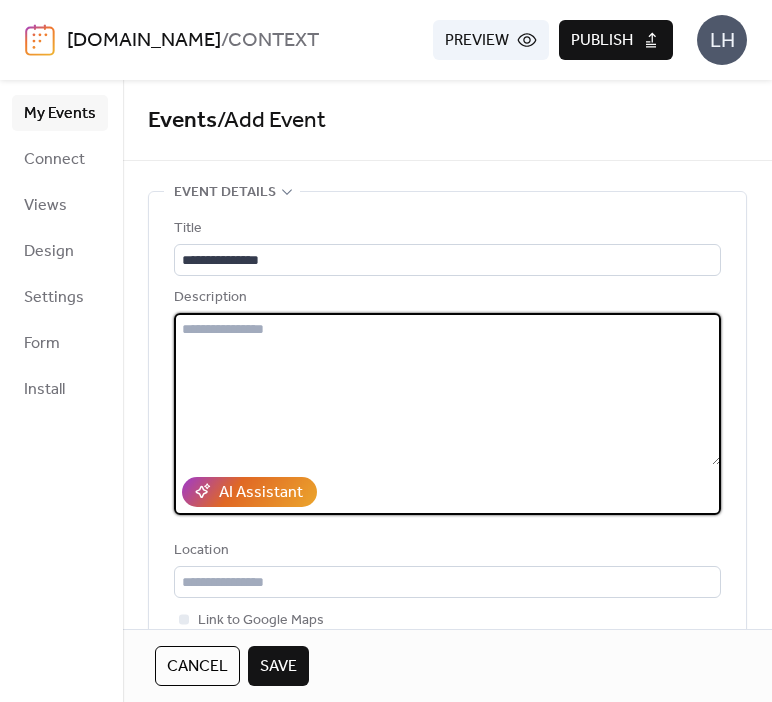 paste on "**********" 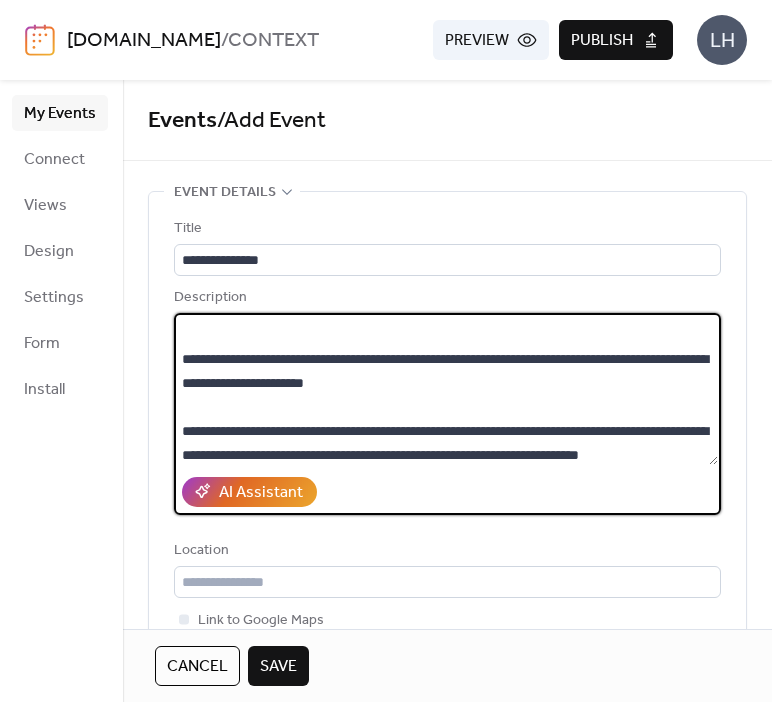 scroll, scrollTop: 0, scrollLeft: 0, axis: both 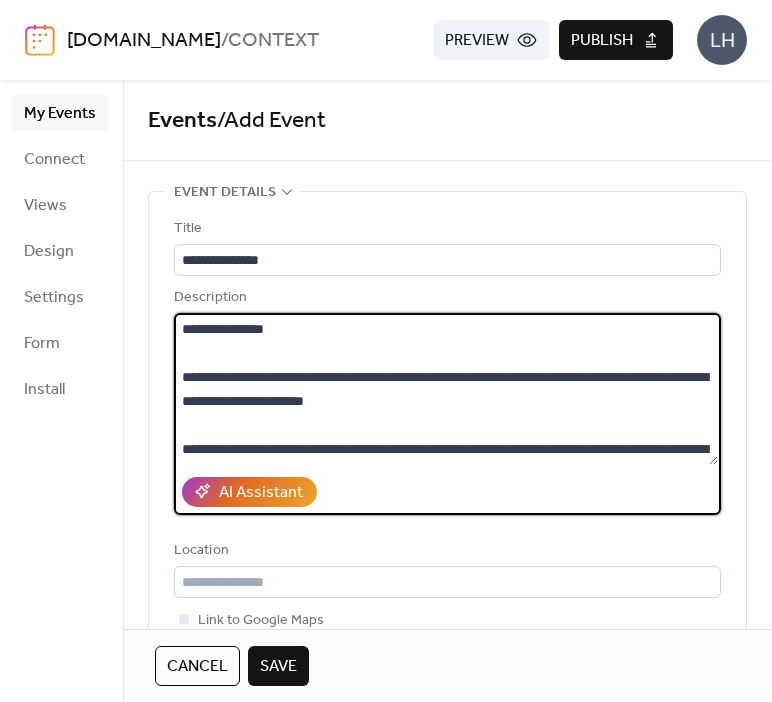 drag, startPoint x: 280, startPoint y: 331, endPoint x: 154, endPoint y: 323, distance: 126.253716 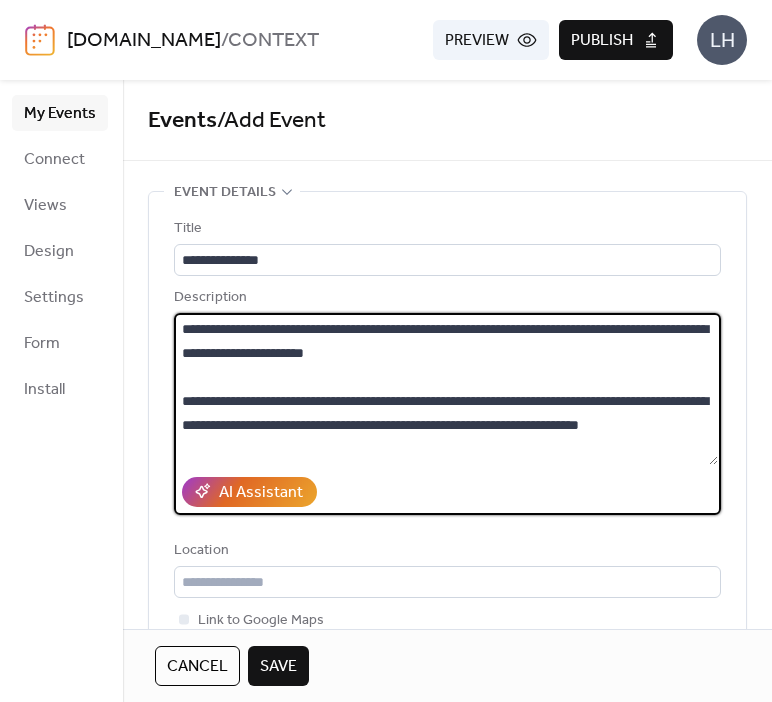 click on "**********" at bounding box center (446, 389) 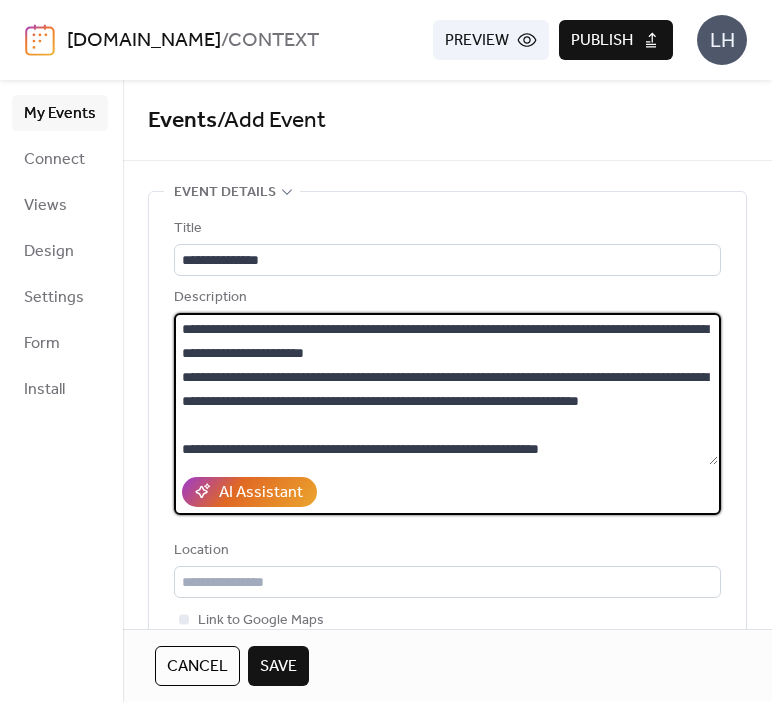 click on "**********" at bounding box center [446, 389] 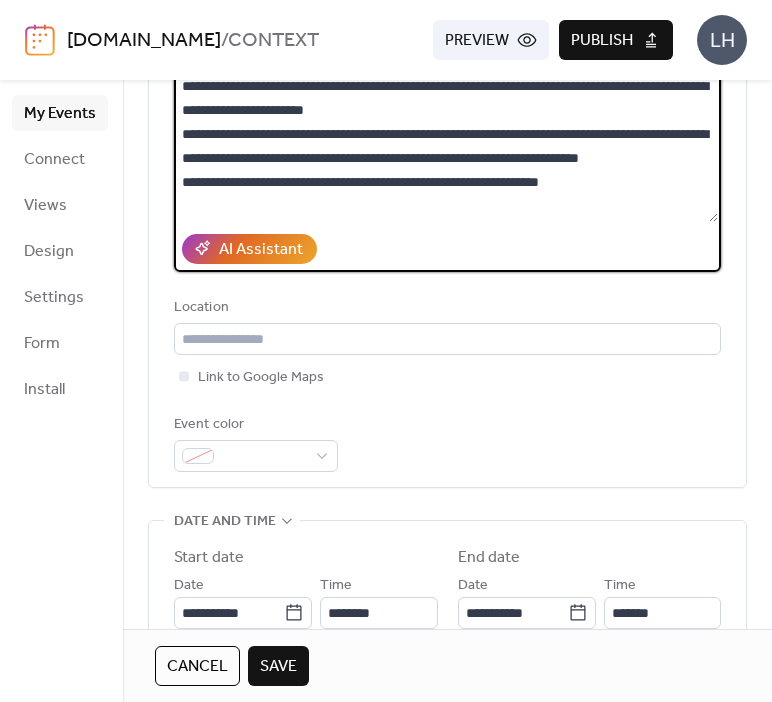 scroll, scrollTop: 292, scrollLeft: 0, axis: vertical 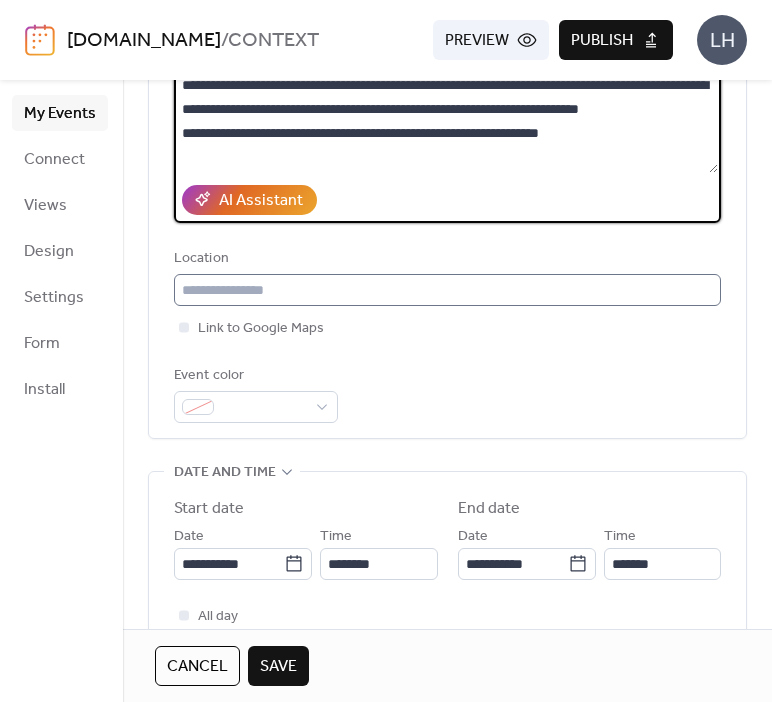 type on "**********" 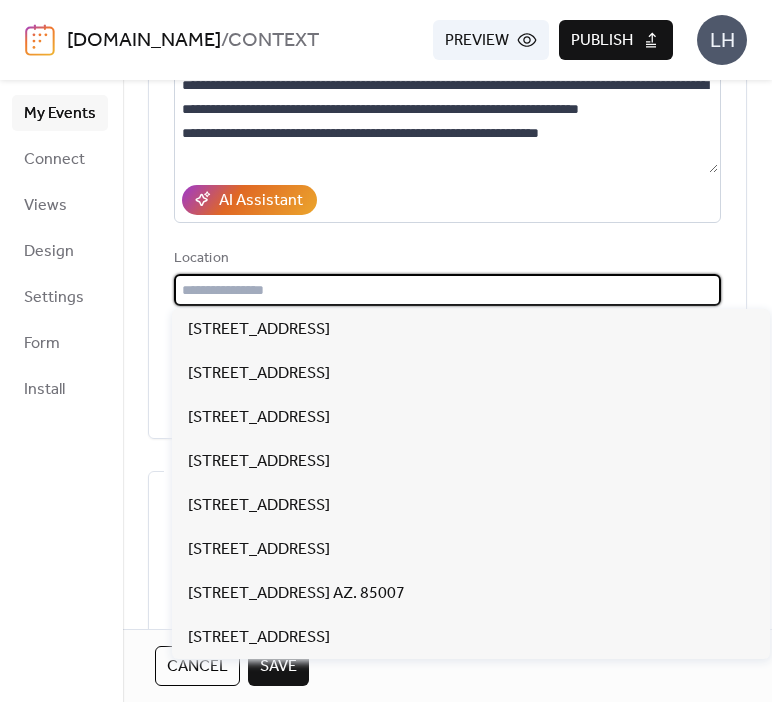 click at bounding box center [447, 290] 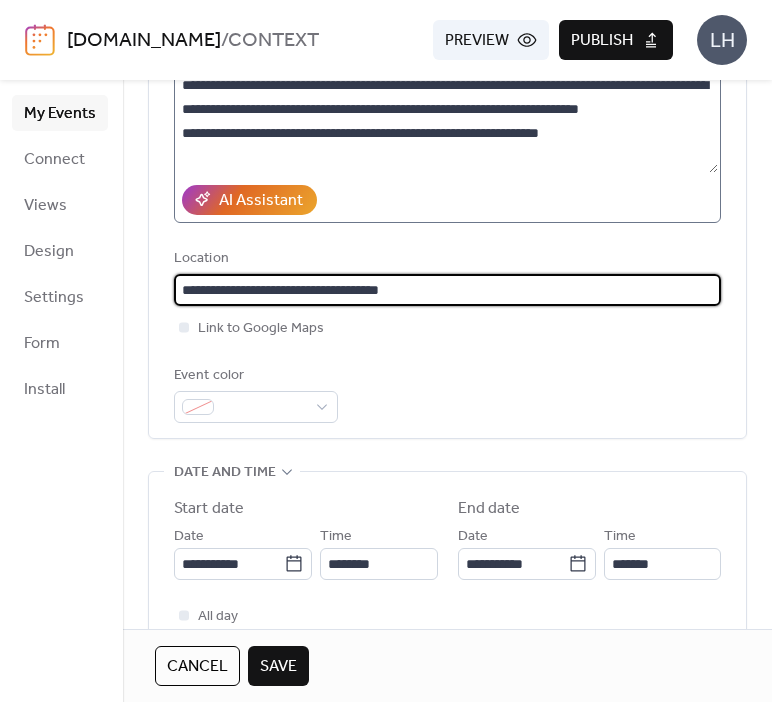 paste on "***" 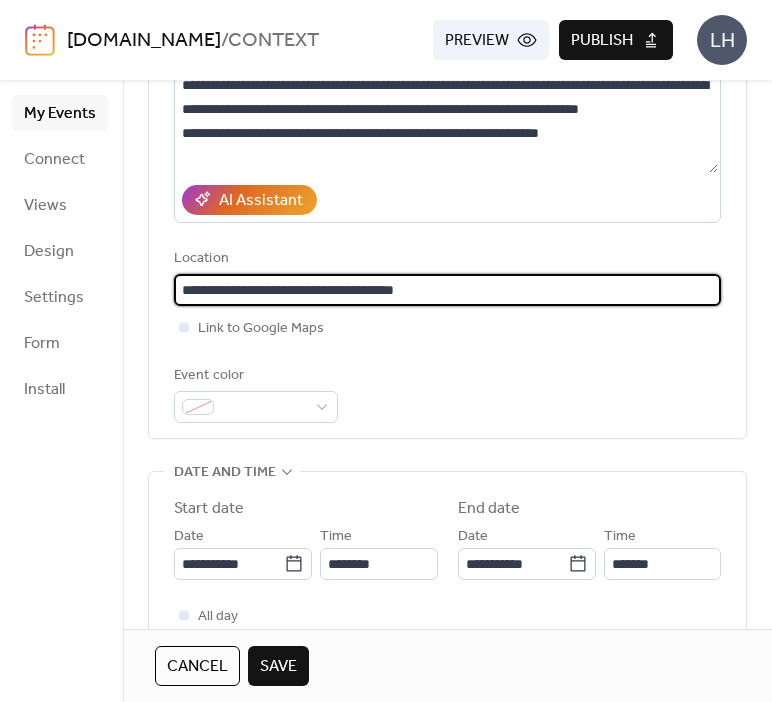 click on "**********" at bounding box center [447, 290] 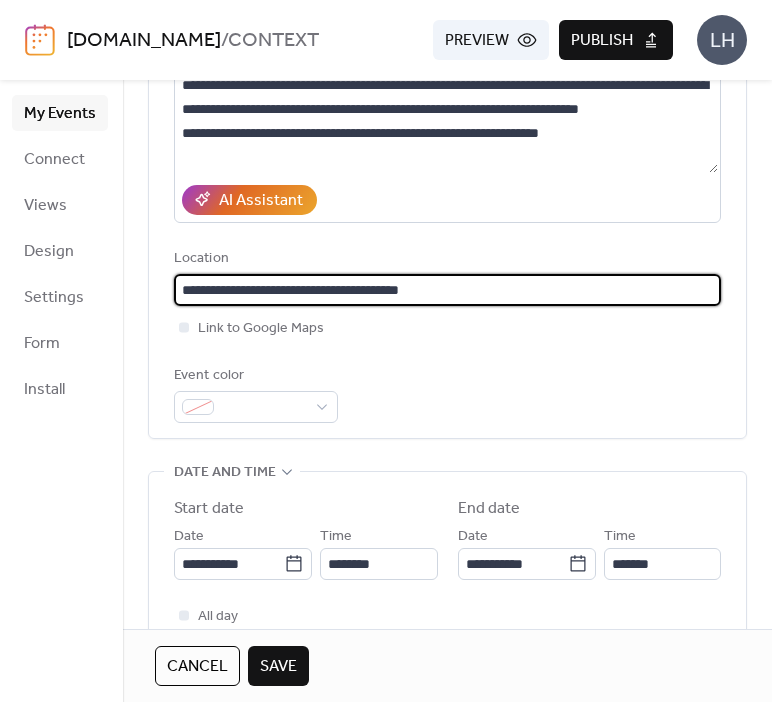 type on "**********" 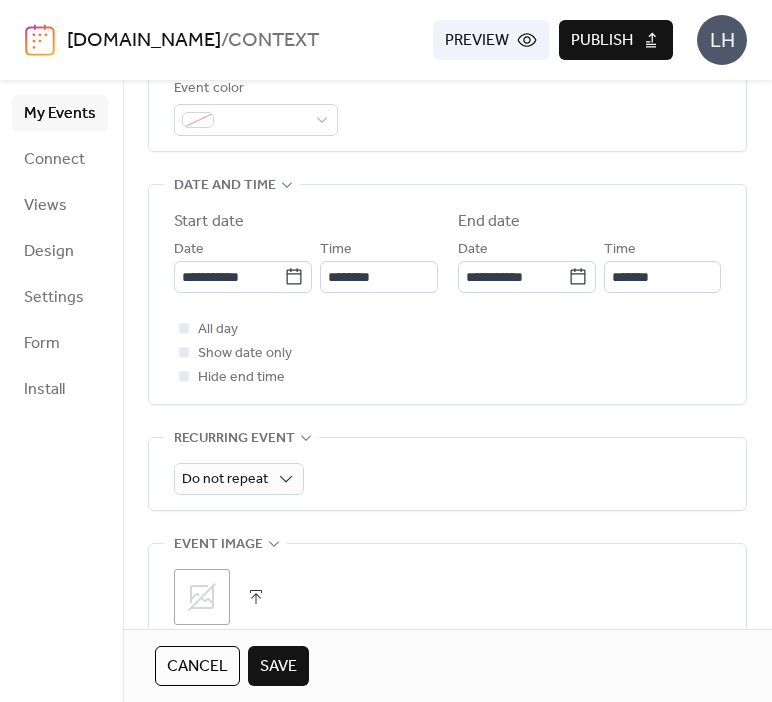 scroll, scrollTop: 586, scrollLeft: 0, axis: vertical 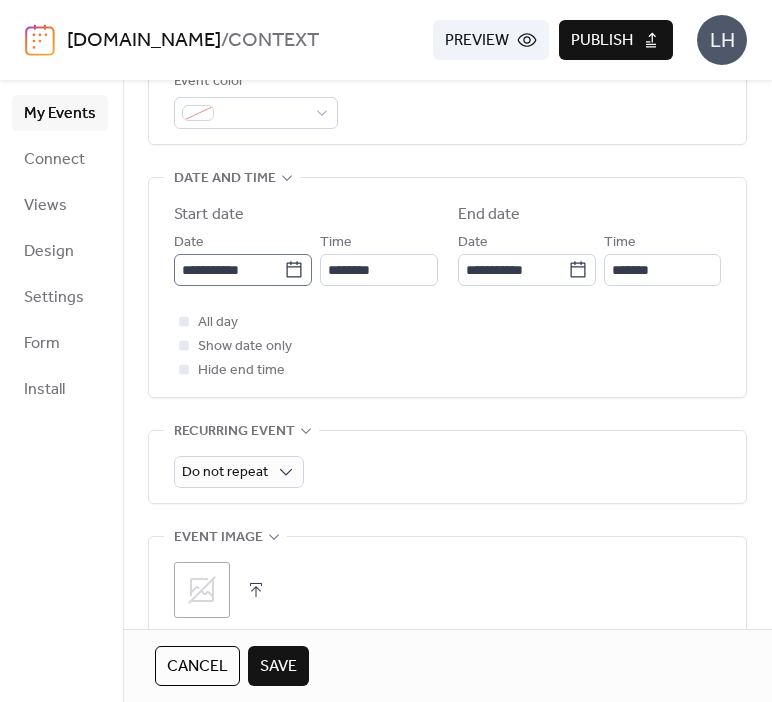 type 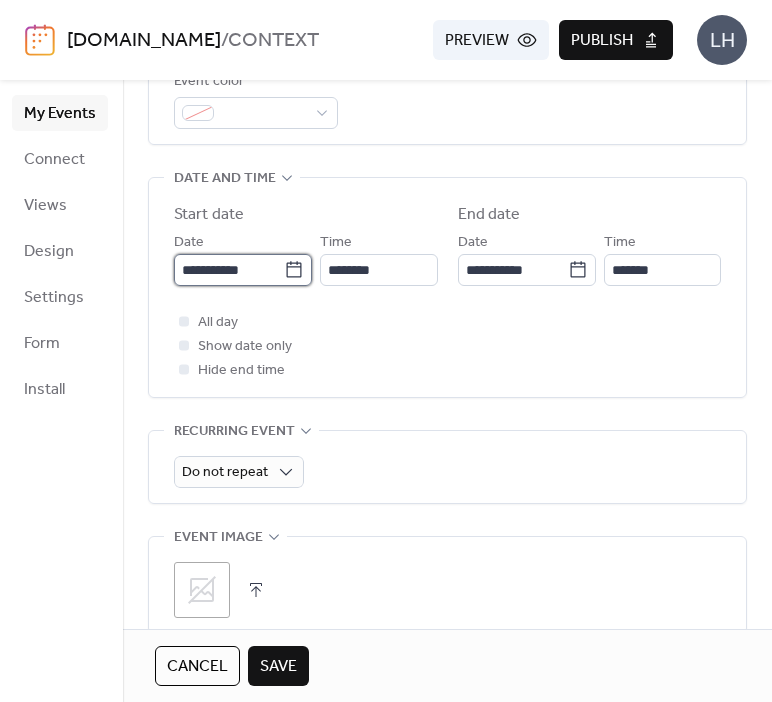click on "**********" at bounding box center [229, 270] 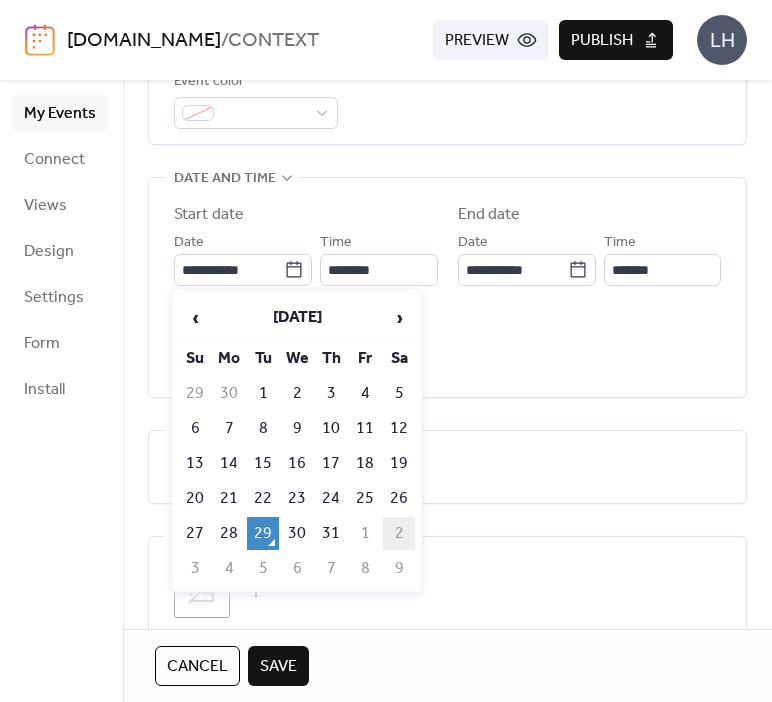 click on "2" at bounding box center [399, 533] 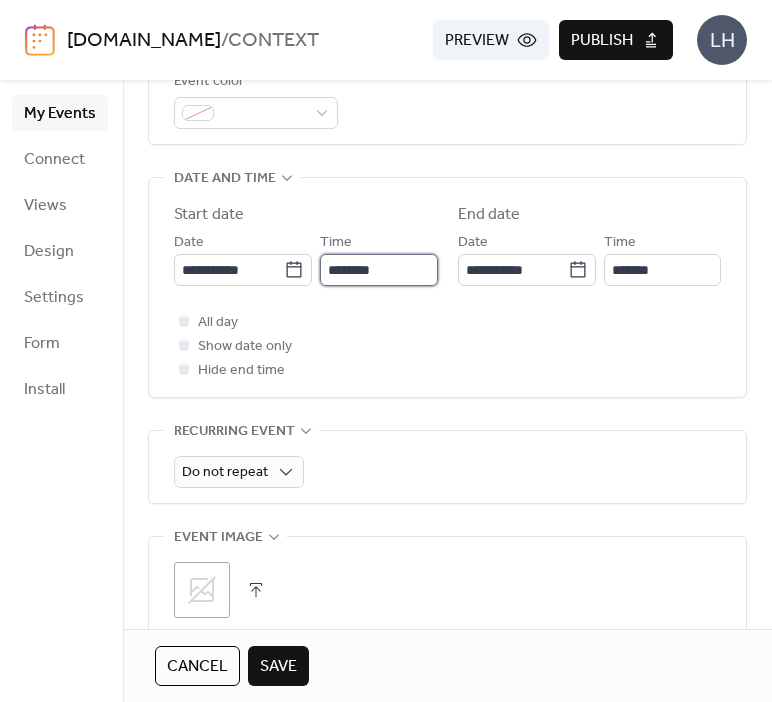 click on "********" at bounding box center (378, 270) 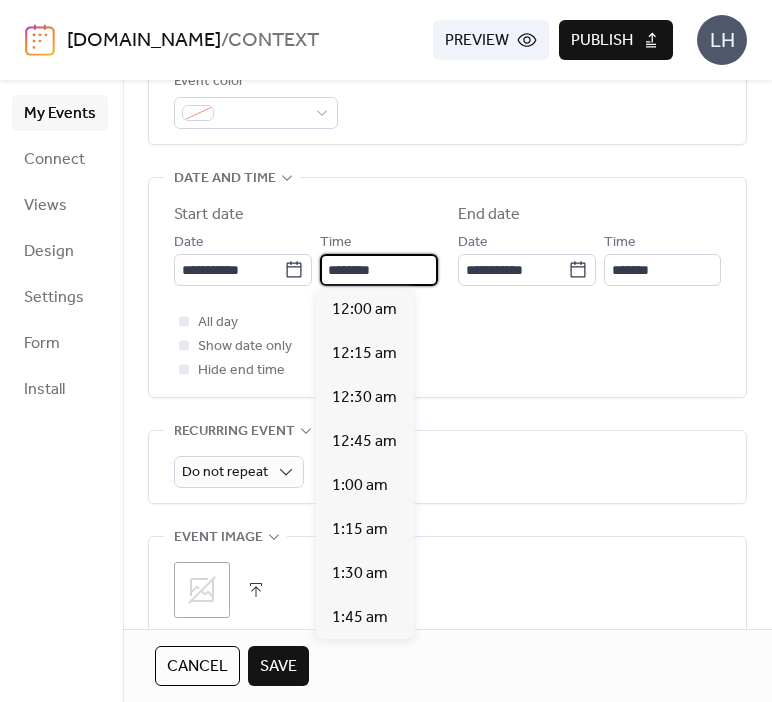 click on "********" at bounding box center (378, 270) 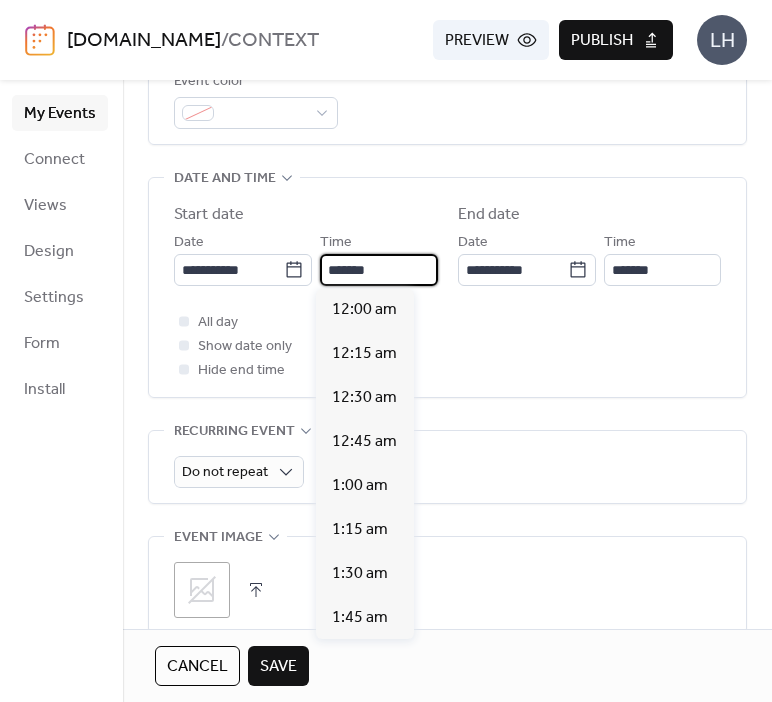 scroll, scrollTop: 2112, scrollLeft: 0, axis: vertical 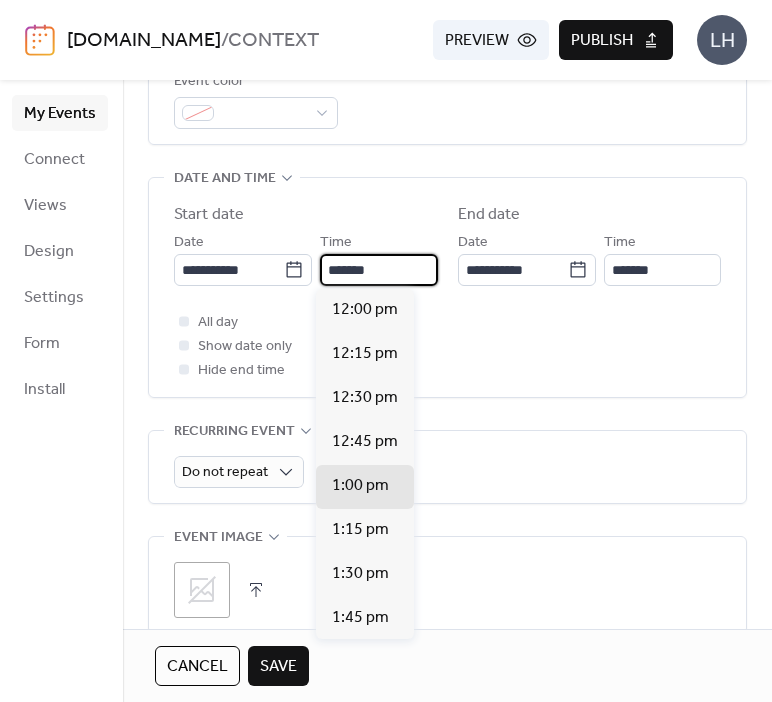 click on "*******" at bounding box center (378, 270) 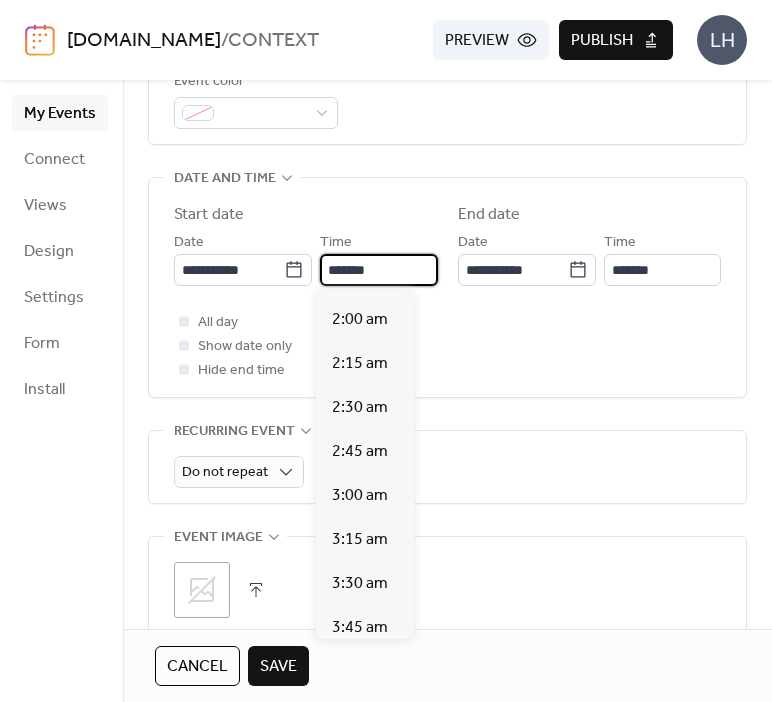 scroll, scrollTop: 350, scrollLeft: 0, axis: vertical 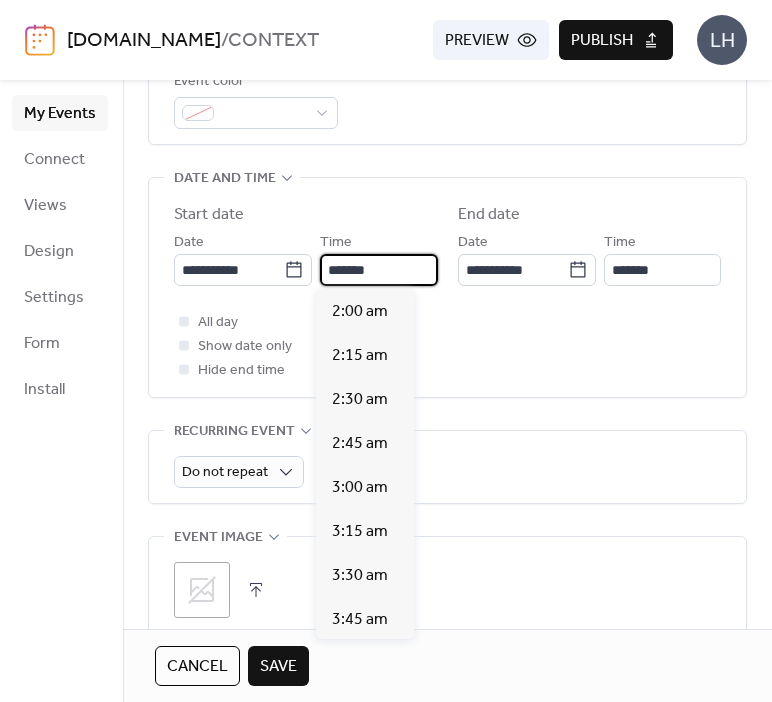 click on "*******" at bounding box center (378, 270) 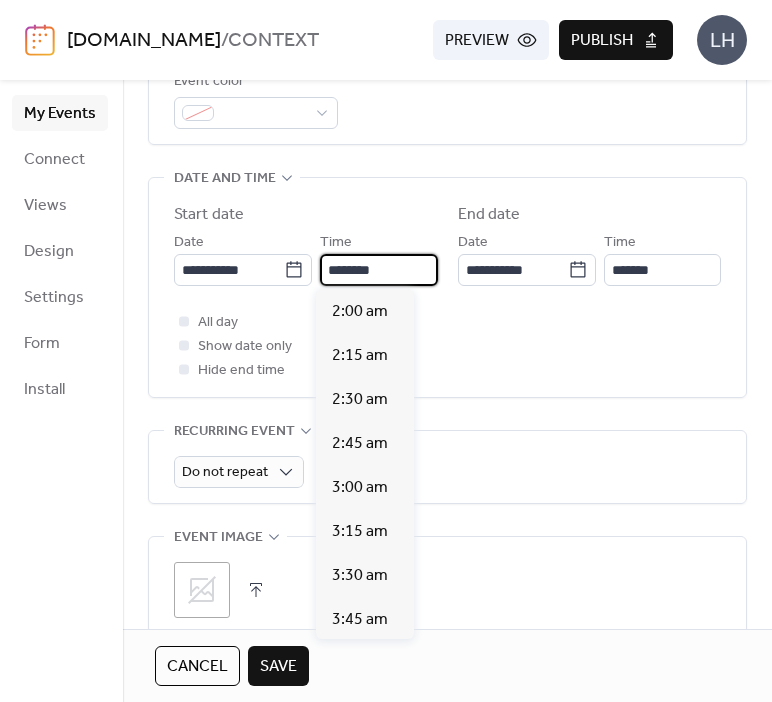 scroll, scrollTop: 1936, scrollLeft: 0, axis: vertical 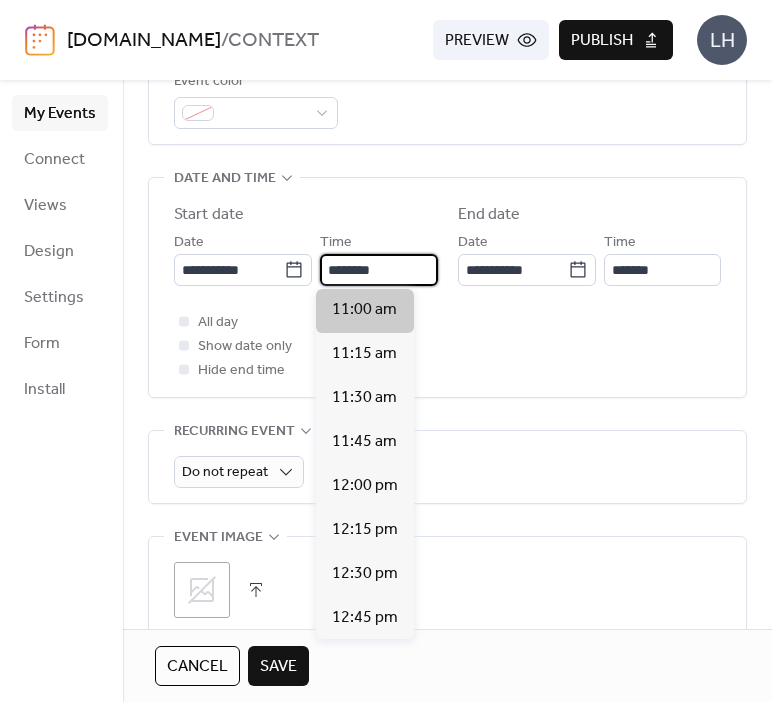 type on "********" 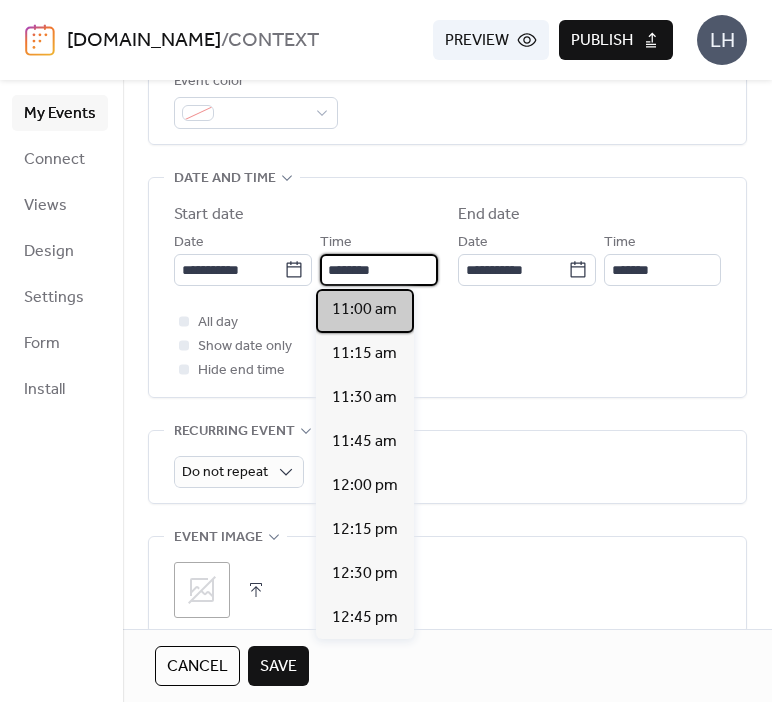 click on "11:00 am" at bounding box center [364, 310] 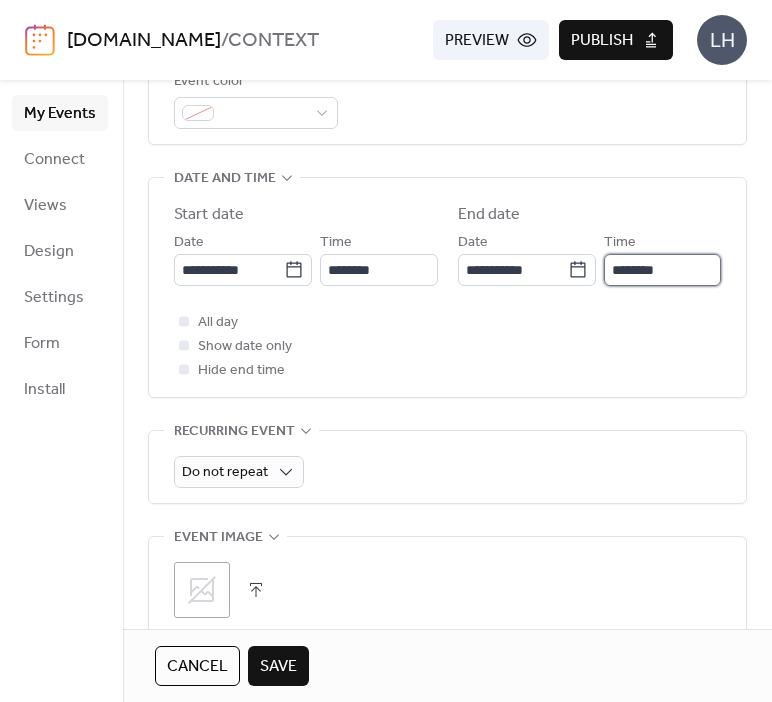 click on "********" at bounding box center [662, 270] 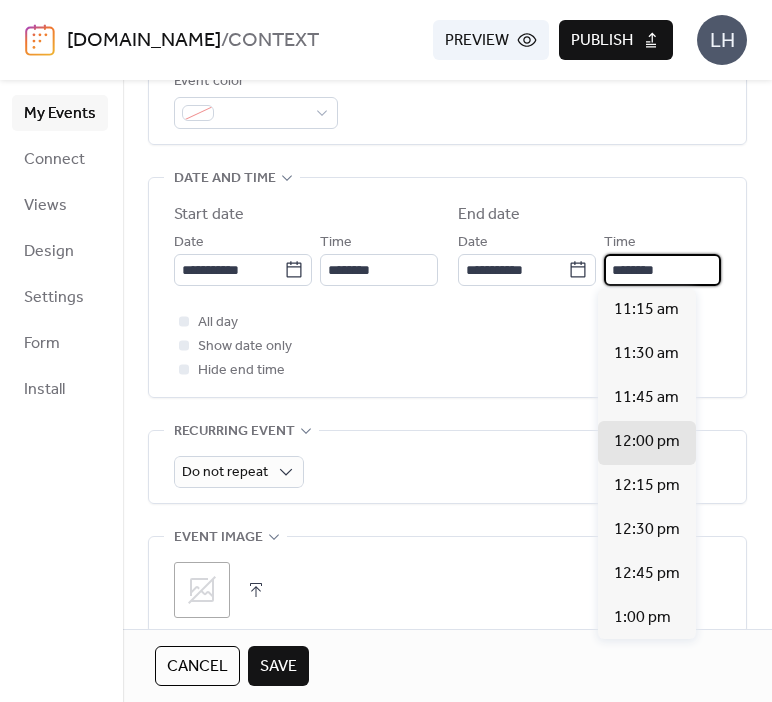 click on "********" at bounding box center [662, 270] 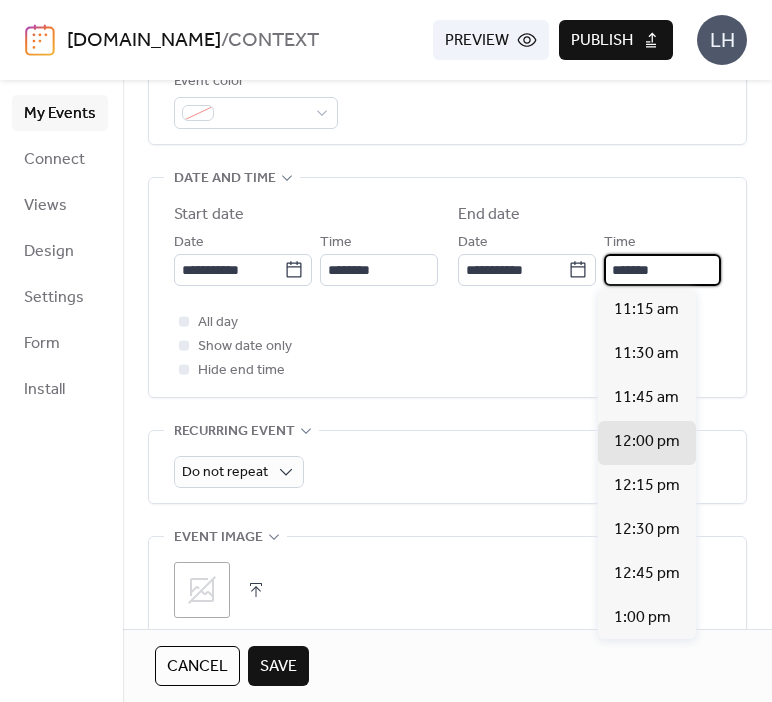 scroll, scrollTop: 660, scrollLeft: 0, axis: vertical 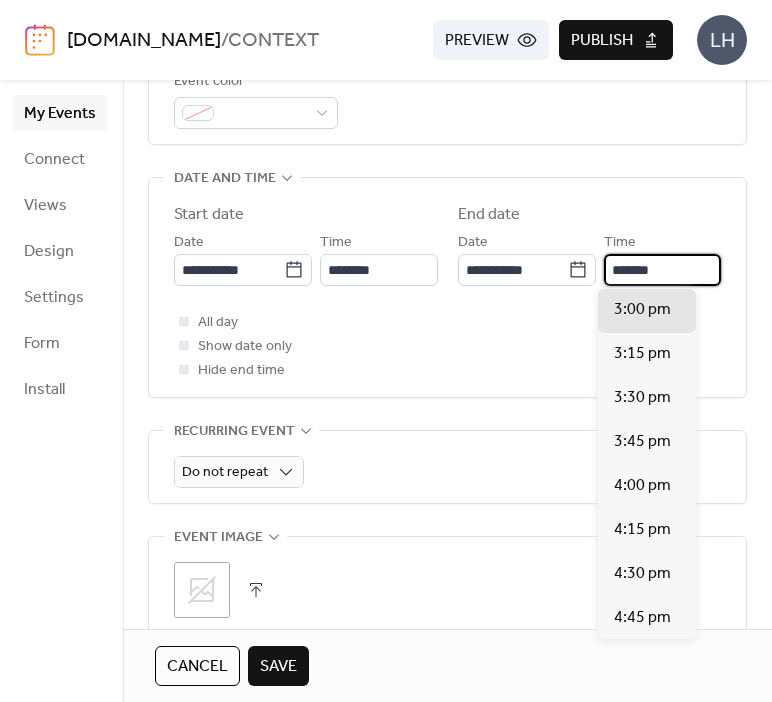 type on "*******" 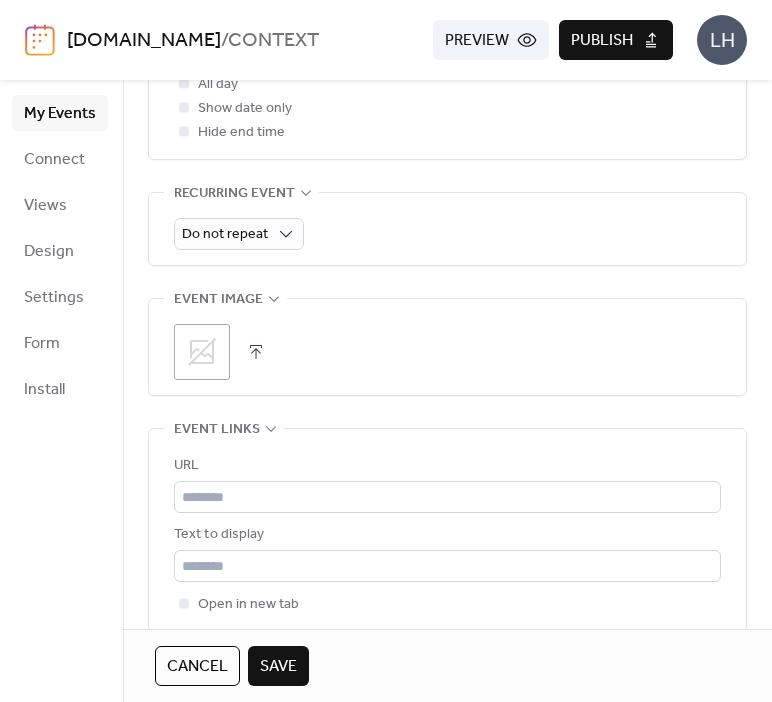scroll, scrollTop: 830, scrollLeft: 0, axis: vertical 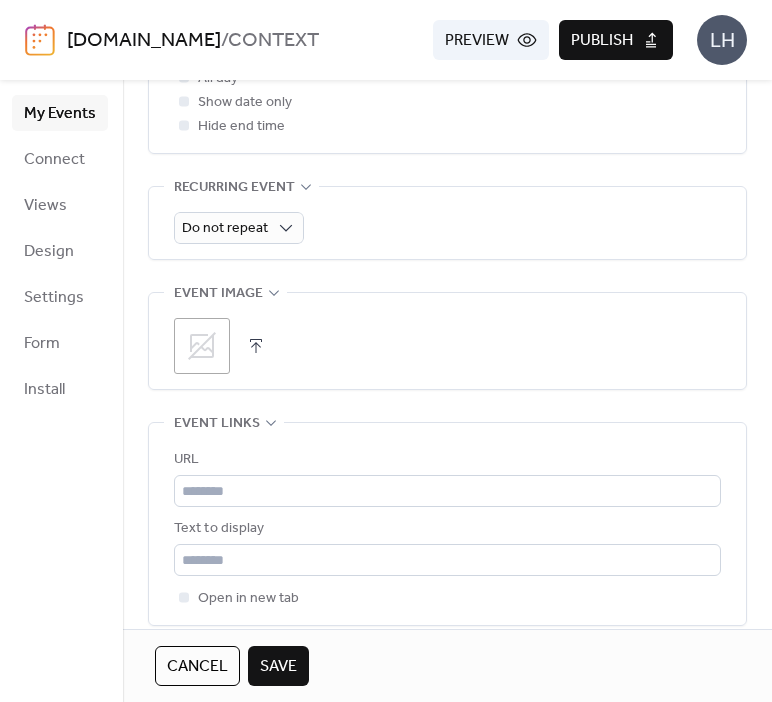 click 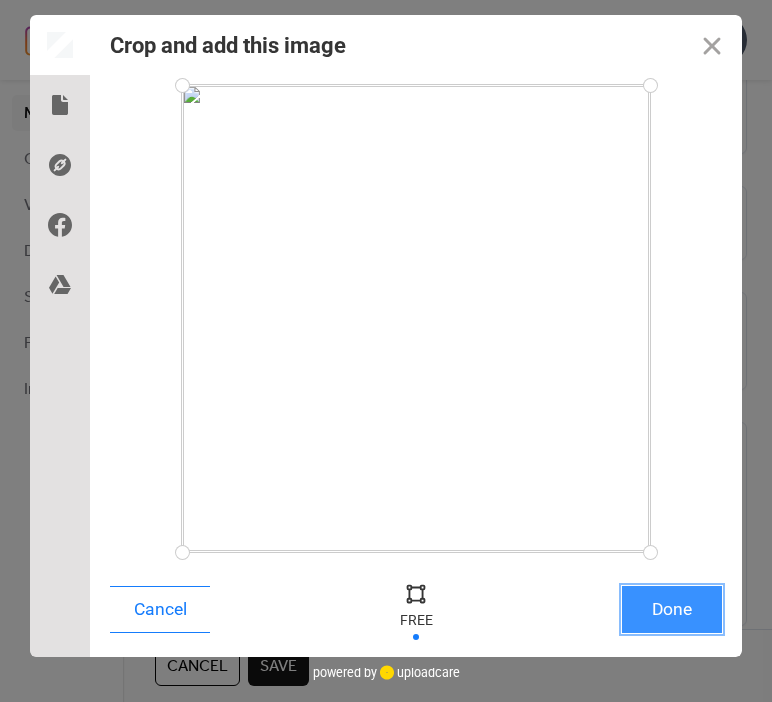 click on "Done" at bounding box center (672, 609) 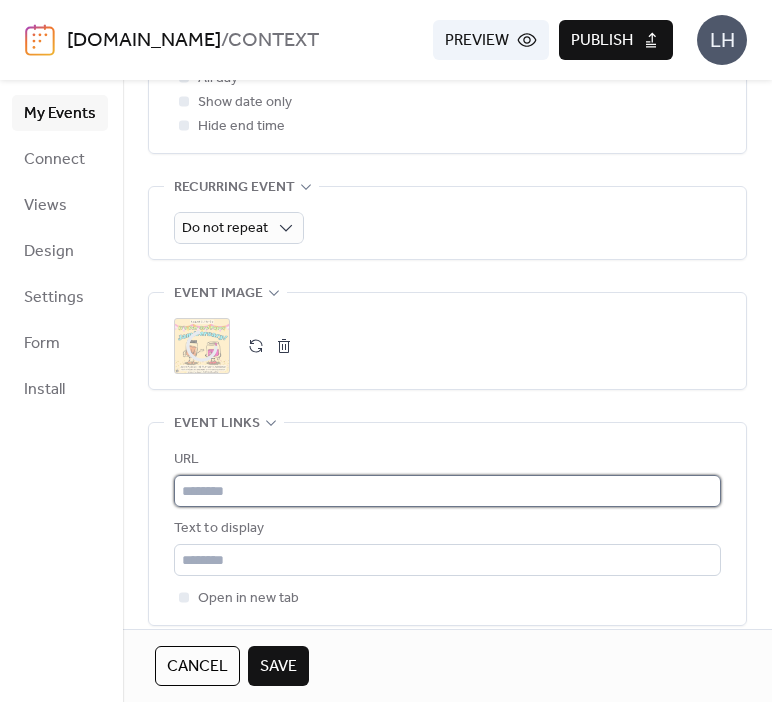 click at bounding box center (447, 491) 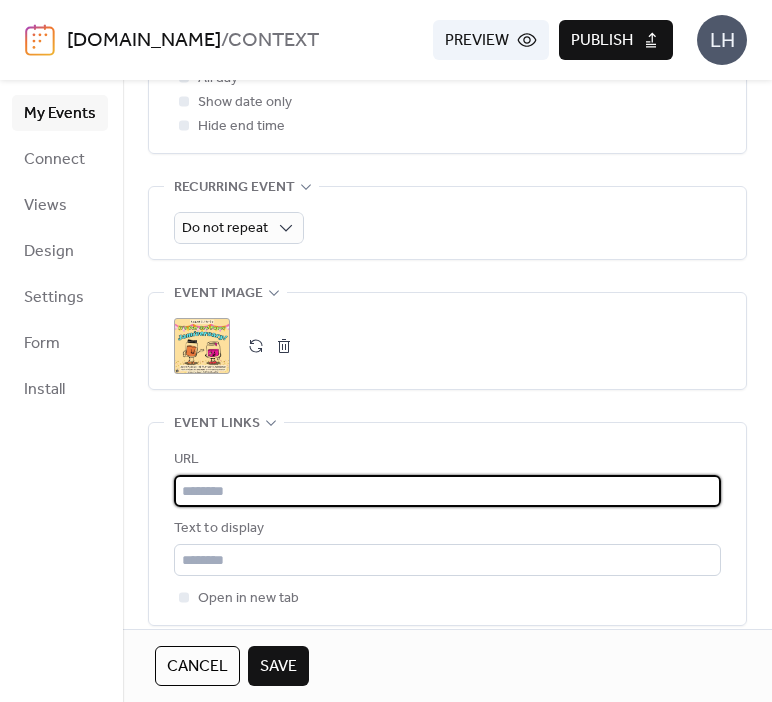 paste on "**********" 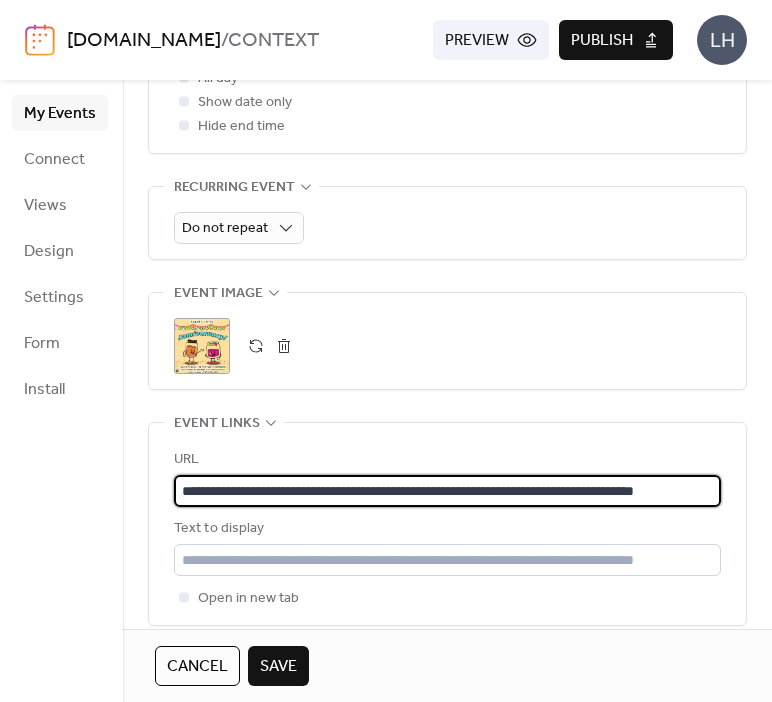 scroll, scrollTop: 0, scrollLeft: 99, axis: horizontal 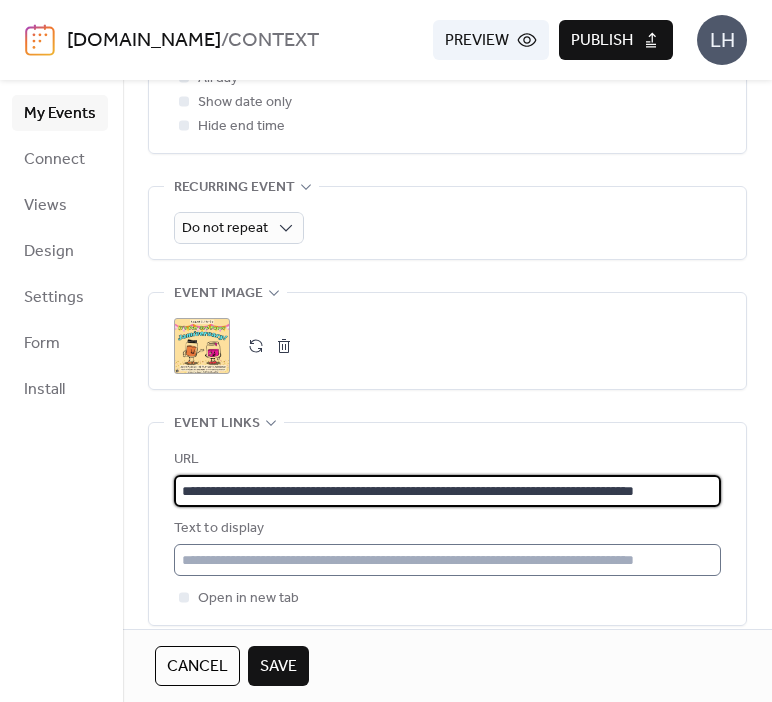 type on "**********" 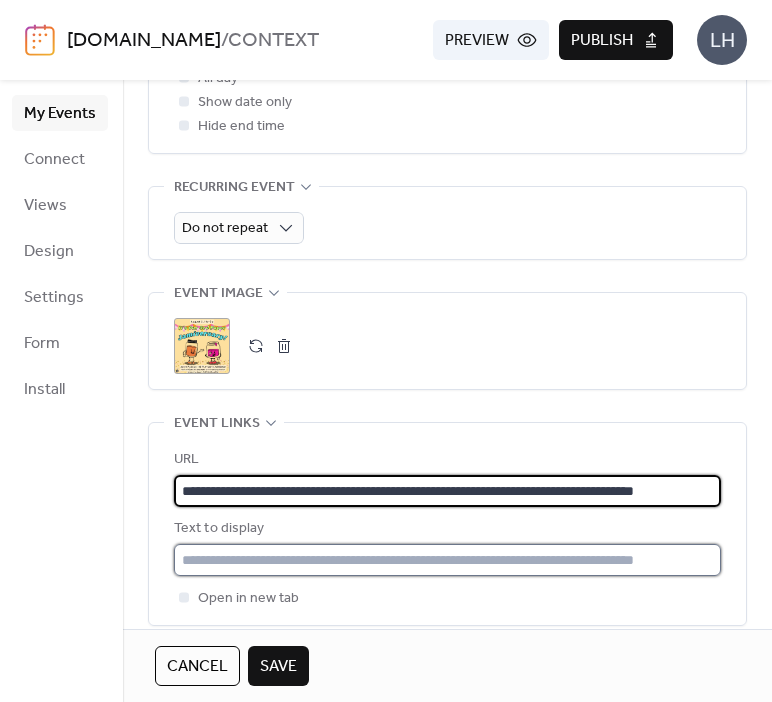scroll, scrollTop: 0, scrollLeft: 0, axis: both 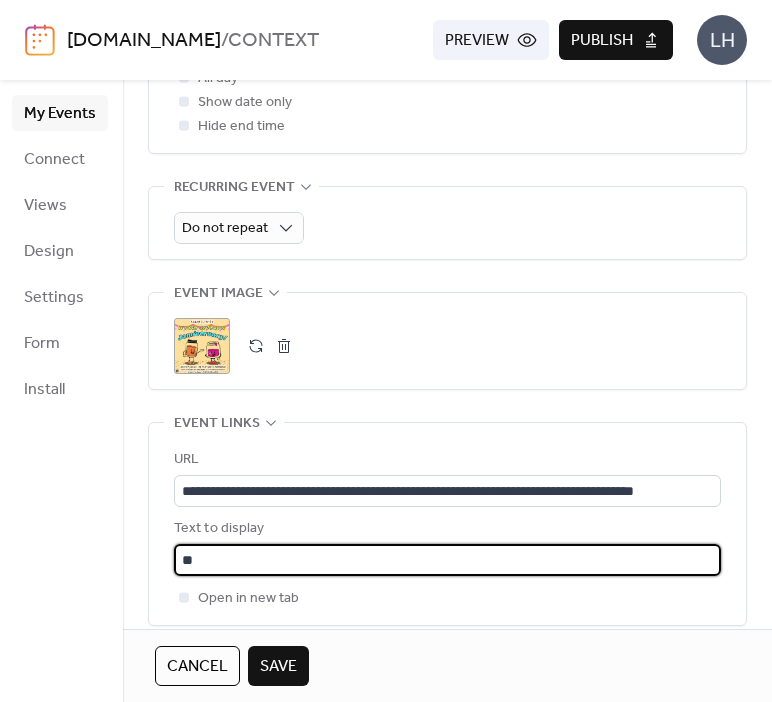 type on "*" 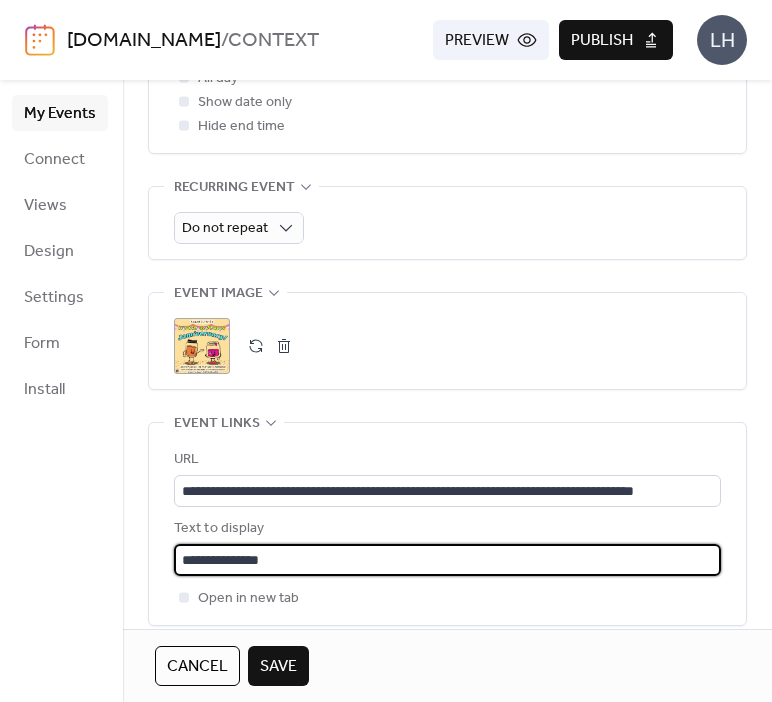 type on "**********" 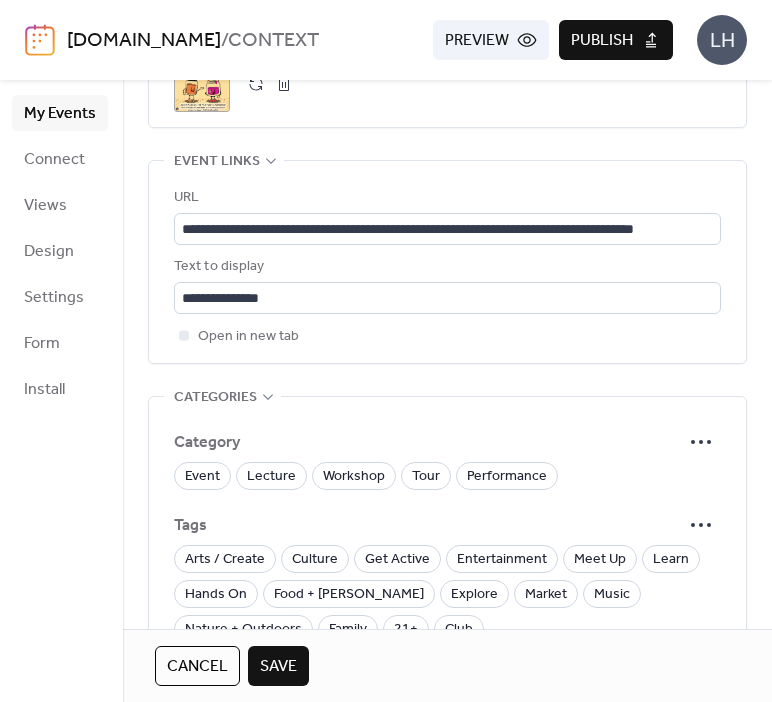 scroll, scrollTop: 1110, scrollLeft: 0, axis: vertical 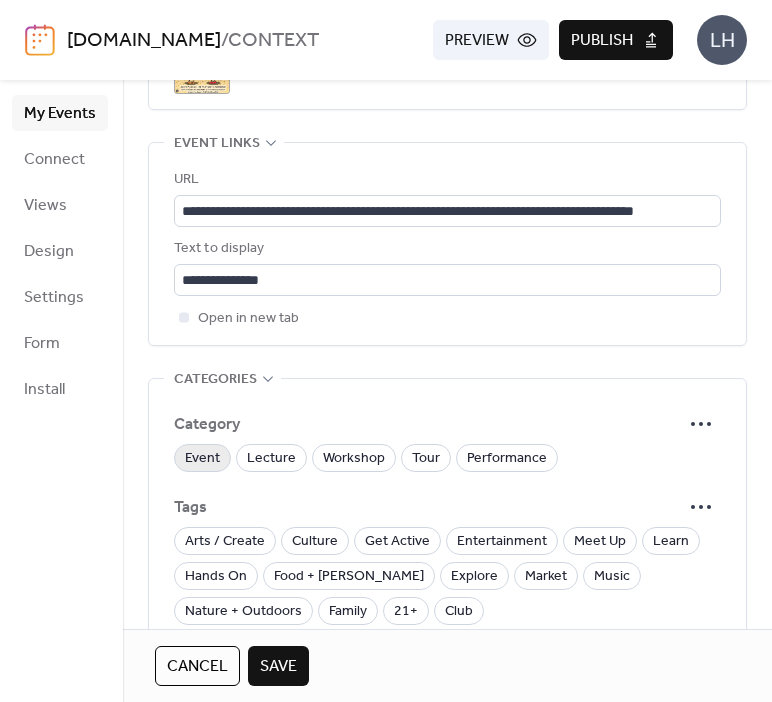click on "Event" at bounding box center [202, 459] 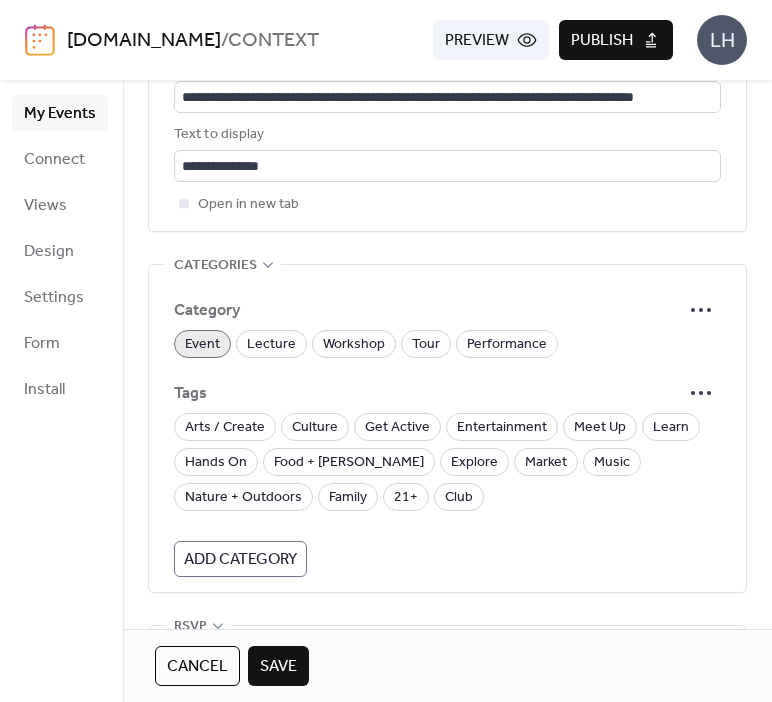 scroll, scrollTop: 1226, scrollLeft: 0, axis: vertical 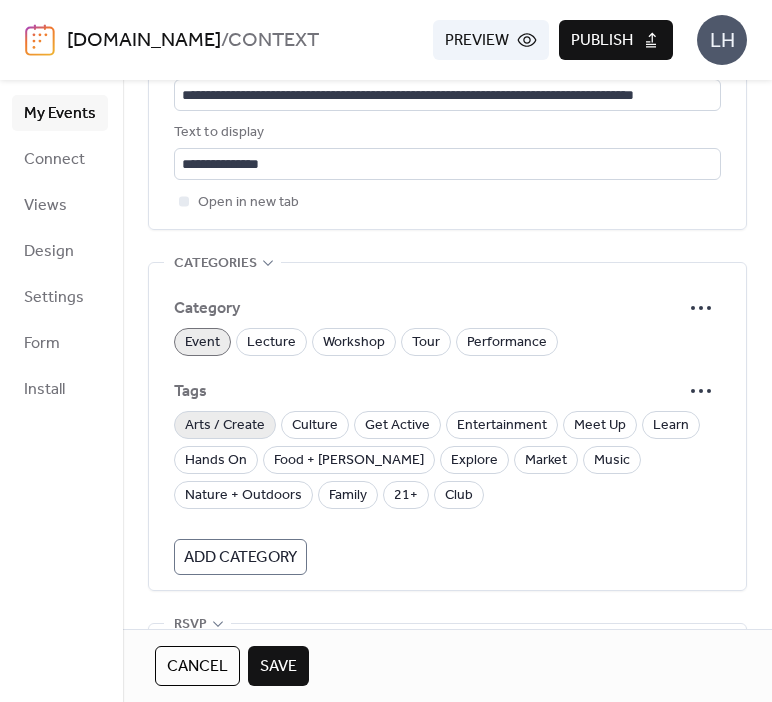 click on "Arts / Create" at bounding box center [225, 426] 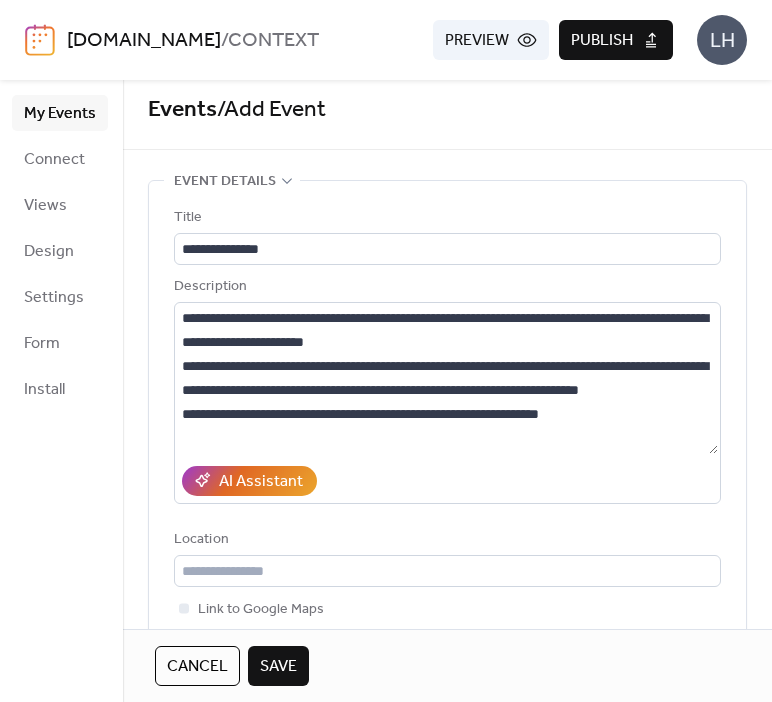 scroll, scrollTop: 0, scrollLeft: 0, axis: both 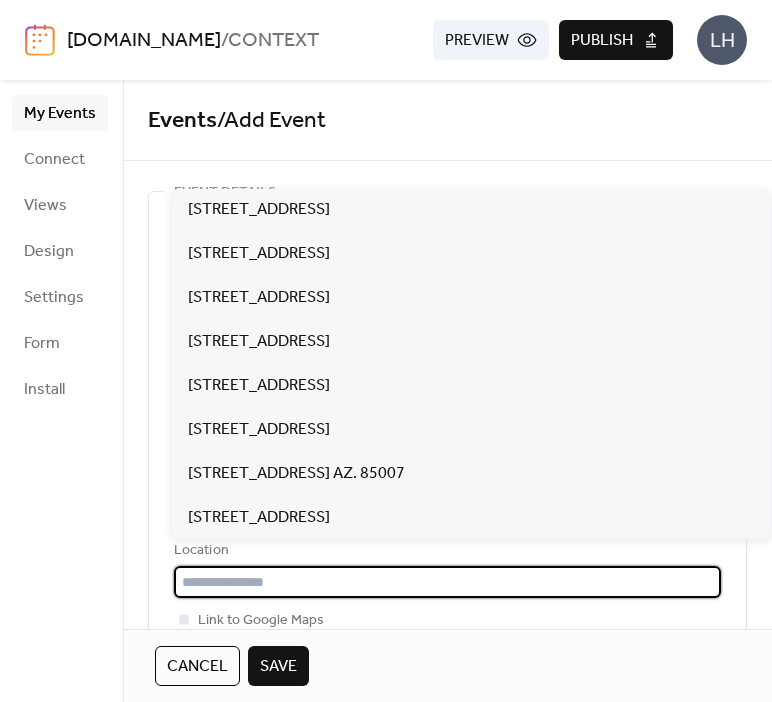 click at bounding box center [447, 582] 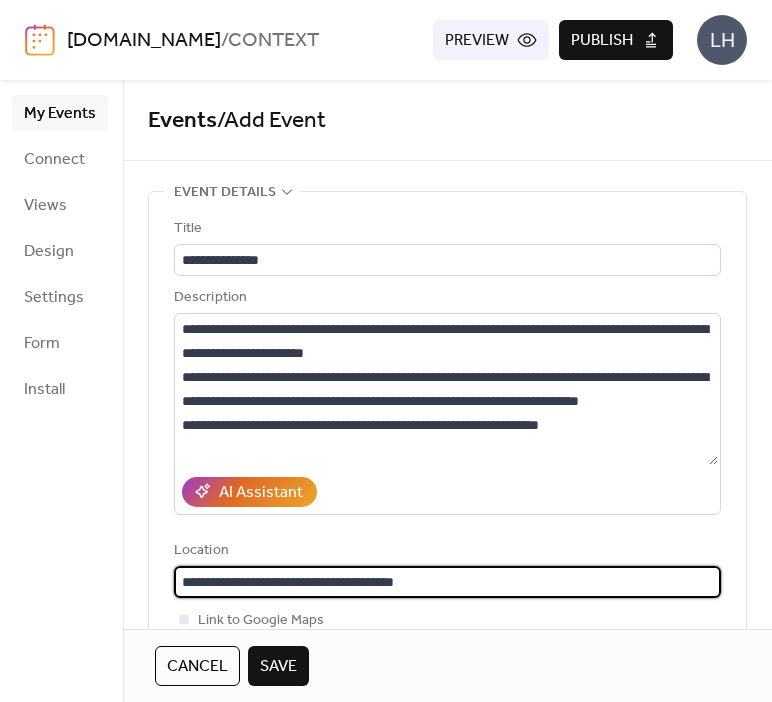 click on "**********" at bounding box center [447, 466] 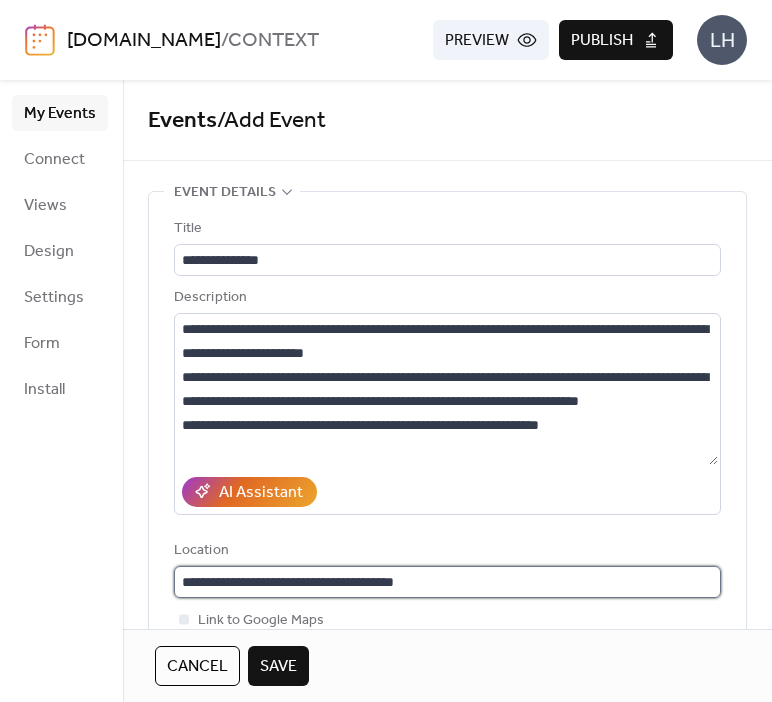 click on "**********" at bounding box center (447, 582) 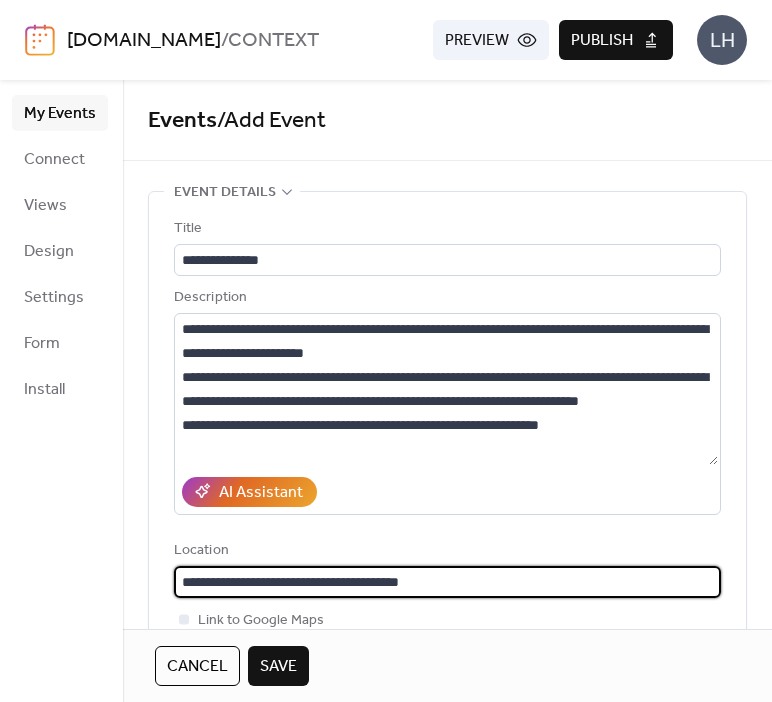 type on "**********" 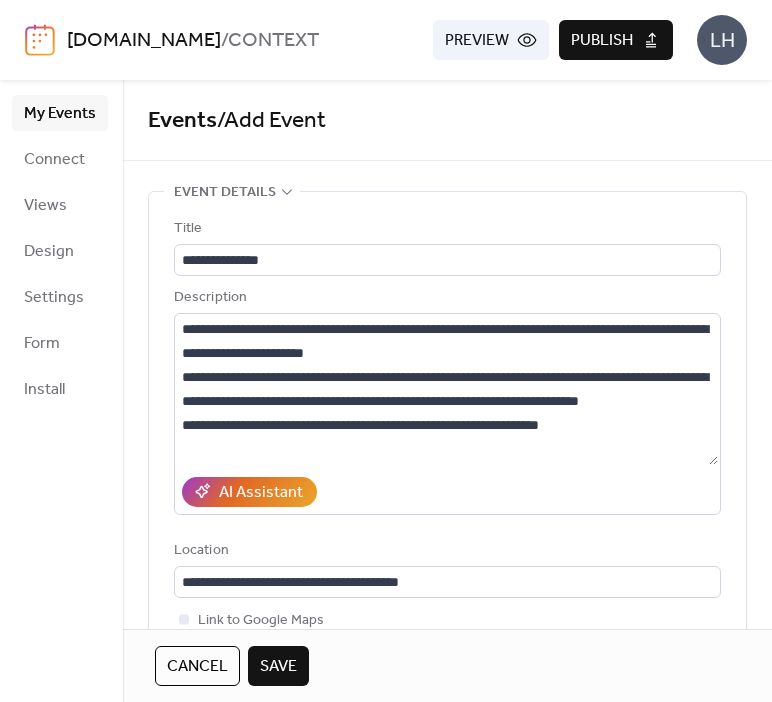scroll, scrollTop: 62, scrollLeft: 0, axis: vertical 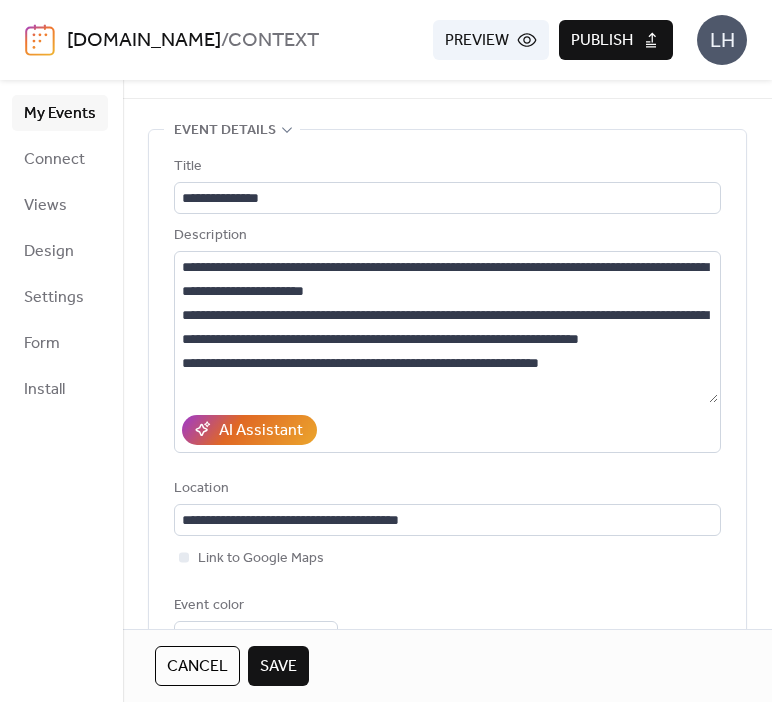type 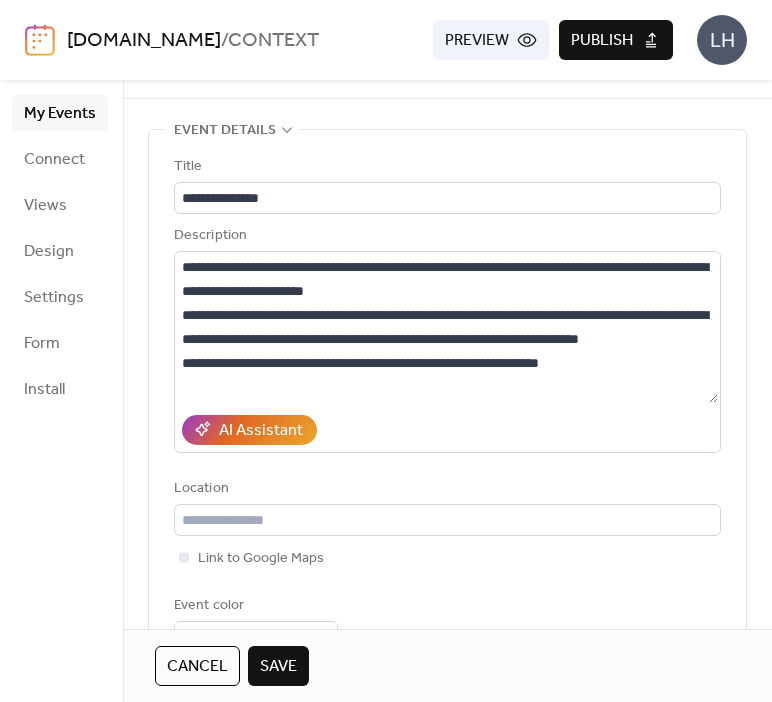 click on "Save" at bounding box center (278, 667) 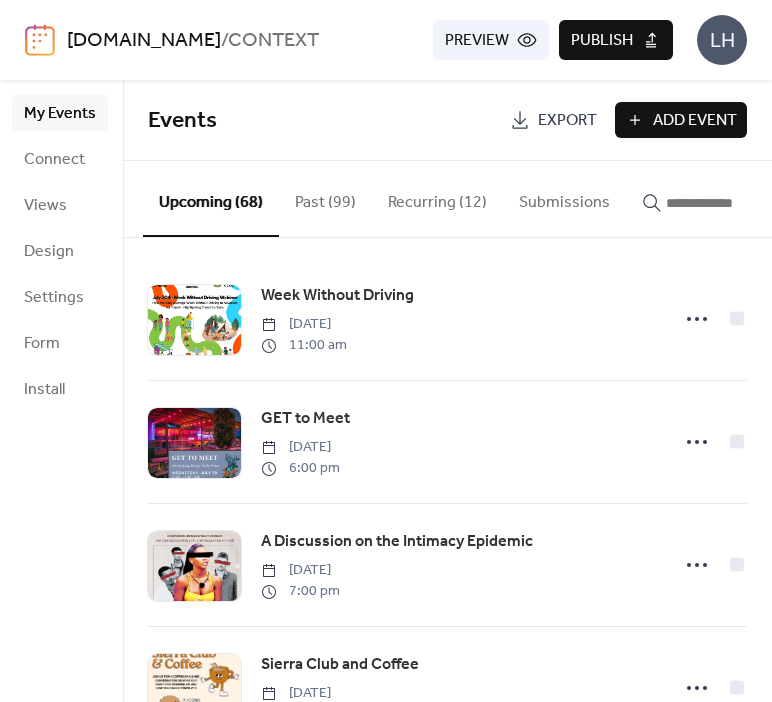 click at bounding box center (726, 203) 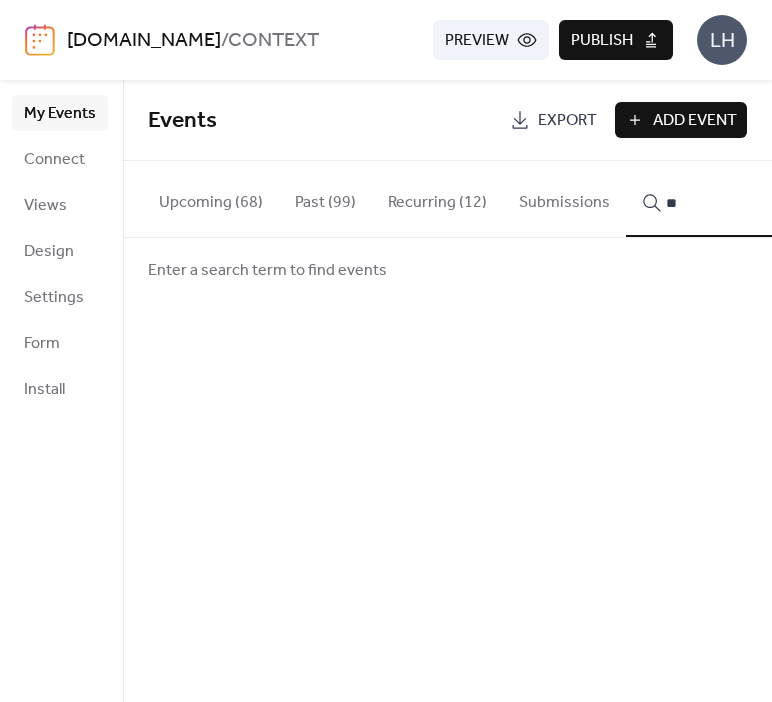 type on "*" 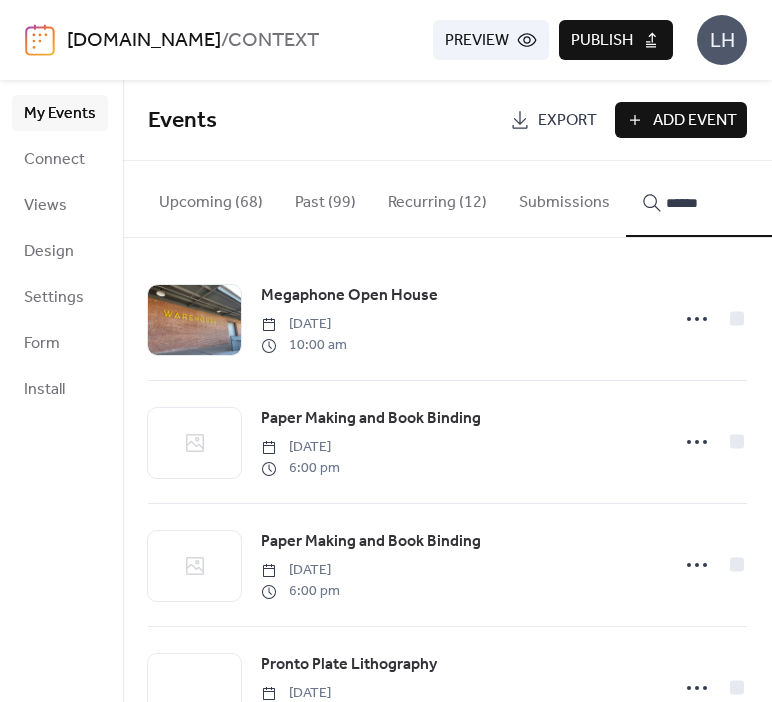 click on "*****" at bounding box center (714, 199) 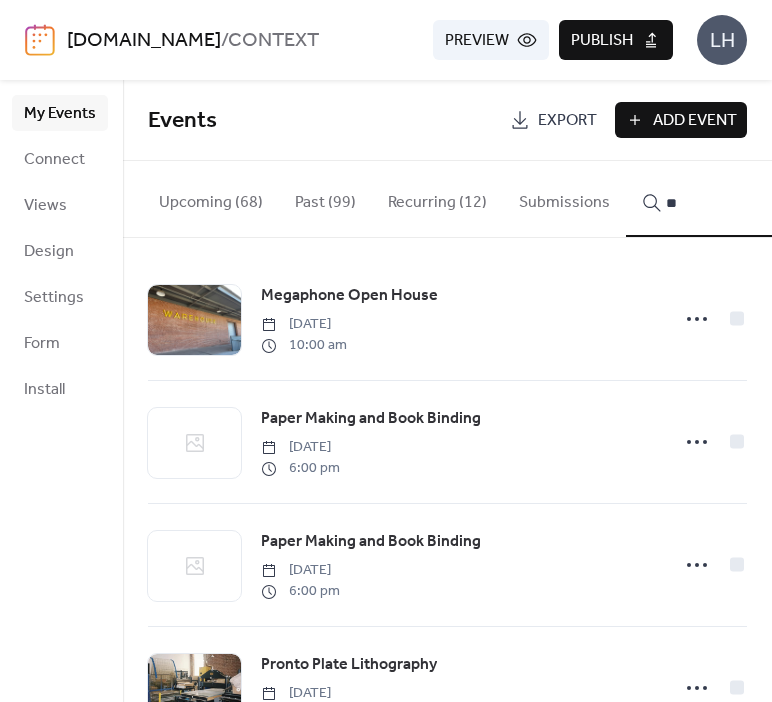 type on "*" 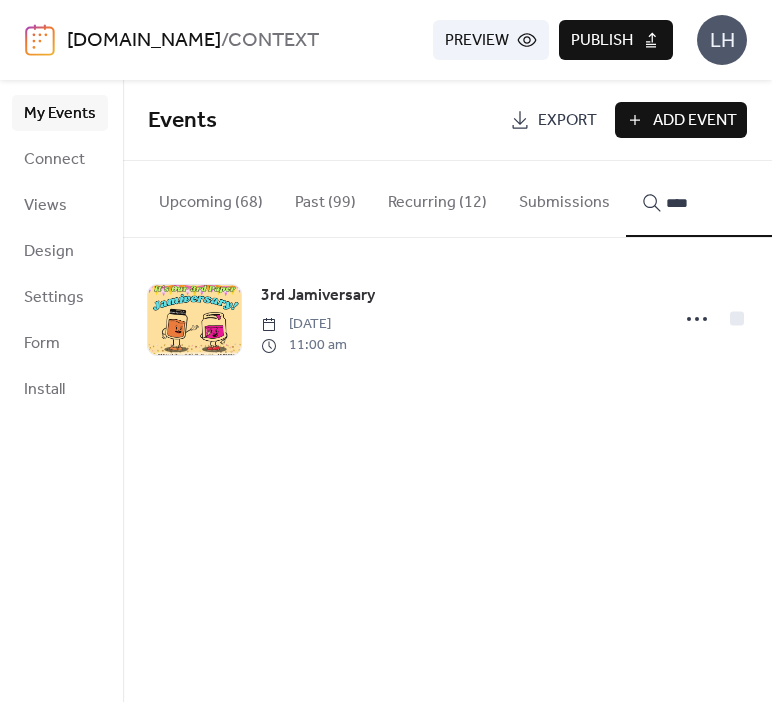 type on "****" 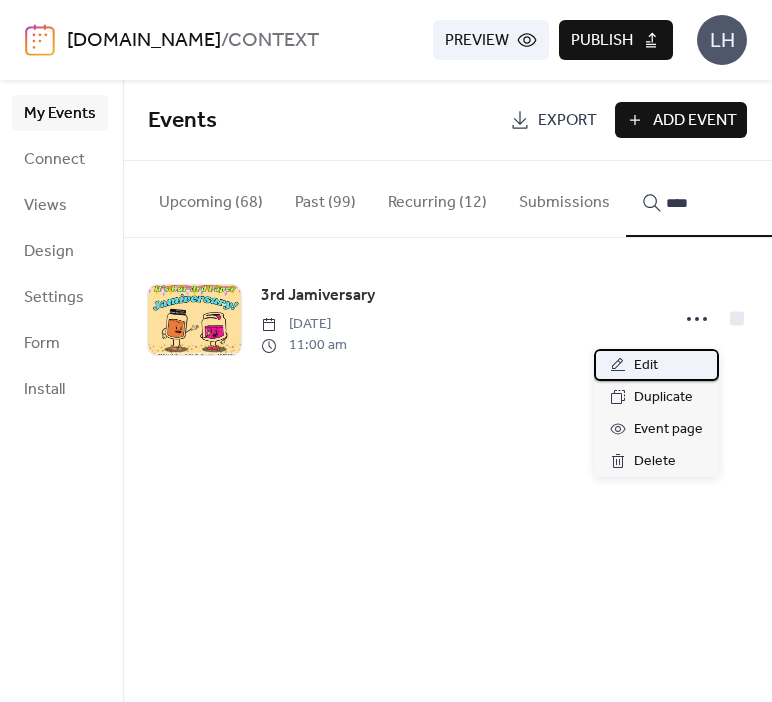 click on "Edit" at bounding box center (646, 366) 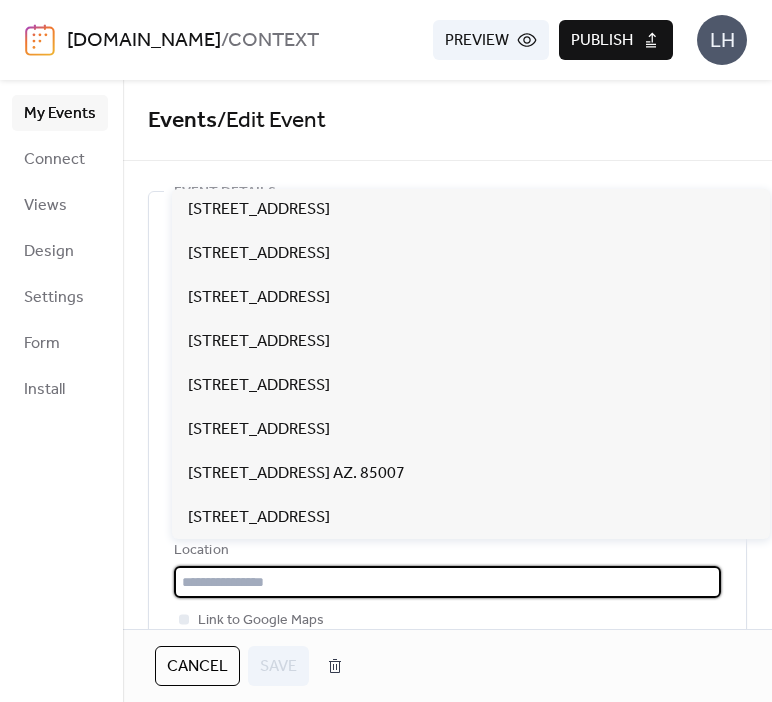 click at bounding box center [447, 582] 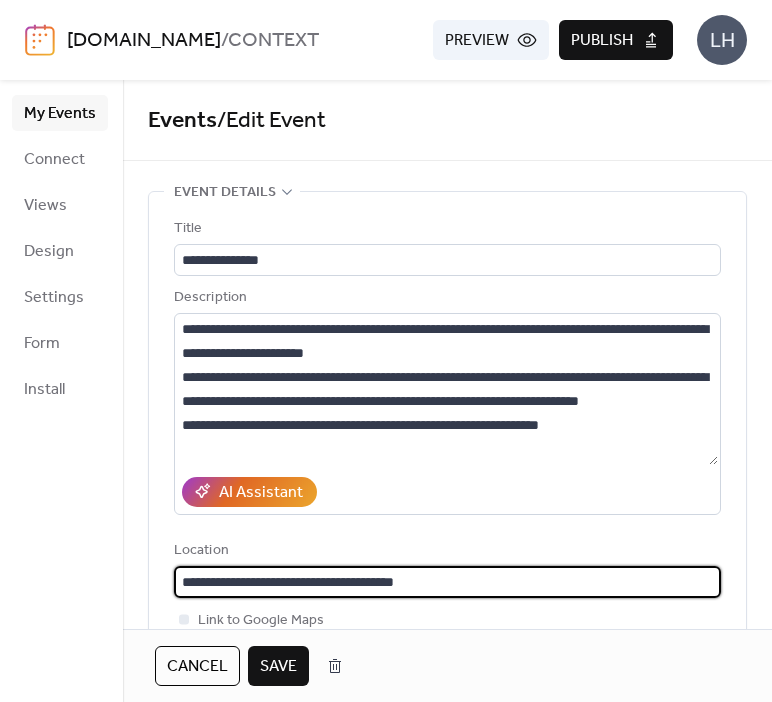 type on "**********" 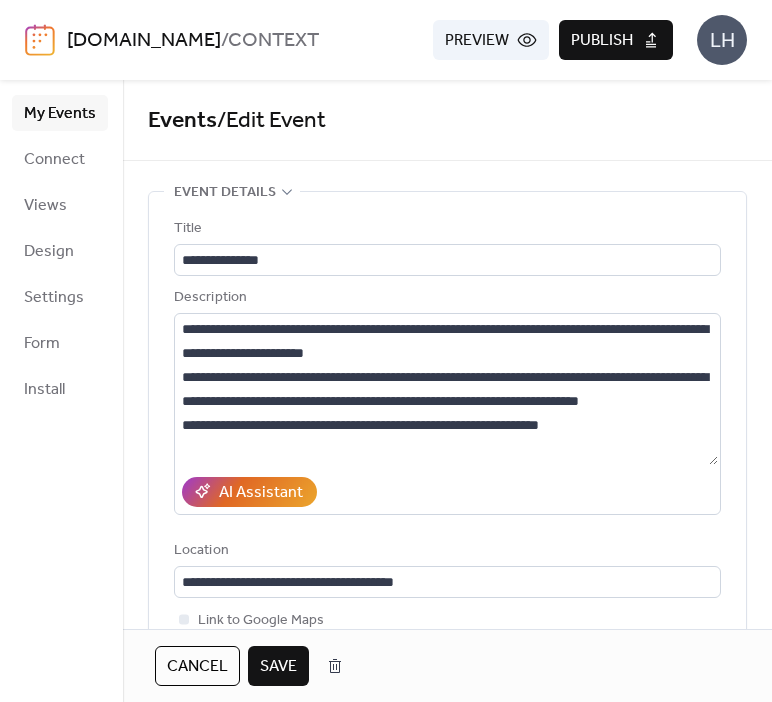 click on "Save" at bounding box center [278, 667] 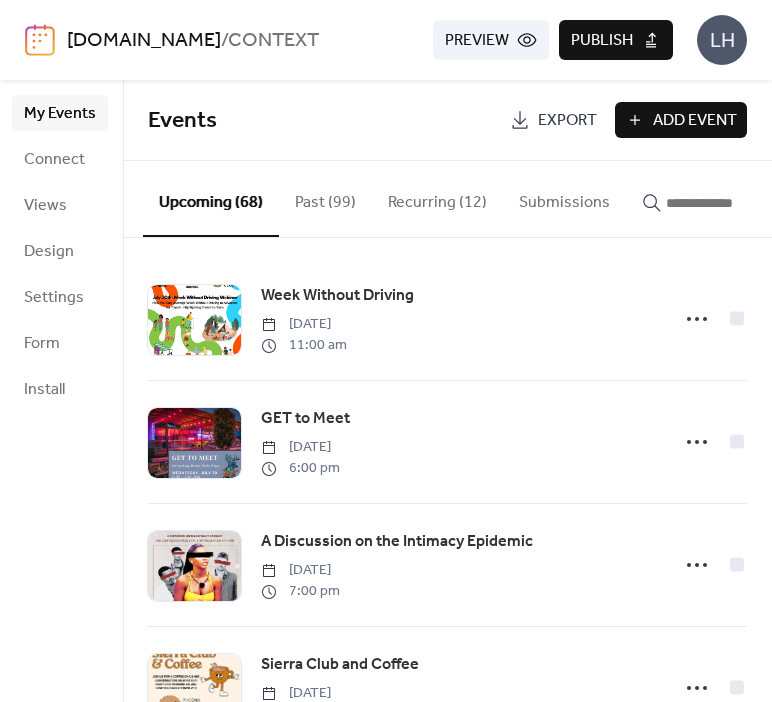 click on "Add Event" at bounding box center (695, 121) 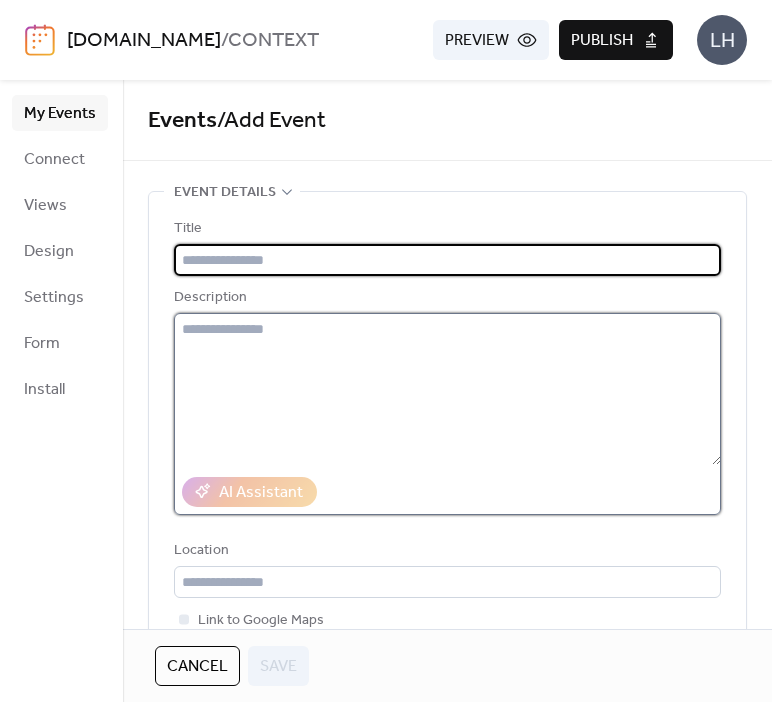 click at bounding box center (447, 389) 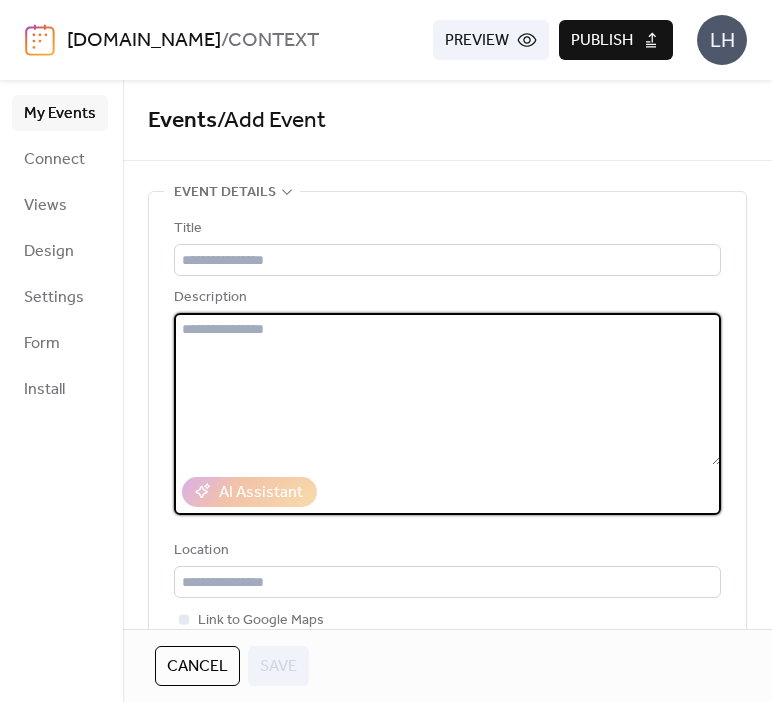 paste on "**********" 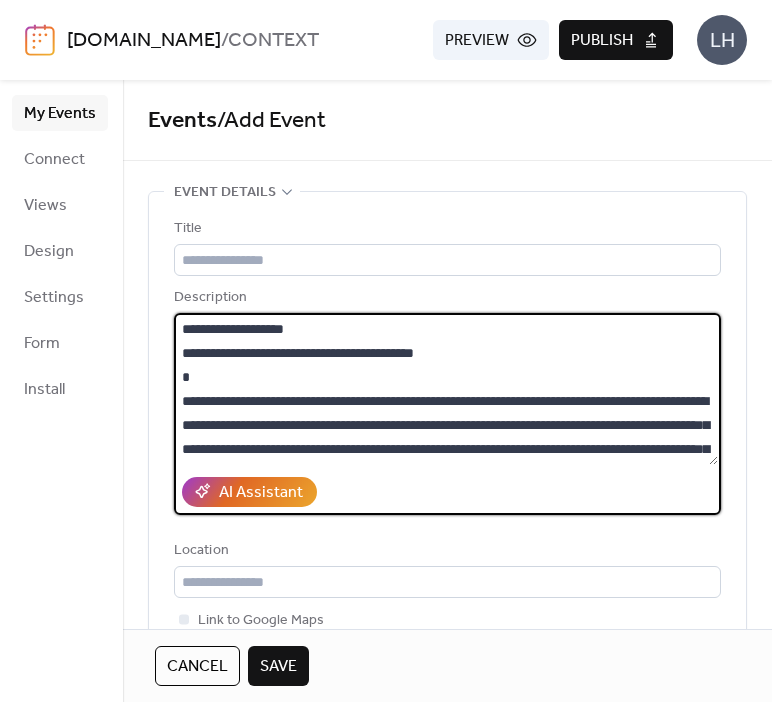 scroll, scrollTop: 0, scrollLeft: 0, axis: both 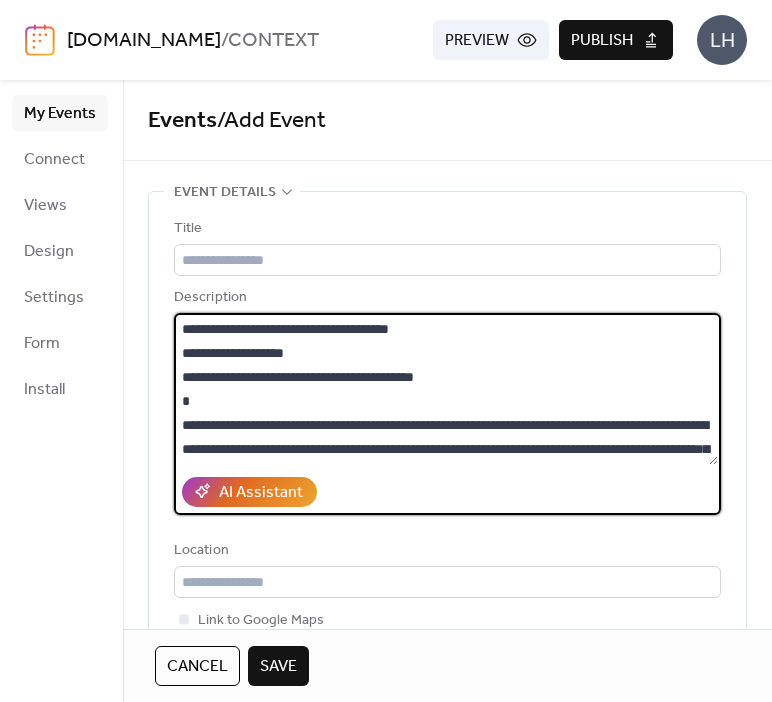 click on "**********" at bounding box center (446, 389) 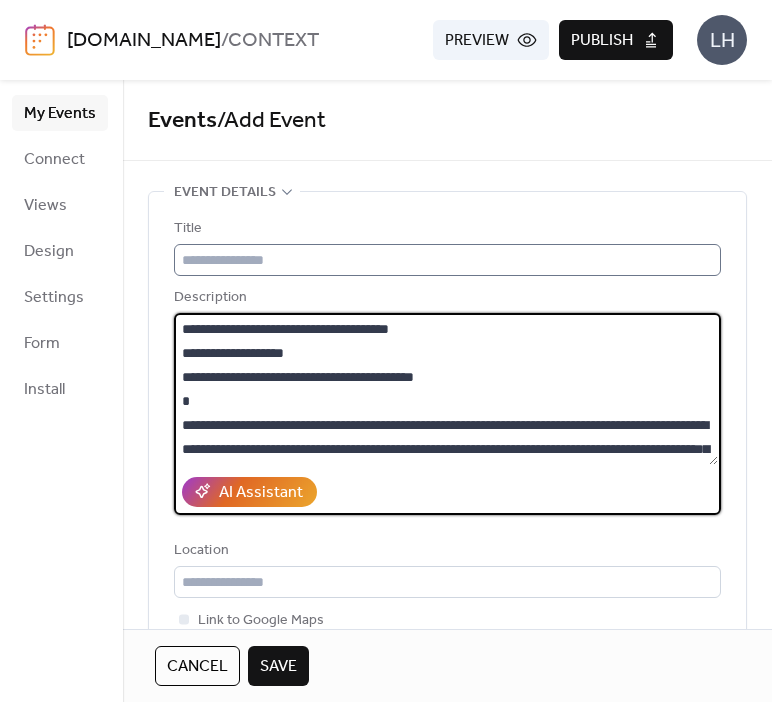 type on "**********" 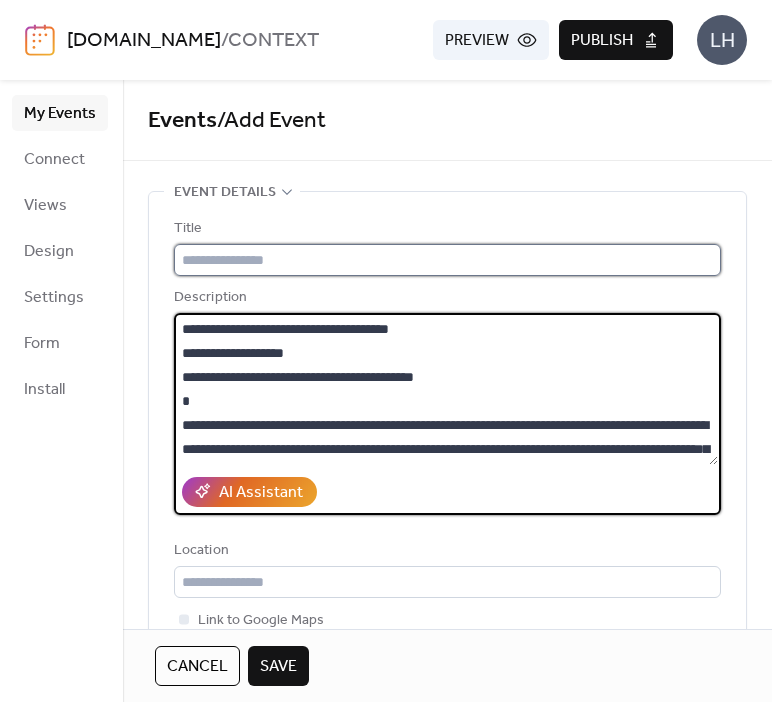 click at bounding box center [447, 260] 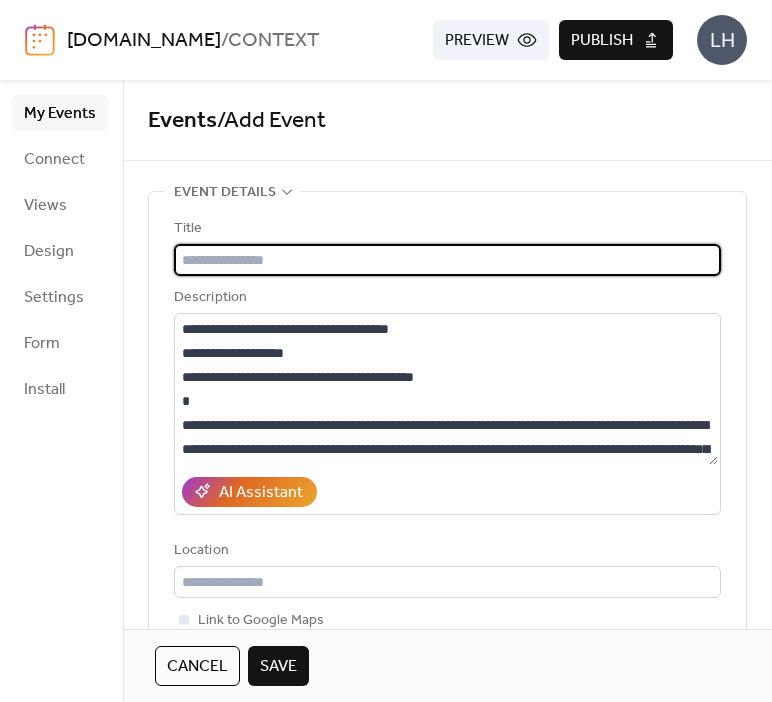 paste on "**********" 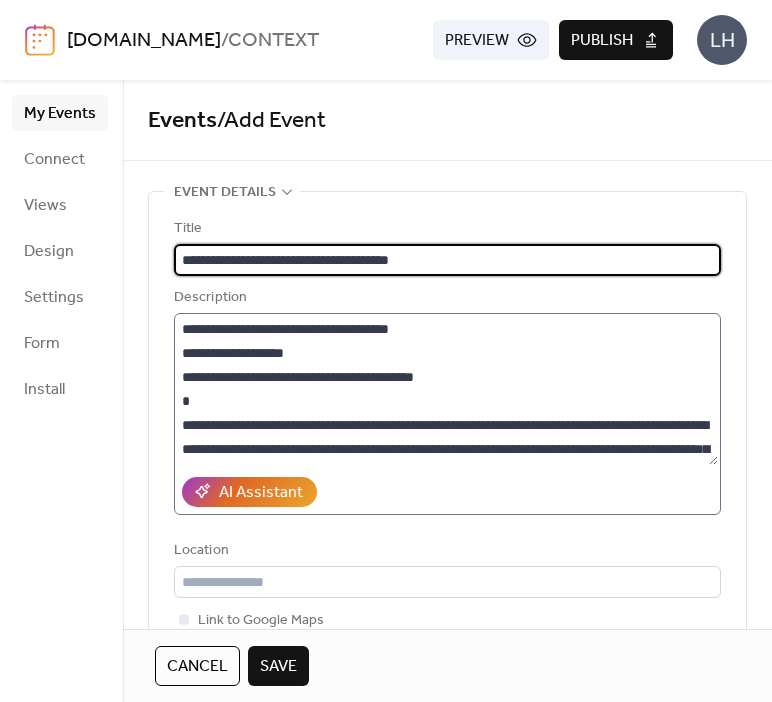 type on "**********" 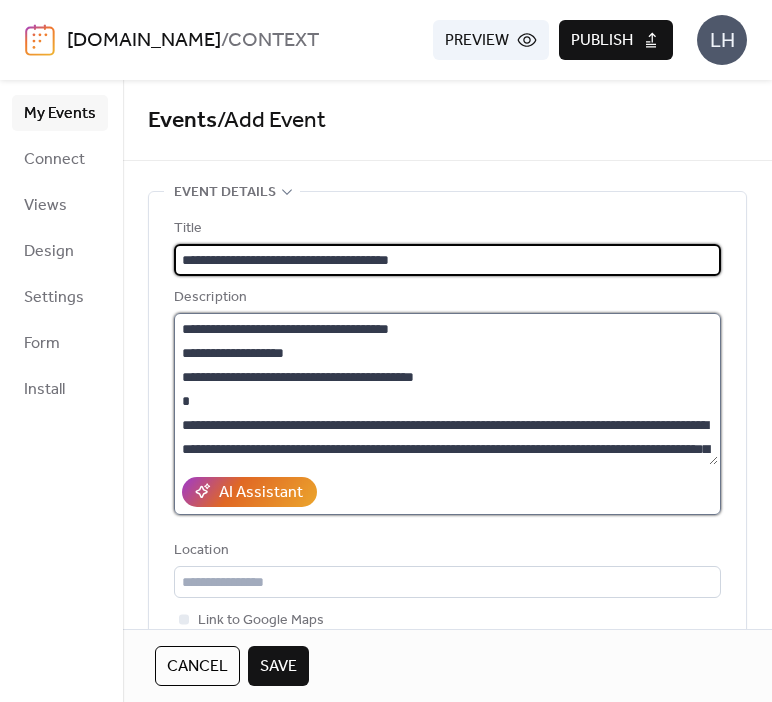 click on "**********" at bounding box center (446, 389) 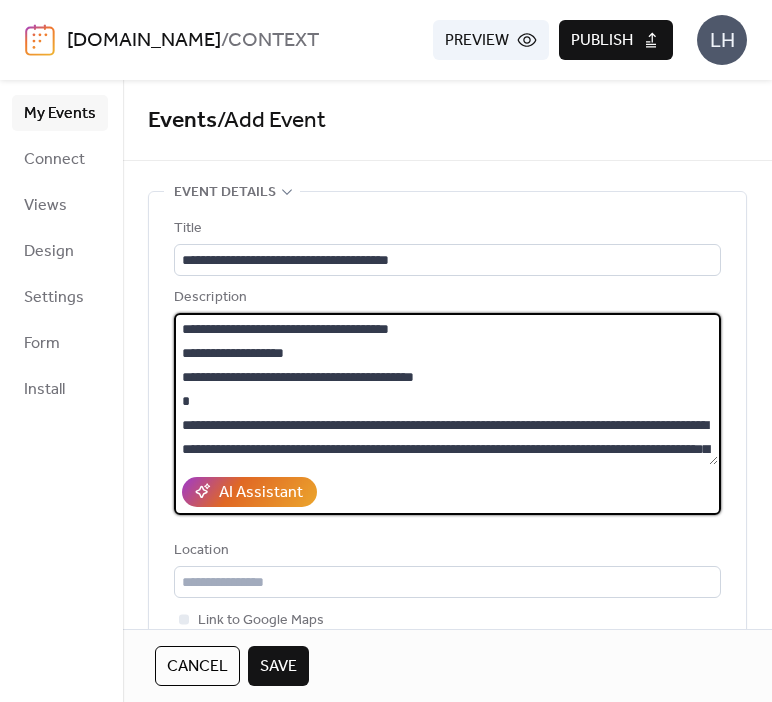 click on "**********" at bounding box center (446, 389) 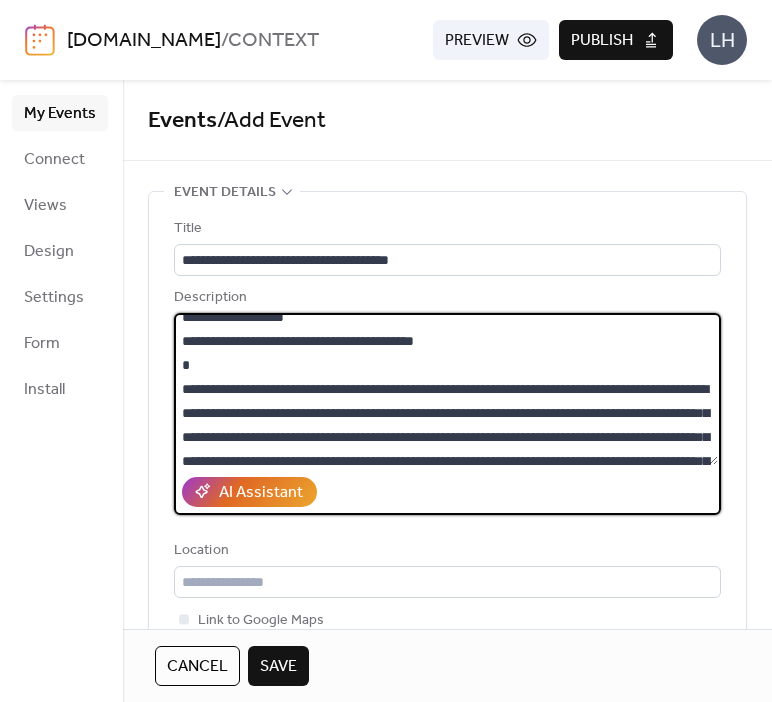 scroll, scrollTop: 0, scrollLeft: 0, axis: both 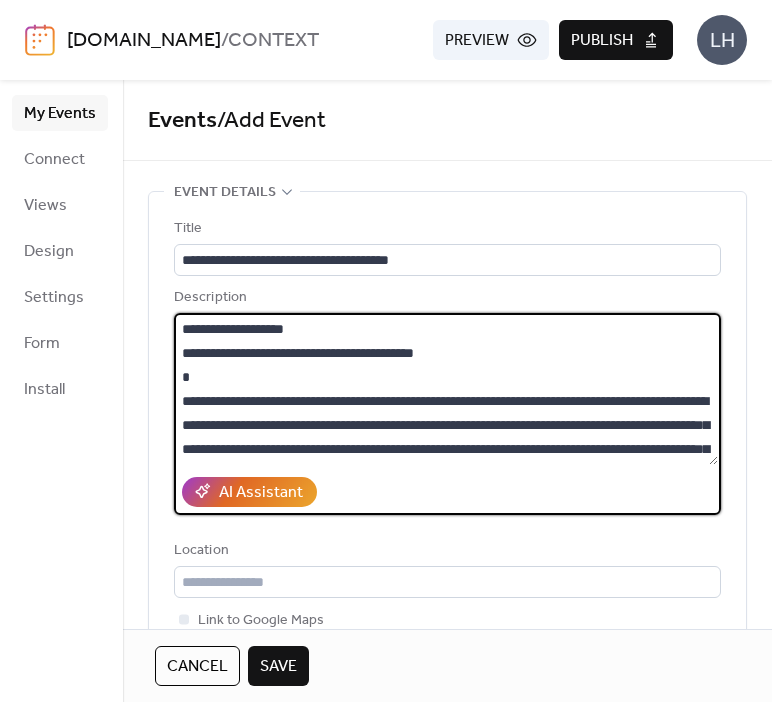 type on "**********" 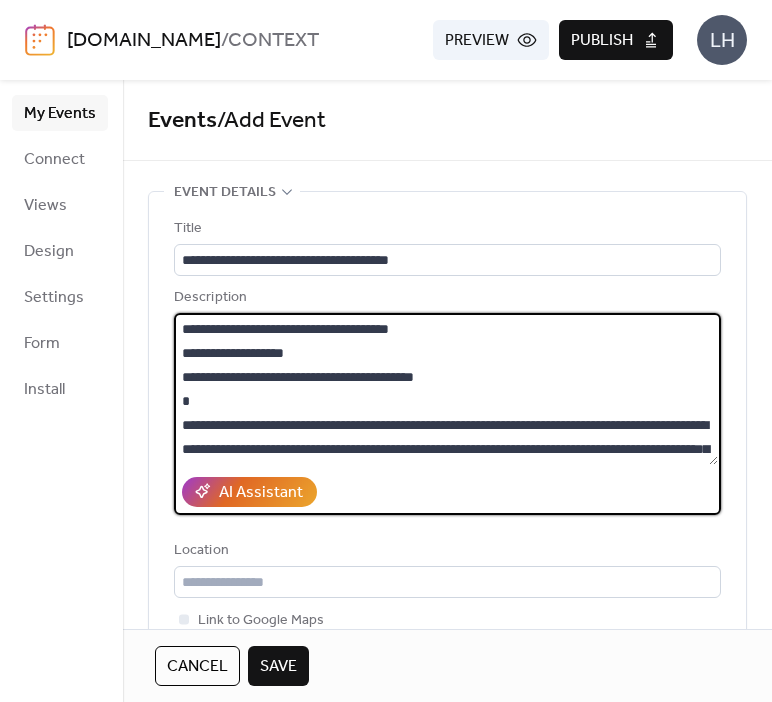 click on "Description" at bounding box center [445, 298] 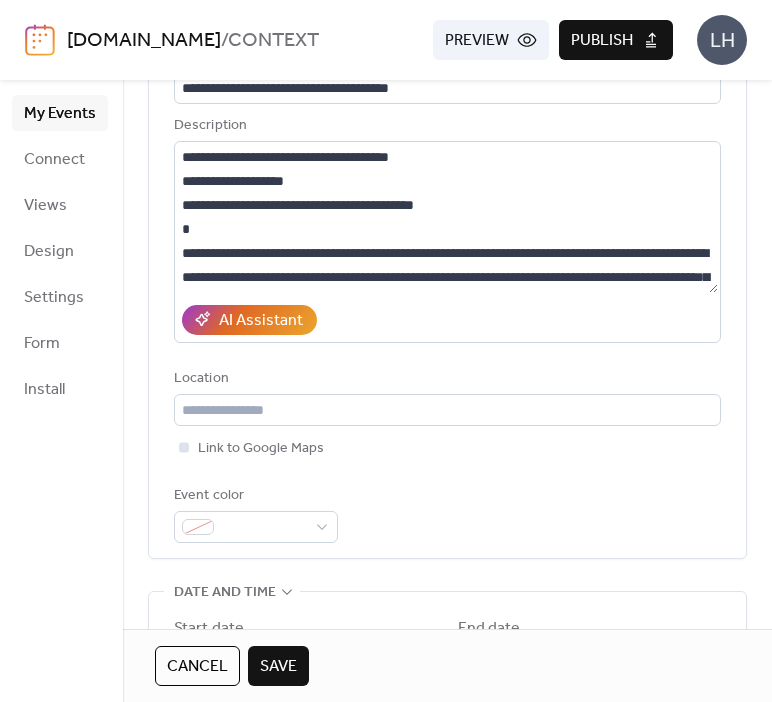scroll, scrollTop: 260, scrollLeft: 0, axis: vertical 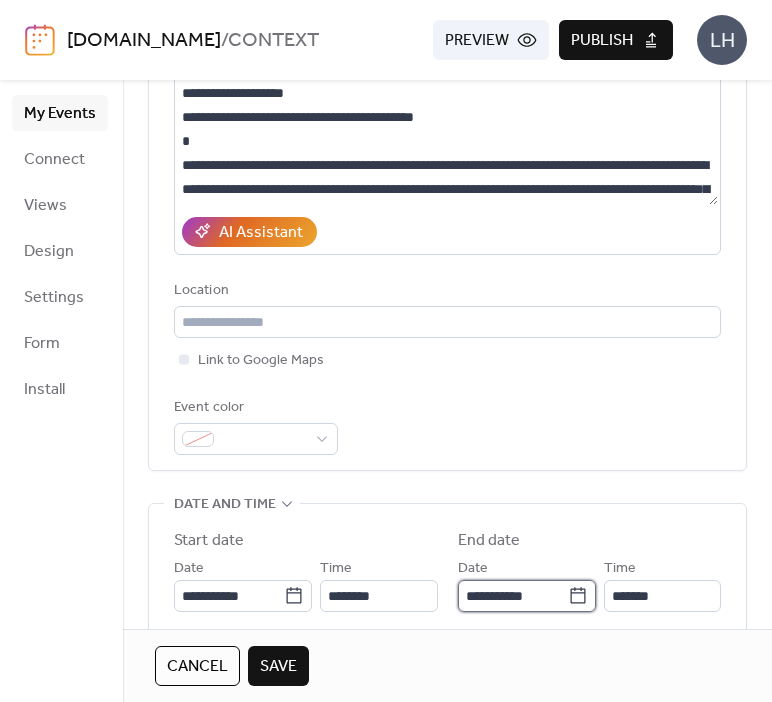 click on "**********" at bounding box center [513, 596] 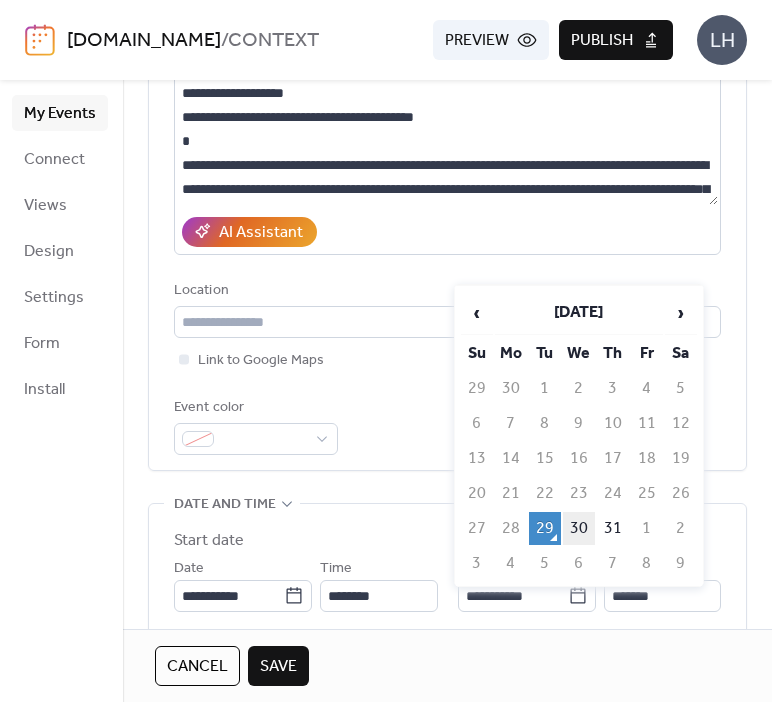 click on "30" at bounding box center (579, 528) 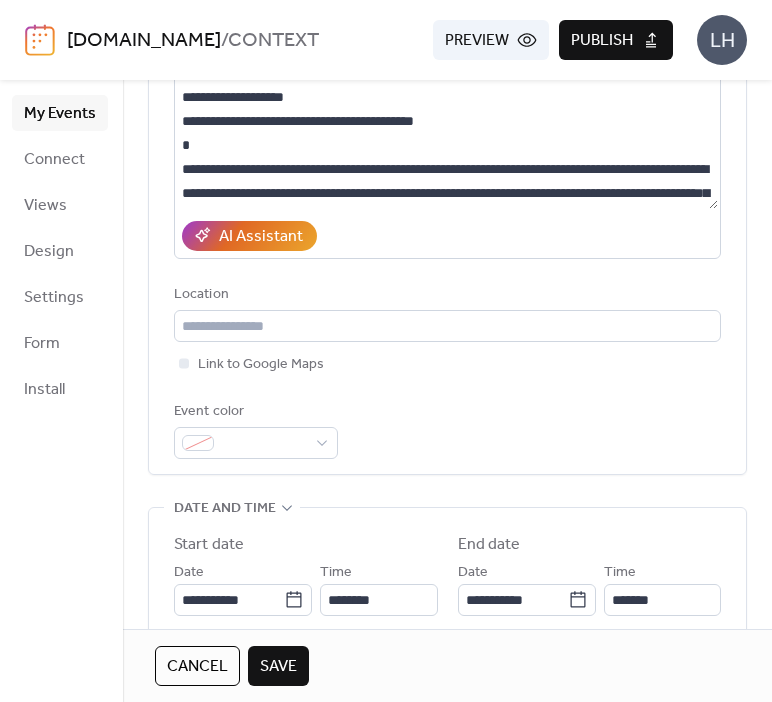 scroll, scrollTop: 264, scrollLeft: 0, axis: vertical 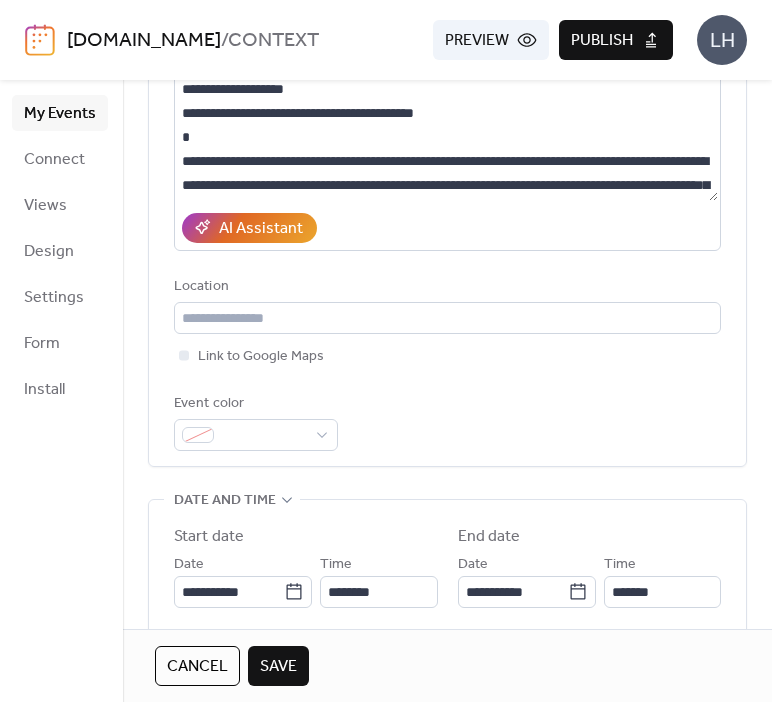 click on "**********" at bounding box center (447, 614) 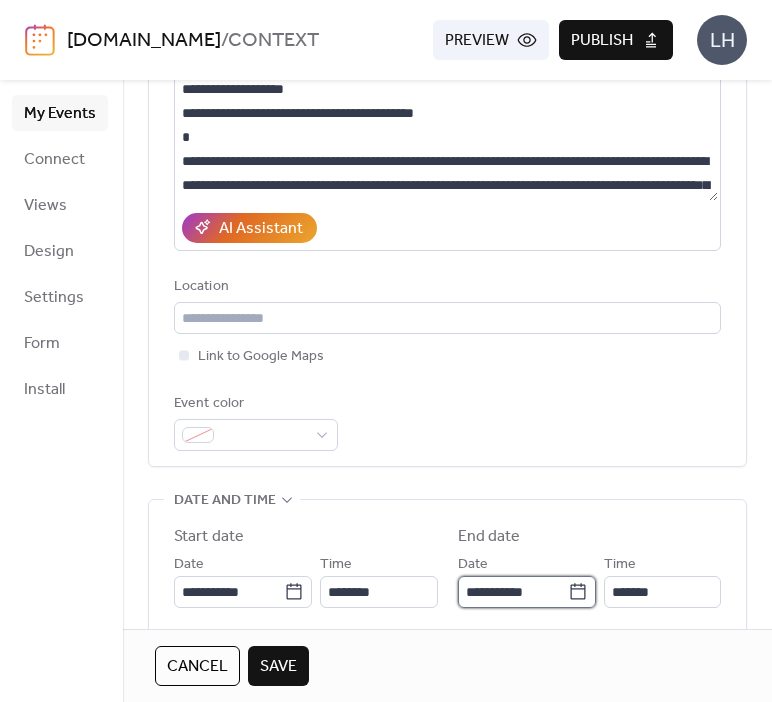 click on "**********" at bounding box center (513, 592) 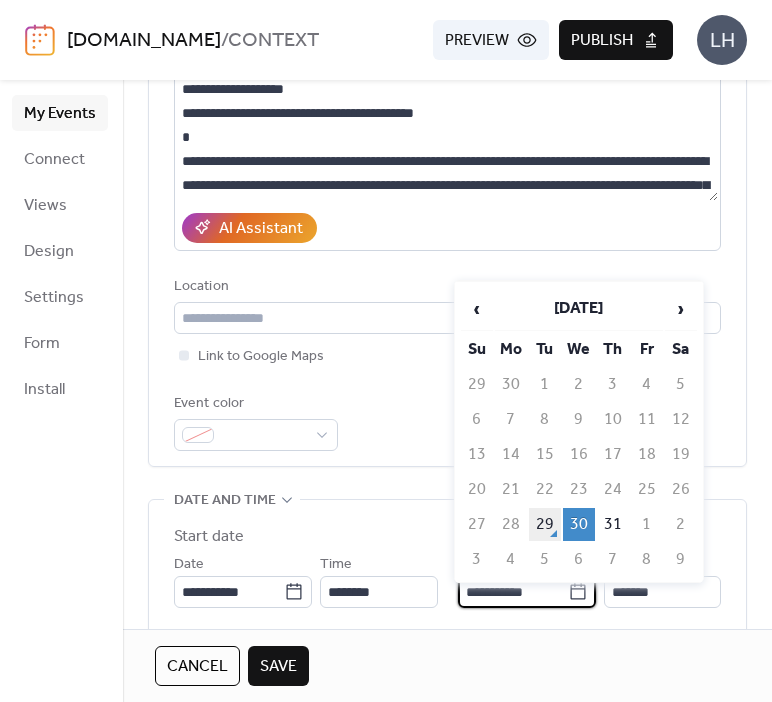 click on "29" at bounding box center [545, 524] 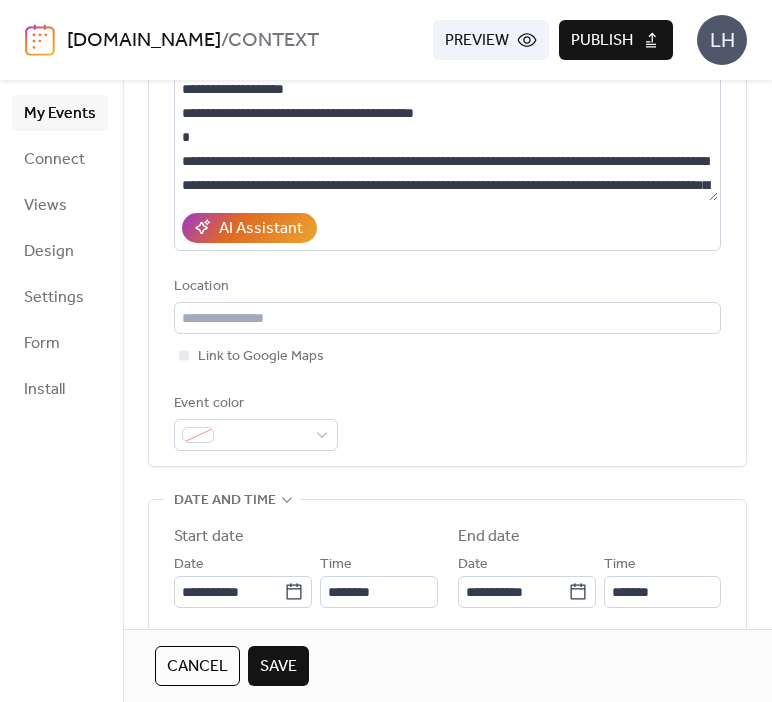 scroll, scrollTop: 180, scrollLeft: 0, axis: vertical 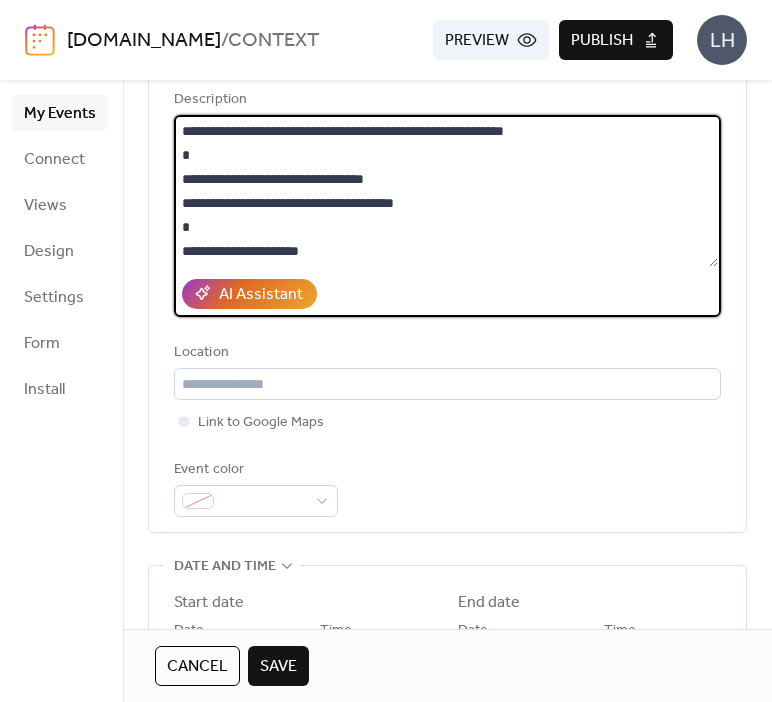 drag, startPoint x: 183, startPoint y: 177, endPoint x: 282, endPoint y: 181, distance: 99.08077 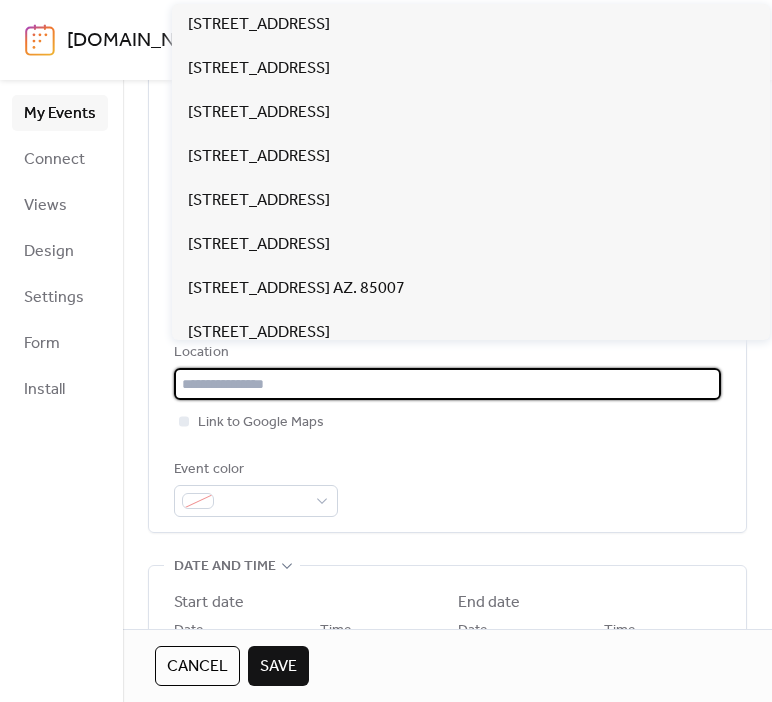 click at bounding box center [447, 384] 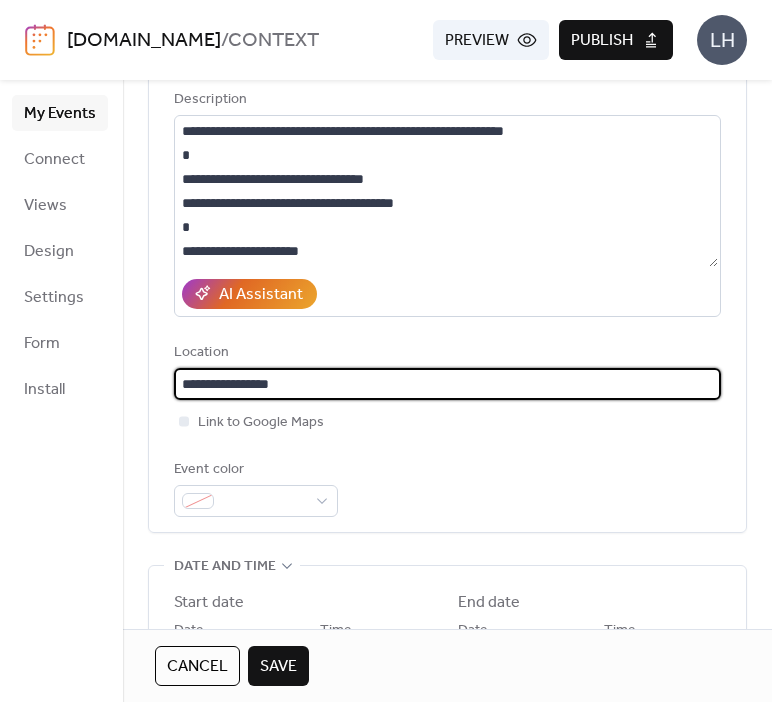 type on "**********" 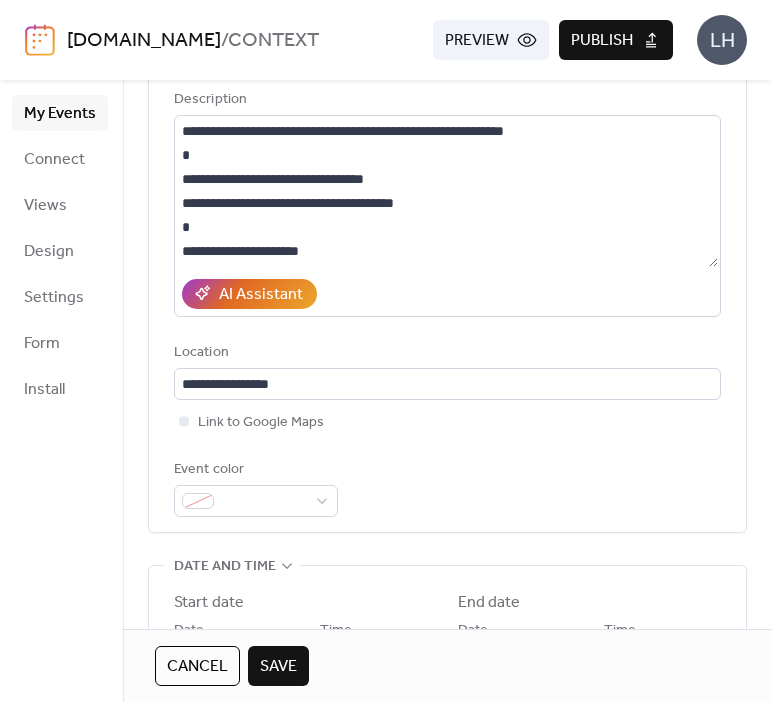 click on "Link to Google Maps" at bounding box center (447, 422) 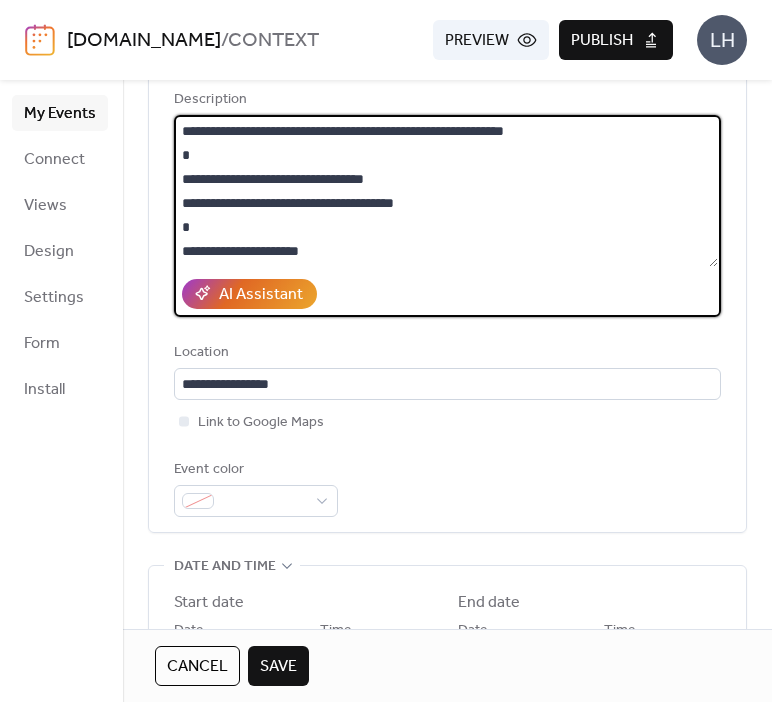drag, startPoint x: 277, startPoint y: 263, endPoint x: 258, endPoint y: 241, distance: 29.068884 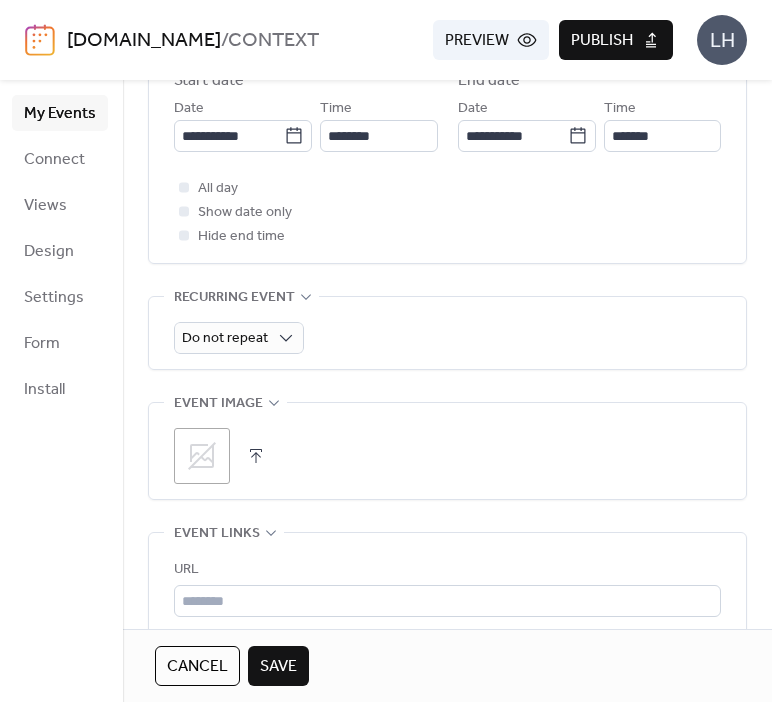 scroll, scrollTop: 903, scrollLeft: 0, axis: vertical 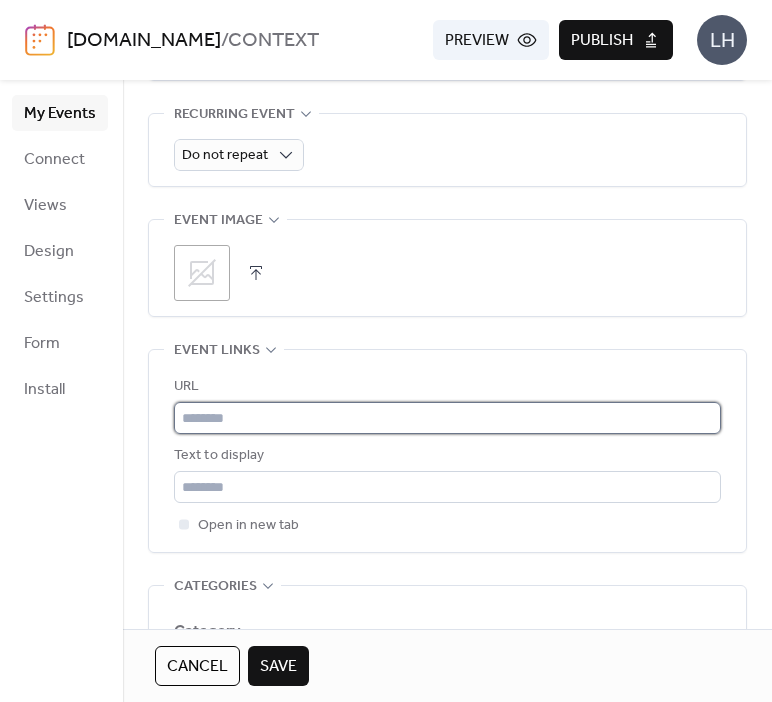 click at bounding box center [447, 418] 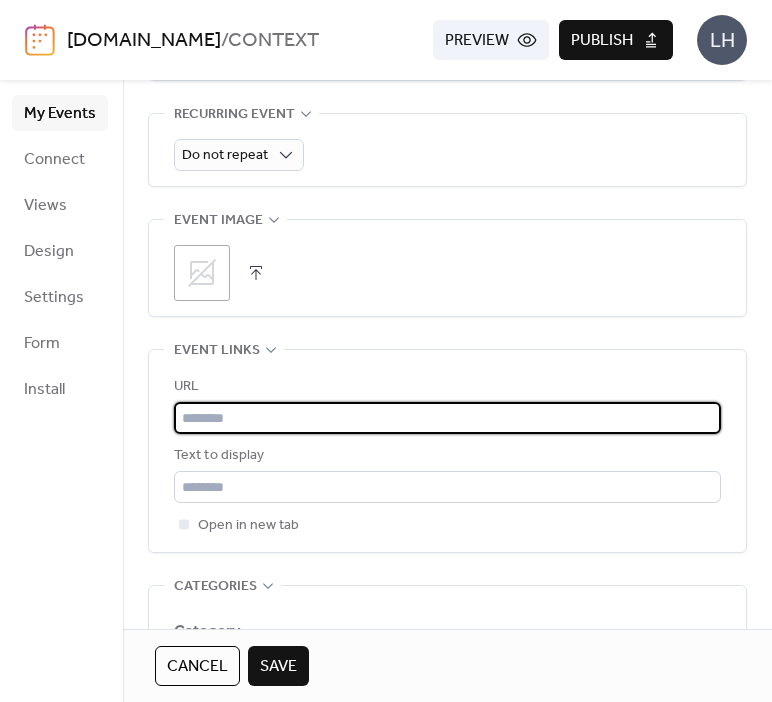 paste on "**********" 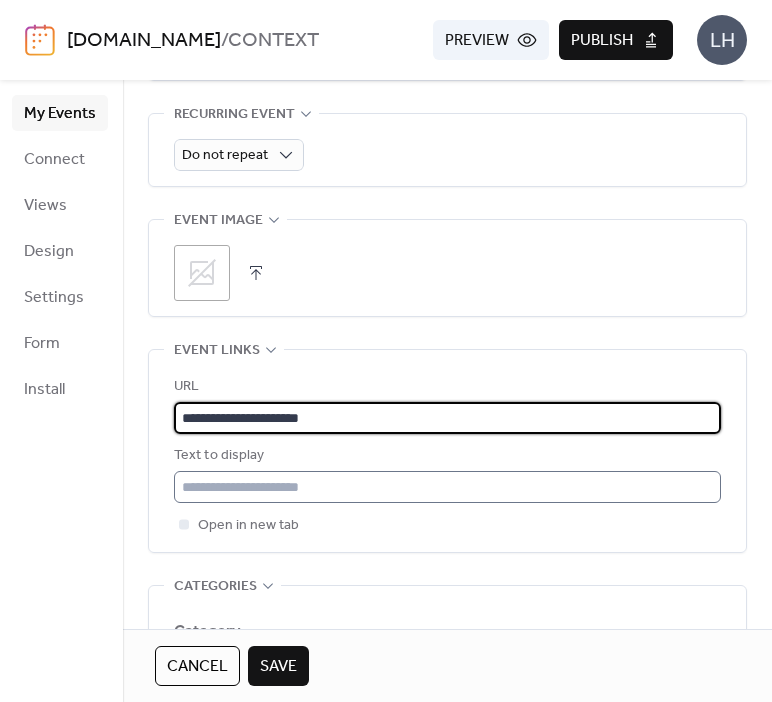 type on "**********" 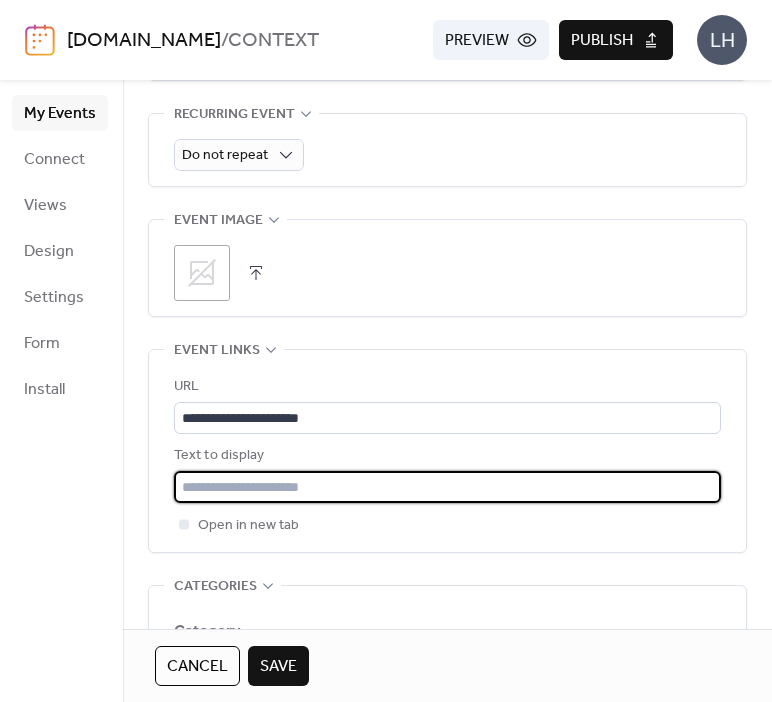 click at bounding box center (447, 487) 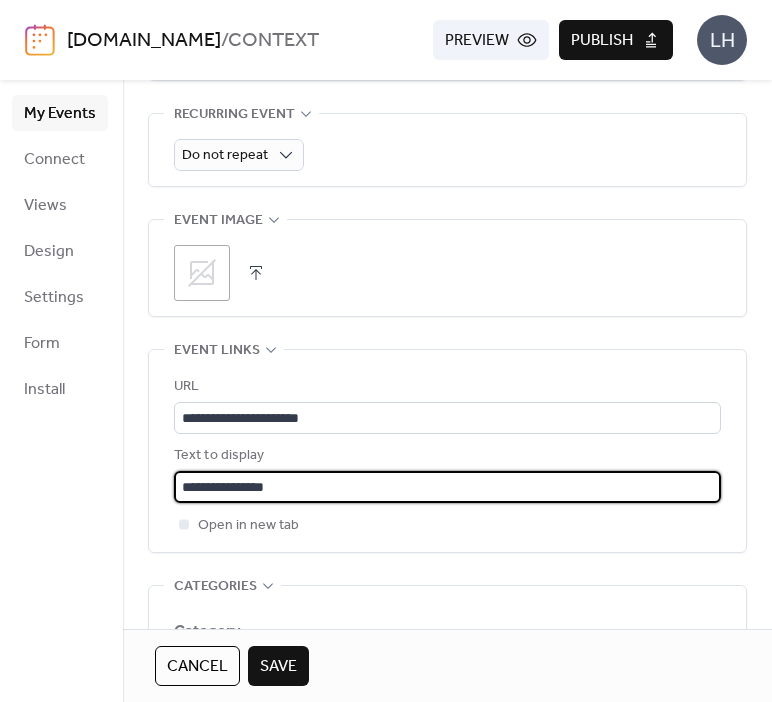 type on "**********" 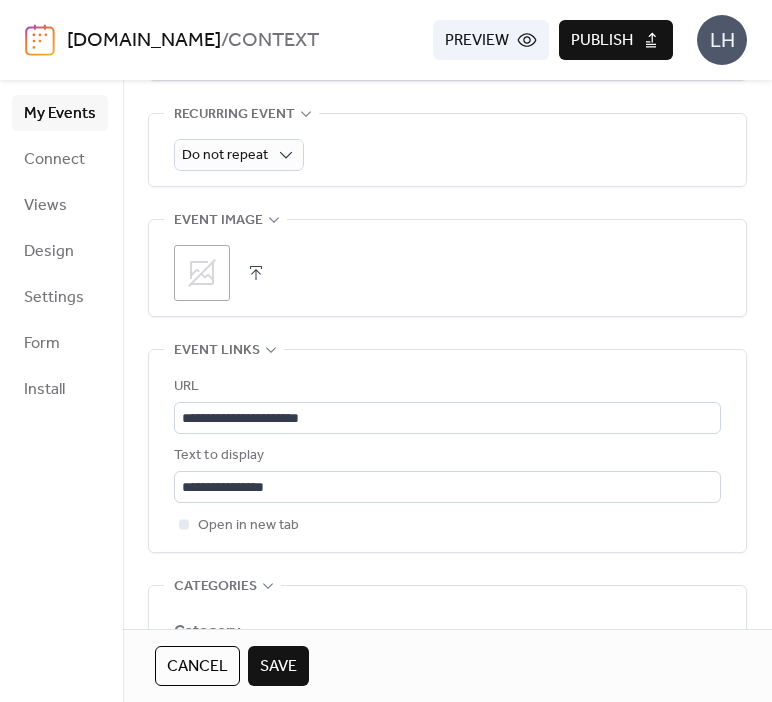 click on ";" at bounding box center [202, 273] 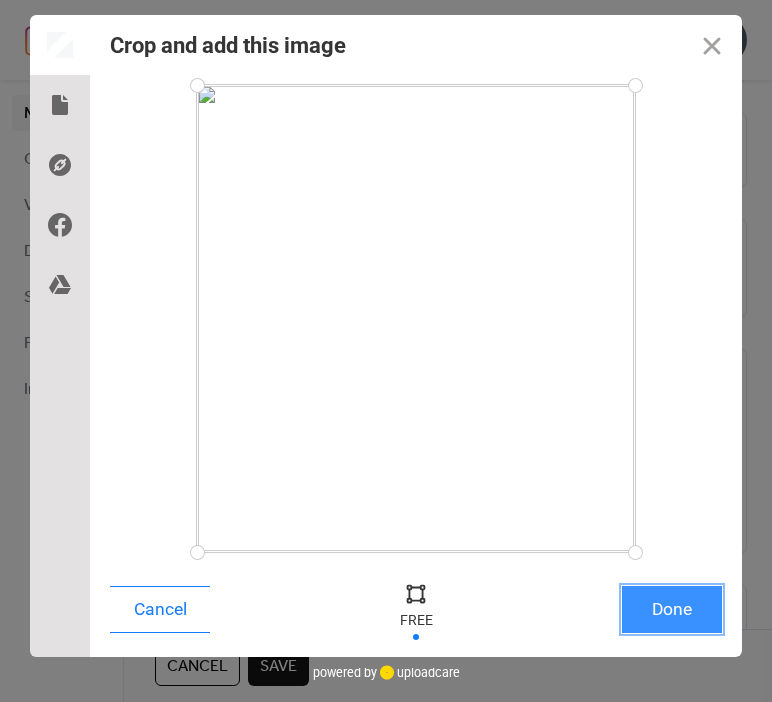 click on "Done" at bounding box center (672, 609) 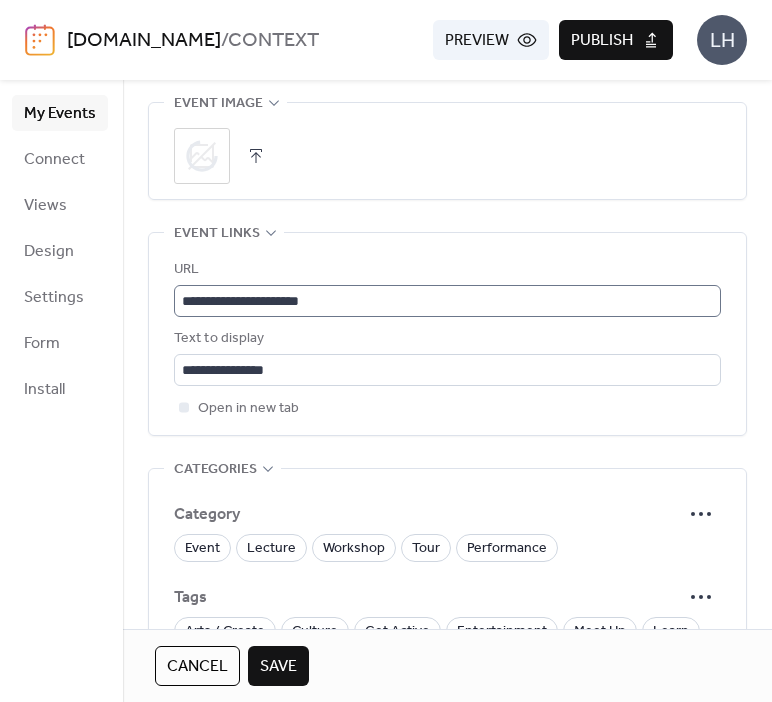 scroll, scrollTop: 1027, scrollLeft: 0, axis: vertical 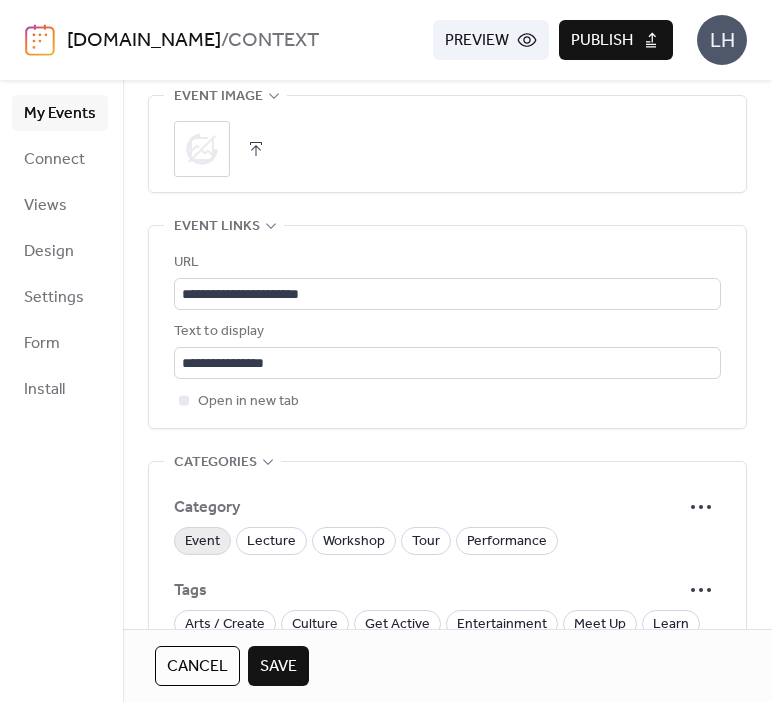 click on "Event" at bounding box center (202, 542) 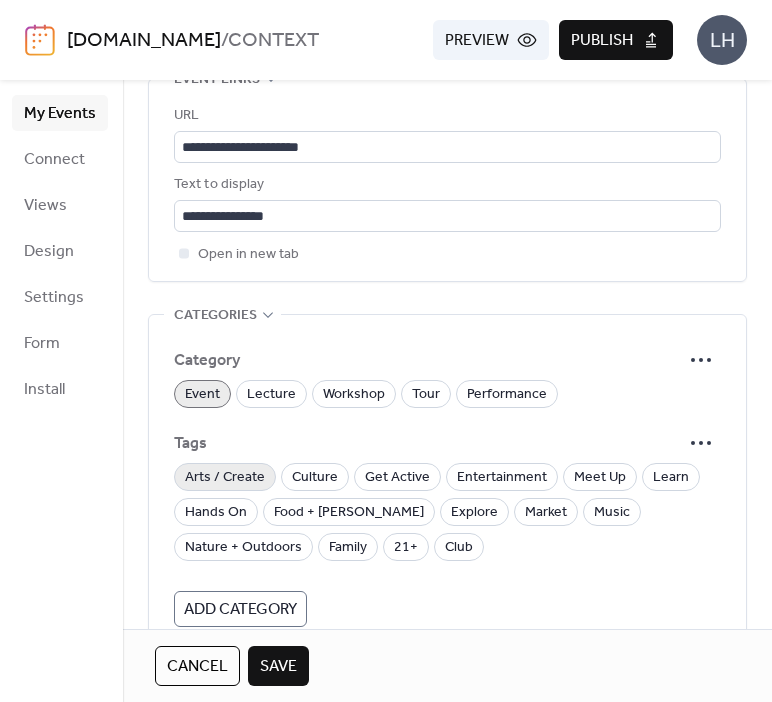 scroll, scrollTop: 1175, scrollLeft: 0, axis: vertical 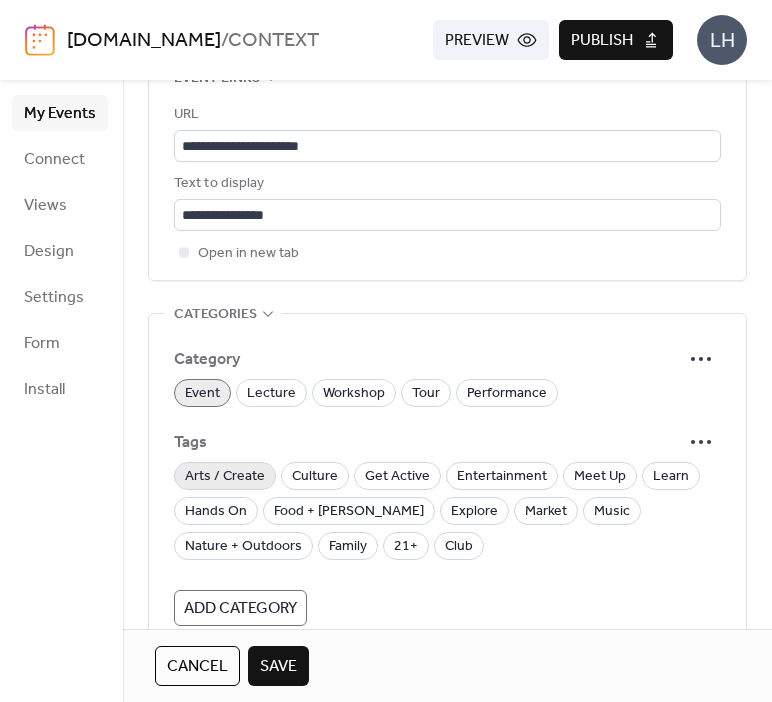 click on "Arts / Create" at bounding box center [225, 477] 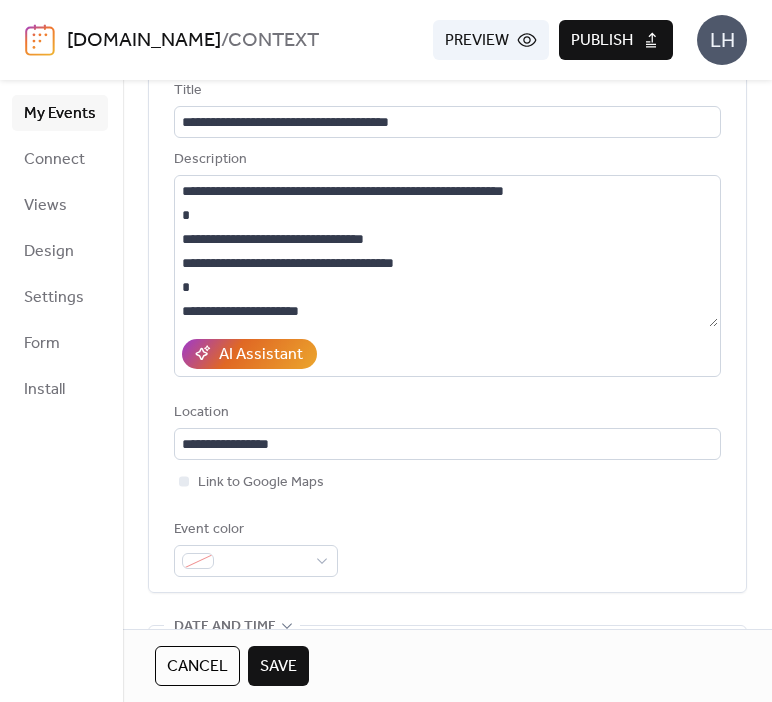 scroll, scrollTop: 136, scrollLeft: 0, axis: vertical 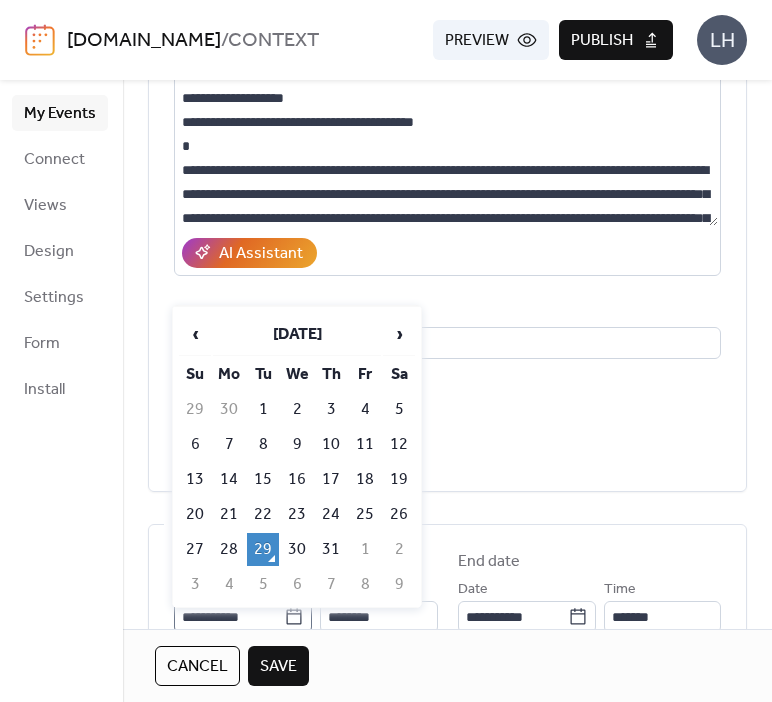 click on "**********" at bounding box center (243, 617) 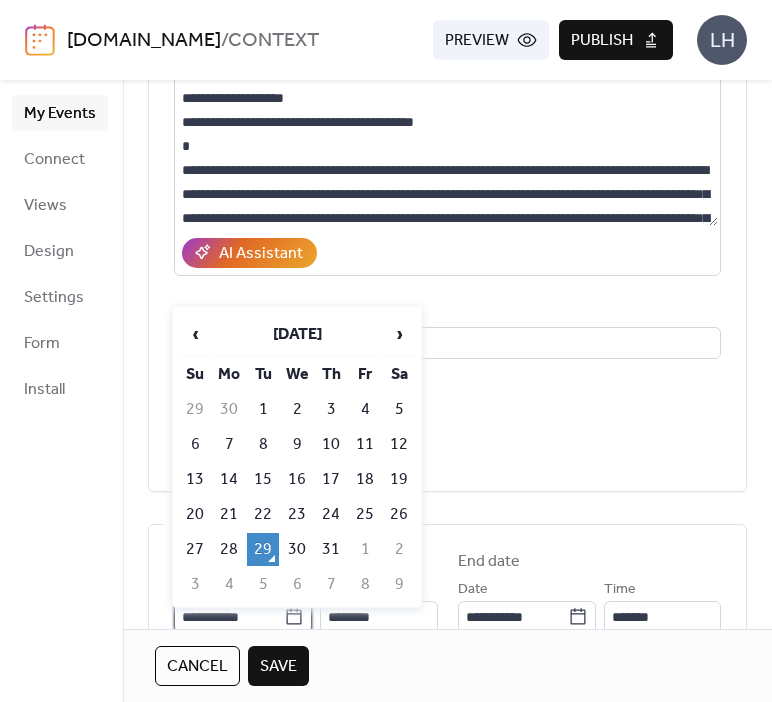 click on "**********" at bounding box center (229, 617) 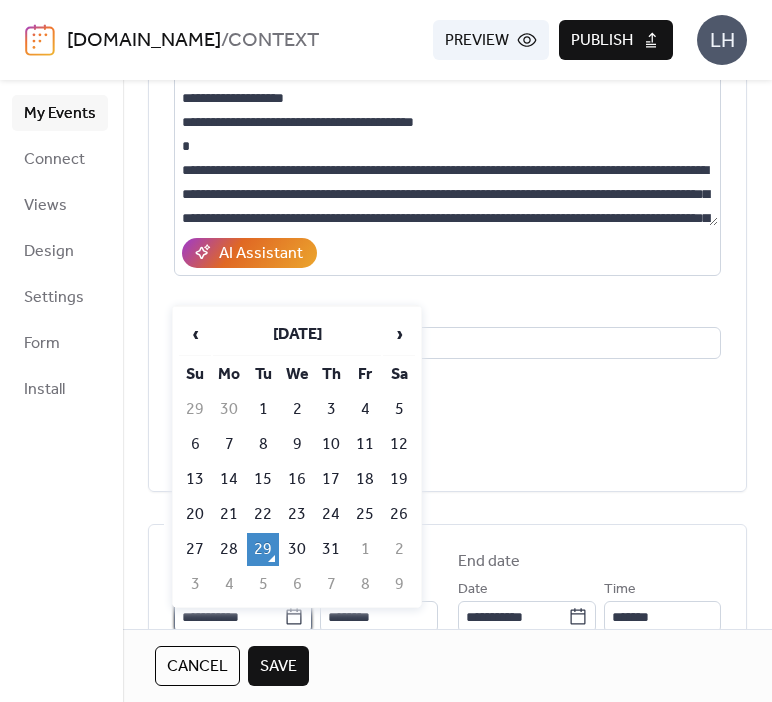 scroll, scrollTop: 242, scrollLeft: 0, axis: vertical 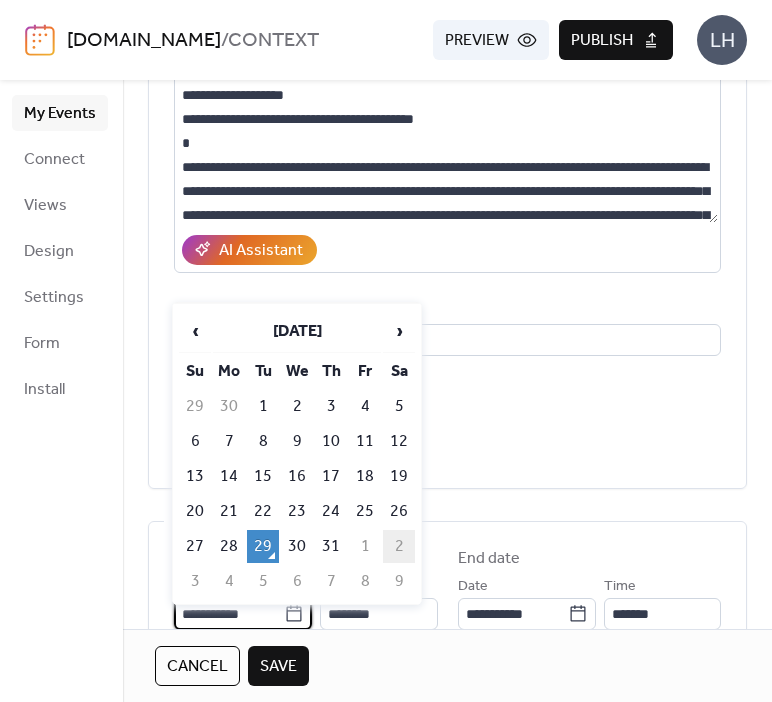 click on "2" at bounding box center (399, 546) 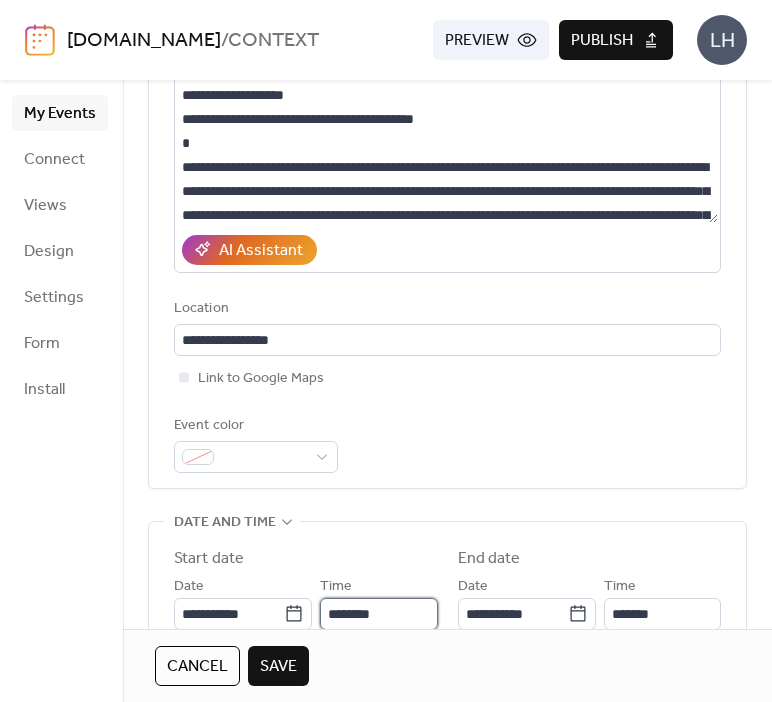 click on "********" at bounding box center (378, 614) 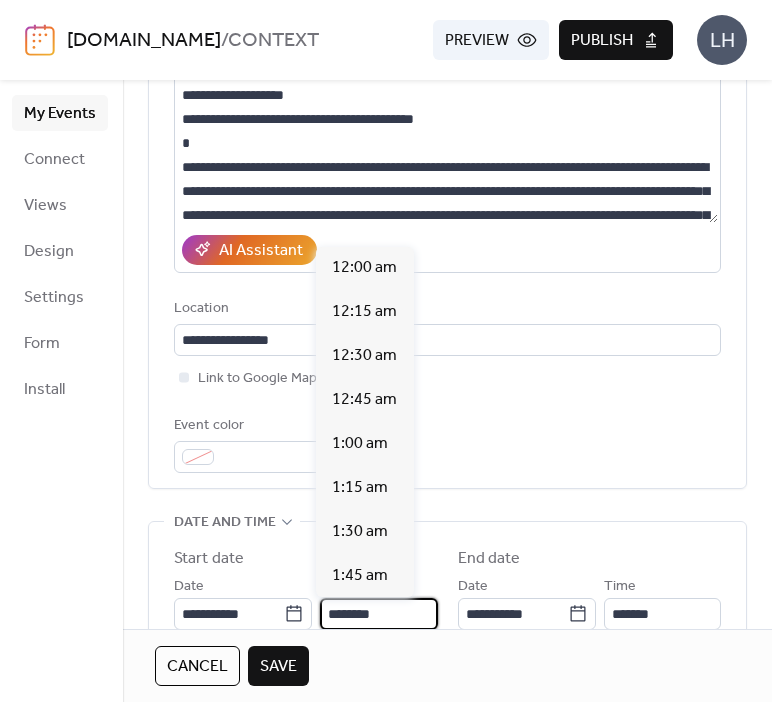 click on "********" at bounding box center (378, 614) 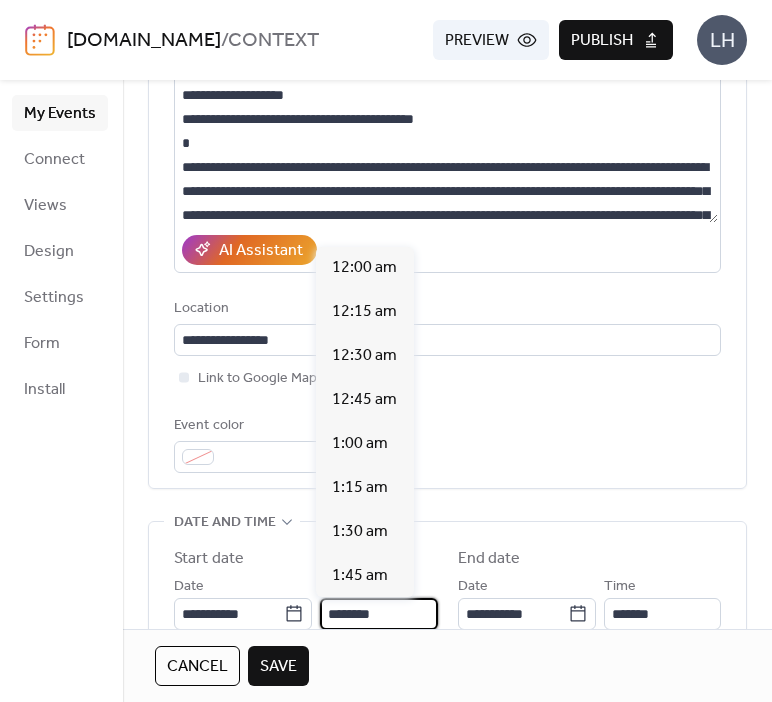 scroll, scrollTop: 2112, scrollLeft: 0, axis: vertical 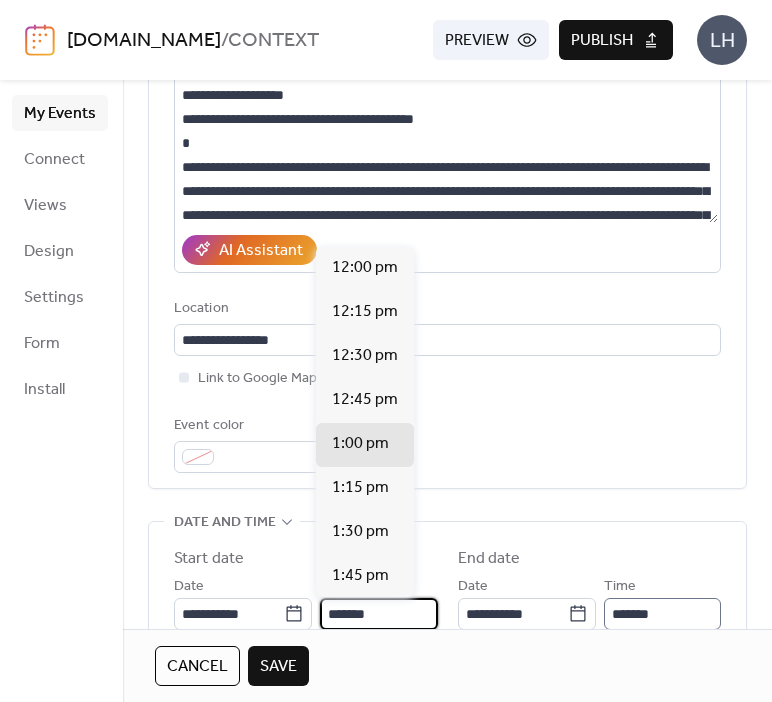 type on "*******" 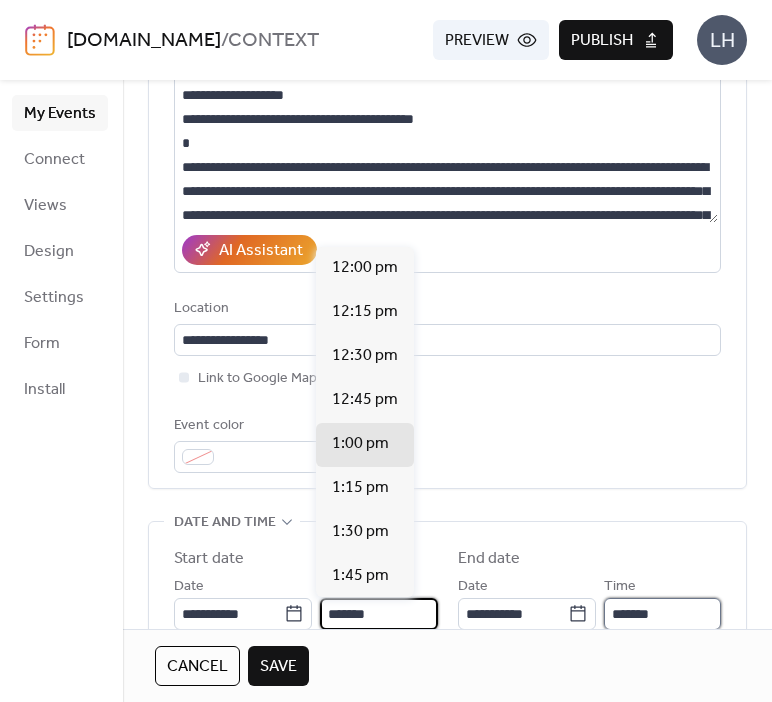 click on "*******" at bounding box center [662, 614] 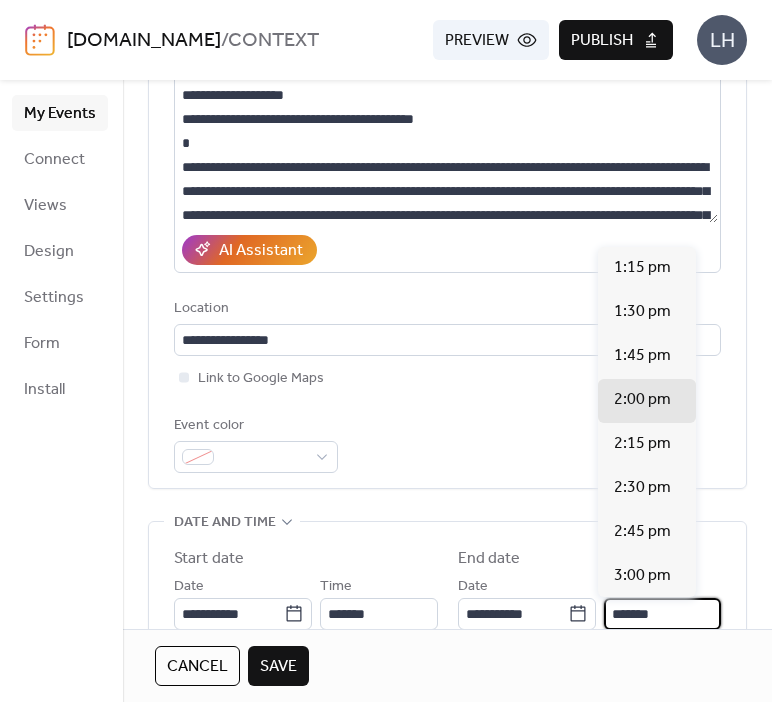 click on "*******" at bounding box center (662, 614) 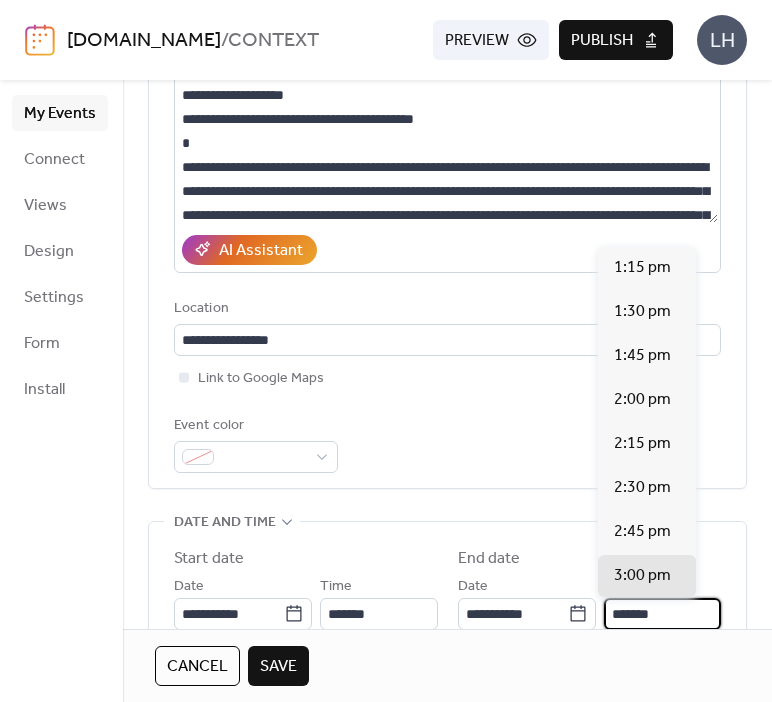 scroll, scrollTop: 308, scrollLeft: 0, axis: vertical 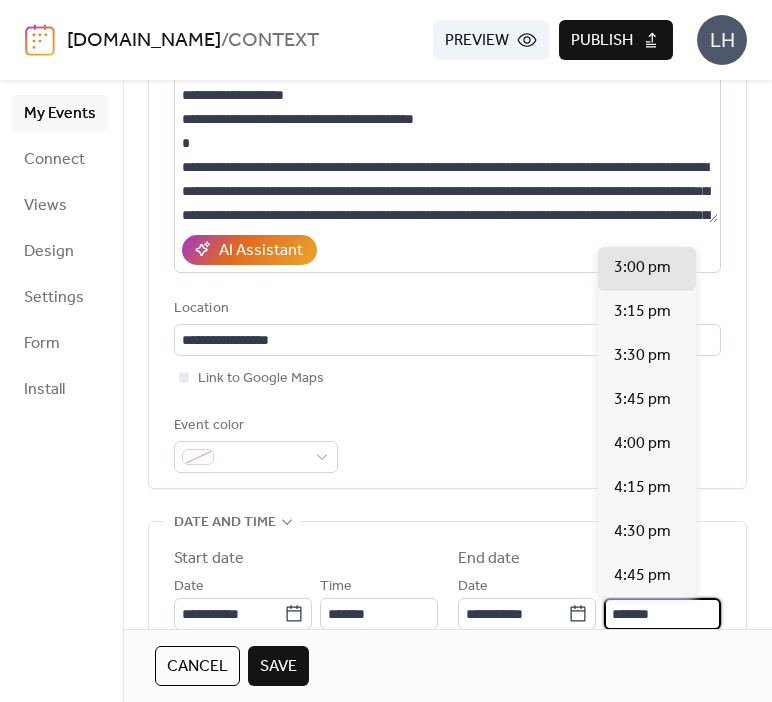 type on "*******" 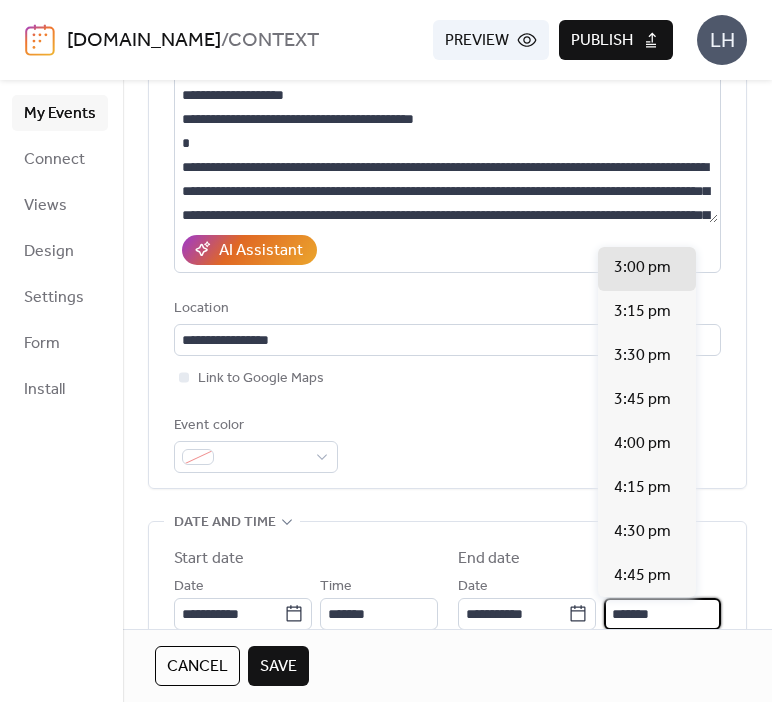 click on "**********" at bounding box center [447, 835] 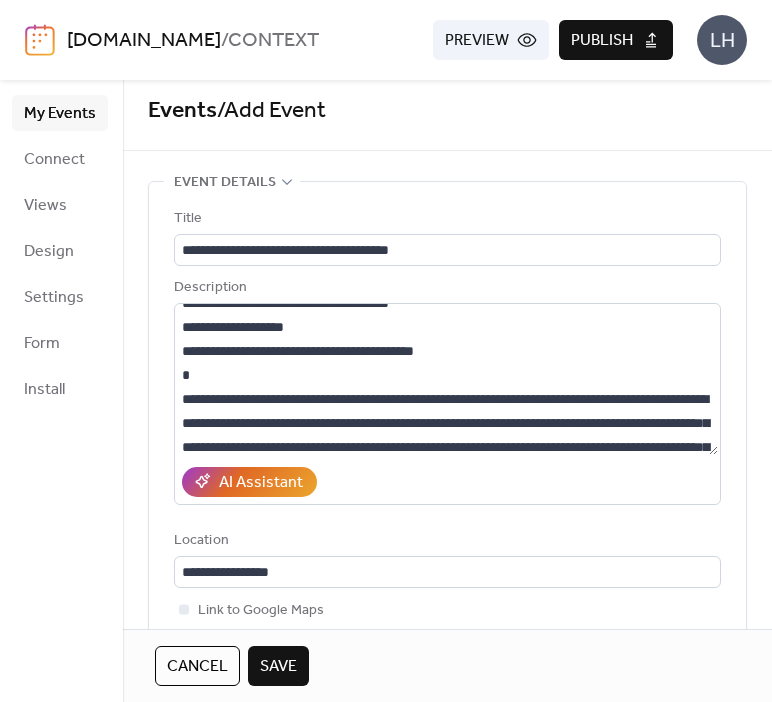 scroll, scrollTop: 6, scrollLeft: 0, axis: vertical 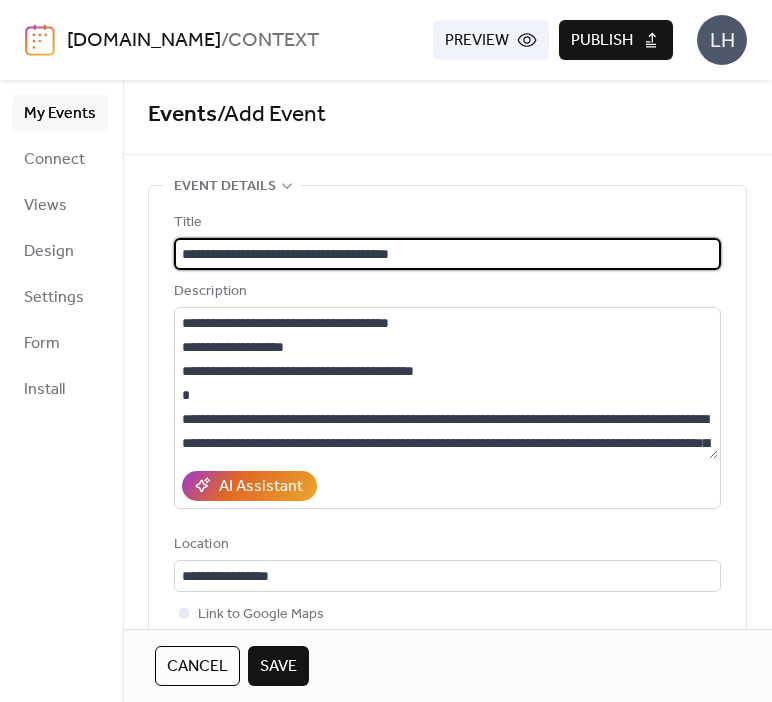 click on "**********" at bounding box center [447, 254] 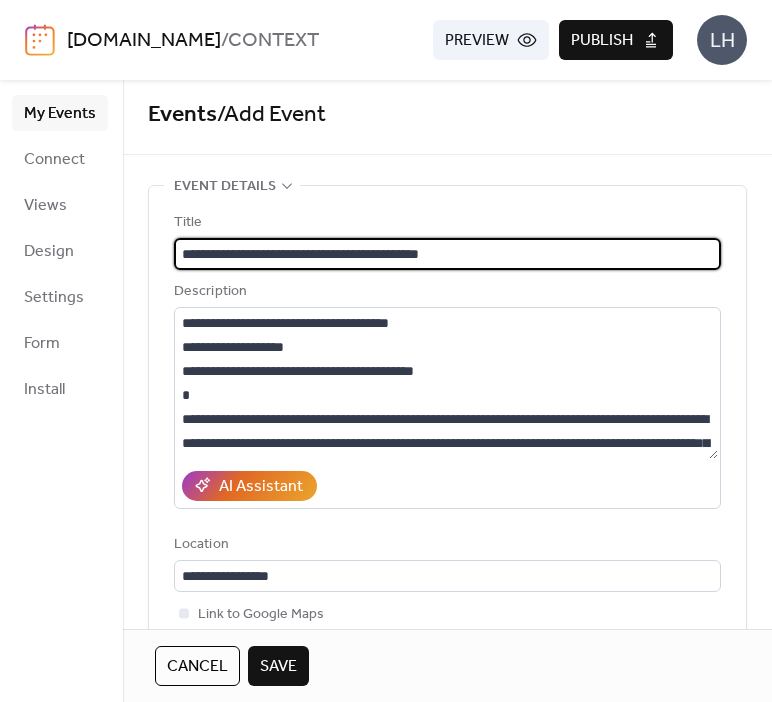 click on "**********" at bounding box center (447, 254) 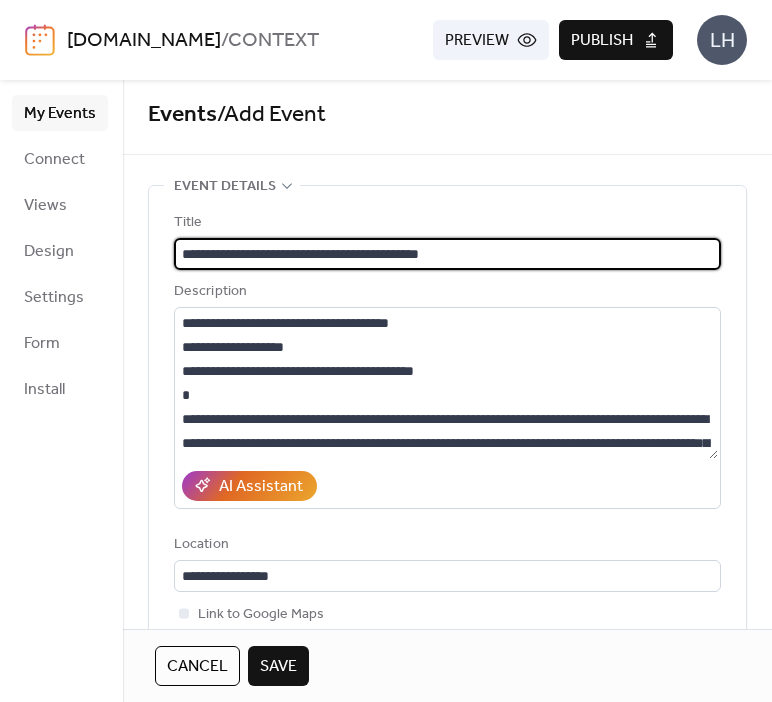 type on "**********" 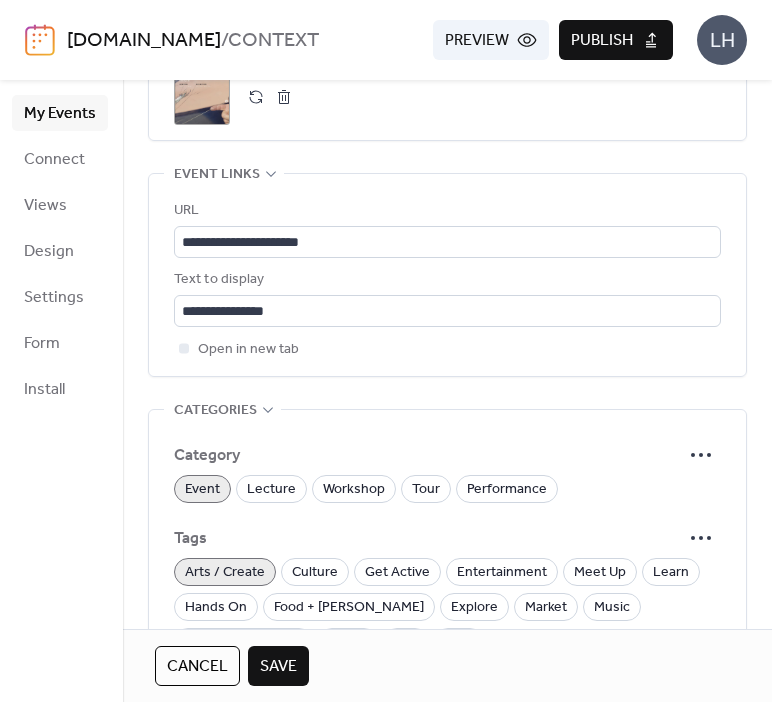 scroll, scrollTop: 1082, scrollLeft: 0, axis: vertical 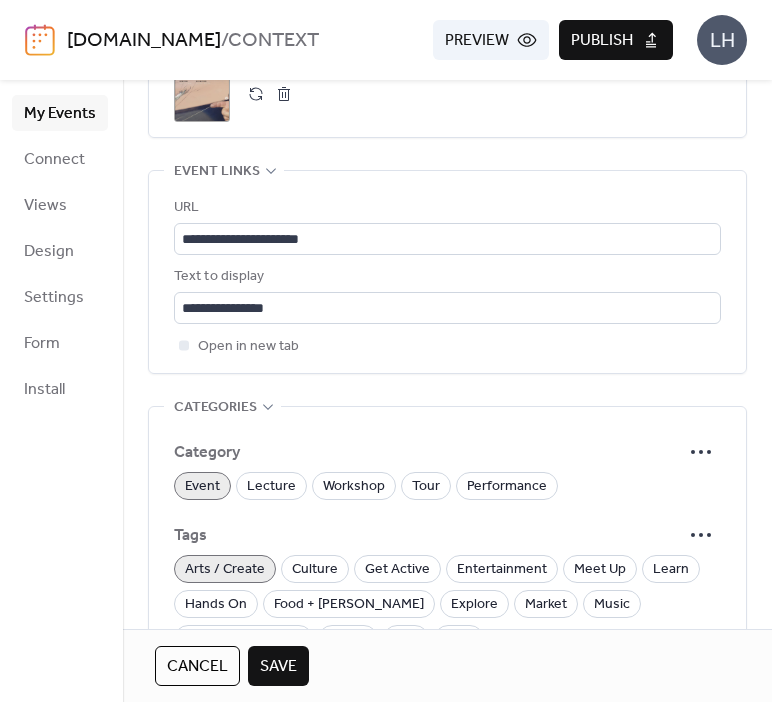 click on "Save" at bounding box center [278, 667] 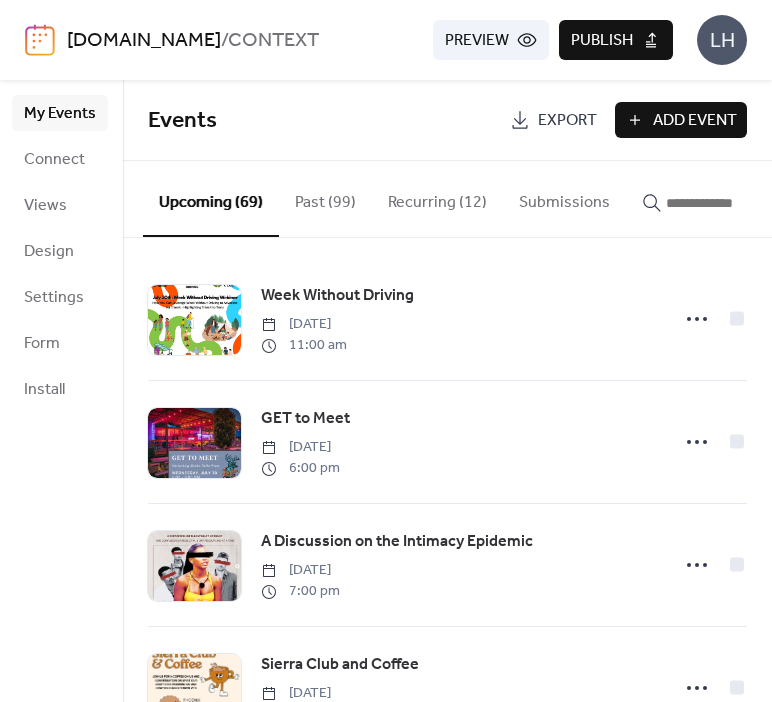 click on "Events Export Add Event" at bounding box center (447, 120) 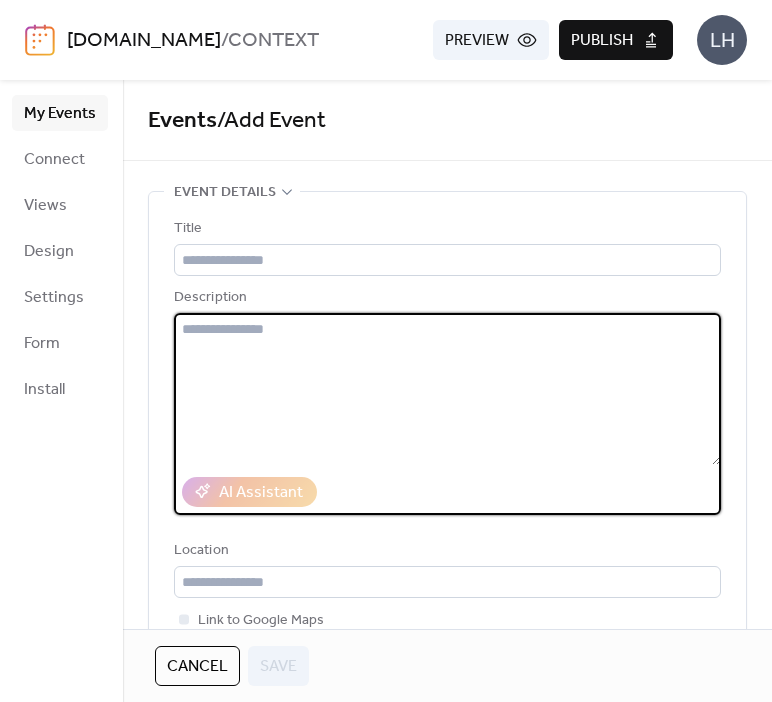 click at bounding box center (447, 389) 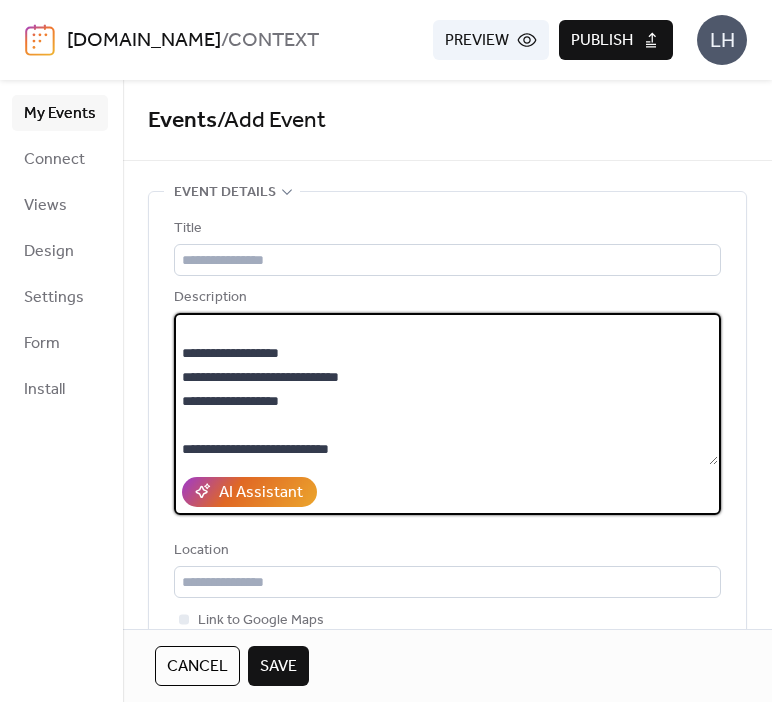 scroll, scrollTop: 191, scrollLeft: 0, axis: vertical 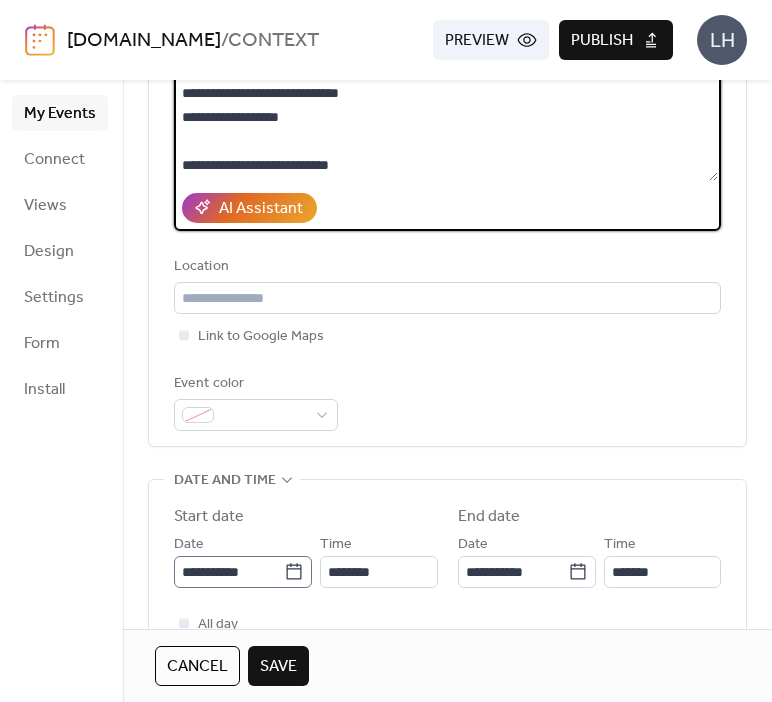 type on "**********" 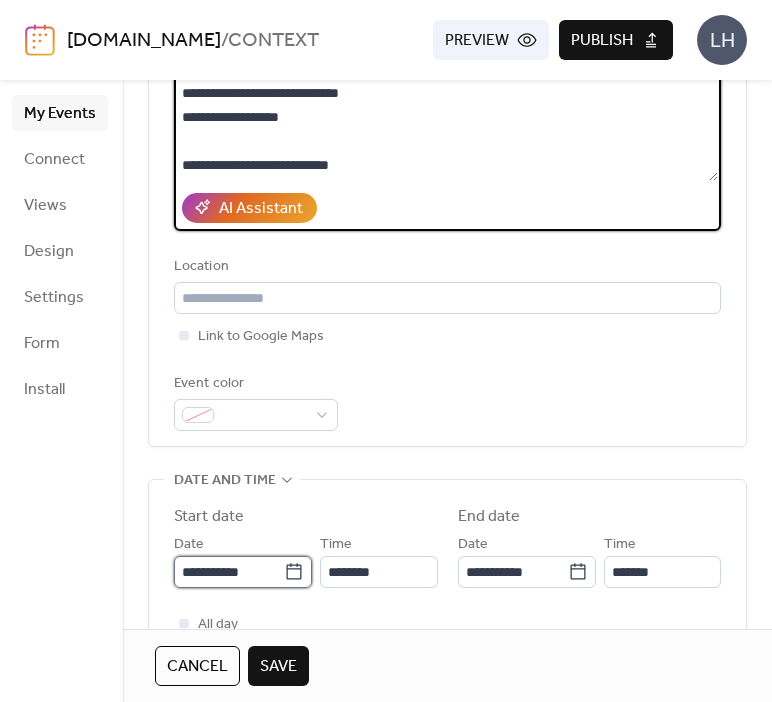 click on "**********" at bounding box center (229, 572) 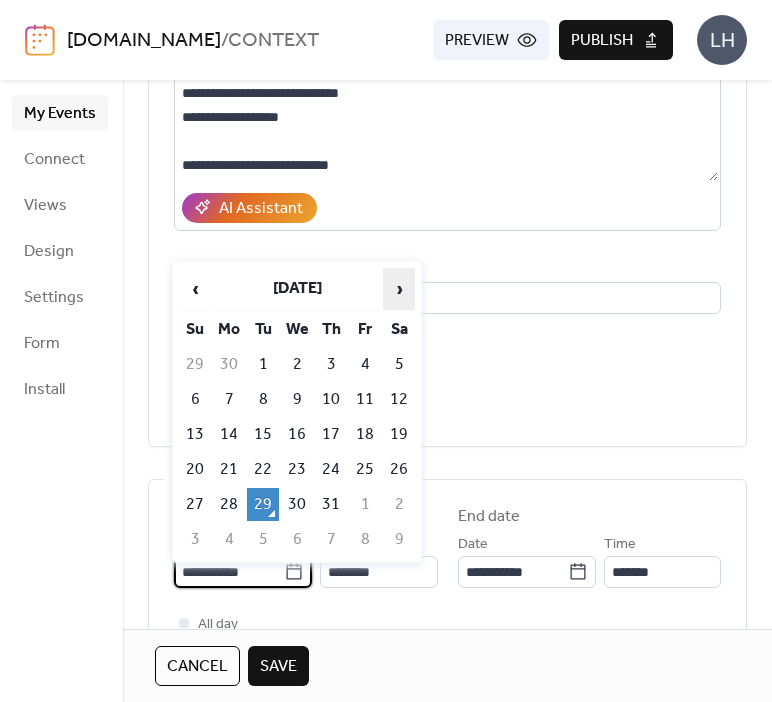 click on "›" at bounding box center (399, 289) 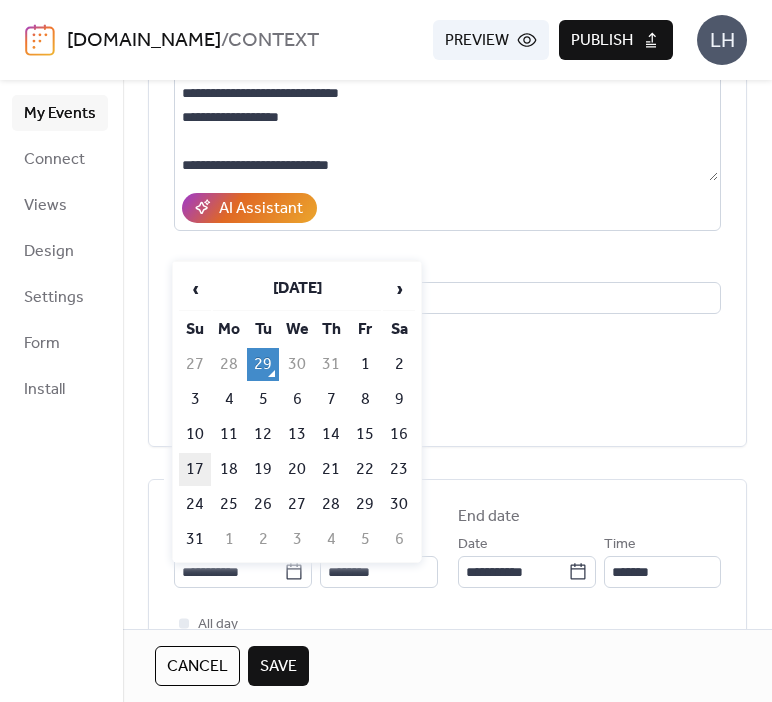 click on "17" at bounding box center [195, 469] 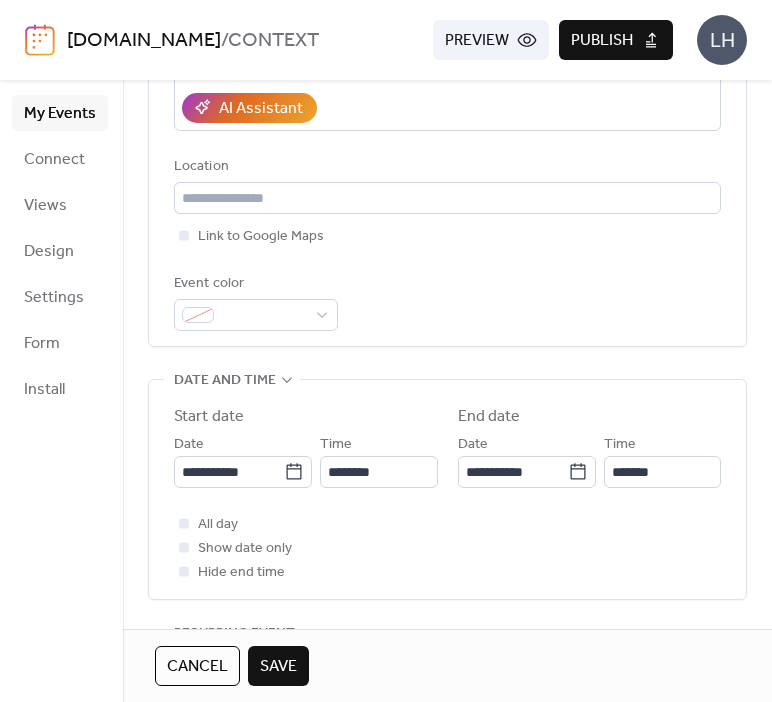 scroll, scrollTop: 388, scrollLeft: 0, axis: vertical 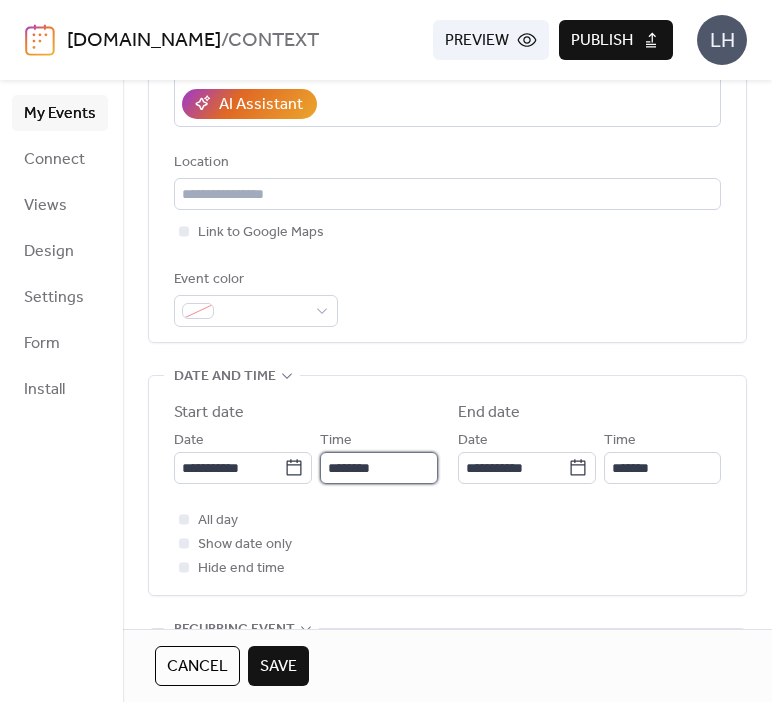 click on "********" at bounding box center (378, 468) 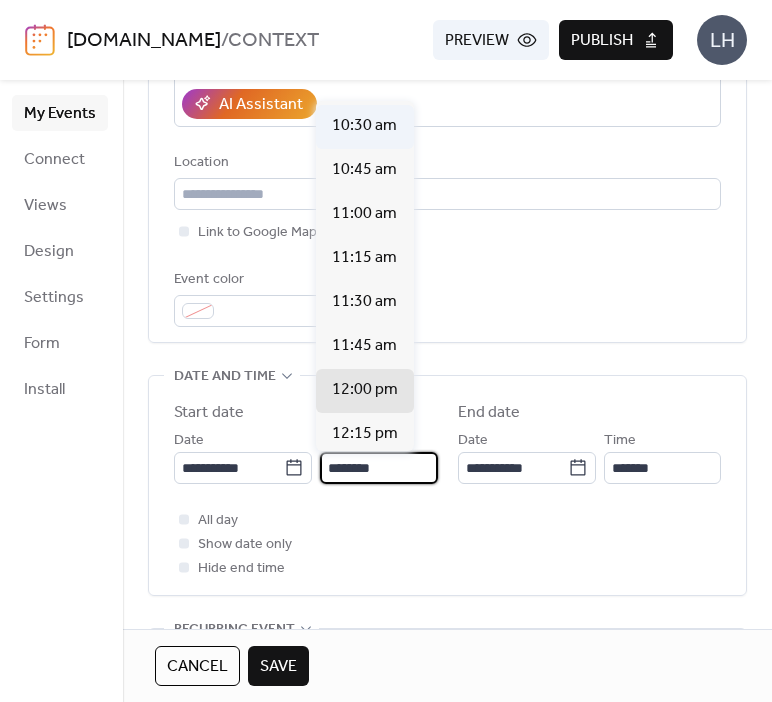 scroll, scrollTop: 1776, scrollLeft: 0, axis: vertical 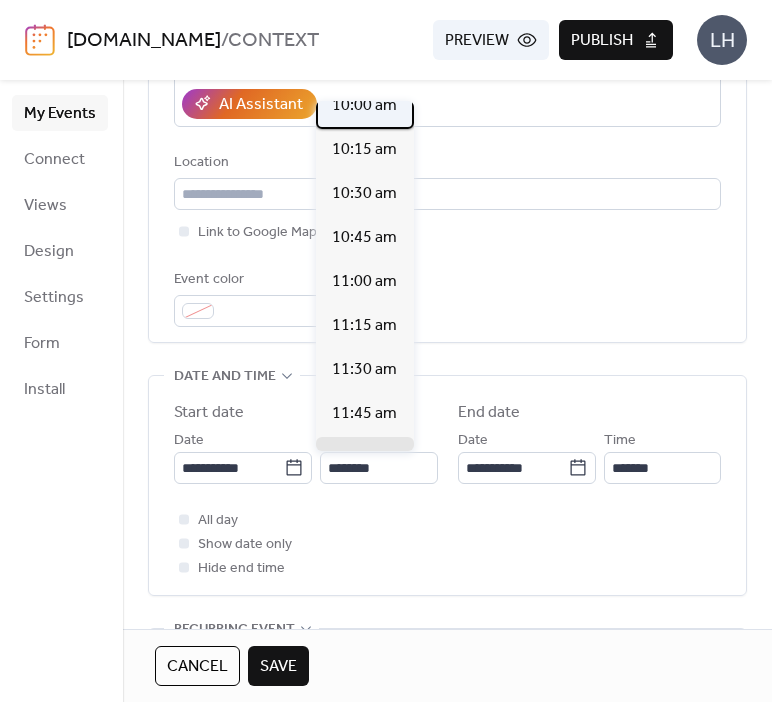 click on "10:00 am" at bounding box center (365, 107) 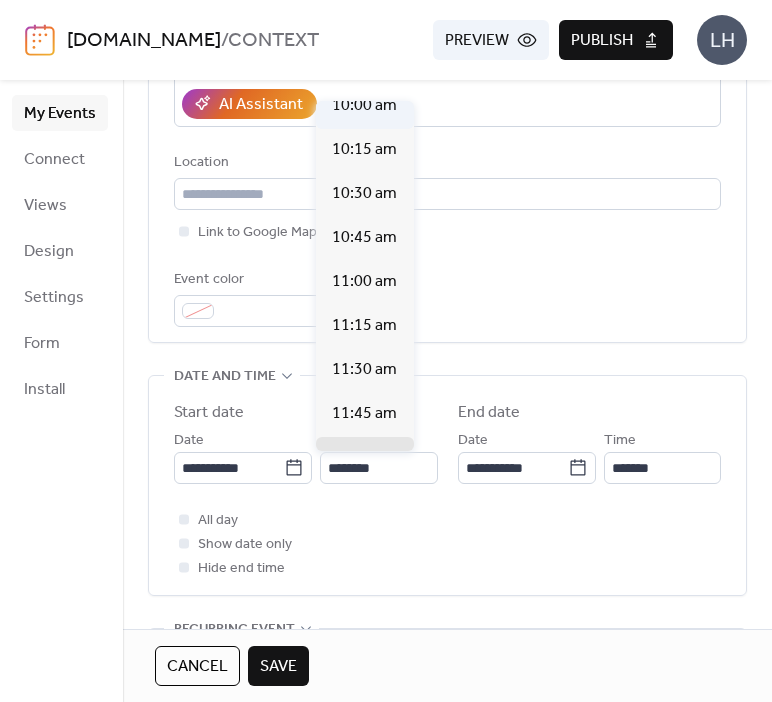 type on "********" 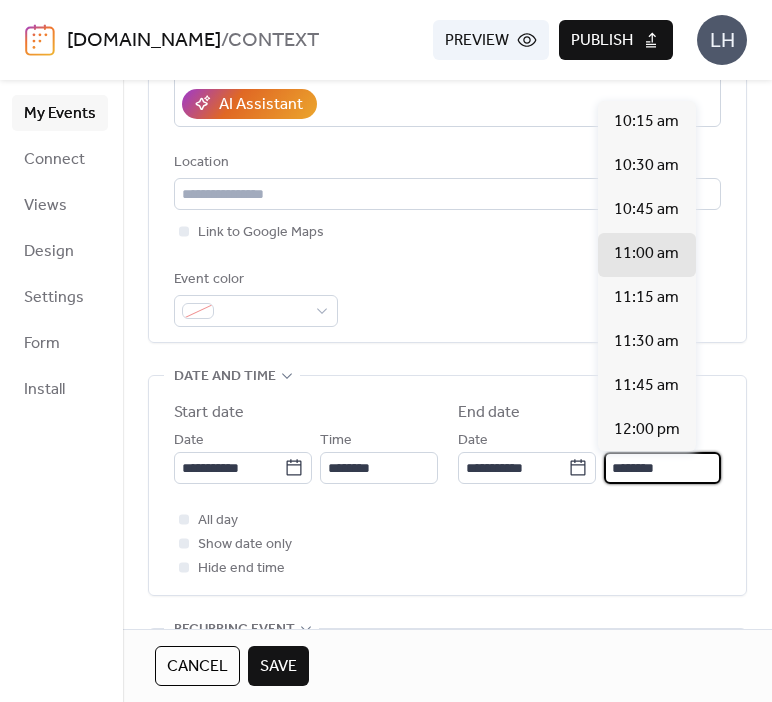 click on "********" at bounding box center (662, 468) 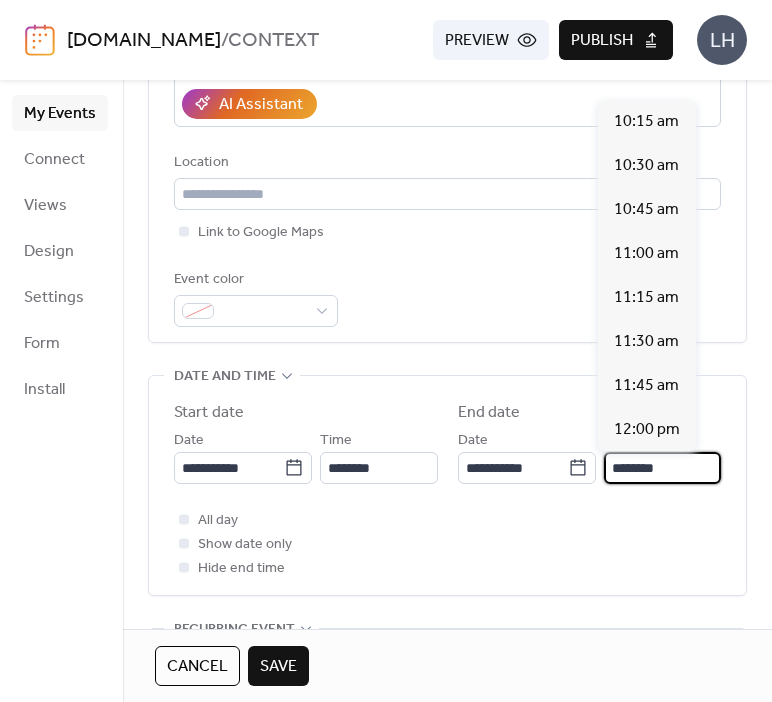 click on "********" at bounding box center [662, 468] 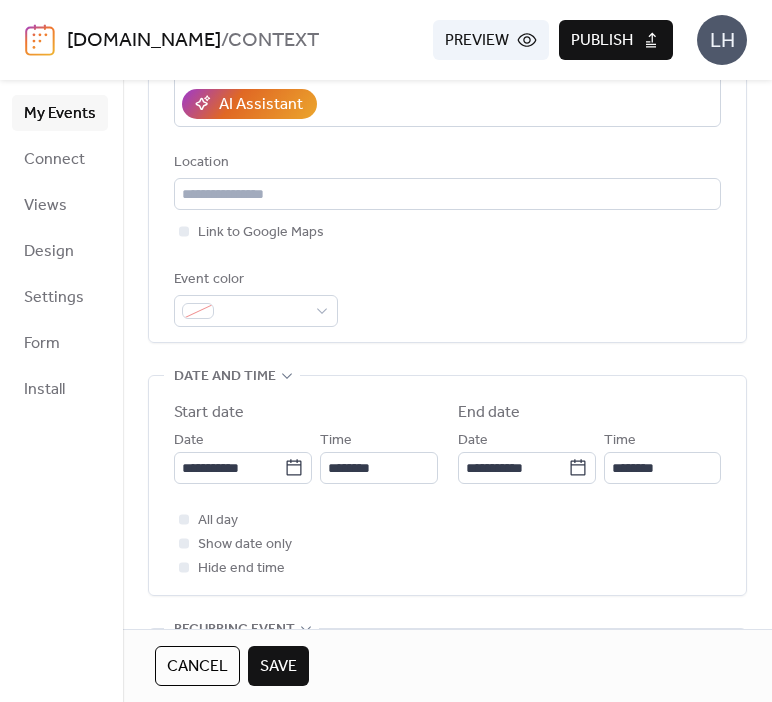 click on "All day Show date only Hide end time" at bounding box center (447, 544) 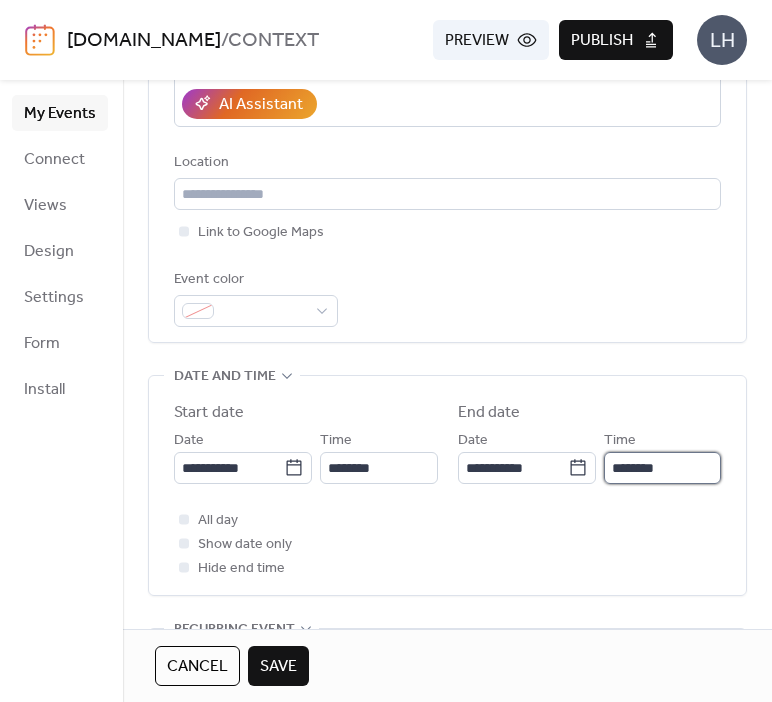 click on "********" at bounding box center [662, 468] 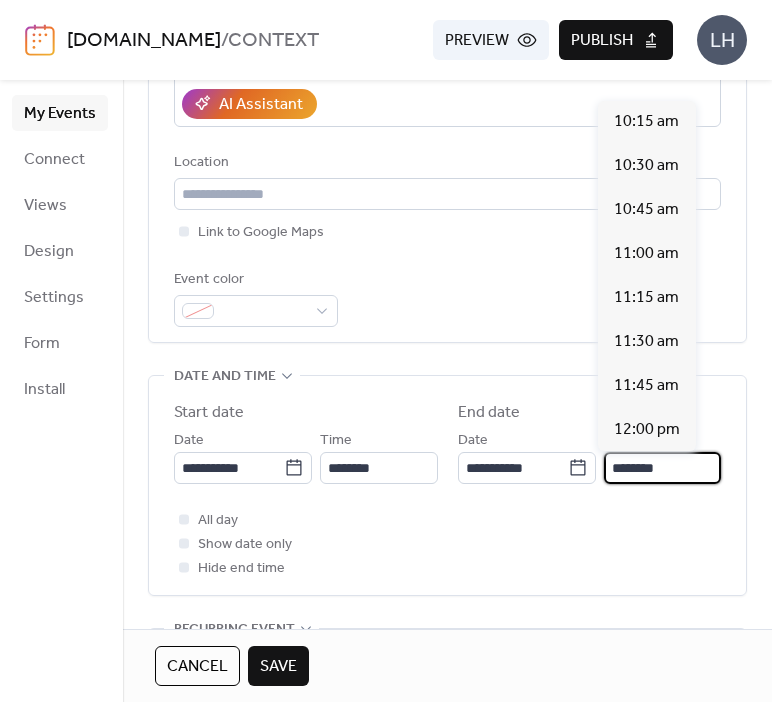 click on "********" at bounding box center (662, 468) 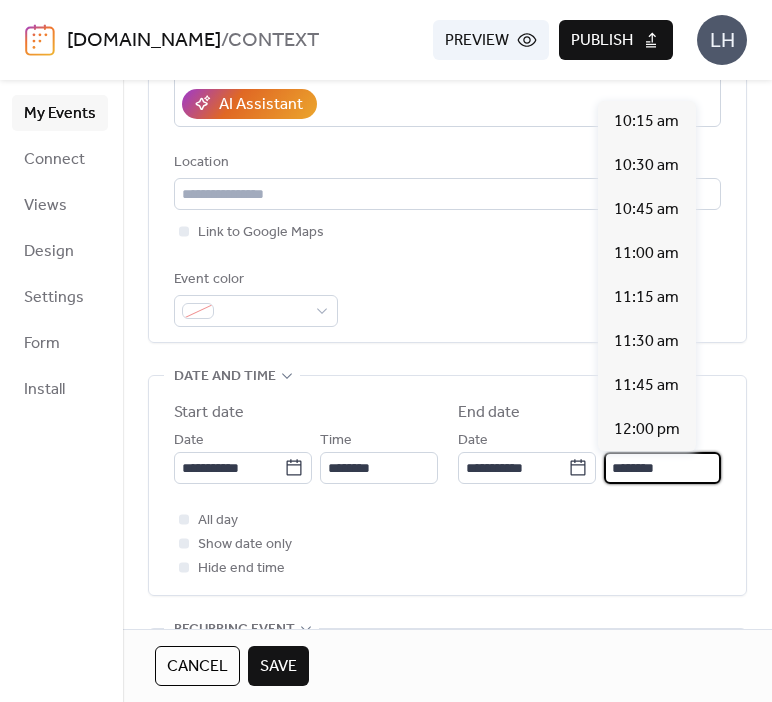 type on "********" 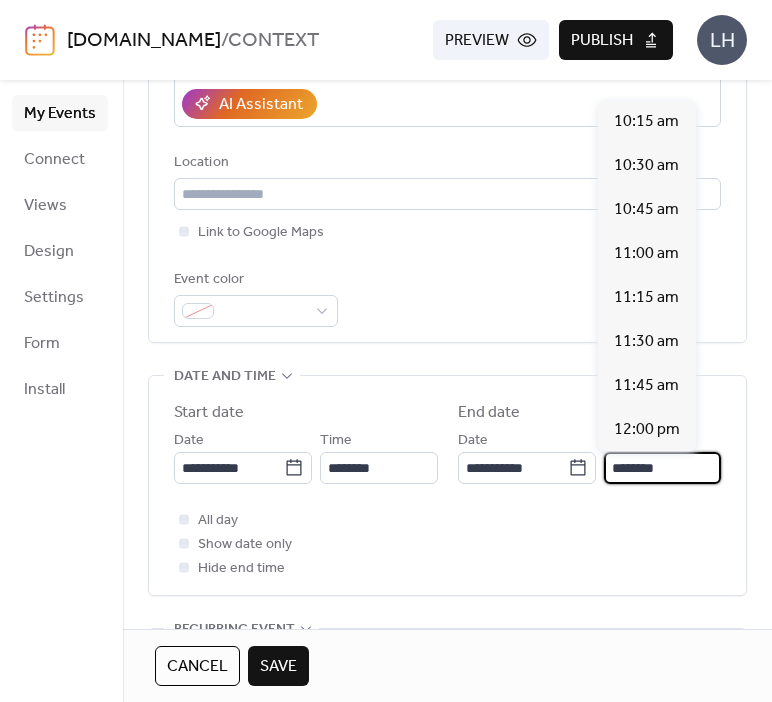 click on "All day Show date only Hide end time" at bounding box center (447, 544) 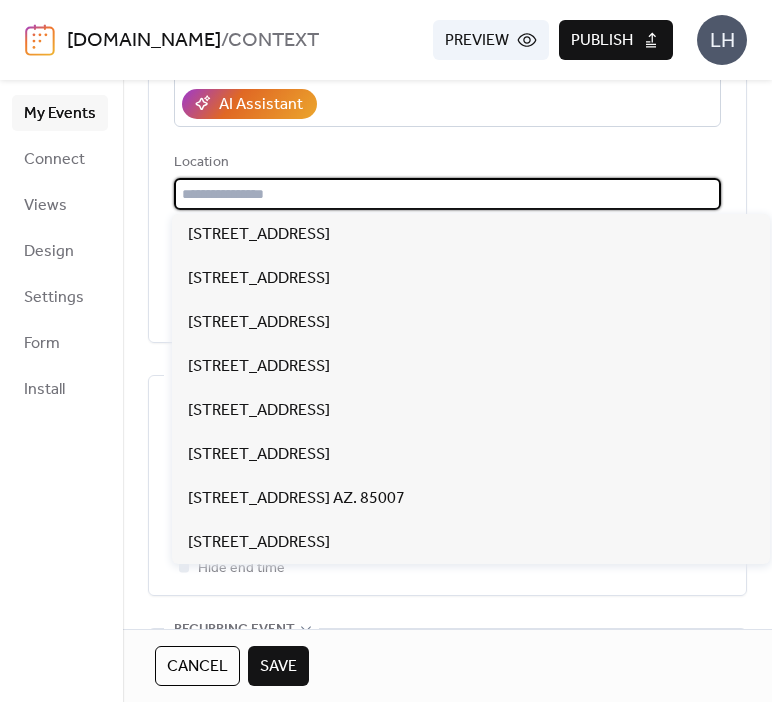 click at bounding box center (447, 194) 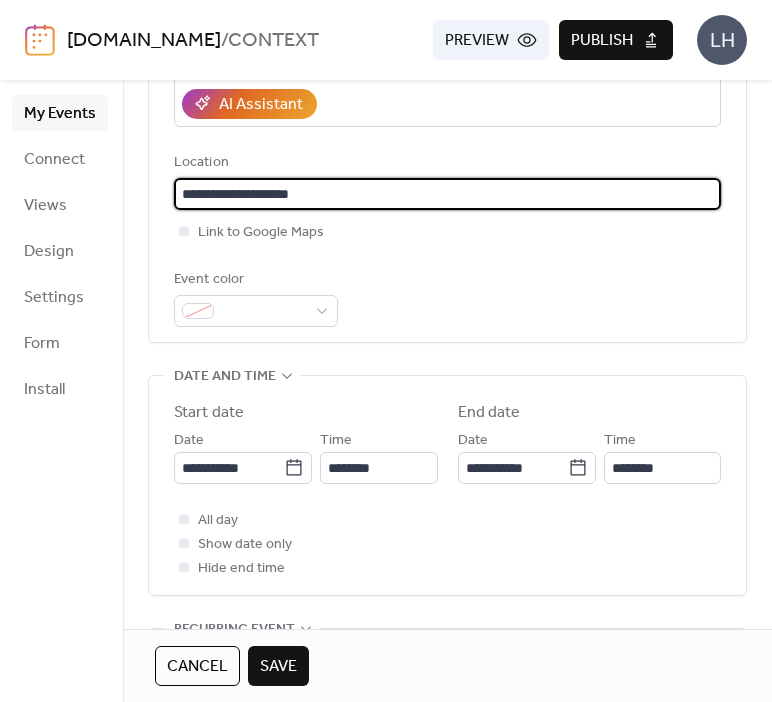 type on "**********" 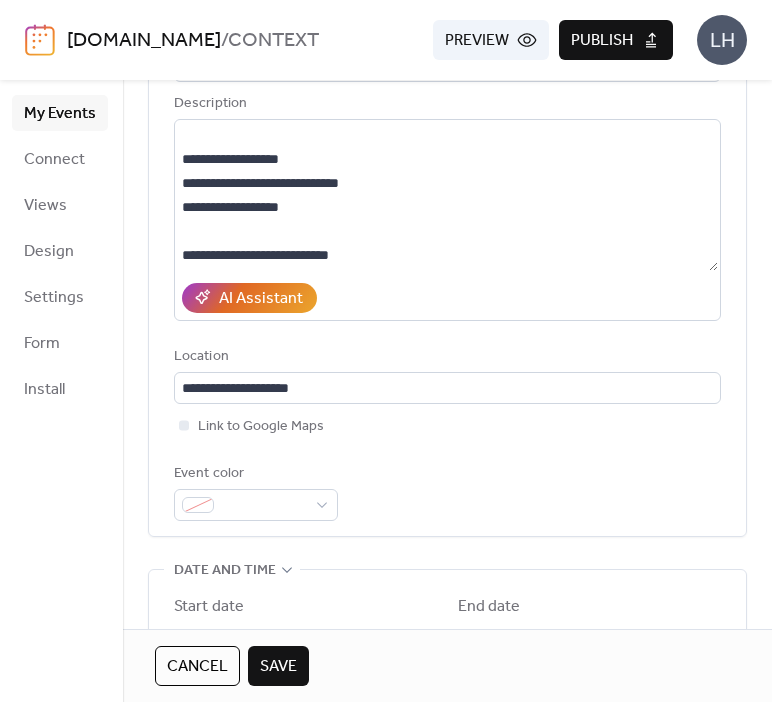 scroll, scrollTop: 192, scrollLeft: 0, axis: vertical 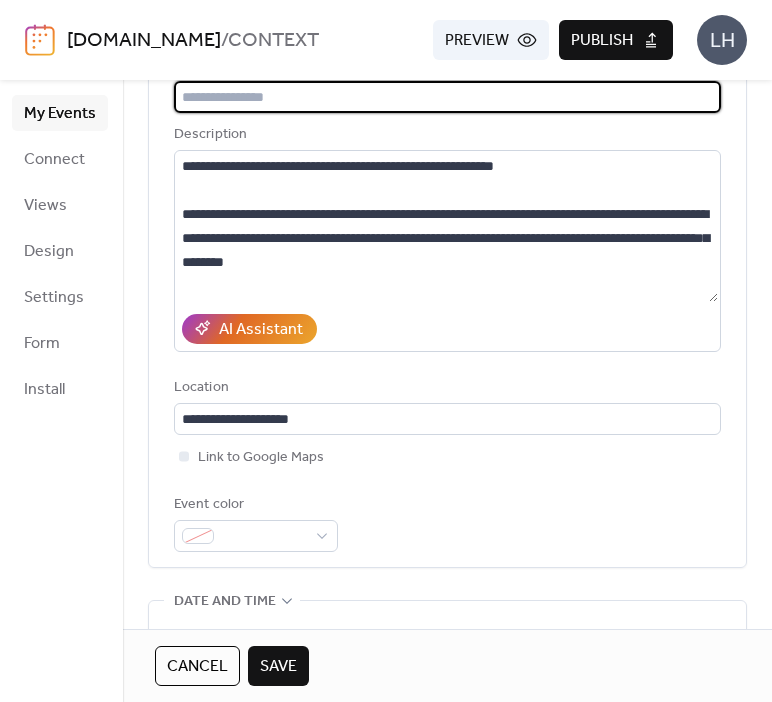 click at bounding box center (447, 97) 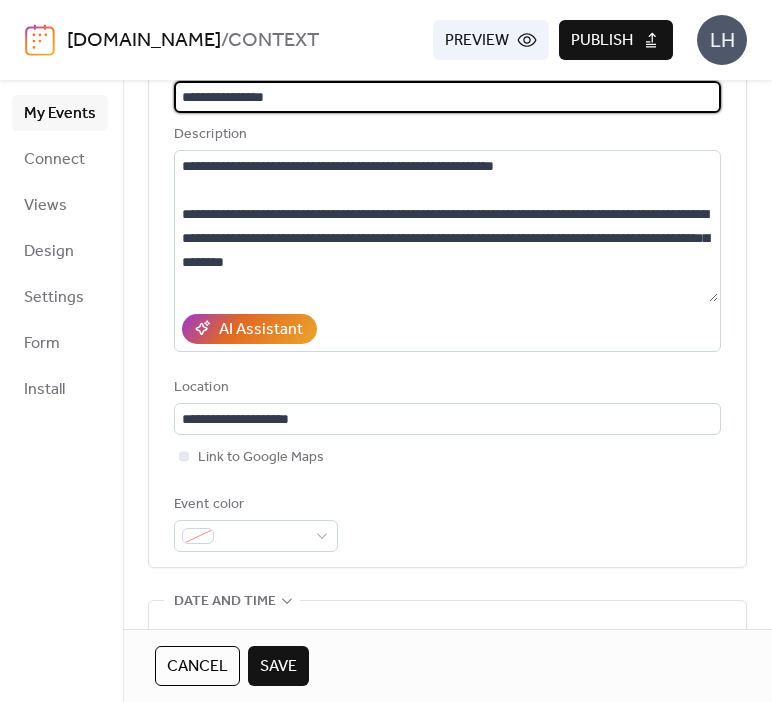 type on "**********" 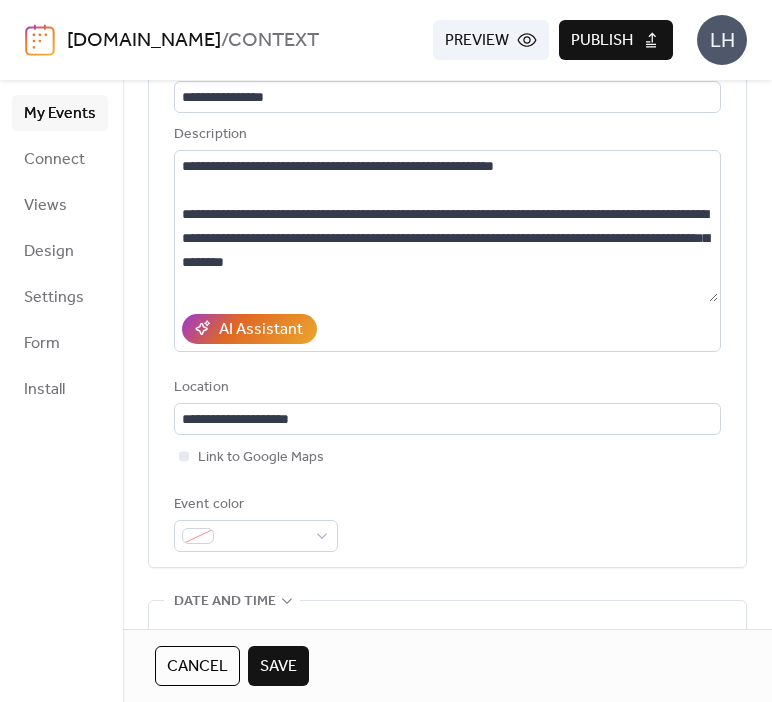 click on "Location" at bounding box center (445, 388) 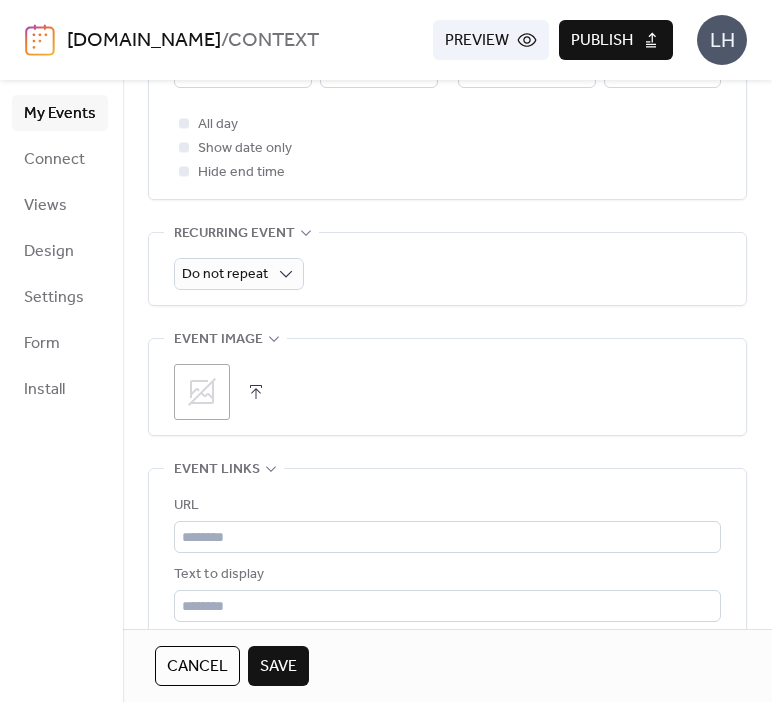 scroll, scrollTop: 784, scrollLeft: 0, axis: vertical 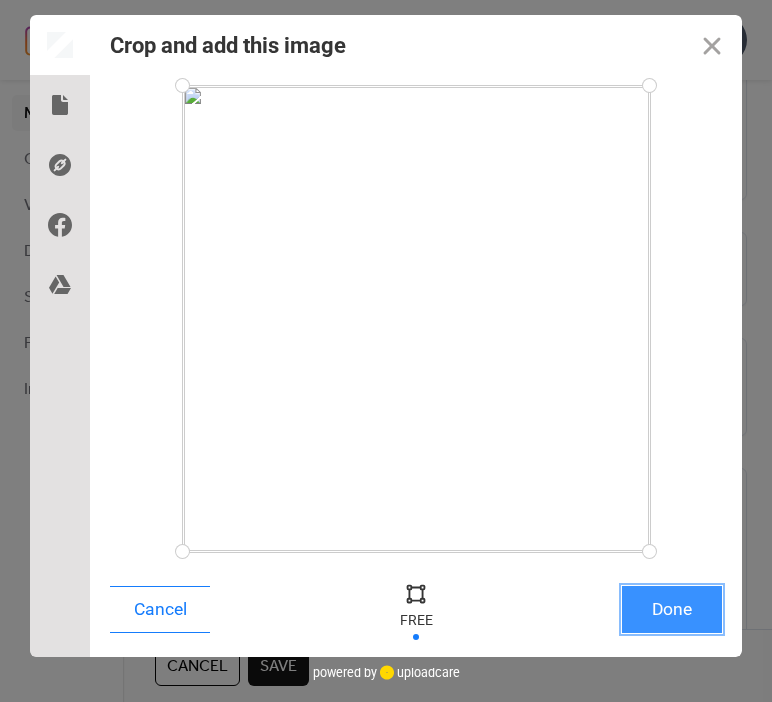 click on "Done" at bounding box center [672, 609] 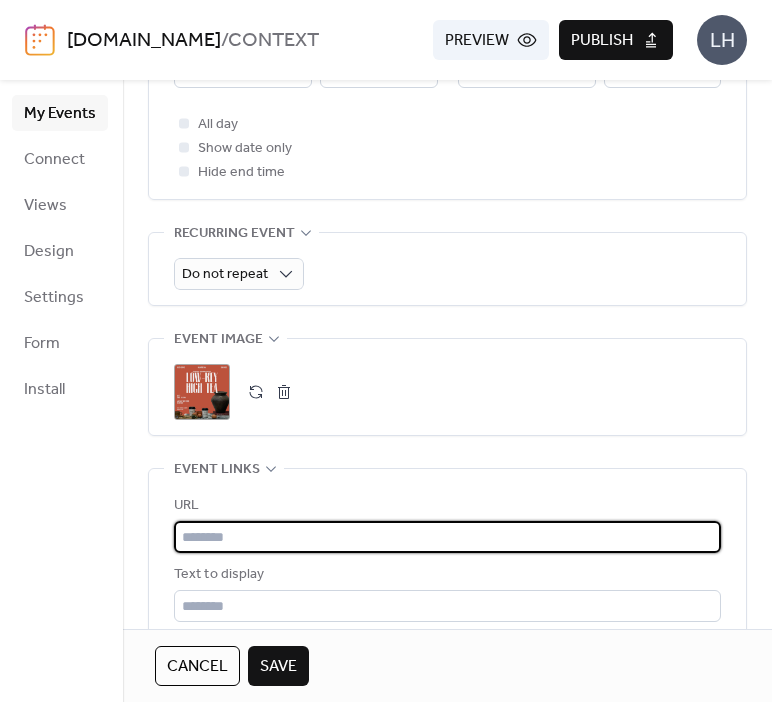 click at bounding box center (447, 537) 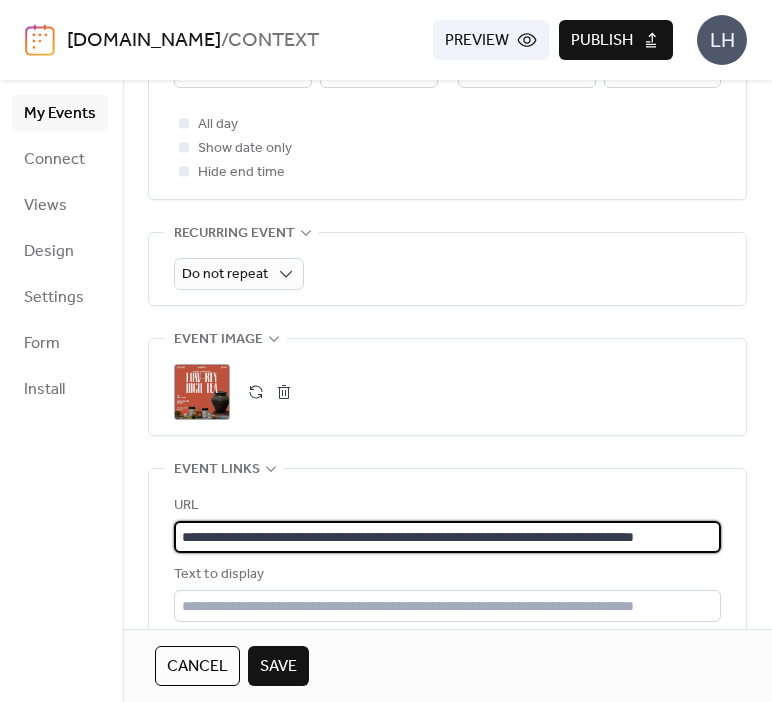 scroll, scrollTop: 0, scrollLeft: 120, axis: horizontal 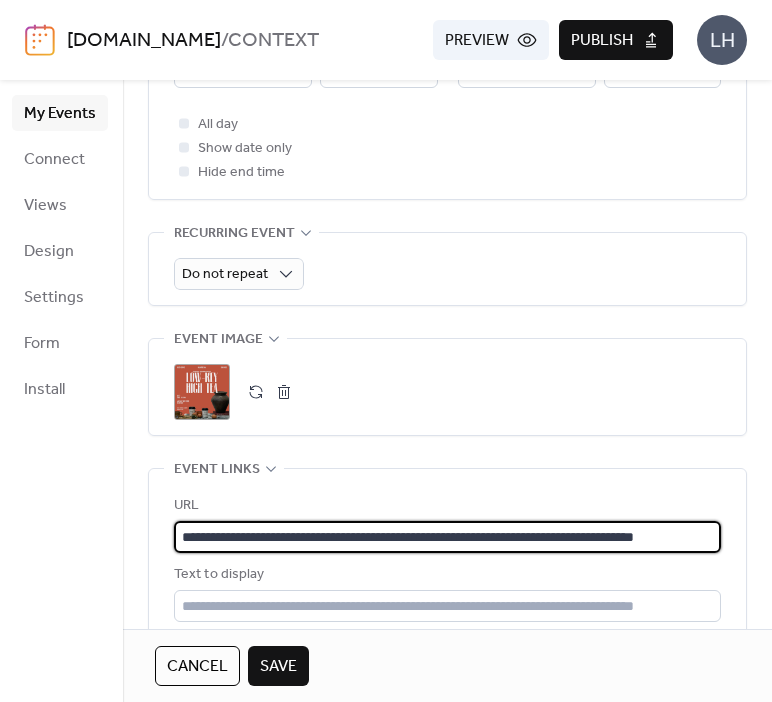 type on "**********" 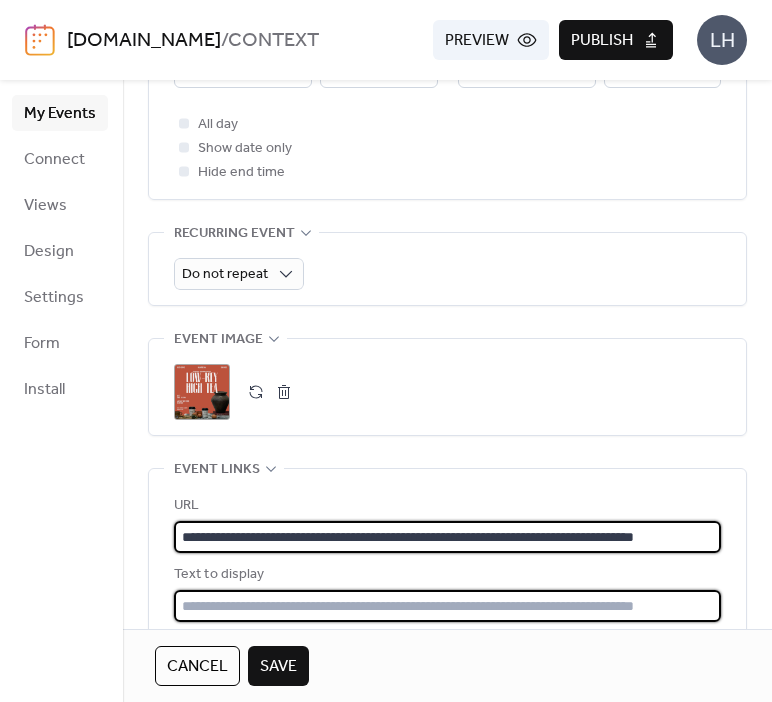 scroll, scrollTop: 0, scrollLeft: 0, axis: both 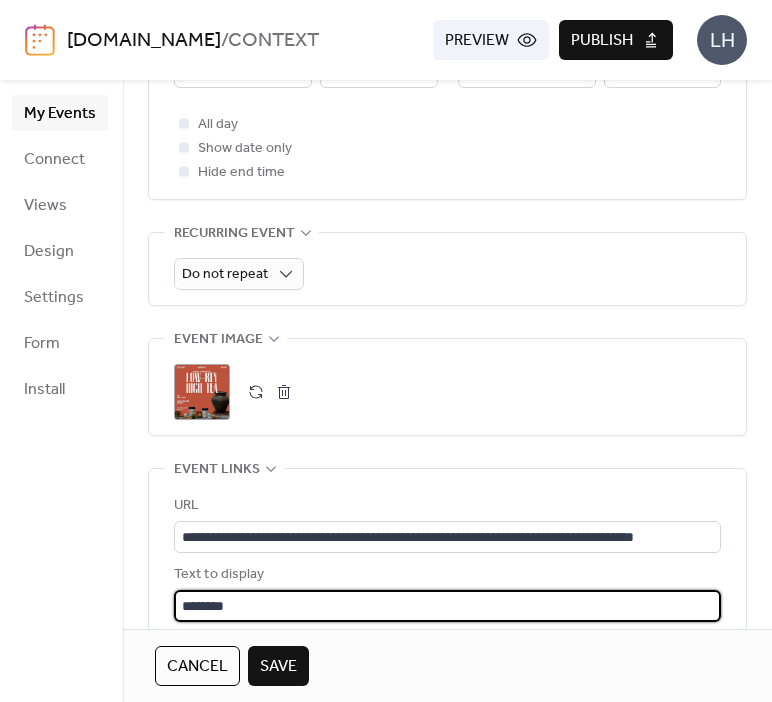 type on "**********" 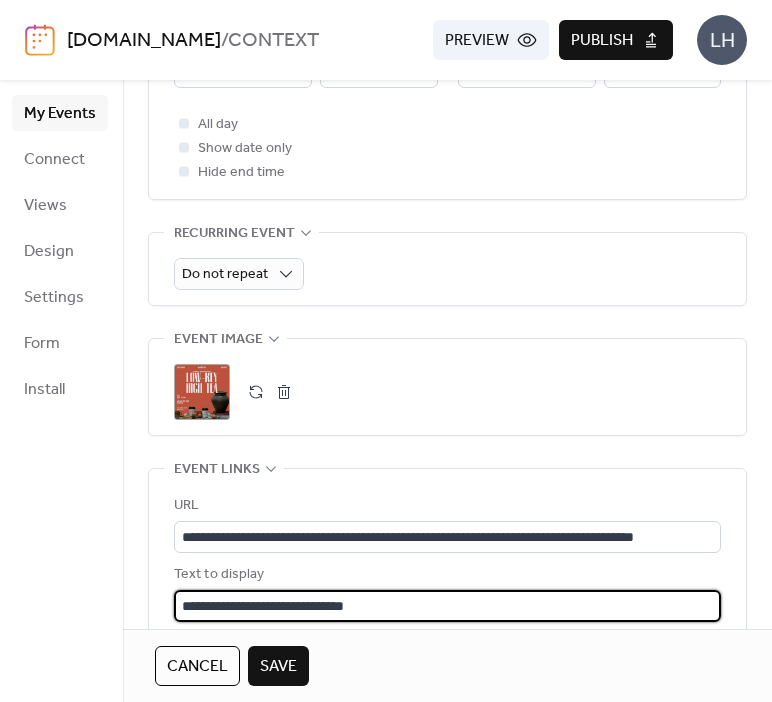 click on "**********" at bounding box center (447, 570) 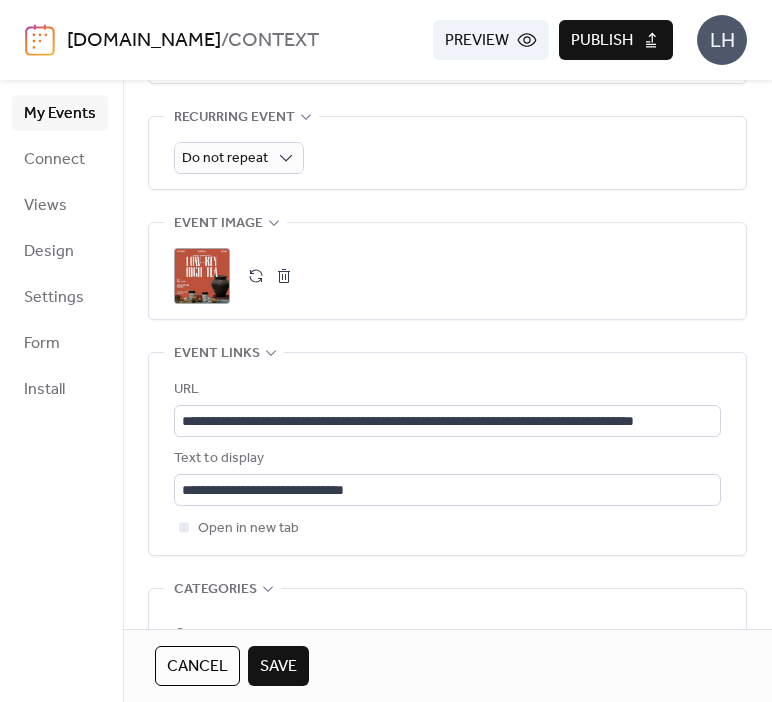 scroll, scrollTop: 900, scrollLeft: 0, axis: vertical 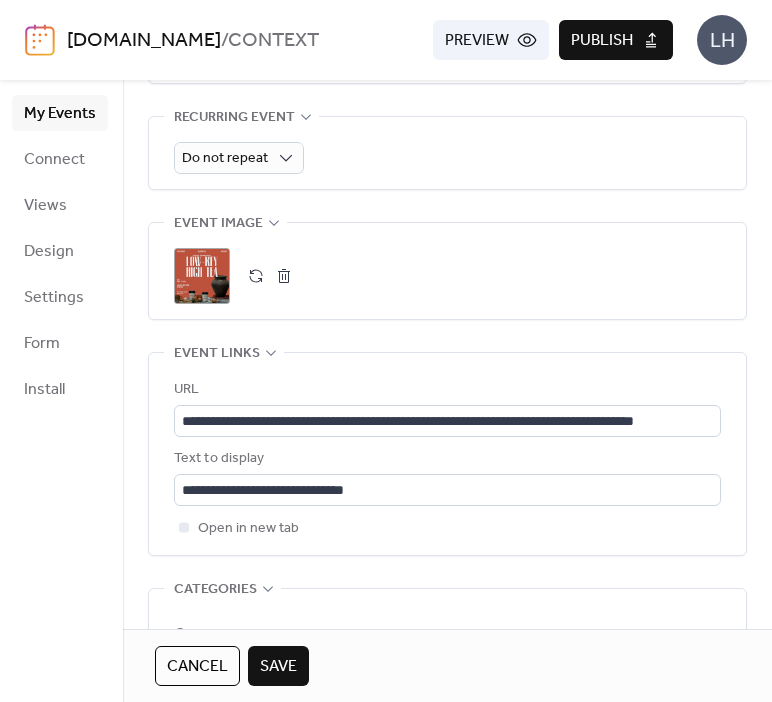 click on "Save" at bounding box center [278, 667] 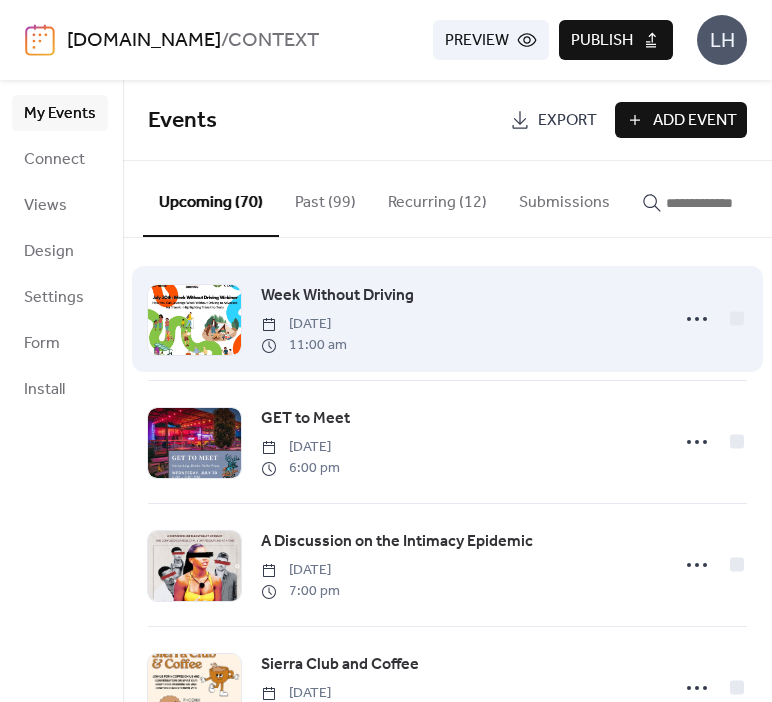 click on "Week Without Driving [DATE] 11:00 am" at bounding box center [447, 319] 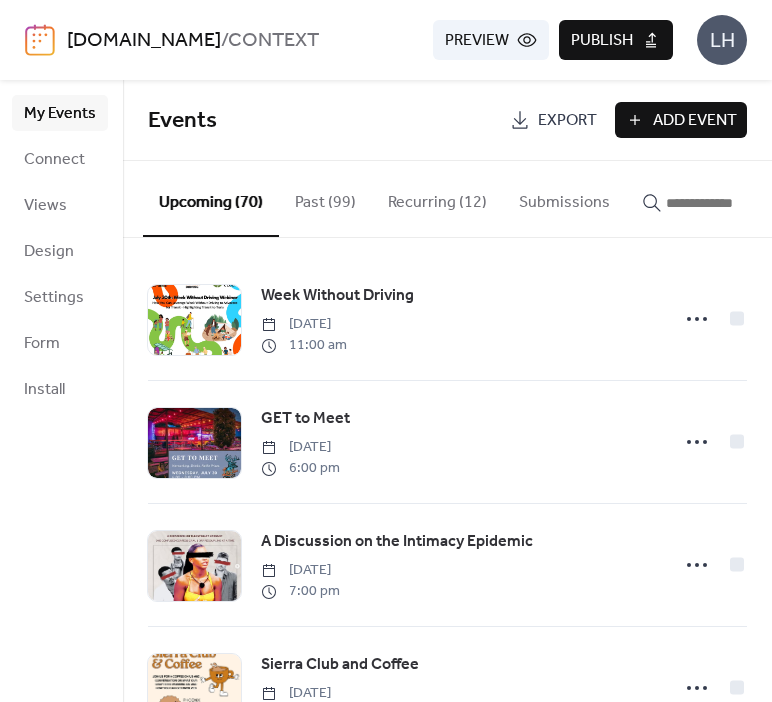 click on "Add Event" at bounding box center [695, 121] 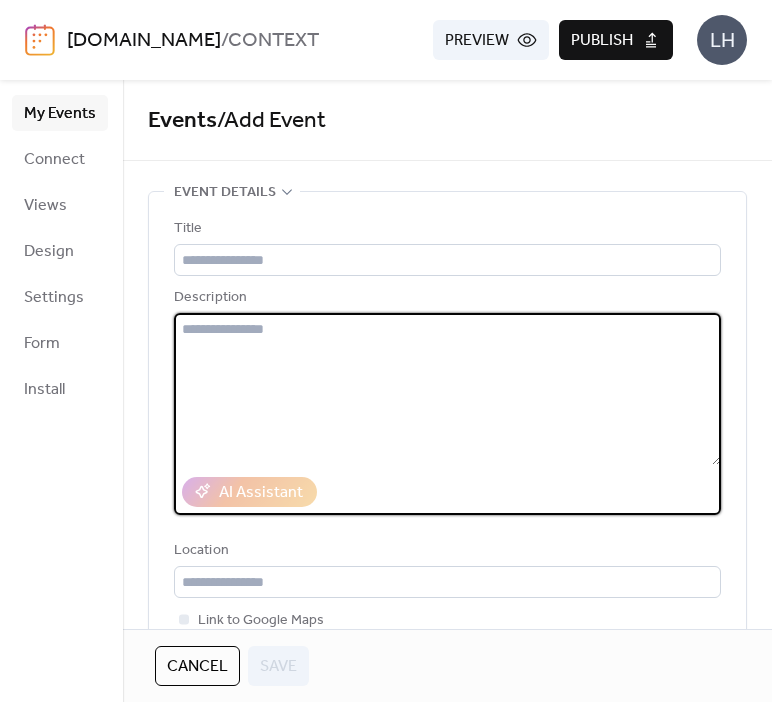 click at bounding box center (447, 389) 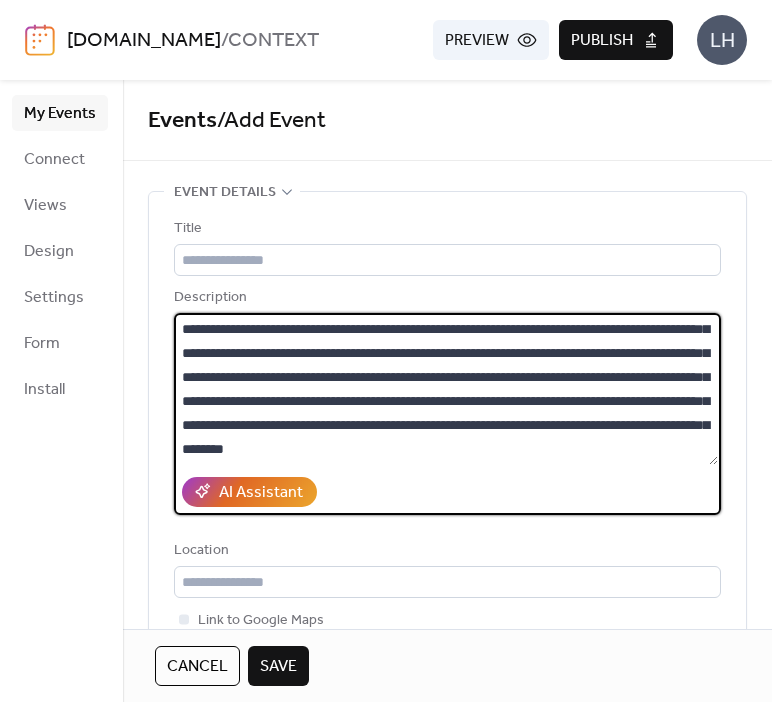 scroll, scrollTop: 0, scrollLeft: 0, axis: both 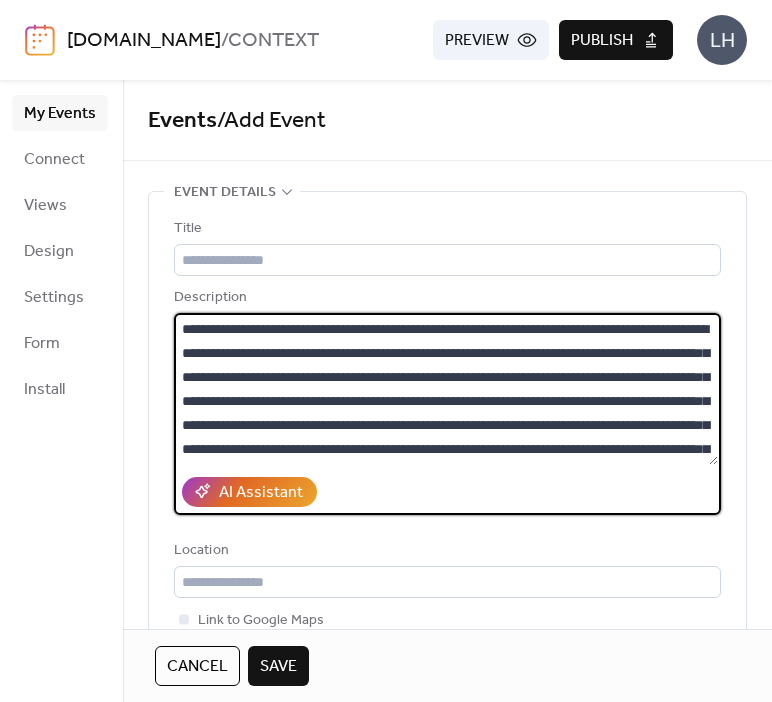 click on "**********" at bounding box center [446, 389] 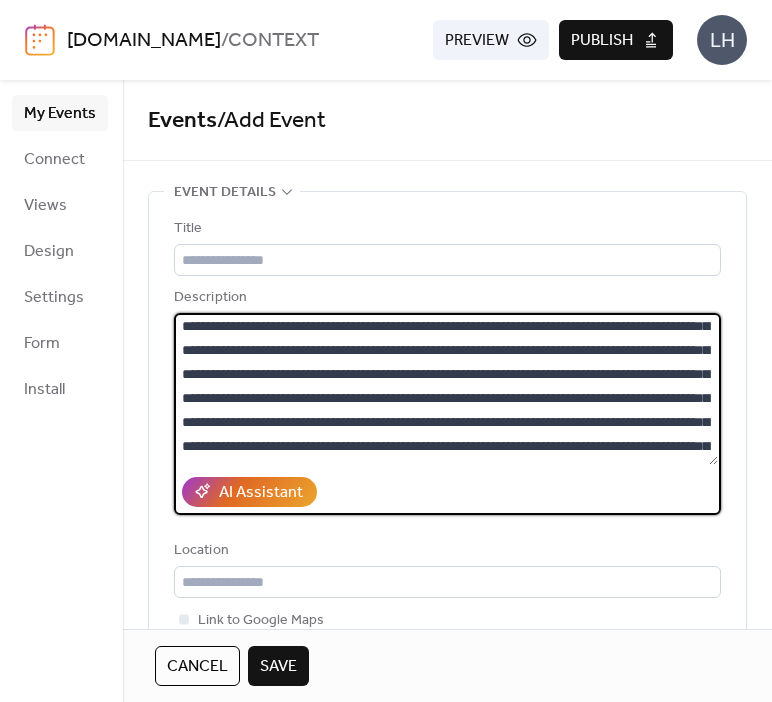 scroll, scrollTop: 0, scrollLeft: 0, axis: both 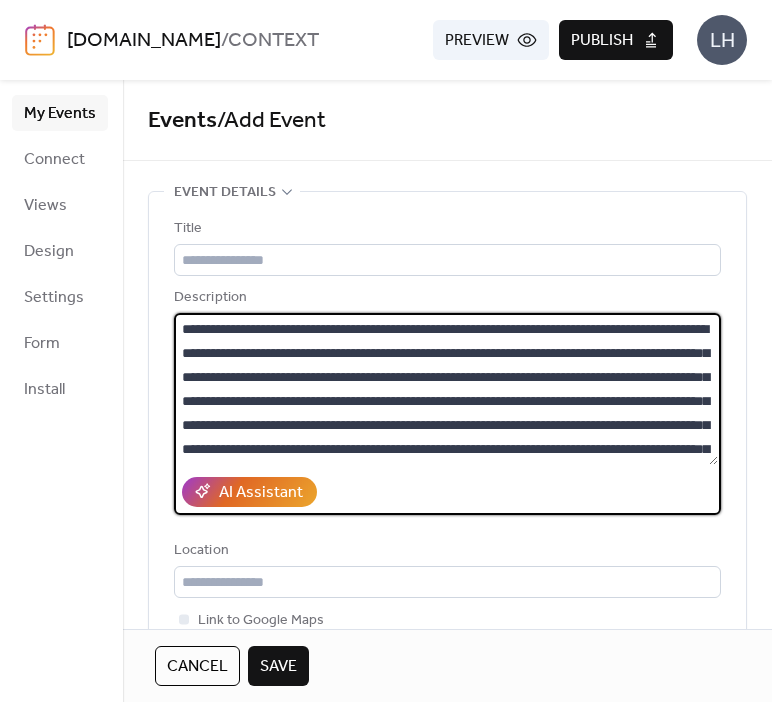 drag, startPoint x: 302, startPoint y: 326, endPoint x: 169, endPoint y: 340, distance: 133.73482 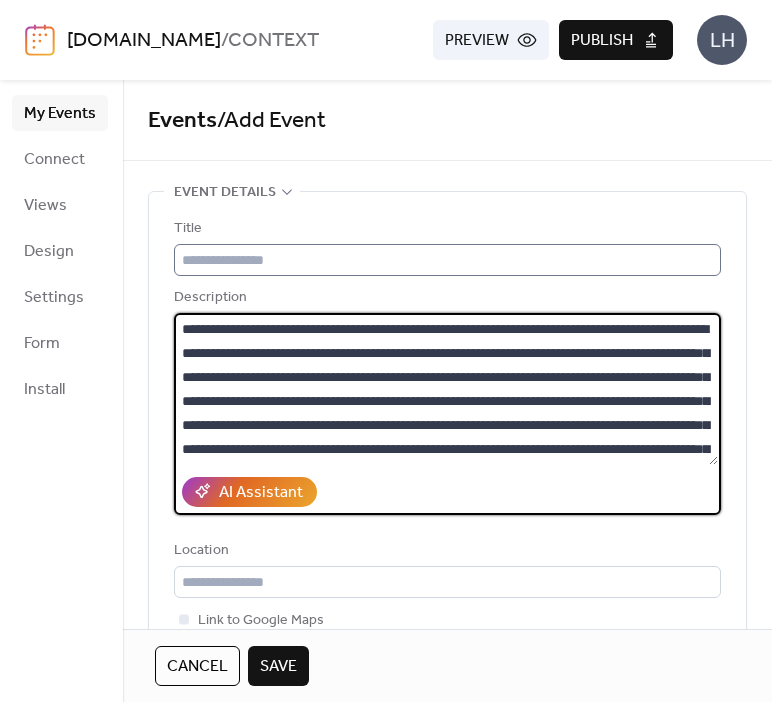 type on "**********" 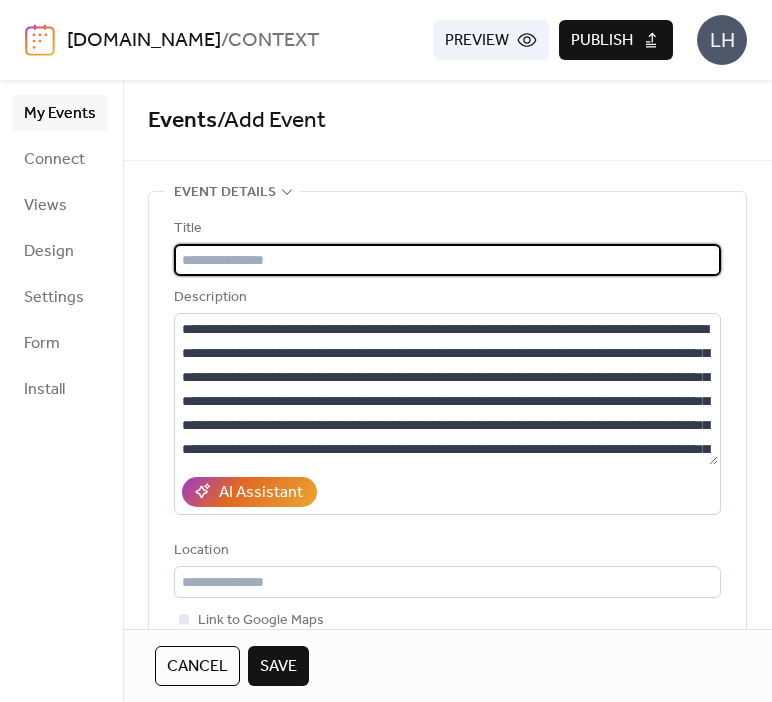 click at bounding box center (447, 260) 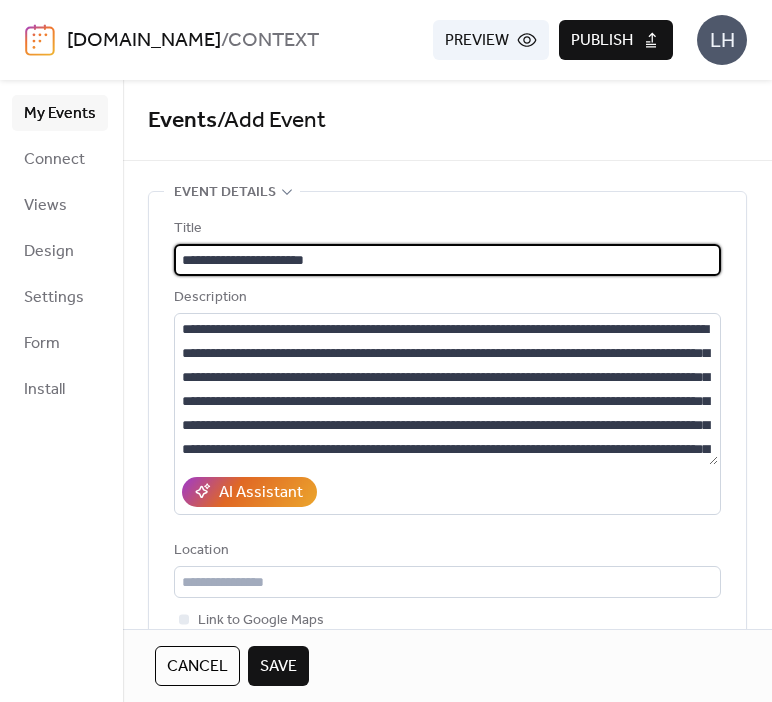 type on "**********" 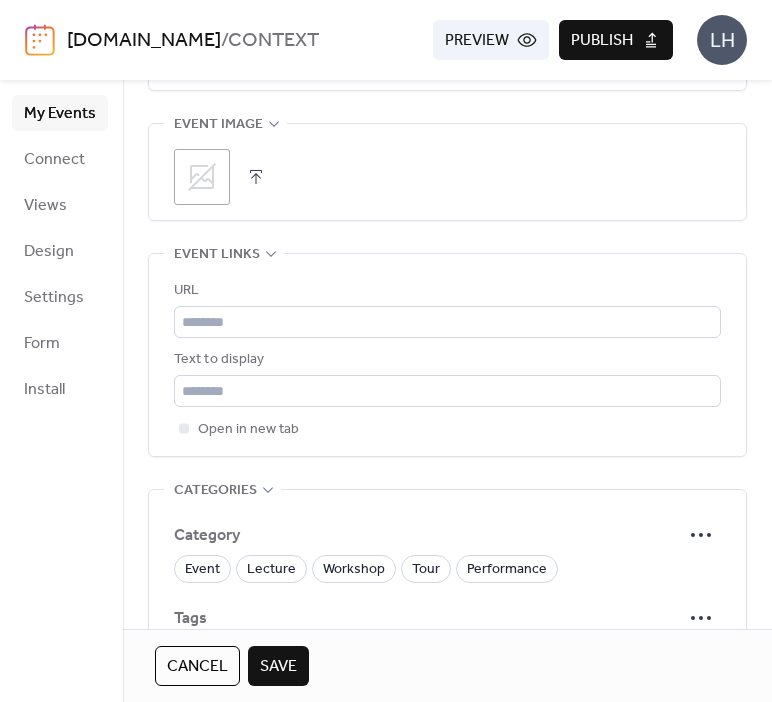 scroll, scrollTop: 1000, scrollLeft: 0, axis: vertical 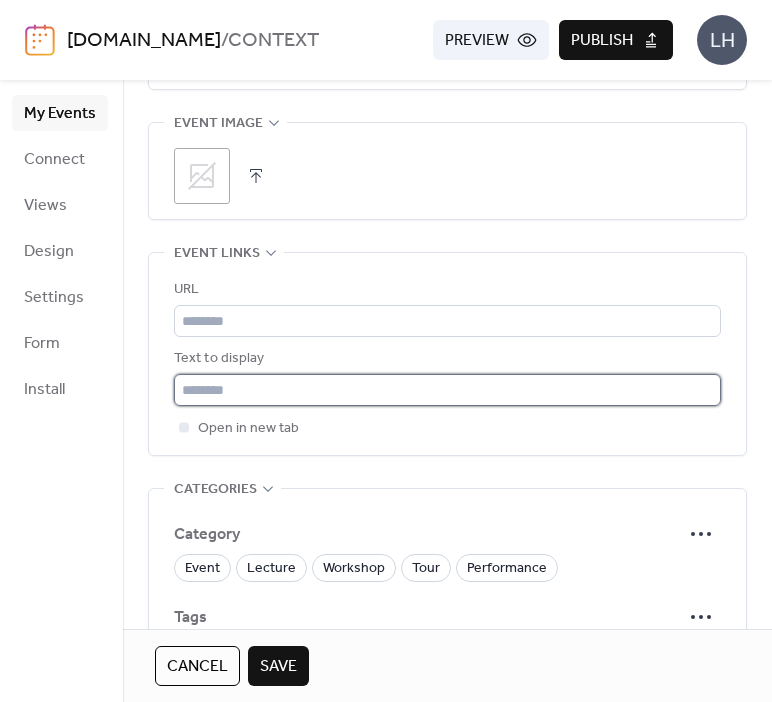 click at bounding box center (447, 390) 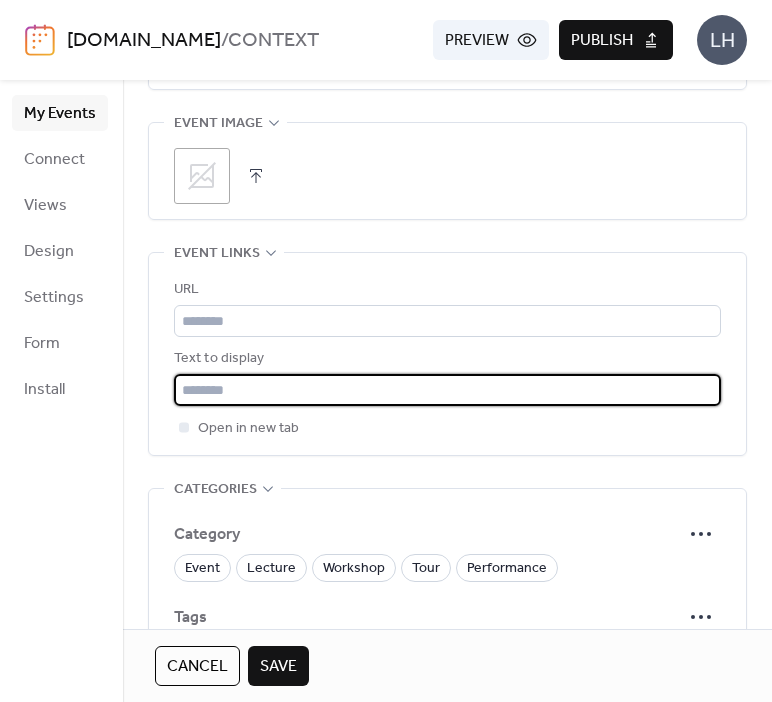 paste on "**********" 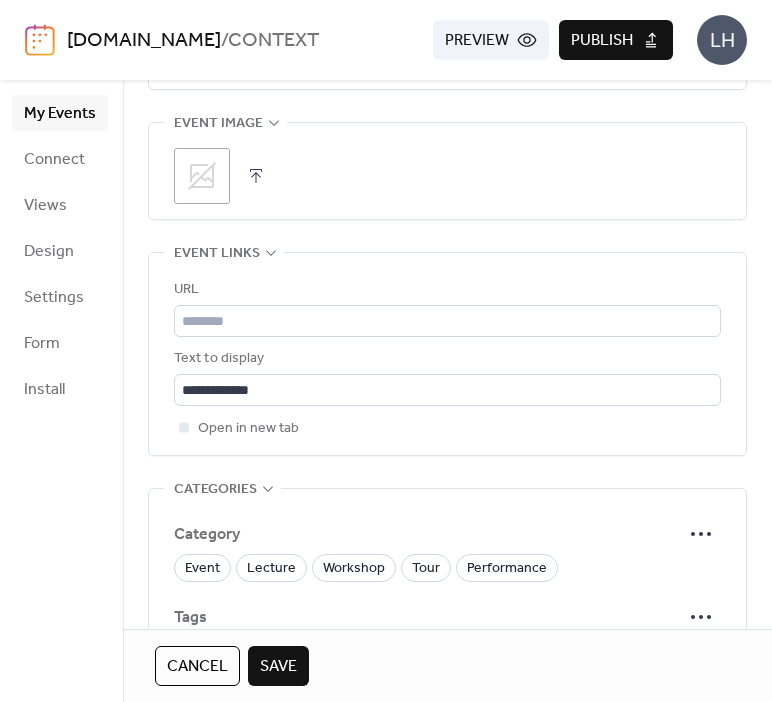 click on "Text to display" at bounding box center [445, 359] 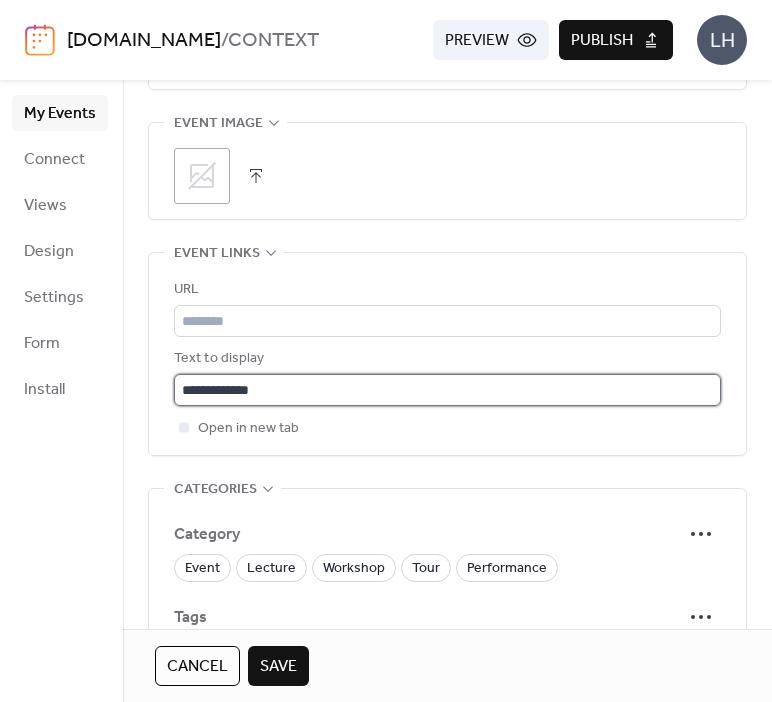 click on "**********" at bounding box center (447, 390) 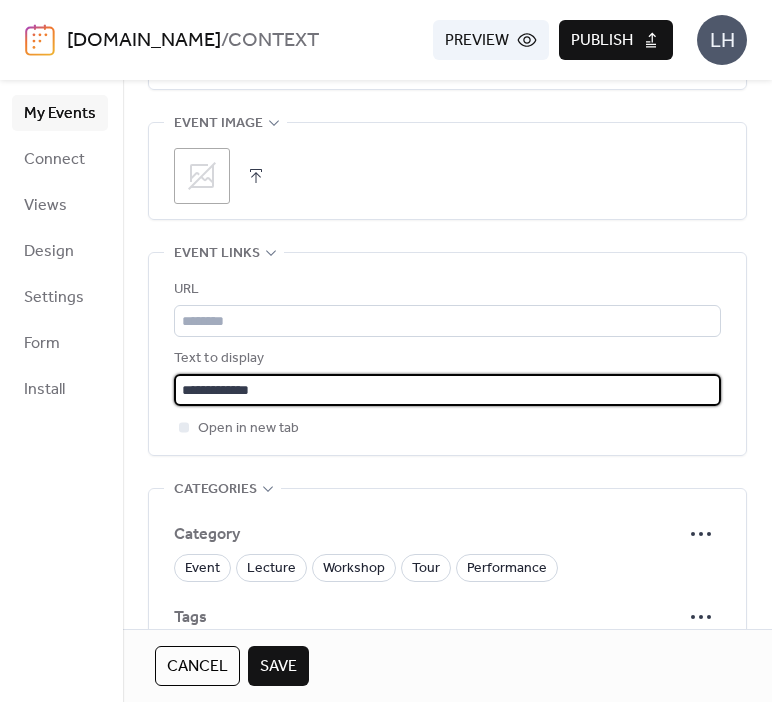 click on "**********" at bounding box center [447, 390] 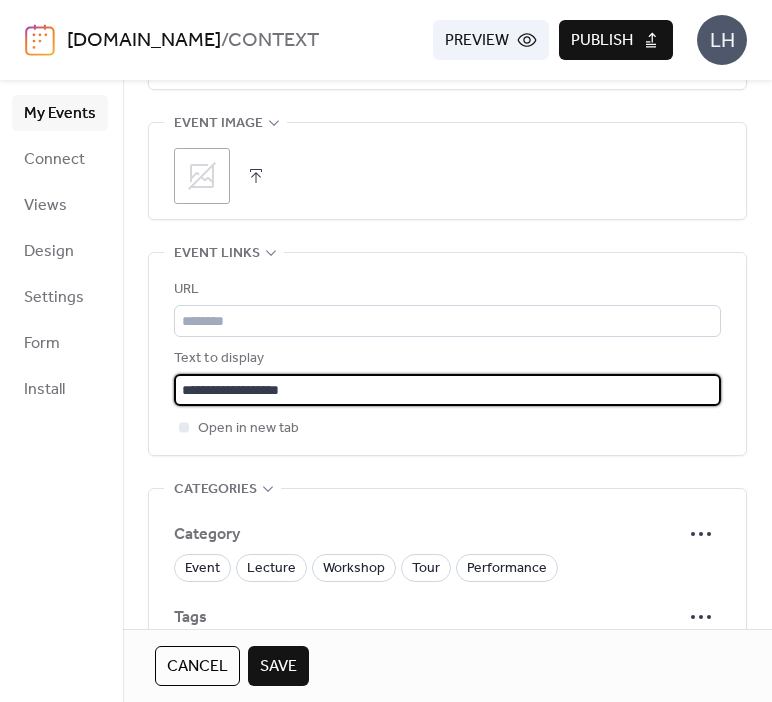 type on "**********" 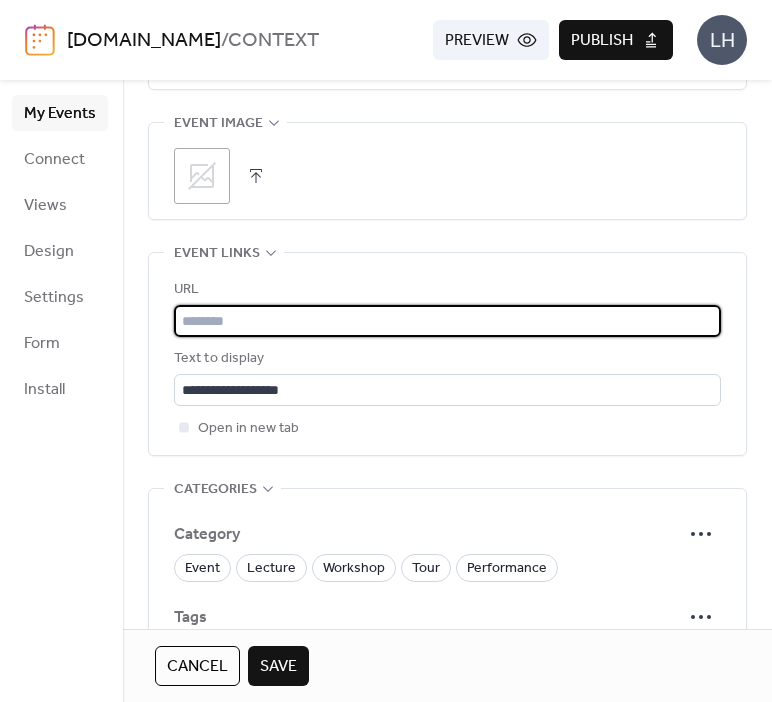 click at bounding box center [447, 321] 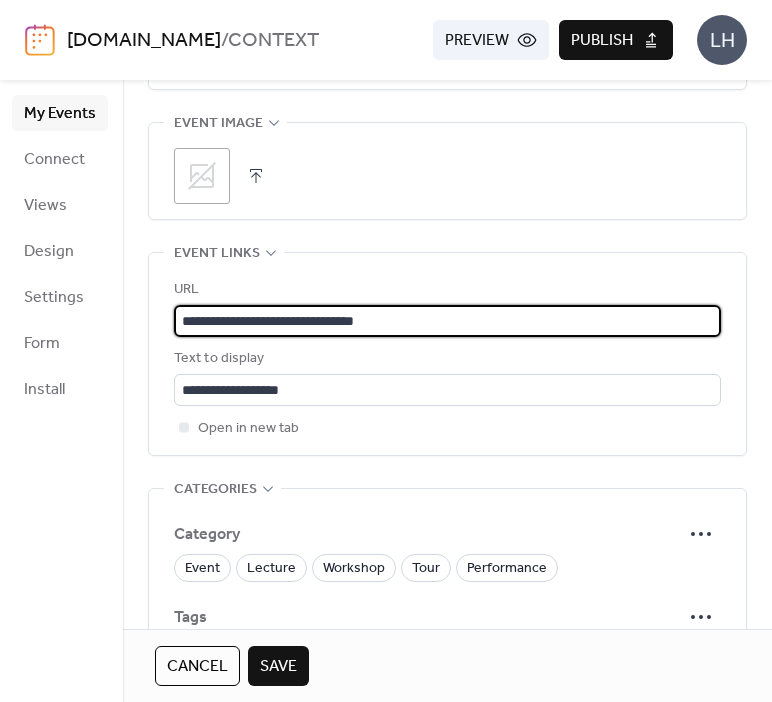 type on "**********" 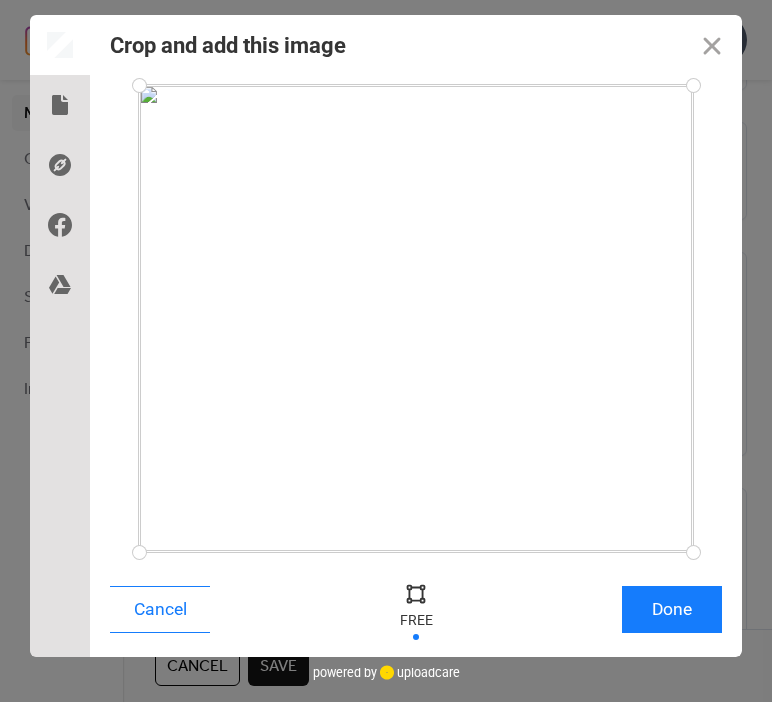 click at bounding box center [416, 318] 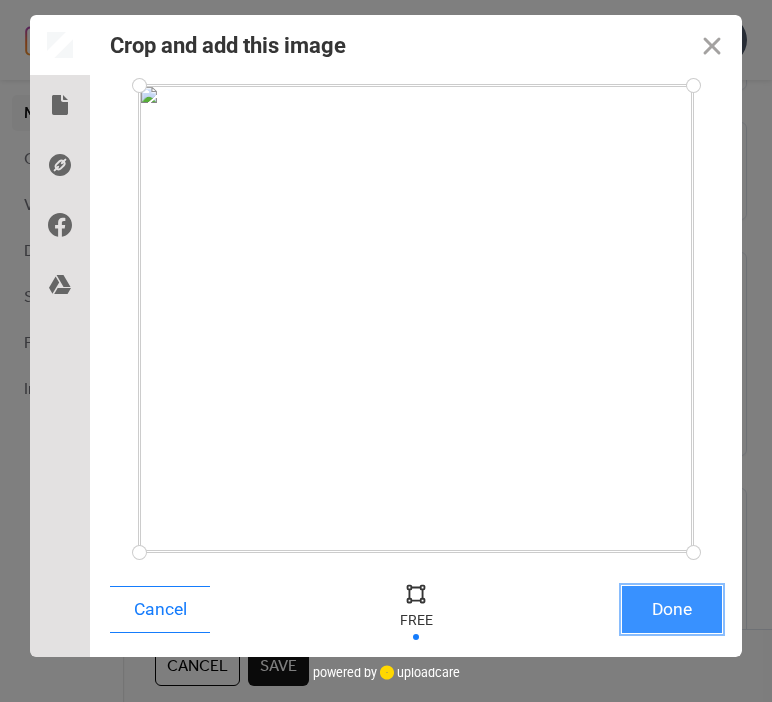 click on "Done" at bounding box center (672, 609) 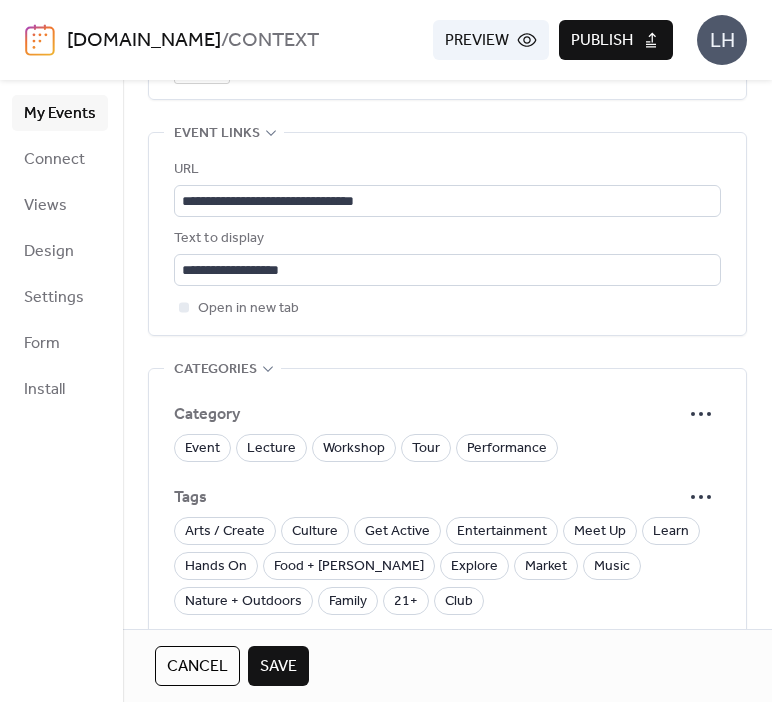 scroll, scrollTop: 1124, scrollLeft: 0, axis: vertical 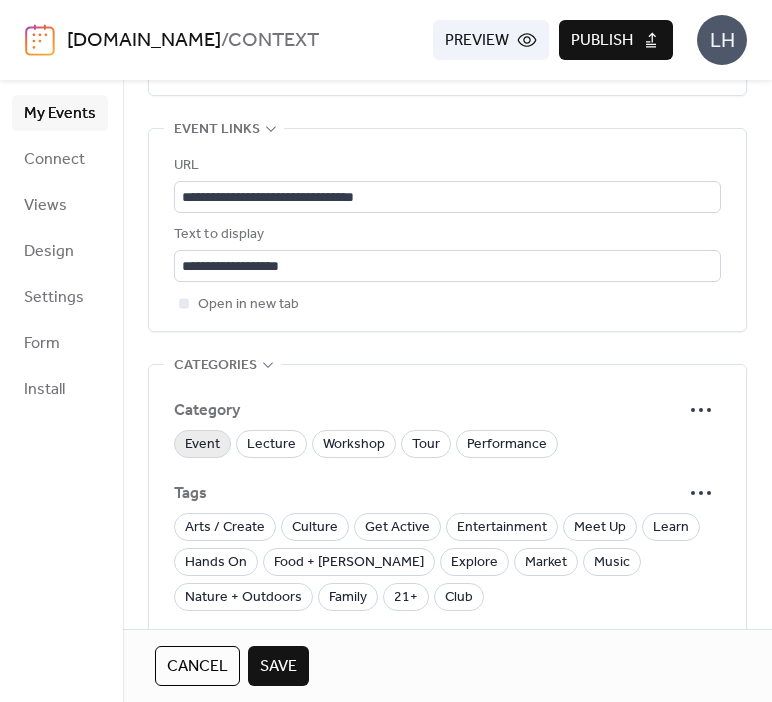 click on "Event" at bounding box center (202, 445) 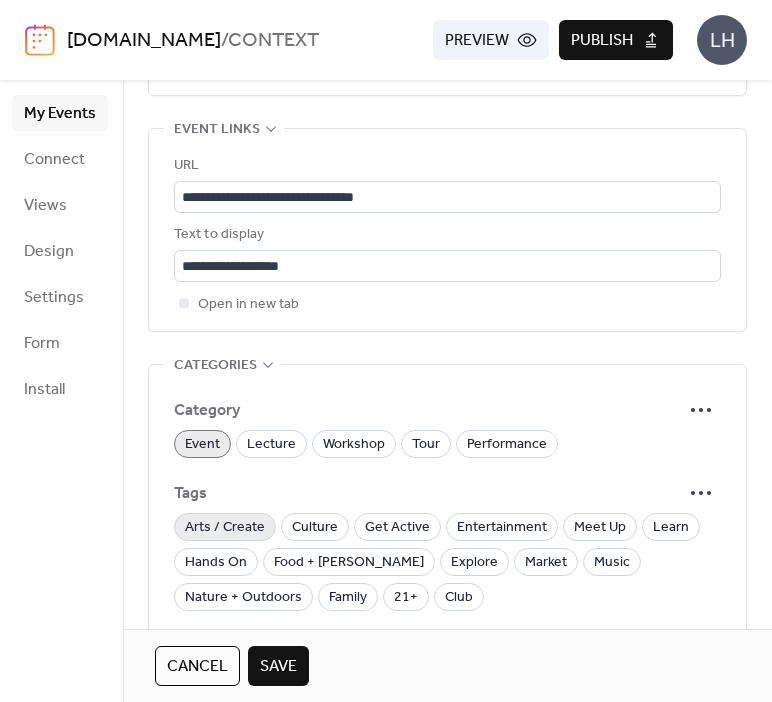 click on "Arts / Create" at bounding box center [225, 528] 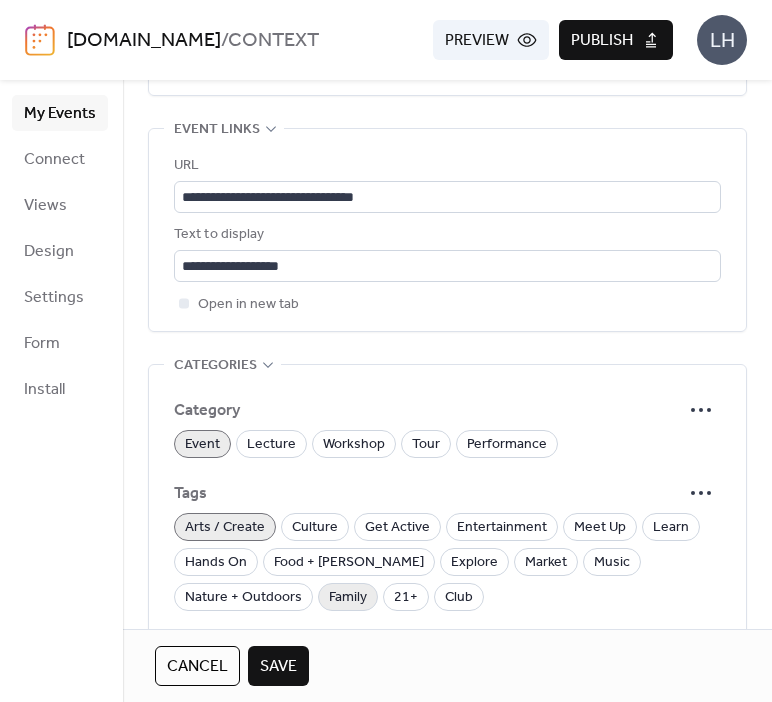 click on "Family" at bounding box center (348, 598) 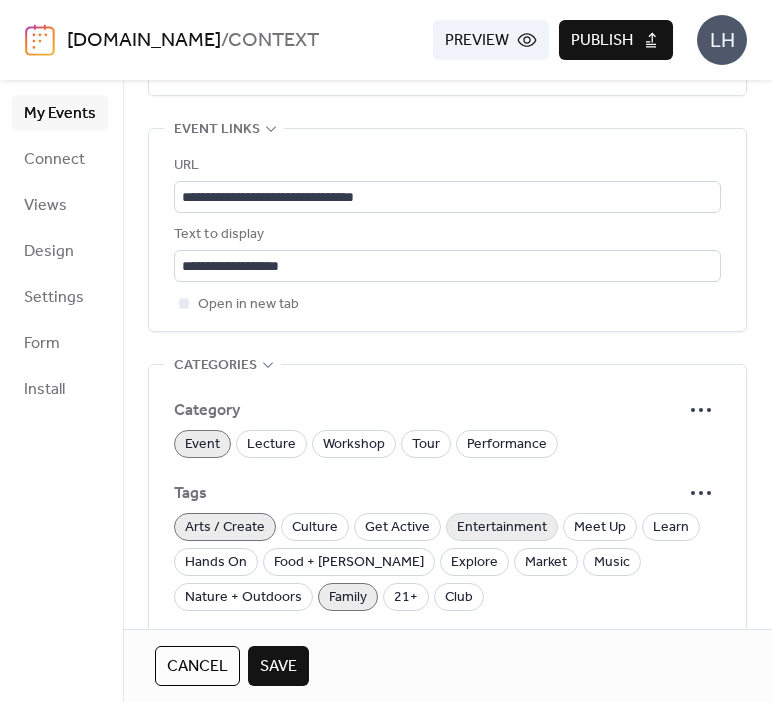 click on "Entertainment" at bounding box center [502, 528] 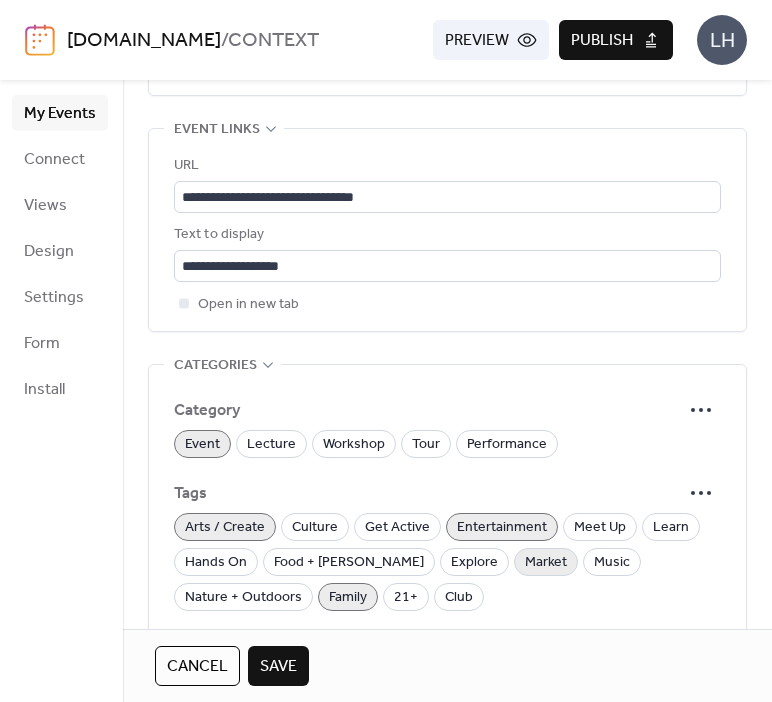 click on "Market" at bounding box center [546, 563] 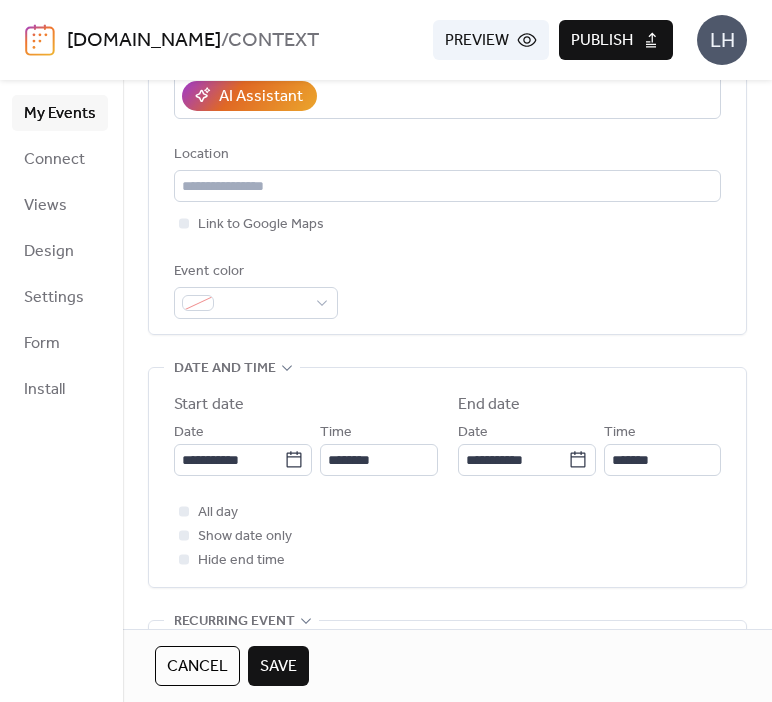 scroll, scrollTop: 392, scrollLeft: 0, axis: vertical 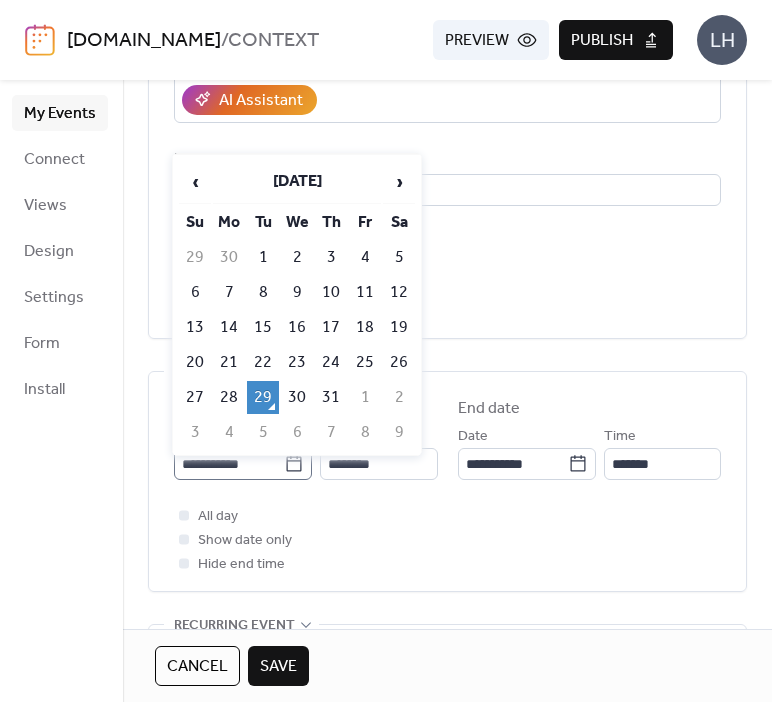 click 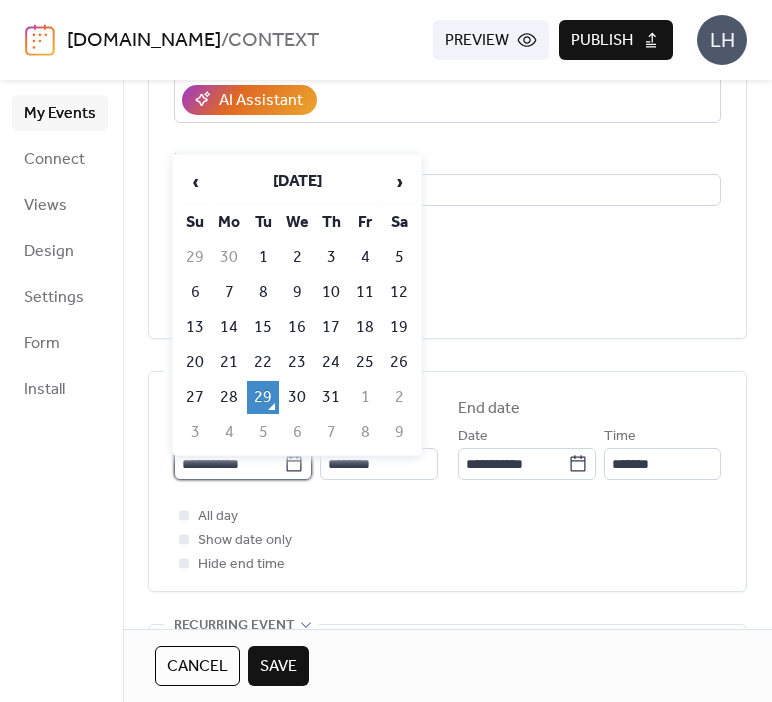 click on "**********" at bounding box center (229, 464) 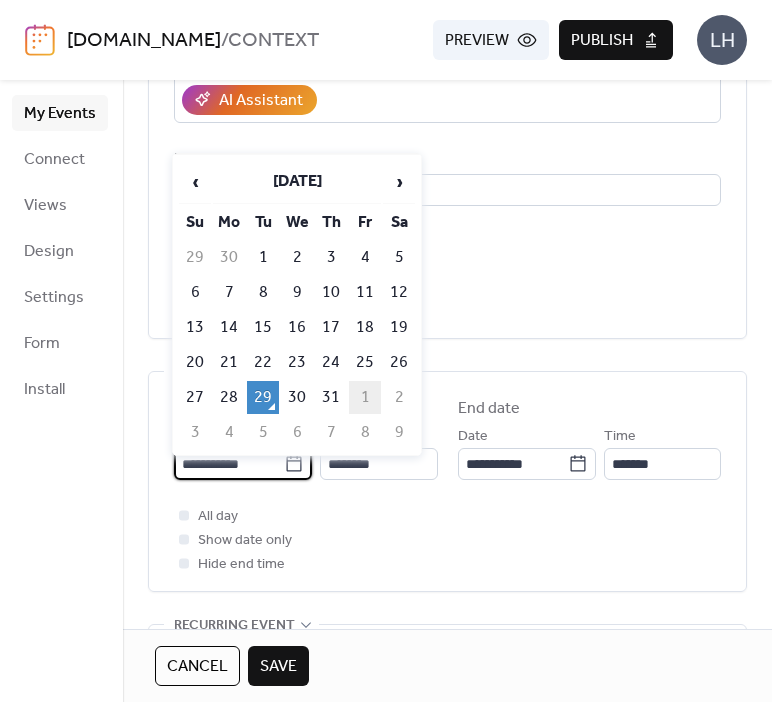 click on "1" at bounding box center [365, 397] 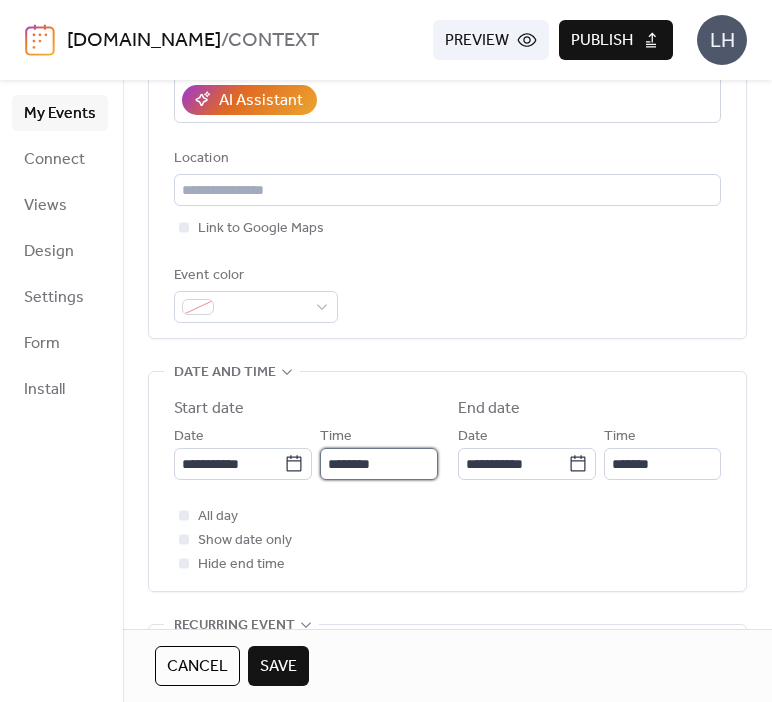 click on "********" at bounding box center [378, 464] 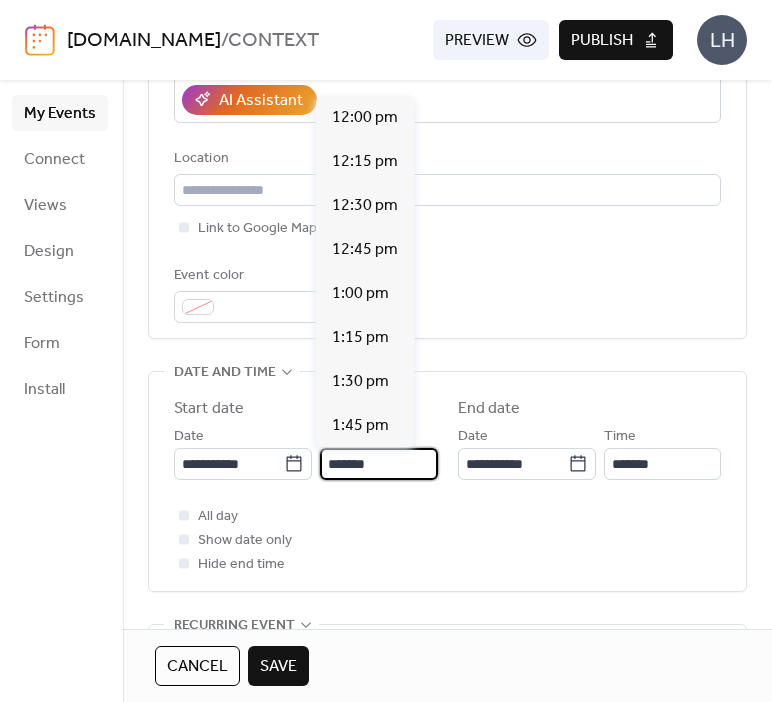 scroll, scrollTop: 3168, scrollLeft: 0, axis: vertical 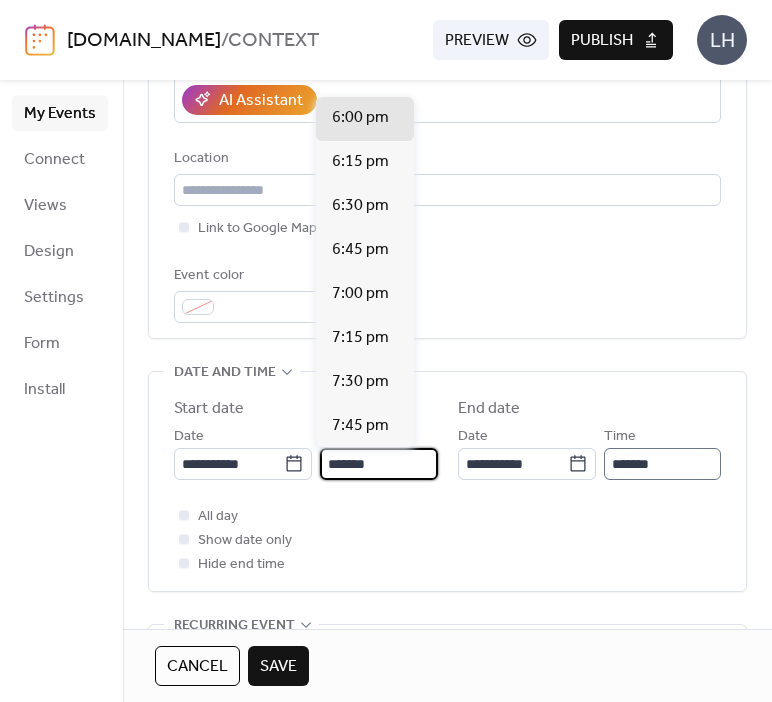 type on "*******" 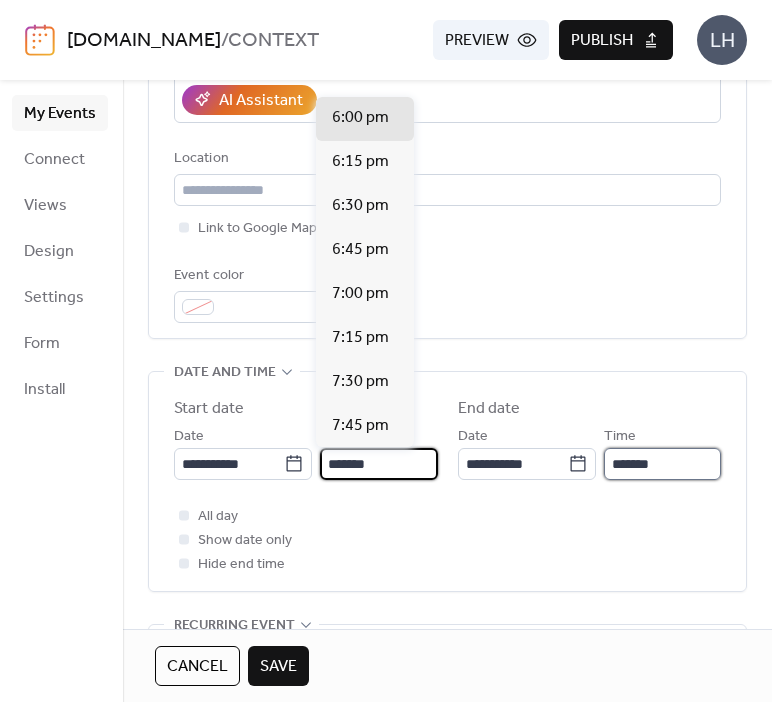 click on "*******" at bounding box center (662, 464) 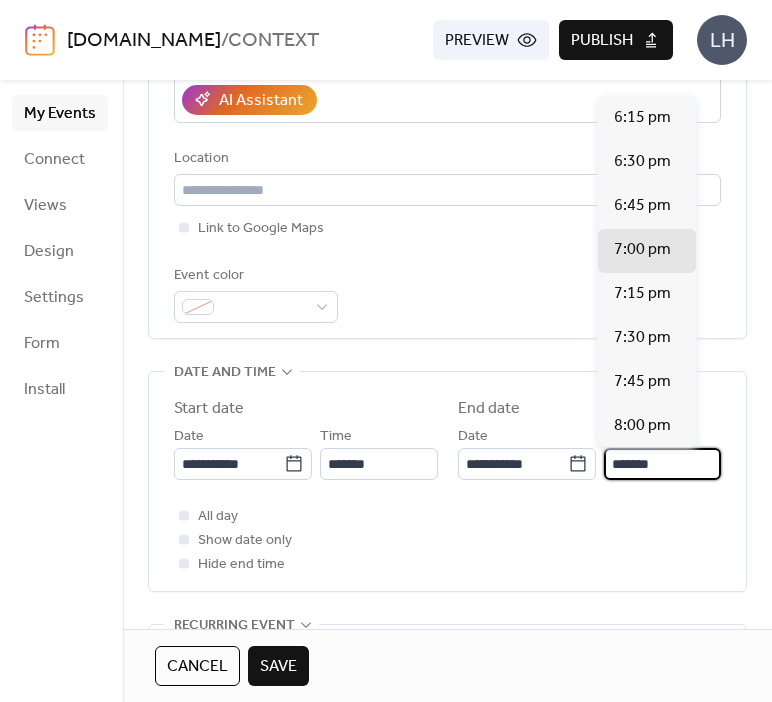 click on "*******" at bounding box center (662, 464) 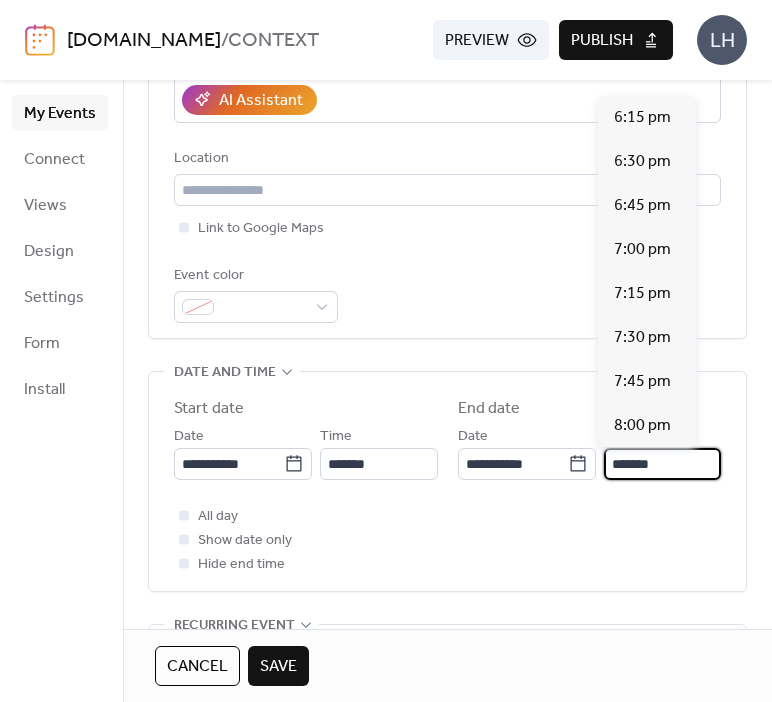 scroll, scrollTop: 484, scrollLeft: 0, axis: vertical 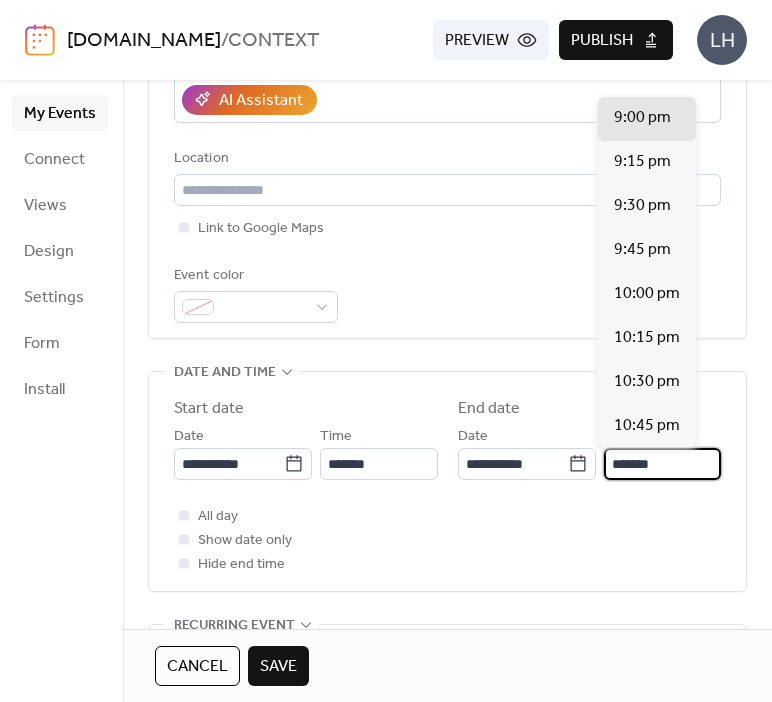 type on "*******" 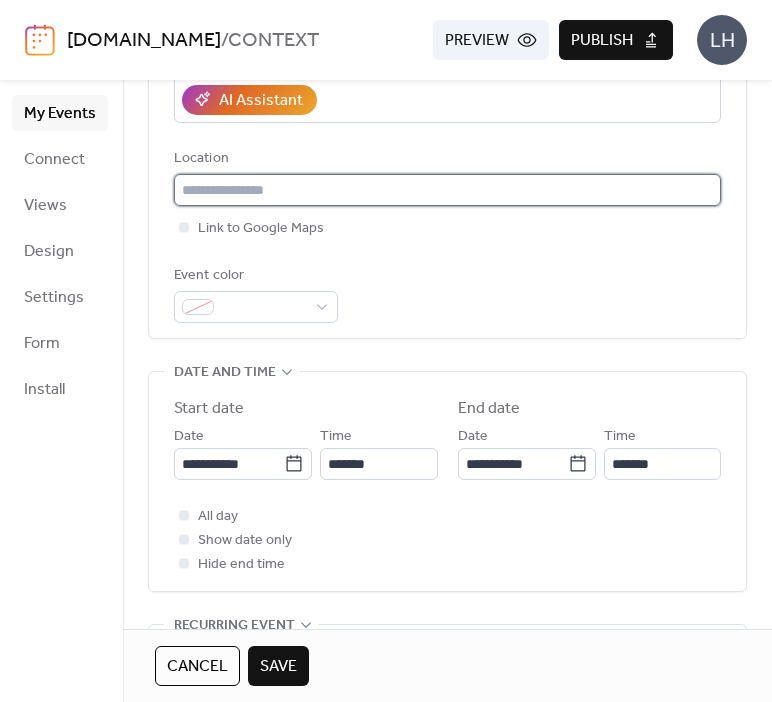 click on "**********" at bounding box center [386, 351] 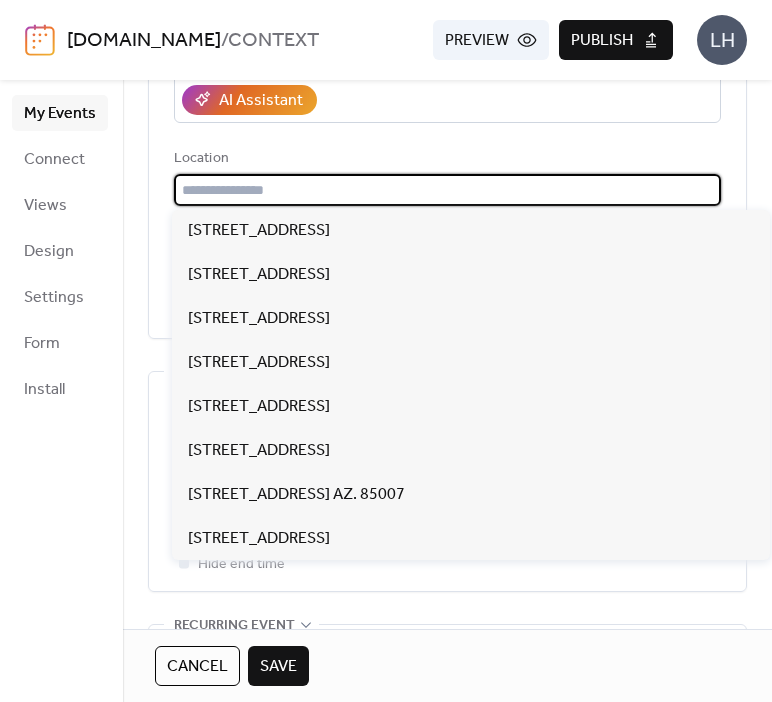 paste on "**********" 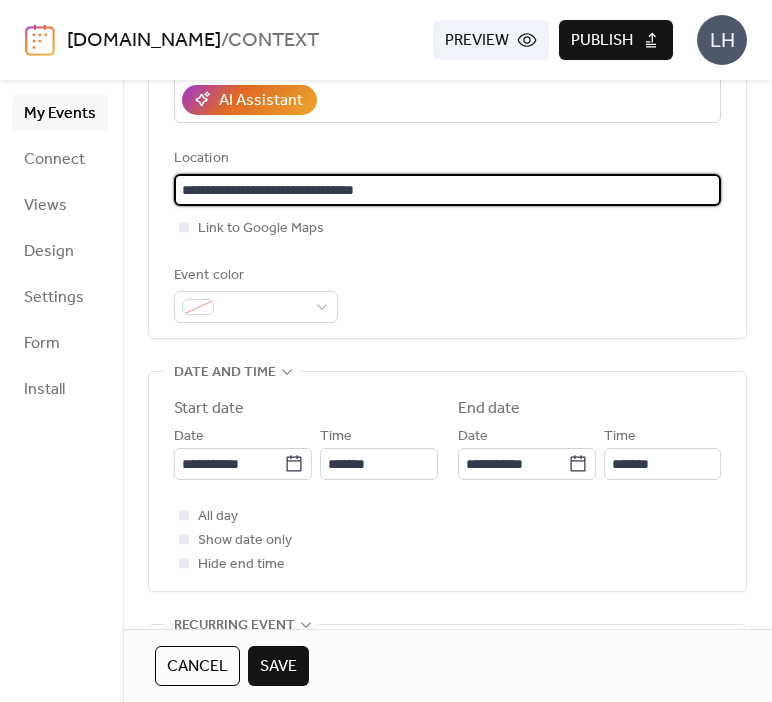 type on "**********" 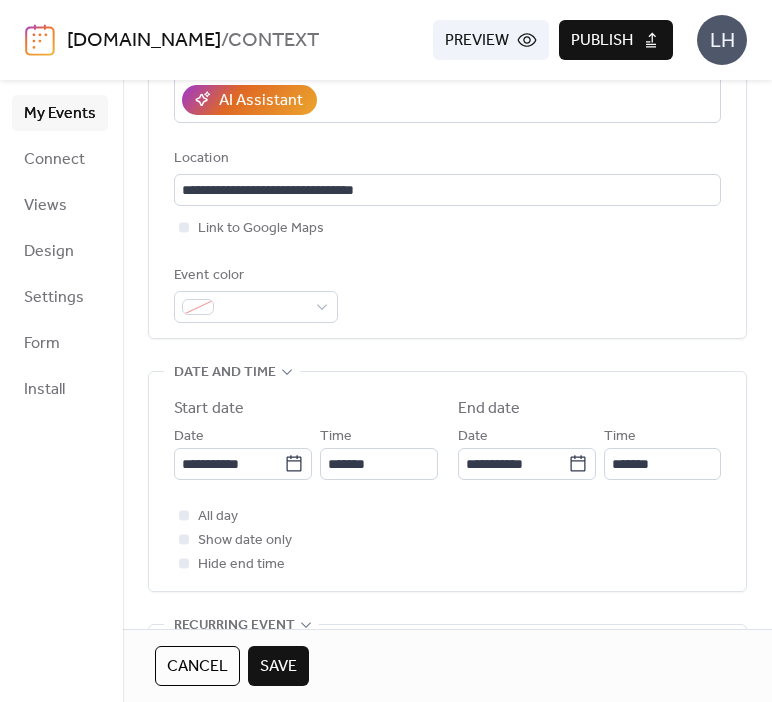 click on "**********" at bounding box center (447, 74) 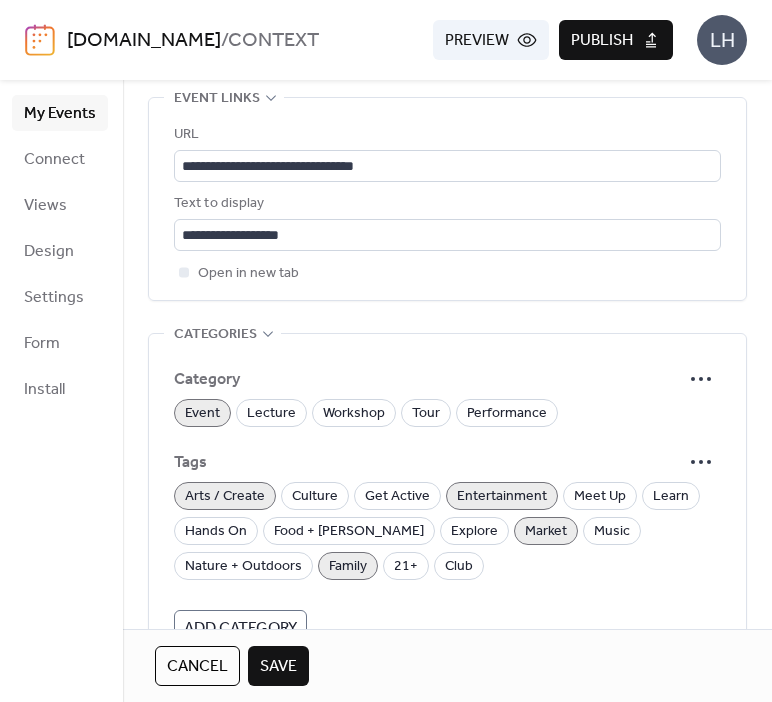 scroll, scrollTop: 1156, scrollLeft: 0, axis: vertical 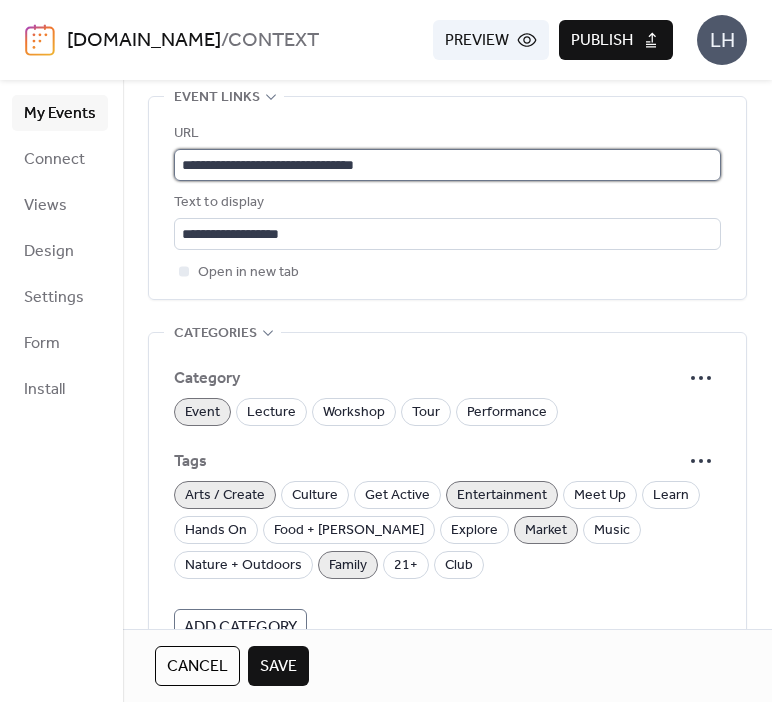 click on "**********" at bounding box center [447, 165] 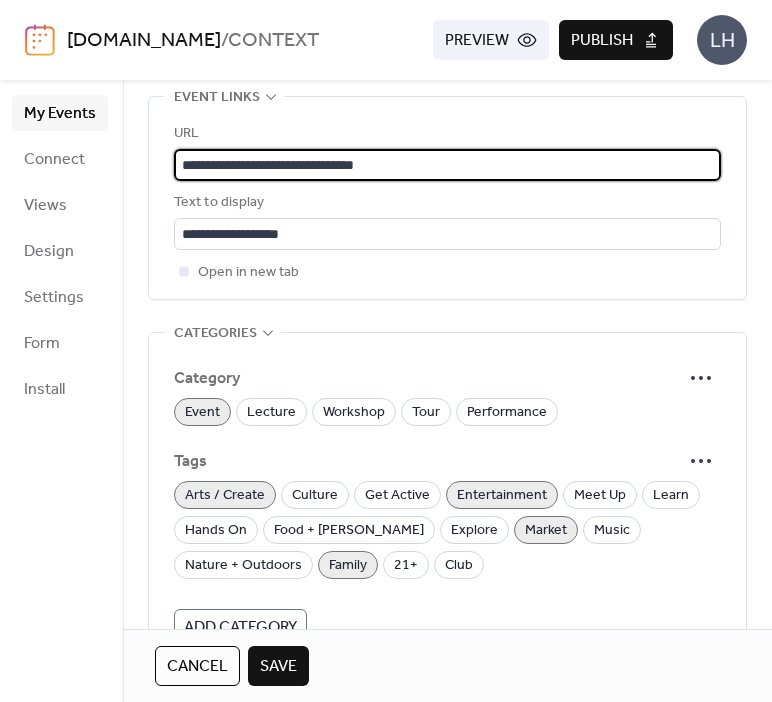 paste on "**********" 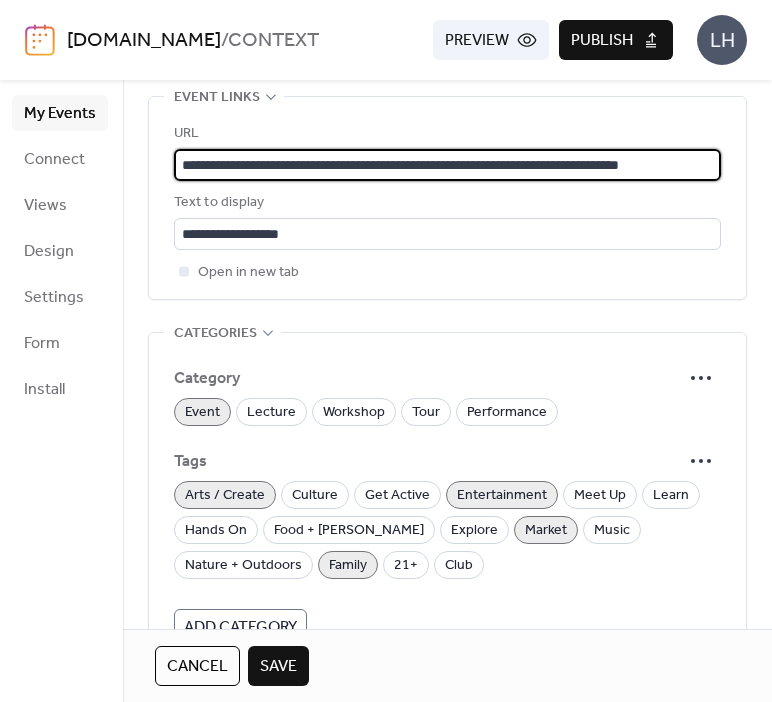 scroll, scrollTop: 0, scrollLeft: 64, axis: horizontal 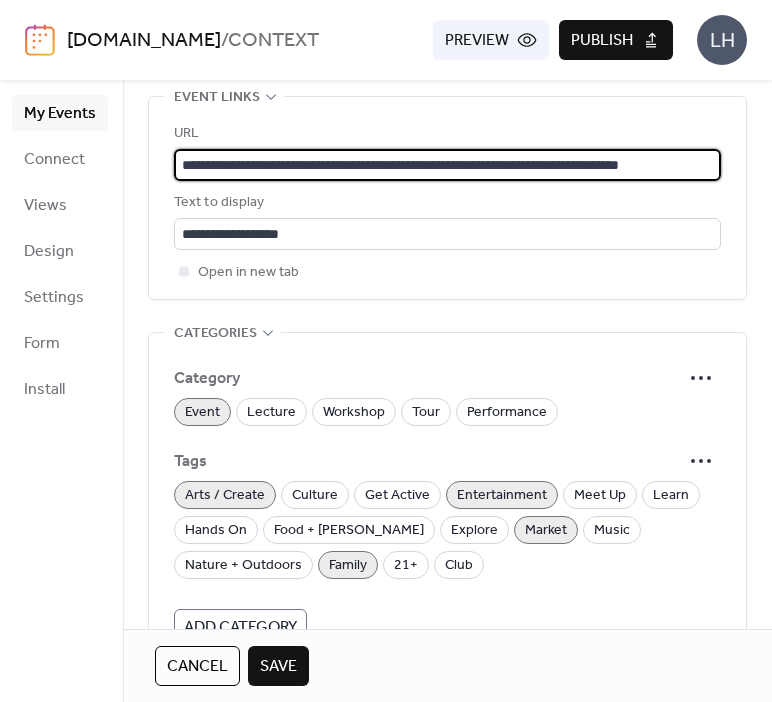 type on "**********" 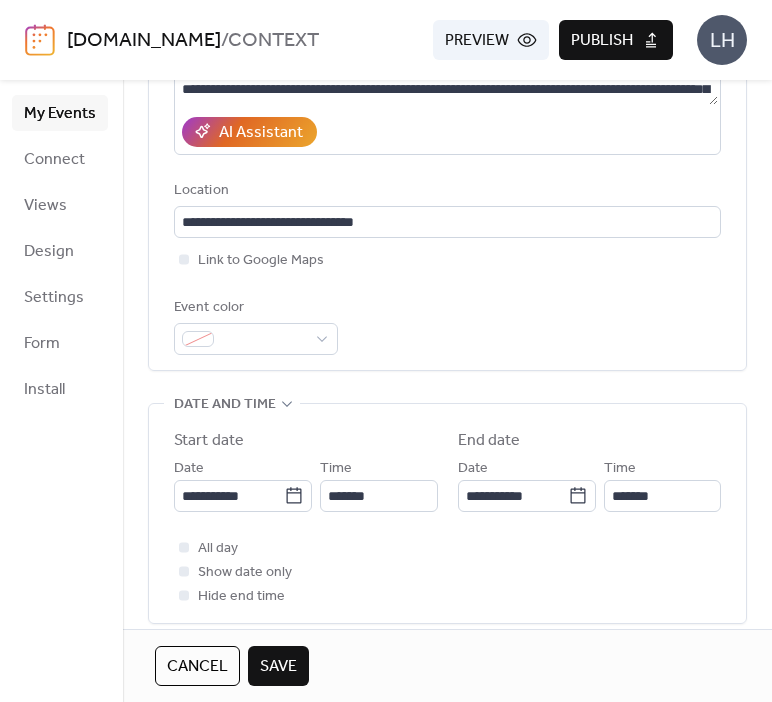 scroll, scrollTop: 356, scrollLeft: 0, axis: vertical 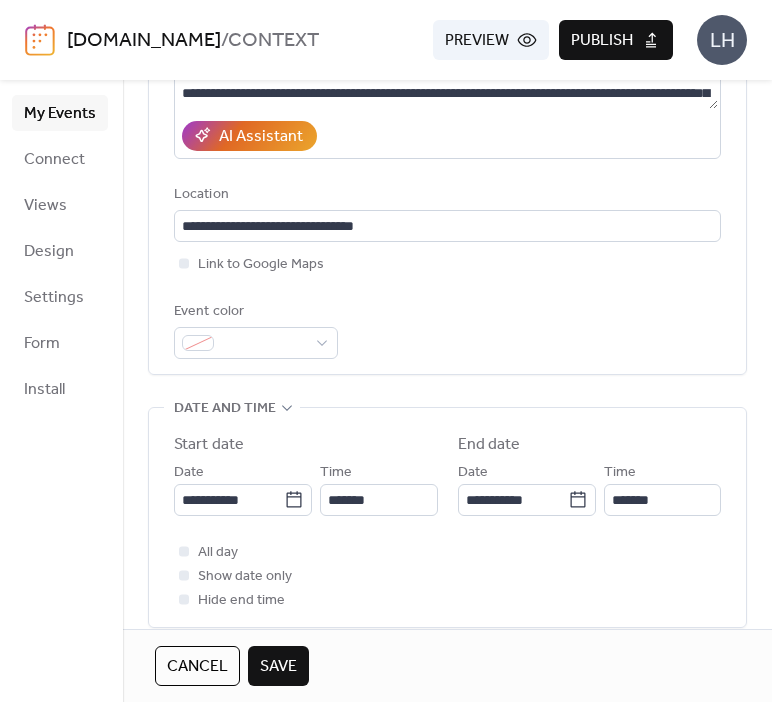 click on "Save" at bounding box center (278, 667) 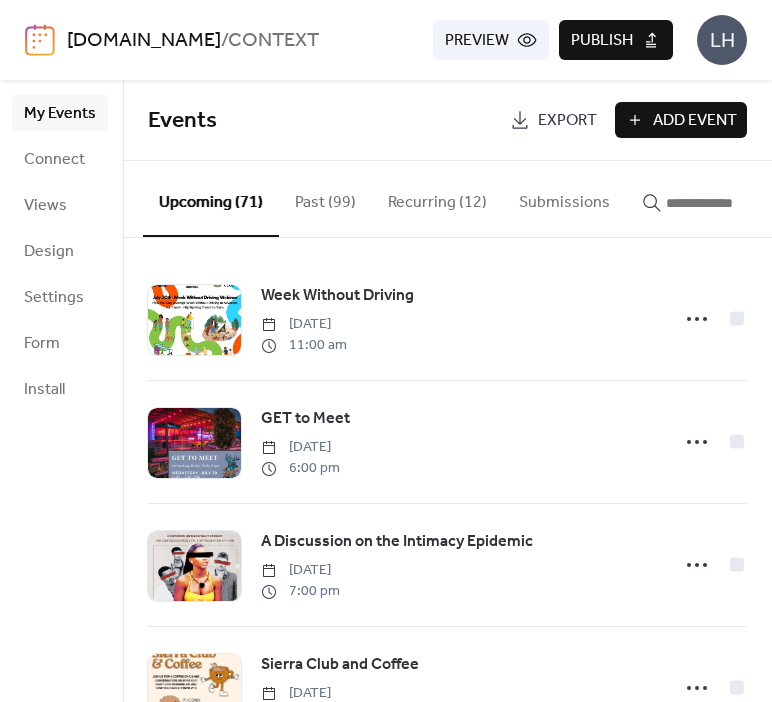 click on "Add Event" at bounding box center (695, 121) 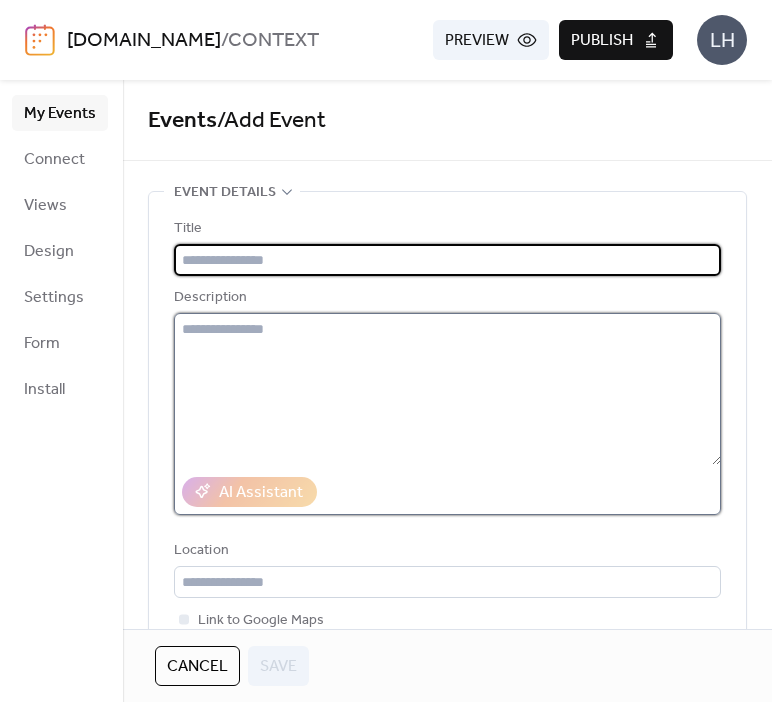 click at bounding box center (447, 389) 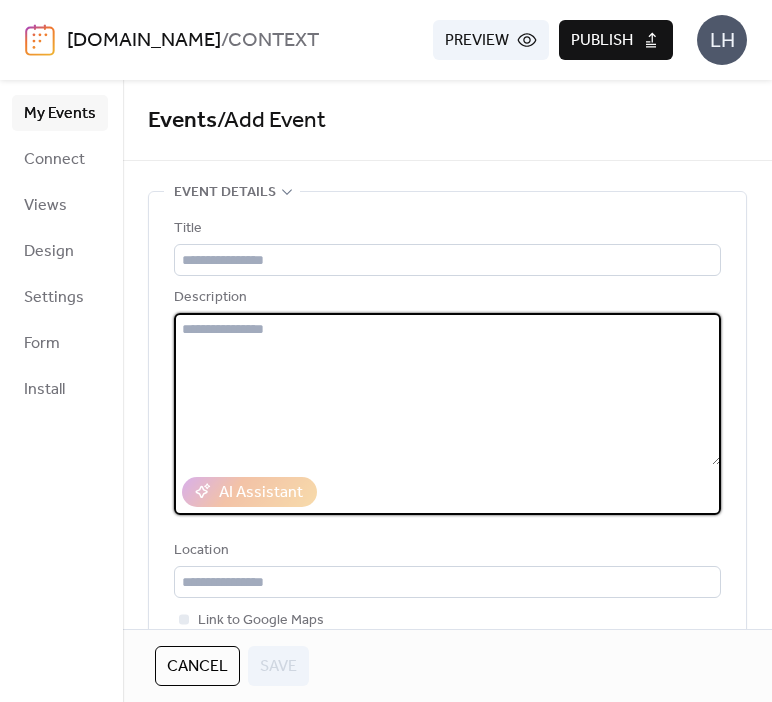paste on "**********" 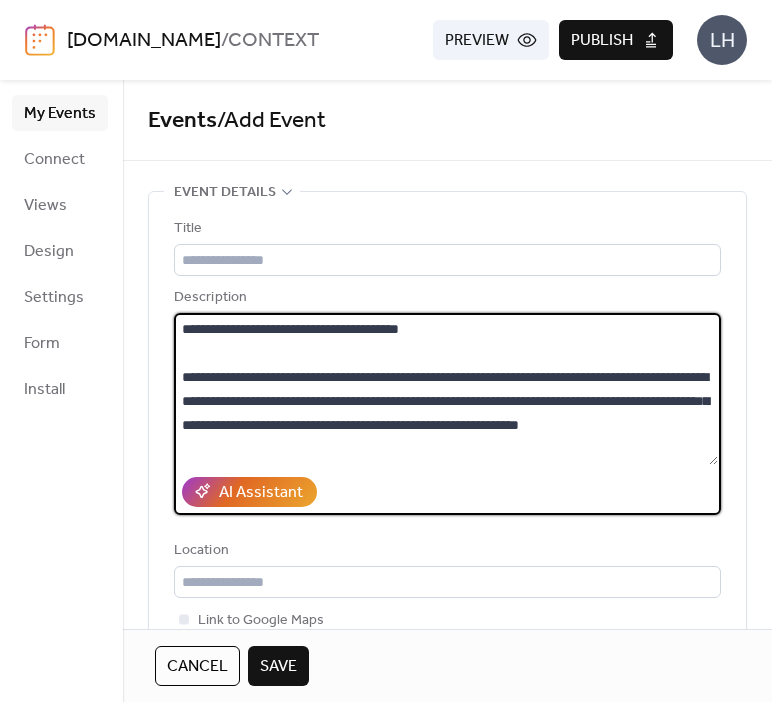 scroll, scrollTop: 0, scrollLeft: 0, axis: both 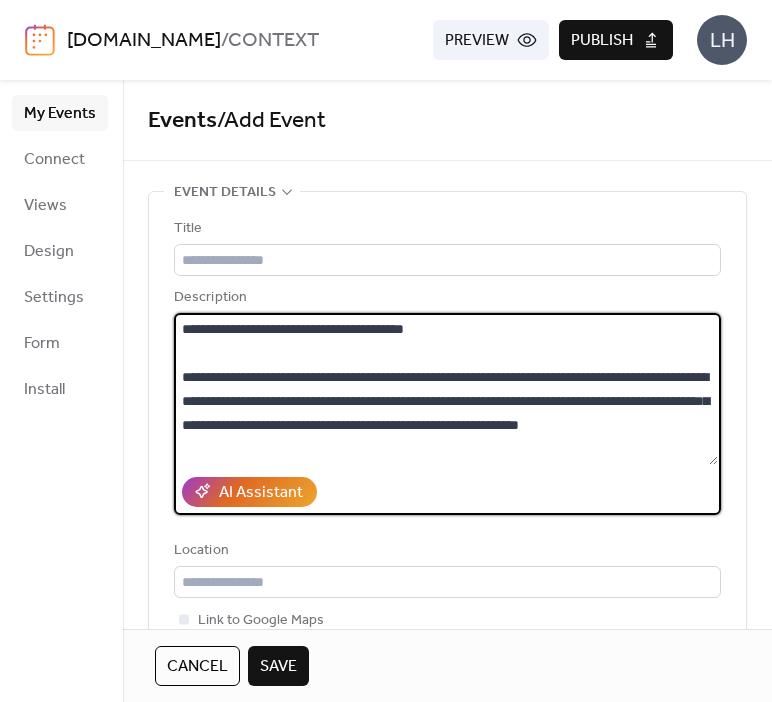 click on "**********" at bounding box center [446, 389] 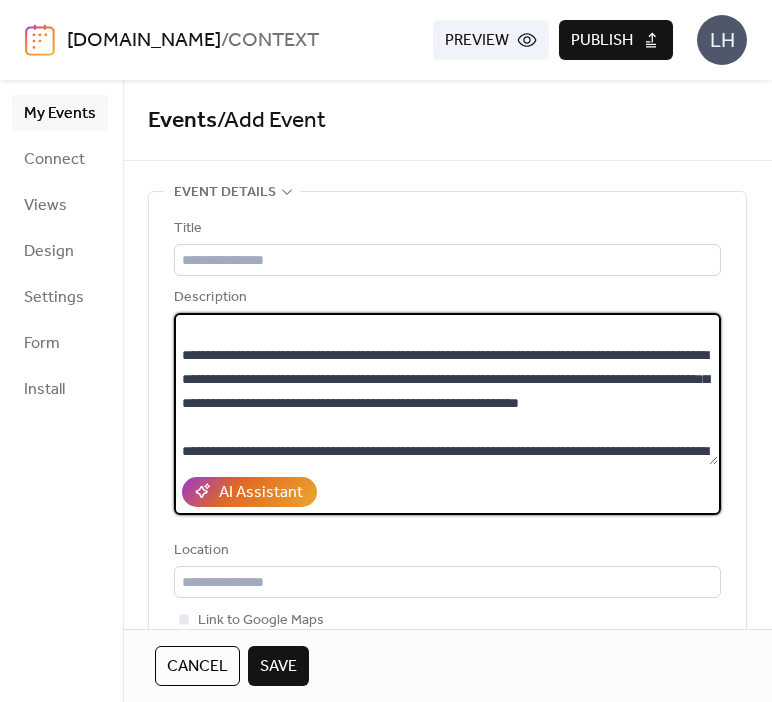 scroll, scrollTop: 31, scrollLeft: 0, axis: vertical 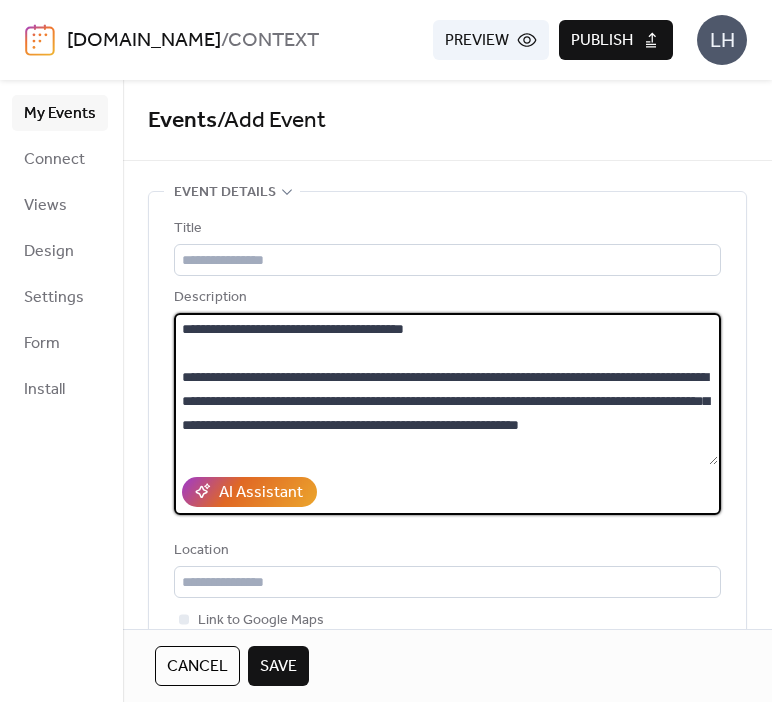 drag, startPoint x: 679, startPoint y: 341, endPoint x: 180, endPoint y: 367, distance: 499.6769 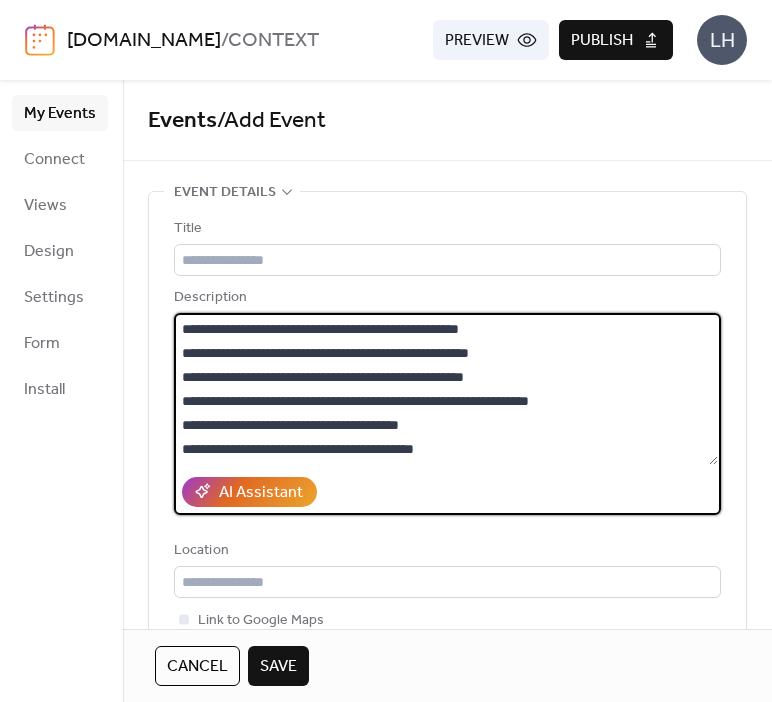 scroll, scrollTop: 301, scrollLeft: 0, axis: vertical 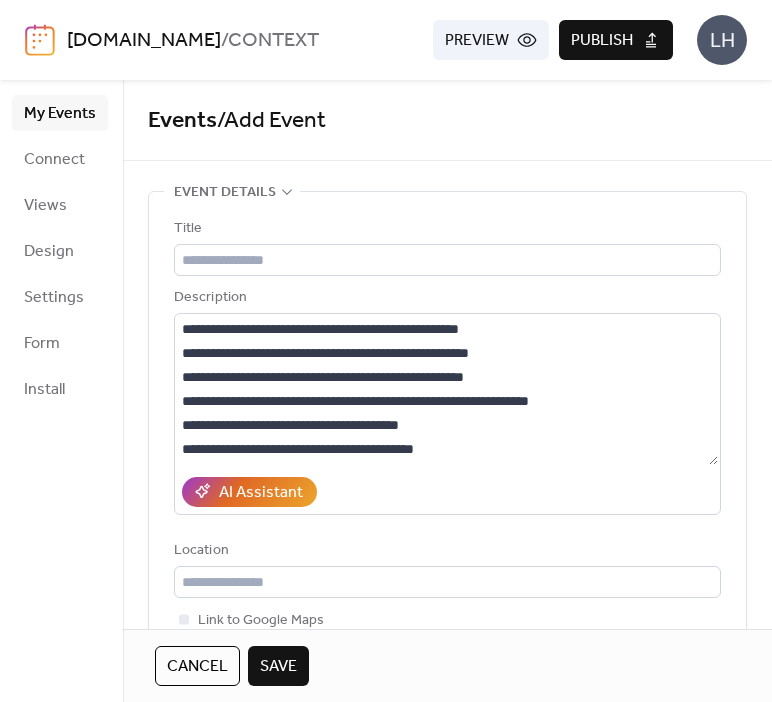 click on "Title" at bounding box center (445, 229) 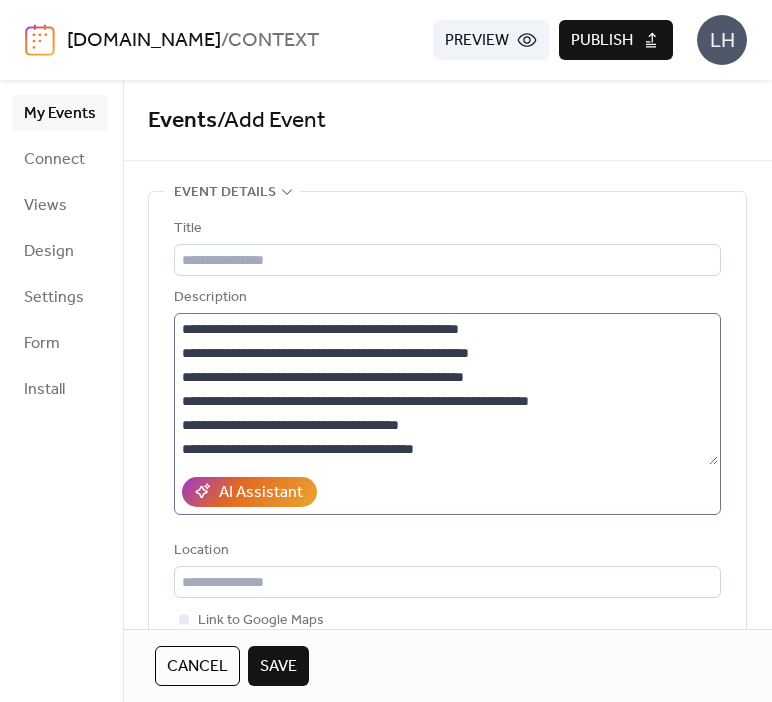scroll, scrollTop: 180, scrollLeft: 0, axis: vertical 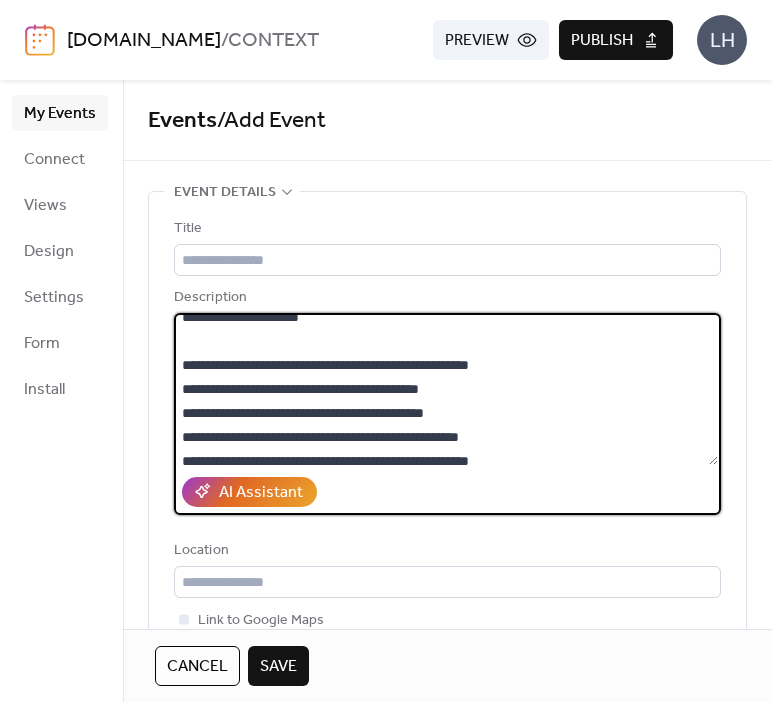 drag, startPoint x: 270, startPoint y: 390, endPoint x: 500, endPoint y: 389, distance: 230.00217 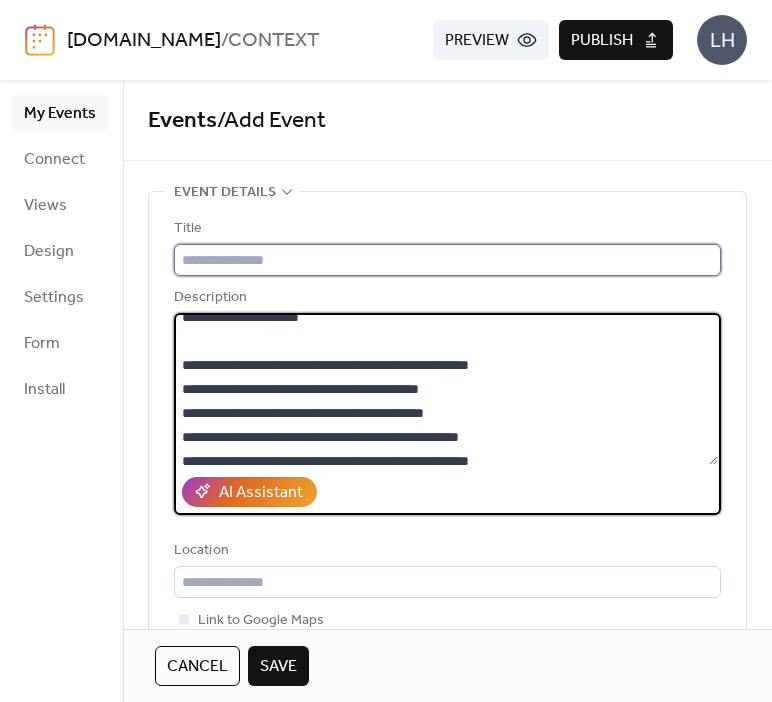 click at bounding box center (447, 260) 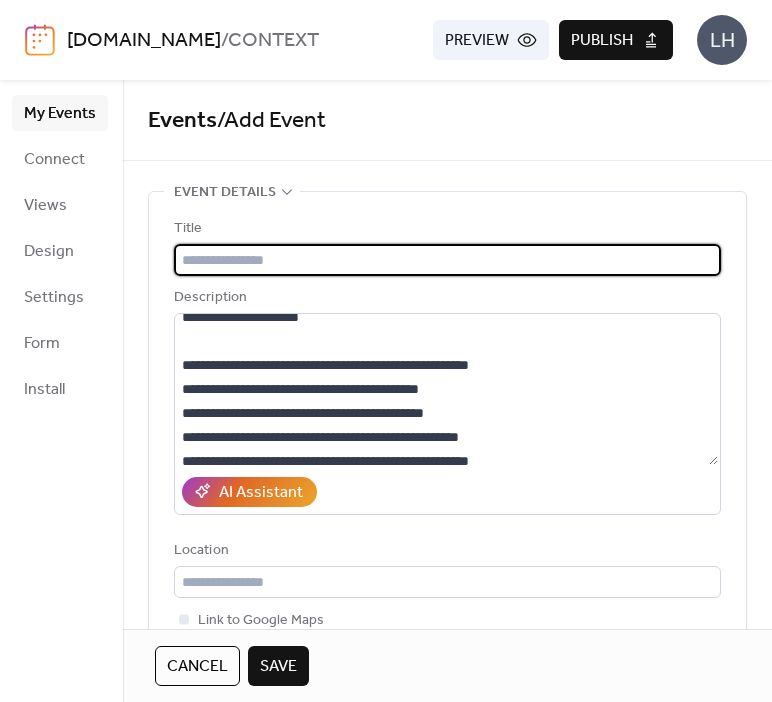 paste on "**********" 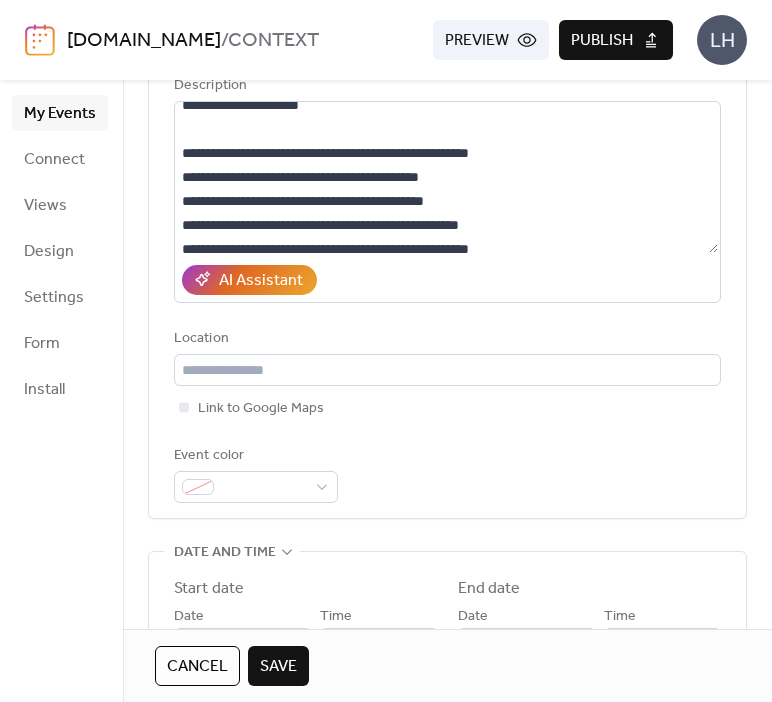 scroll, scrollTop: 288, scrollLeft: 0, axis: vertical 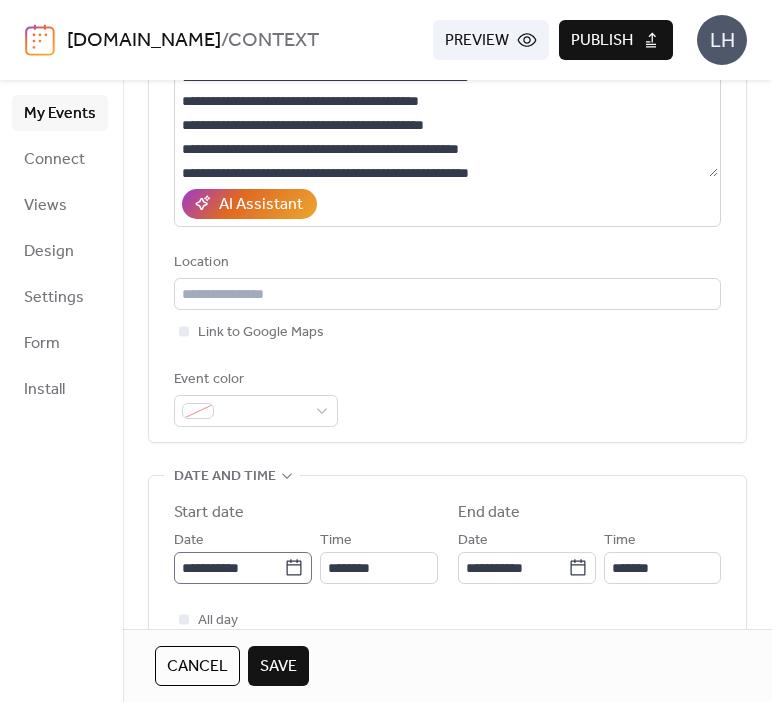 type on "**********" 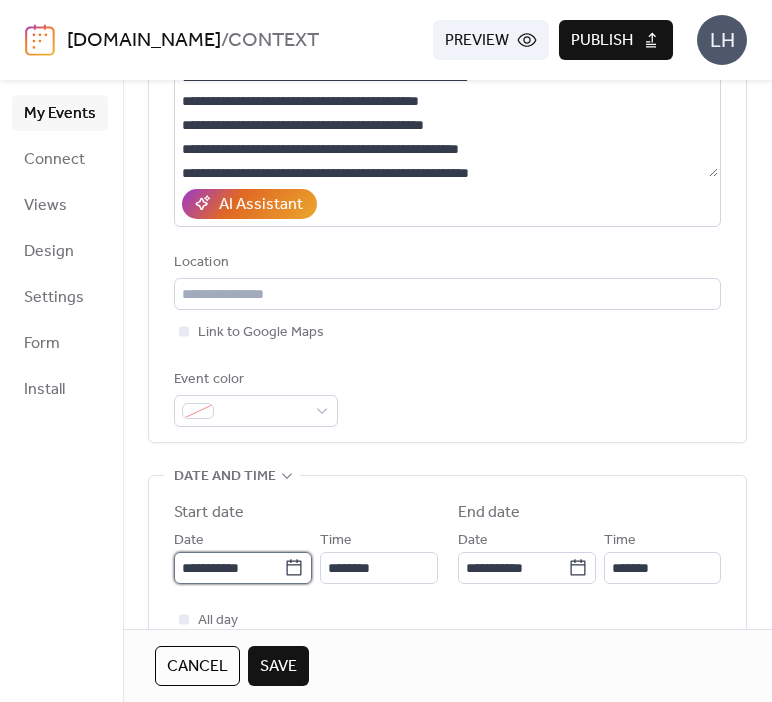 click on "**********" at bounding box center [229, 568] 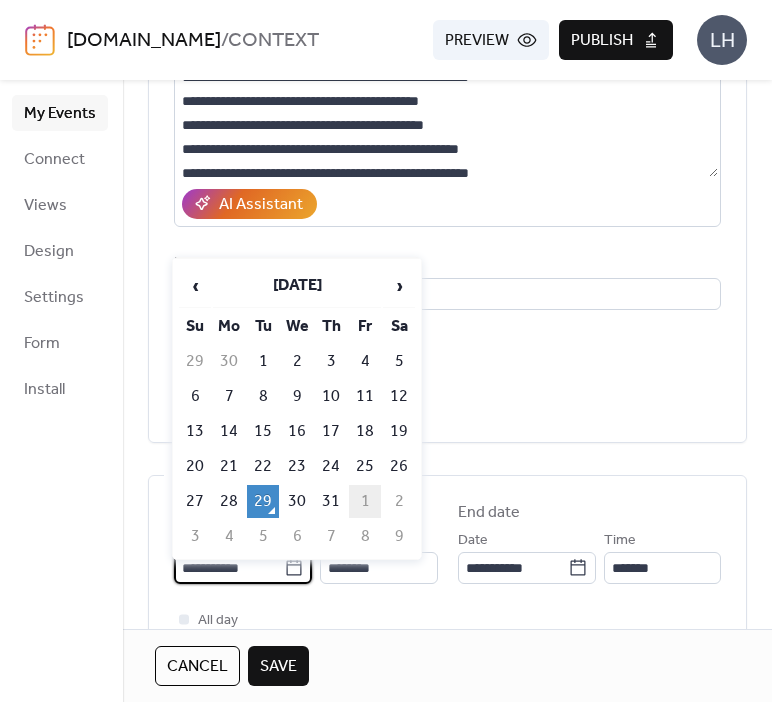 click on "1" at bounding box center [365, 501] 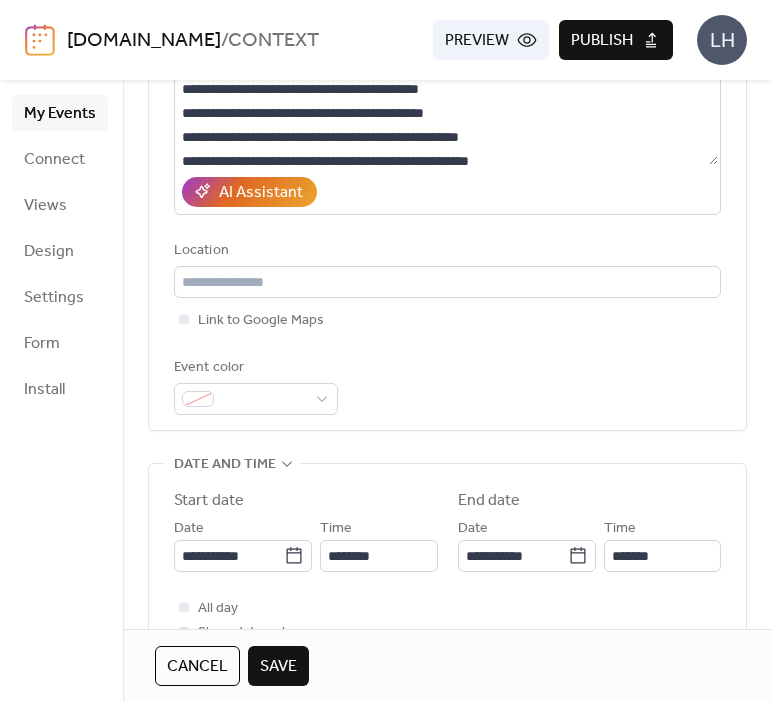 scroll, scrollTop: 302, scrollLeft: 0, axis: vertical 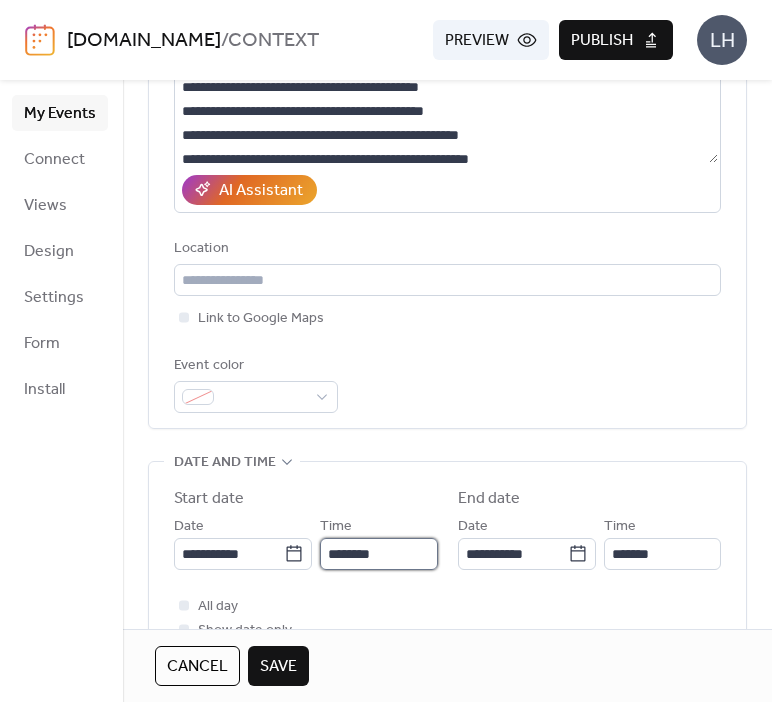 click on "********" at bounding box center (378, 554) 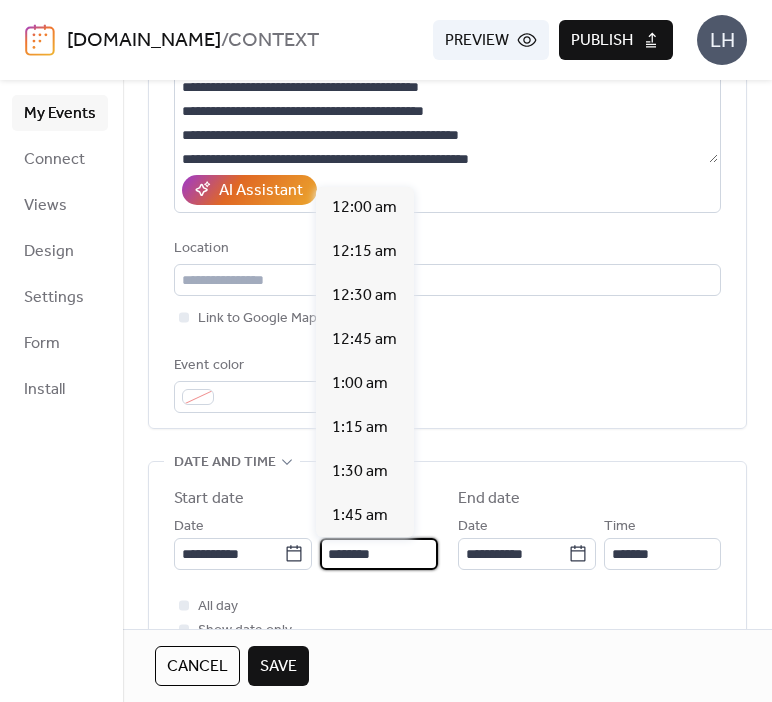 click on "********" at bounding box center [378, 554] 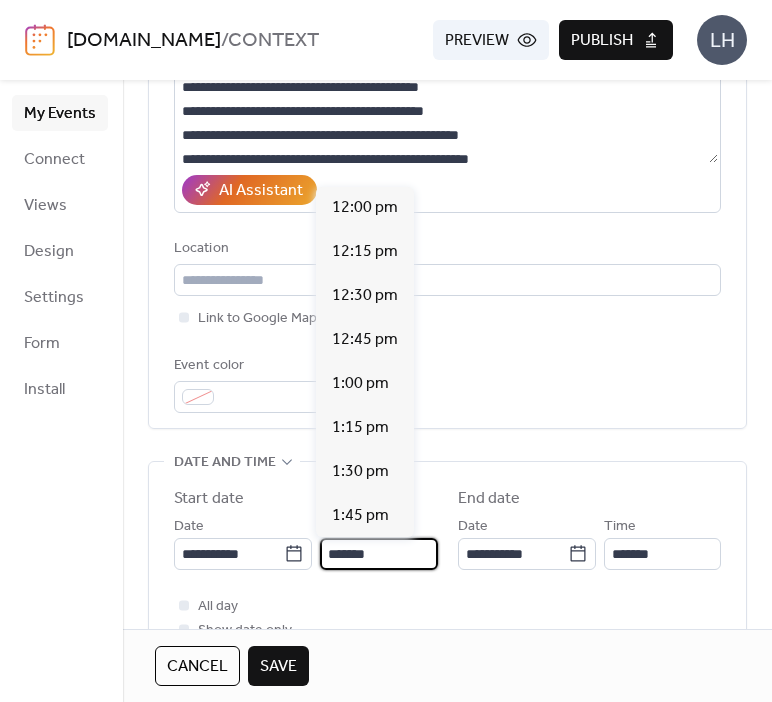 scroll, scrollTop: 3168, scrollLeft: 0, axis: vertical 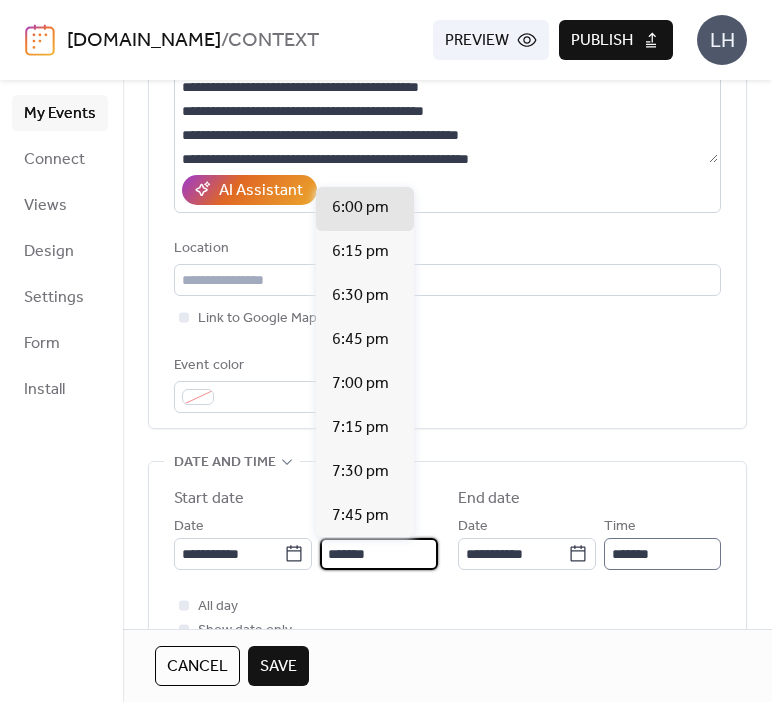 type on "*******" 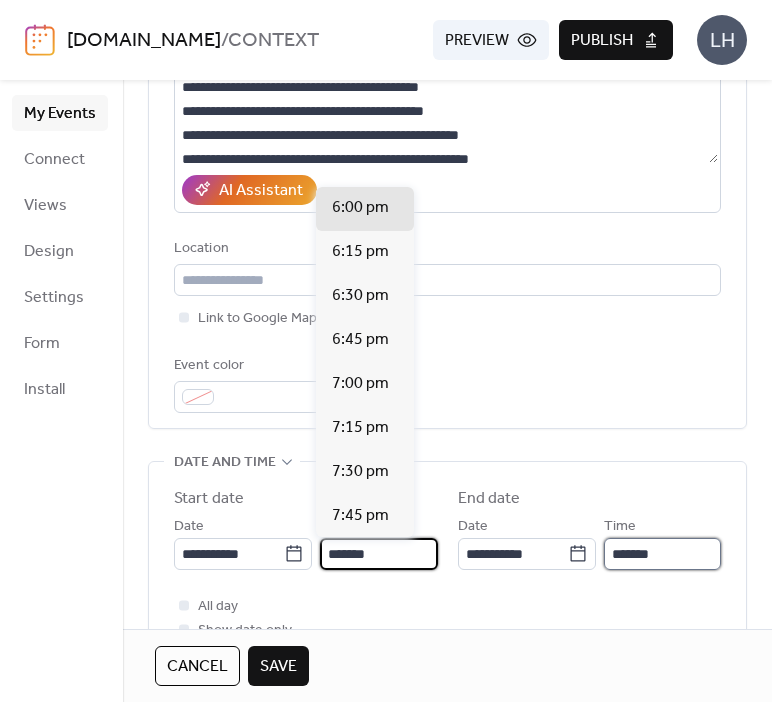 click on "*******" at bounding box center [662, 554] 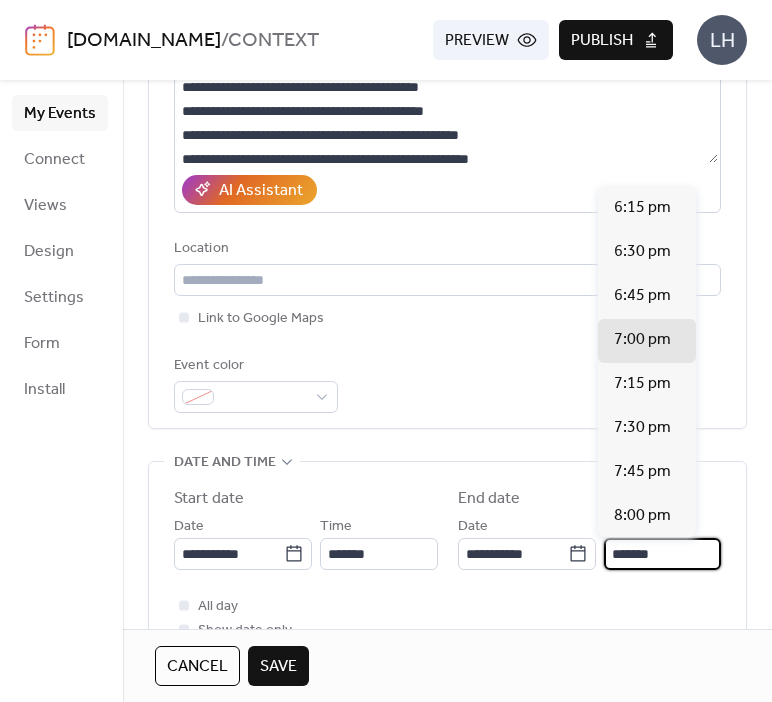 click on "*******" at bounding box center [662, 554] 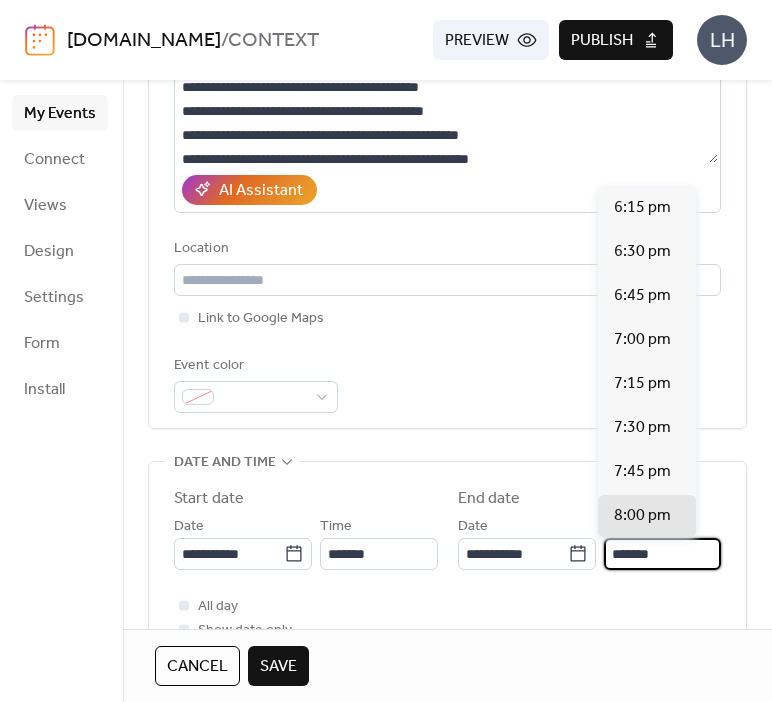 scroll, scrollTop: 308, scrollLeft: 0, axis: vertical 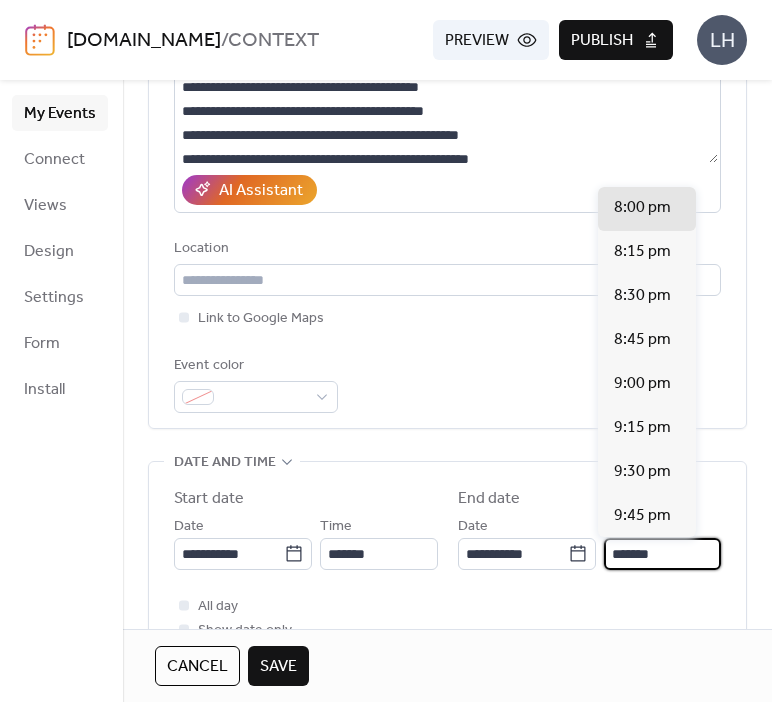 type on "*******" 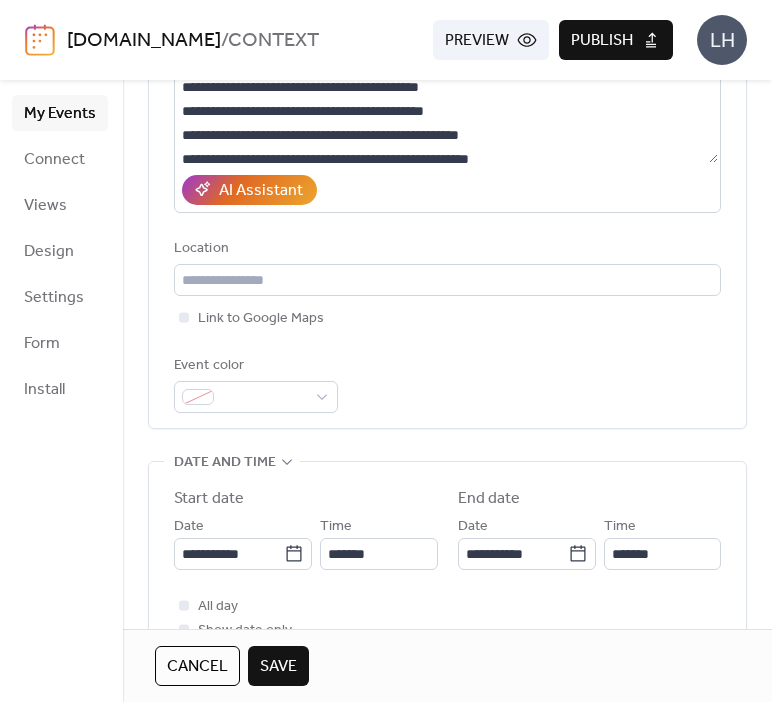 click on "**********" at bounding box center [447, 775] 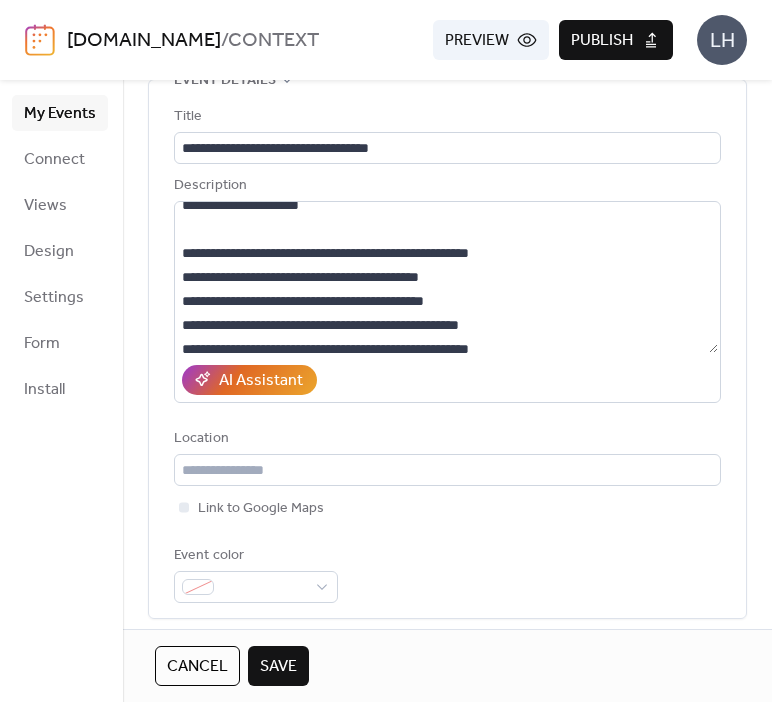 scroll, scrollTop: 111, scrollLeft: 0, axis: vertical 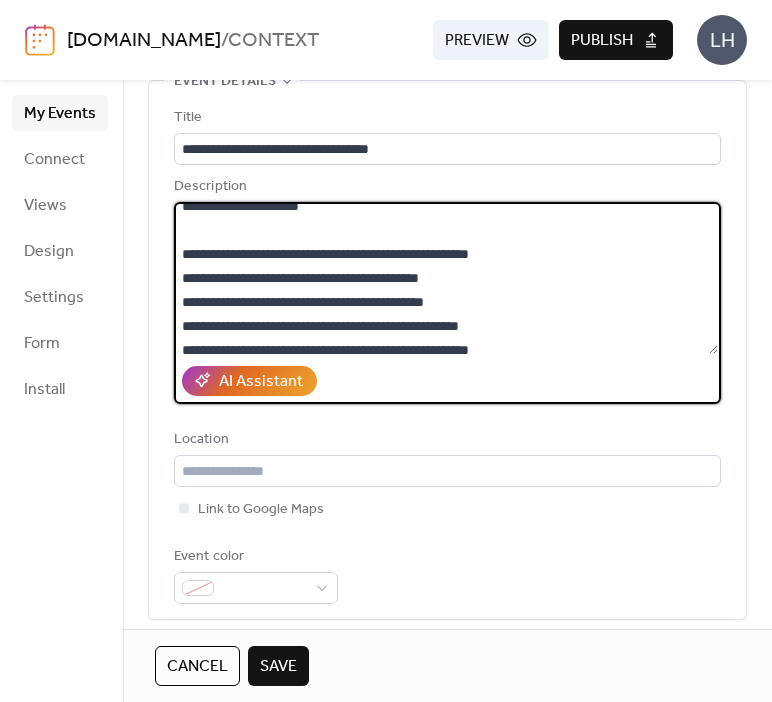 drag, startPoint x: 522, startPoint y: 282, endPoint x: 563, endPoint y: 291, distance: 41.976185 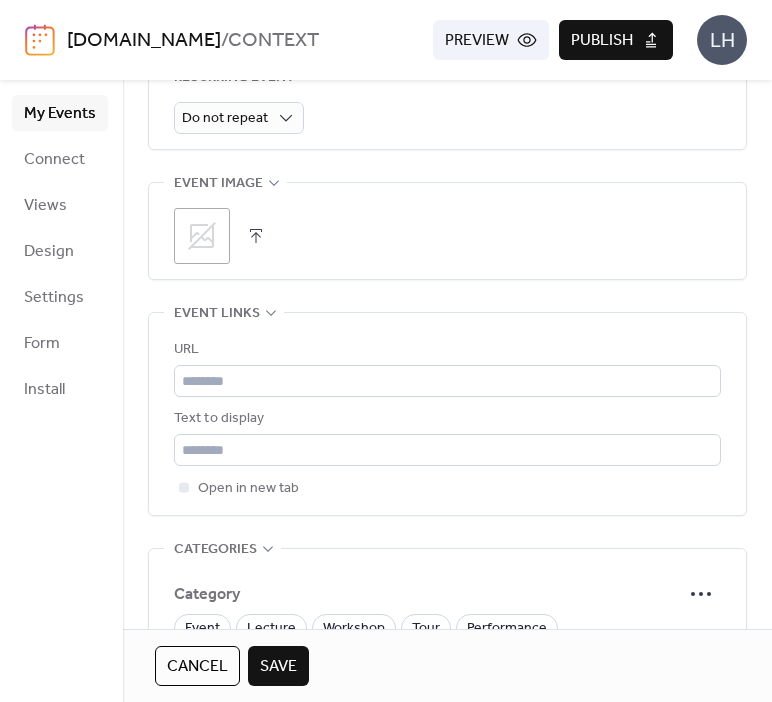 scroll, scrollTop: 946, scrollLeft: 0, axis: vertical 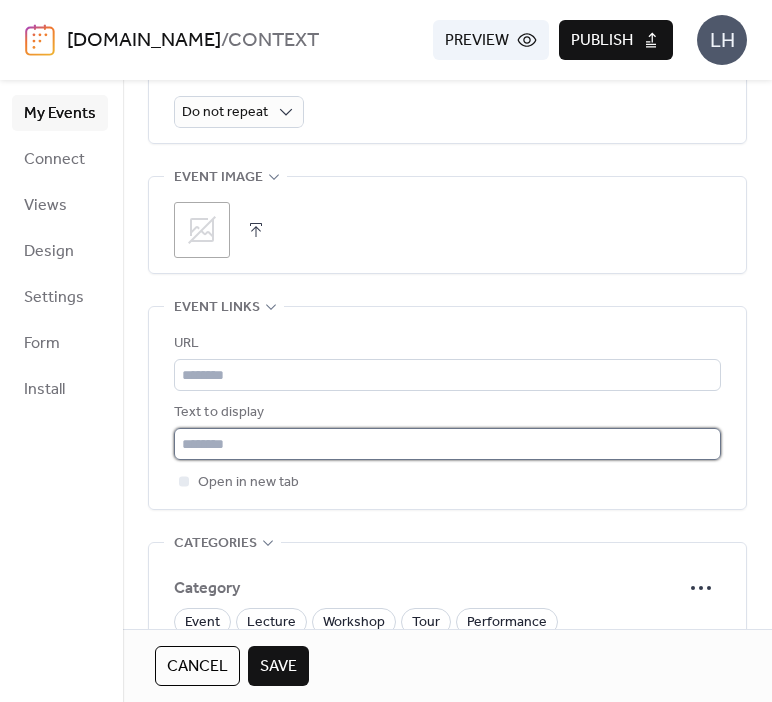 click at bounding box center [447, 444] 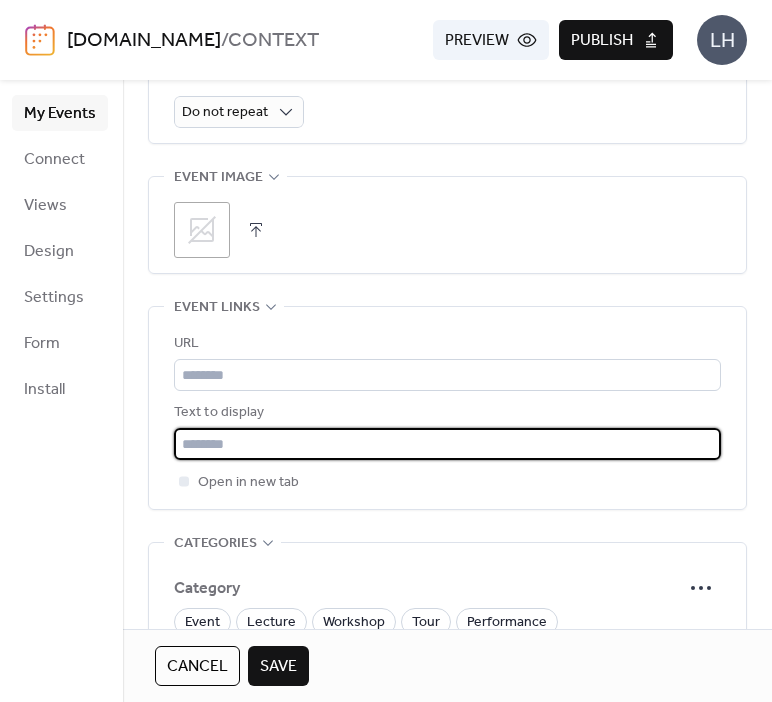 paste on "**********" 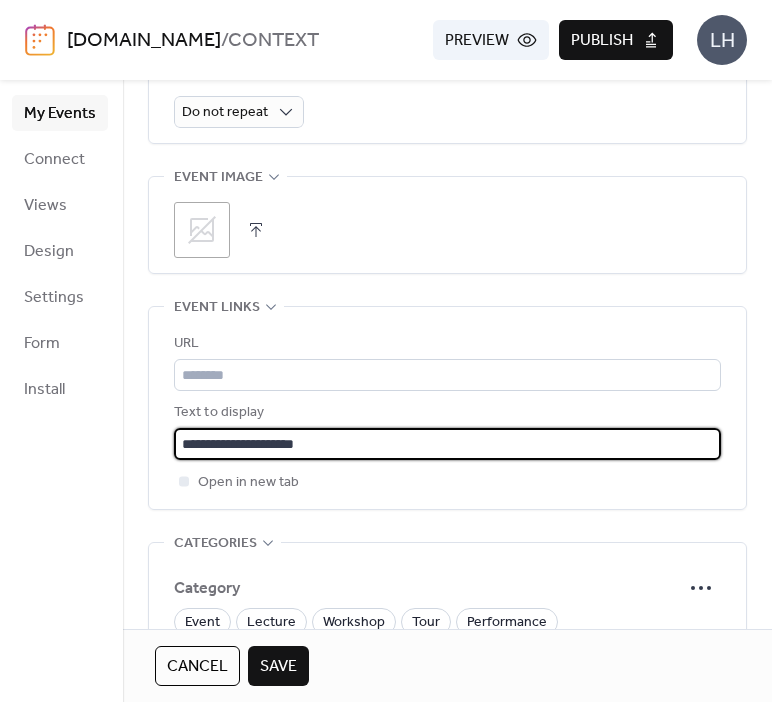 type on "**********" 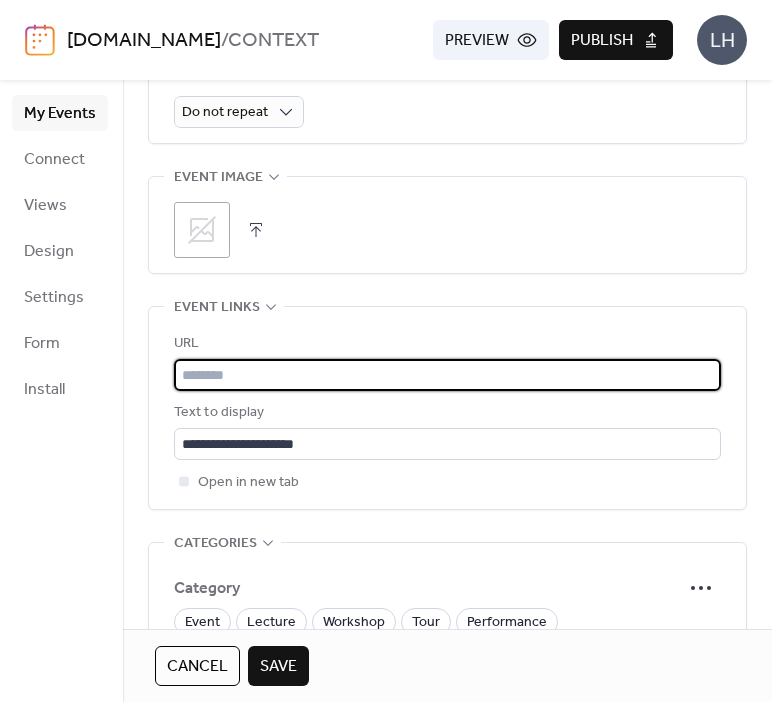 click at bounding box center [447, 375] 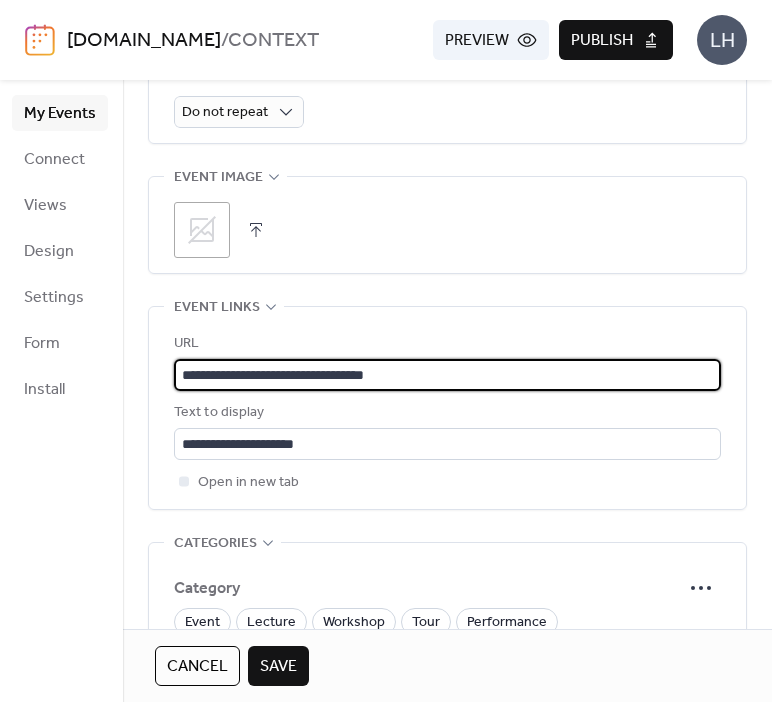 type on "**********" 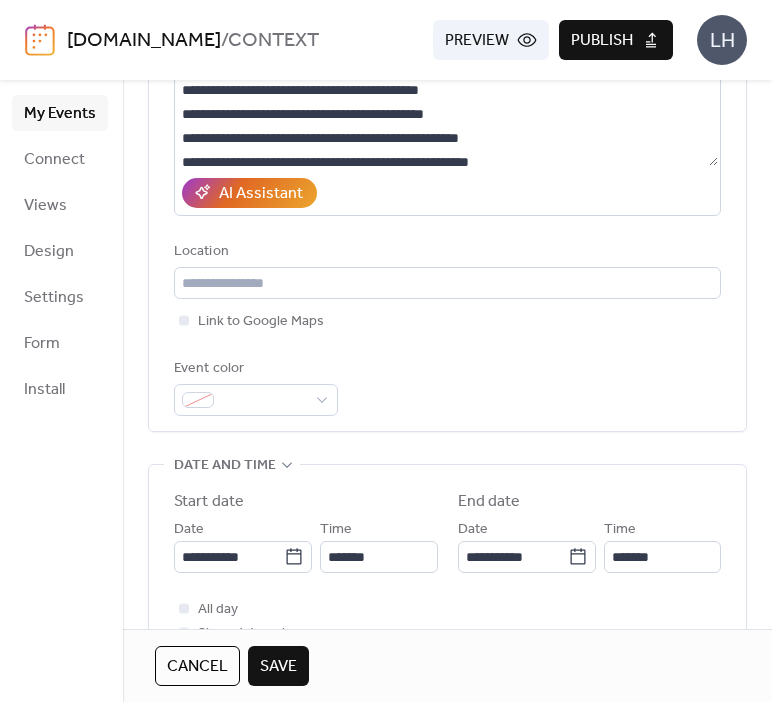scroll, scrollTop: 112, scrollLeft: 0, axis: vertical 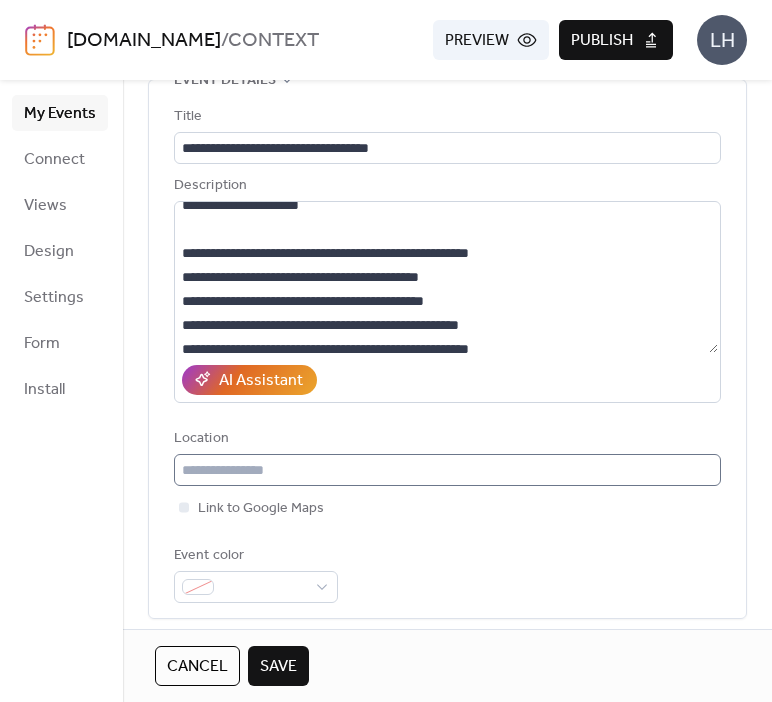 type 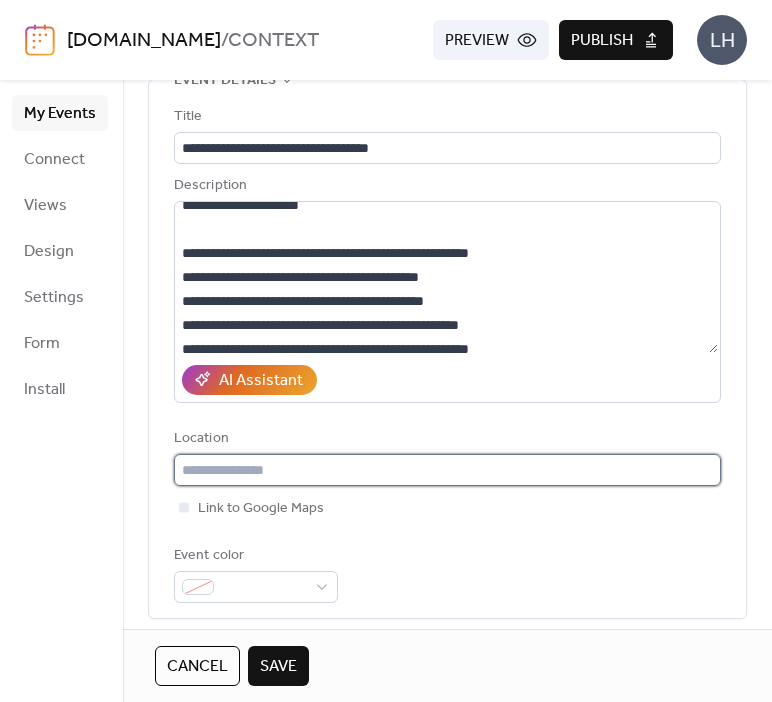 click at bounding box center (447, 470) 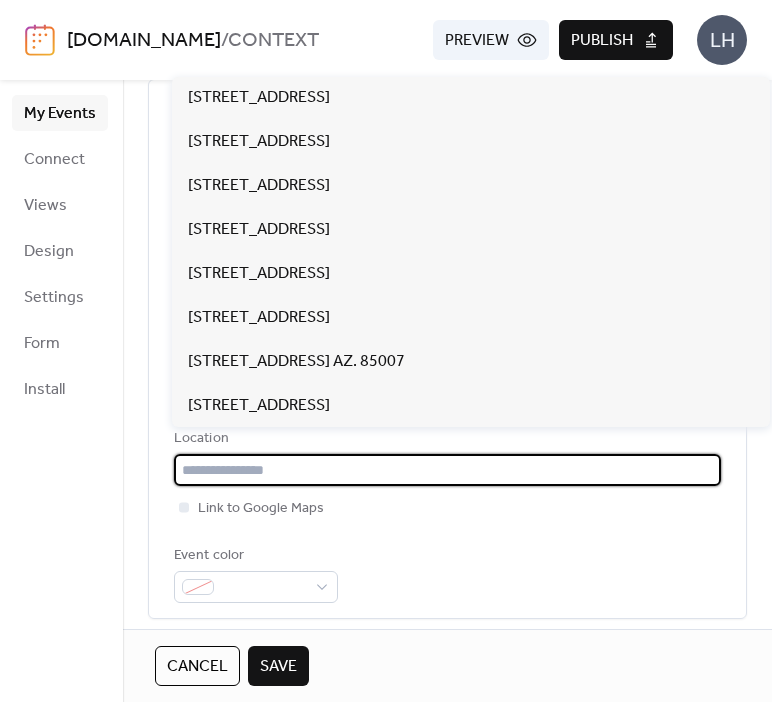 paste on "**********" 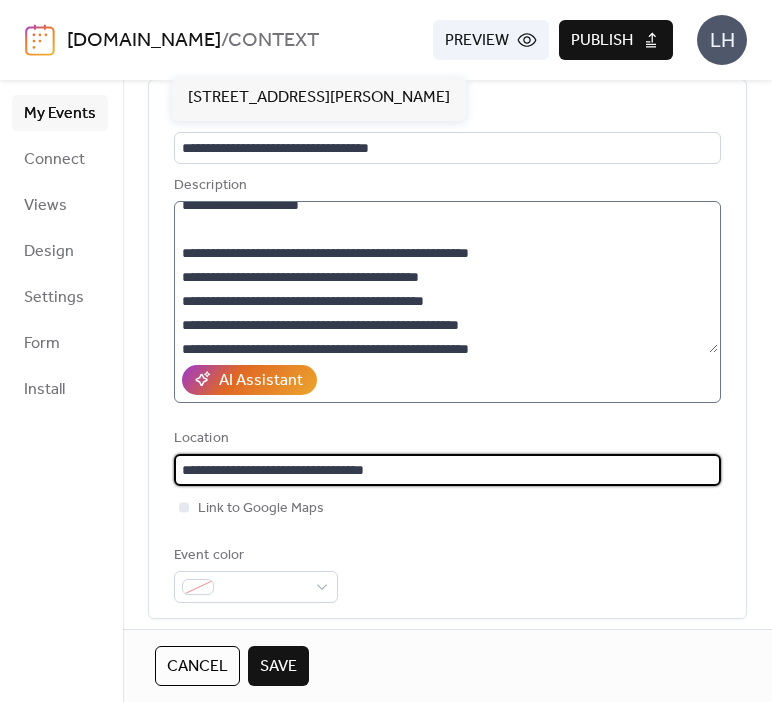 type on "**********" 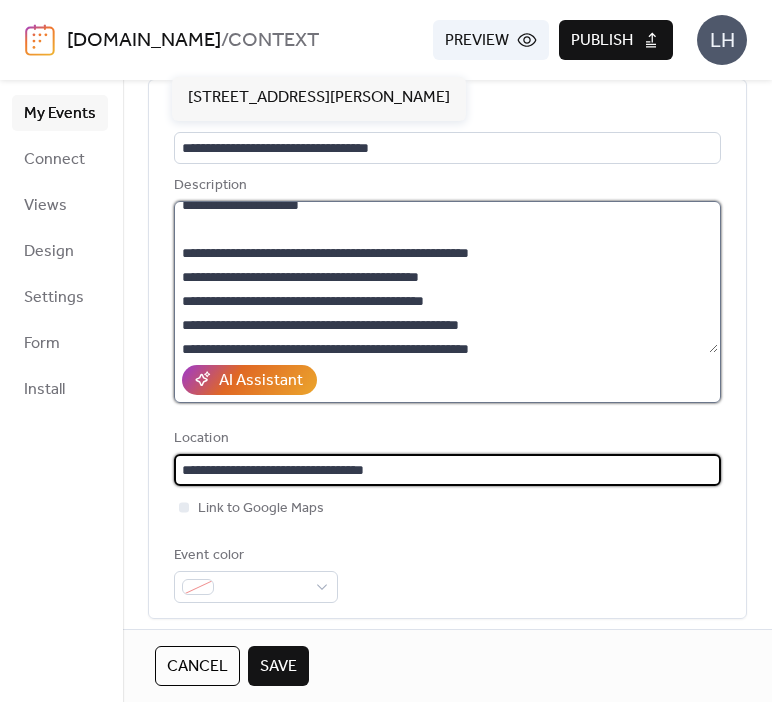 click on "**********" at bounding box center (446, 277) 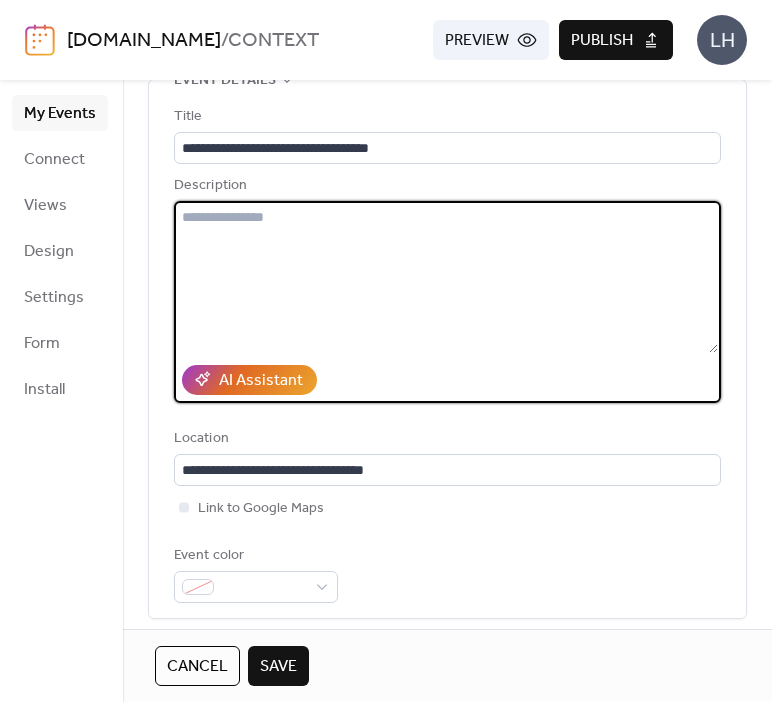 scroll, scrollTop: 0, scrollLeft: 0, axis: both 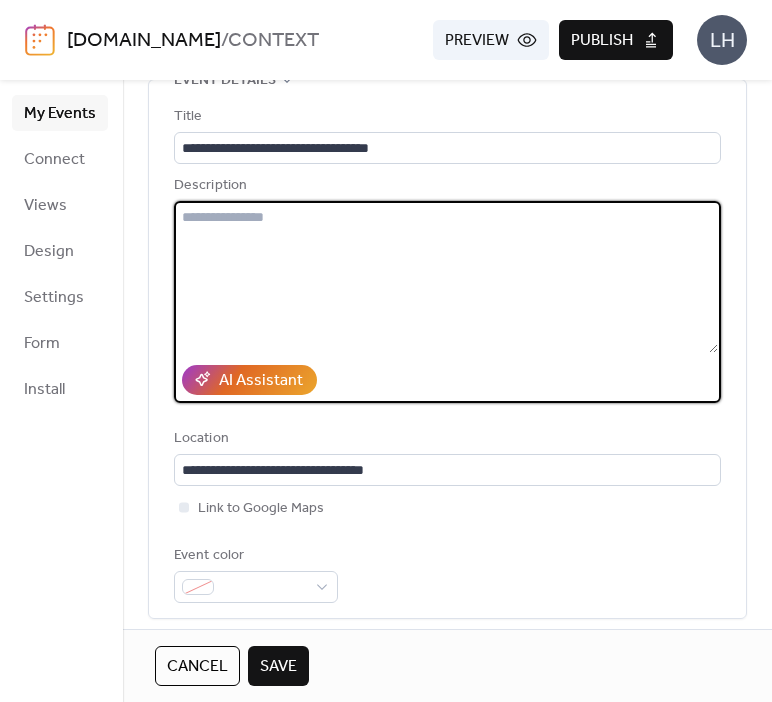 type 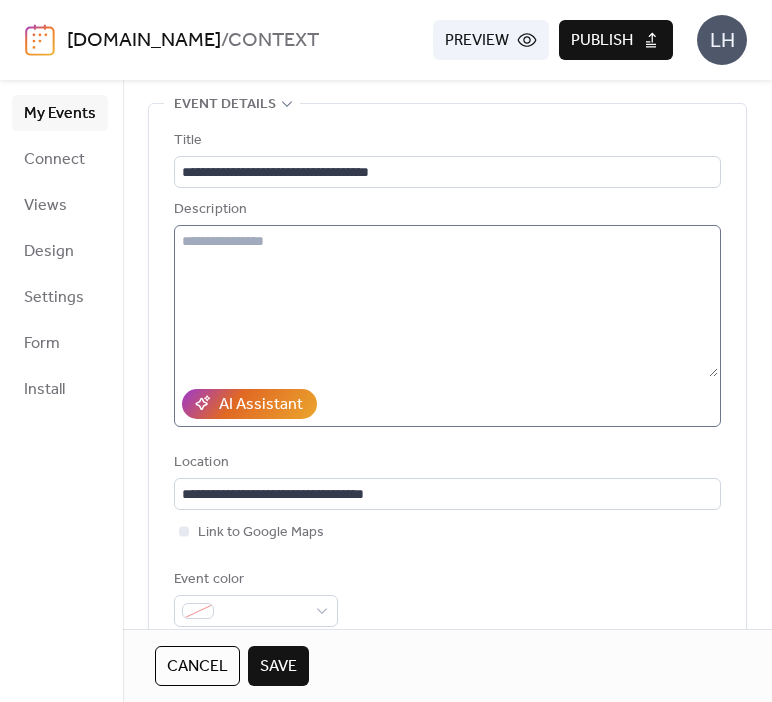 scroll, scrollTop: 88, scrollLeft: 0, axis: vertical 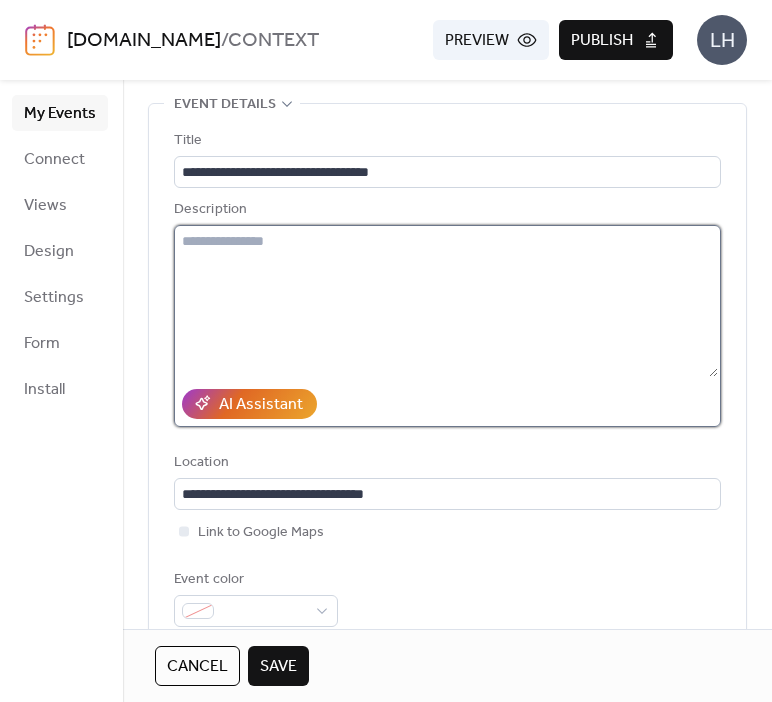 click at bounding box center [446, 301] 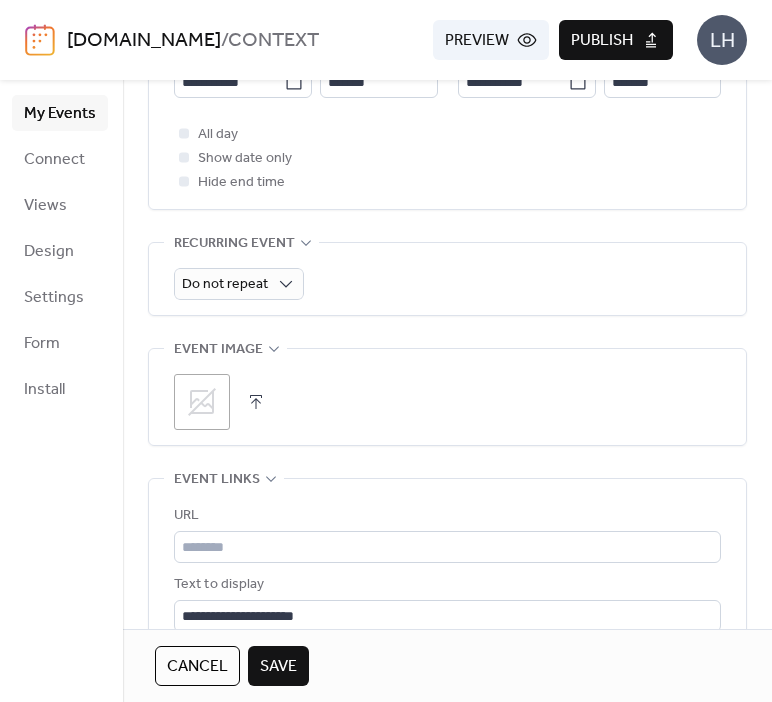 scroll, scrollTop: 852, scrollLeft: 0, axis: vertical 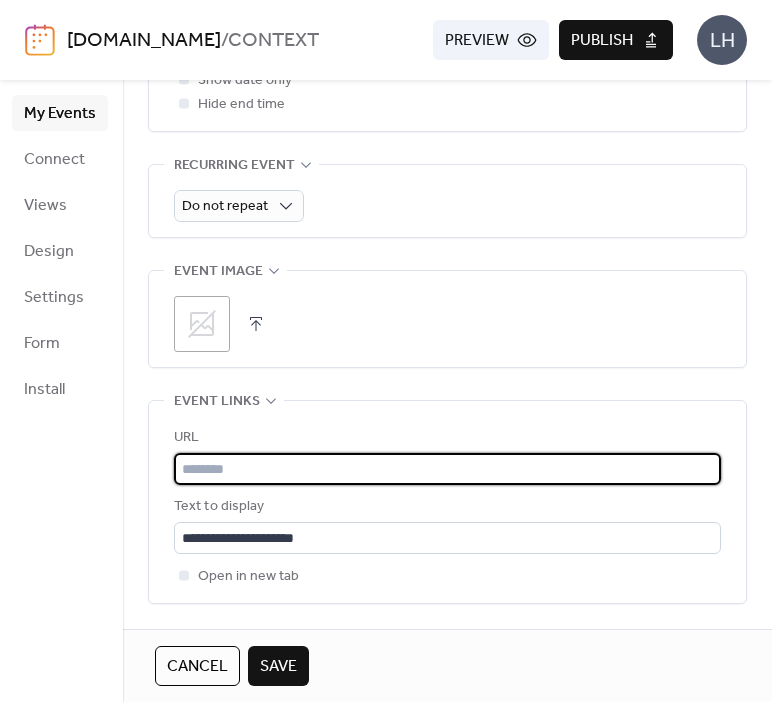 click at bounding box center [447, 469] 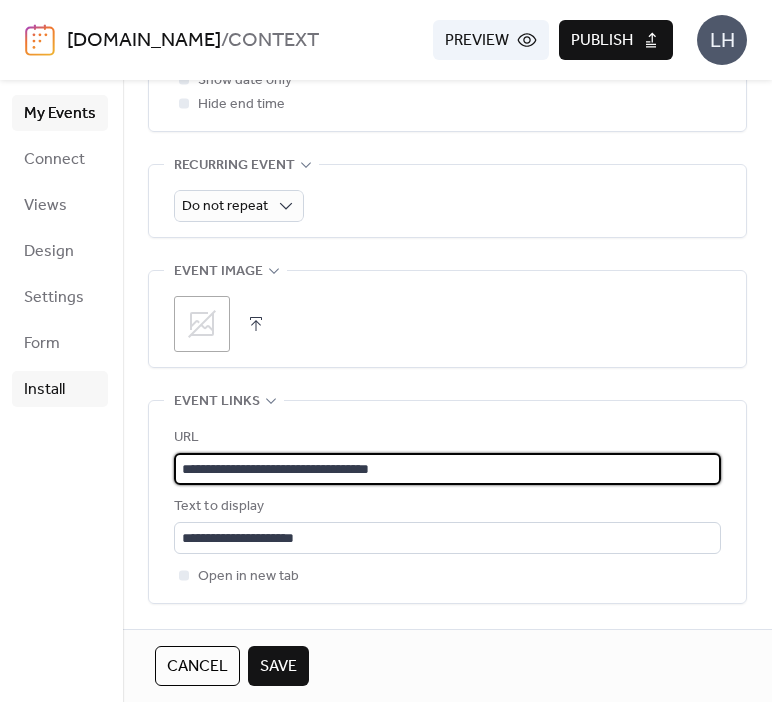 type on "**********" 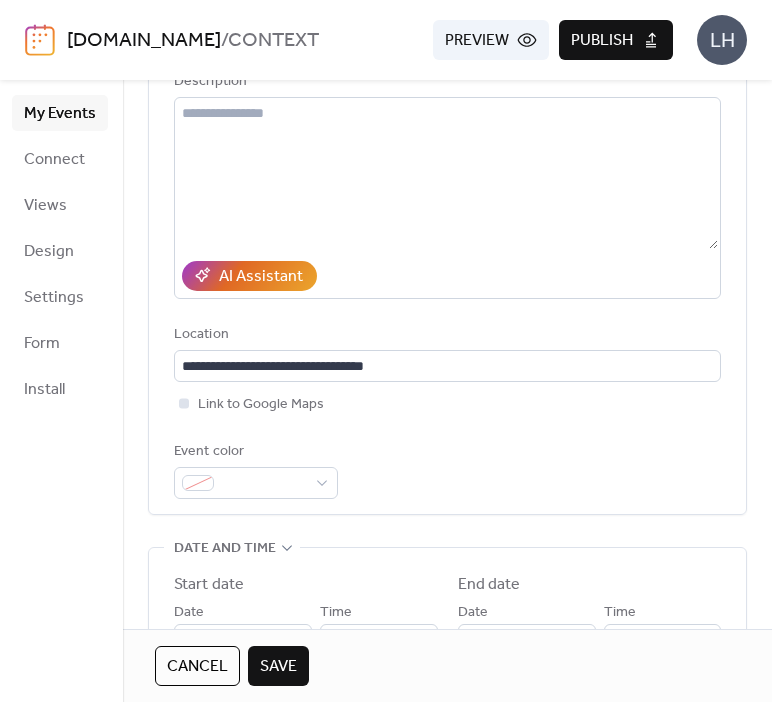 scroll, scrollTop: 170, scrollLeft: 0, axis: vertical 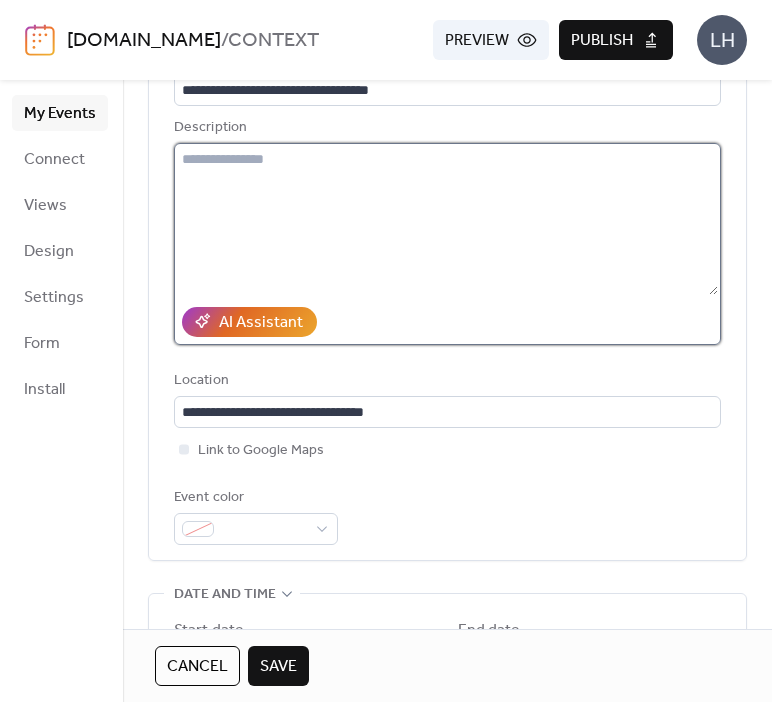 click at bounding box center (446, 219) 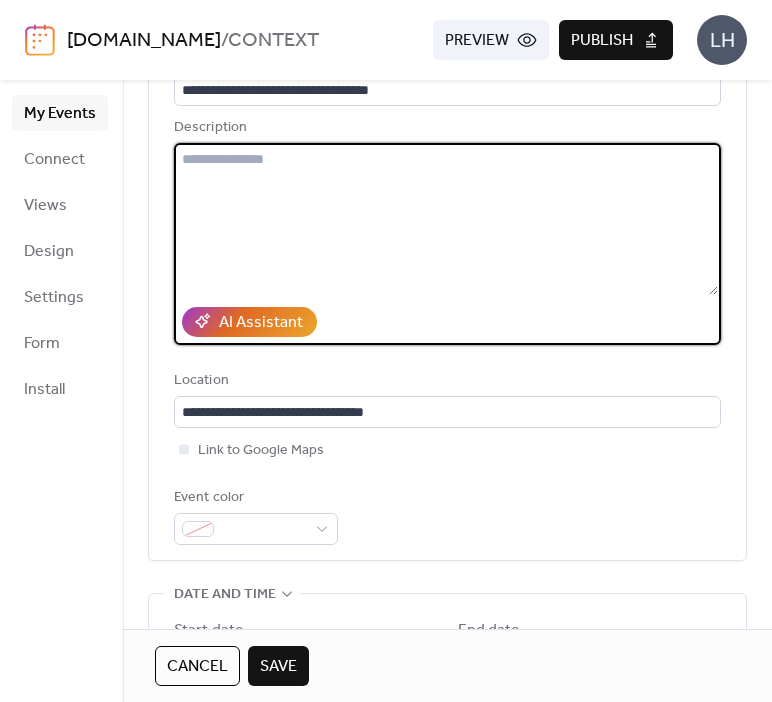 paste on "**********" 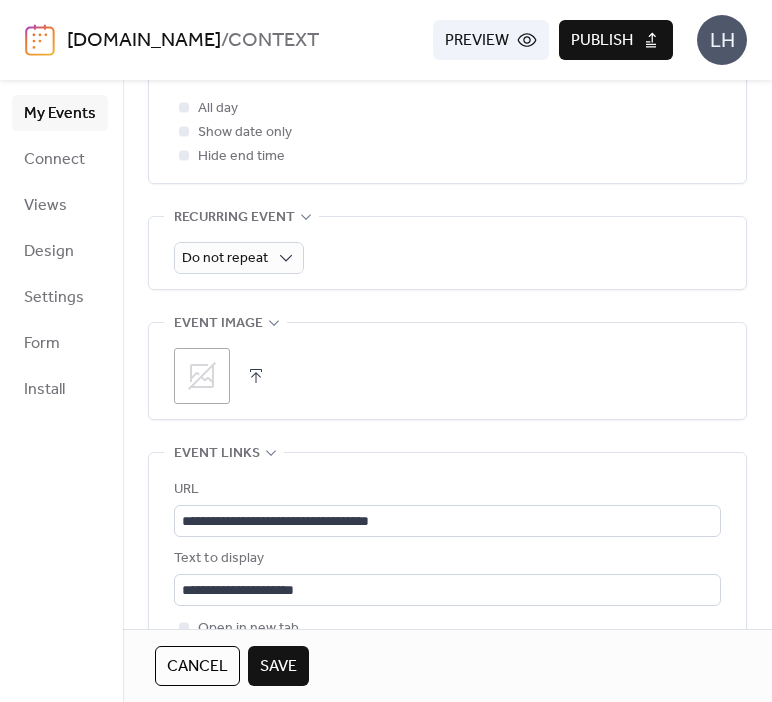 scroll, scrollTop: 822, scrollLeft: 0, axis: vertical 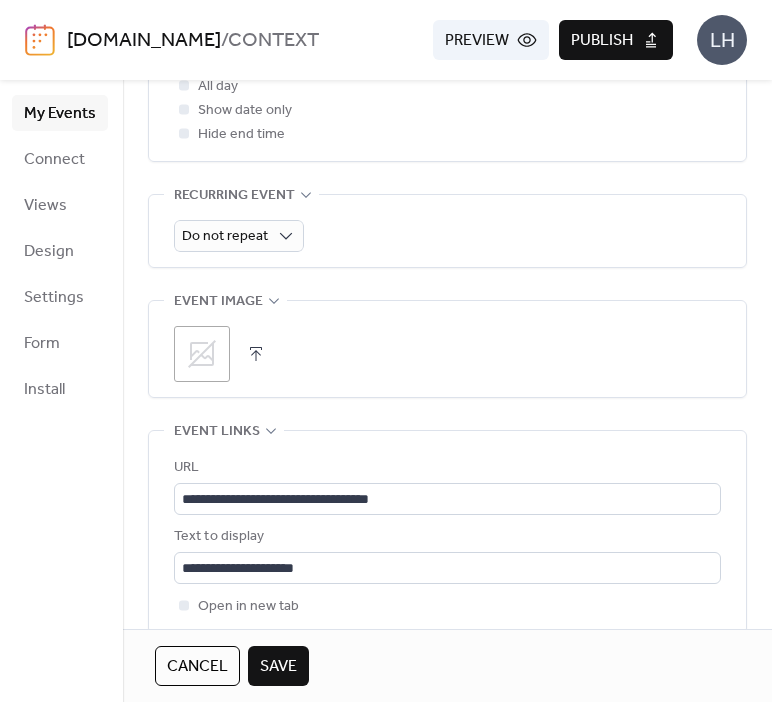 type on "**********" 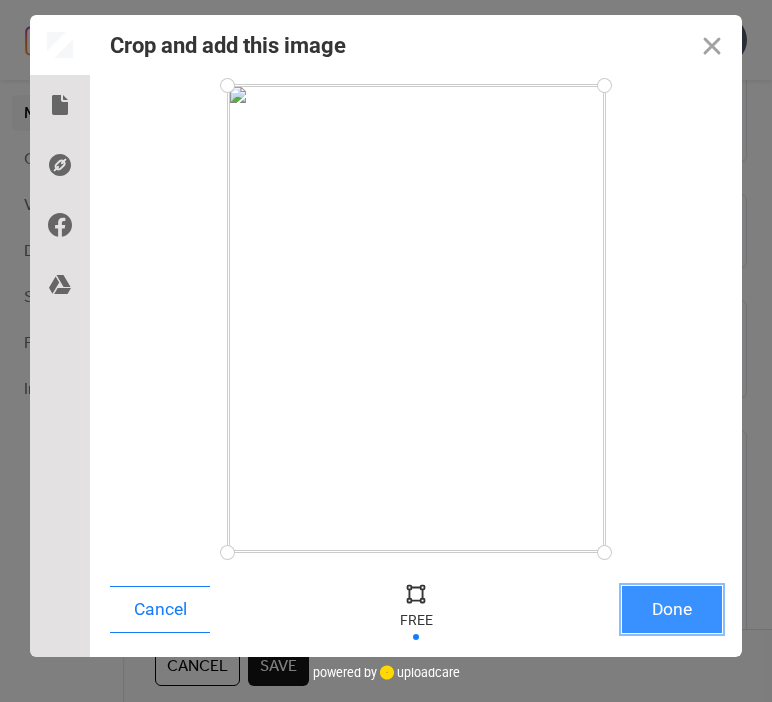 click on "Done" at bounding box center (672, 609) 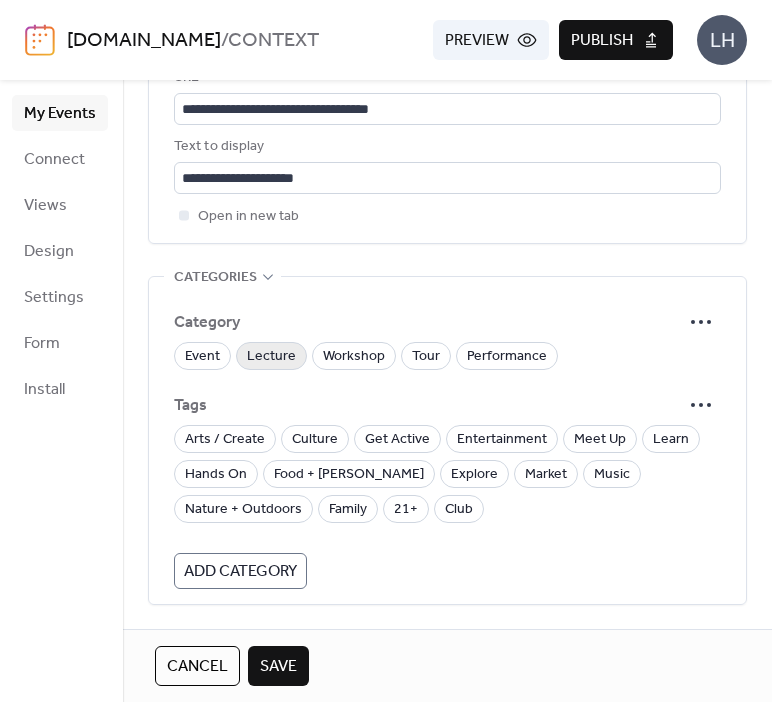 scroll, scrollTop: 1214, scrollLeft: 0, axis: vertical 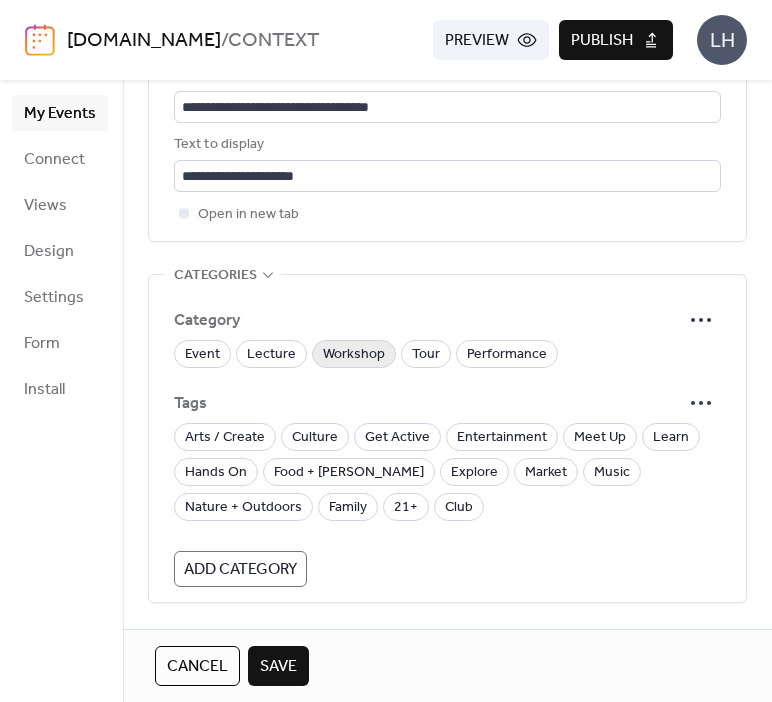 click on "Workshop" at bounding box center (354, 355) 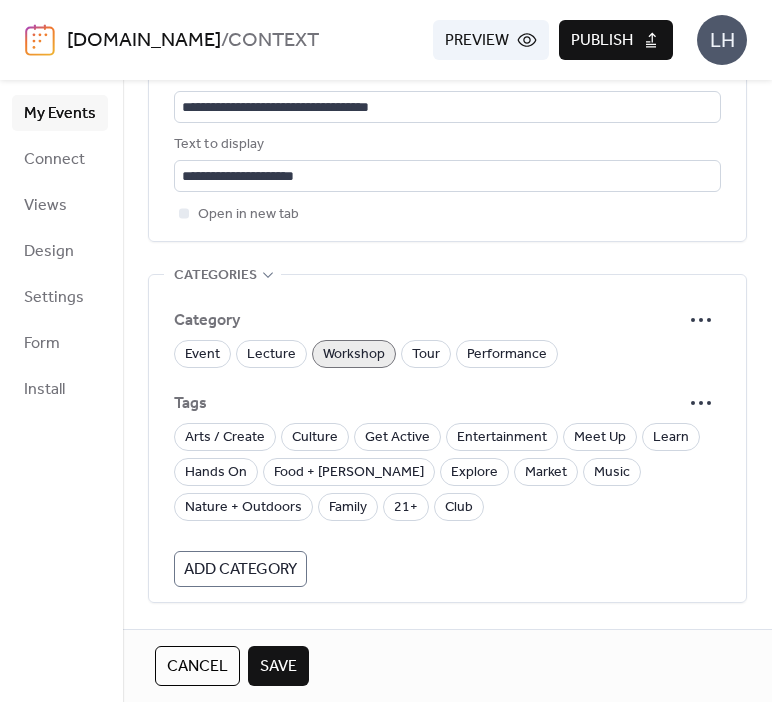 click on "Tags" at bounding box center (447, 403) 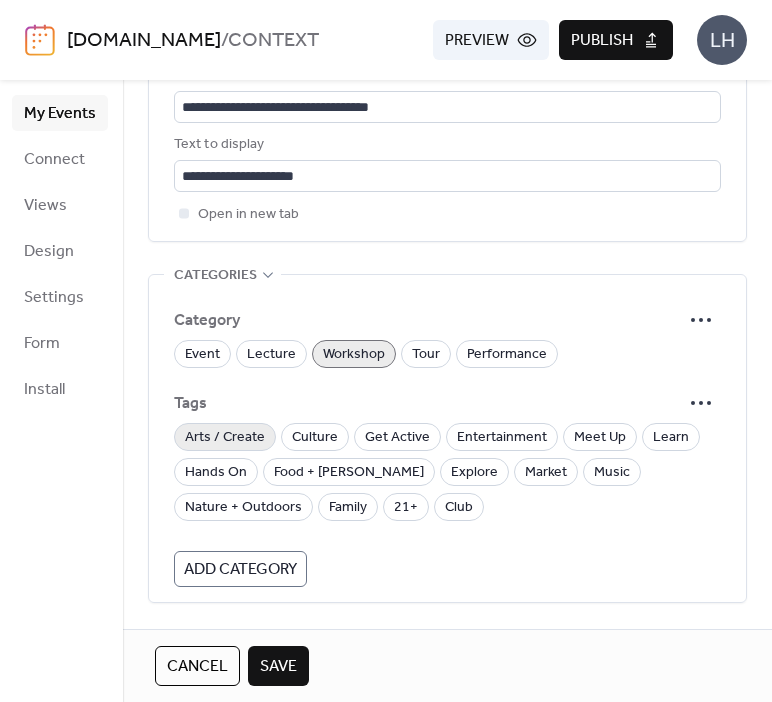 click on "Arts / Create" at bounding box center (225, 438) 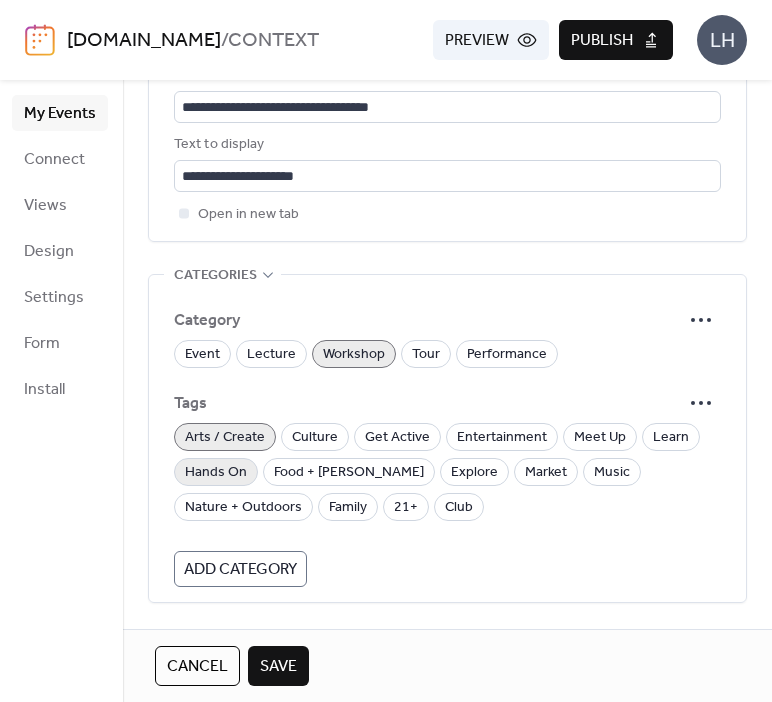click on "Hands On" at bounding box center [216, 473] 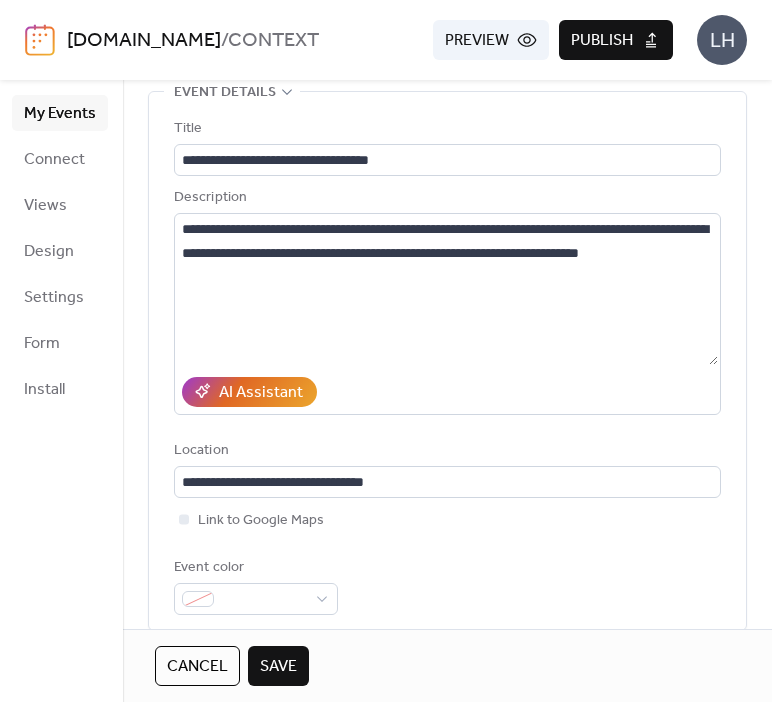 scroll, scrollTop: 0, scrollLeft: 0, axis: both 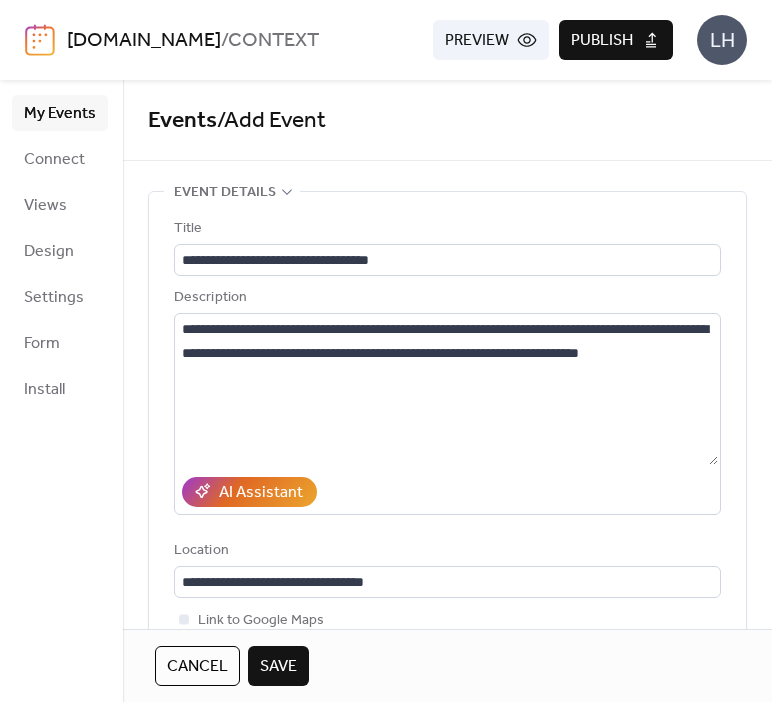 click on "Save" at bounding box center (278, 666) 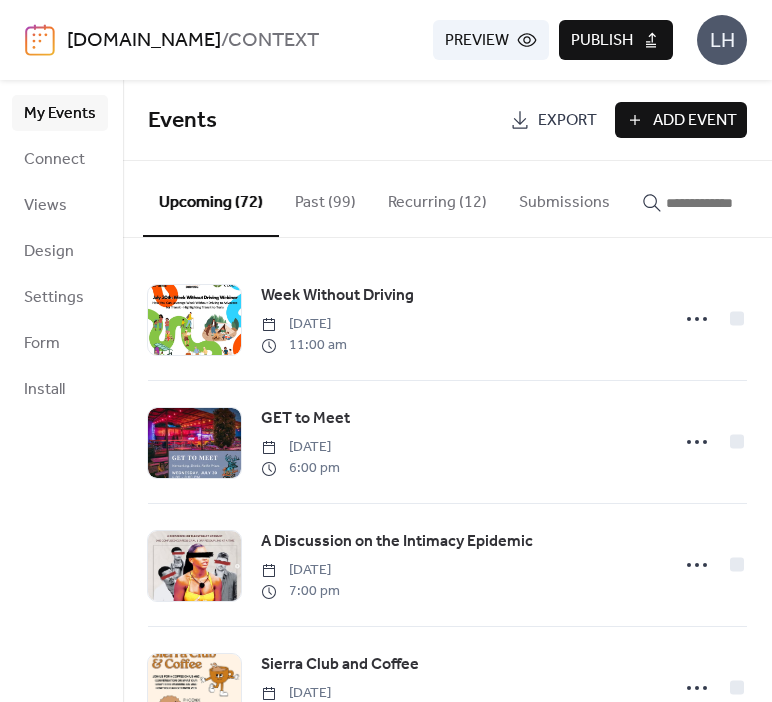 click at bounding box center (726, 203) 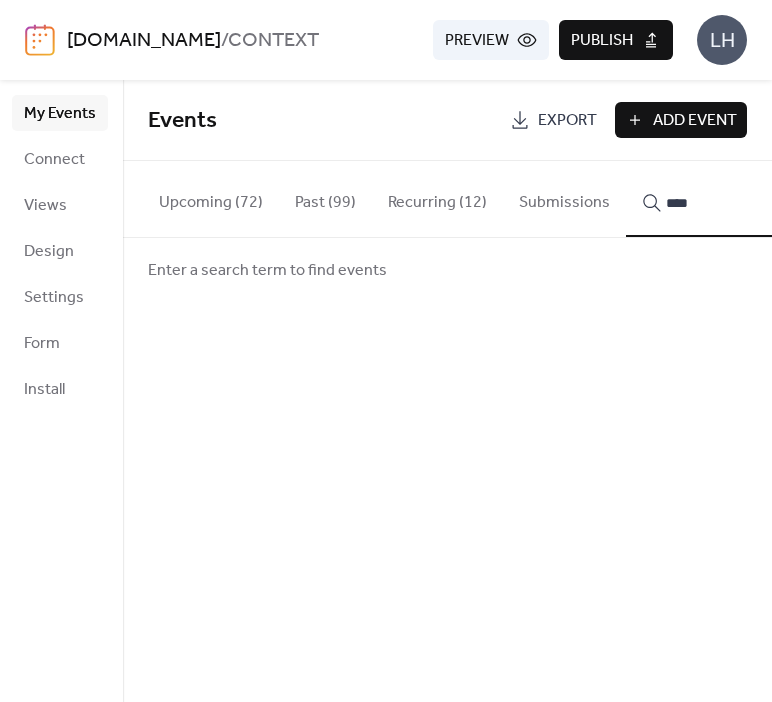 click on "***" at bounding box center [714, 199] 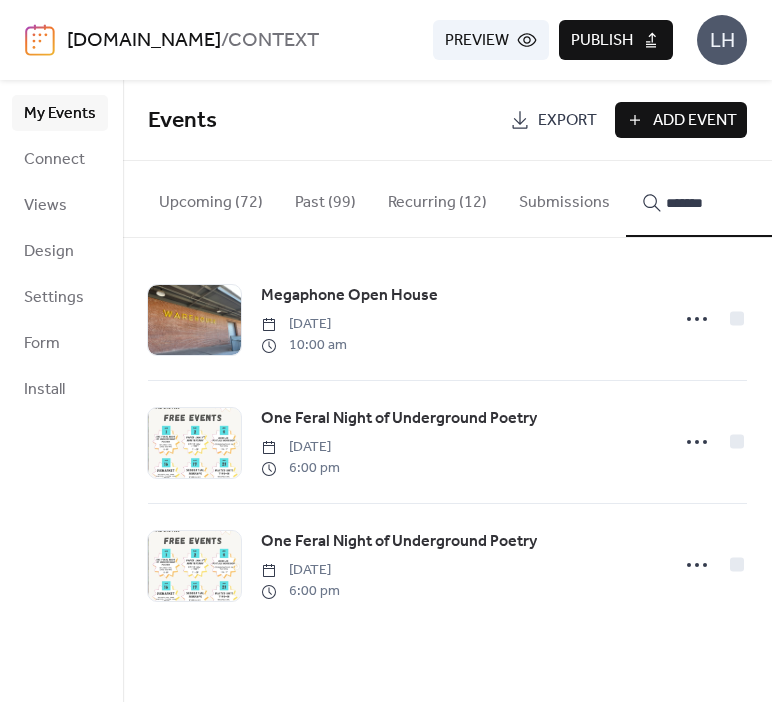 type on "*******" 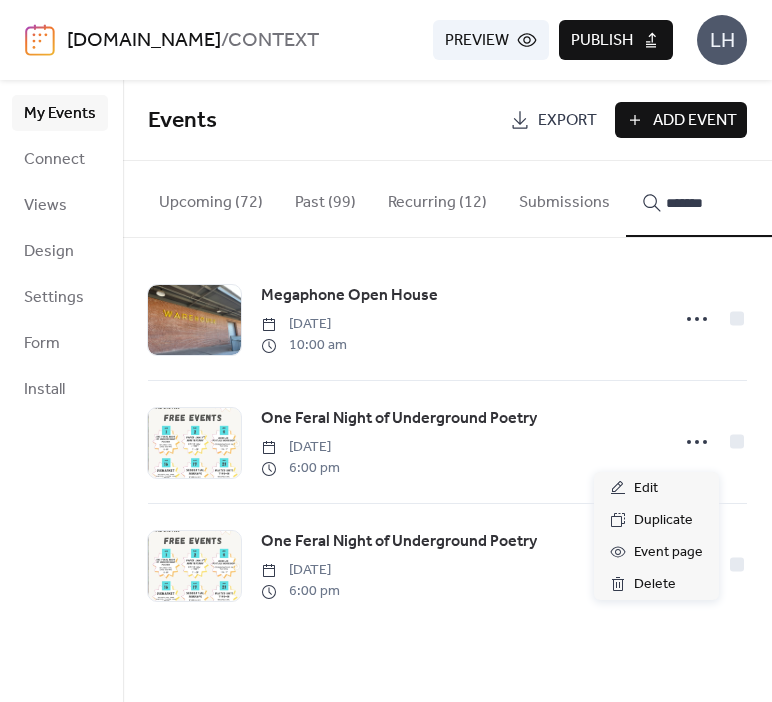 click 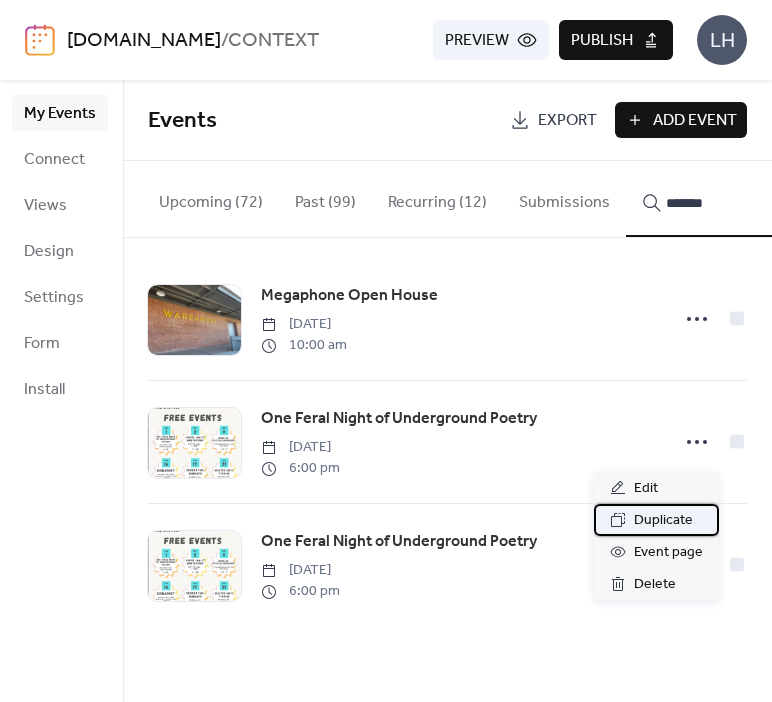 click on "Duplicate" at bounding box center (663, 521) 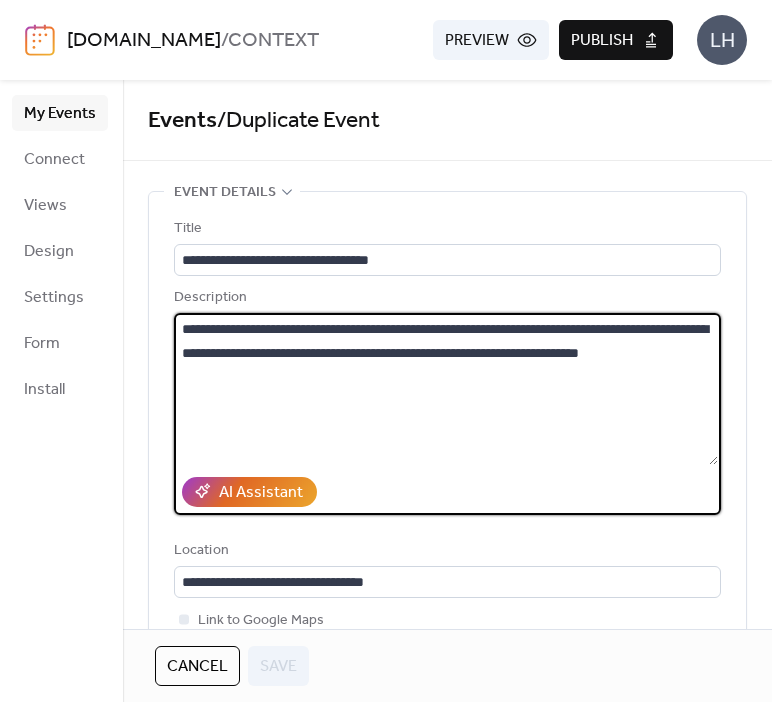 click on "**********" at bounding box center (446, 389) 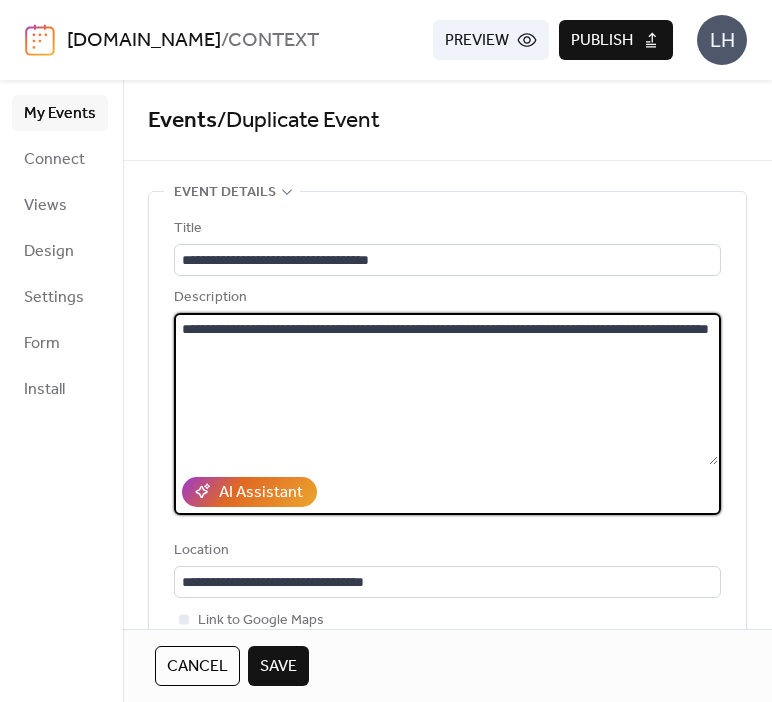 click on "**********" at bounding box center [446, 389] 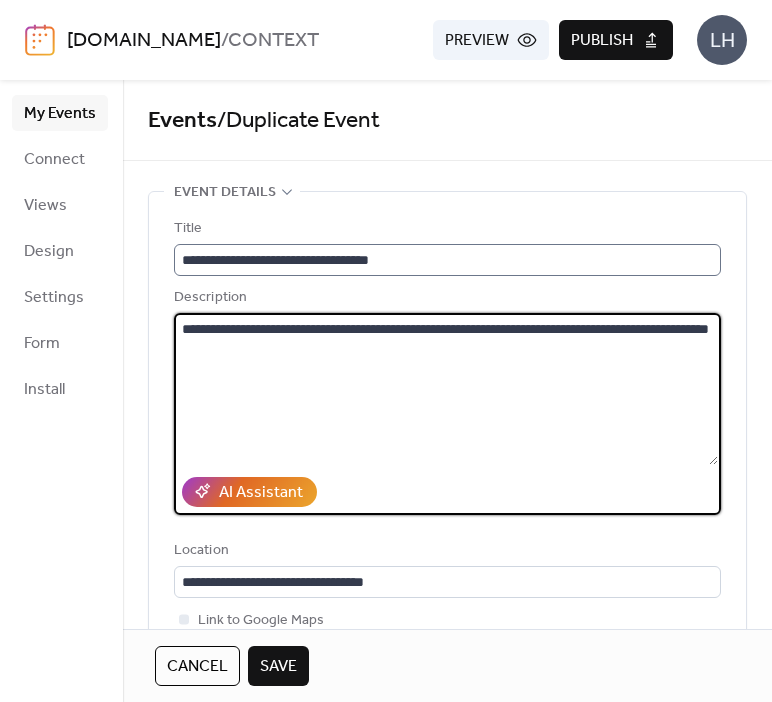 type on "**********" 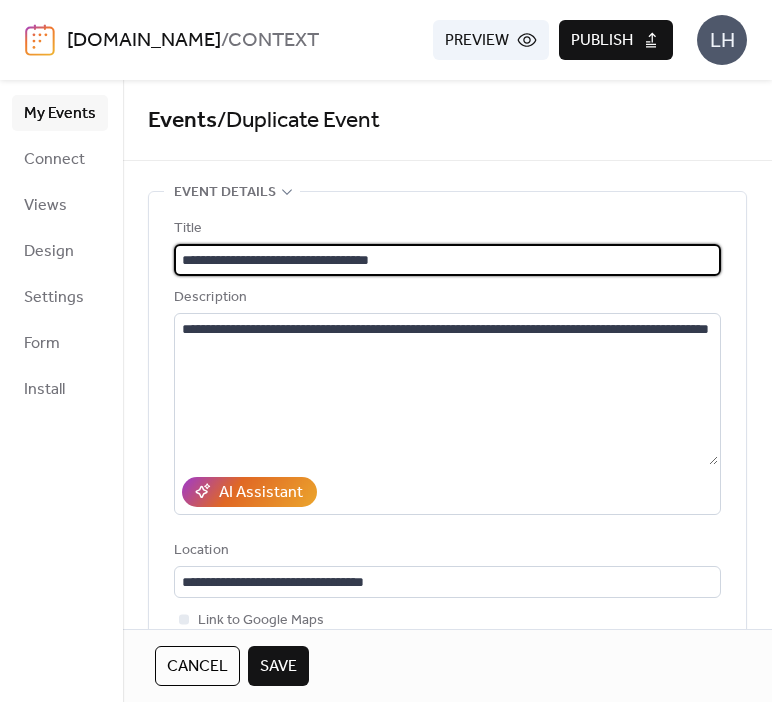 click on "**********" at bounding box center (447, 260) 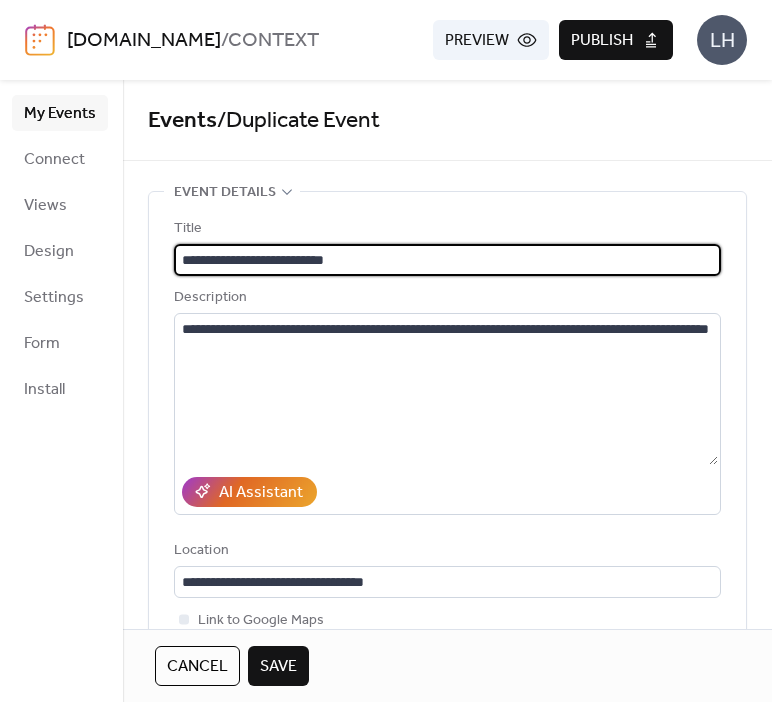 click on "**********" at bounding box center [447, 260] 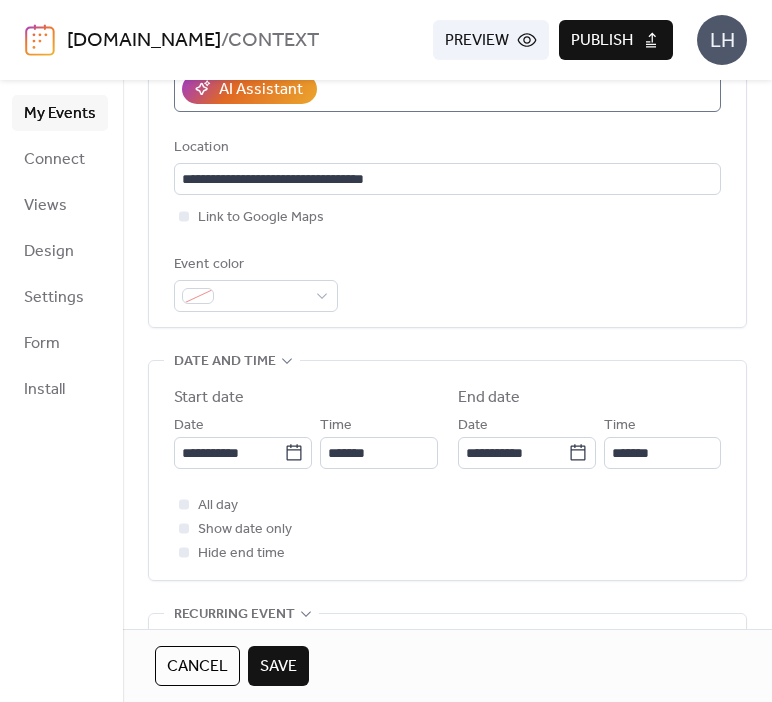 scroll, scrollTop: 412, scrollLeft: 0, axis: vertical 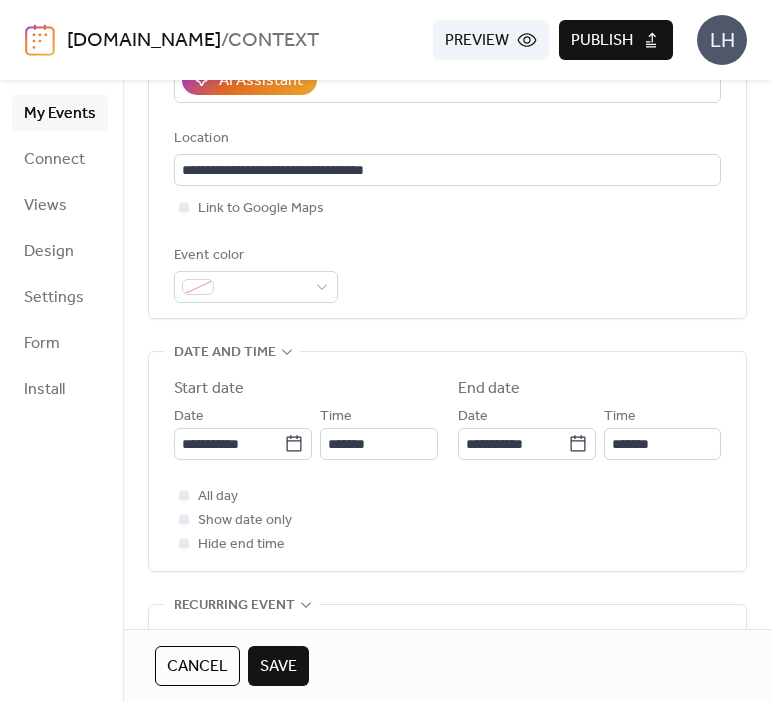 type on "**********" 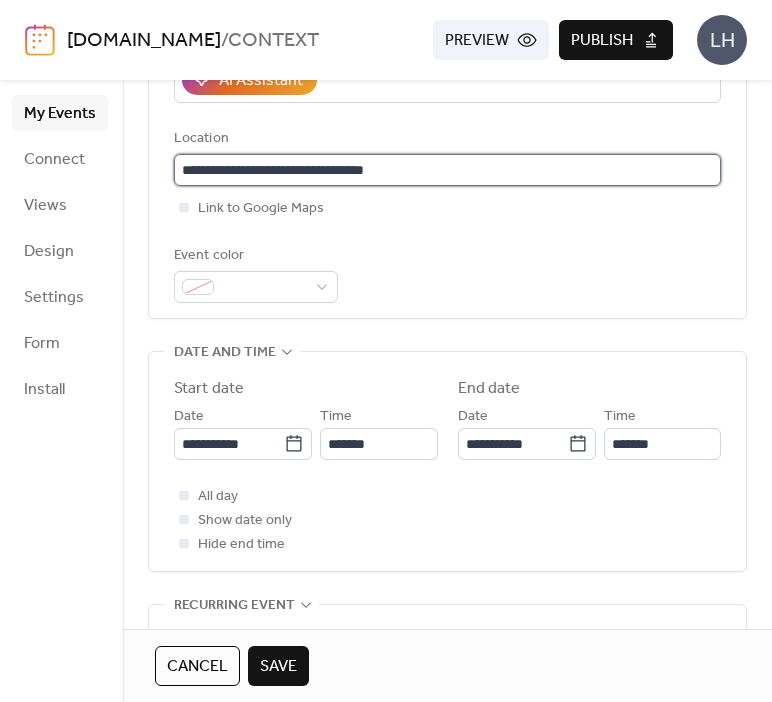 click on "**********" at bounding box center [447, 170] 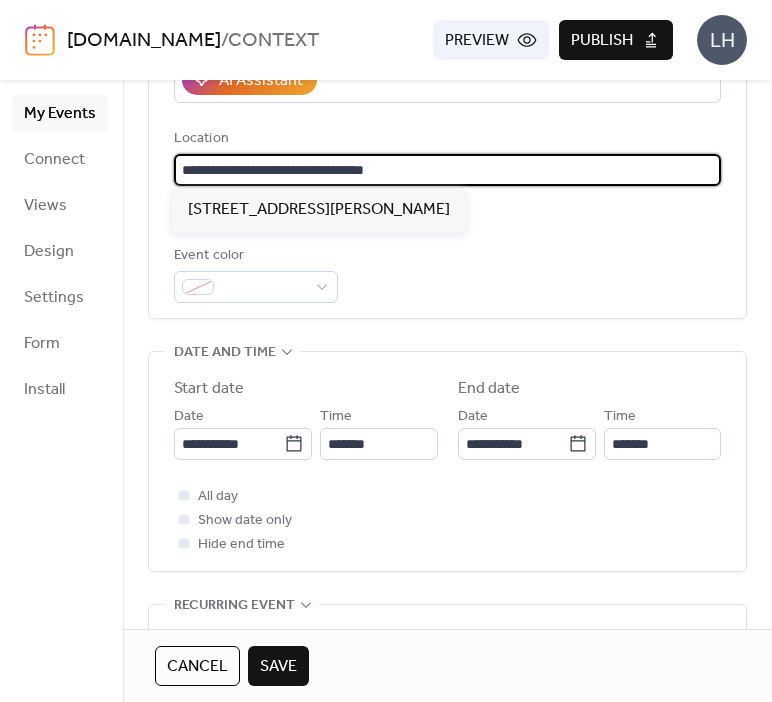paste on "***" 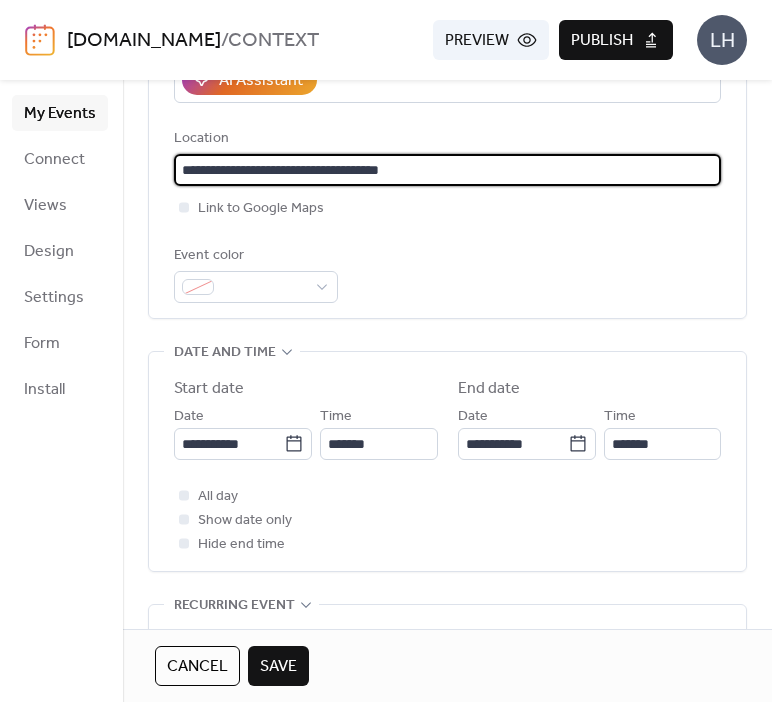 type on "**********" 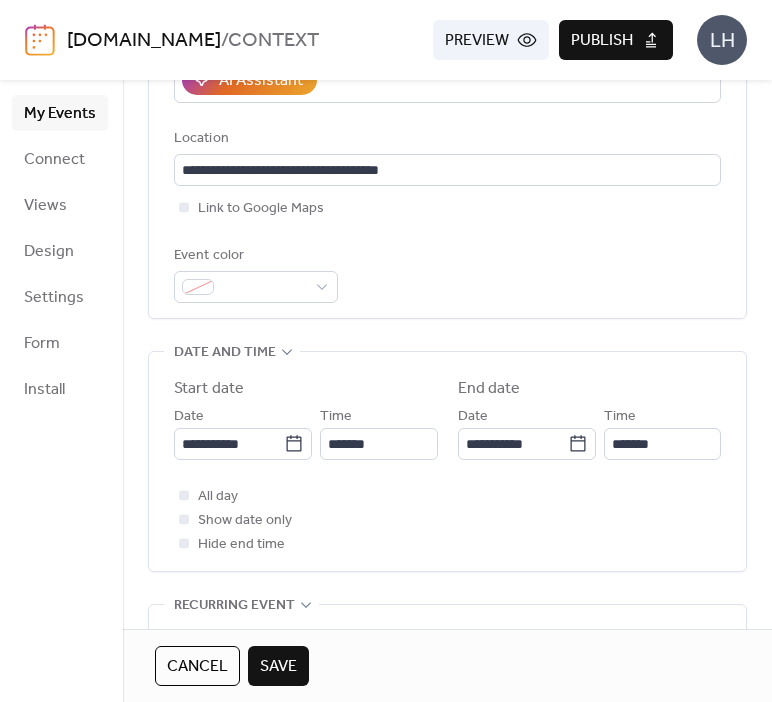 click on "Link to Google Maps" at bounding box center (447, 208) 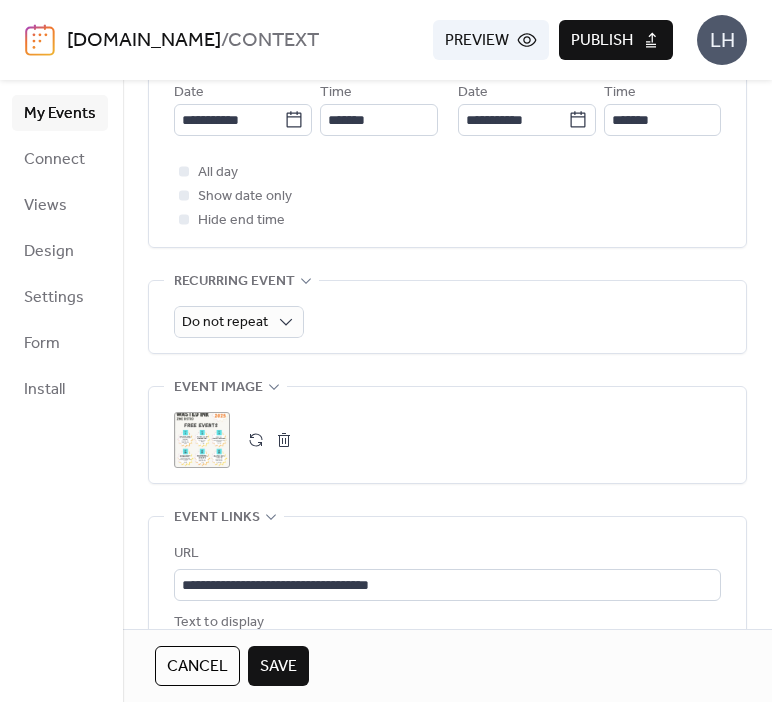 scroll, scrollTop: 736, scrollLeft: 0, axis: vertical 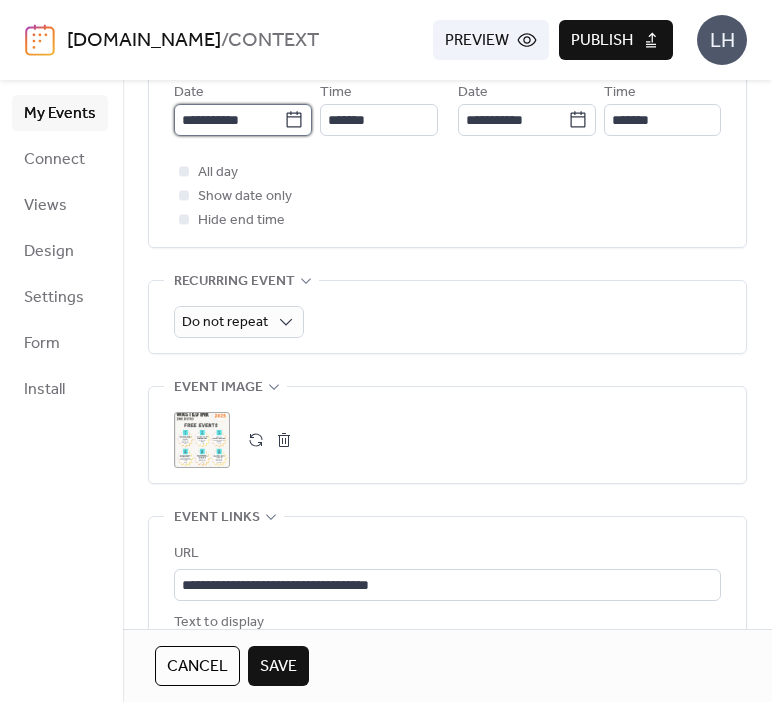 click on "**********" at bounding box center [229, 120] 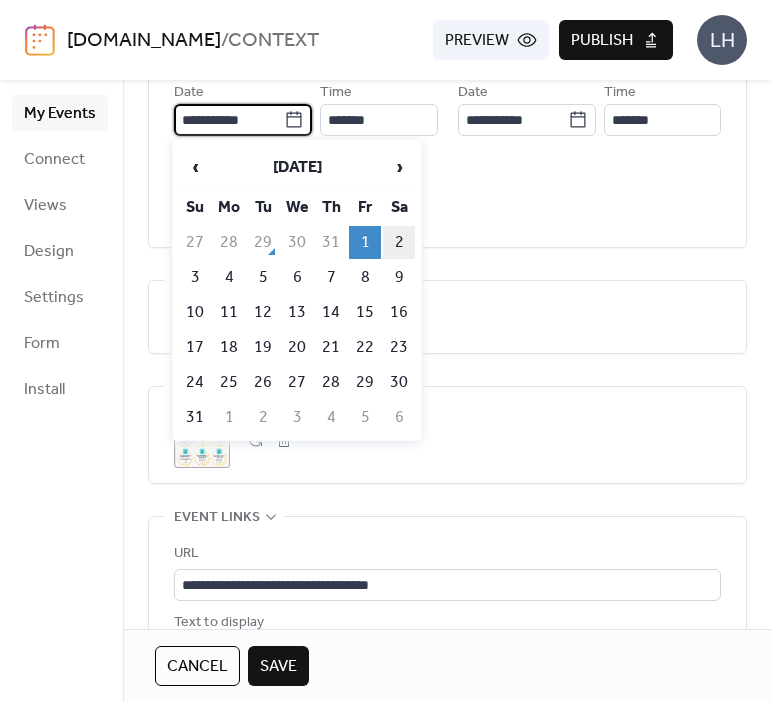 click on "2" at bounding box center (399, 242) 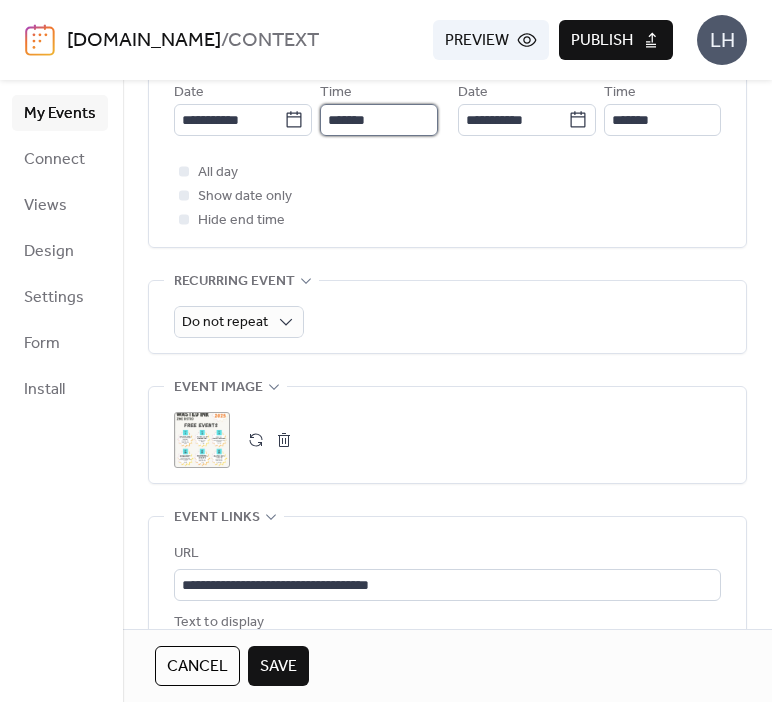 click on "*******" at bounding box center [378, 120] 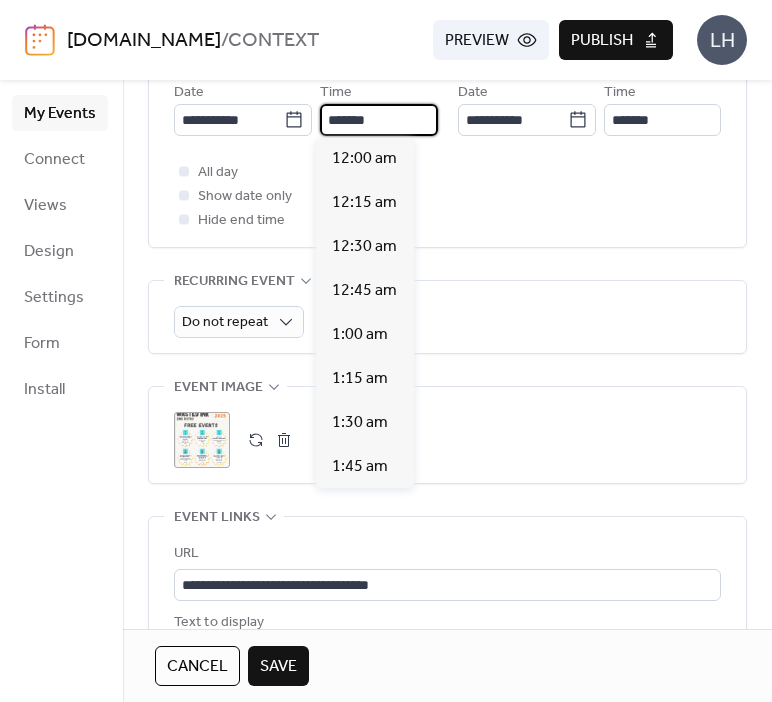 scroll, scrollTop: 3168, scrollLeft: 0, axis: vertical 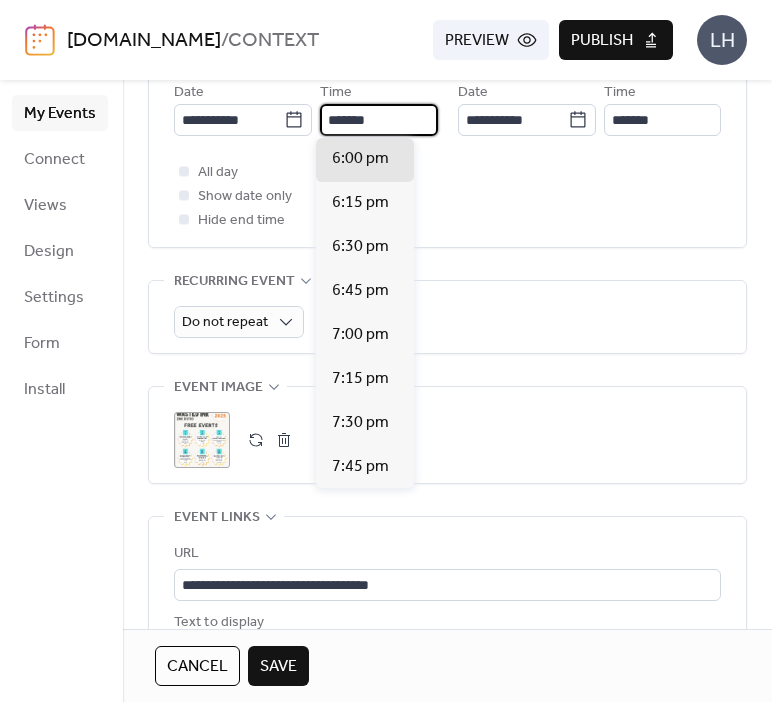 click on "*******" at bounding box center [378, 120] 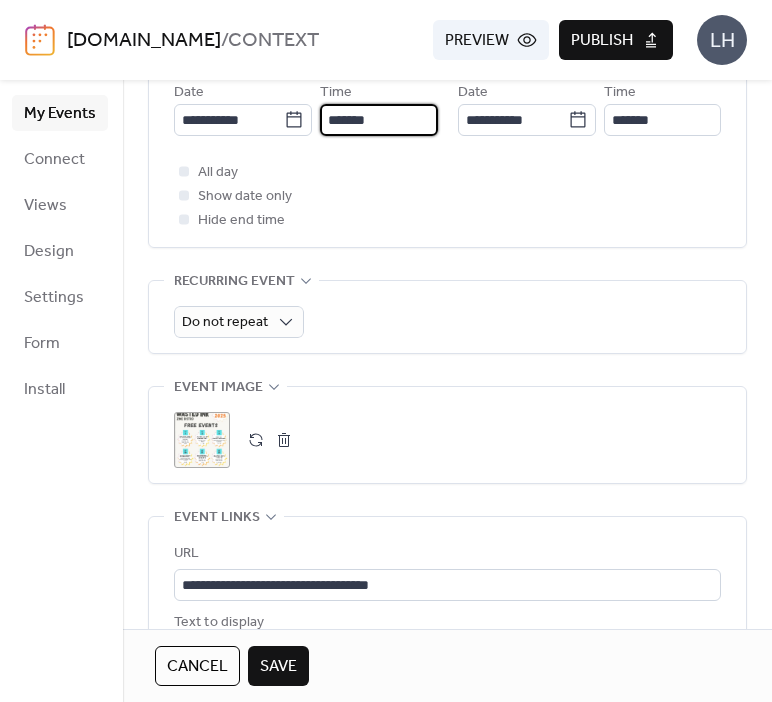 type on "********" 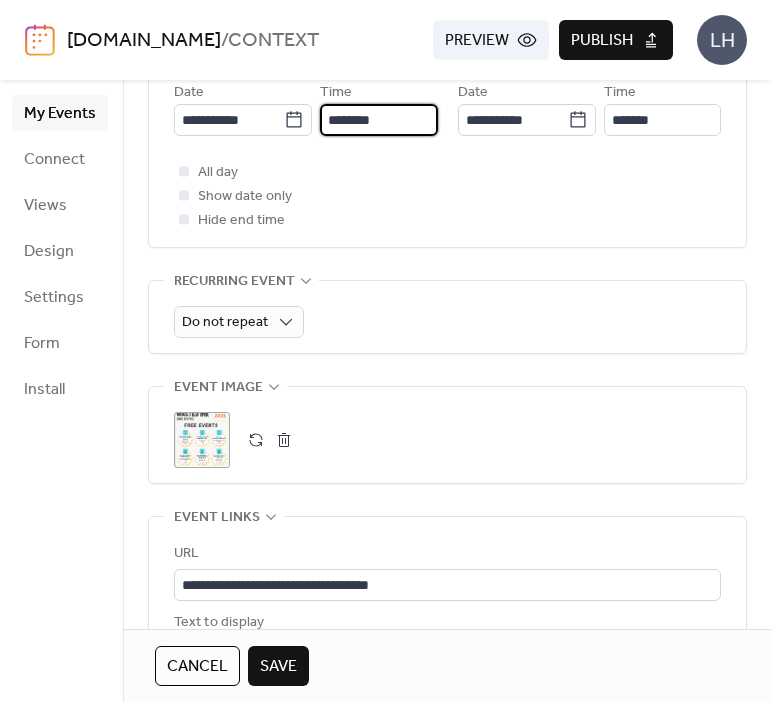 click on "All day Show date only Hide end time" at bounding box center [447, 196] 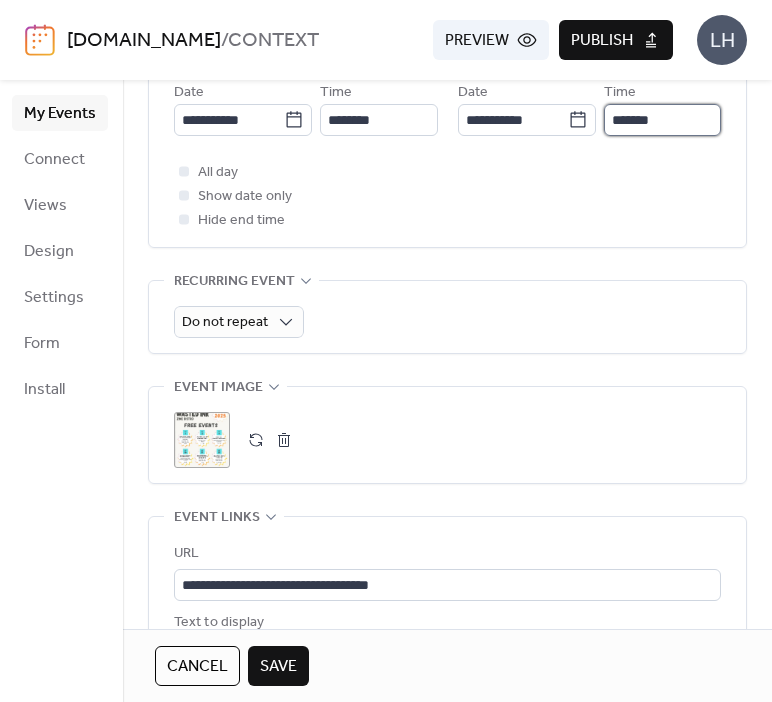 click on "*******" at bounding box center [662, 120] 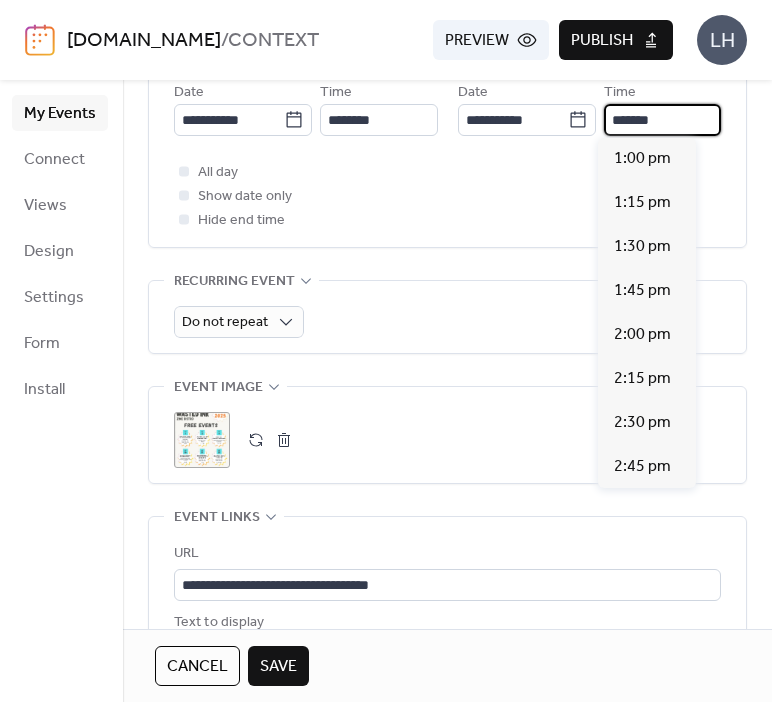 scroll, scrollTop: 660, scrollLeft: 0, axis: vertical 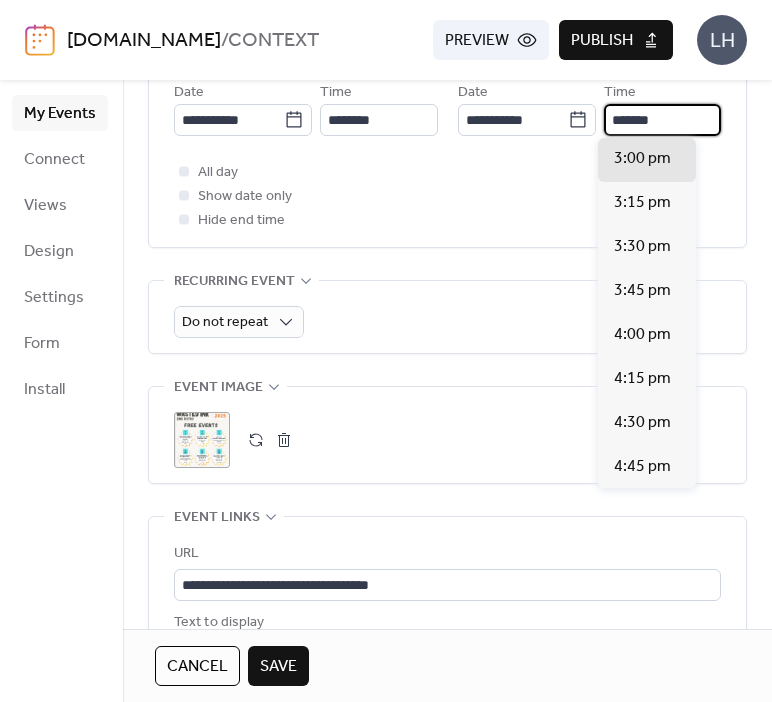type on "*******" 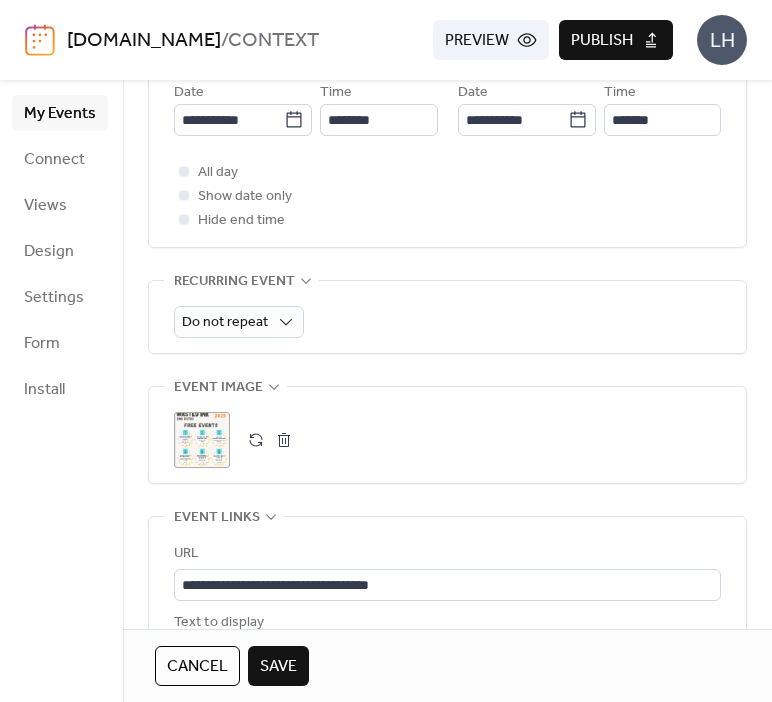 click on "All day Show date only Hide end time" at bounding box center [447, 196] 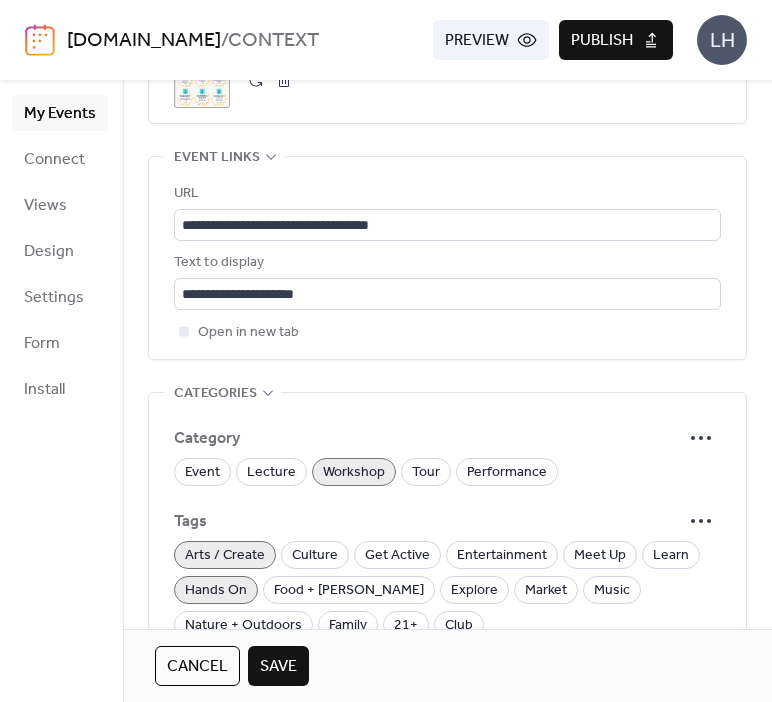 scroll, scrollTop: 1103, scrollLeft: 0, axis: vertical 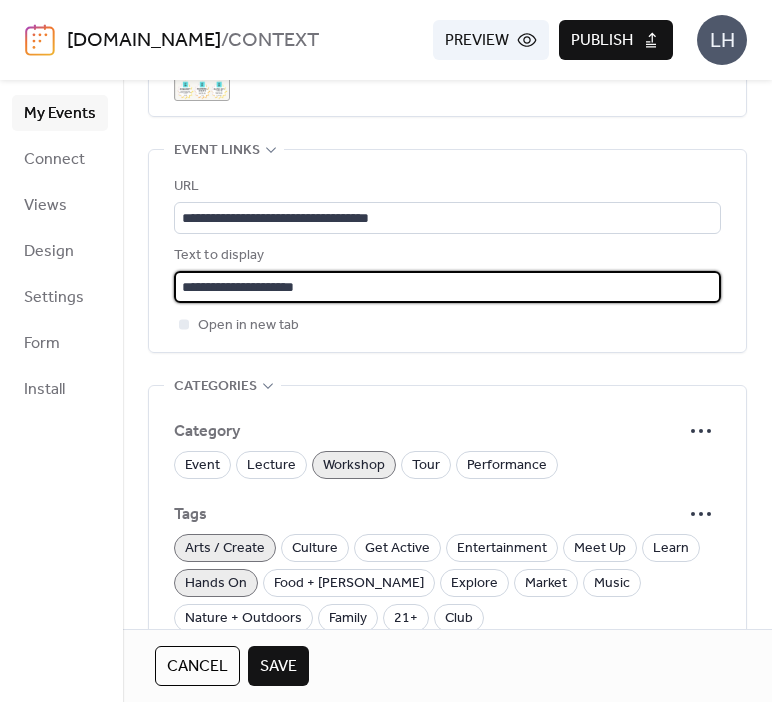 click on "**********" at bounding box center [447, 287] 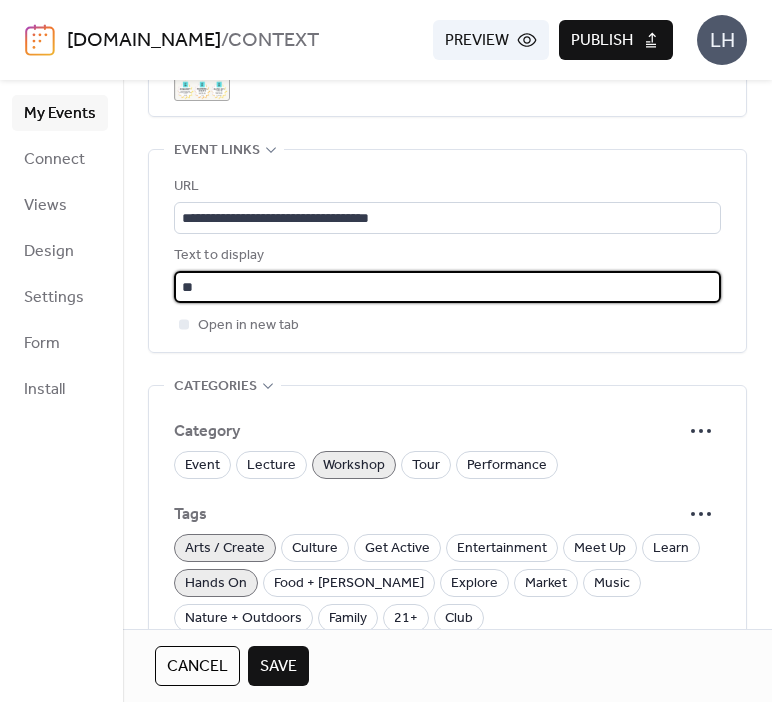 type on "**********" 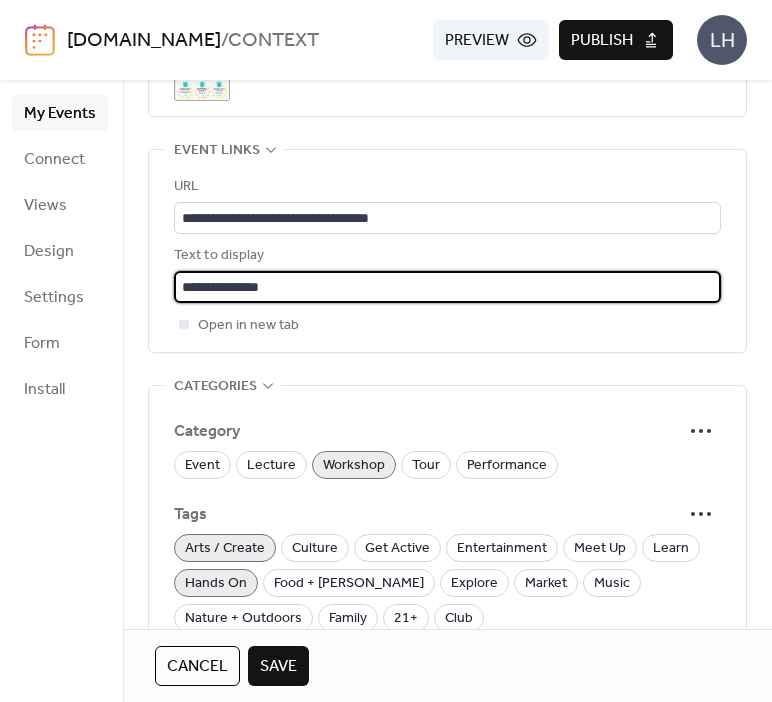 scroll, scrollTop: 1179, scrollLeft: 0, axis: vertical 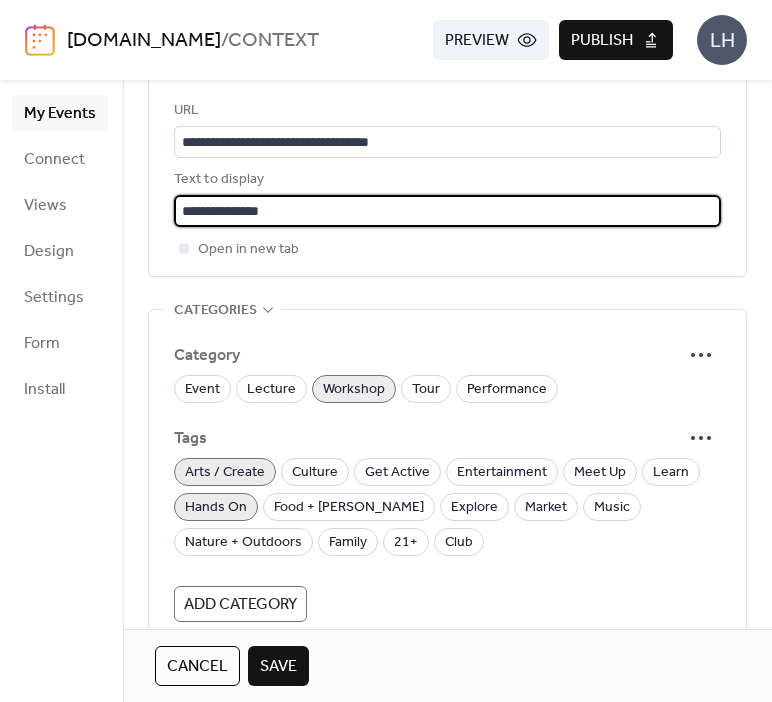 click on "Save" at bounding box center [278, 667] 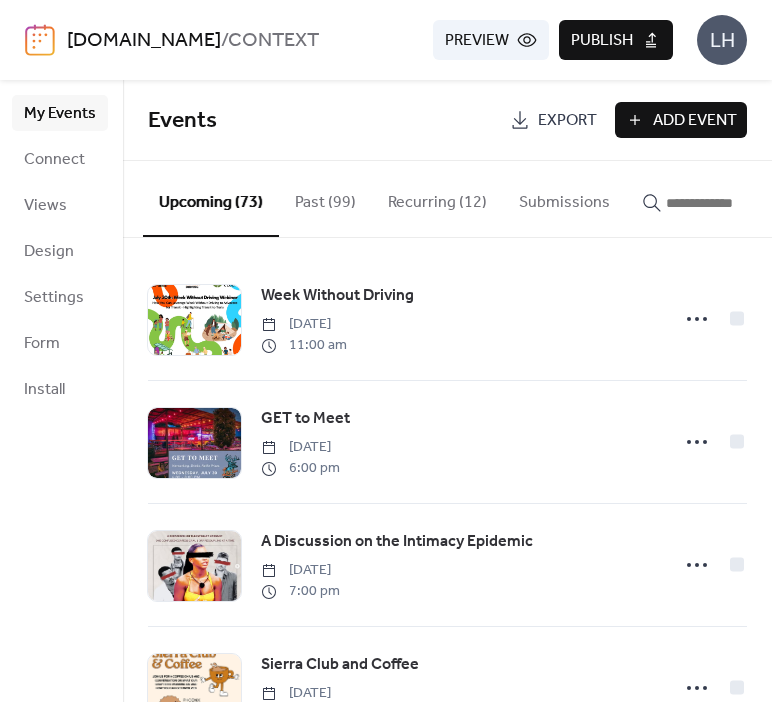 click on "Add Event" at bounding box center [695, 121] 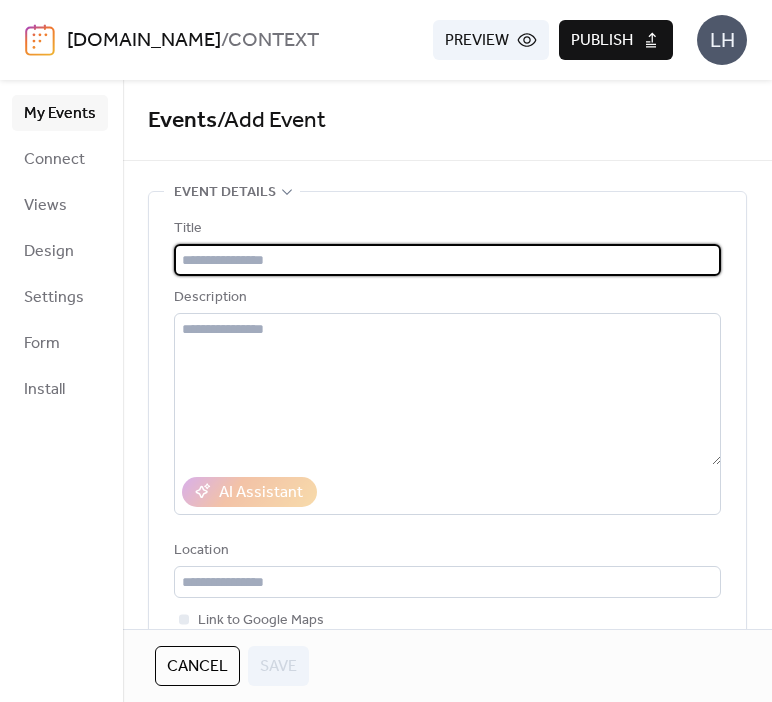 click on "Cancel" at bounding box center (197, 666) 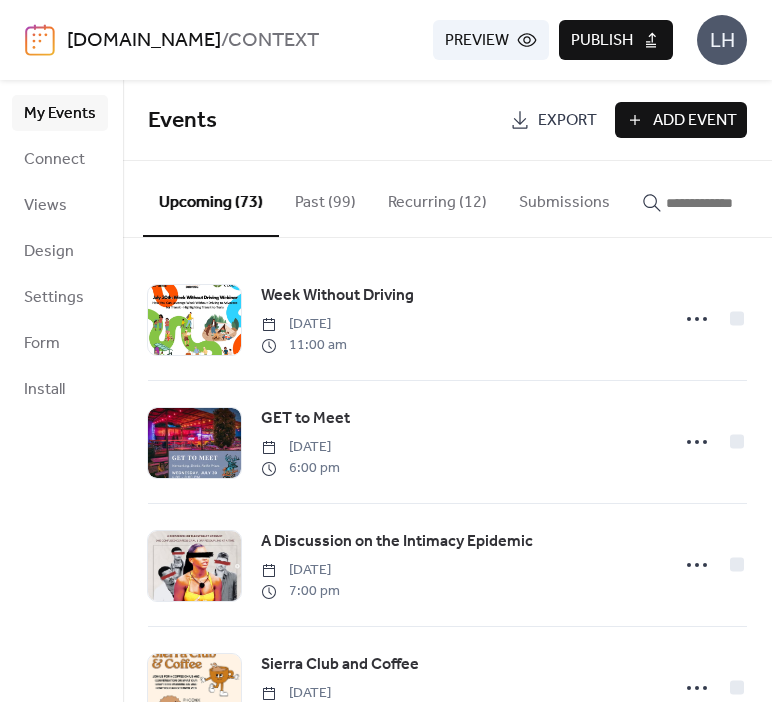 click at bounding box center [726, 203] 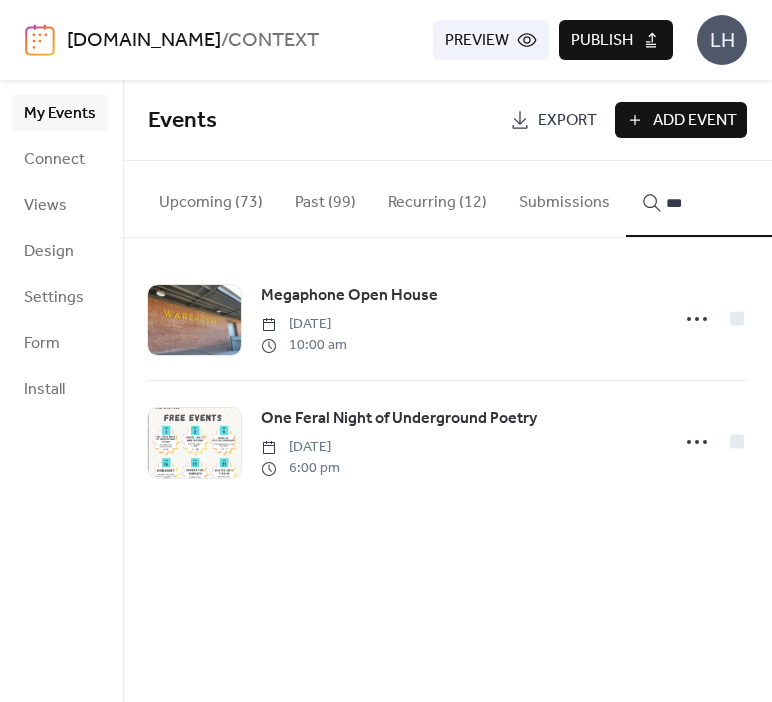 type on "***" 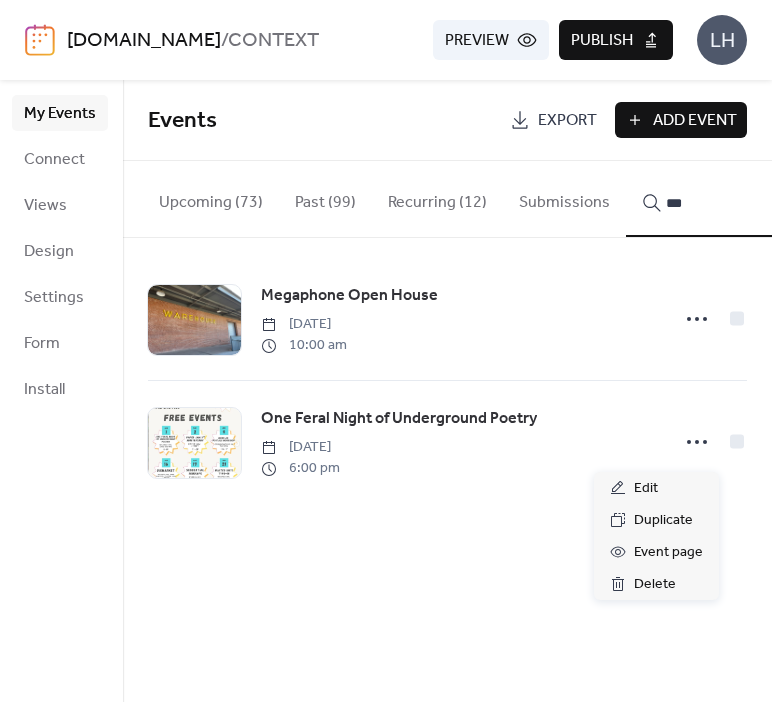 click 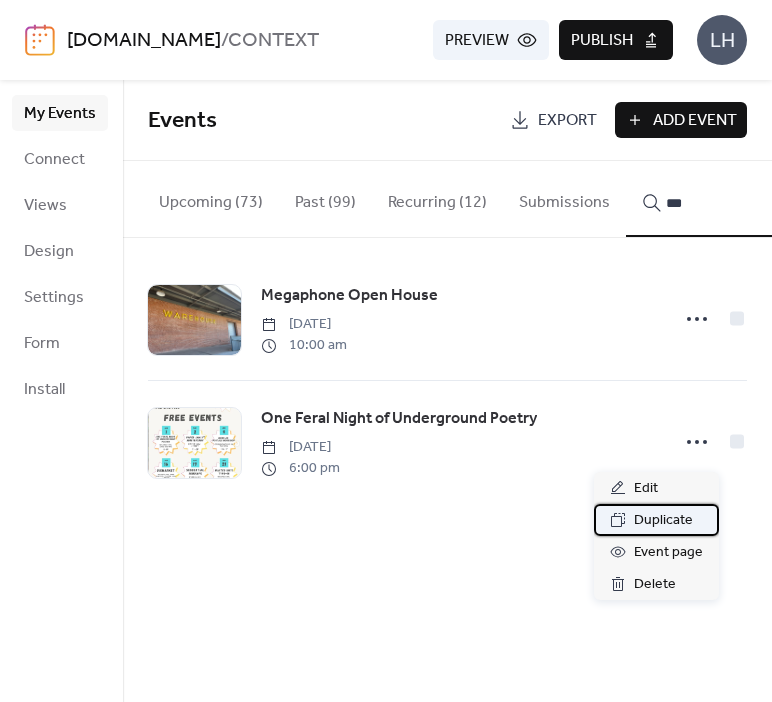 click on "Duplicate" at bounding box center [663, 521] 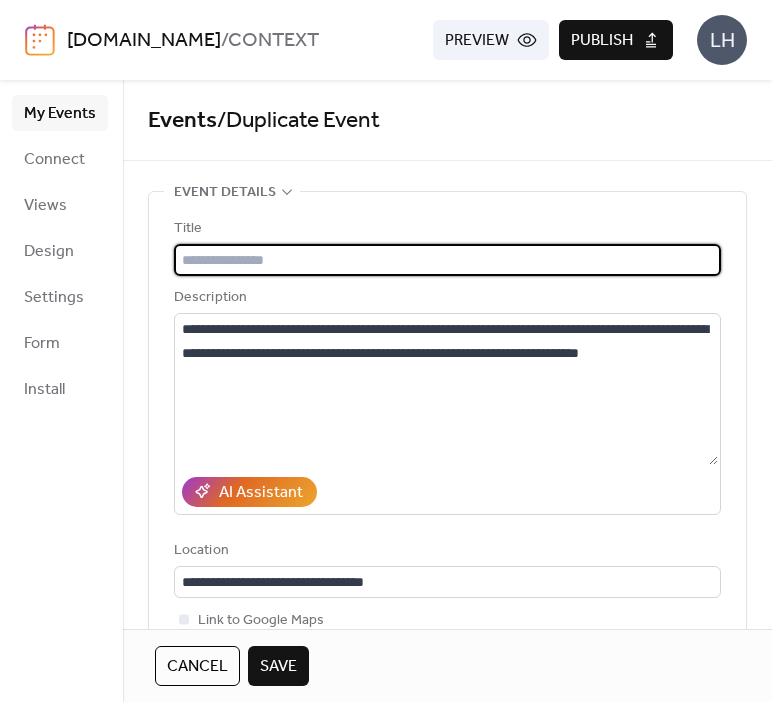 type 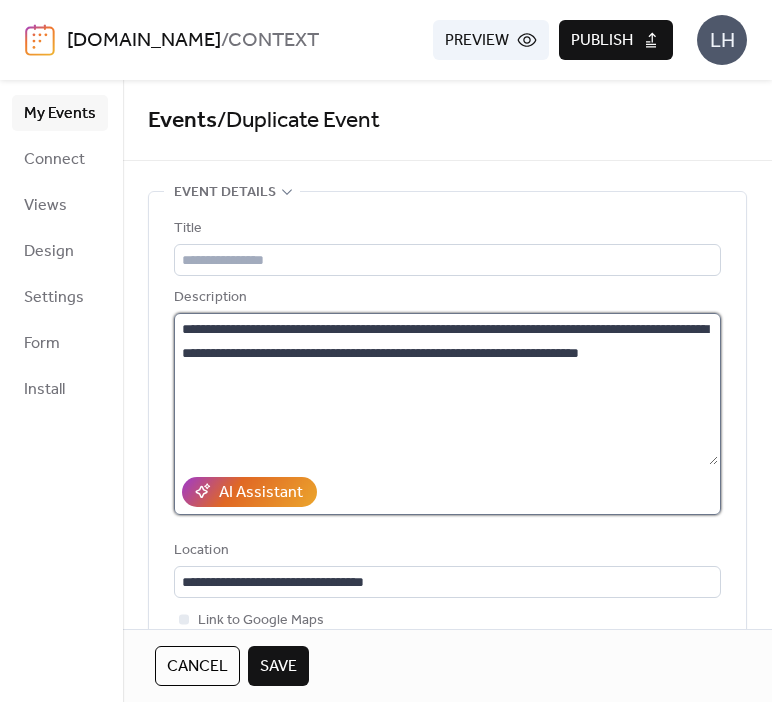 click on "**********" at bounding box center [446, 389] 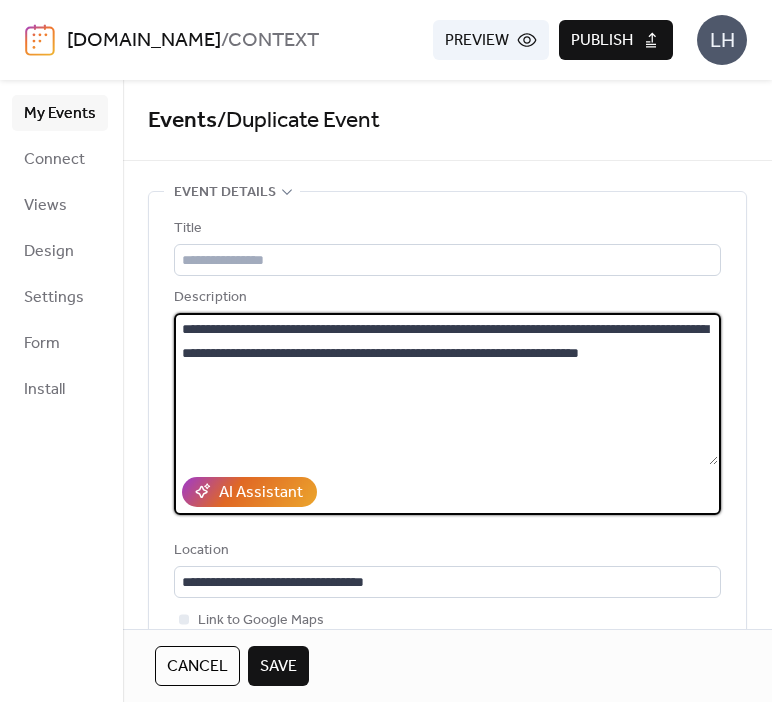 paste 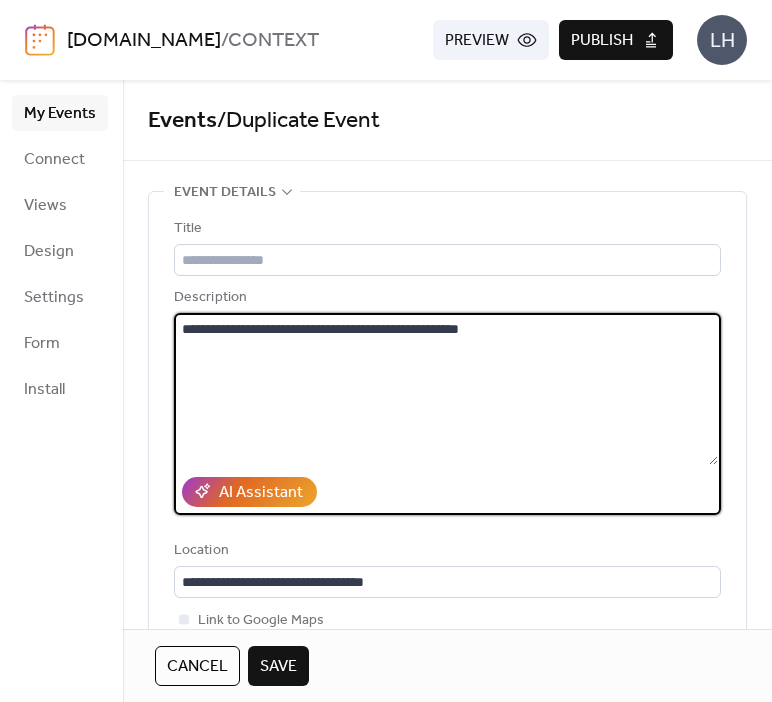 drag, startPoint x: 292, startPoint y: 331, endPoint x: 374, endPoint y: 333, distance: 82.02438 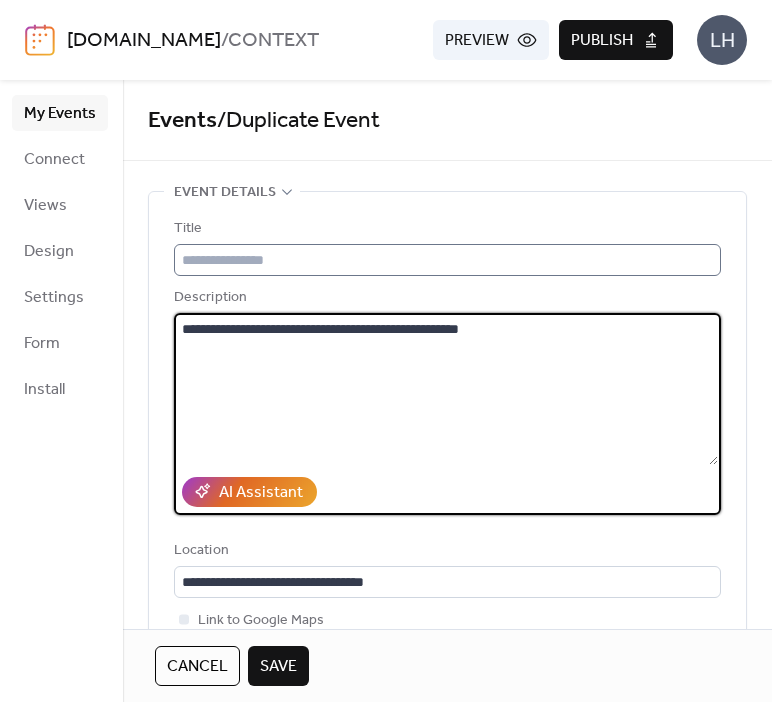 type on "**********" 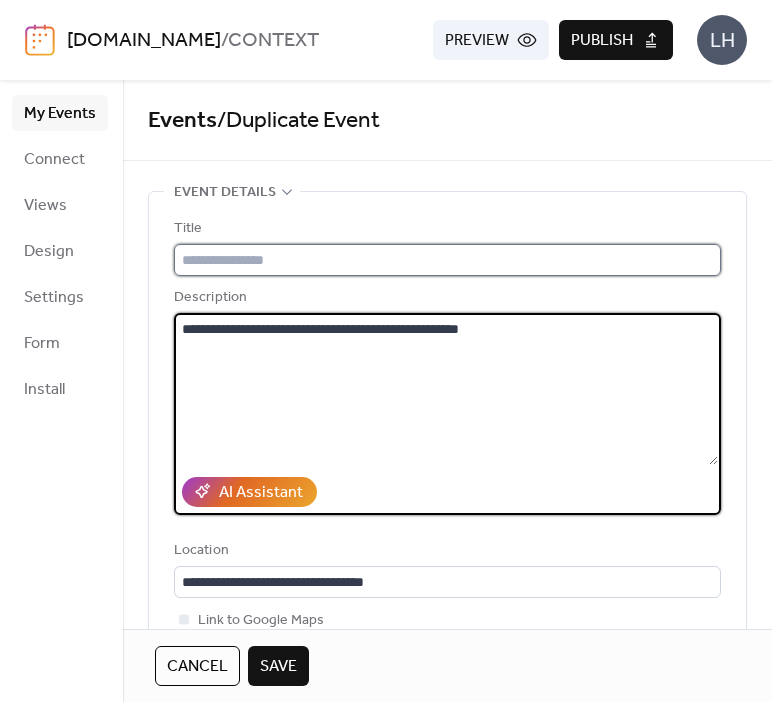 click at bounding box center (447, 260) 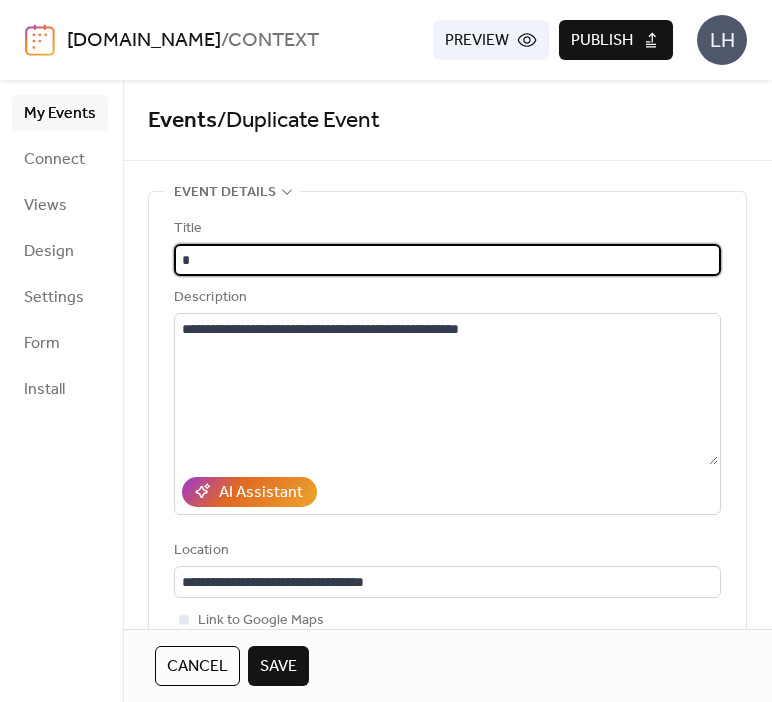paste on "**********" 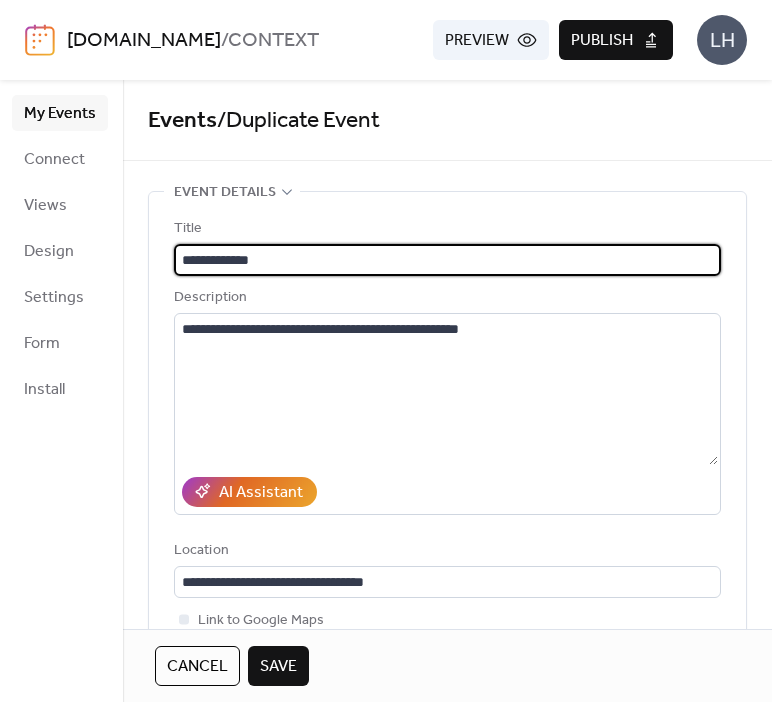 type on "**********" 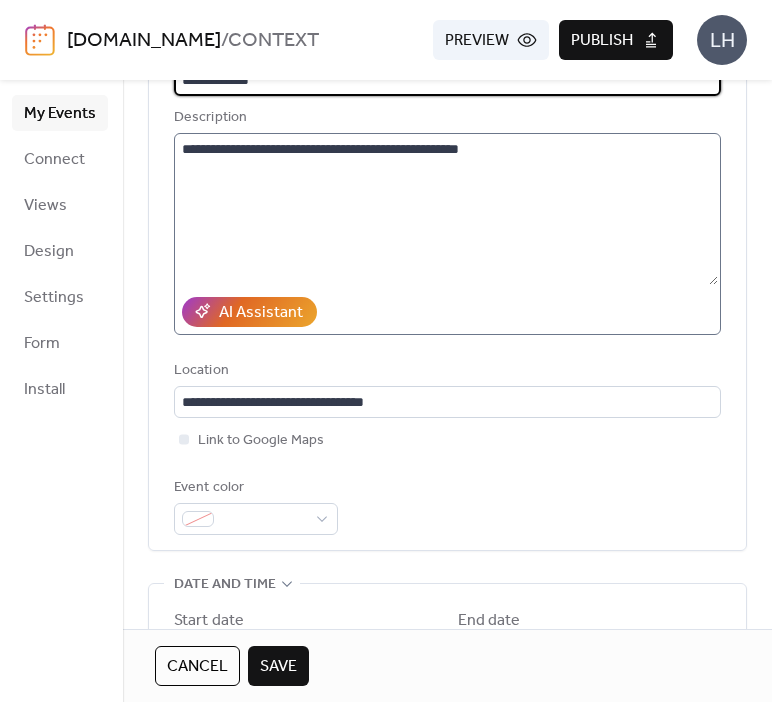 scroll, scrollTop: 184, scrollLeft: 0, axis: vertical 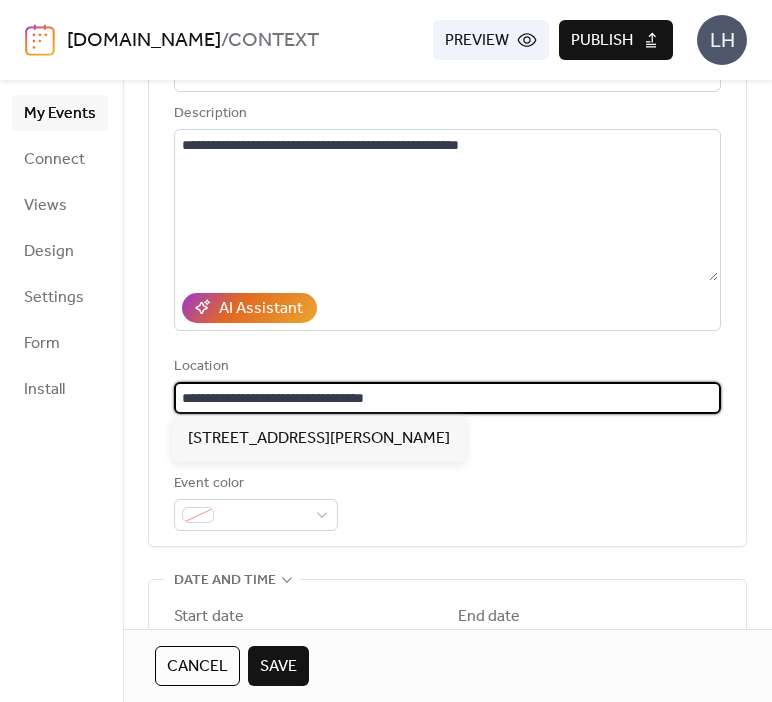 click on "**********" at bounding box center [447, 398] 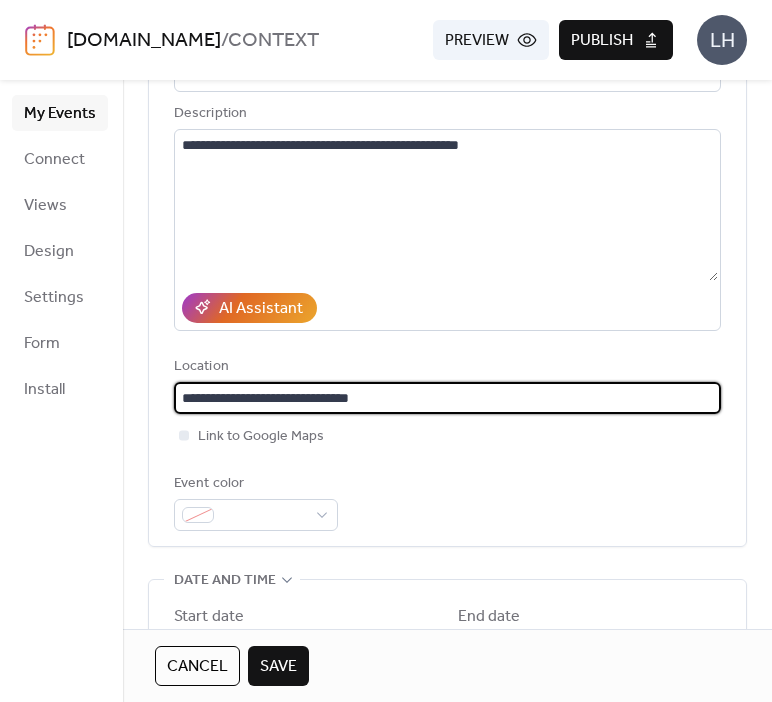 type on "**********" 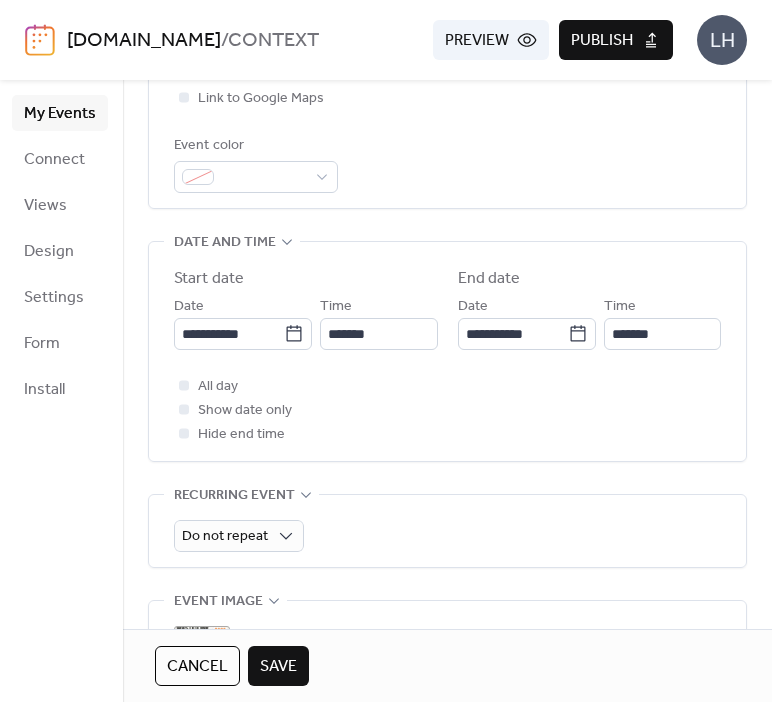 scroll, scrollTop: 556, scrollLeft: 0, axis: vertical 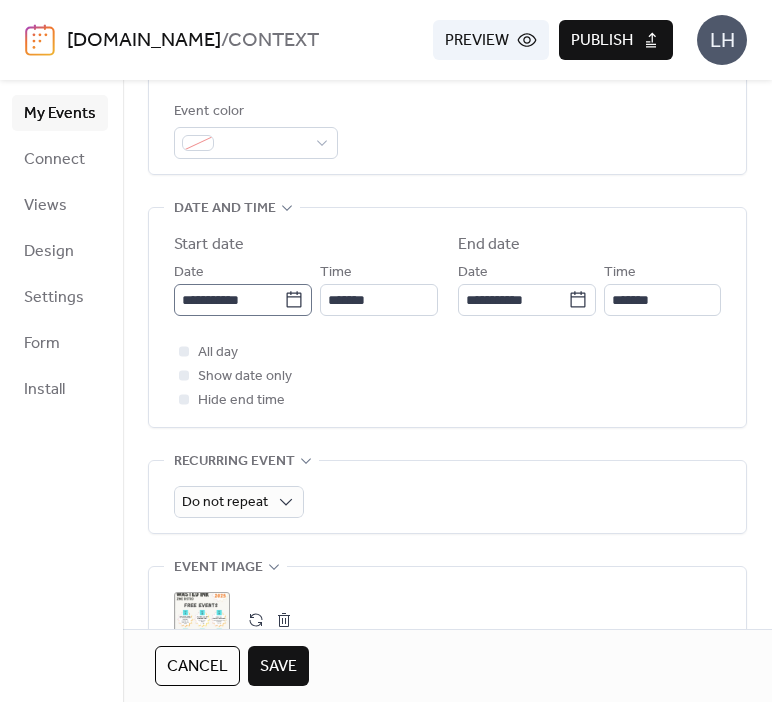click 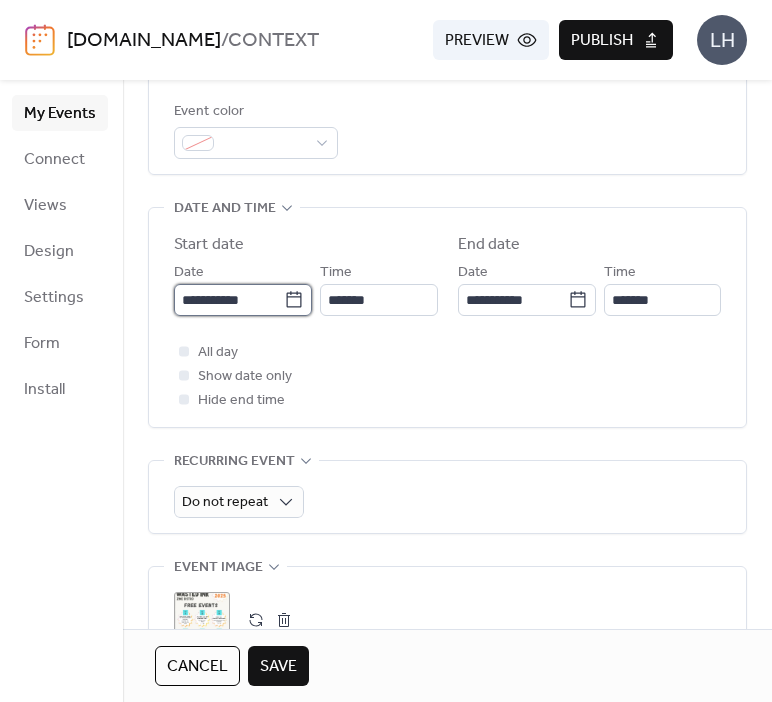 click on "**********" at bounding box center (229, 300) 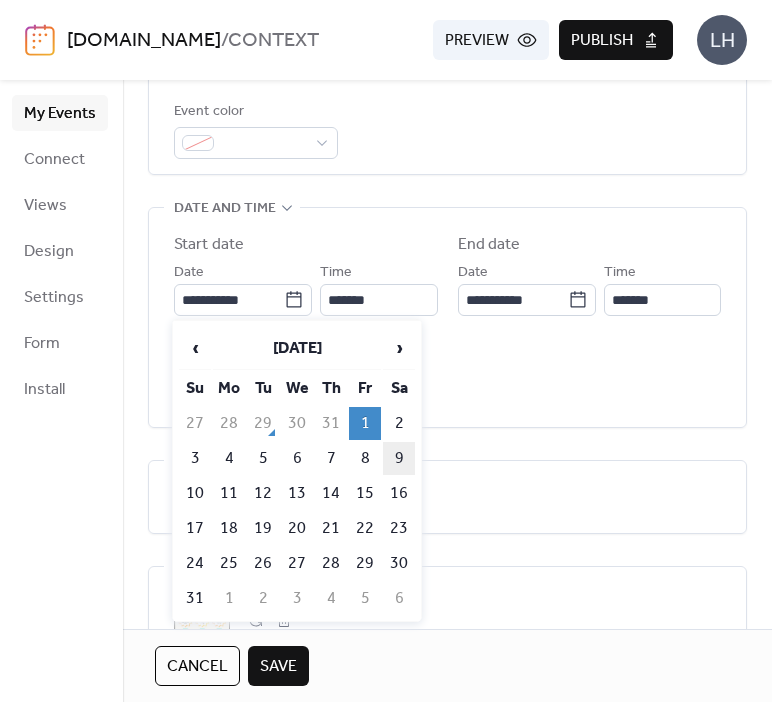 click on "9" at bounding box center [399, 458] 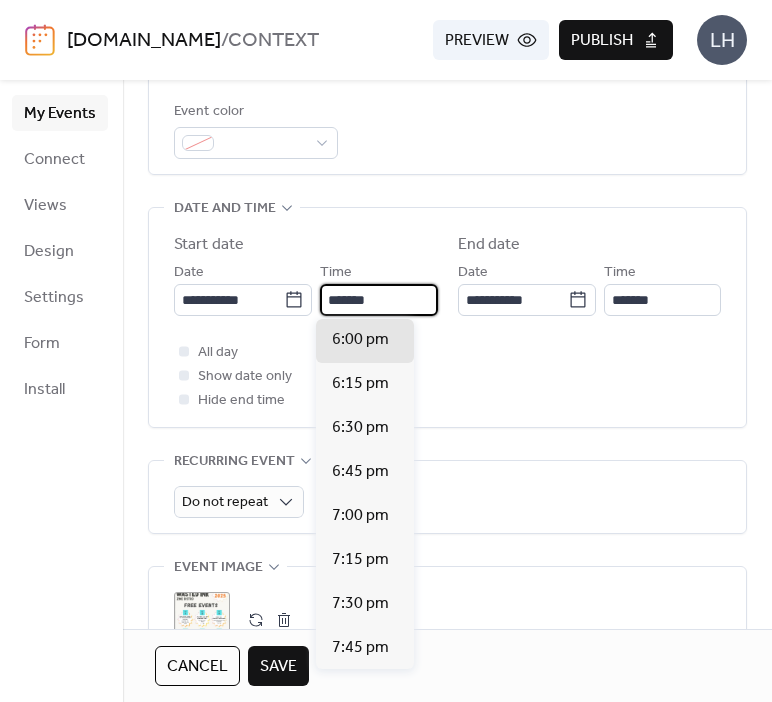 click on "*******" at bounding box center [378, 300] 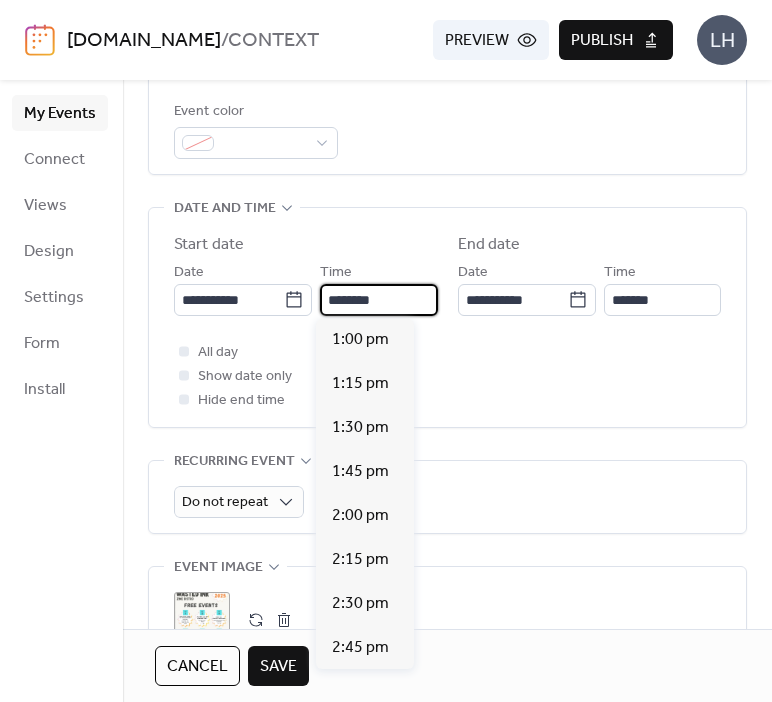 scroll, scrollTop: 3873, scrollLeft: 0, axis: vertical 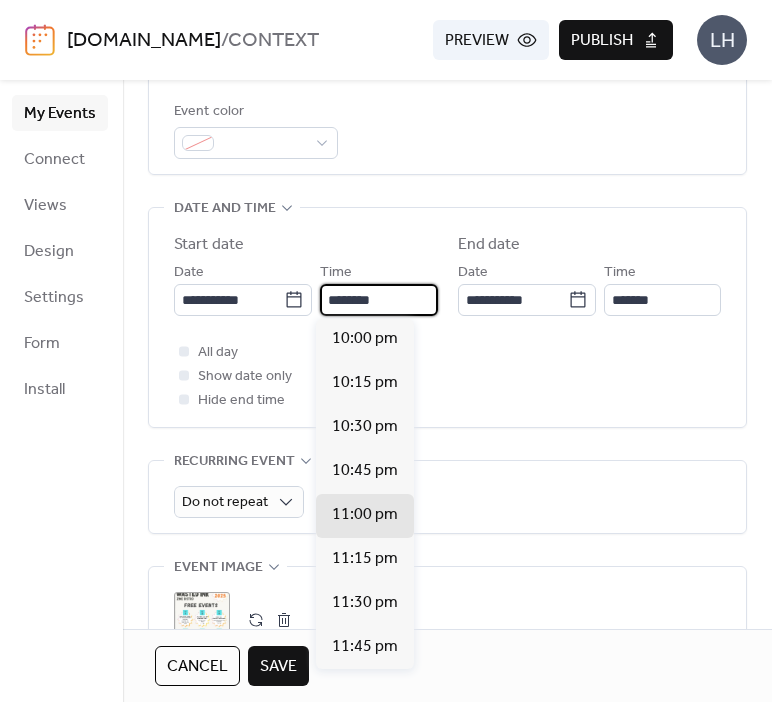 click on "********" at bounding box center (378, 300) 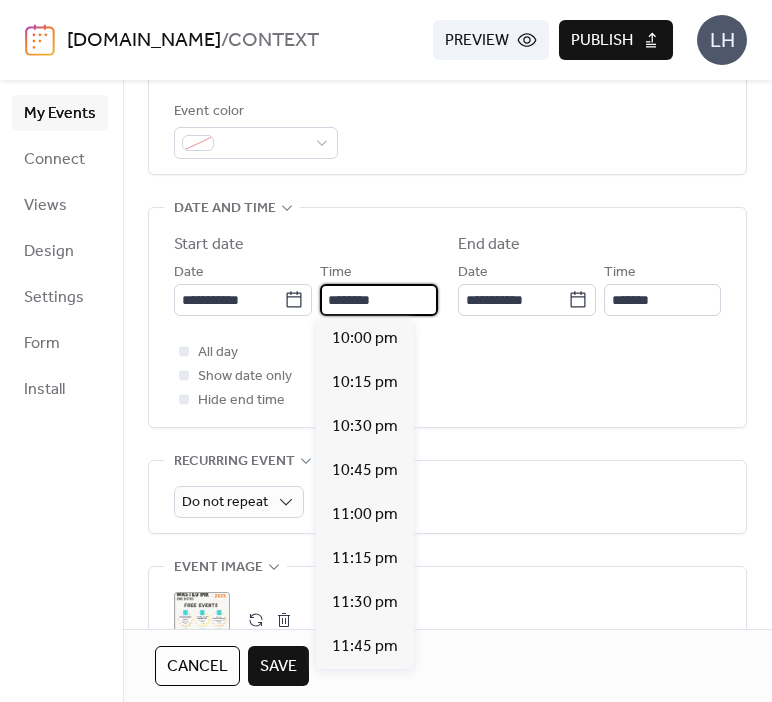 scroll, scrollTop: 1936, scrollLeft: 0, axis: vertical 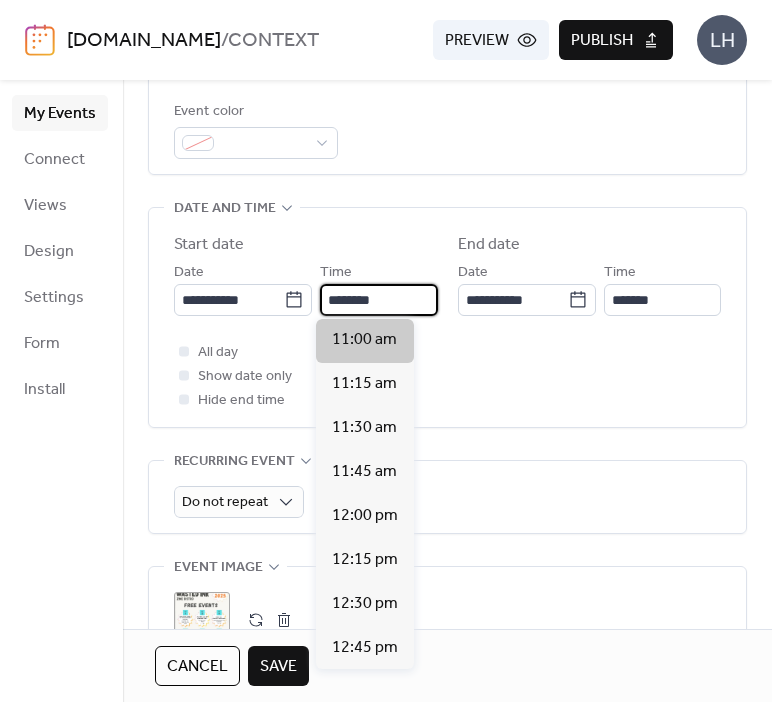 type on "********" 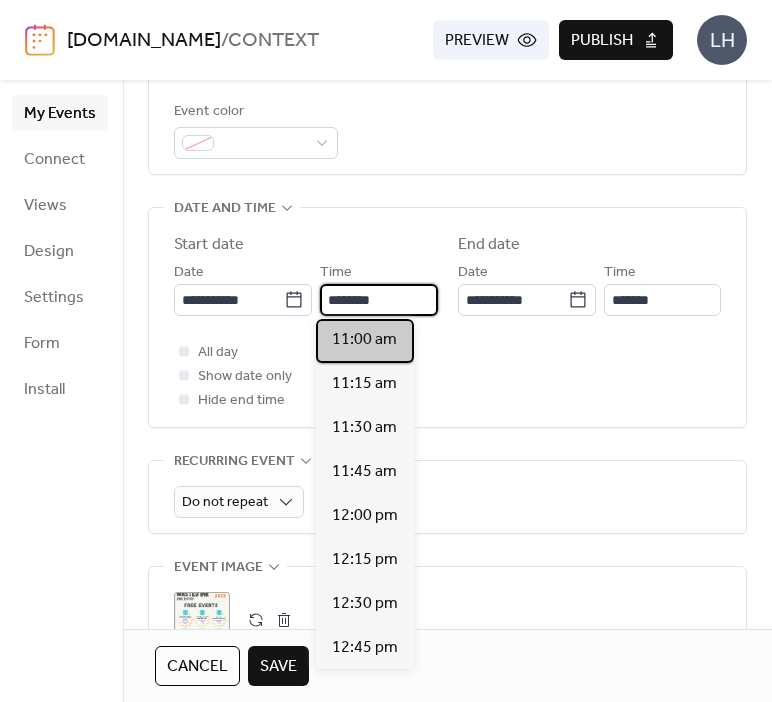 click on "11:00 am" at bounding box center [364, 340] 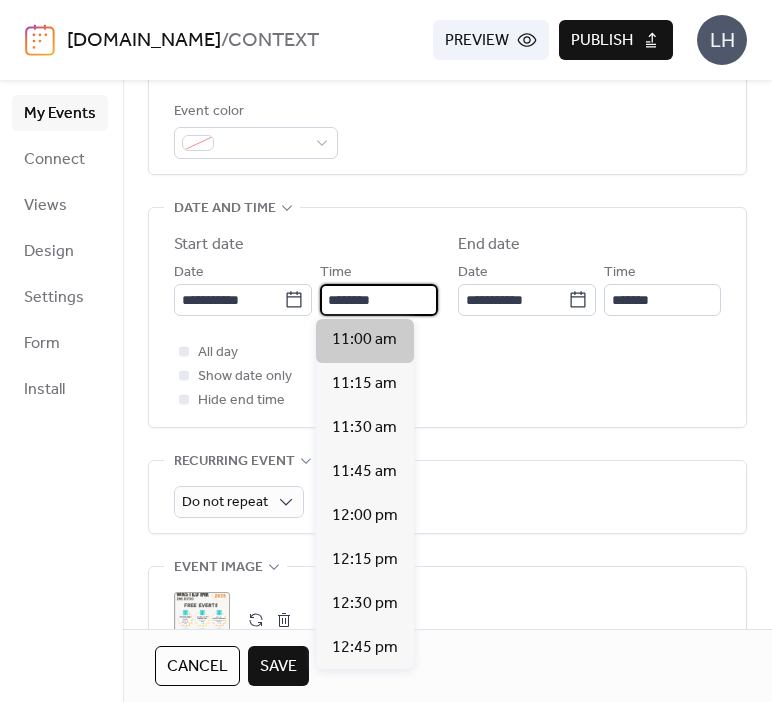 type on "*******" 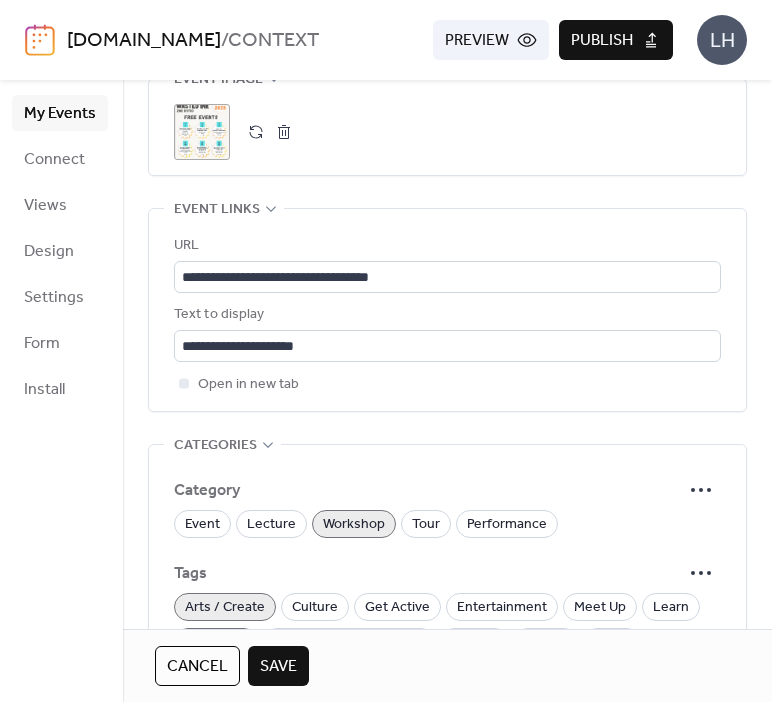scroll, scrollTop: 1048, scrollLeft: 0, axis: vertical 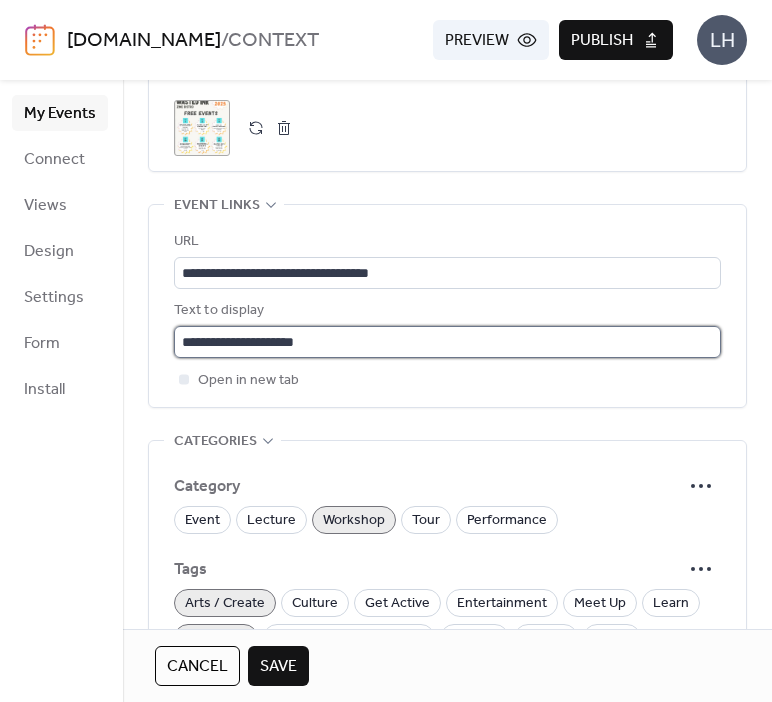 click on "**********" at bounding box center (447, 342) 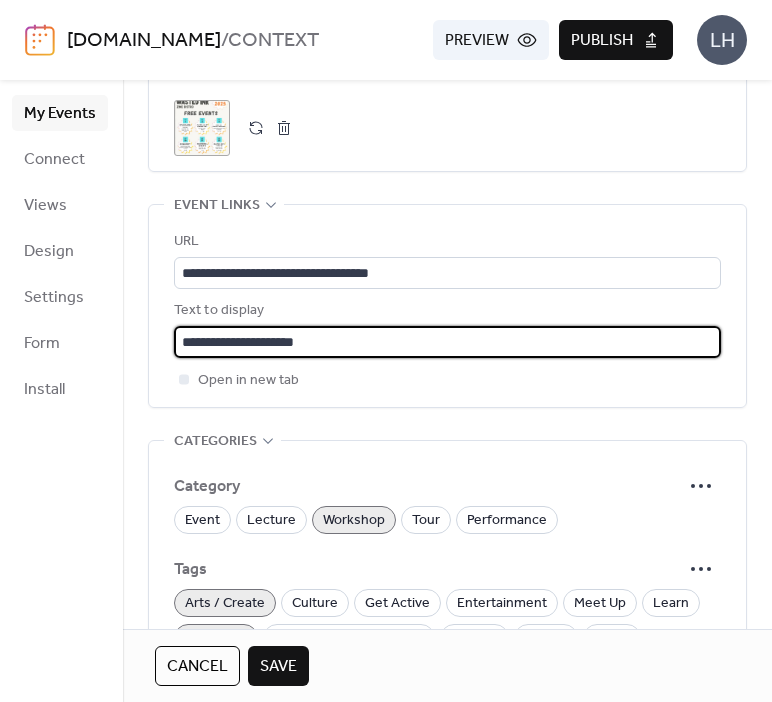 click on "**********" at bounding box center (447, 342) 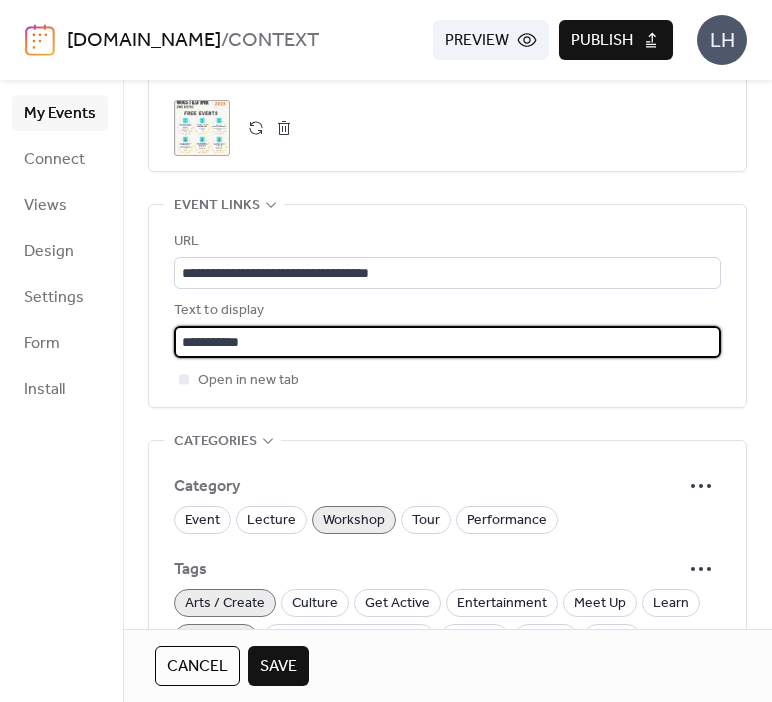 type on "**********" 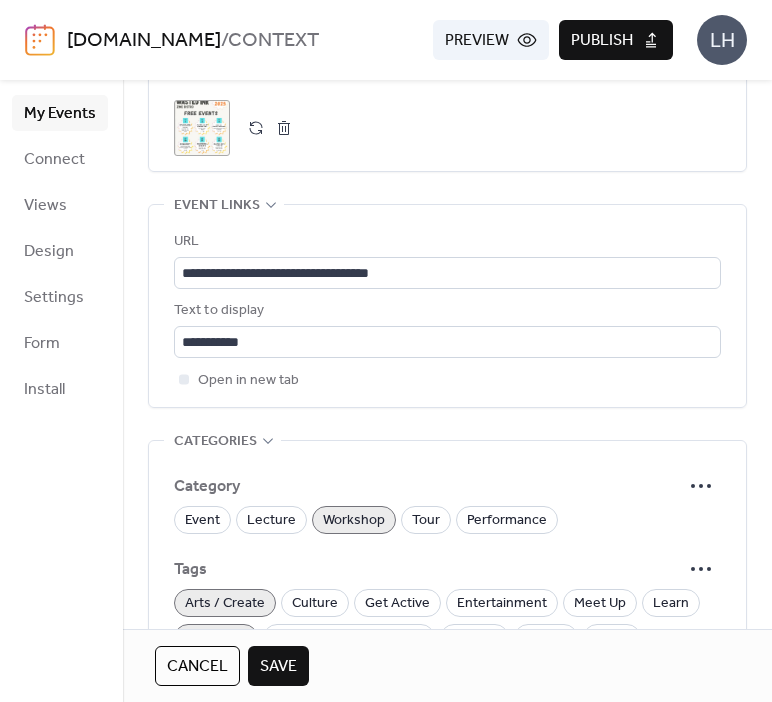 click on "**********" at bounding box center [447, 306] 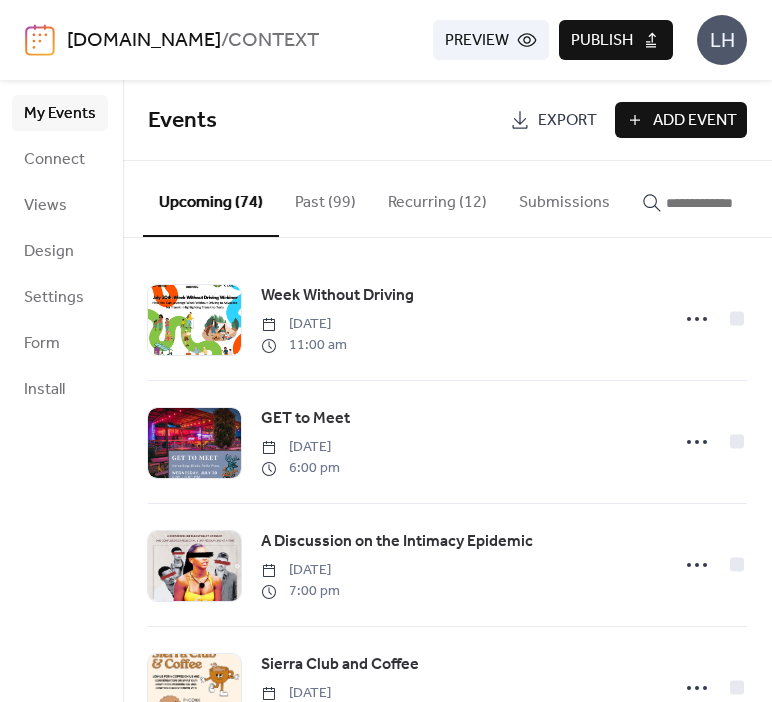 click at bounding box center (726, 203) 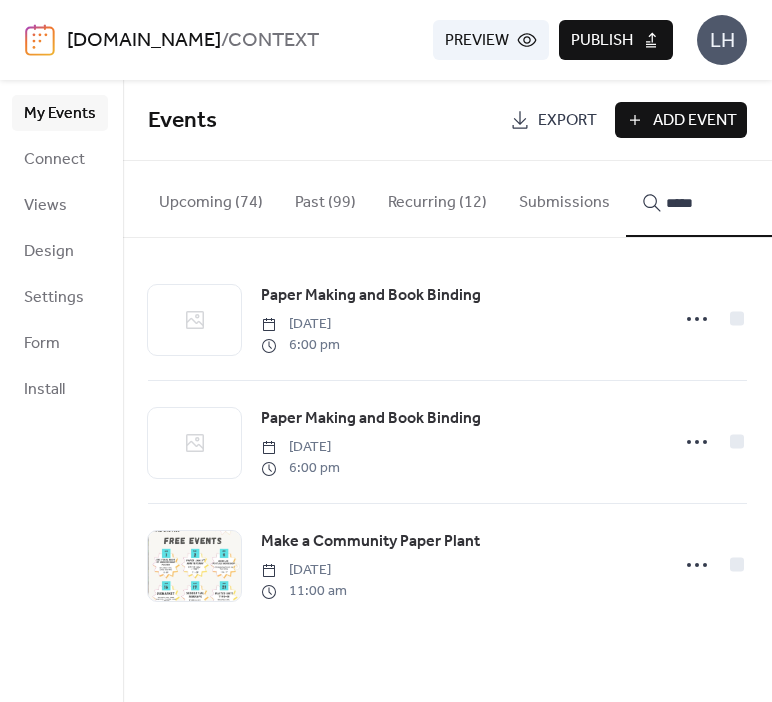 type on "*****" 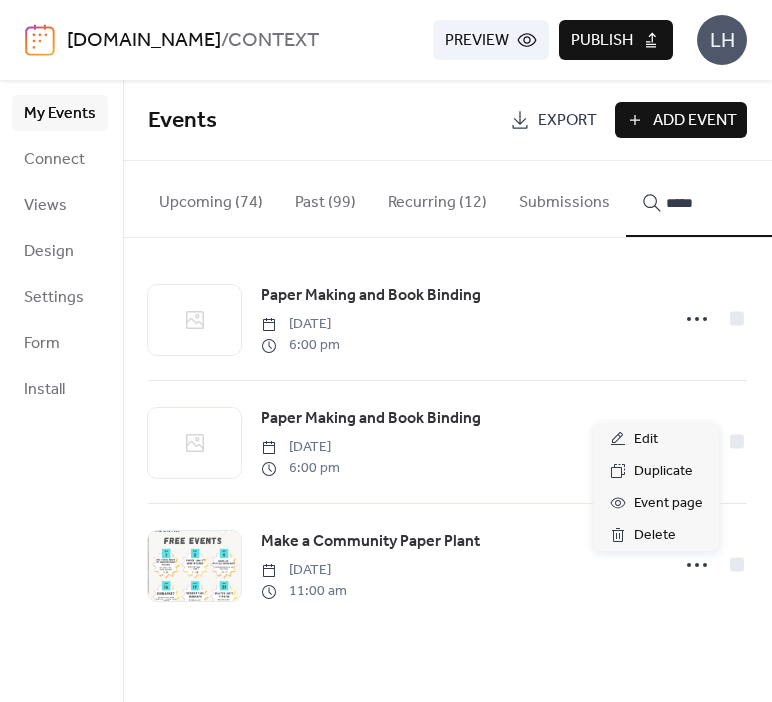 click 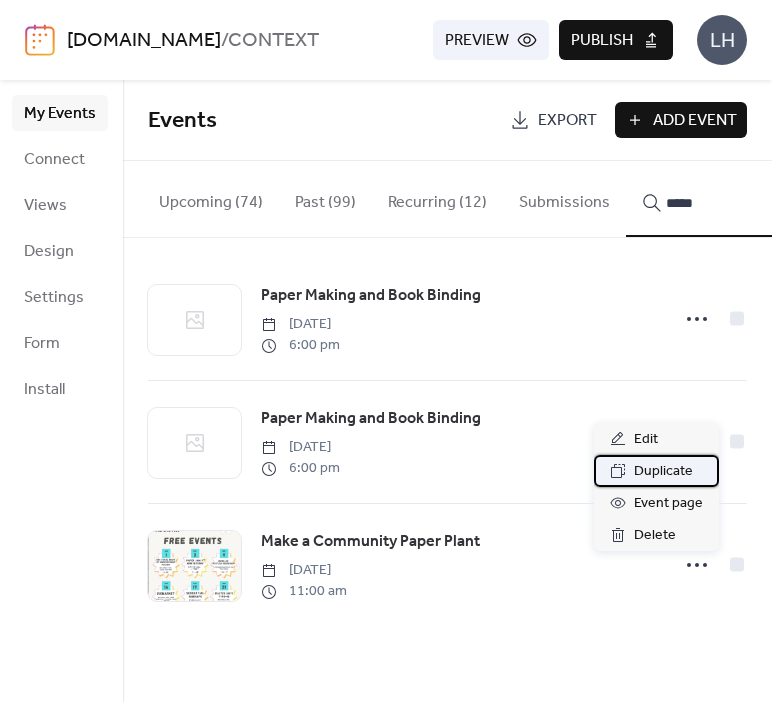 click on "Duplicate" at bounding box center [663, 472] 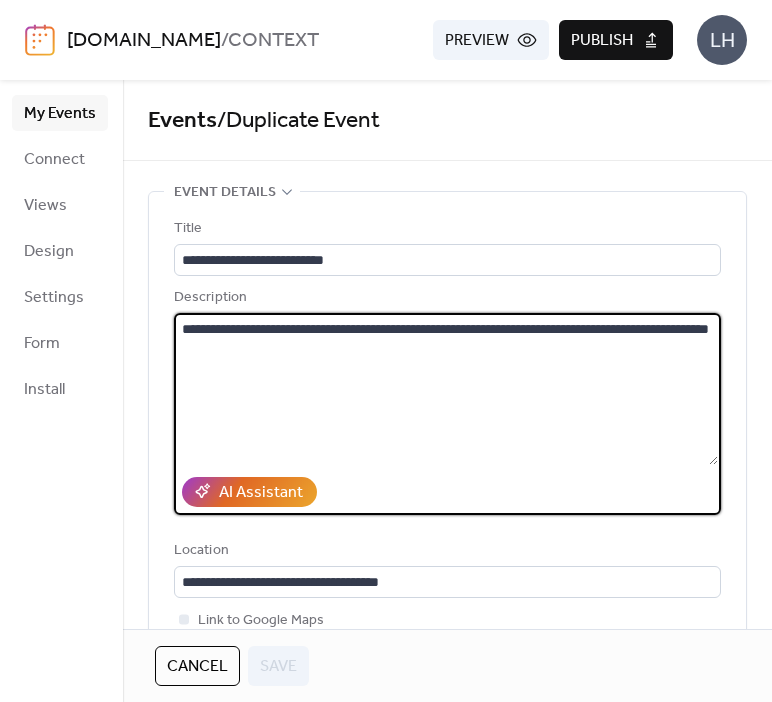 click on "**********" at bounding box center [446, 389] 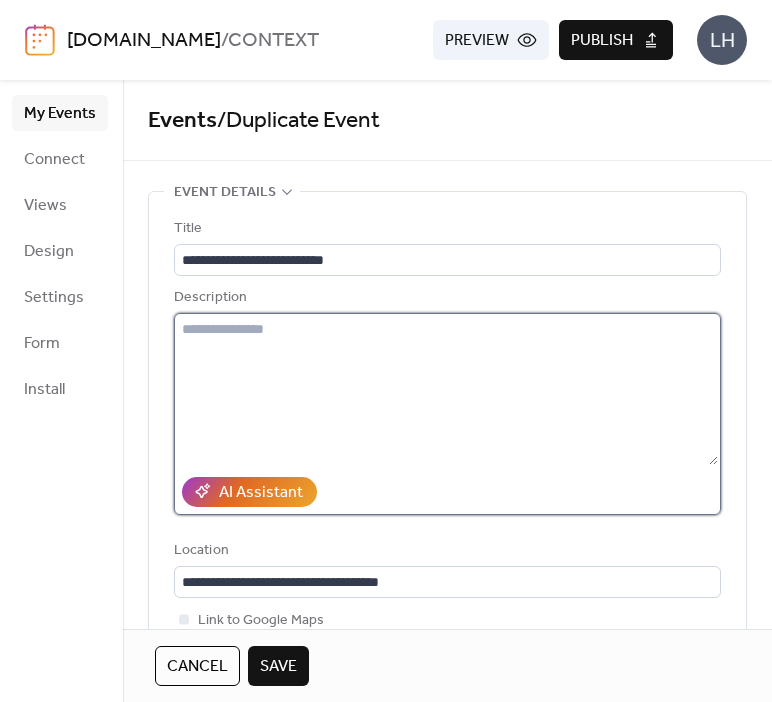 click at bounding box center (446, 389) 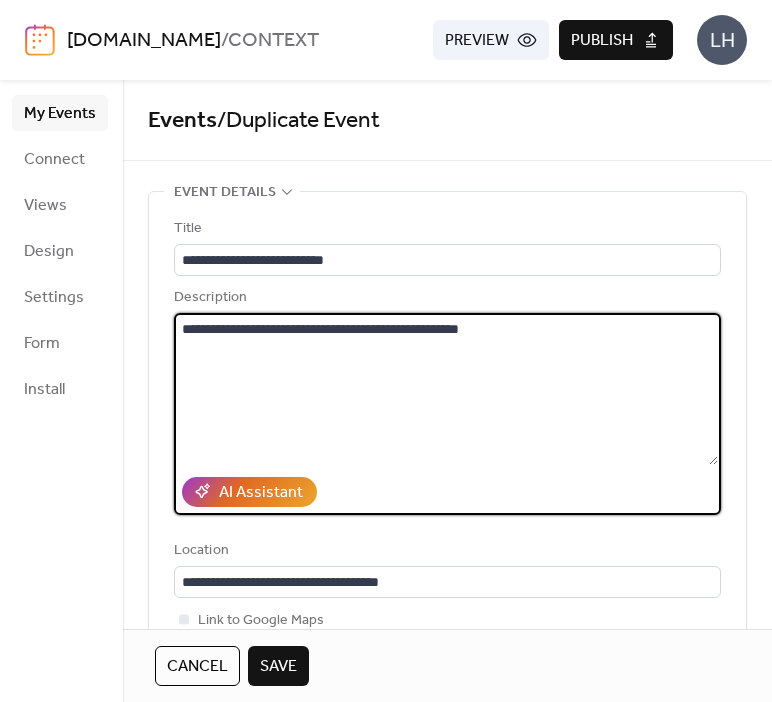 type on "**********" 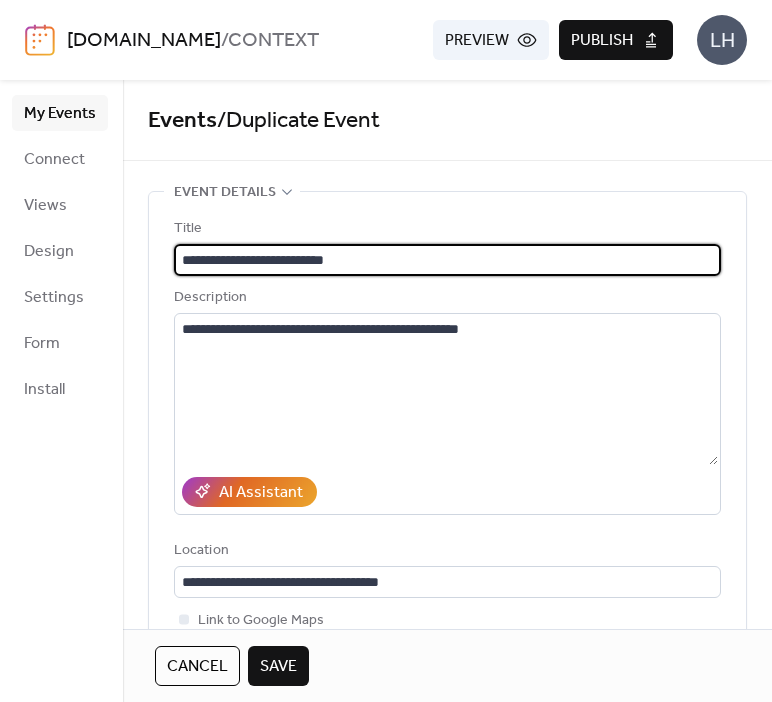 click on "**********" at bounding box center (447, 466) 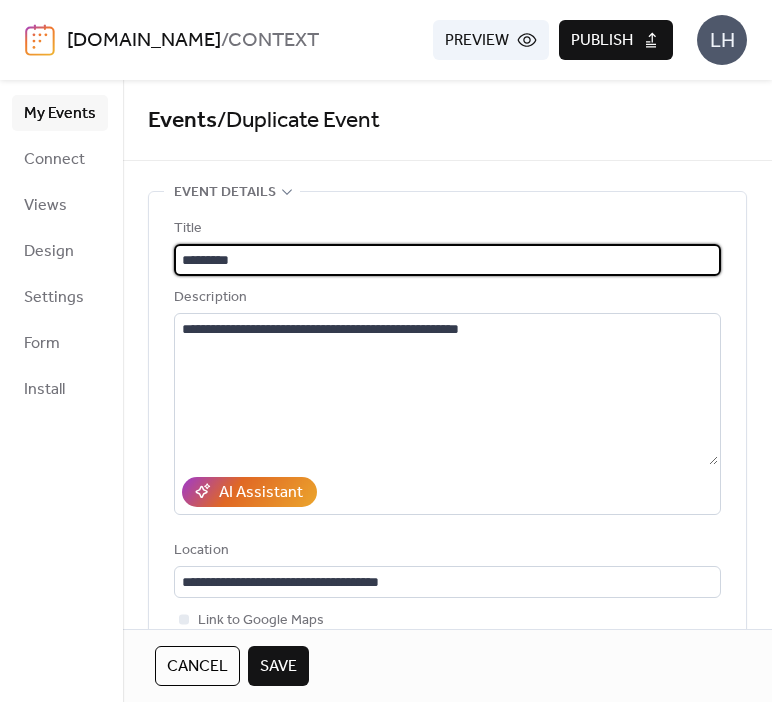 type on "*********" 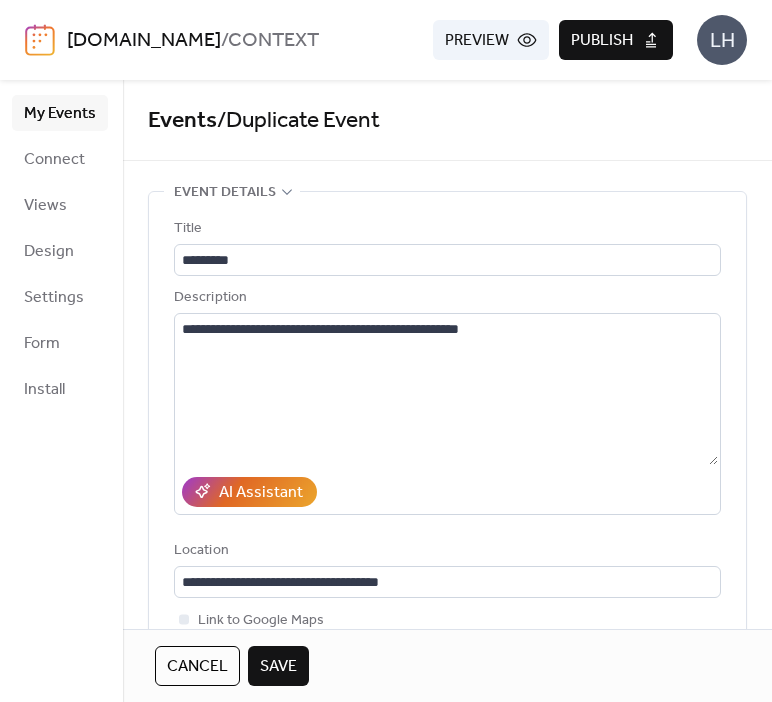 click on "Description" at bounding box center (445, 298) 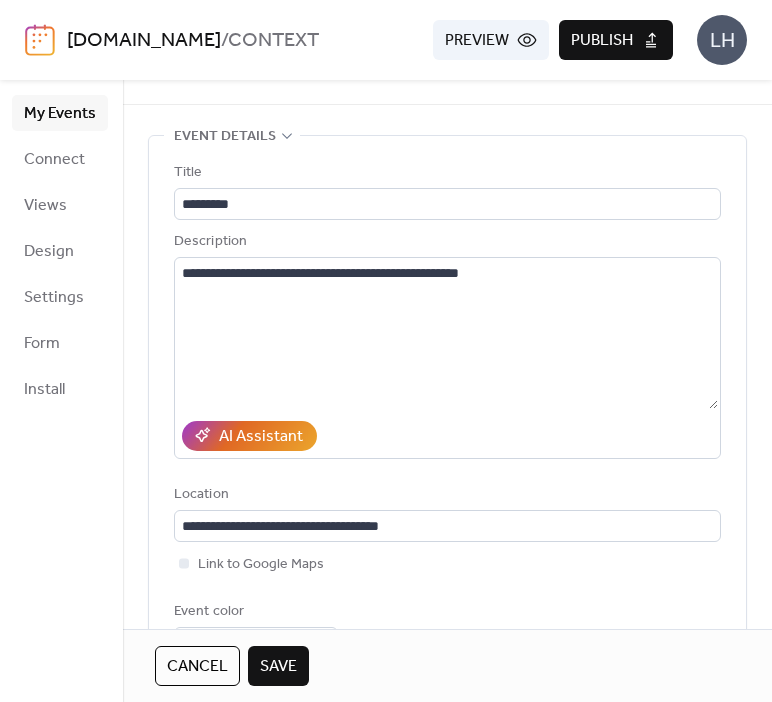 scroll, scrollTop: 56, scrollLeft: 0, axis: vertical 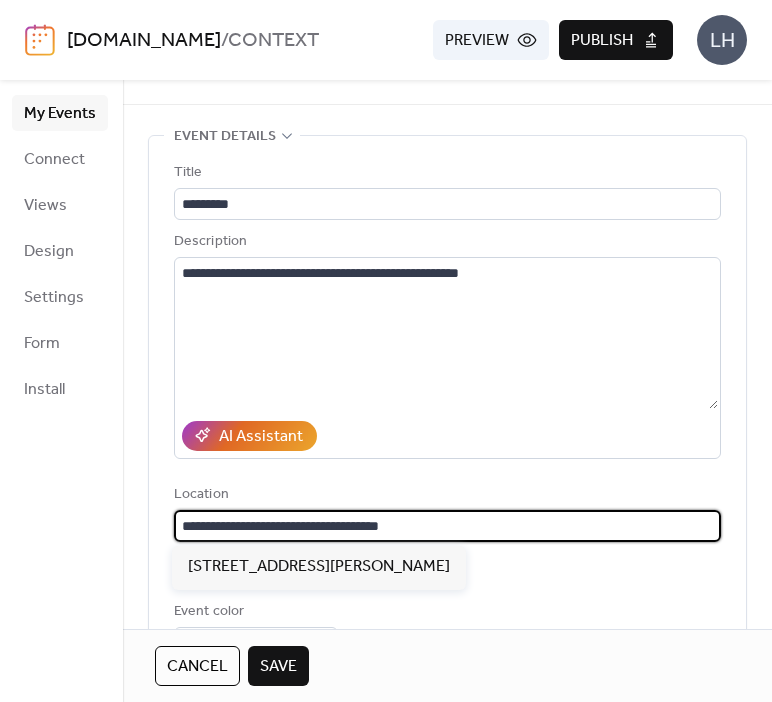 click on "**********" at bounding box center [447, 526] 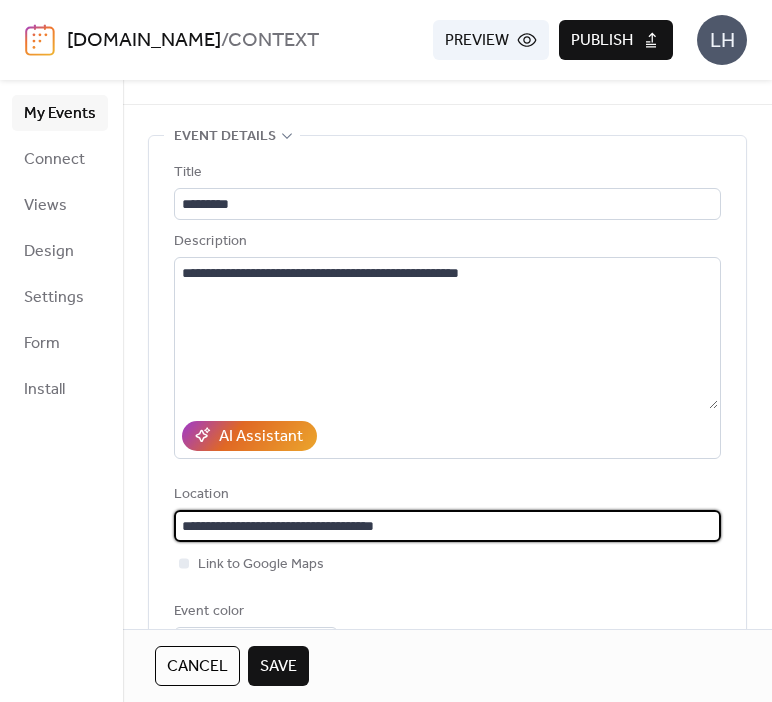 type on "**********" 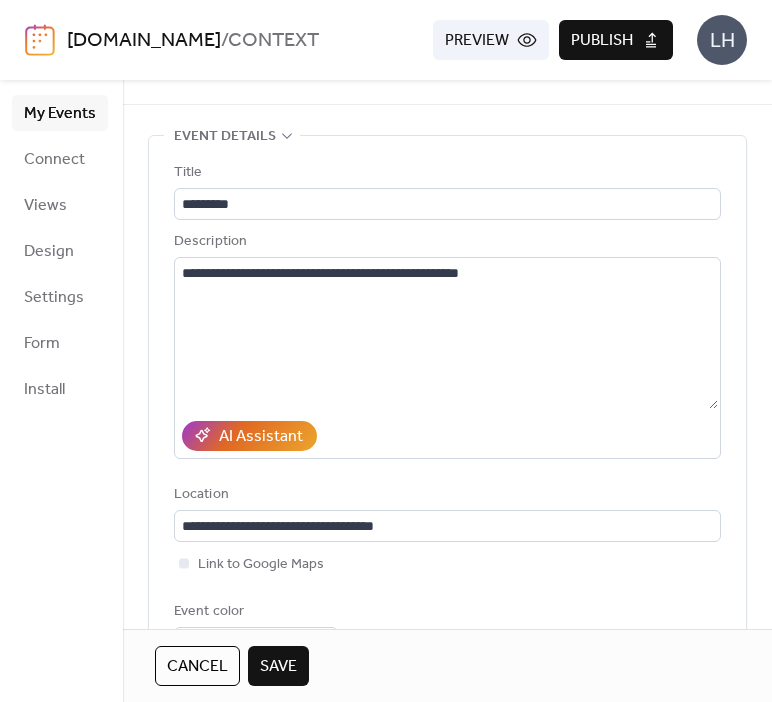 click on "Location" at bounding box center (445, 495) 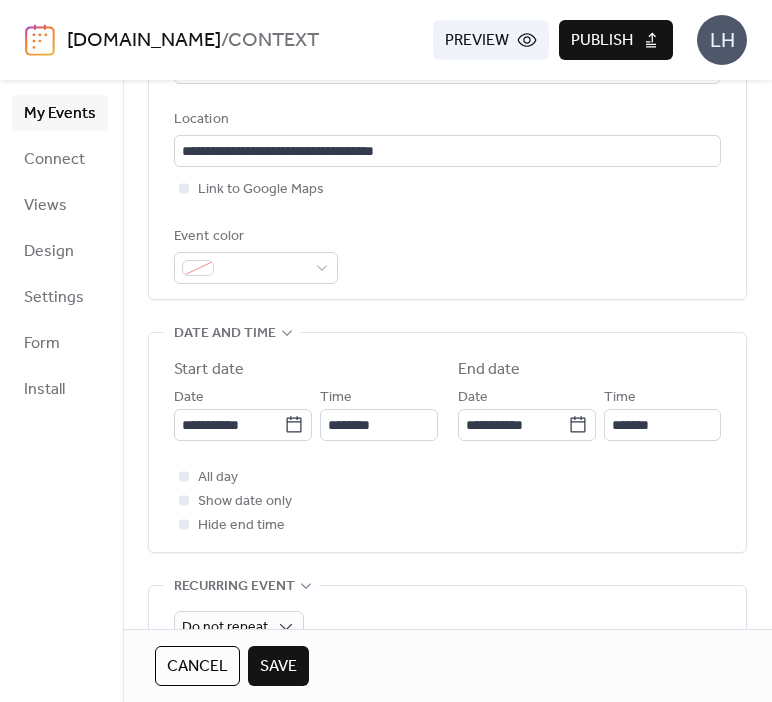 scroll, scrollTop: 467, scrollLeft: 0, axis: vertical 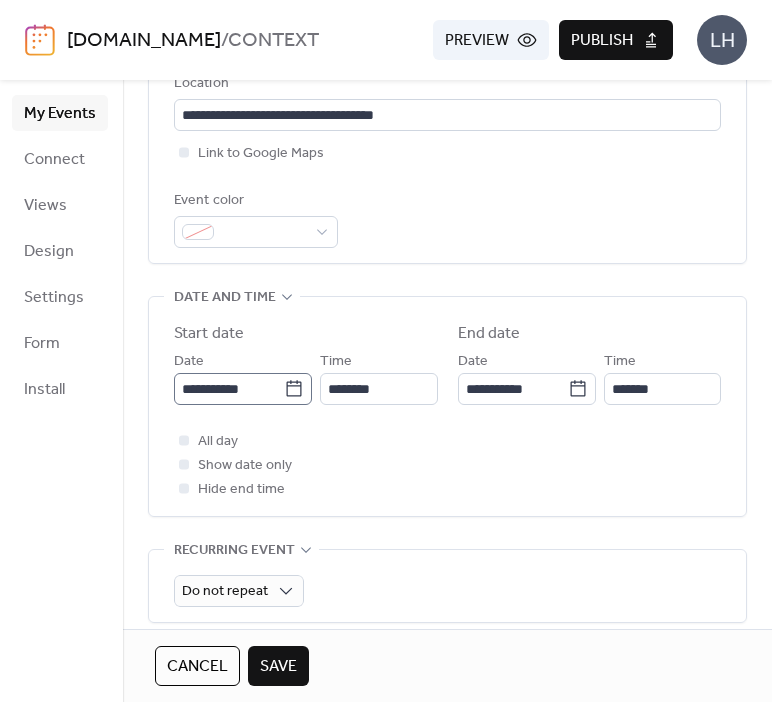 type 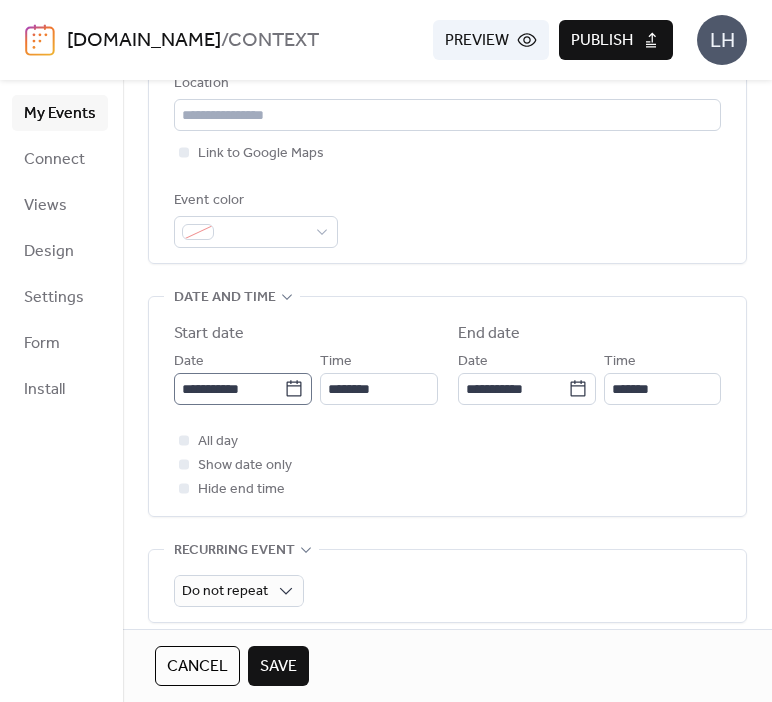 click 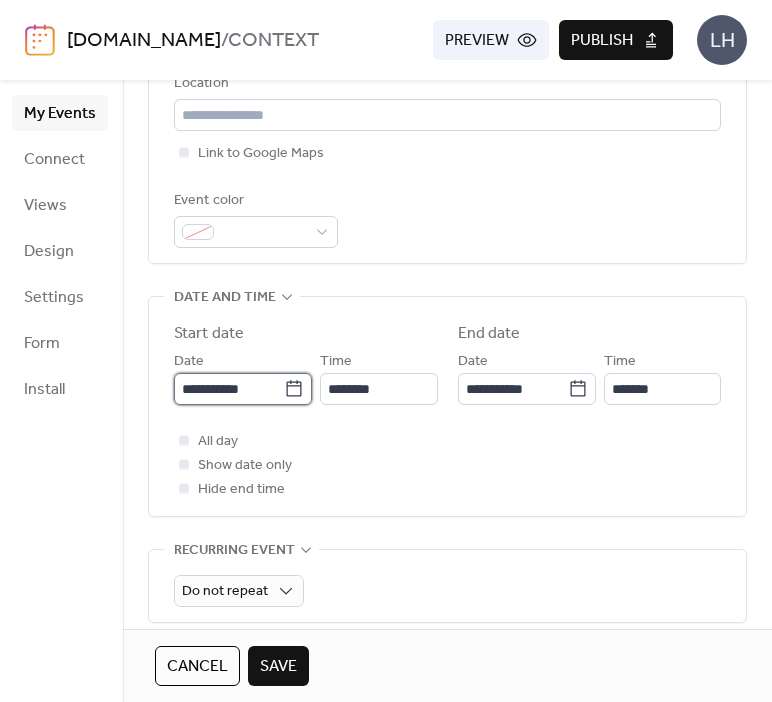 click on "**********" at bounding box center [229, 389] 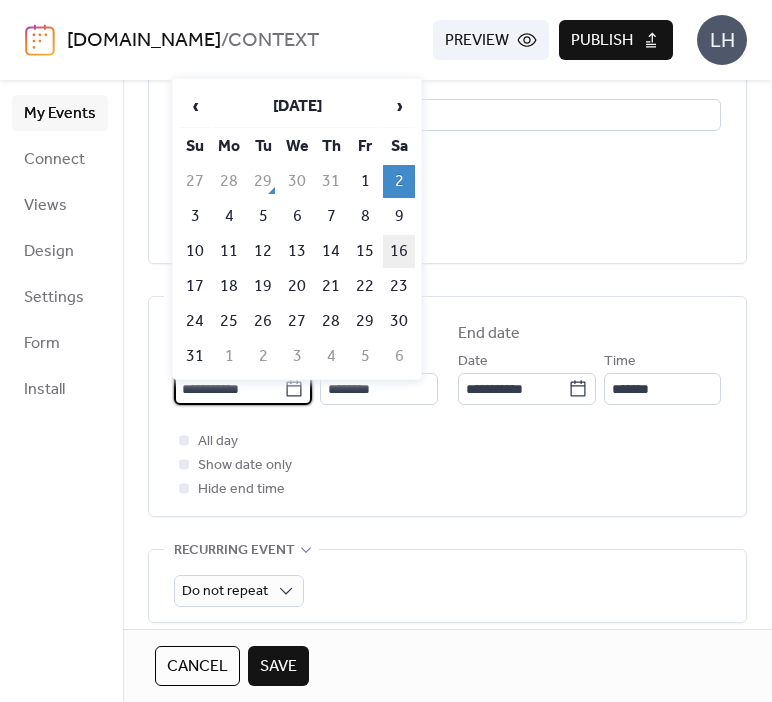 click on "16" at bounding box center (399, 251) 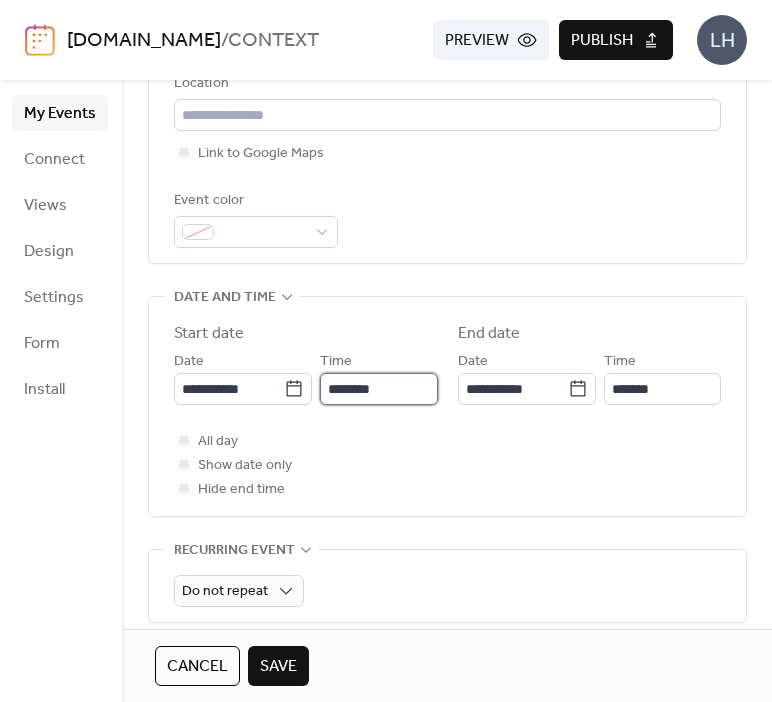click on "********" at bounding box center (378, 389) 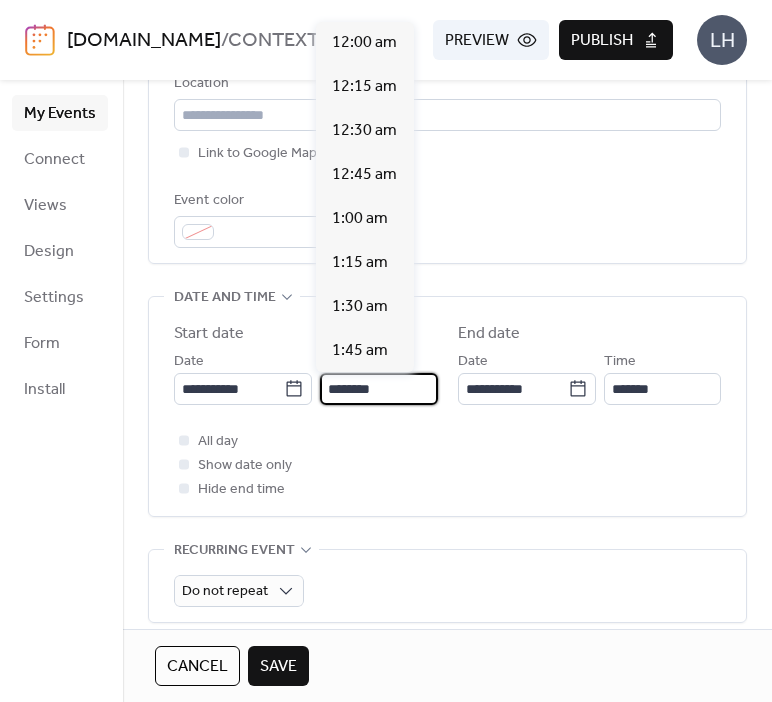 click on "********" at bounding box center [378, 389] 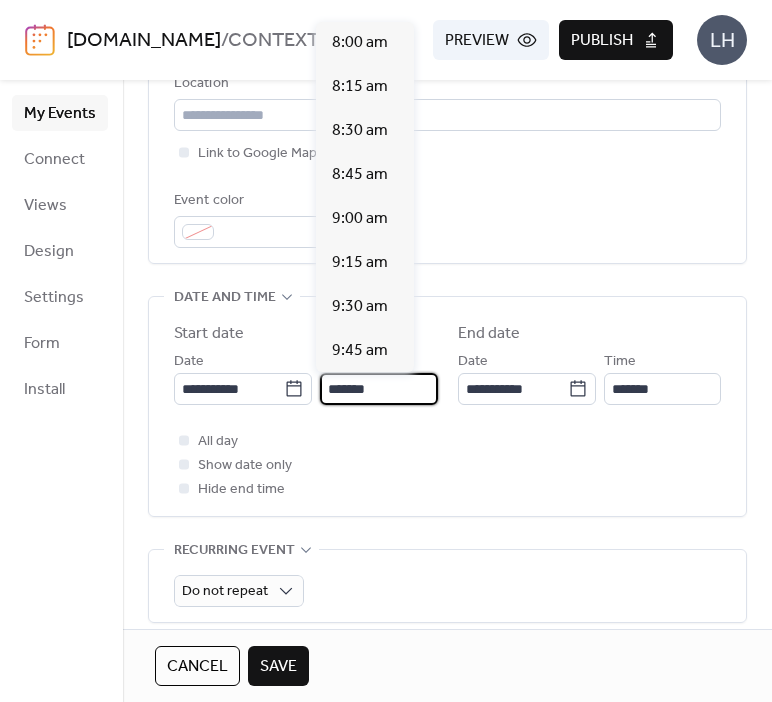 scroll, scrollTop: 1056, scrollLeft: 0, axis: vertical 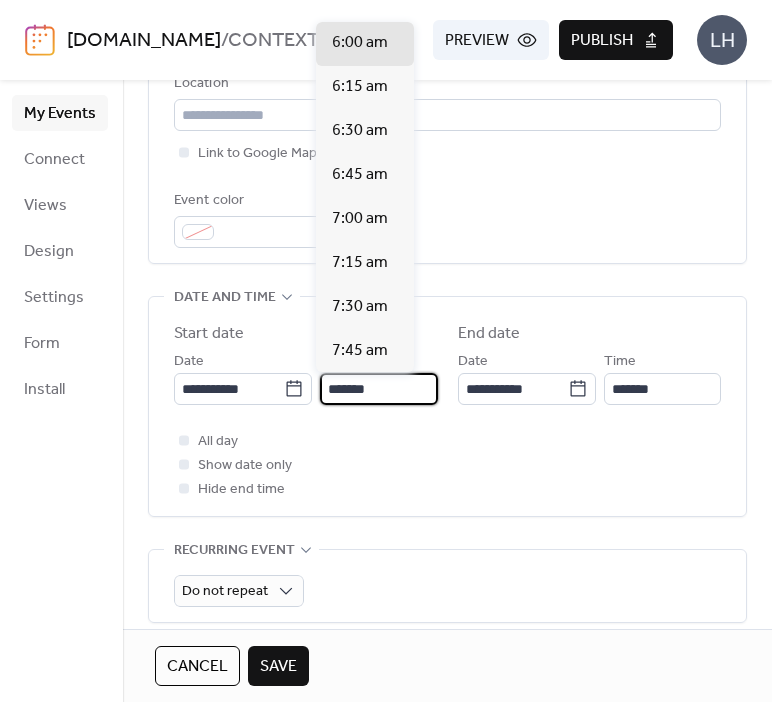 click on "*******" at bounding box center (378, 389) 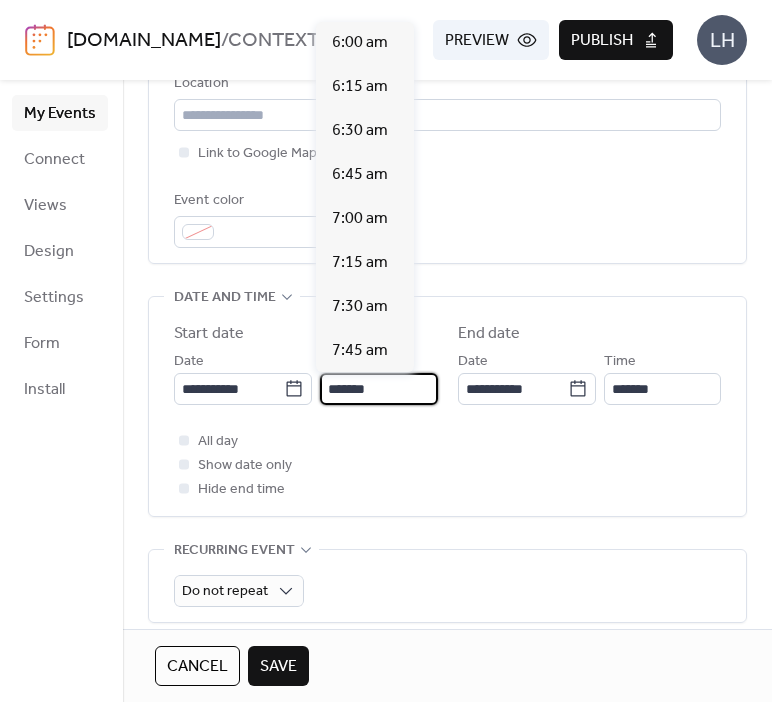 scroll, scrollTop: 3168, scrollLeft: 0, axis: vertical 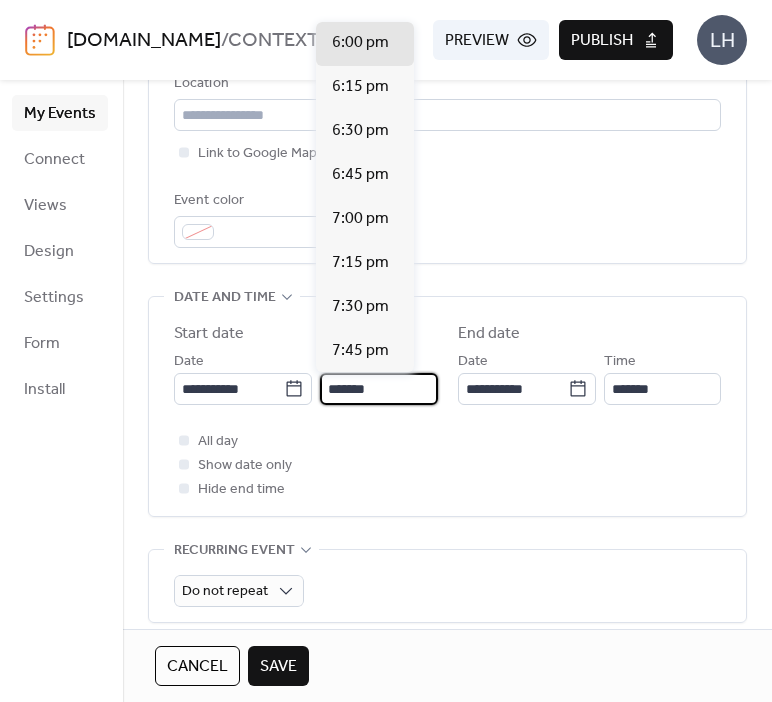 type on "*******" 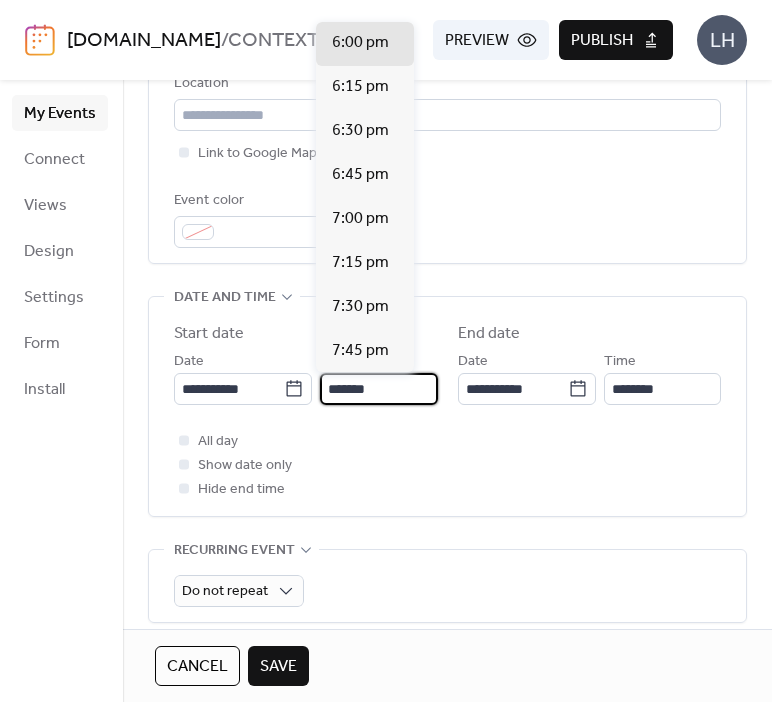 click on "All day Show date only Hide end time" at bounding box center [447, 465] 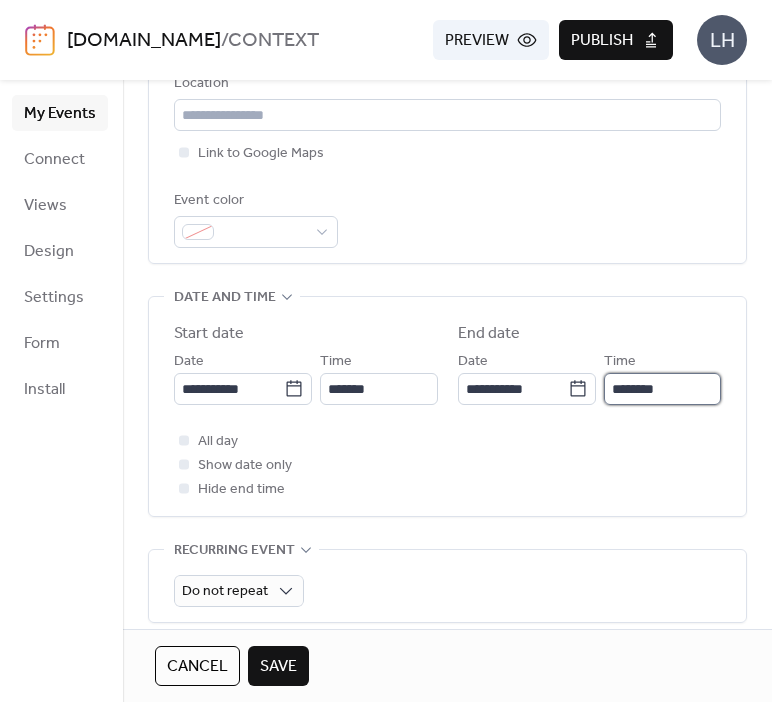 click on "********" at bounding box center (662, 389) 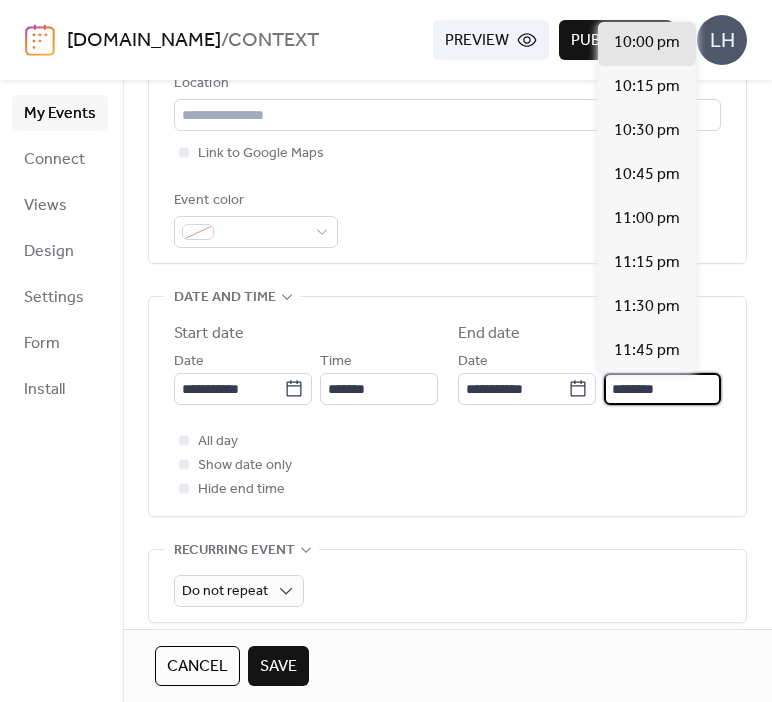 click on "********" at bounding box center (662, 389) 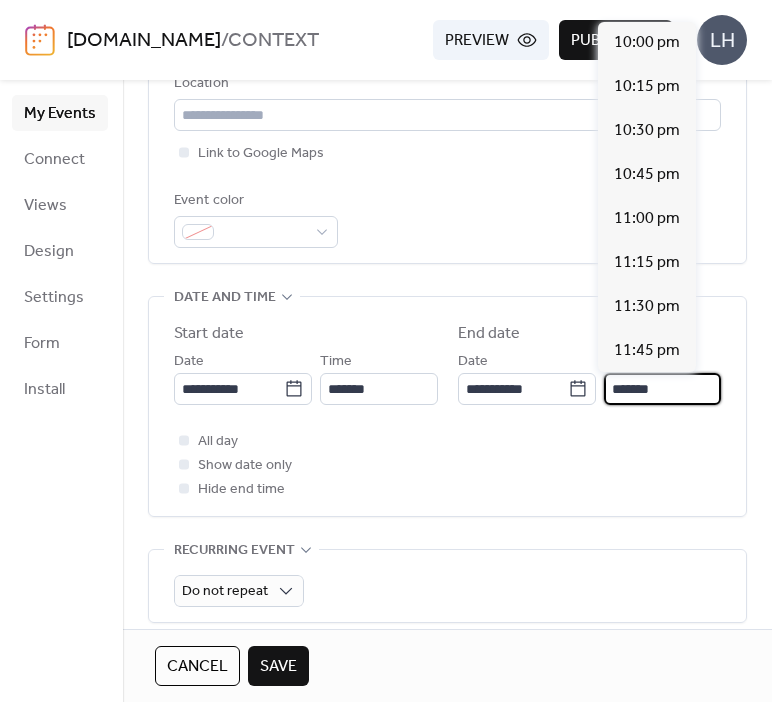 scroll, scrollTop: 484, scrollLeft: 0, axis: vertical 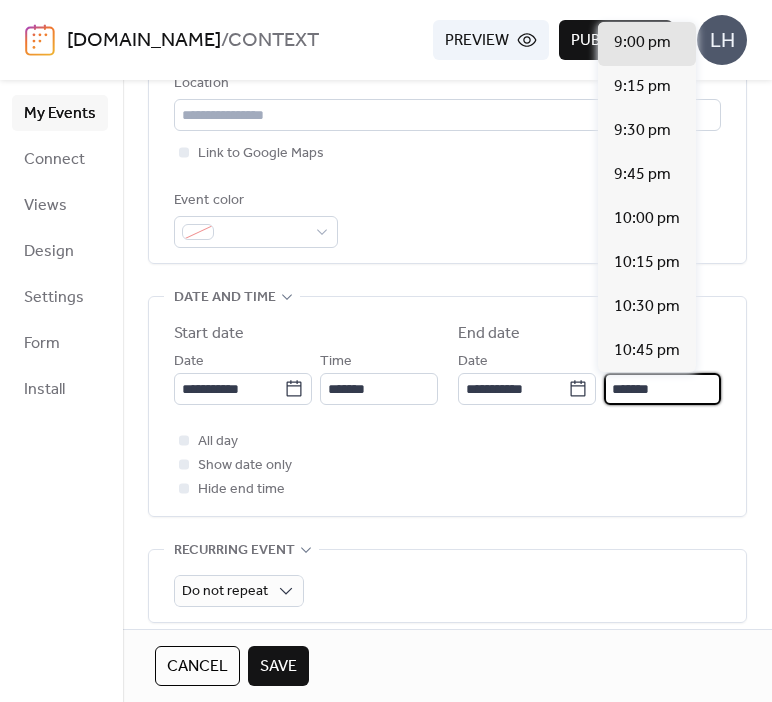 type on "*******" 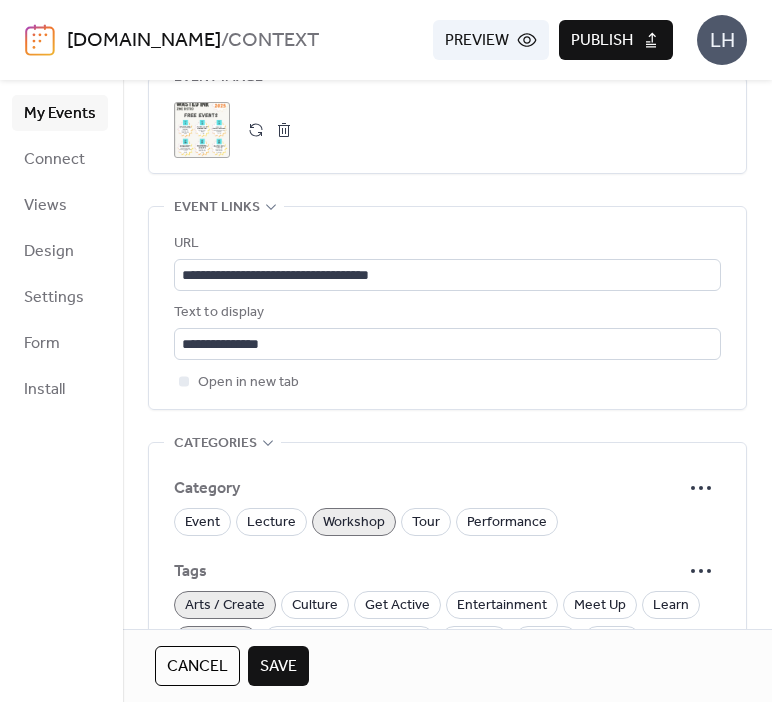 scroll, scrollTop: 1048, scrollLeft: 0, axis: vertical 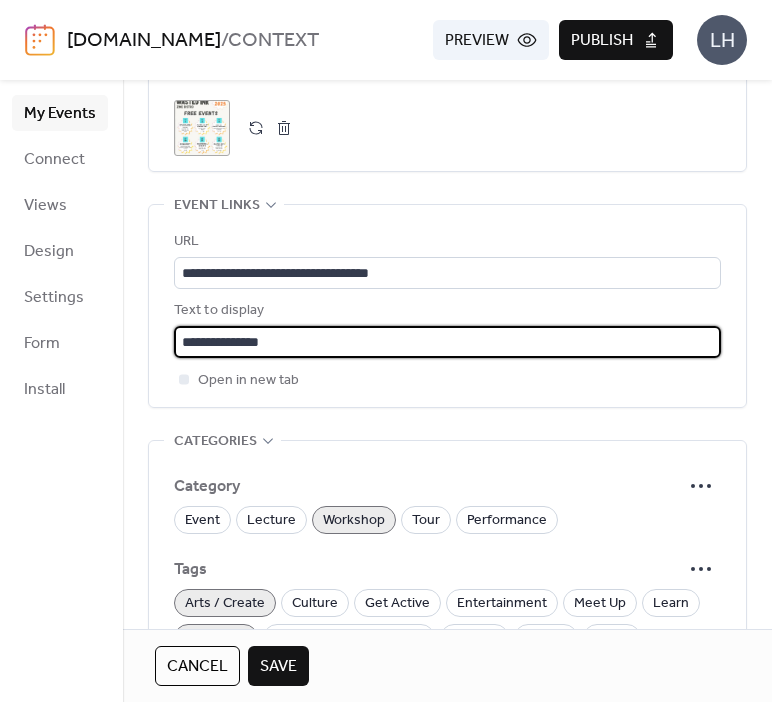 click on "**********" at bounding box center [447, 342] 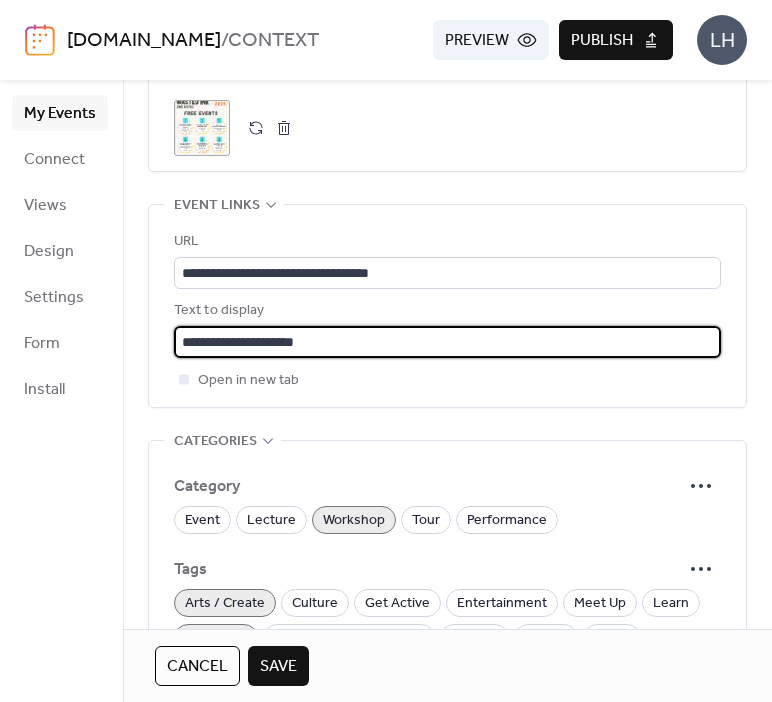 type on "**********" 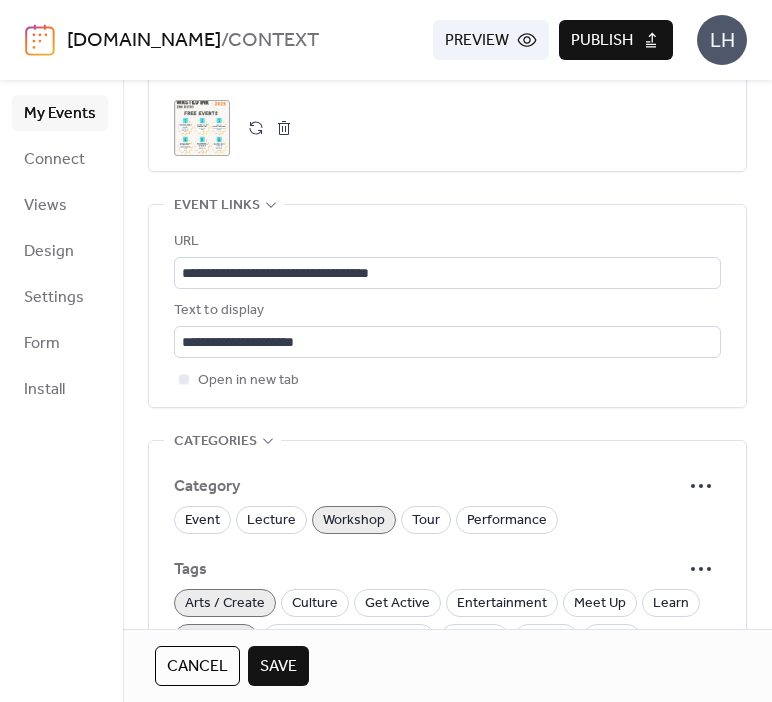 click on "Open in new tab" at bounding box center (447, 380) 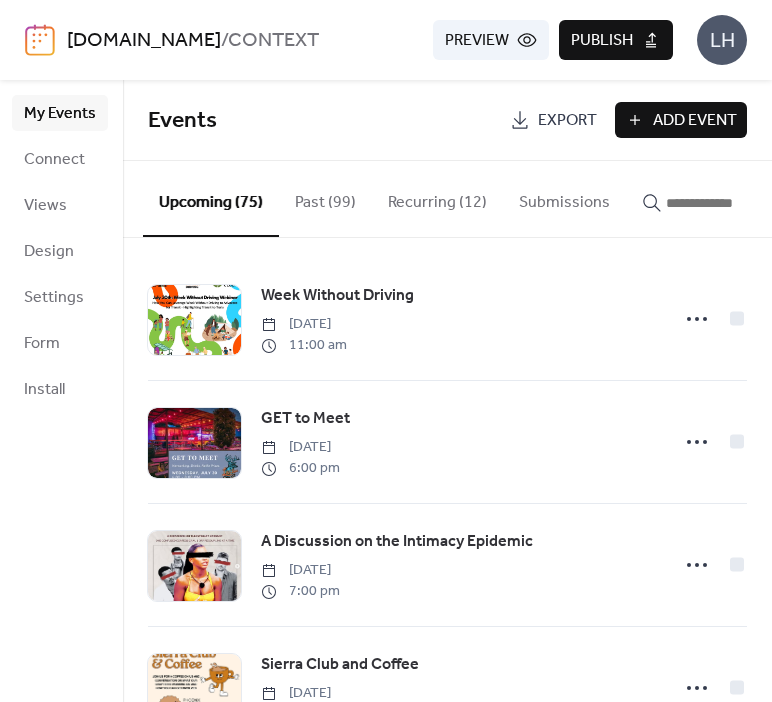 click at bounding box center [726, 203] 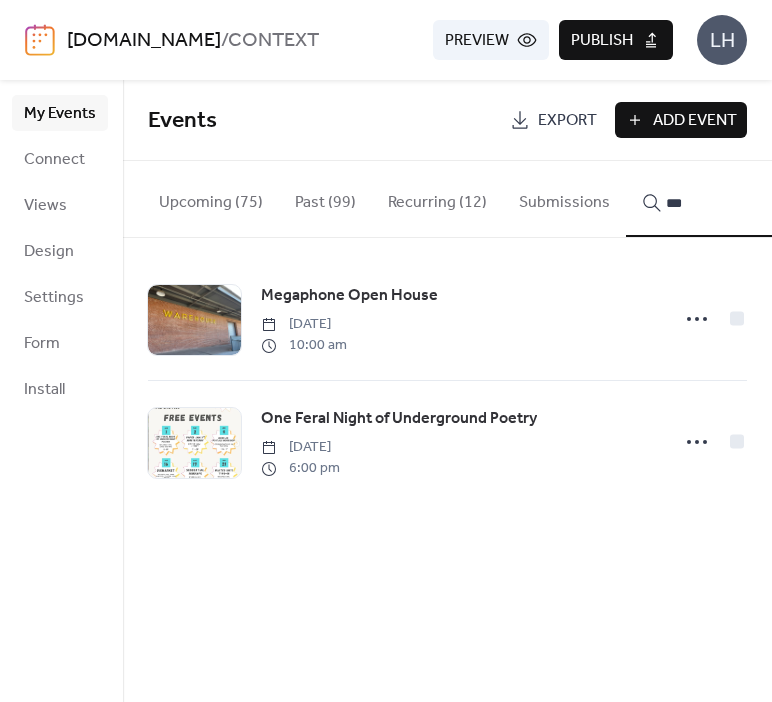 type on "***" 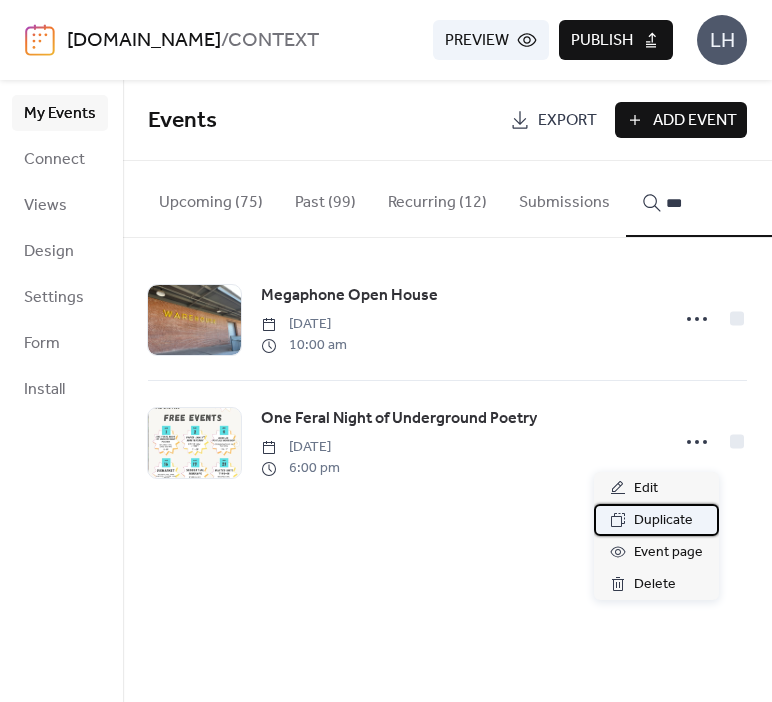 click on "Duplicate" at bounding box center (656, 520) 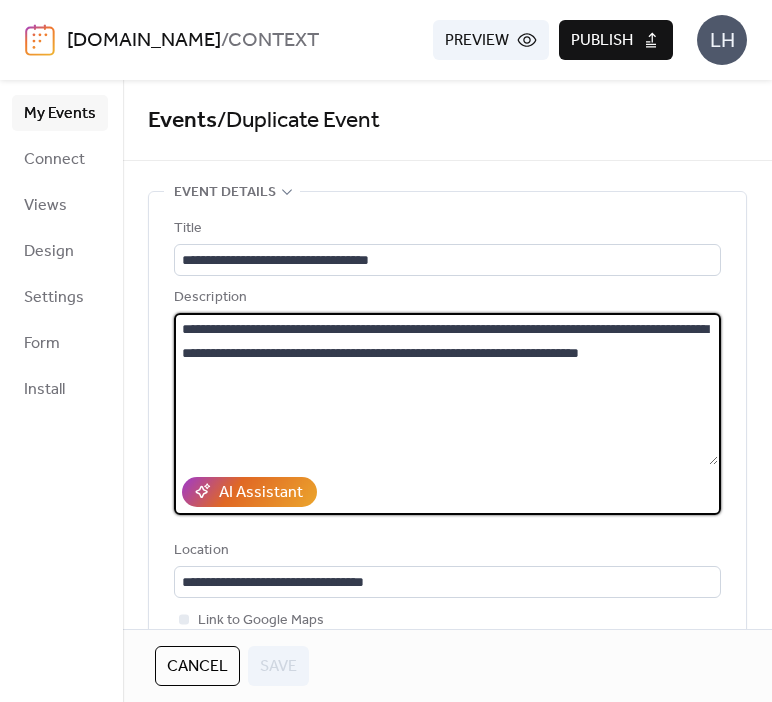 click on "**********" at bounding box center [446, 389] 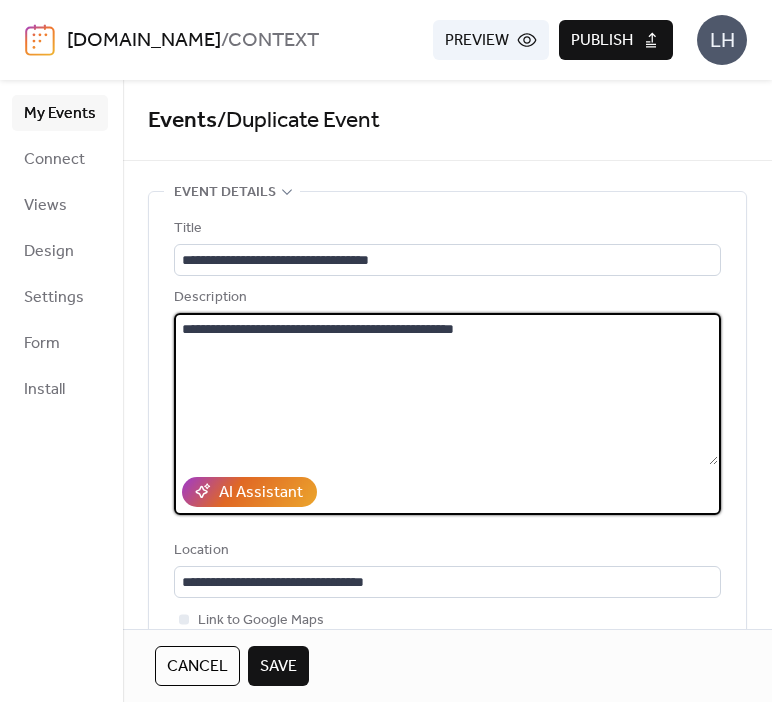 drag, startPoint x: 291, startPoint y: 326, endPoint x: 408, endPoint y: 309, distance: 118.22859 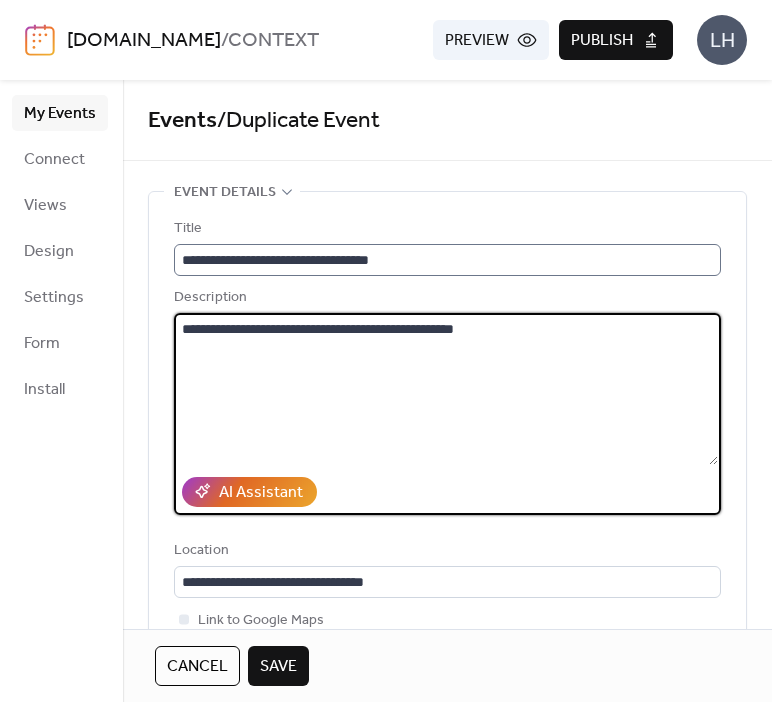 type on "**********" 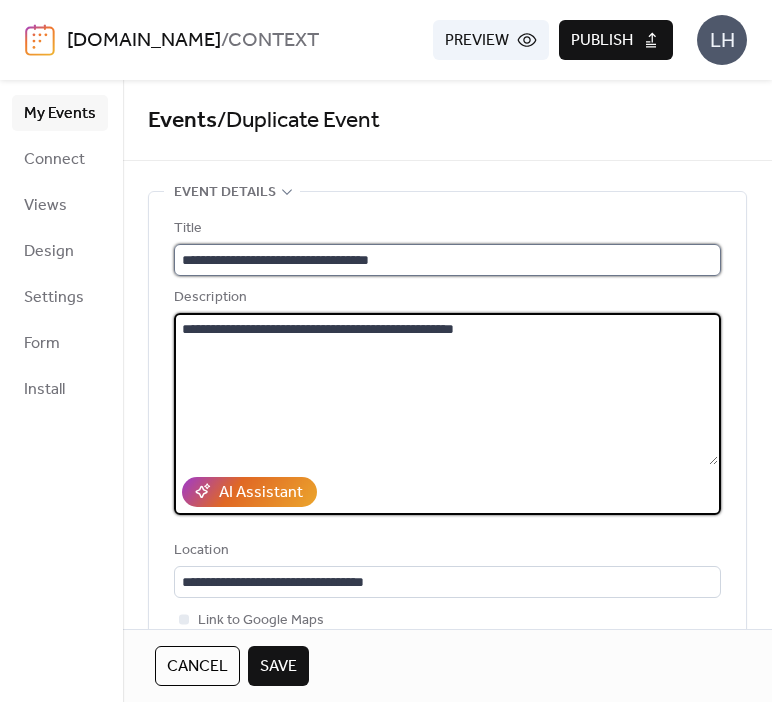 click on "**********" at bounding box center (447, 260) 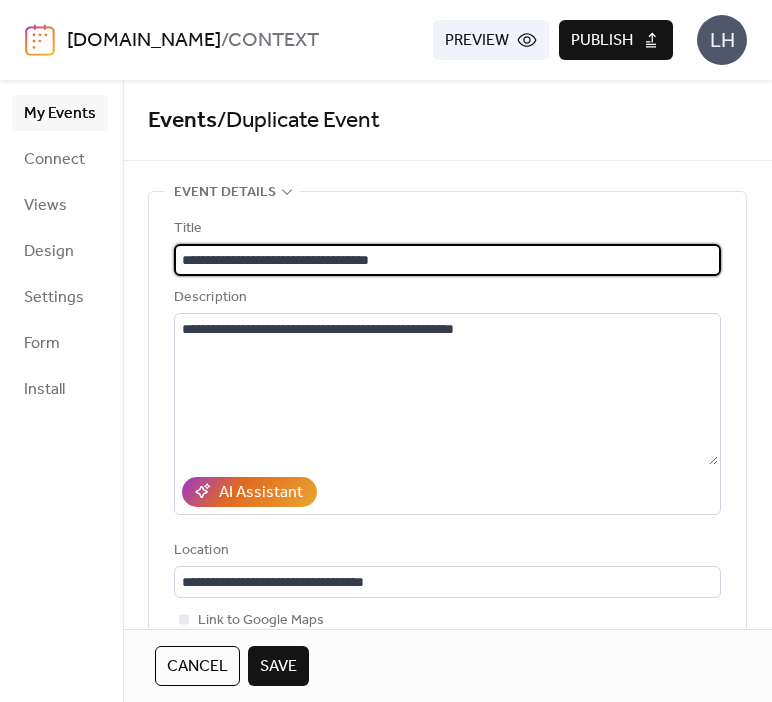paste 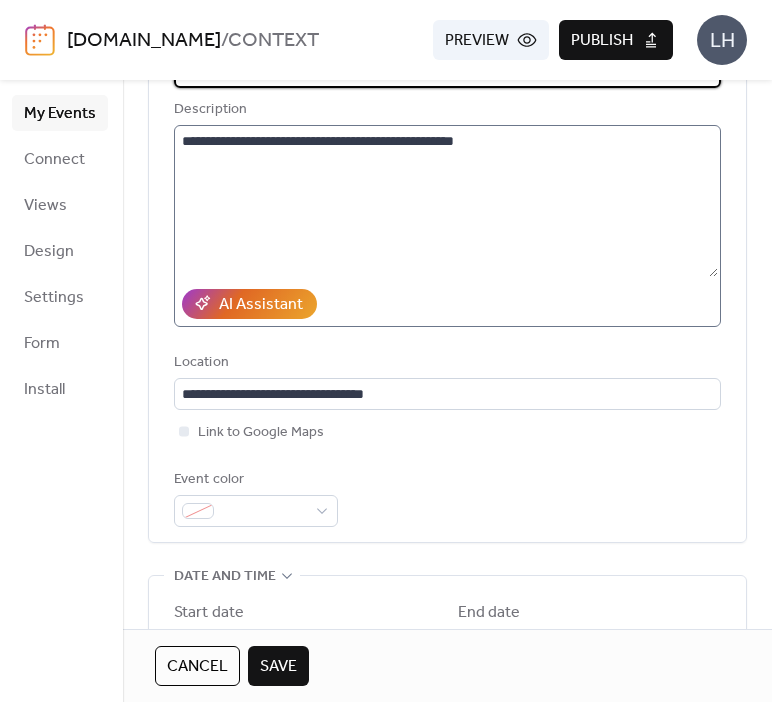 scroll, scrollTop: 191, scrollLeft: 0, axis: vertical 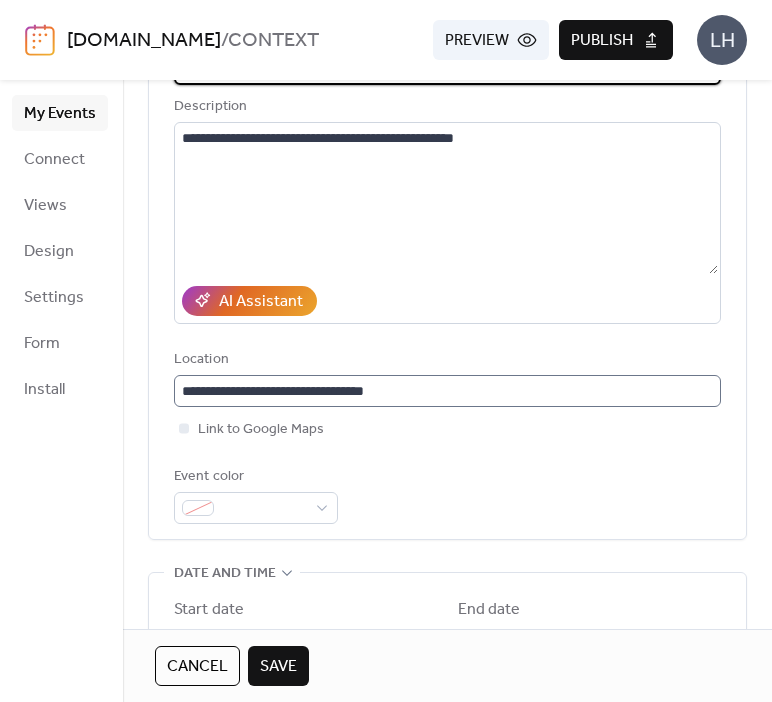 type on "**********" 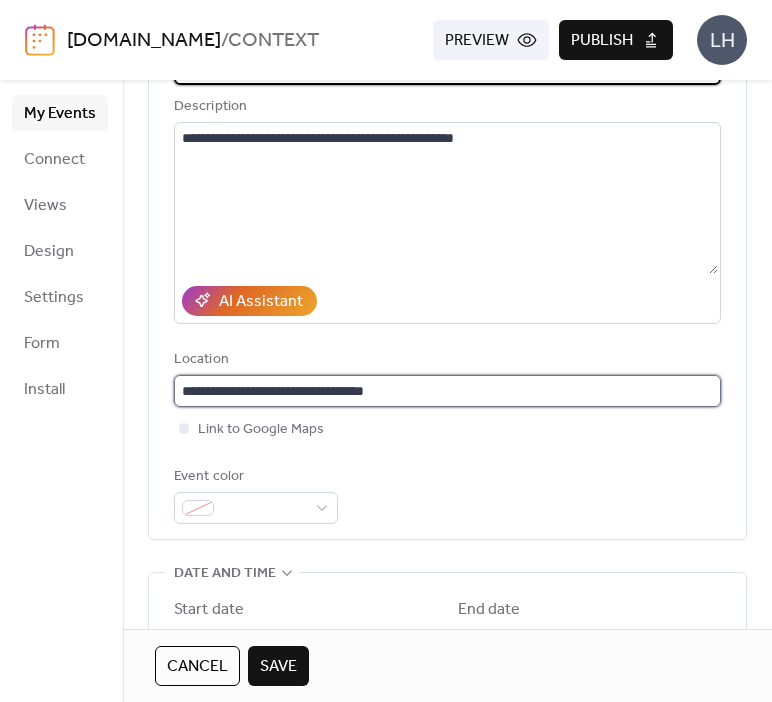 click on "**********" at bounding box center (447, 391) 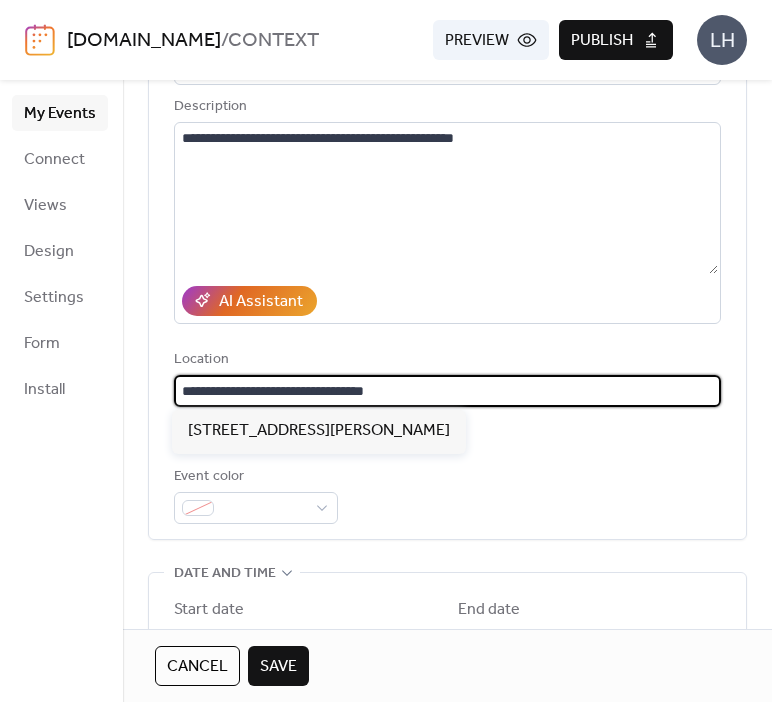 click on "**********" at bounding box center [447, 391] 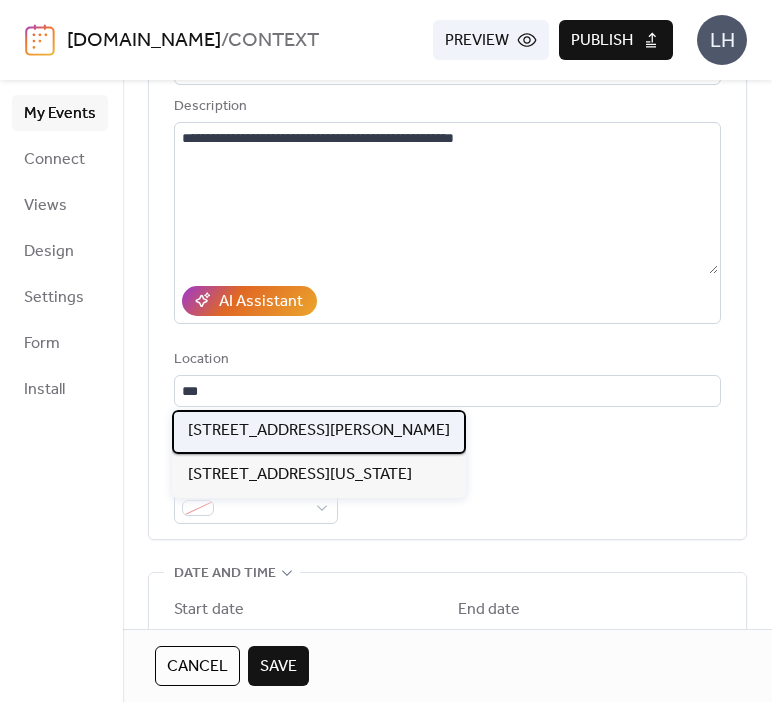 click on "[STREET_ADDRESS][PERSON_NAME]" at bounding box center (319, 431) 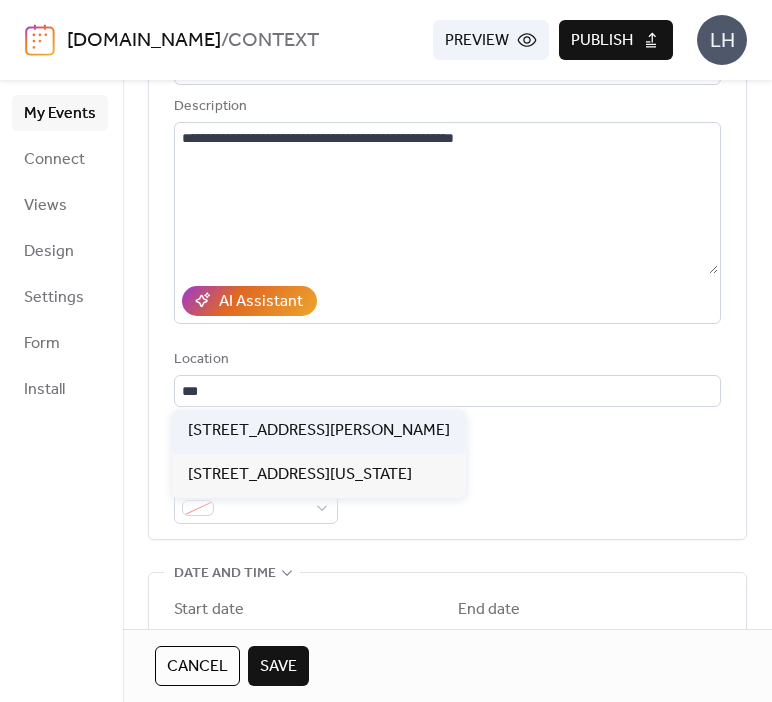 type on "**********" 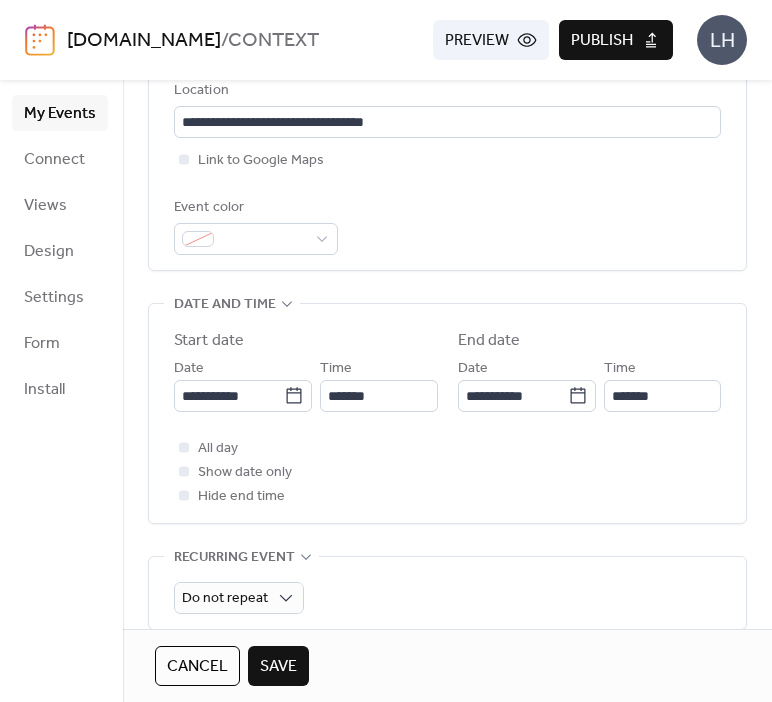 scroll, scrollTop: 462, scrollLeft: 0, axis: vertical 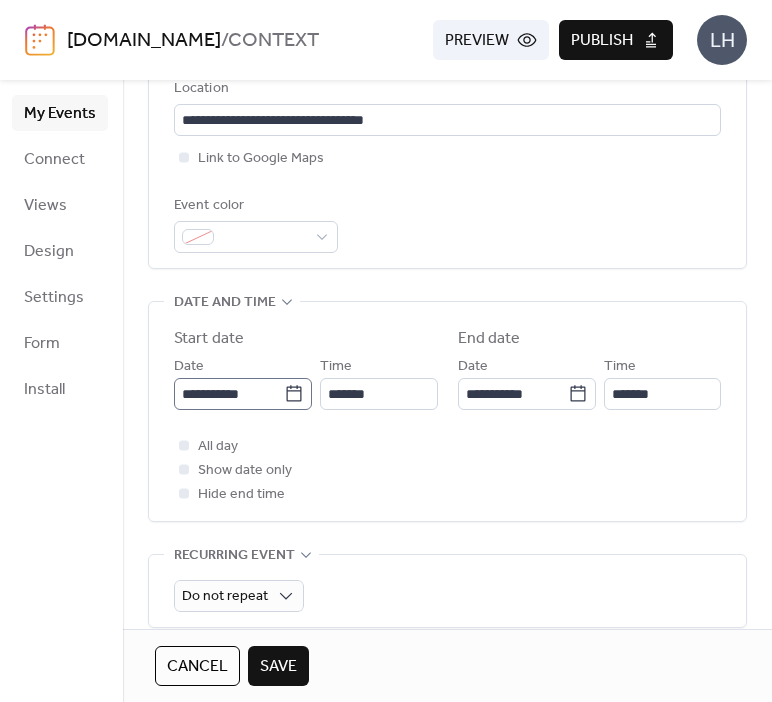 click 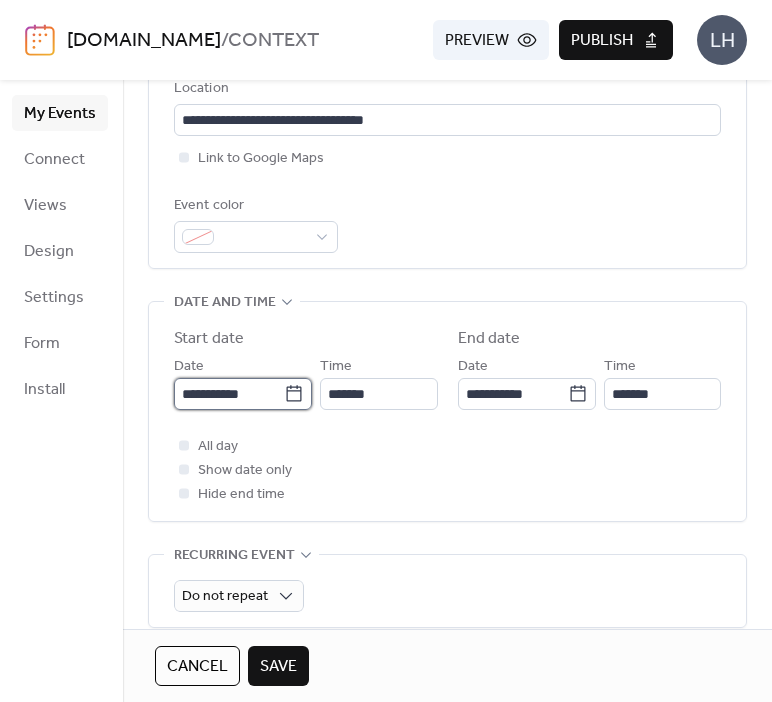 click on "**********" at bounding box center (229, 394) 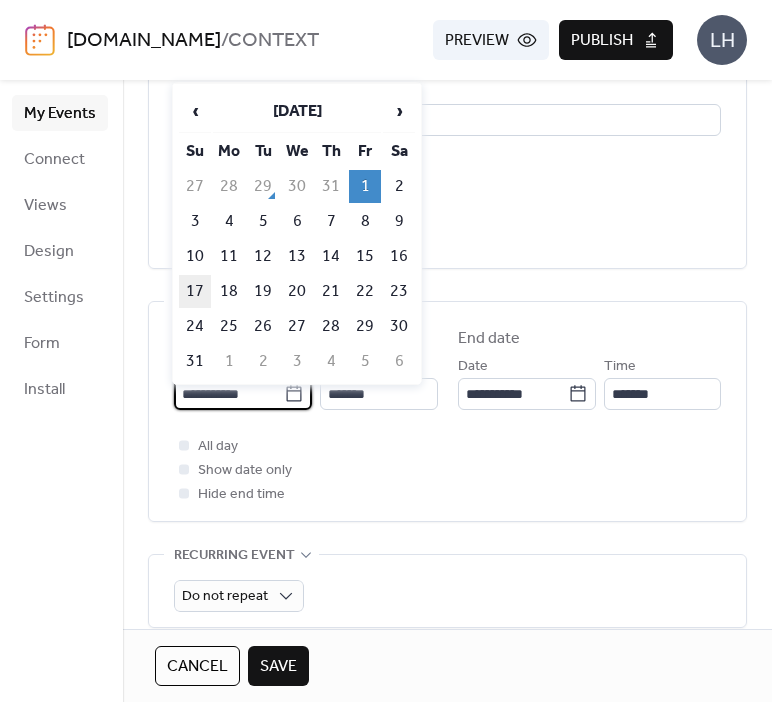click on "17" at bounding box center (195, 291) 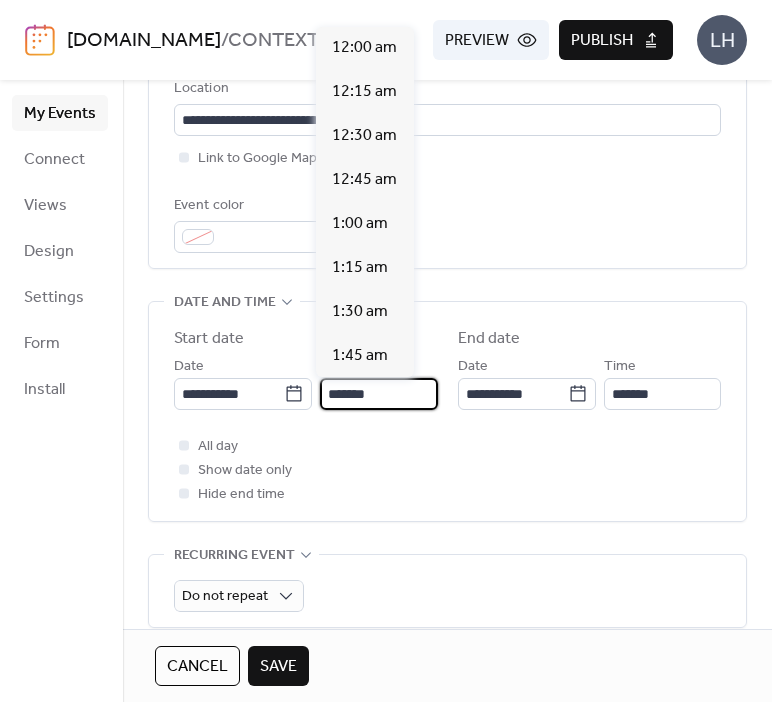click on "*******" at bounding box center (378, 394) 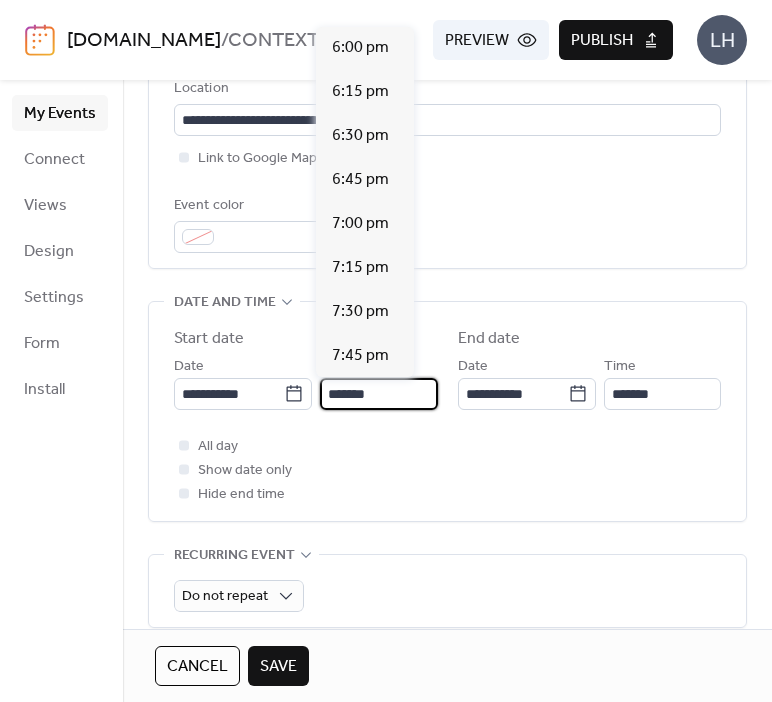 scroll, scrollTop: 2288, scrollLeft: 0, axis: vertical 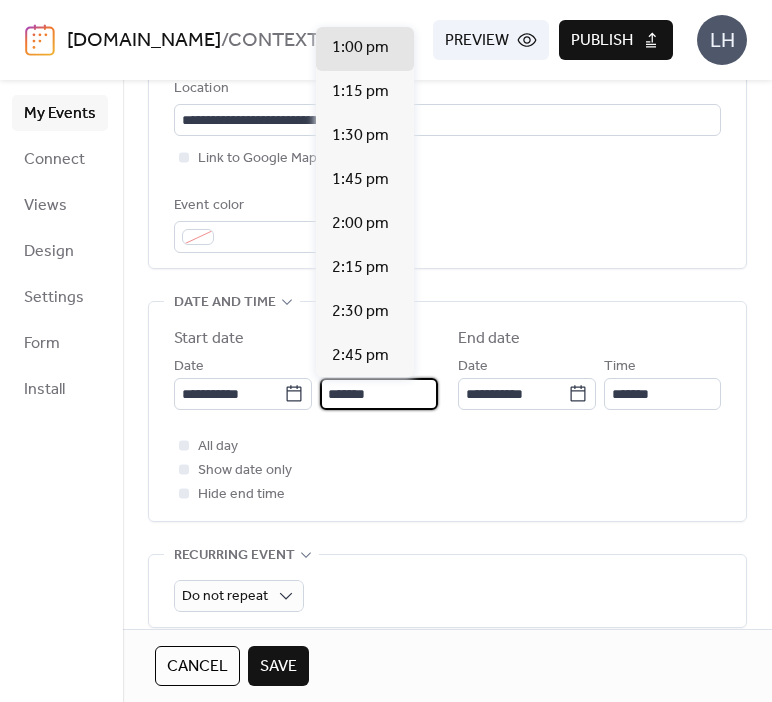 type on "*******" 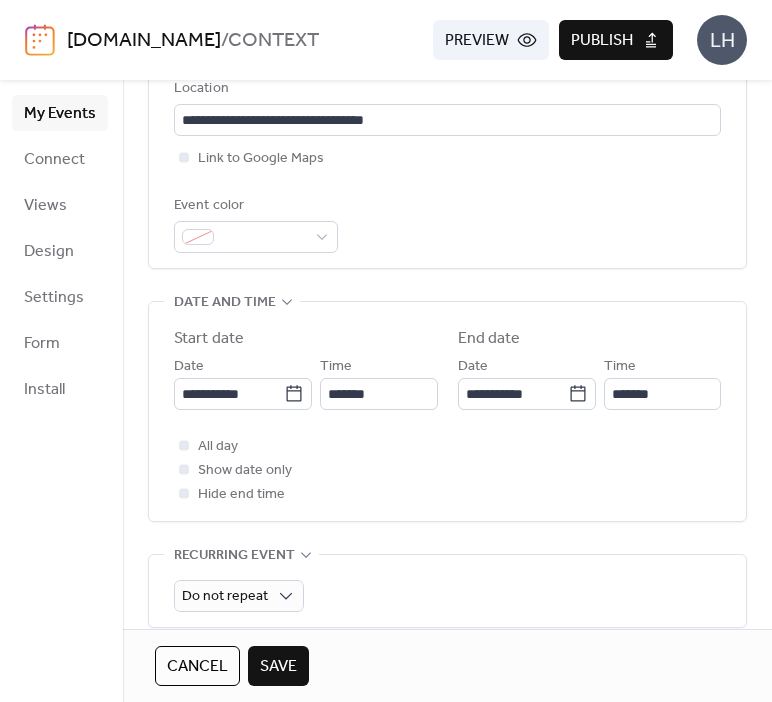 type on "*******" 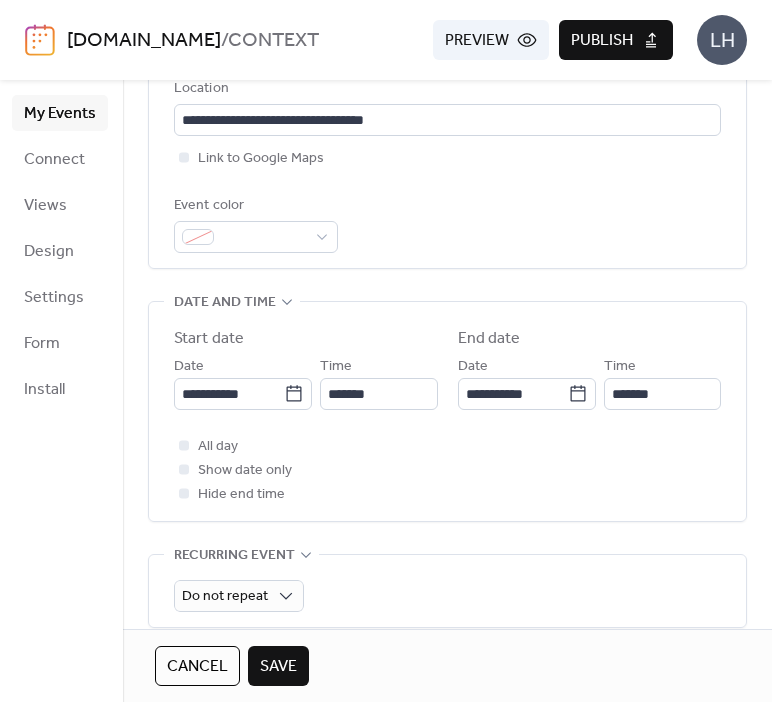 click on "All day Show date only Hide end time" at bounding box center (447, 470) 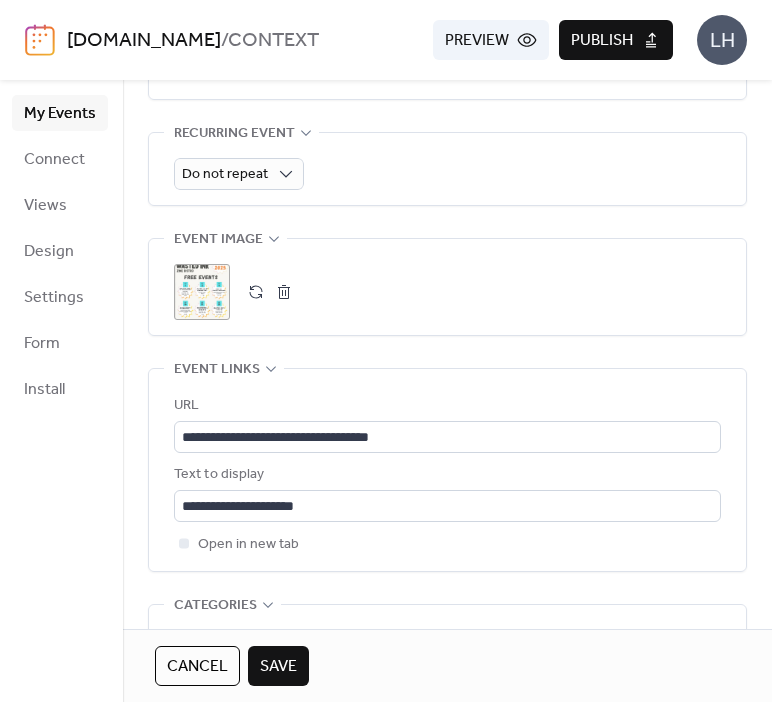 scroll, scrollTop: 888, scrollLeft: 0, axis: vertical 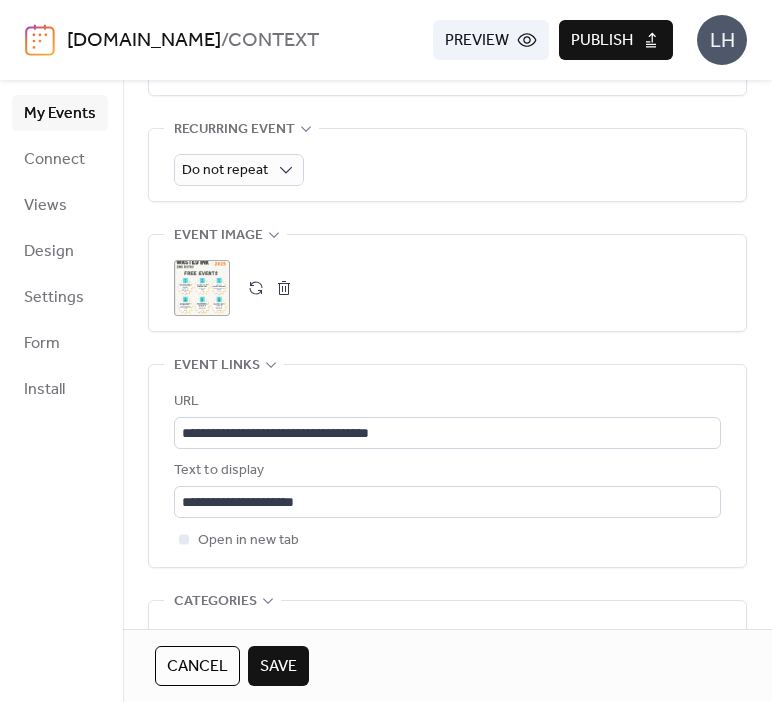 click on "Save" at bounding box center (278, 667) 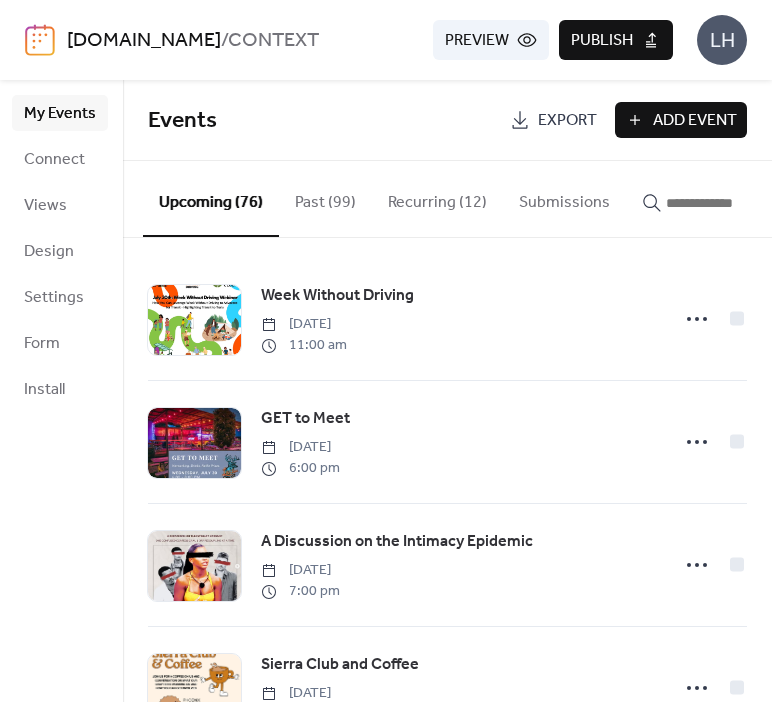 click at bounding box center (726, 203) 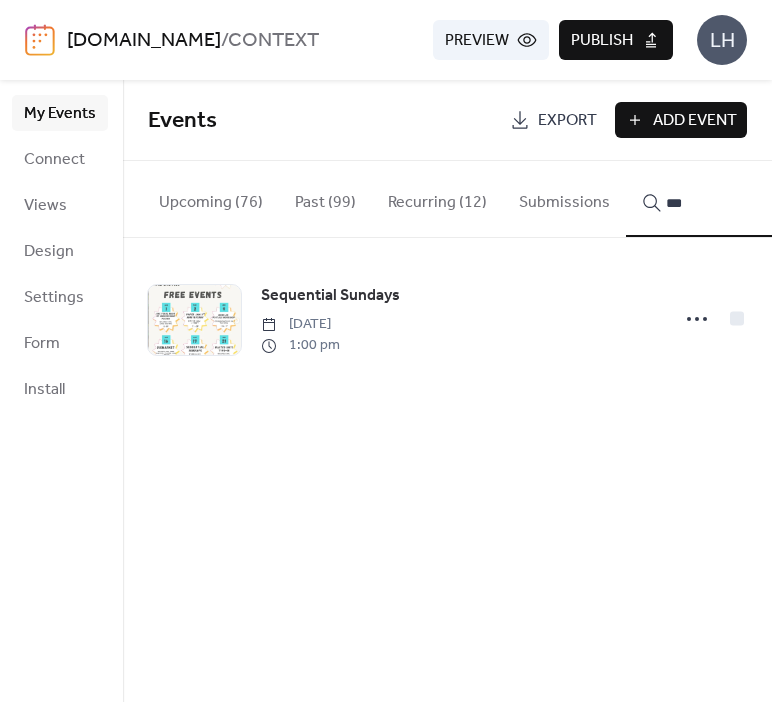 type on "***" 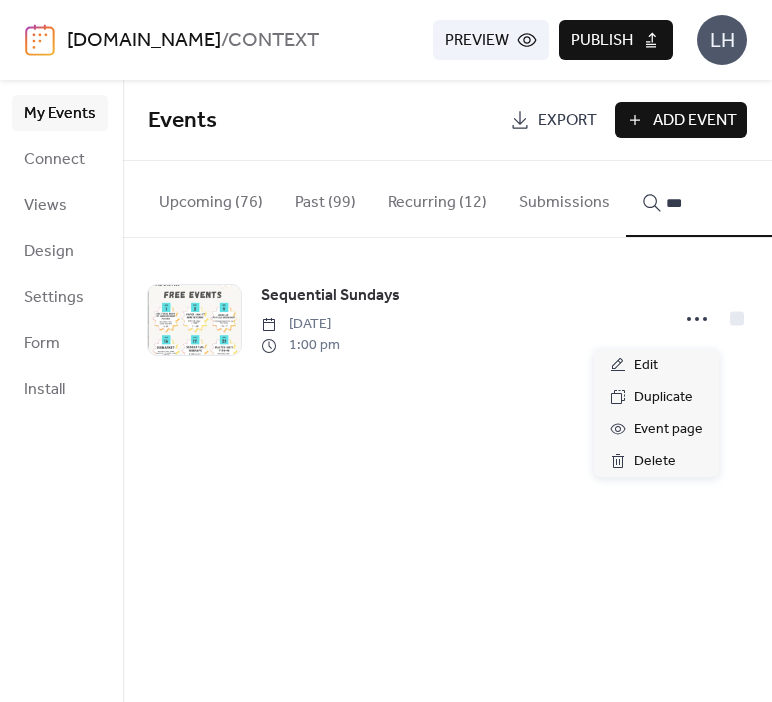 click 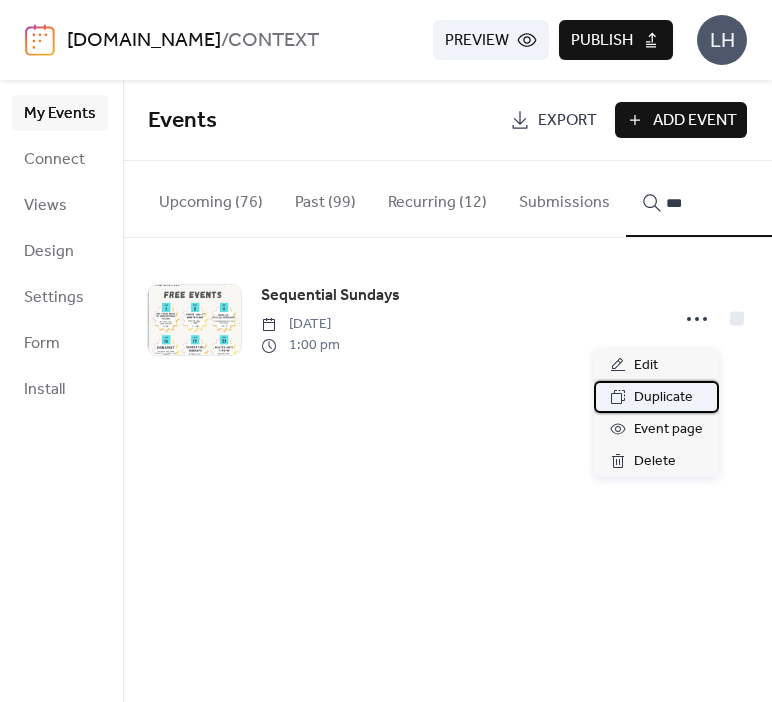 click on "Duplicate" at bounding box center (663, 398) 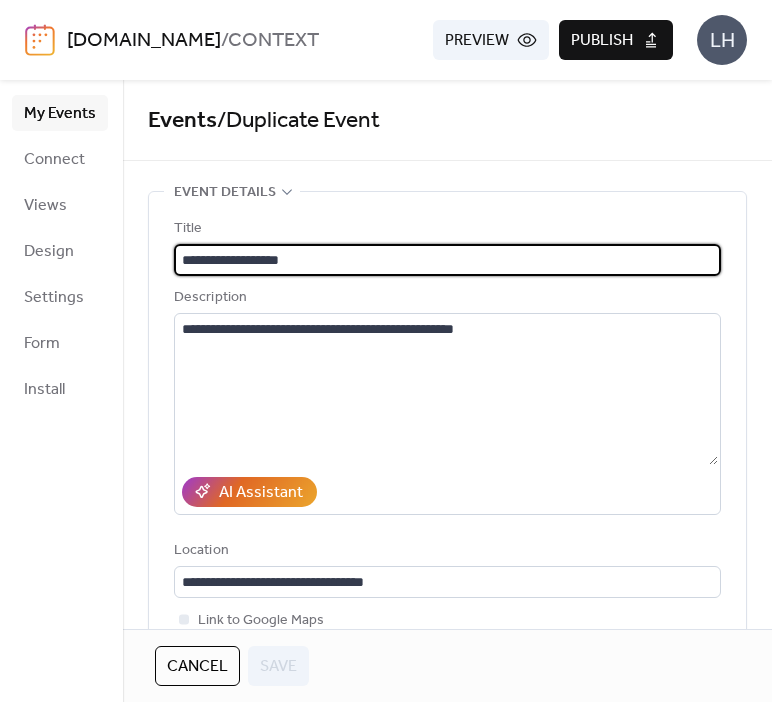 scroll, scrollTop: 0, scrollLeft: 0, axis: both 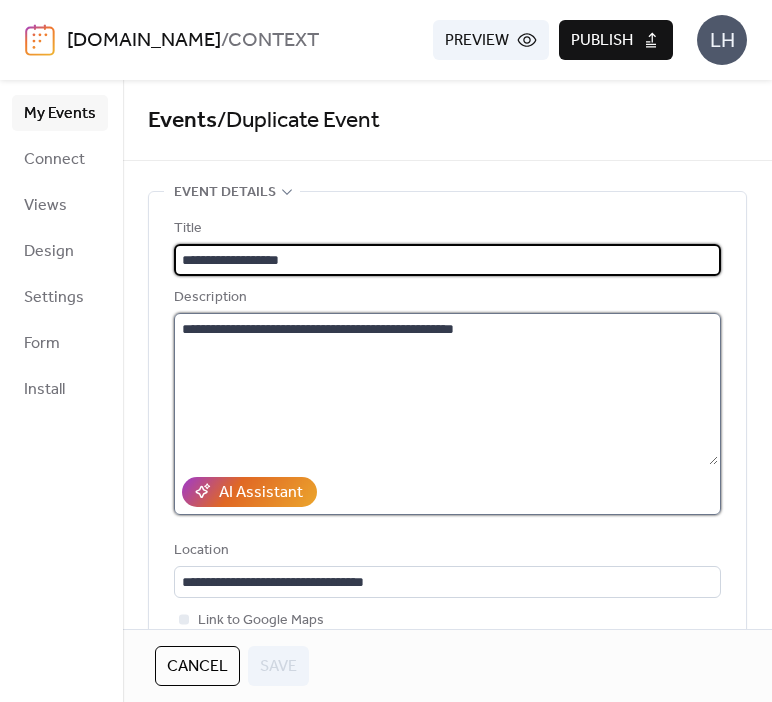 click on "**********" at bounding box center (446, 389) 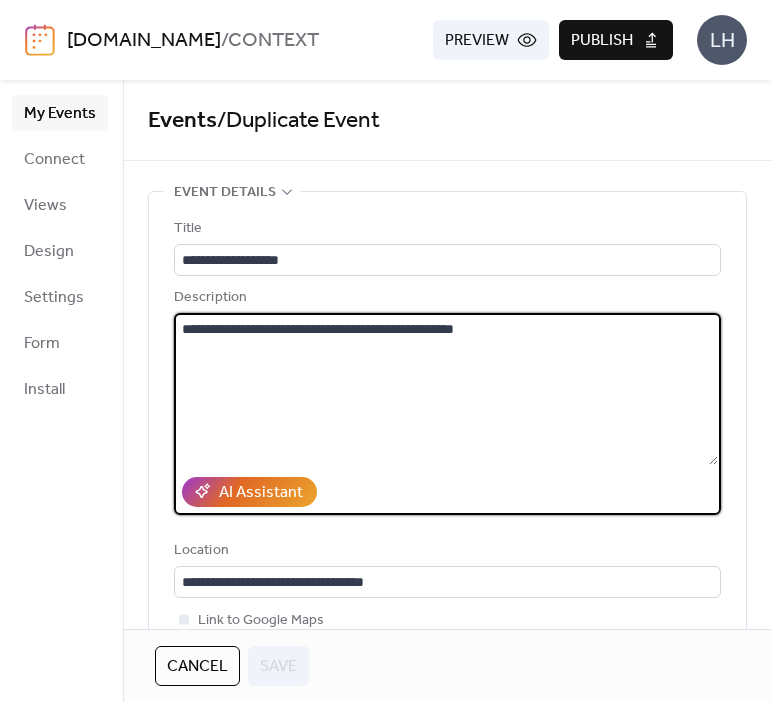 click on "**********" at bounding box center [446, 389] 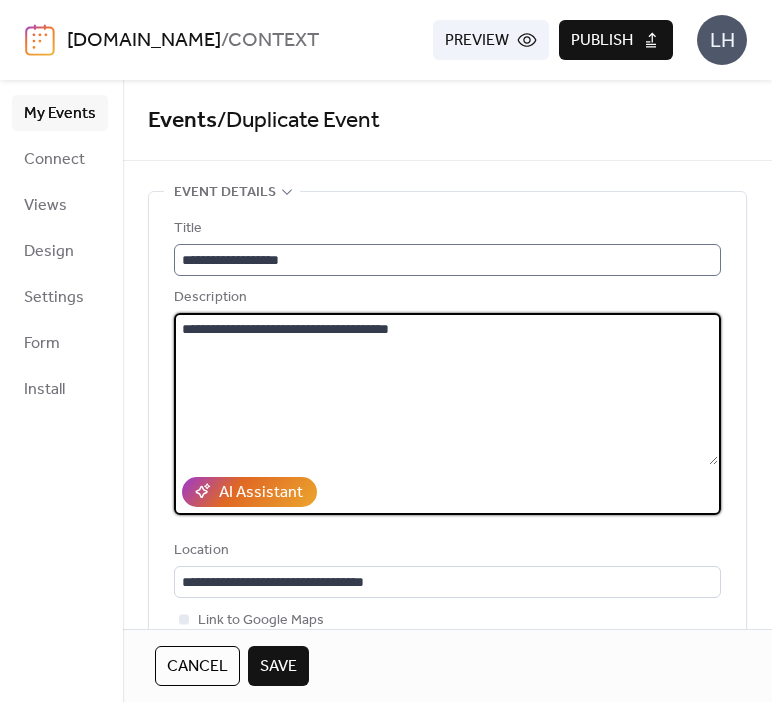 type on "**********" 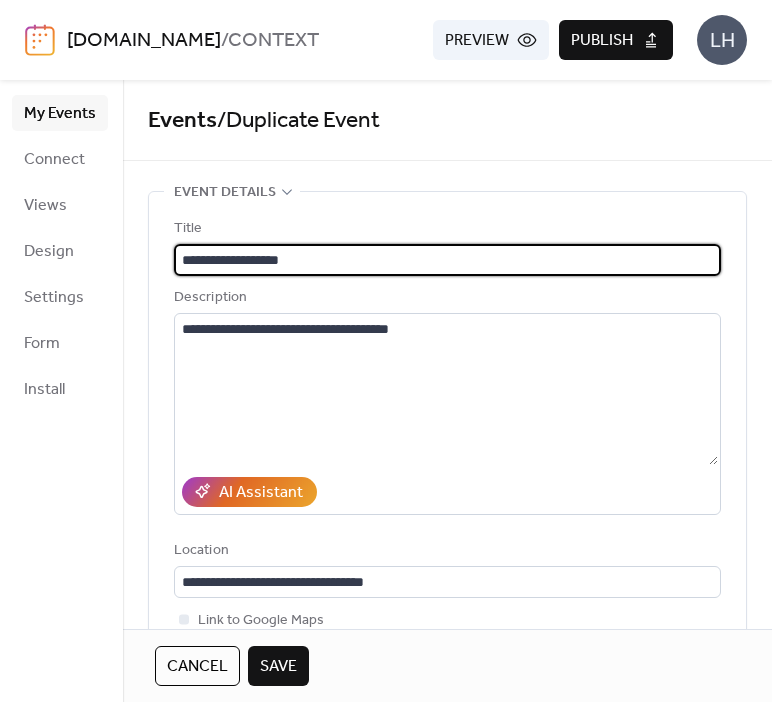 click on "**********" at bounding box center [446, 260] 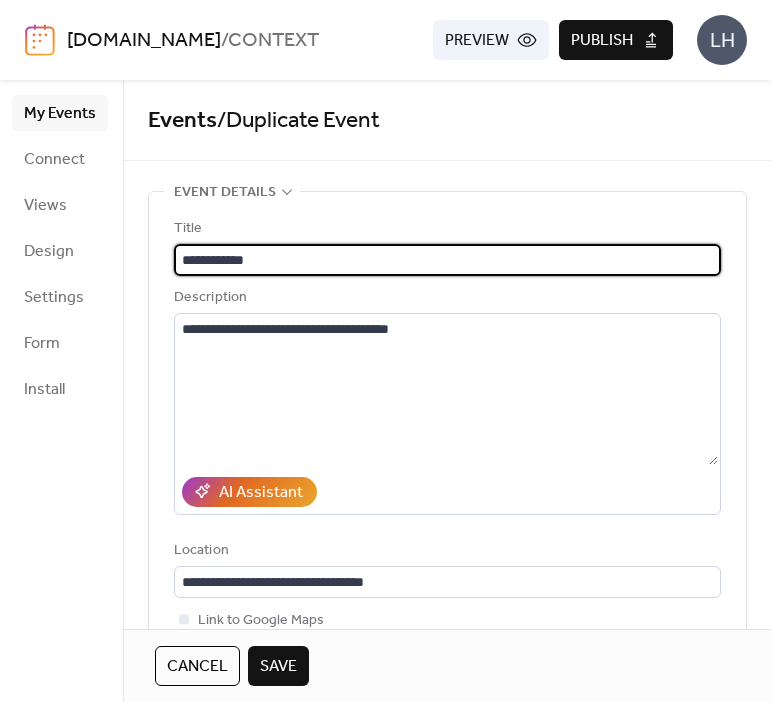 type on "**********" 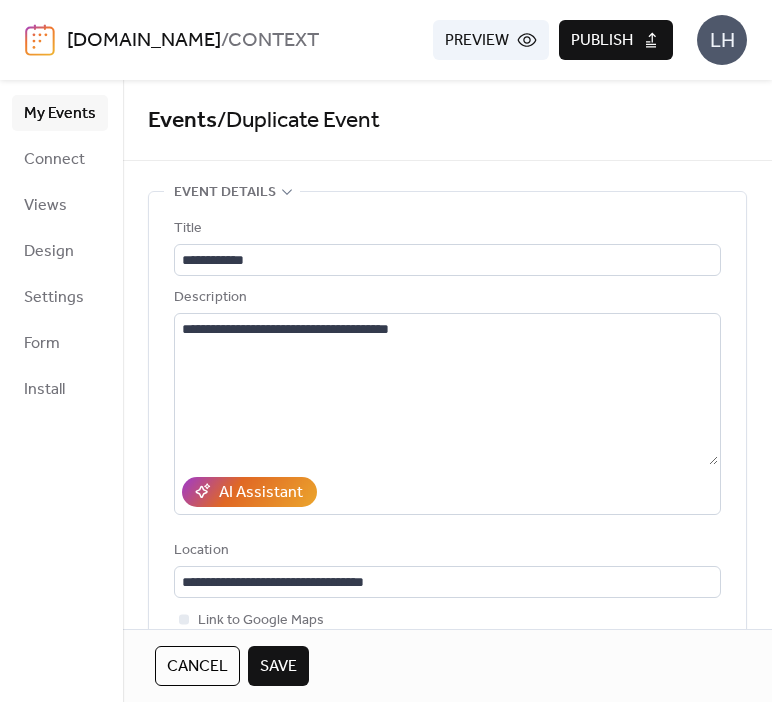 scroll, scrollTop: 0, scrollLeft: 0, axis: both 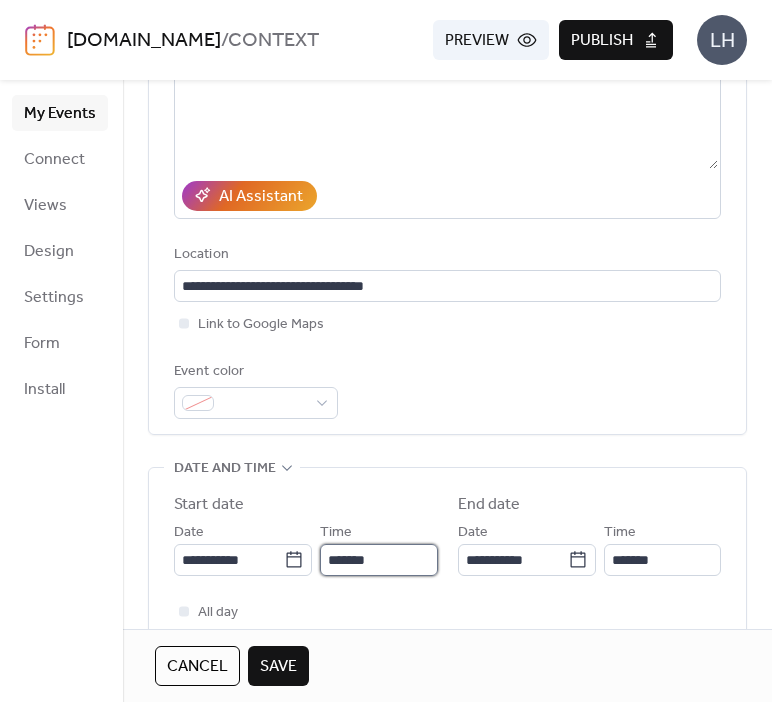 click on "*******" at bounding box center [378, 560] 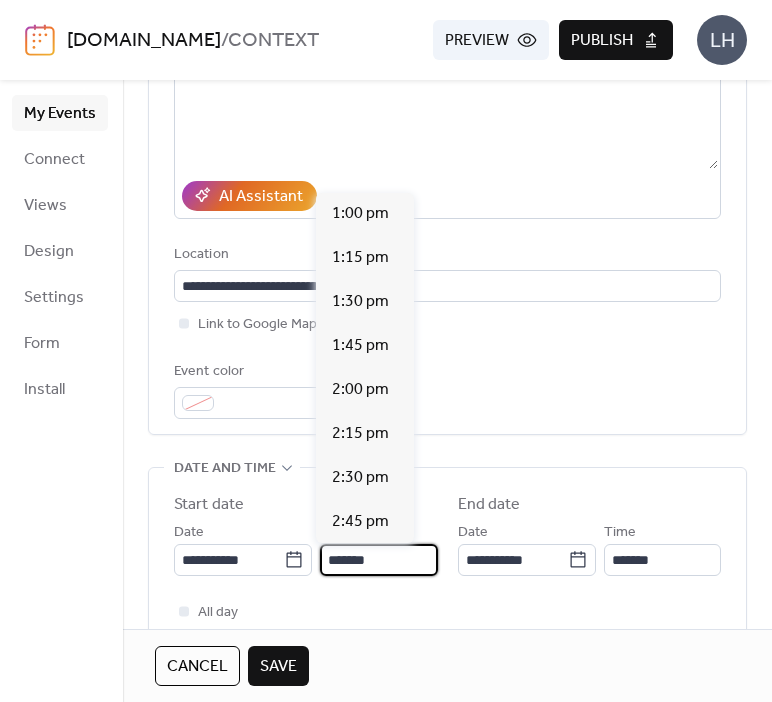 scroll, scrollTop: 3168, scrollLeft: 0, axis: vertical 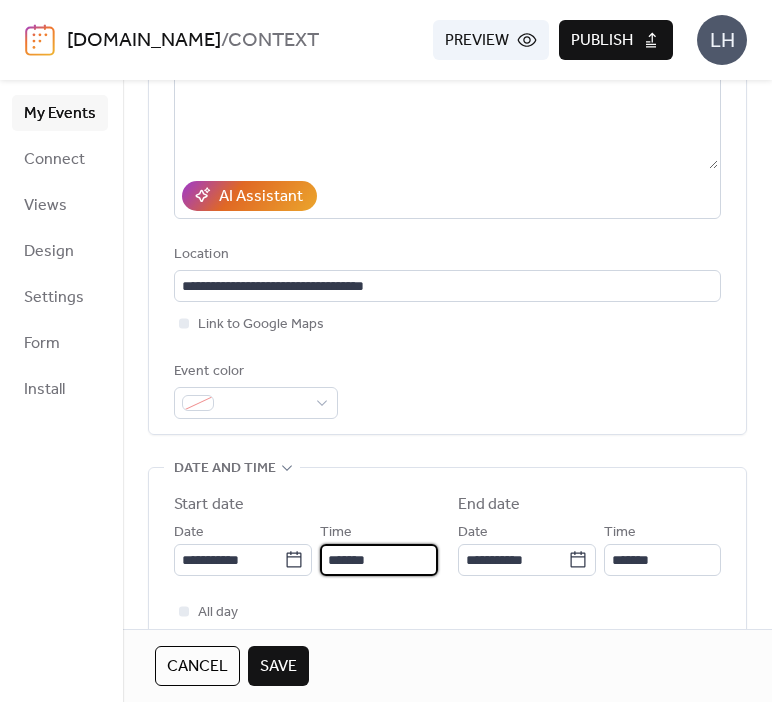 type on "*******" 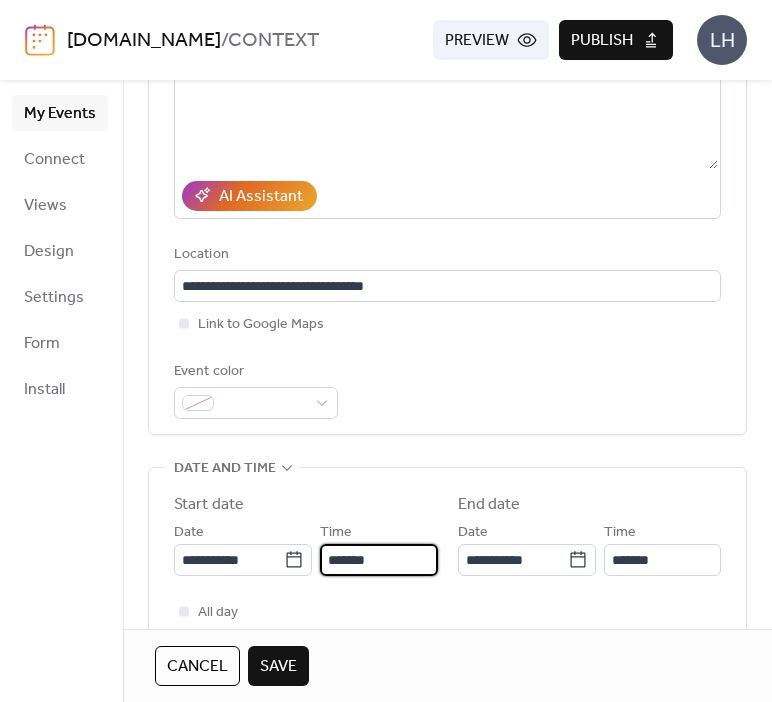 click on "End date" at bounding box center [489, 505] 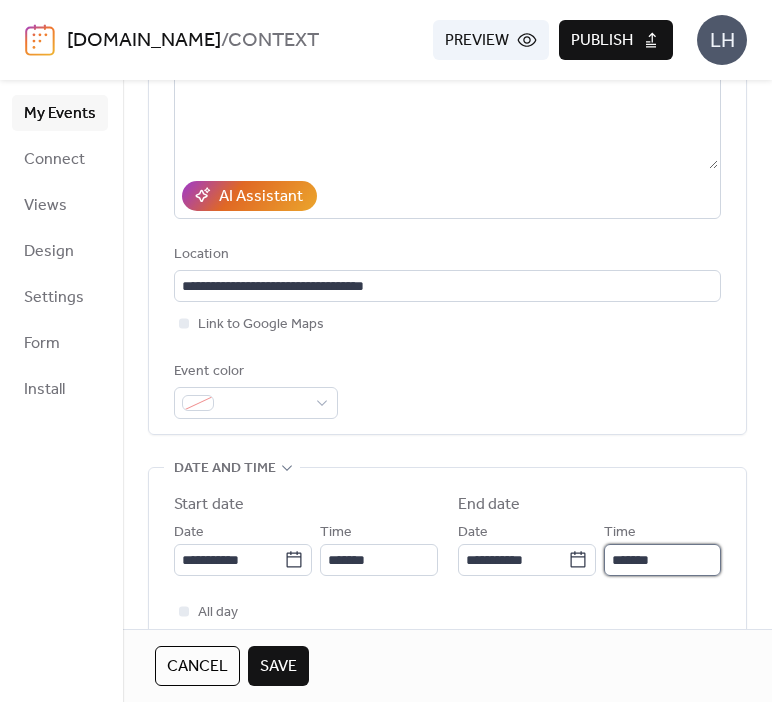 click on "*******" at bounding box center [662, 560] 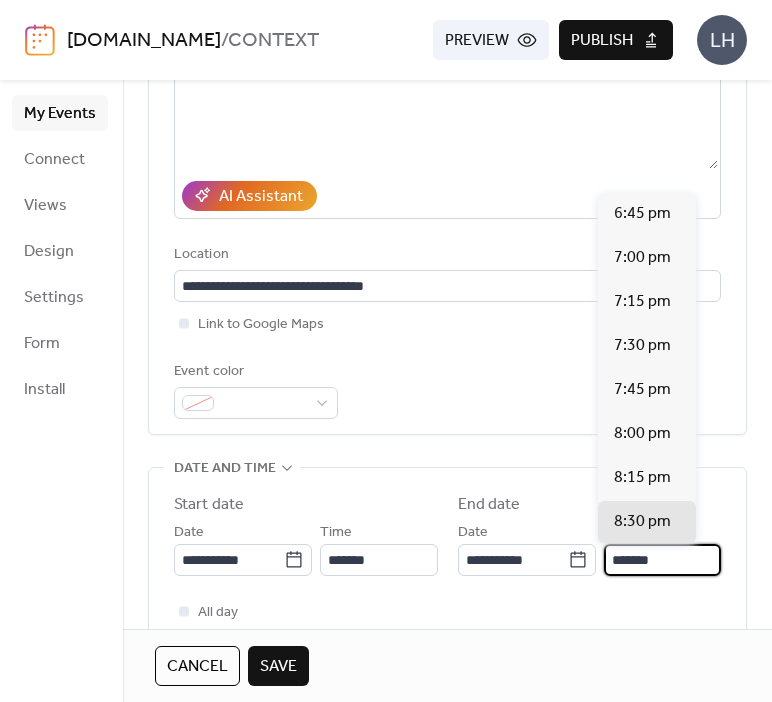 scroll, scrollTop: 308, scrollLeft: 0, axis: vertical 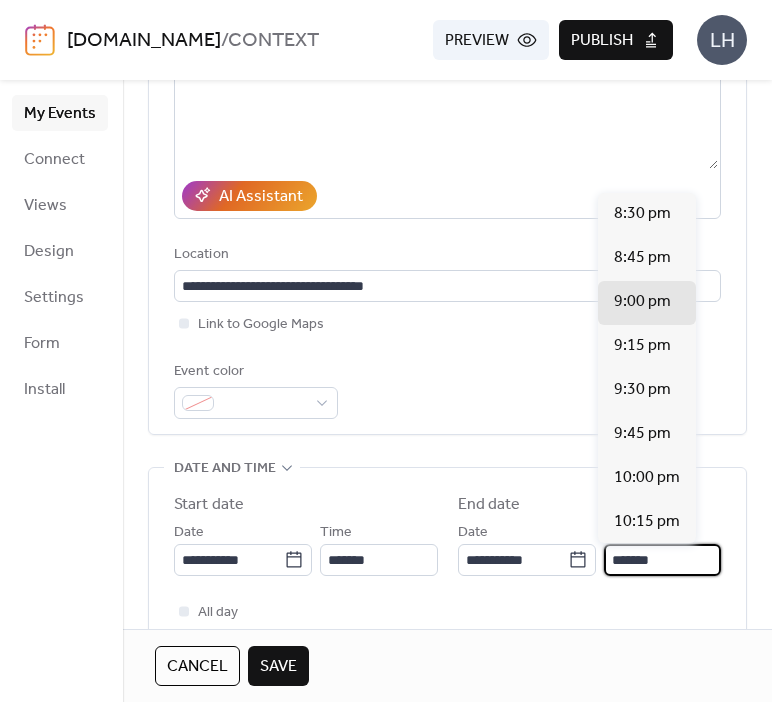 type on "*******" 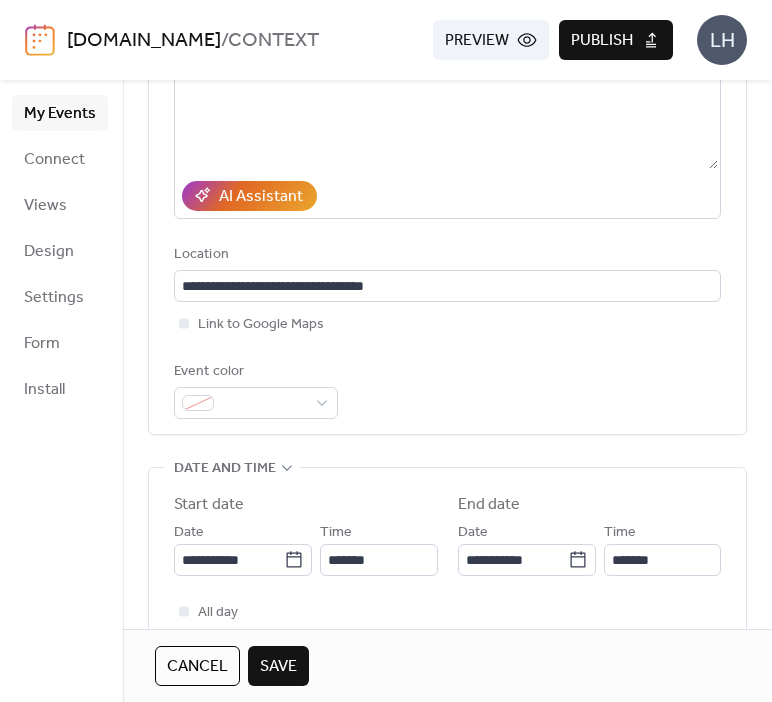 click on "End date" at bounding box center [590, 505] 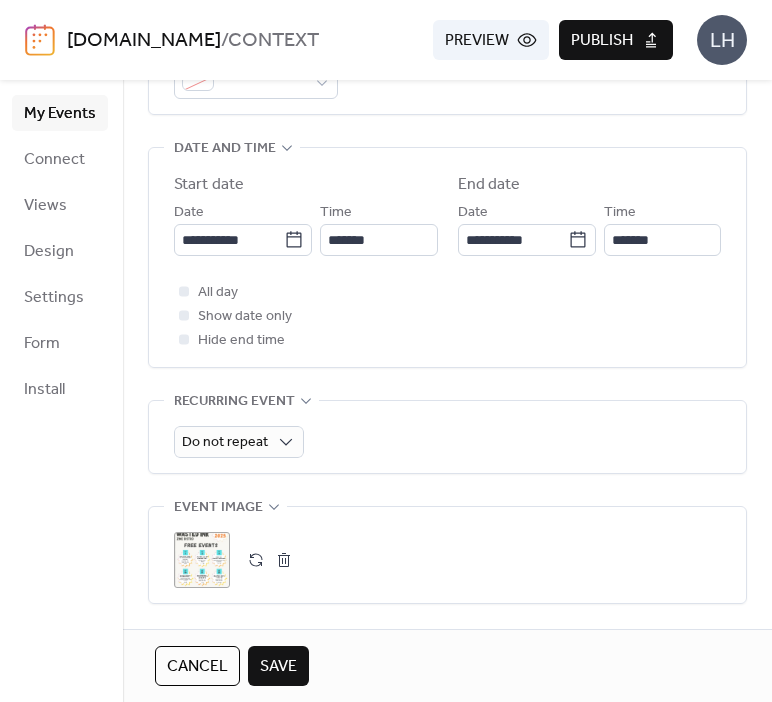 scroll, scrollTop: 623, scrollLeft: 0, axis: vertical 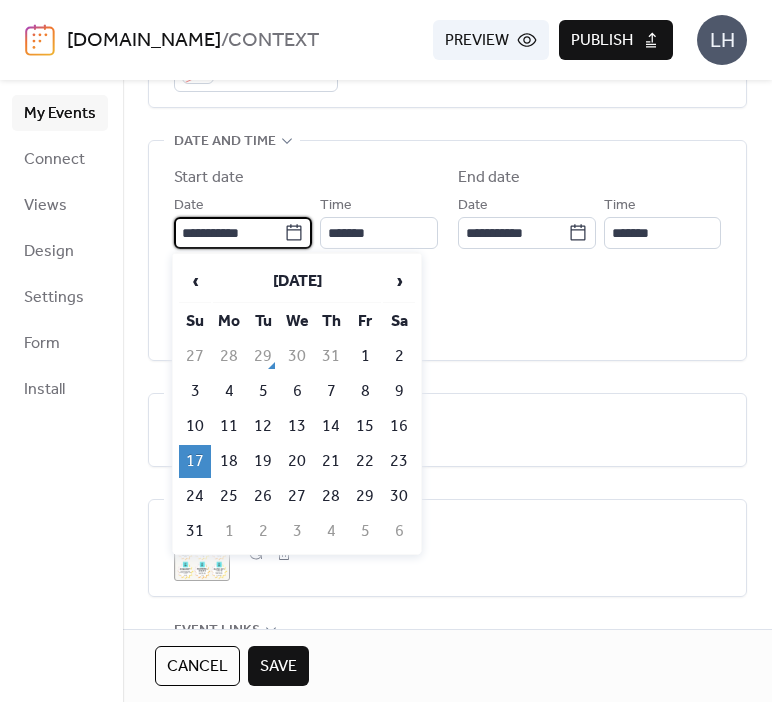 click on "**********" at bounding box center [229, 233] 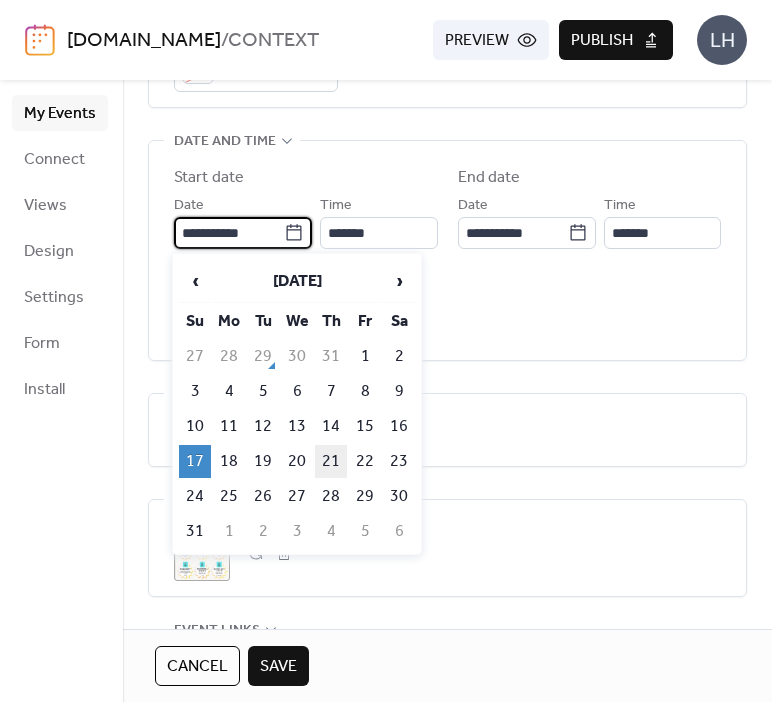 click on "21" at bounding box center (331, 461) 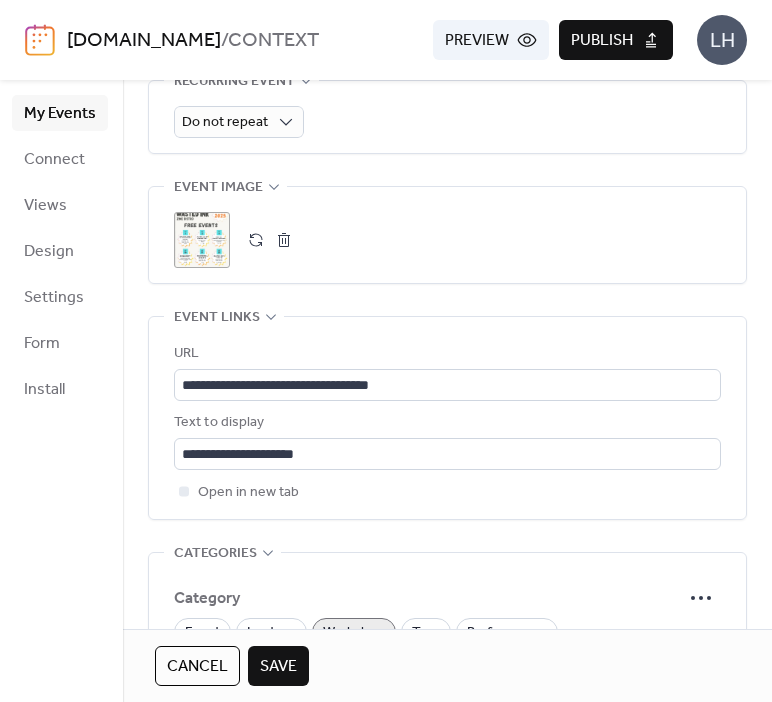 scroll, scrollTop: 936, scrollLeft: 0, axis: vertical 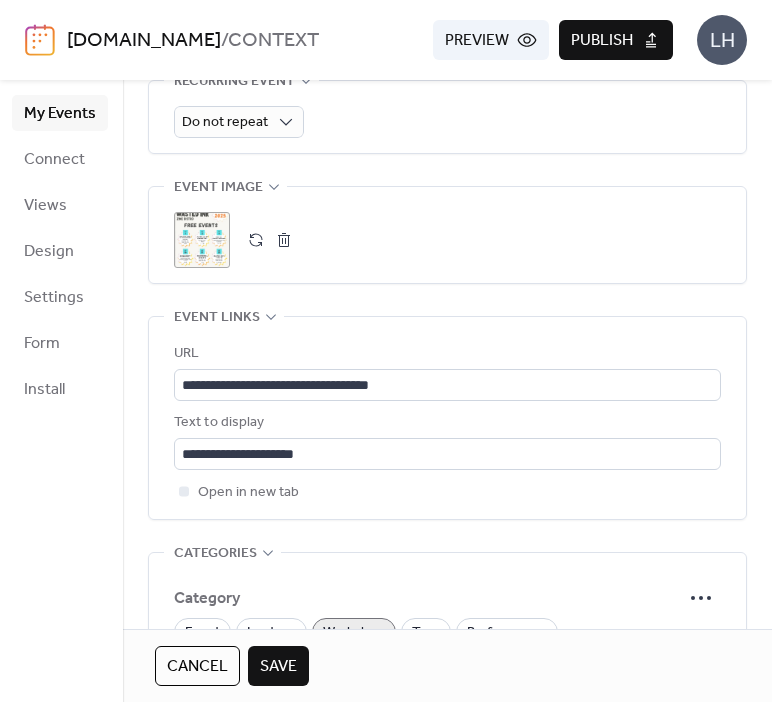 click on "Save" at bounding box center [278, 667] 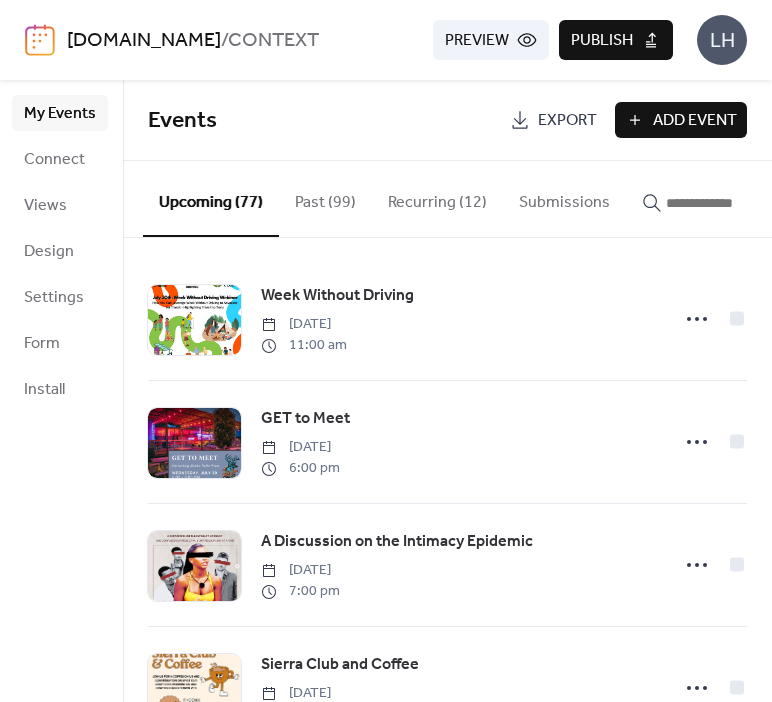 click at bounding box center [726, 203] 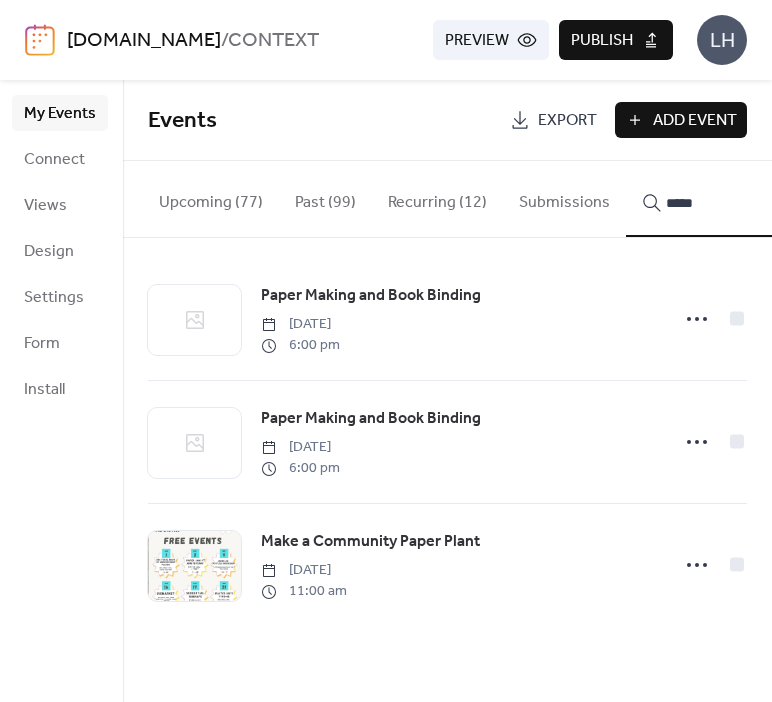 type on "*****" 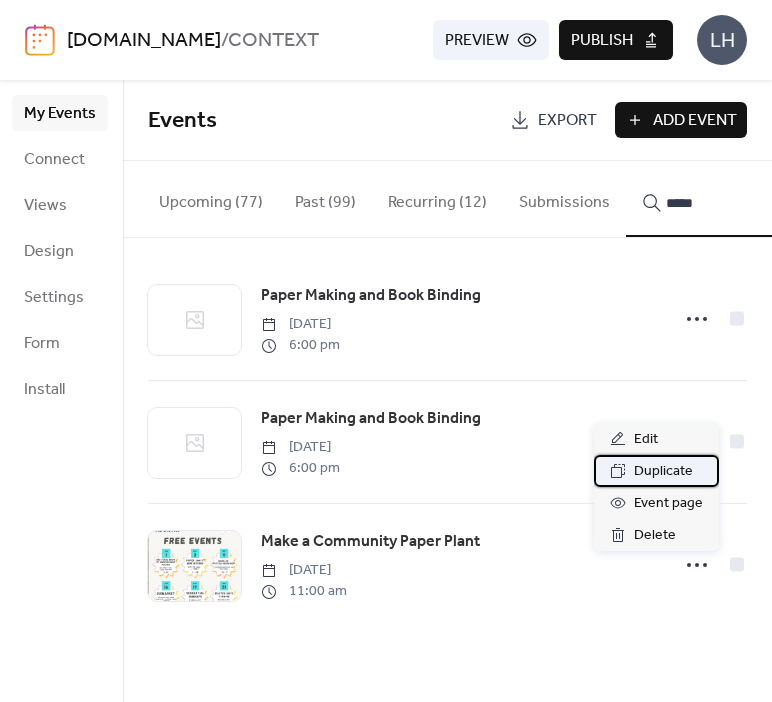 click on "Duplicate" at bounding box center [663, 472] 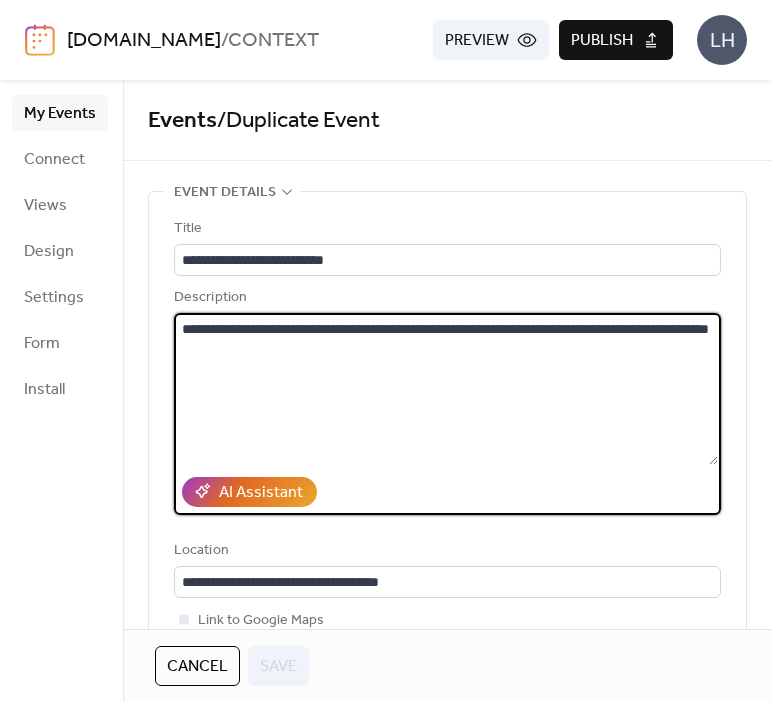 click on "**********" at bounding box center (446, 389) 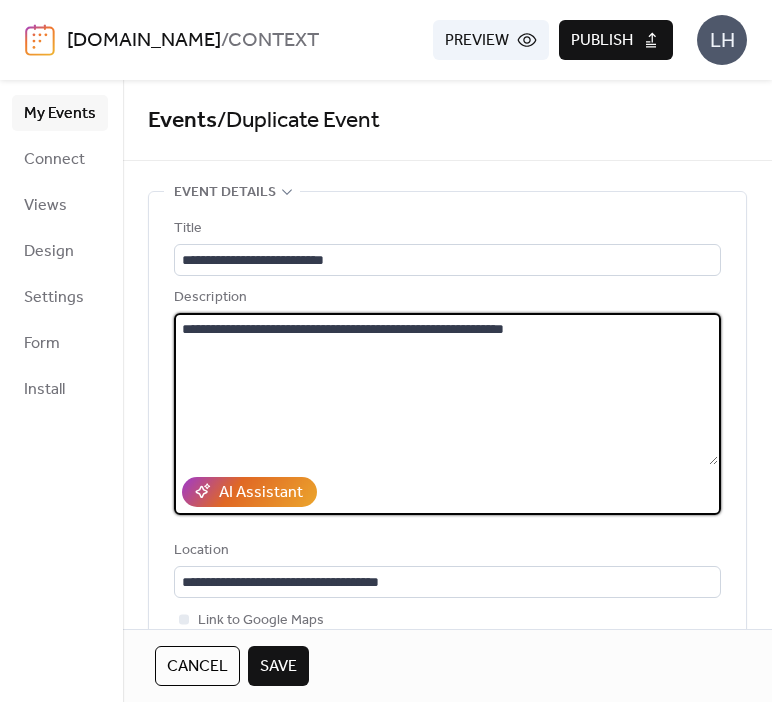drag, startPoint x: 297, startPoint y: 331, endPoint x: 374, endPoint y: 327, distance: 77.10383 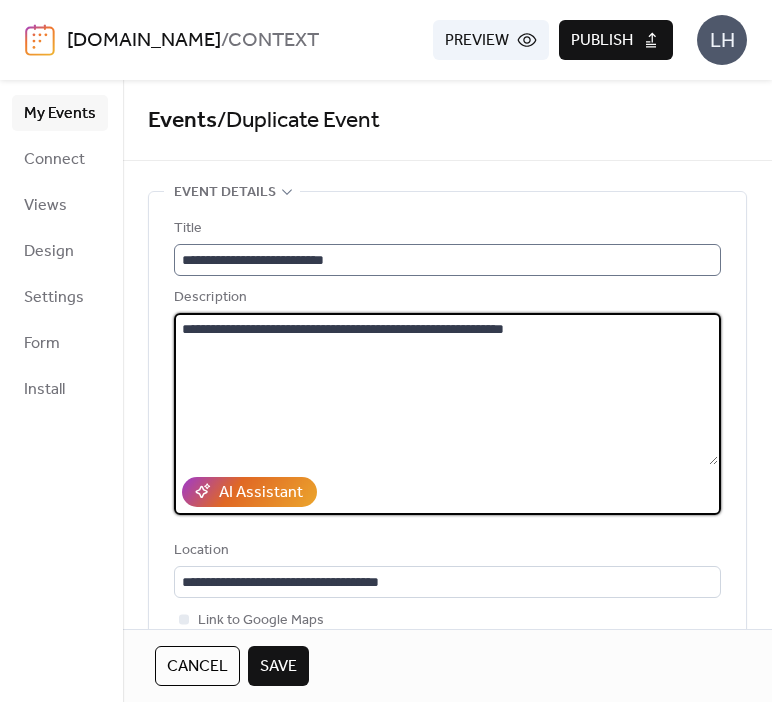 type on "**********" 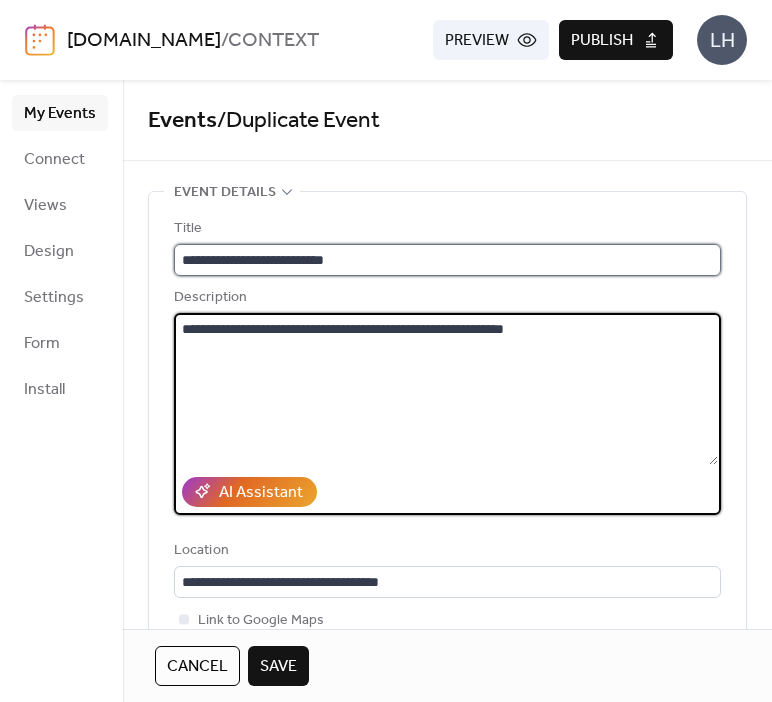 click on "**********" at bounding box center (447, 260) 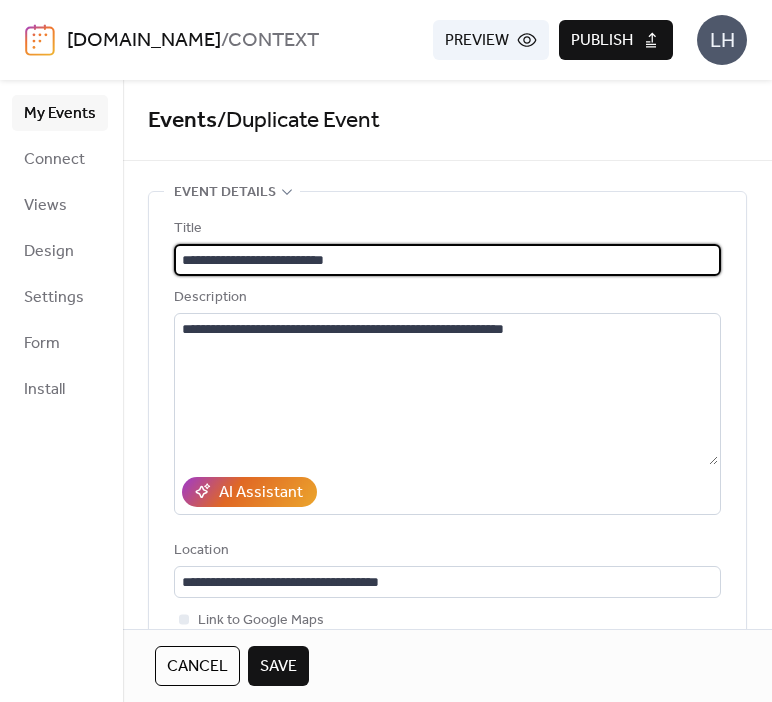 paste 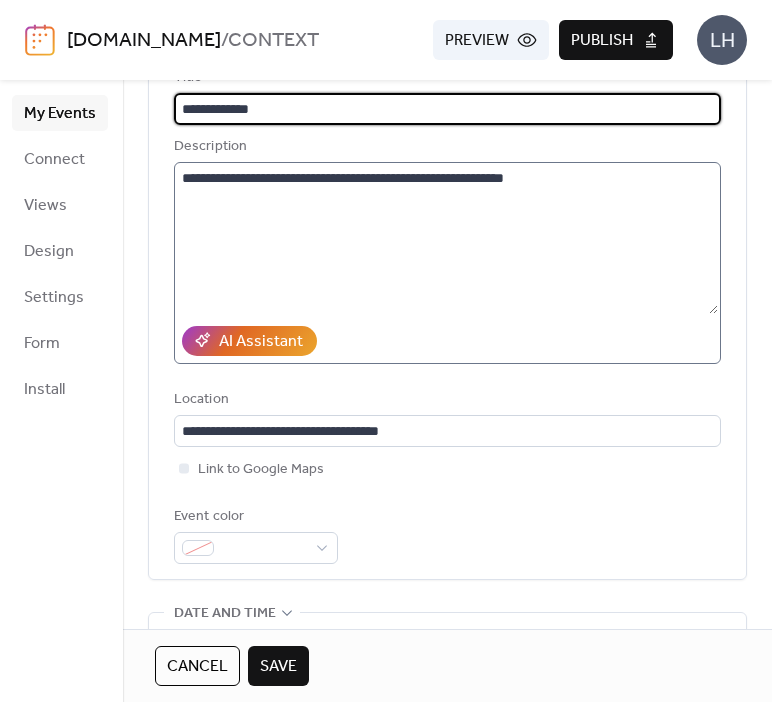 scroll, scrollTop: 170, scrollLeft: 0, axis: vertical 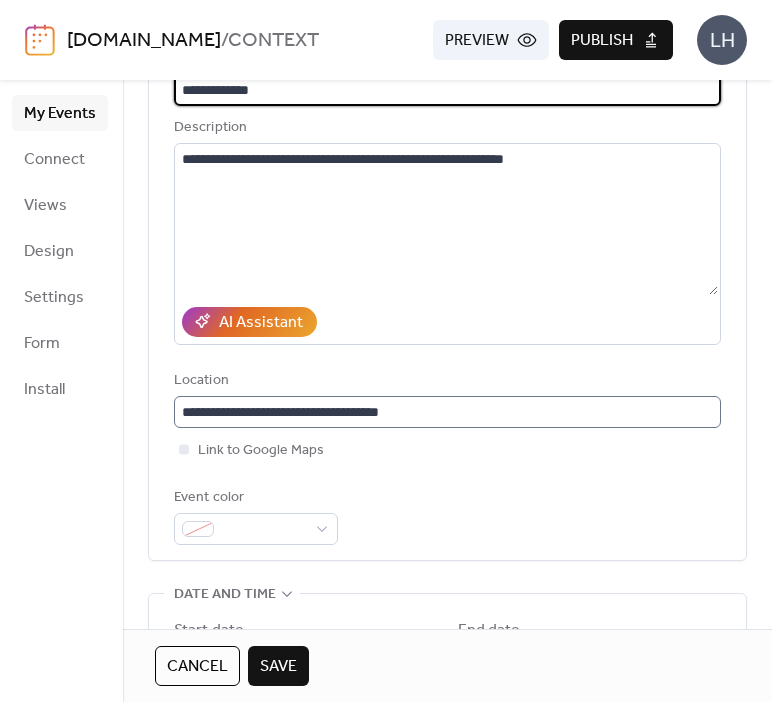 type on "**********" 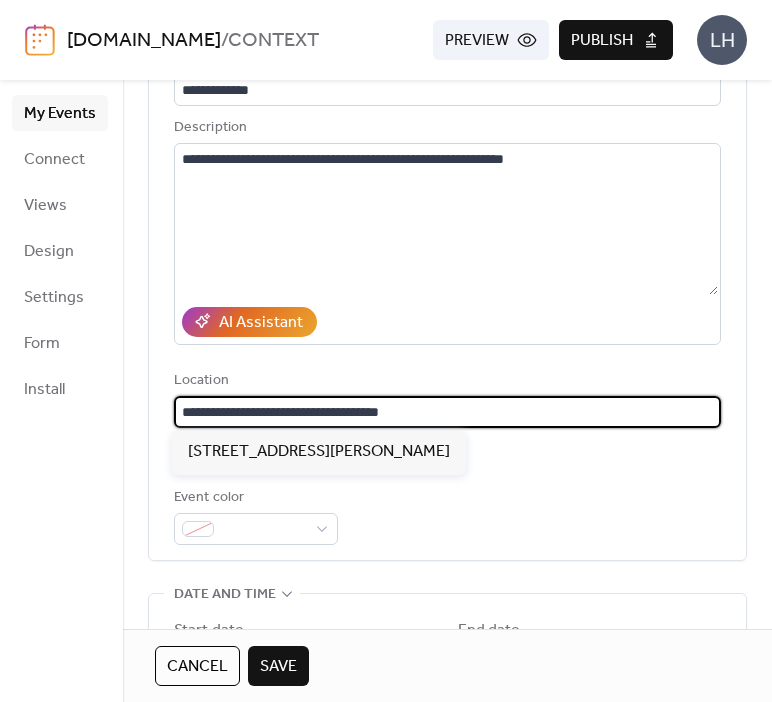 click on "**********" at bounding box center [447, 412] 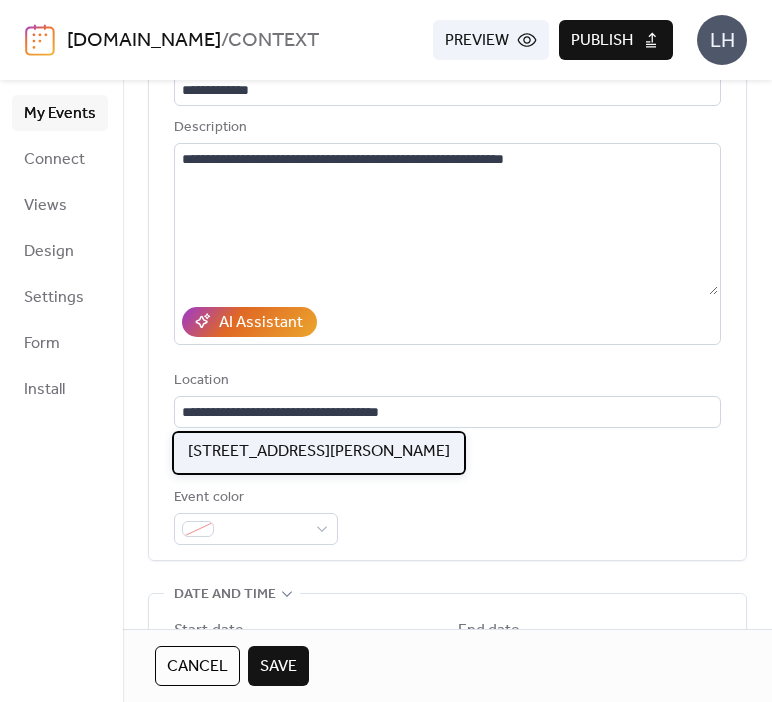 click on "[STREET_ADDRESS][PERSON_NAME]" at bounding box center (319, 452) 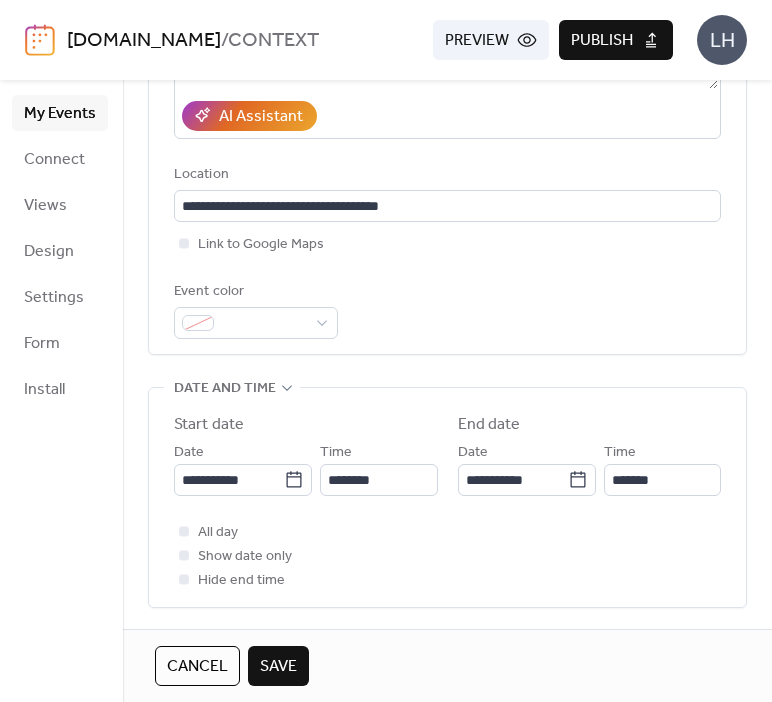 scroll, scrollTop: 388, scrollLeft: 0, axis: vertical 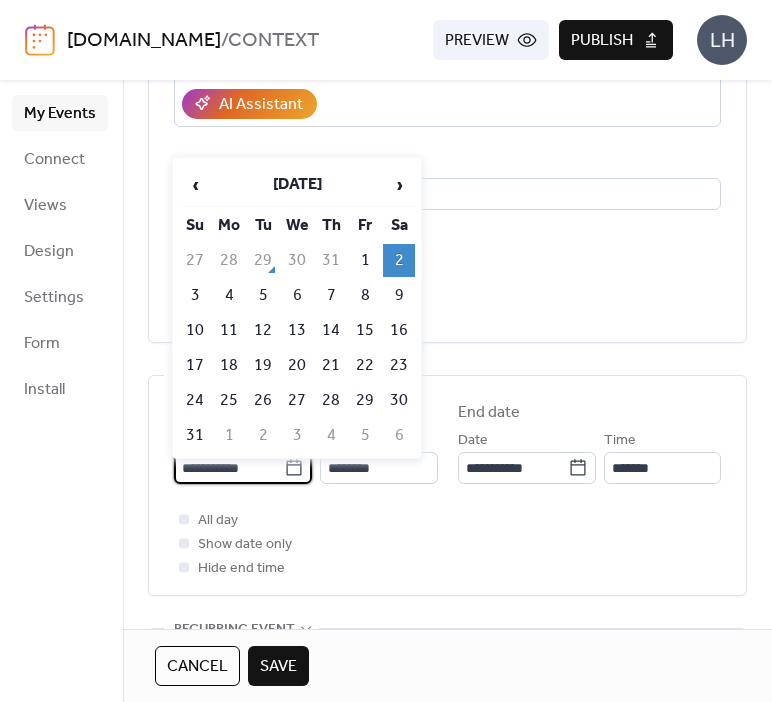 click on "**********" at bounding box center (229, 468) 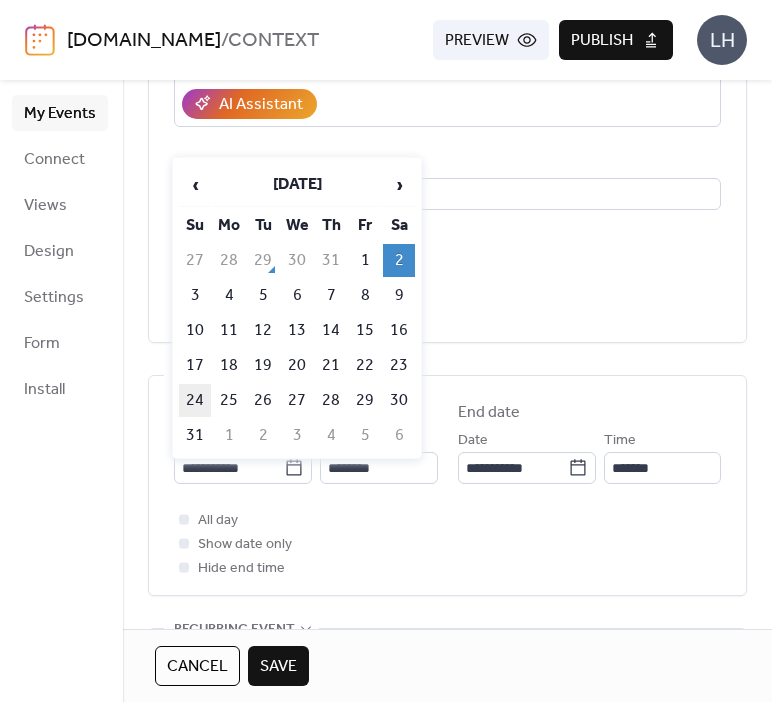 click on "24" at bounding box center [195, 400] 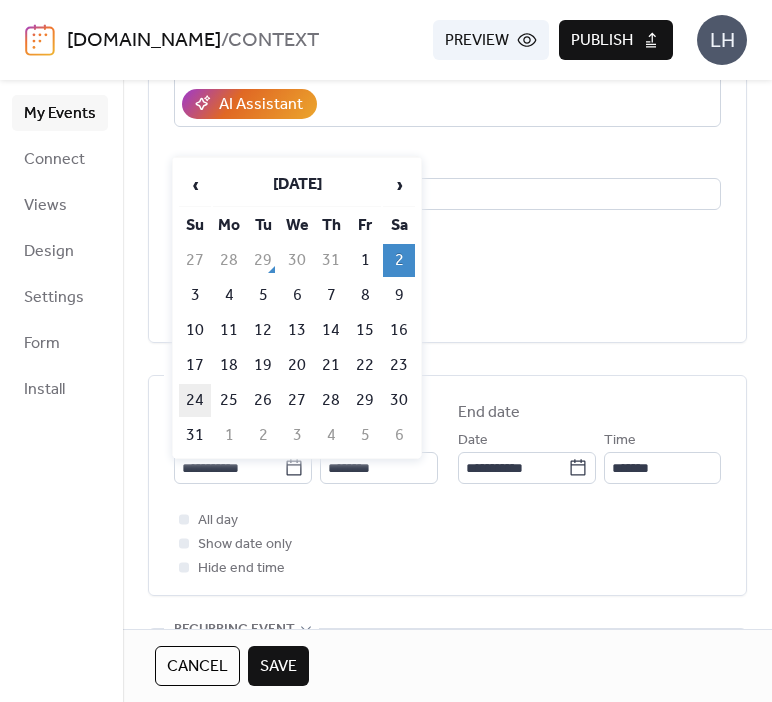 type on "**********" 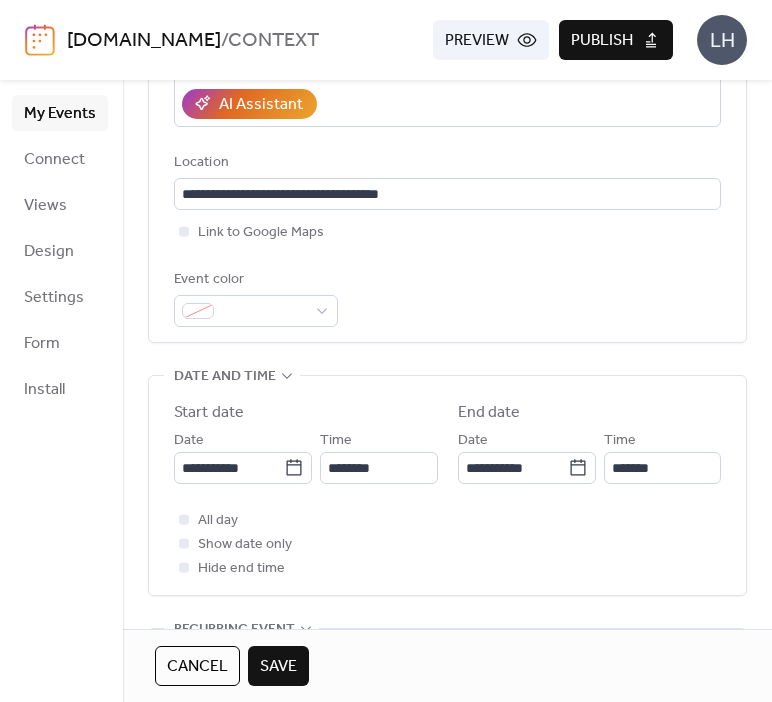 click on "Save" at bounding box center (278, 667) 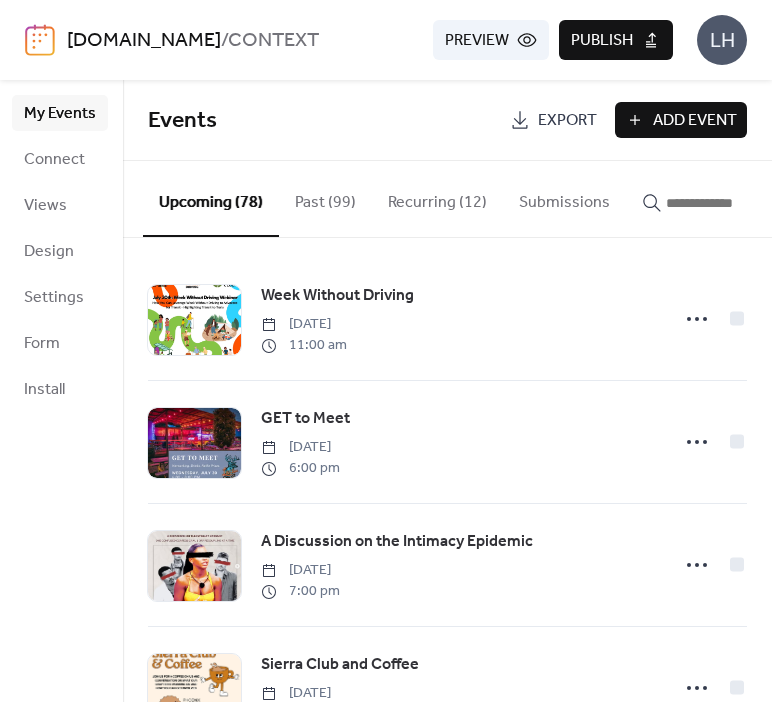 click at bounding box center (714, 198) 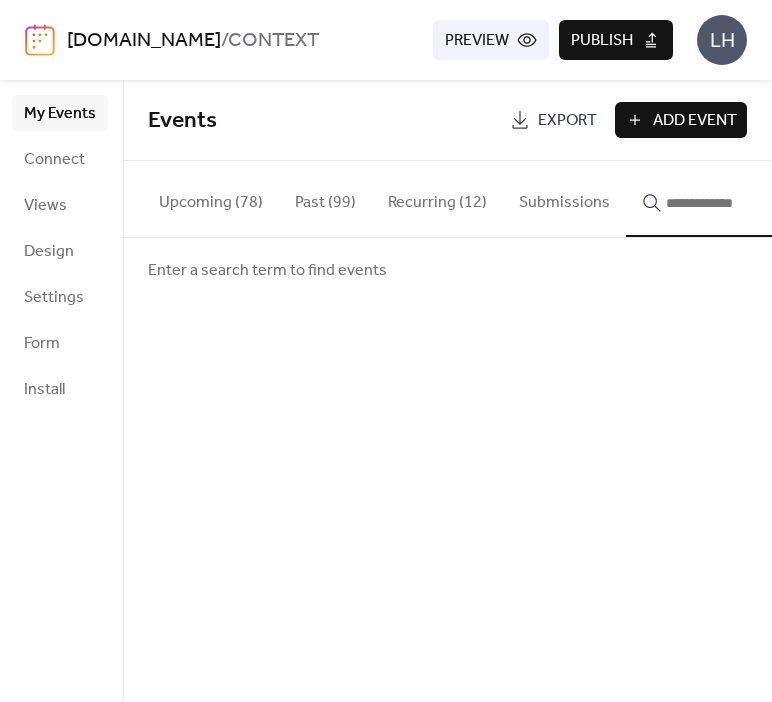 type 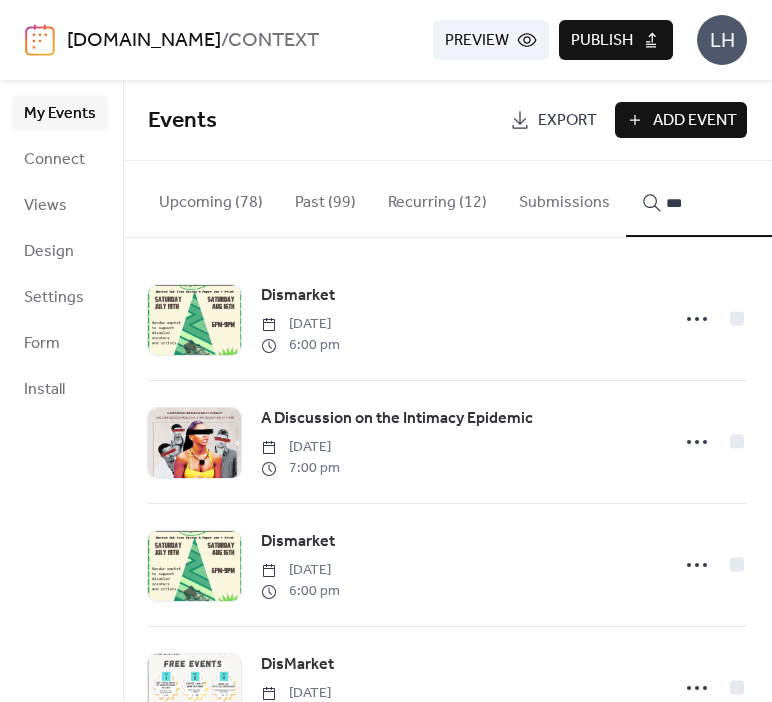 type on "***" 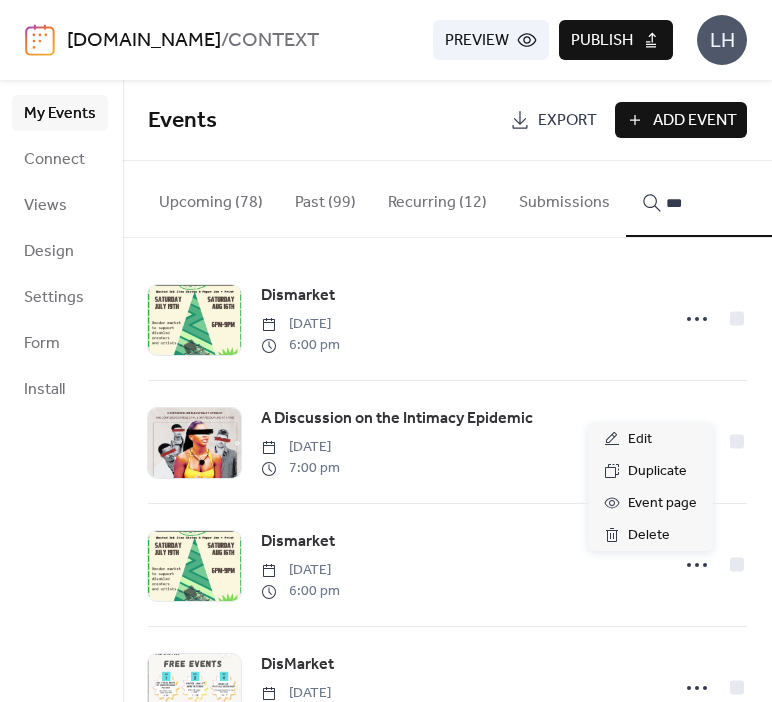 click 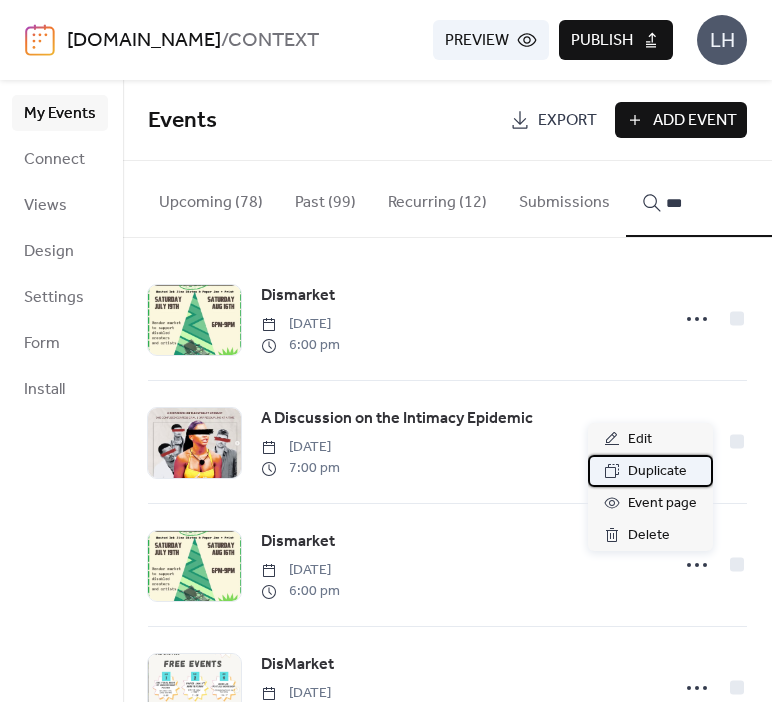 click on "Duplicate" at bounding box center [657, 472] 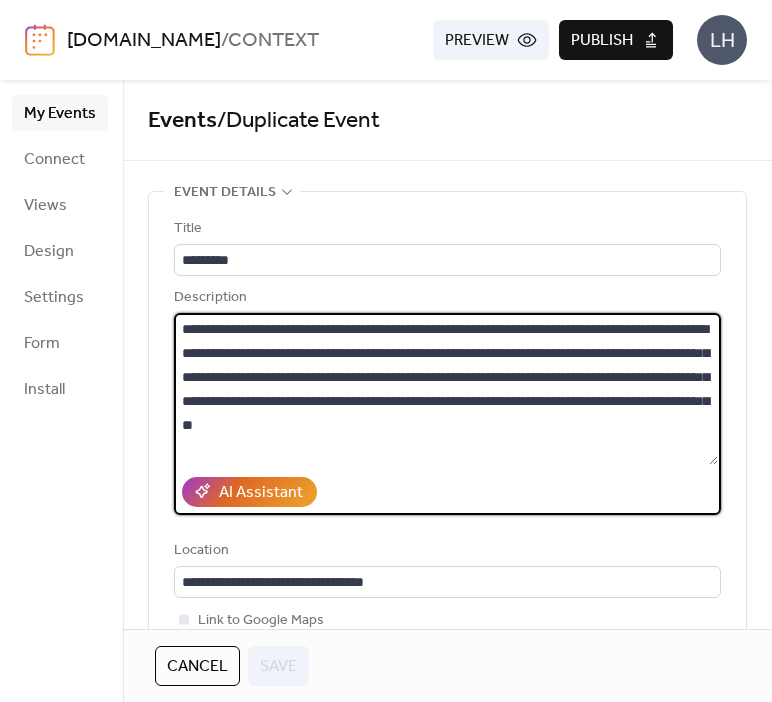 click at bounding box center [446, 389] 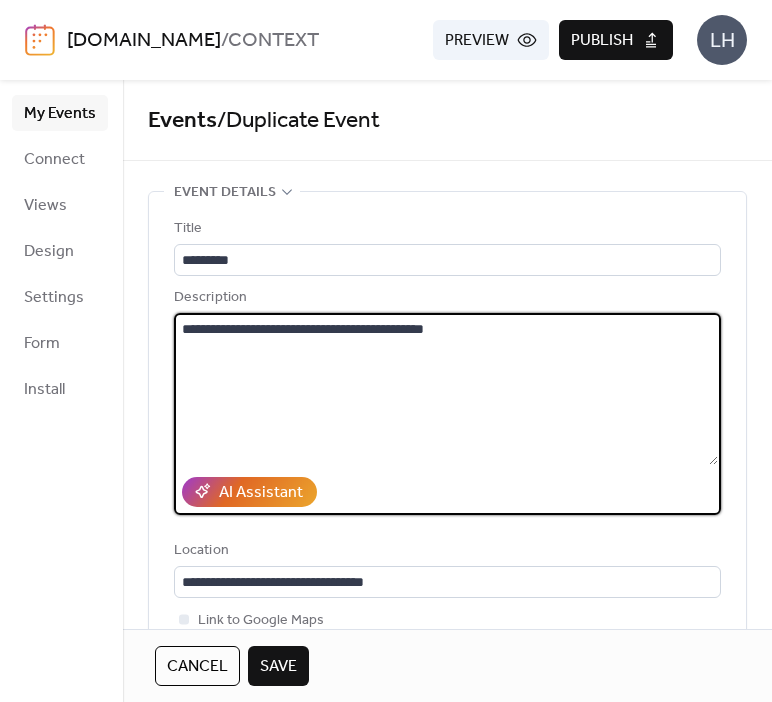 type on "**********" 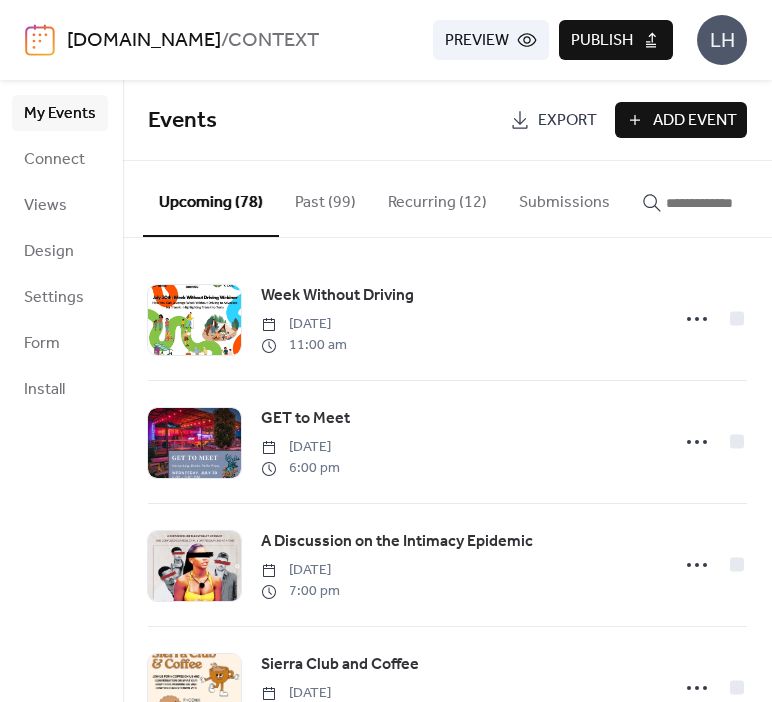 click at bounding box center (714, 198) 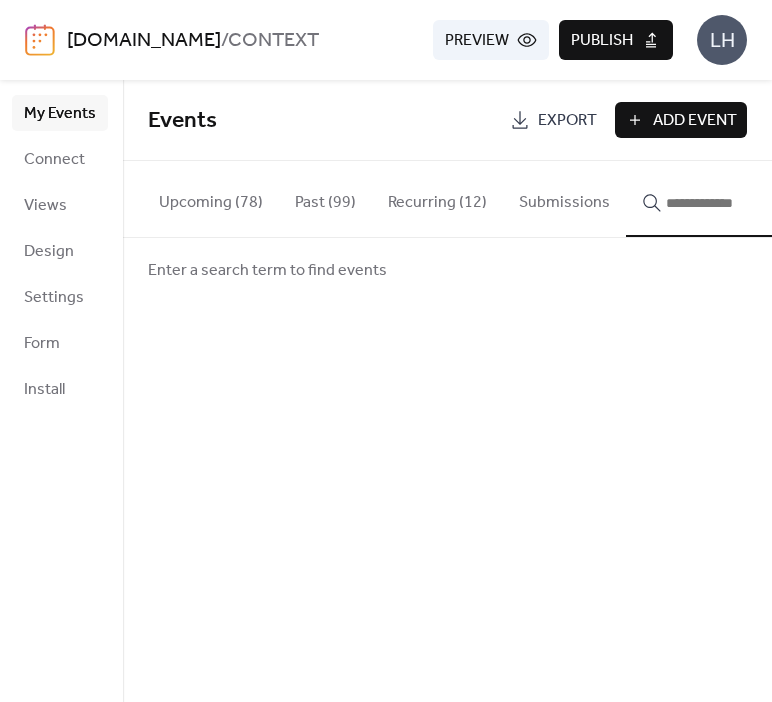 click at bounding box center (714, 199) 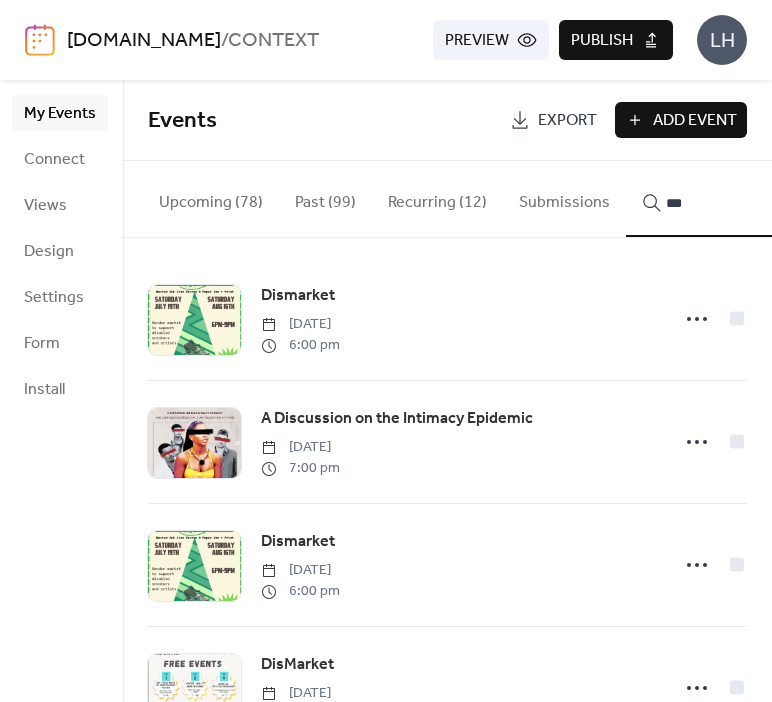 type on "***" 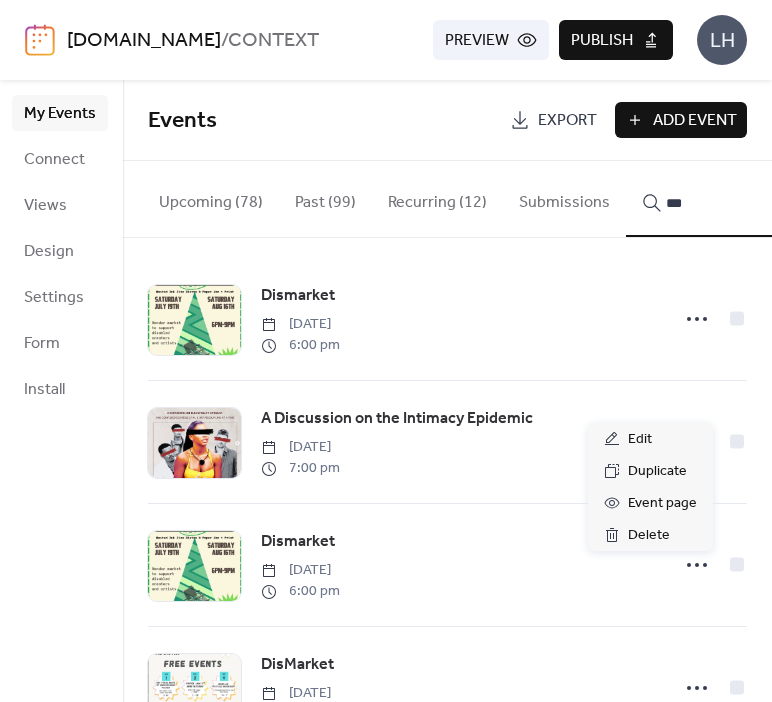 click 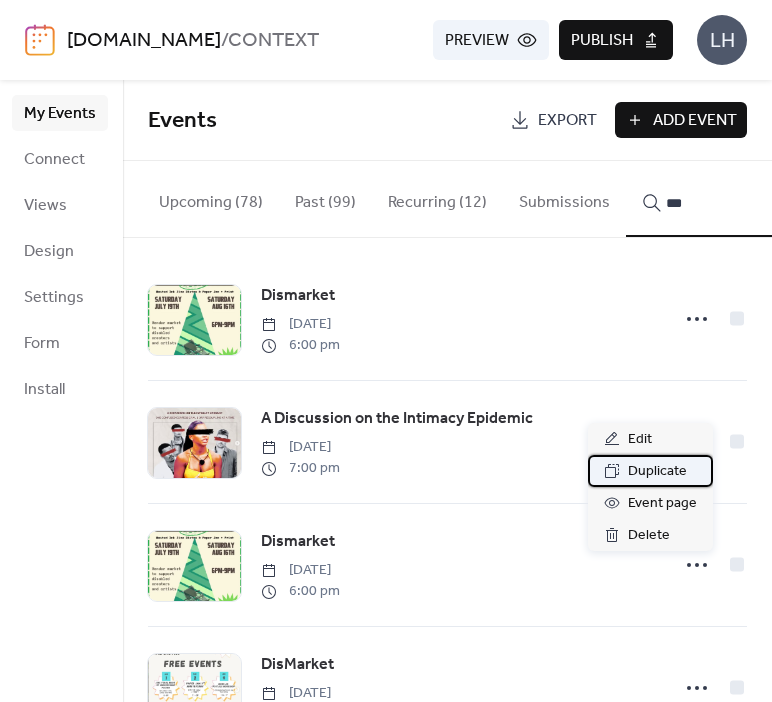 click on "Duplicate" at bounding box center [657, 472] 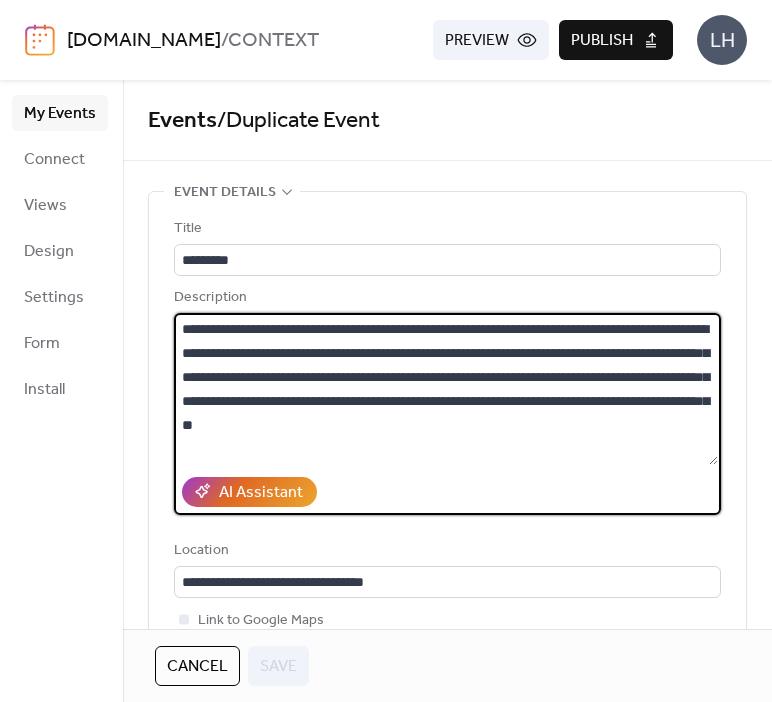 click at bounding box center [446, 389] 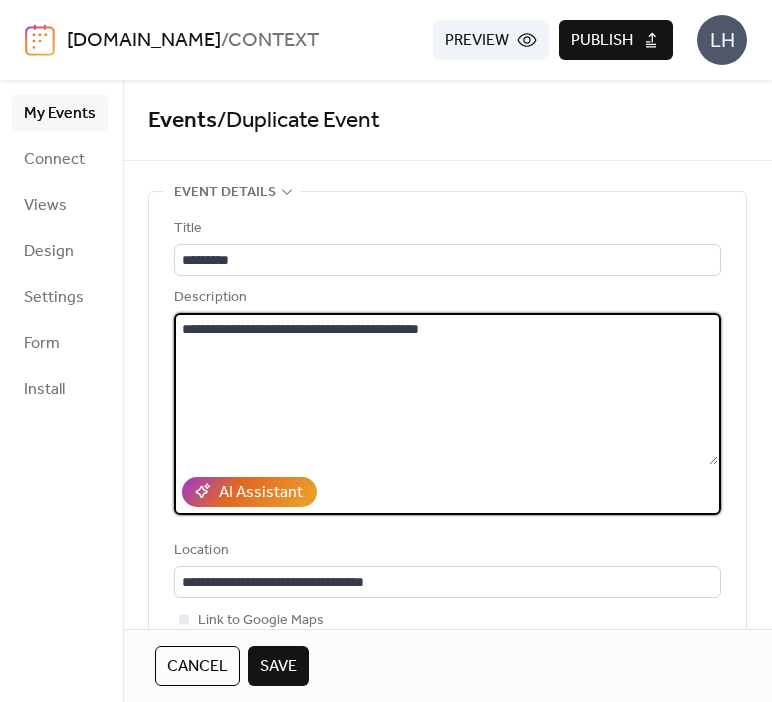 drag, startPoint x: 292, startPoint y: 330, endPoint x: 433, endPoint y: 322, distance: 141.22676 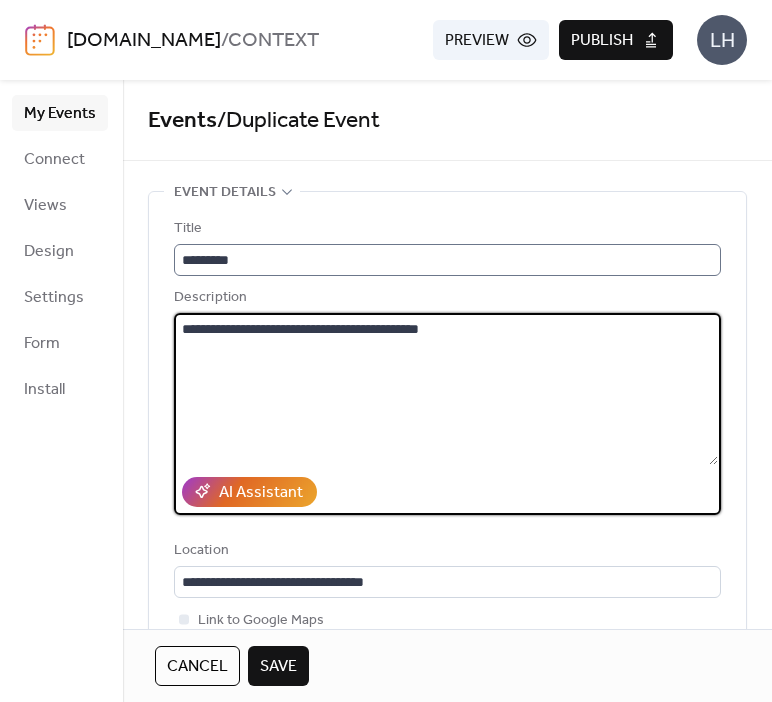 type on "**********" 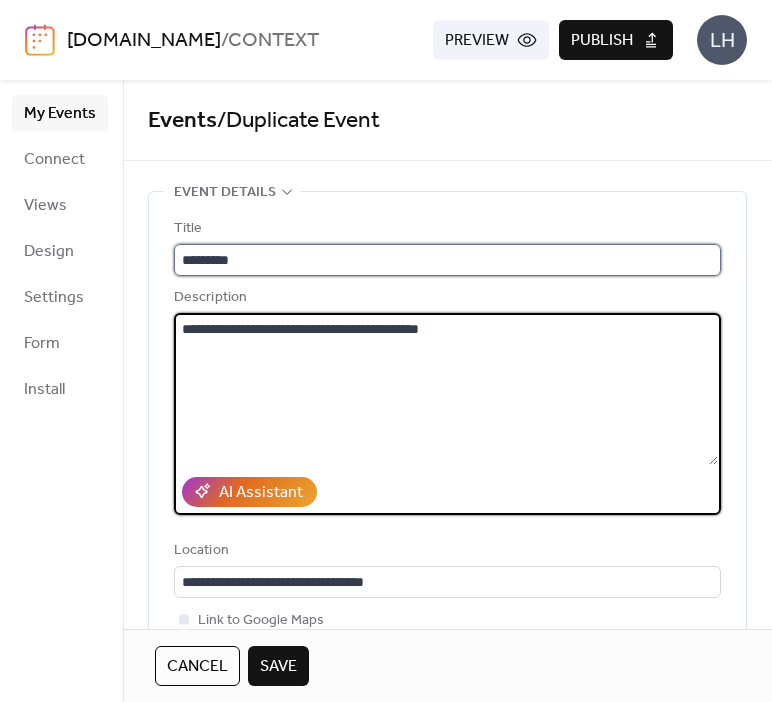 click on "*********" at bounding box center (447, 260) 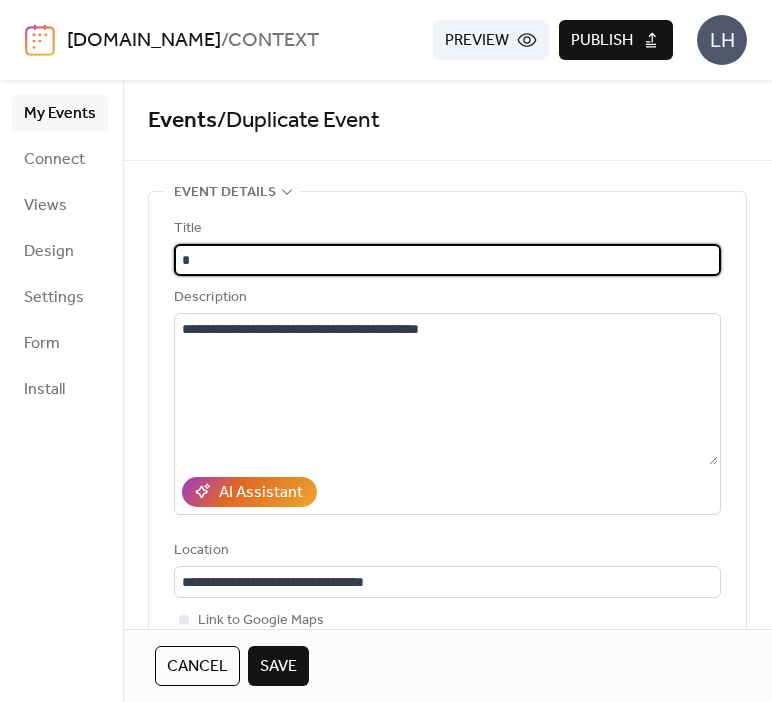 paste on "**********" 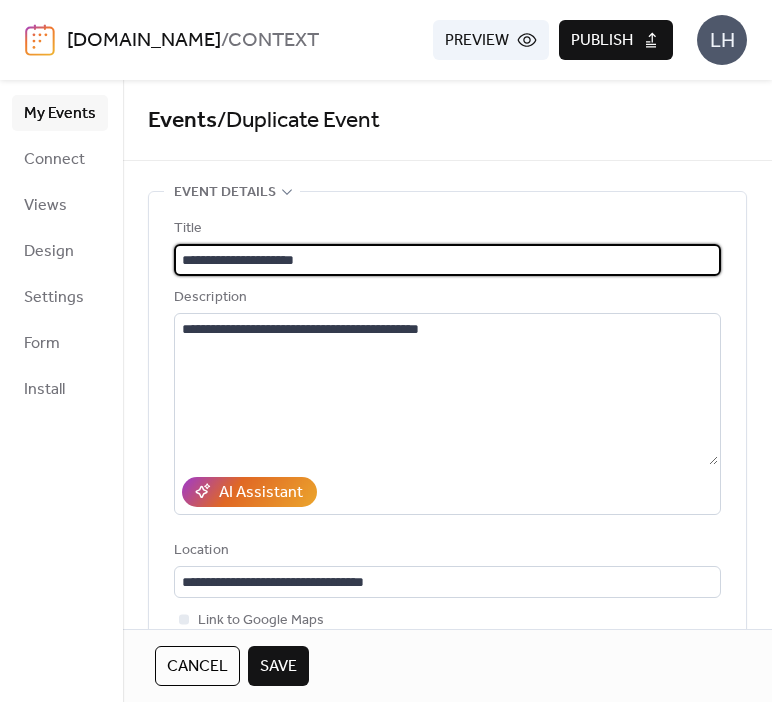 type on "**********" 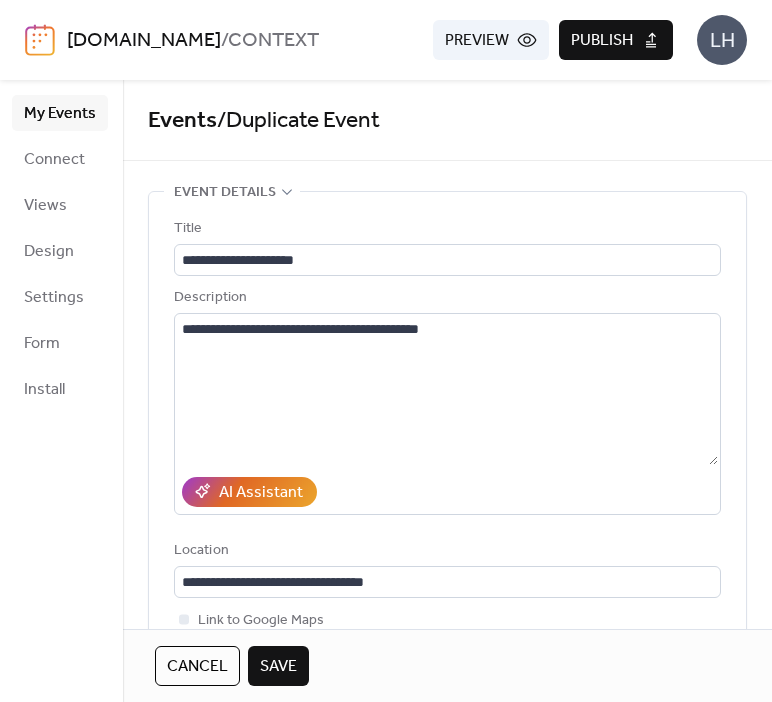 click on "Description" at bounding box center (445, 298) 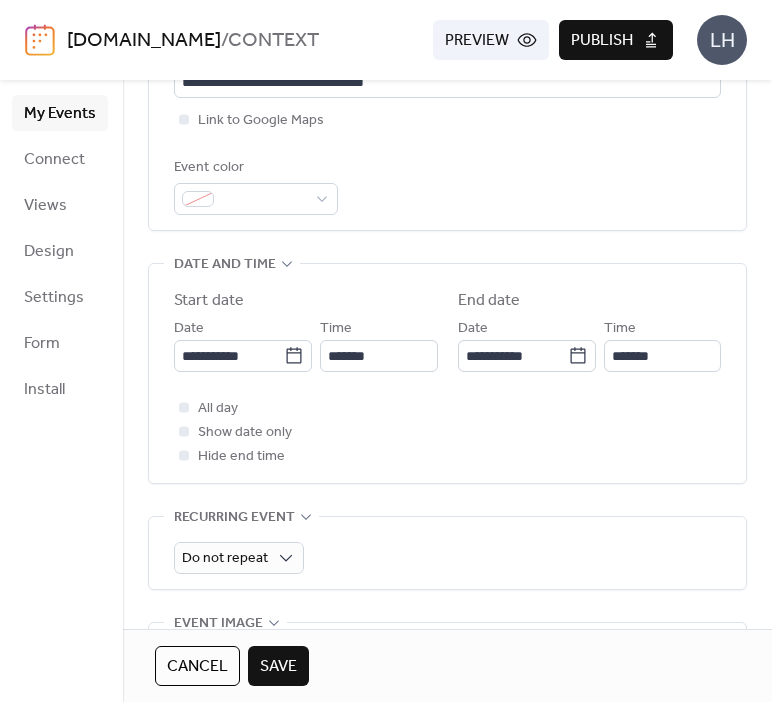 scroll, scrollTop: 507, scrollLeft: 0, axis: vertical 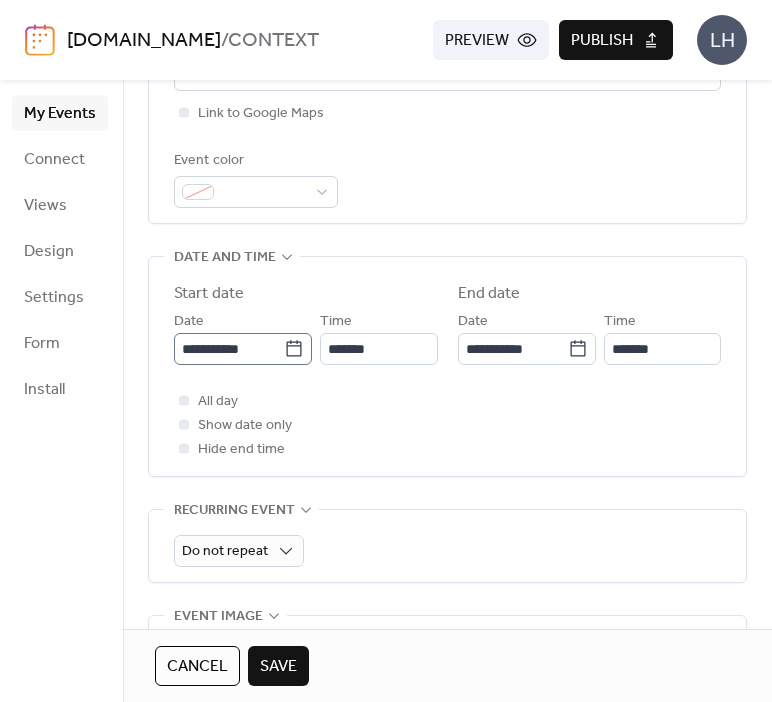 click 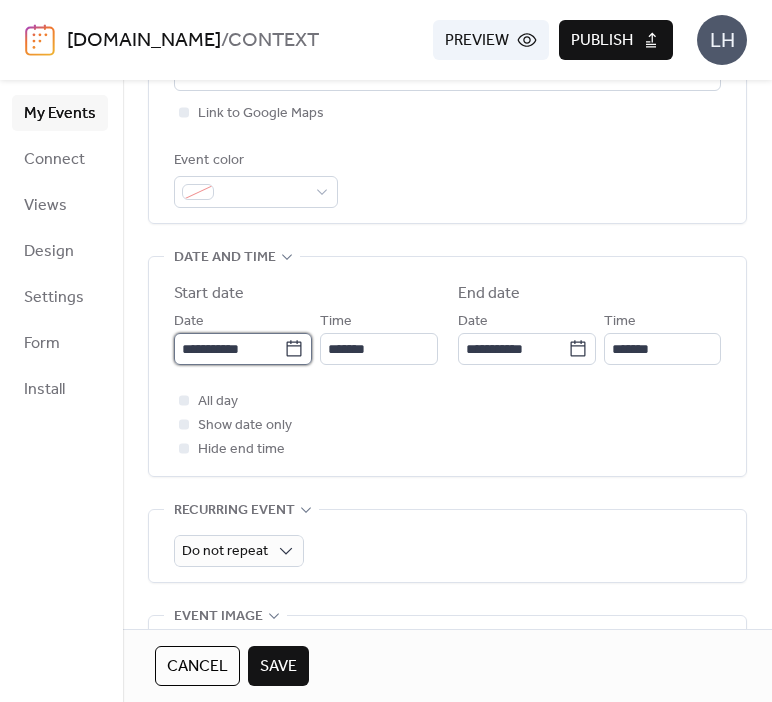 click on "**********" at bounding box center (229, 349) 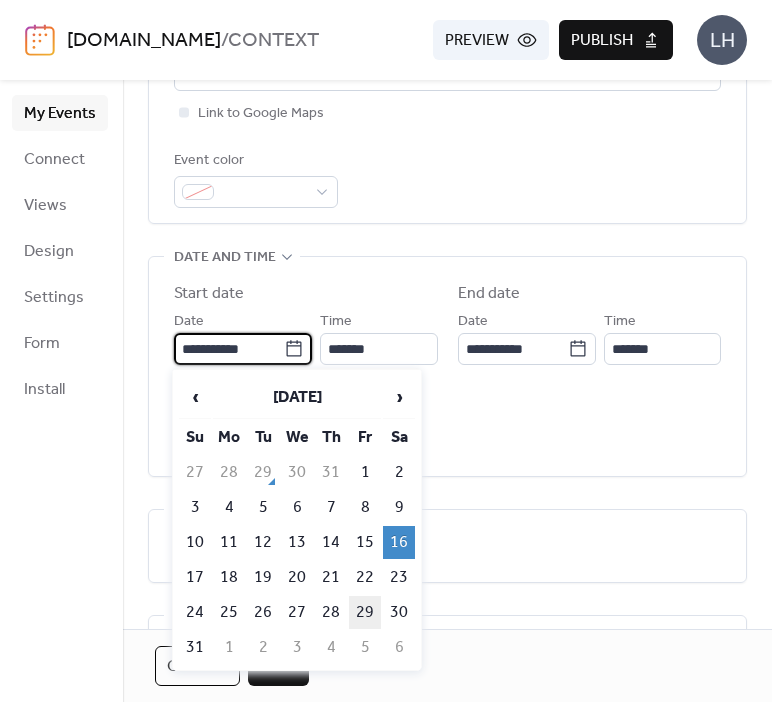 click on "29" at bounding box center [365, 612] 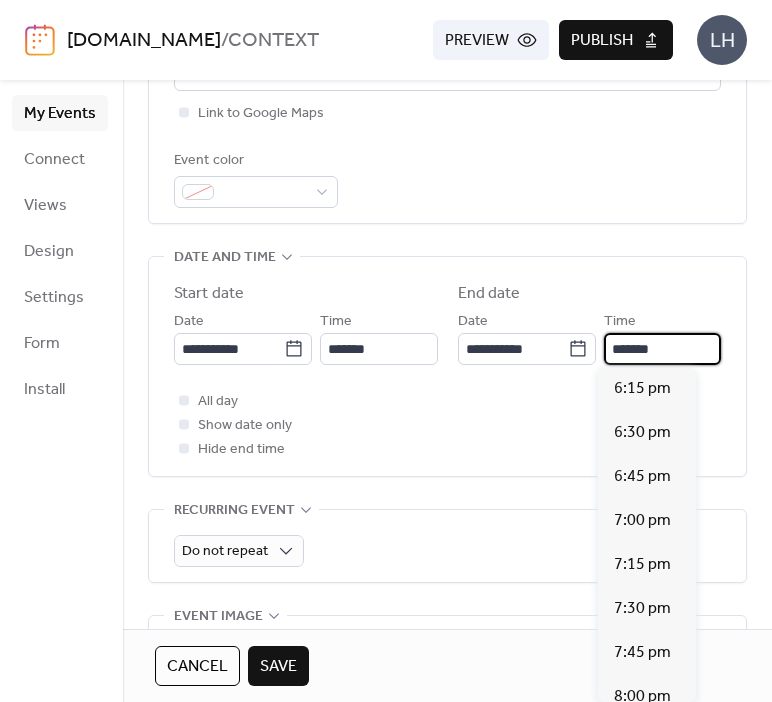 click on "*******" at bounding box center (662, 349) 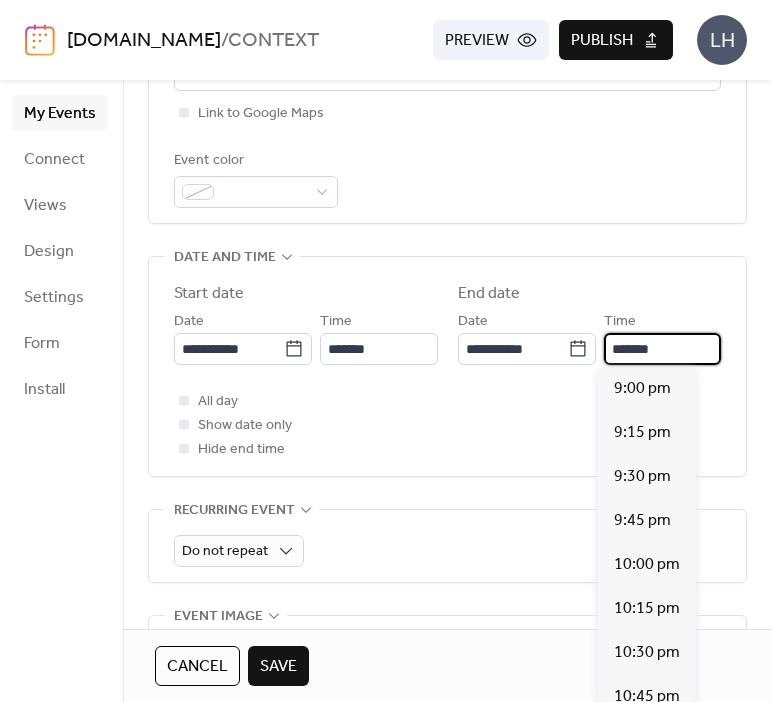 scroll, scrollTop: 308, scrollLeft: 0, axis: vertical 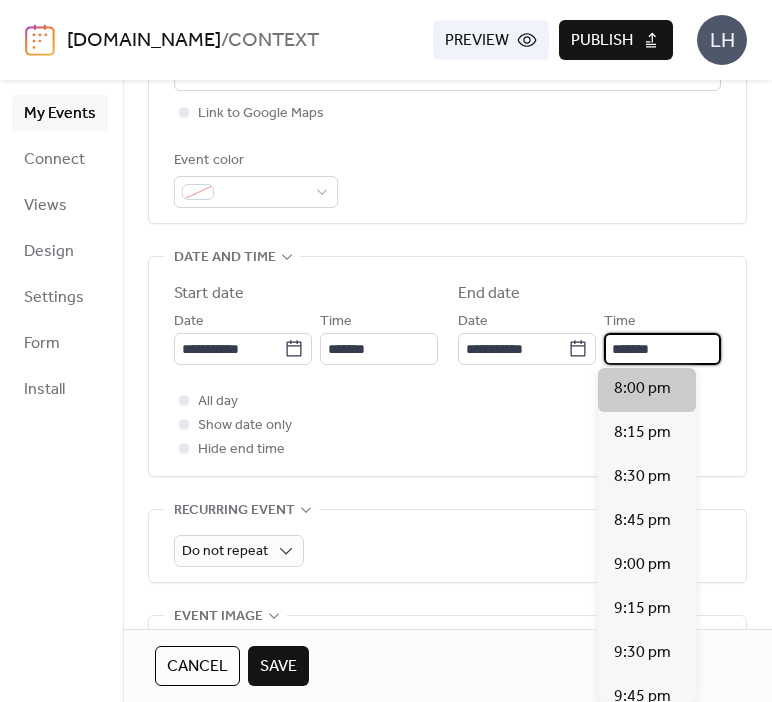 type on "*******" 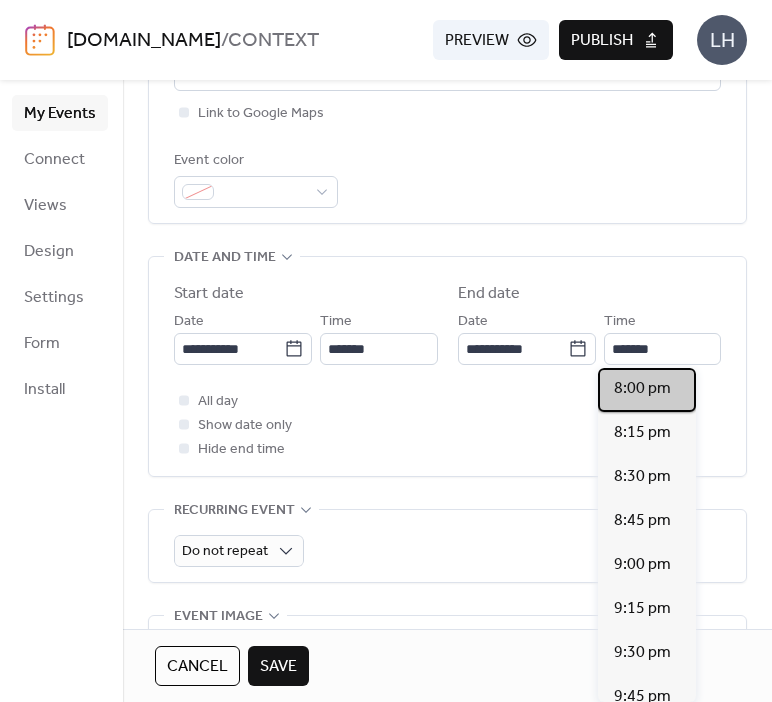click on "8:00 pm" at bounding box center (642, 389) 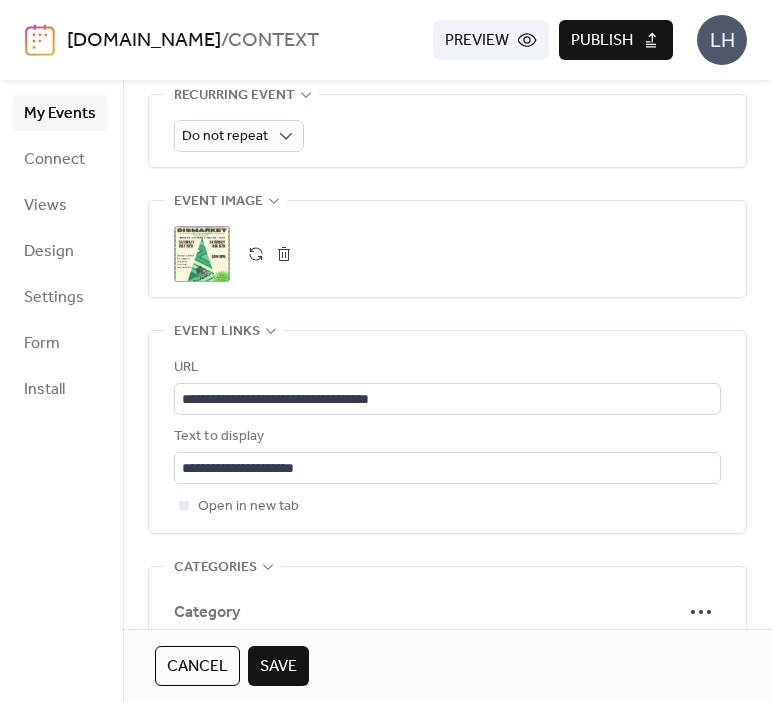 scroll, scrollTop: 923, scrollLeft: 0, axis: vertical 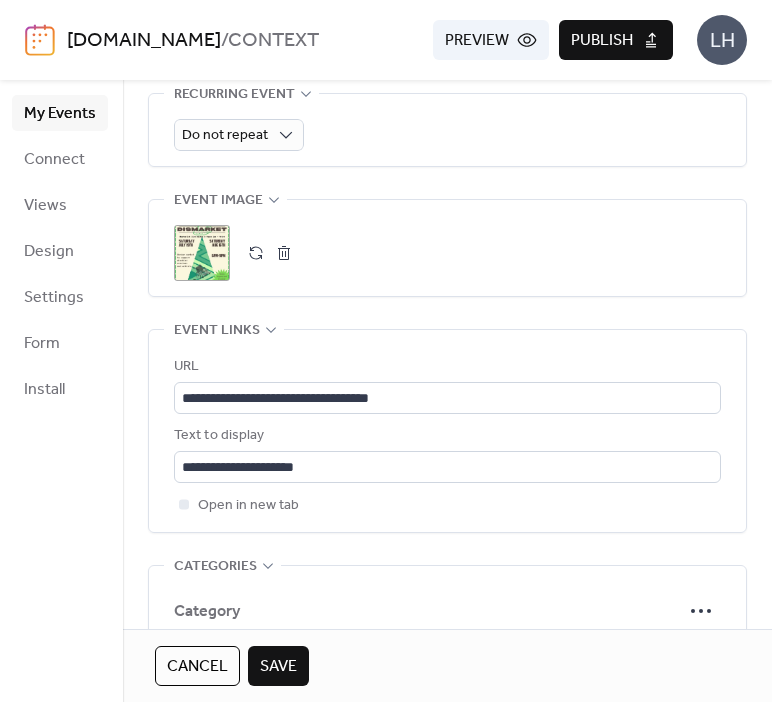 click on "Save" at bounding box center (278, 667) 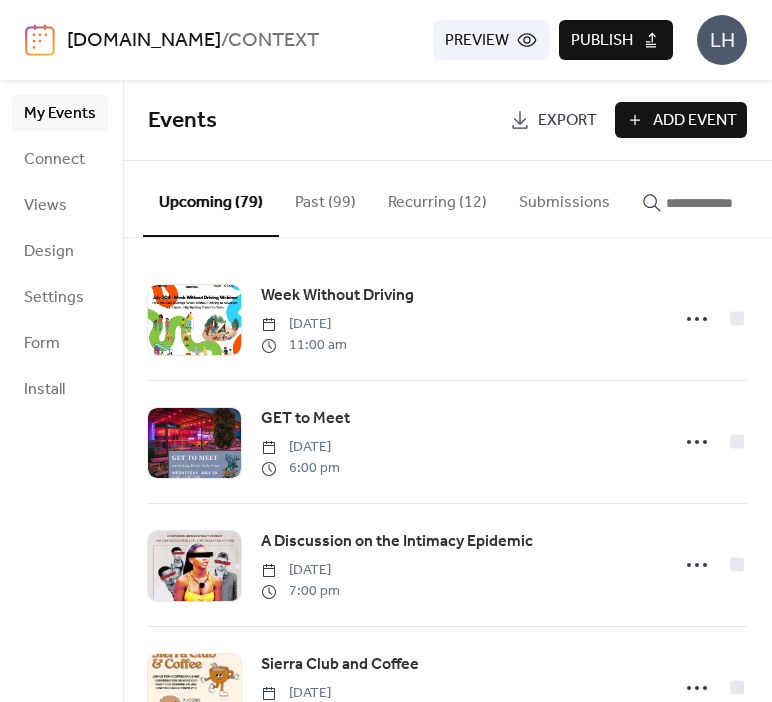 click at bounding box center [726, 203] 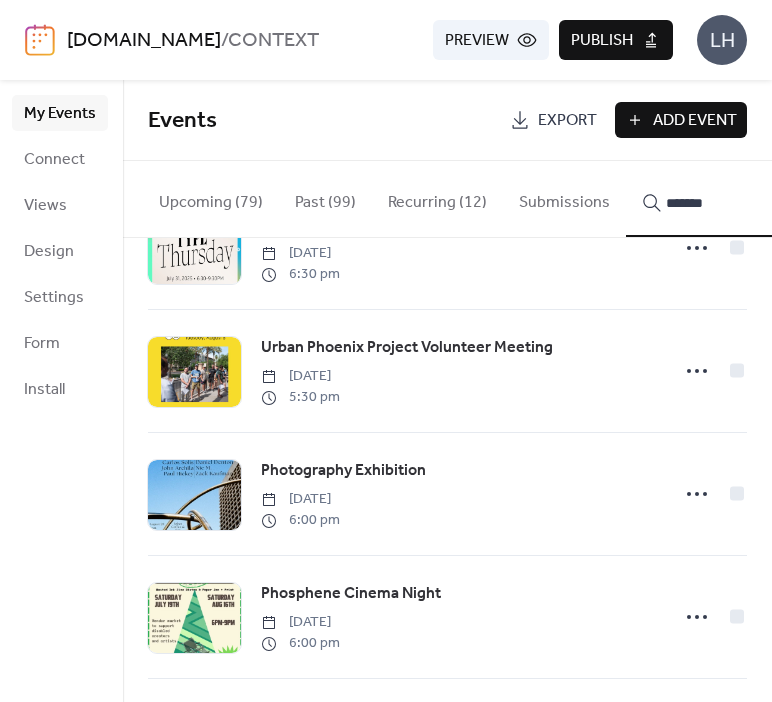 scroll, scrollTop: 566, scrollLeft: 0, axis: vertical 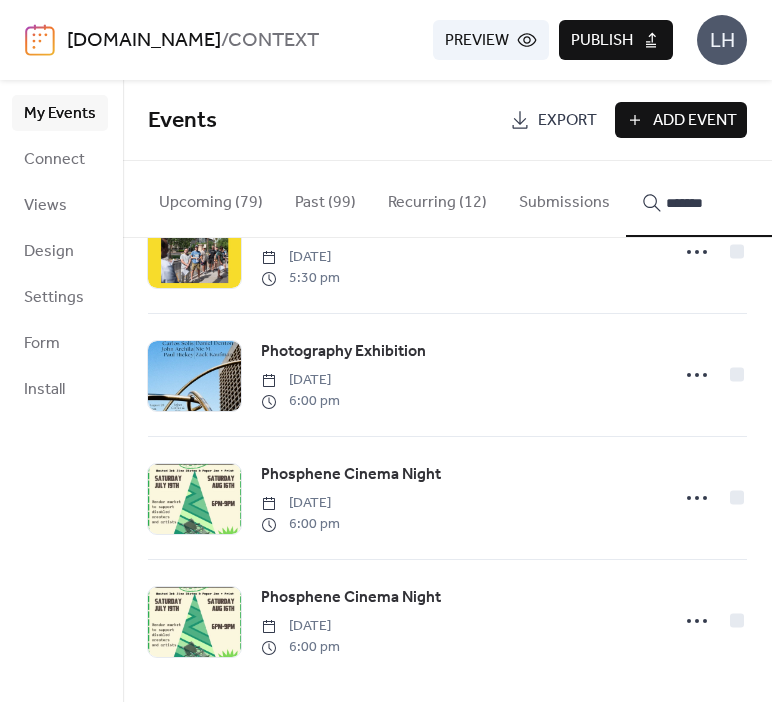 type on "*******" 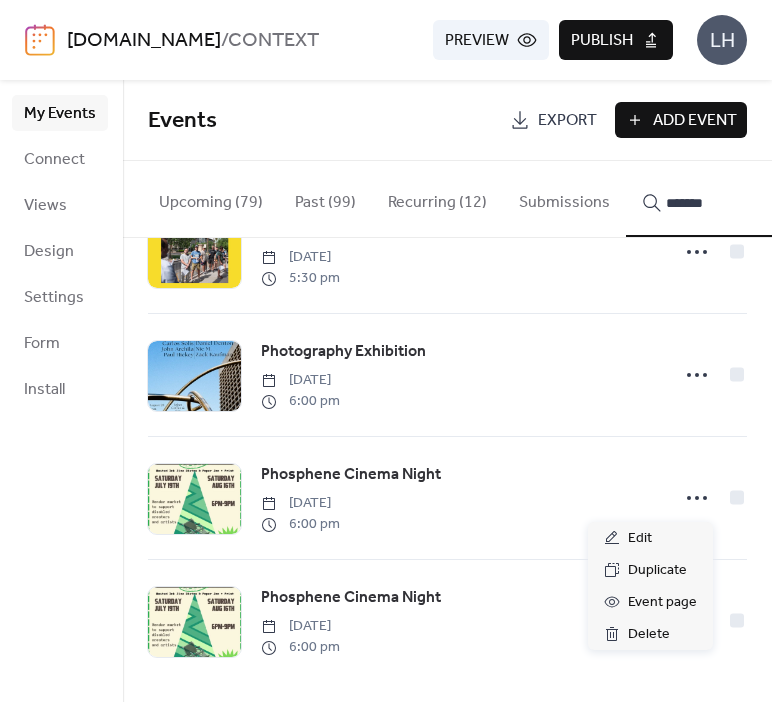 click 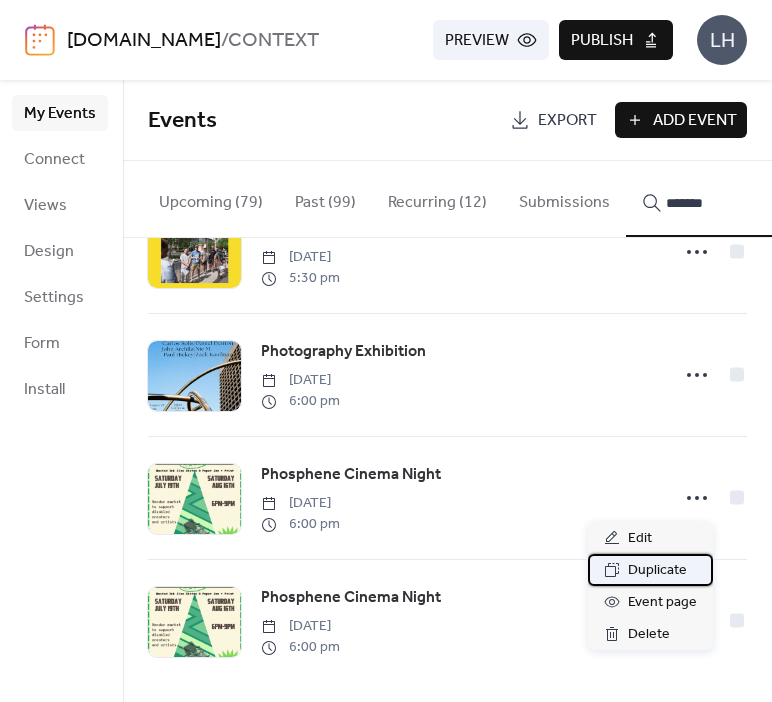 click on "Duplicate" at bounding box center (657, 571) 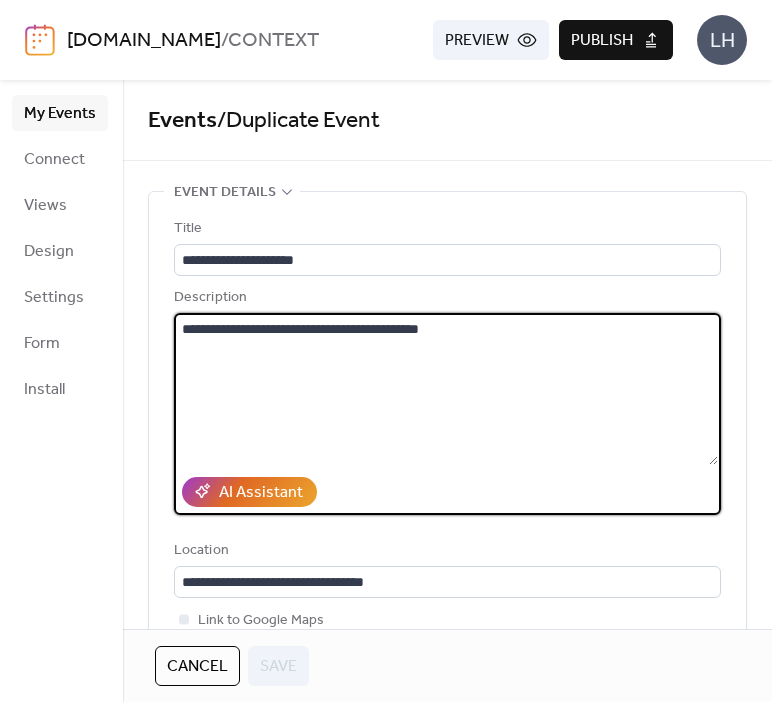 click on "**********" at bounding box center (446, 389) 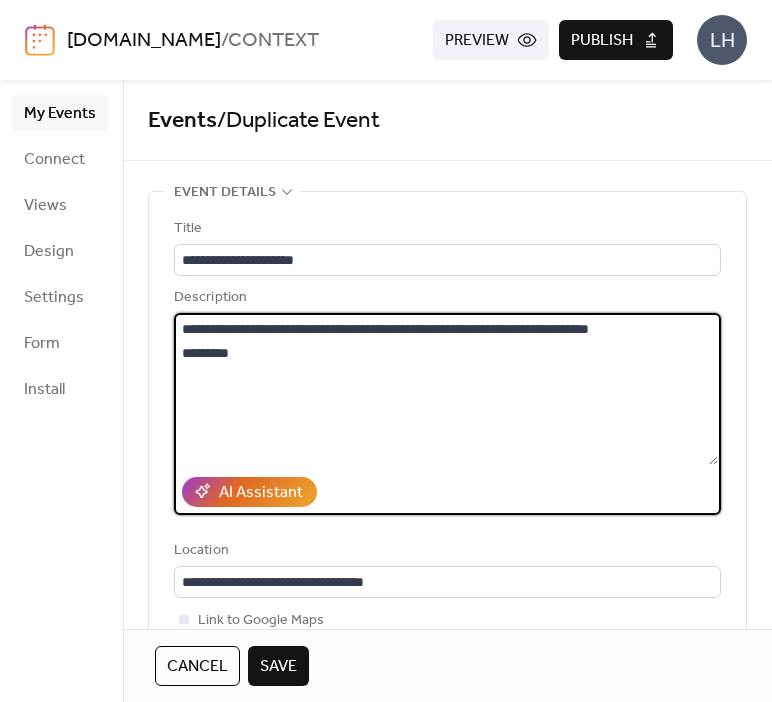 paste 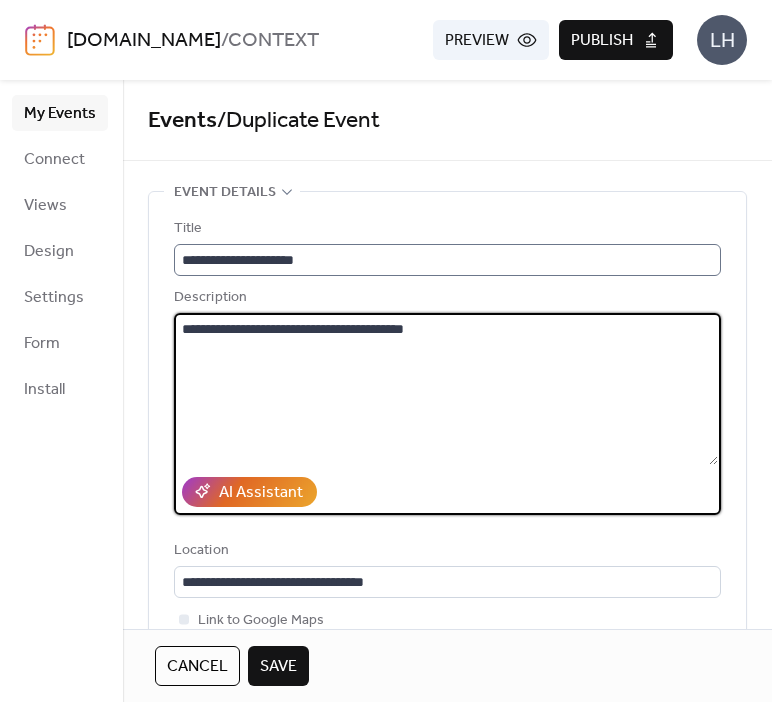type on "**********" 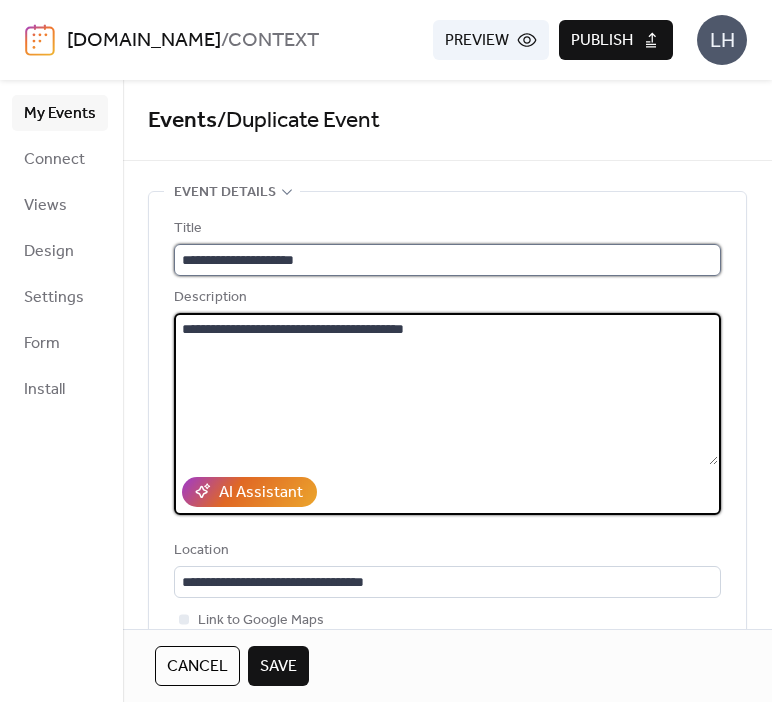 click on "**********" at bounding box center (447, 260) 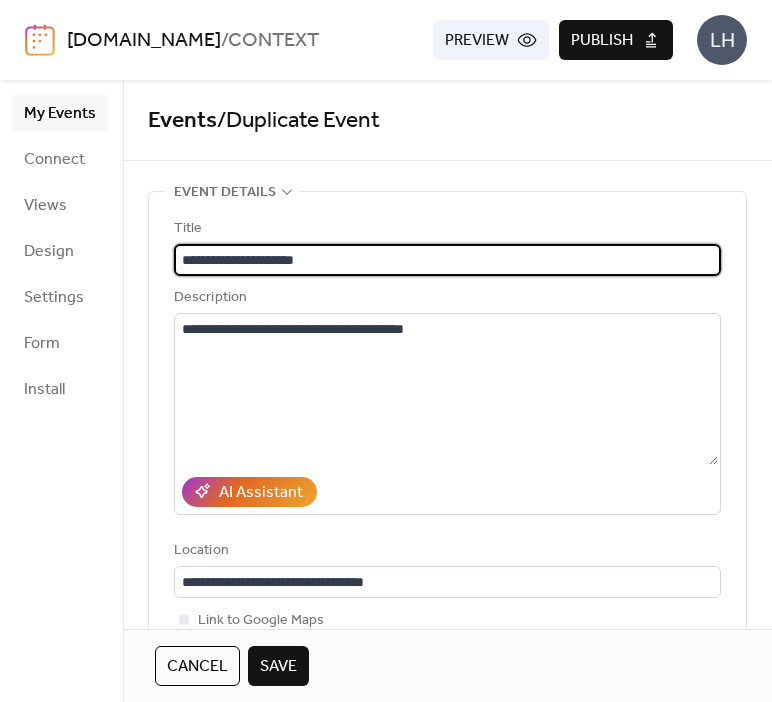 click on "**********" at bounding box center [447, 260] 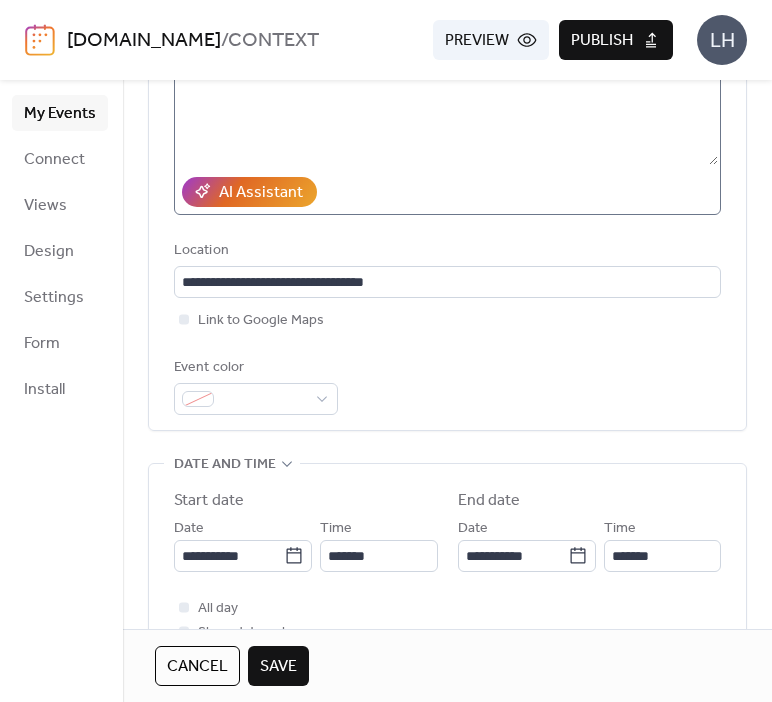scroll, scrollTop: 359, scrollLeft: 0, axis: vertical 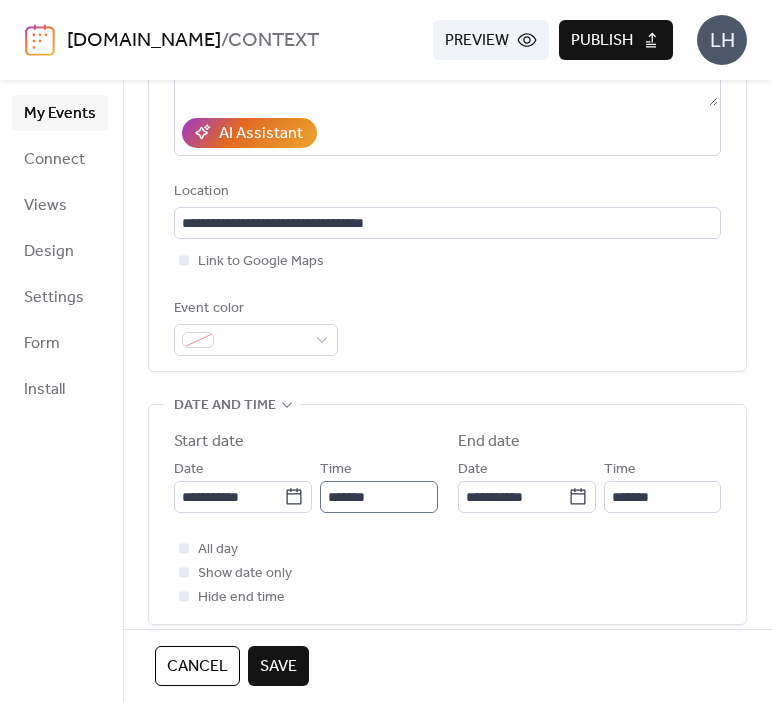 type on "**********" 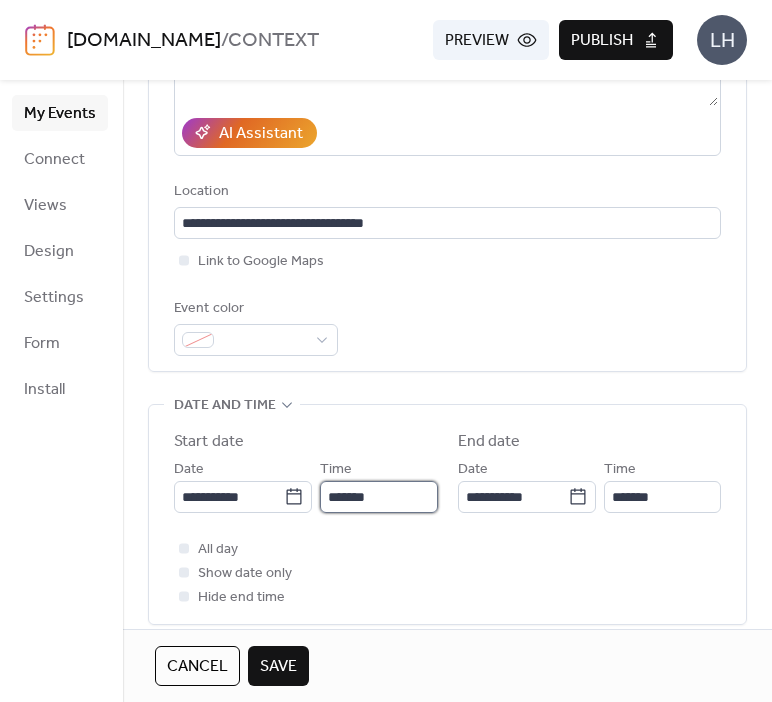 click on "*******" at bounding box center (378, 497) 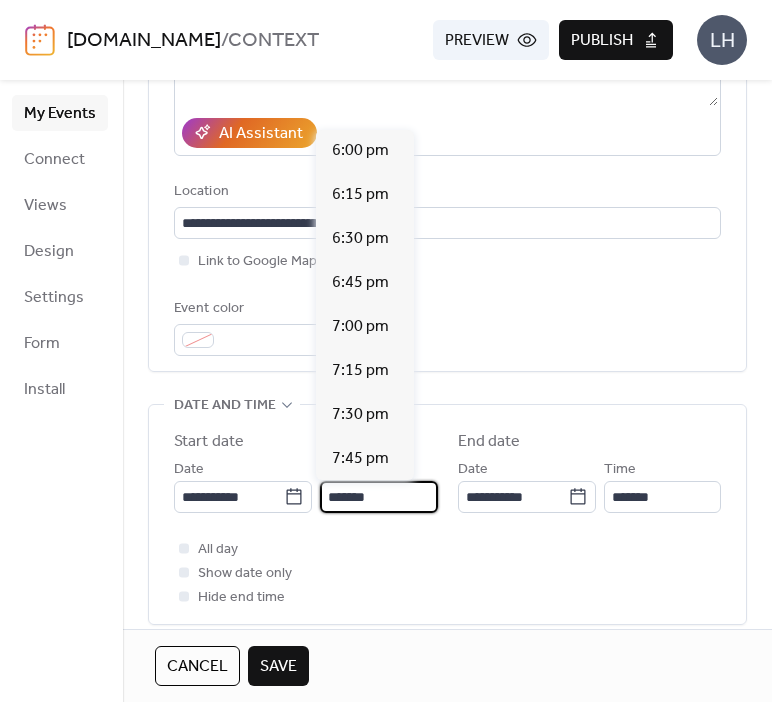 scroll, scrollTop: 2816, scrollLeft: 0, axis: vertical 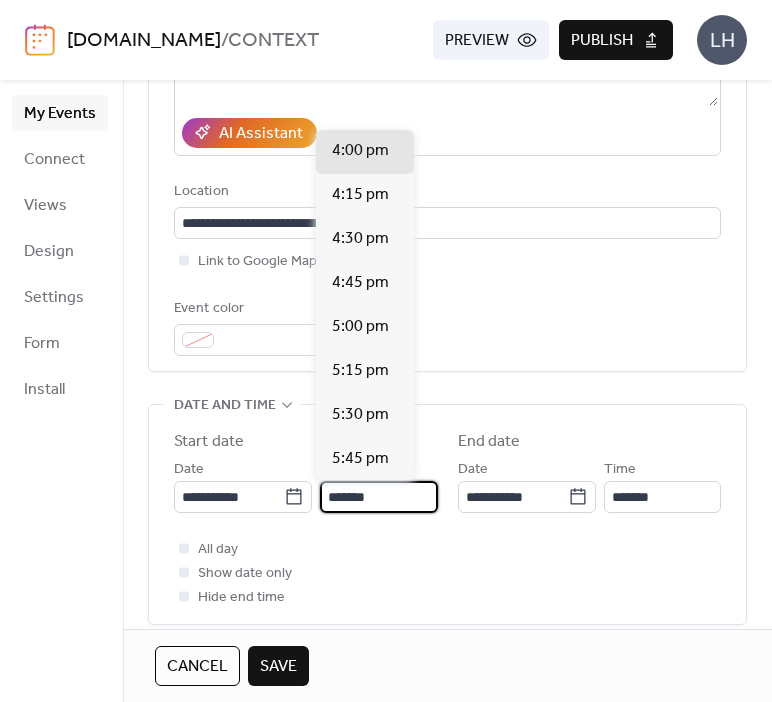 type on "*******" 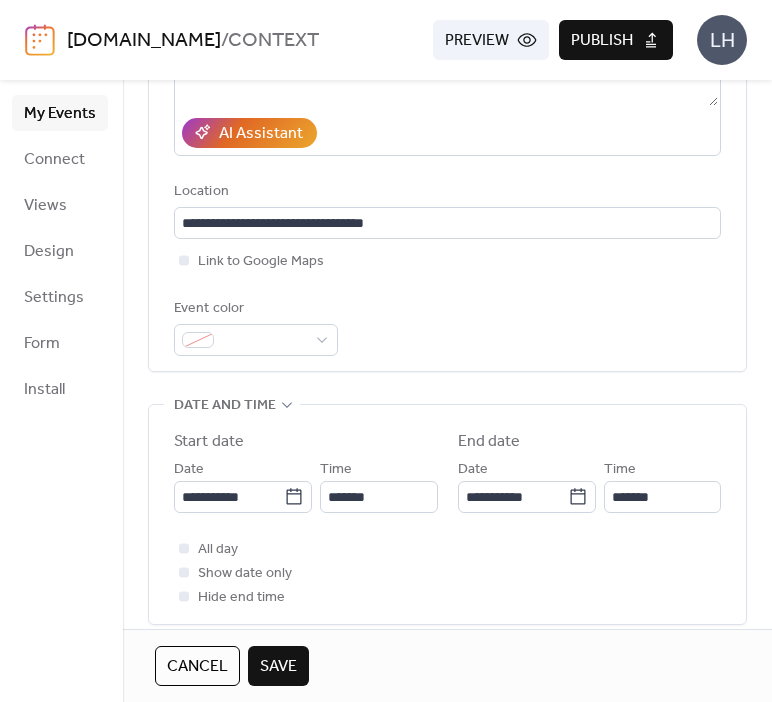 type on "*******" 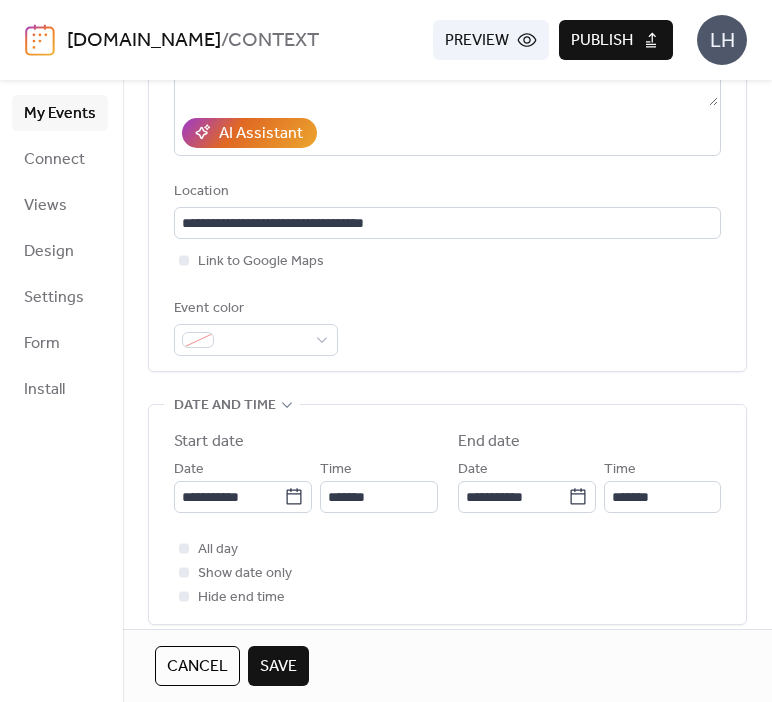 click on "**********" at bounding box center [243, 485] 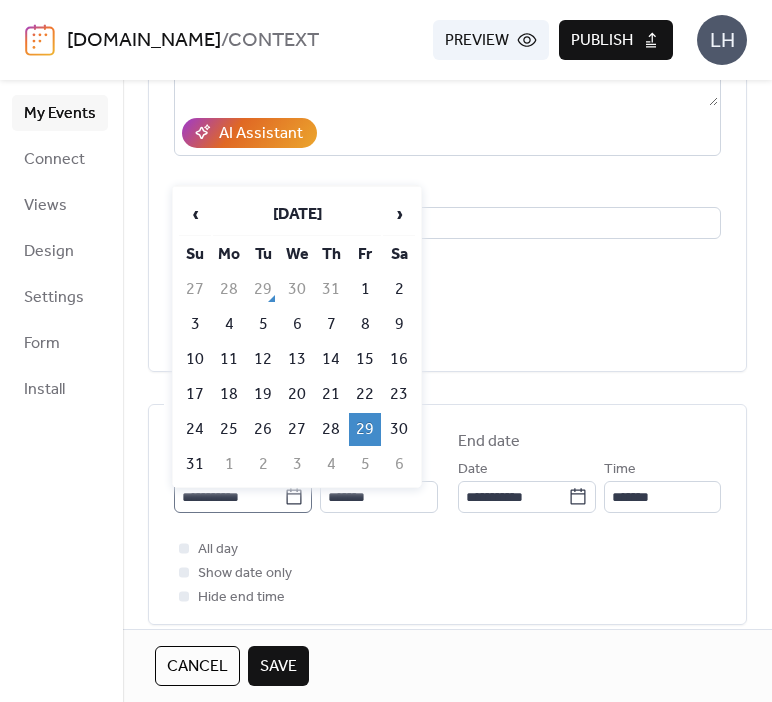 click 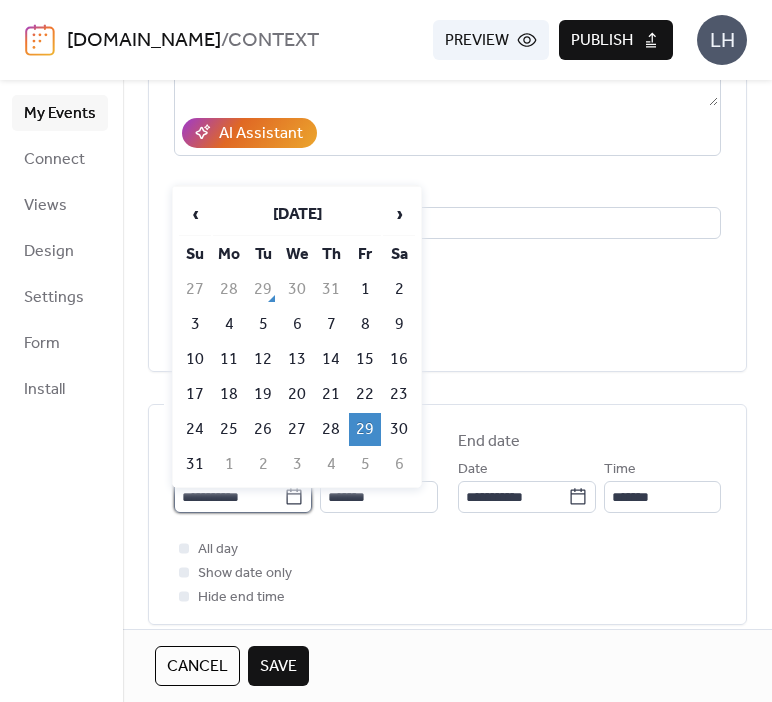 click on "**********" at bounding box center [229, 497] 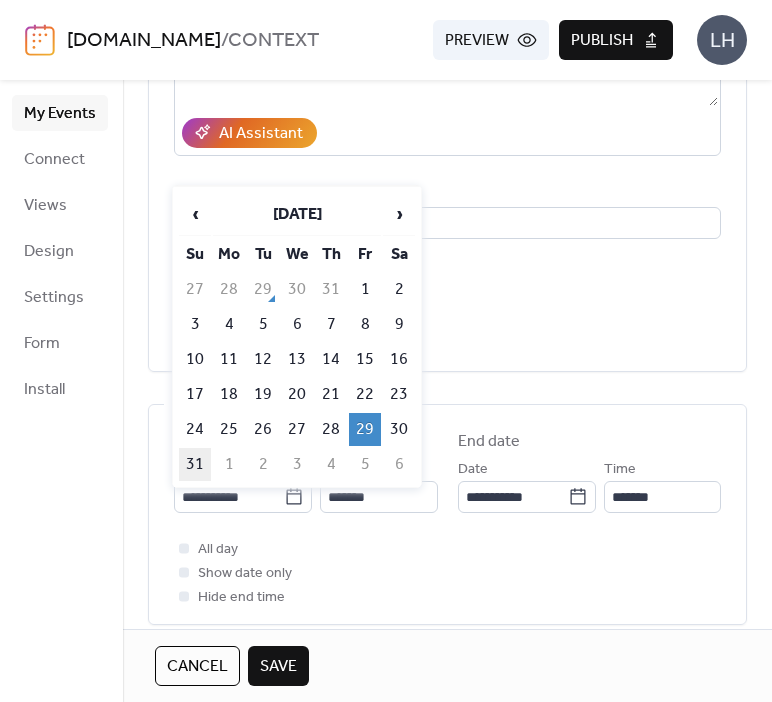 click on "31" at bounding box center (195, 464) 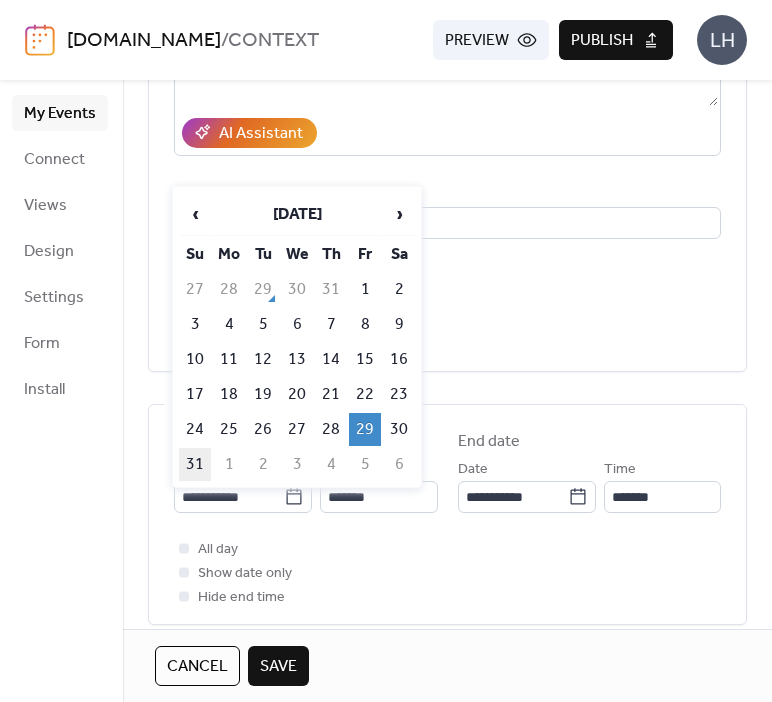 type on "**********" 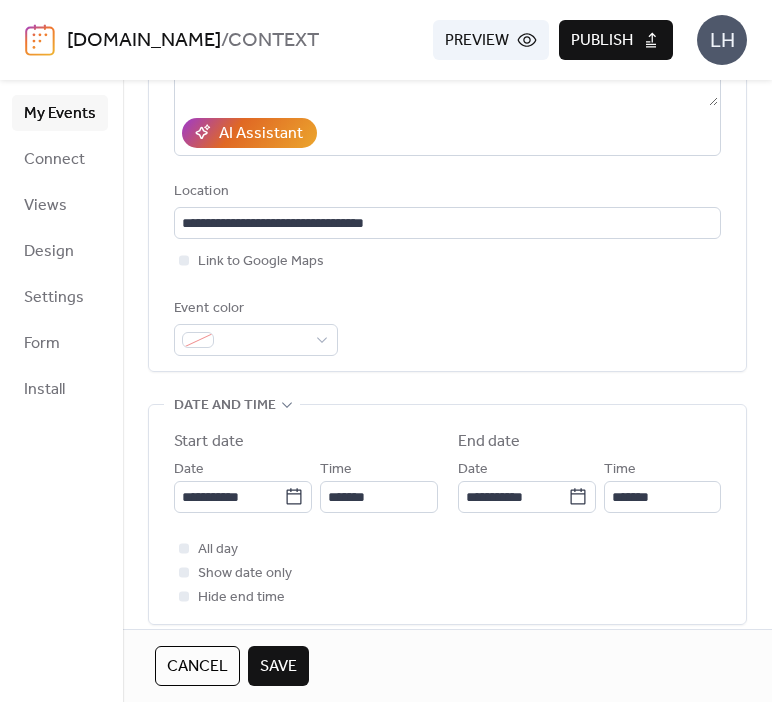 click on "Save" at bounding box center [278, 667] 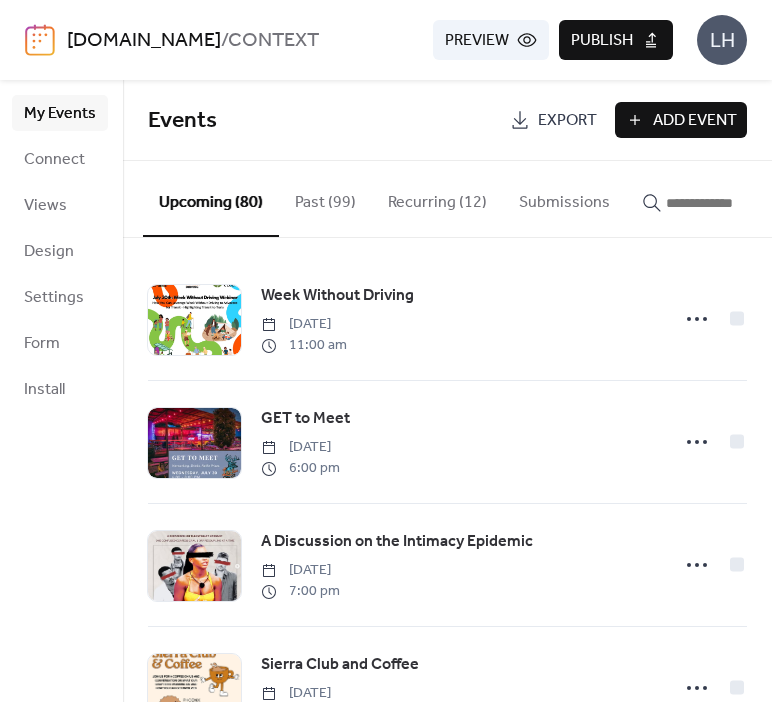 click on "Add Event" at bounding box center (695, 121) 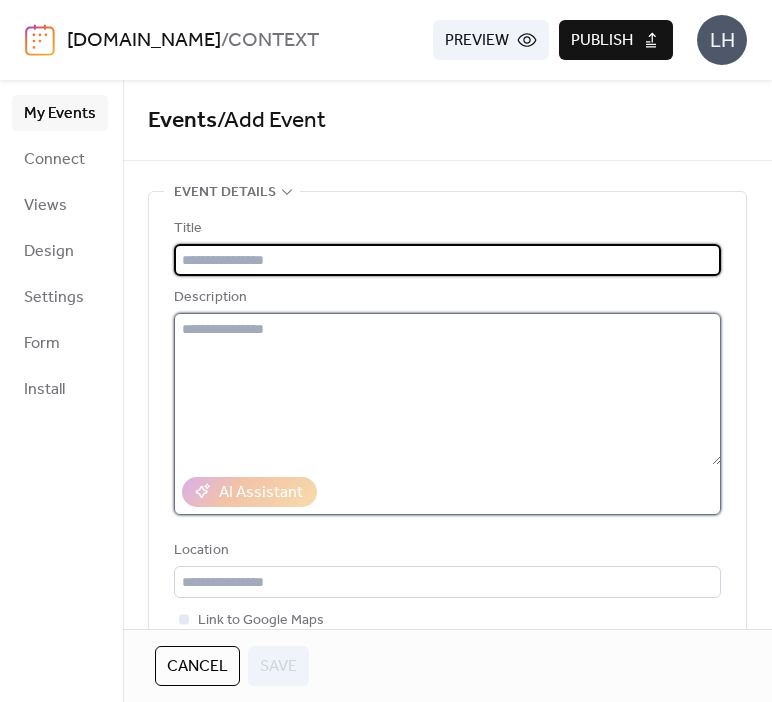 click at bounding box center [447, 389] 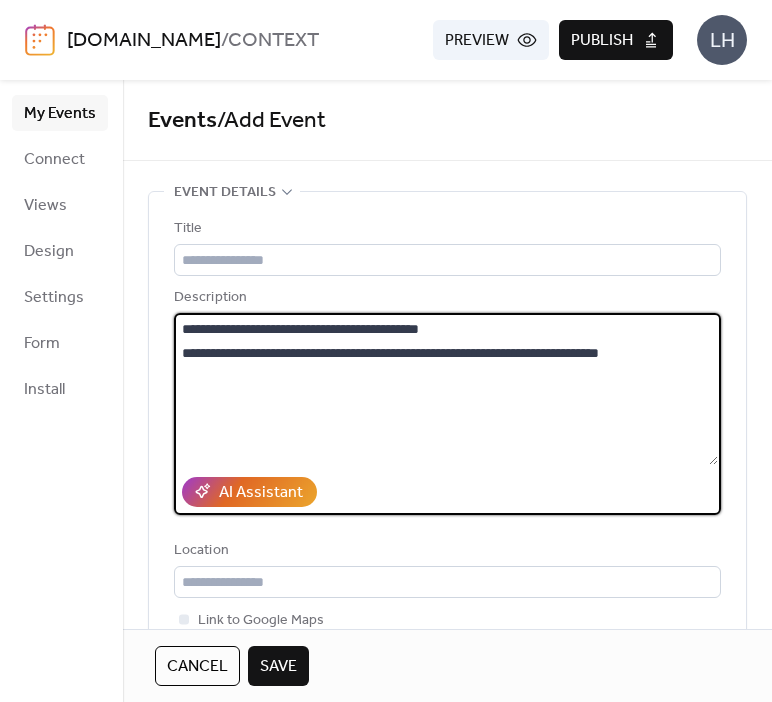 drag, startPoint x: 202, startPoint y: 327, endPoint x: 260, endPoint y: 331, distance: 58.137768 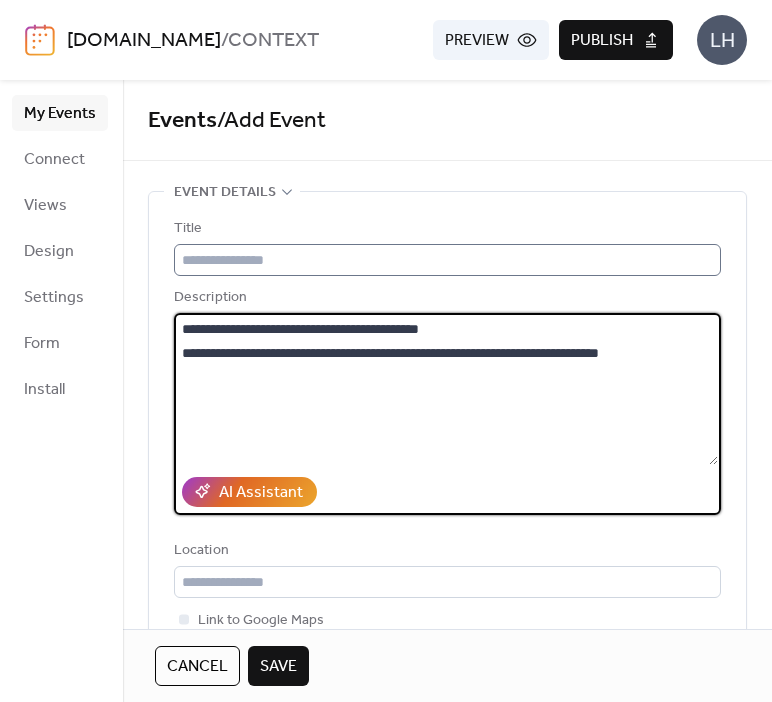 type on "**********" 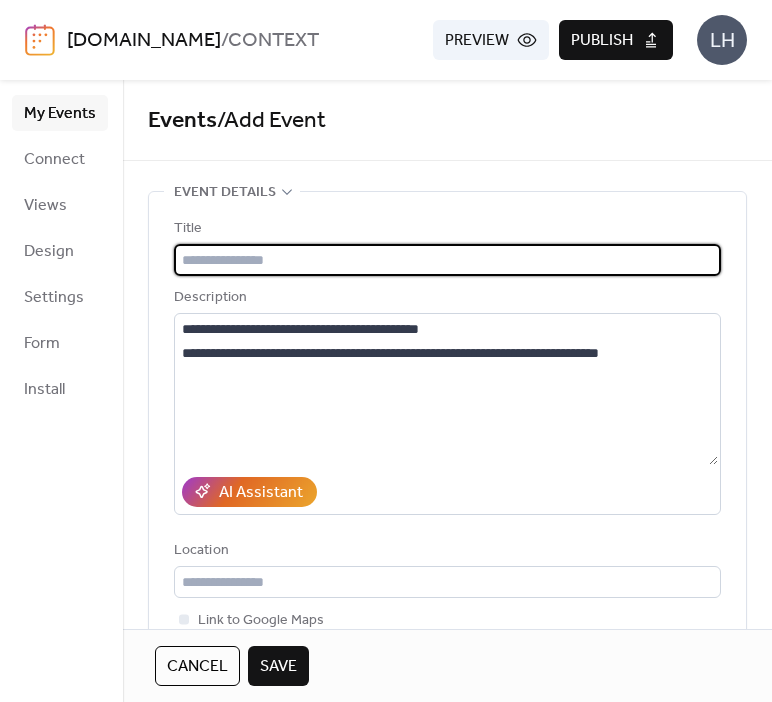 click at bounding box center [447, 260] 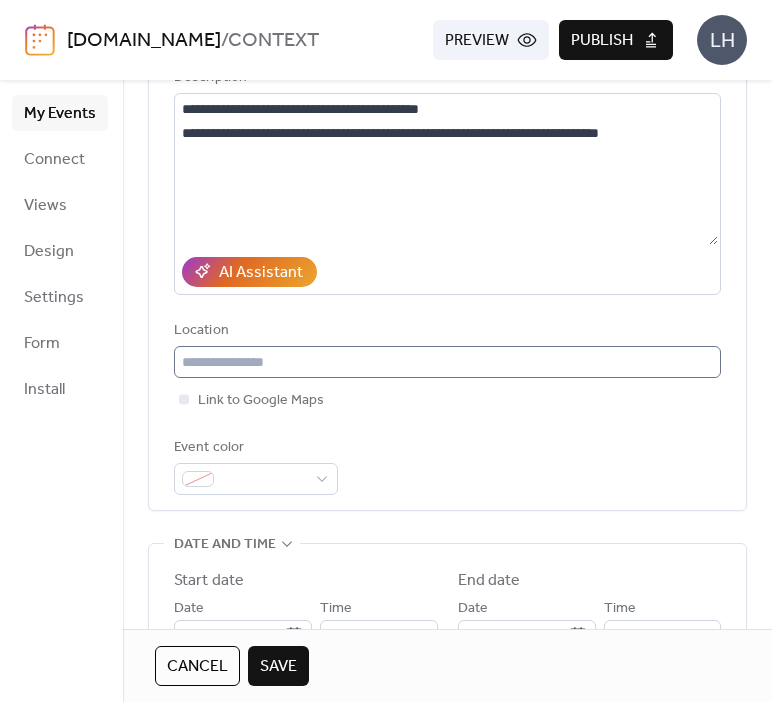 scroll, scrollTop: 220, scrollLeft: 0, axis: vertical 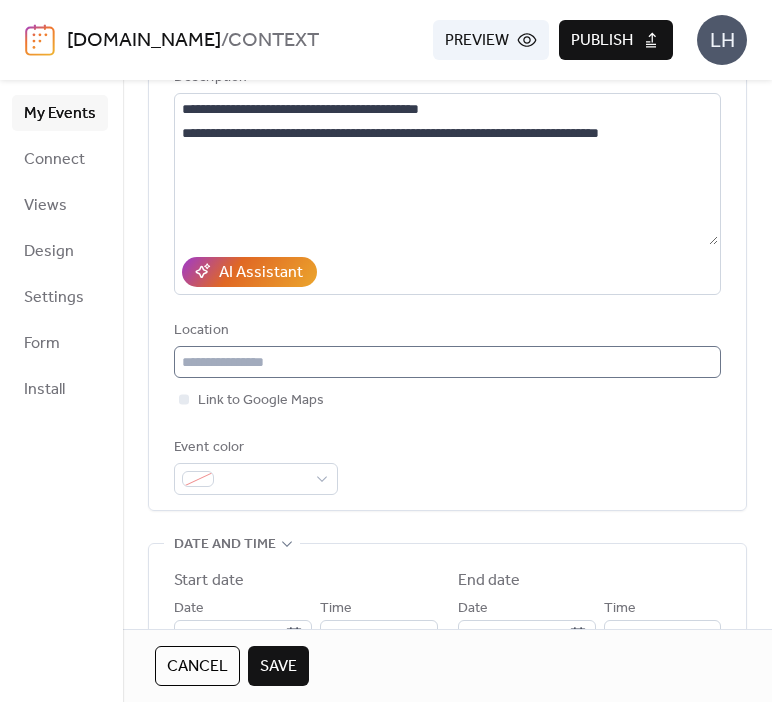 type on "*******" 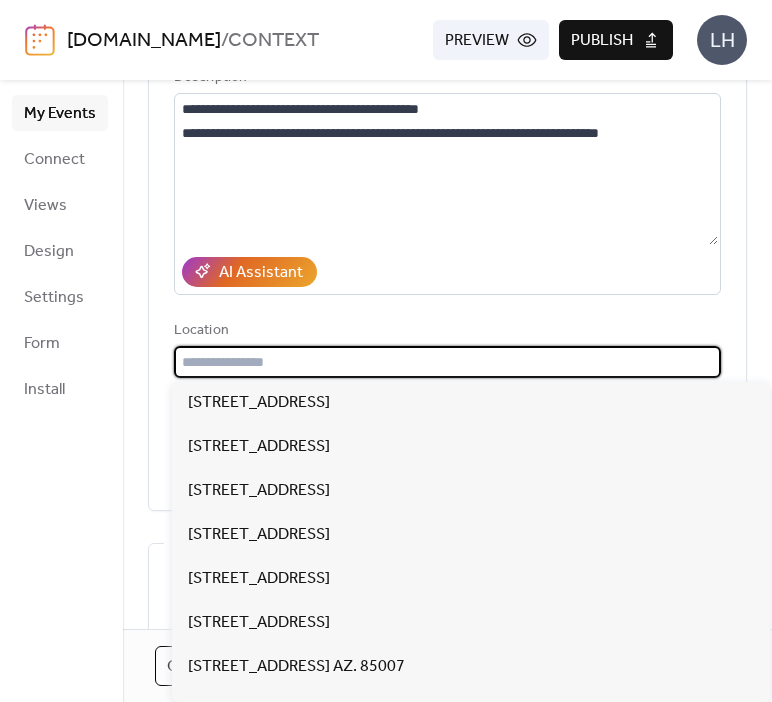 click at bounding box center (447, 362) 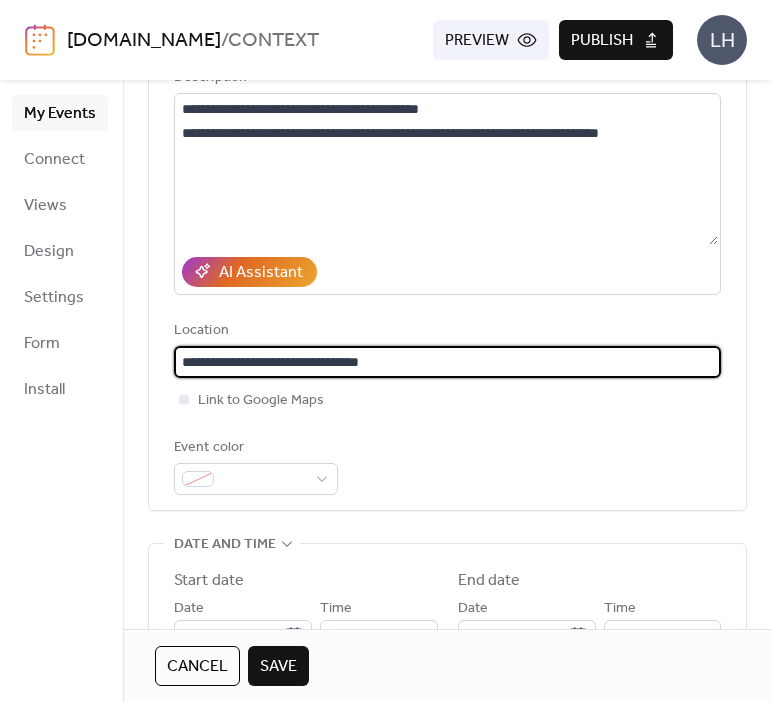 type on "**********" 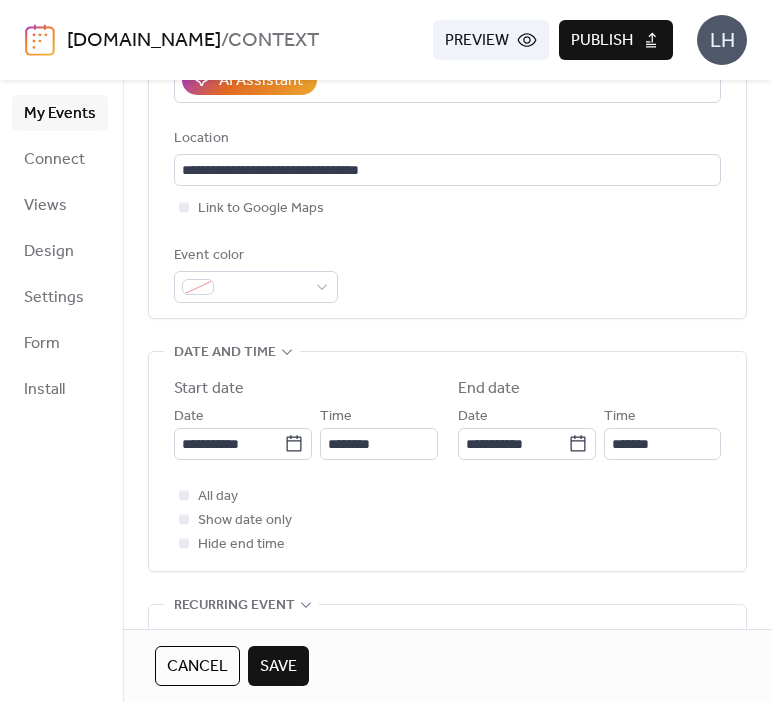 scroll, scrollTop: 428, scrollLeft: 0, axis: vertical 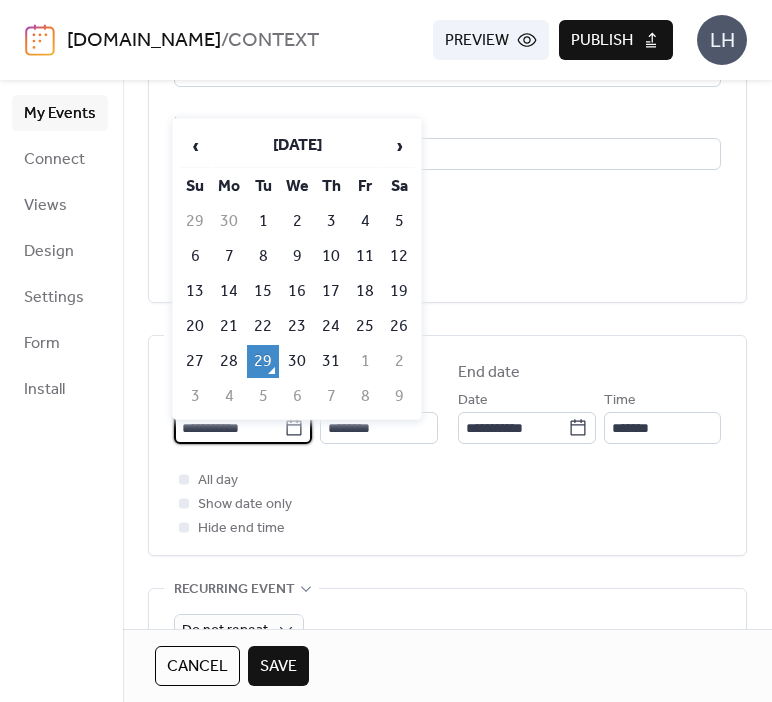 click on "**********" at bounding box center (229, 428) 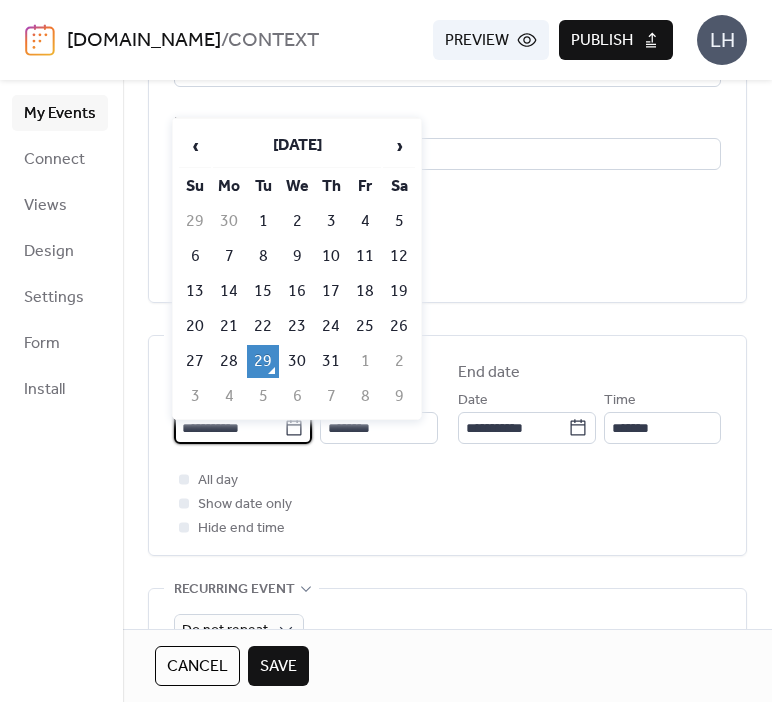 click on "29" at bounding box center [263, 361] 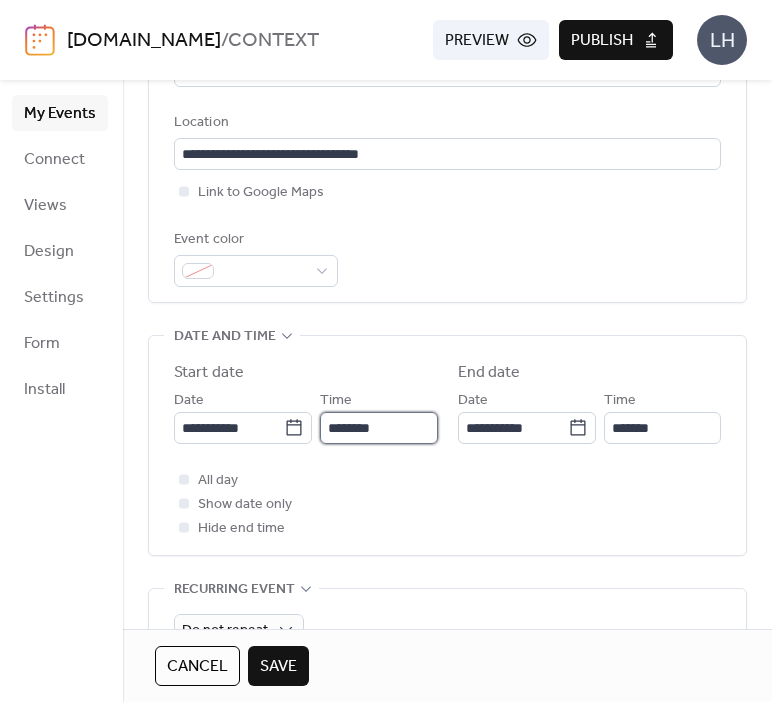 click on "********" at bounding box center [378, 428] 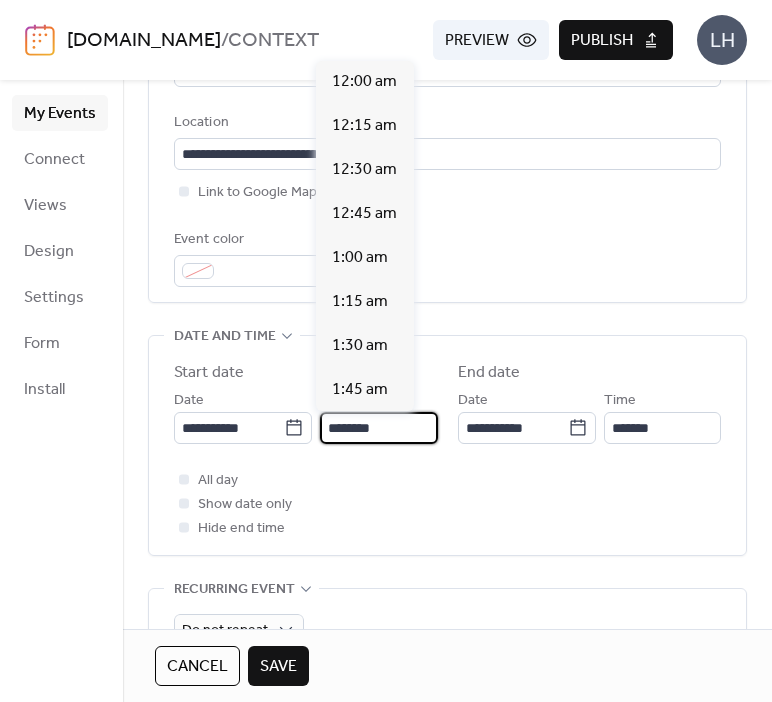 click on "********" at bounding box center [378, 428] 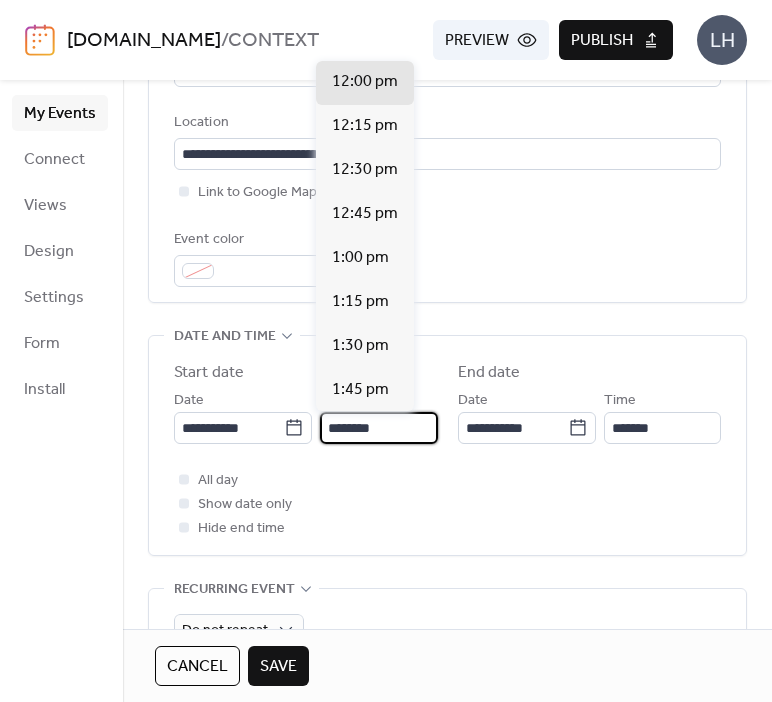 click on "********" at bounding box center [378, 428] 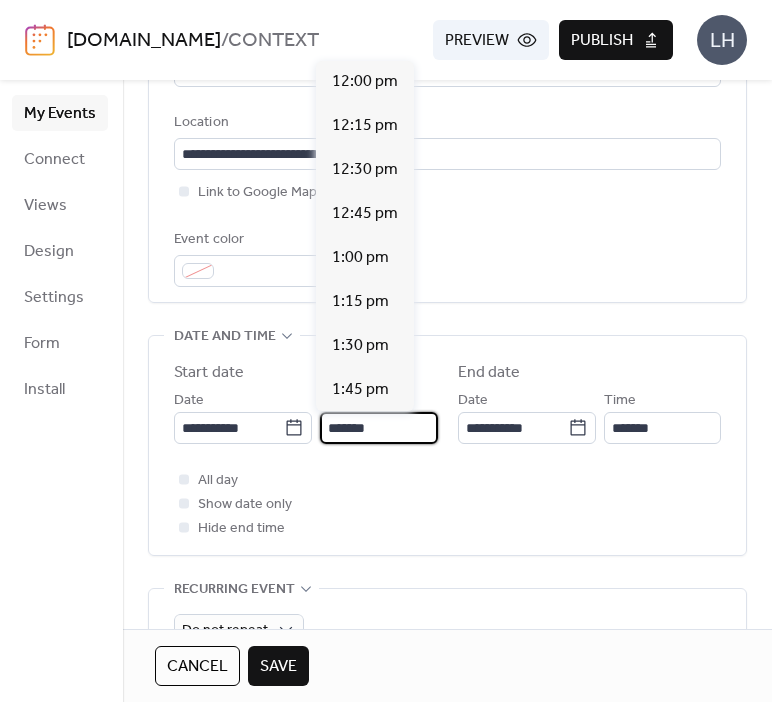 scroll, scrollTop: 3168, scrollLeft: 0, axis: vertical 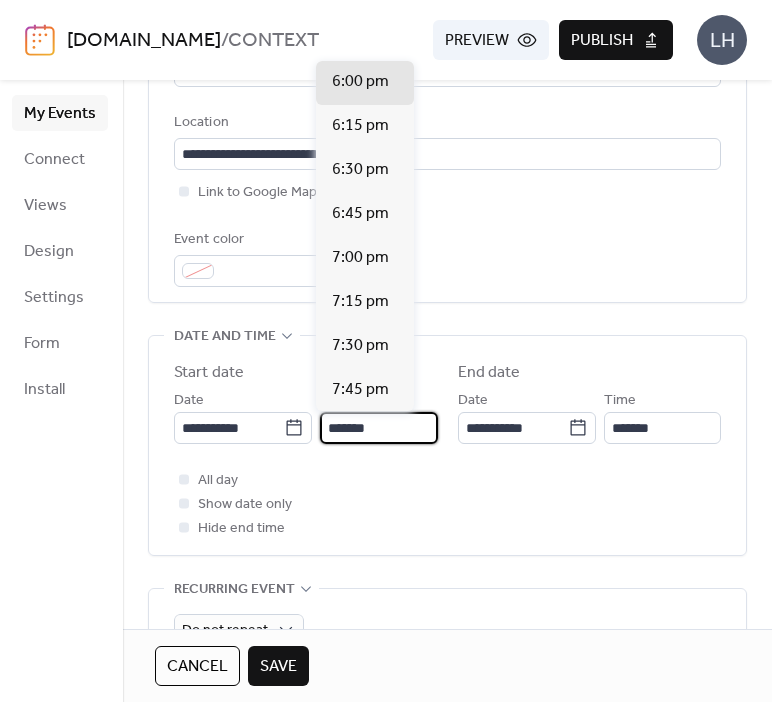 type on "*******" 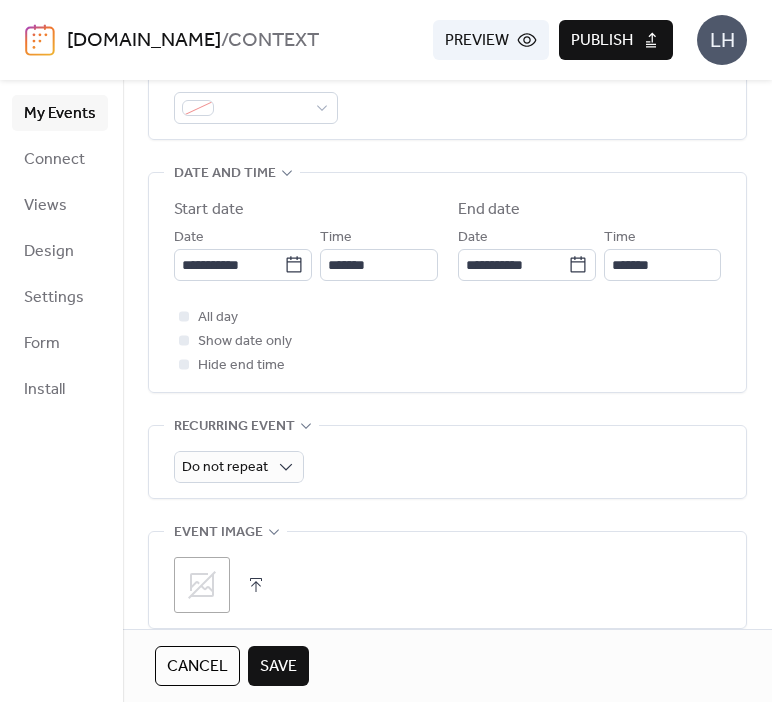 scroll, scrollTop: 592, scrollLeft: 0, axis: vertical 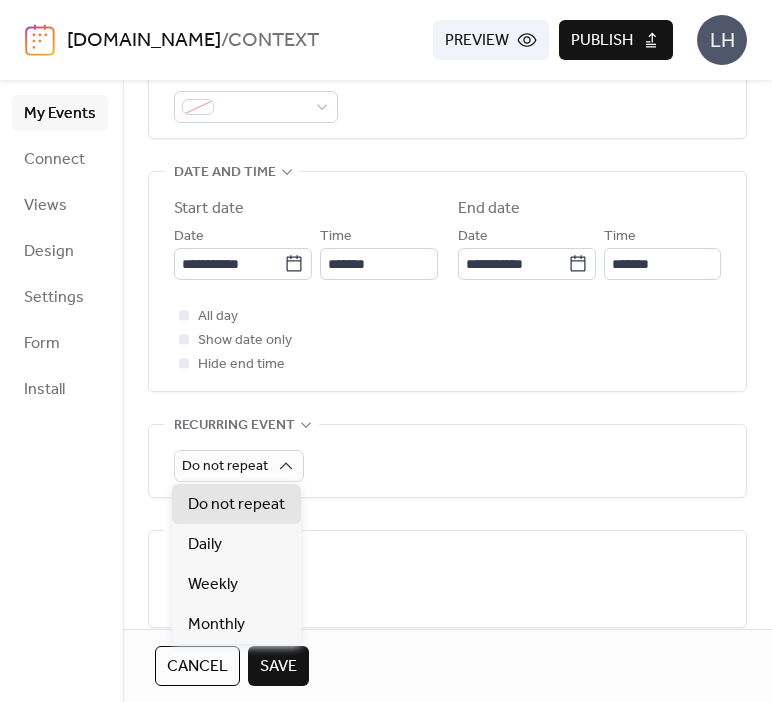 drag, startPoint x: 240, startPoint y: 455, endPoint x: 340, endPoint y: 503, distance: 110.92339 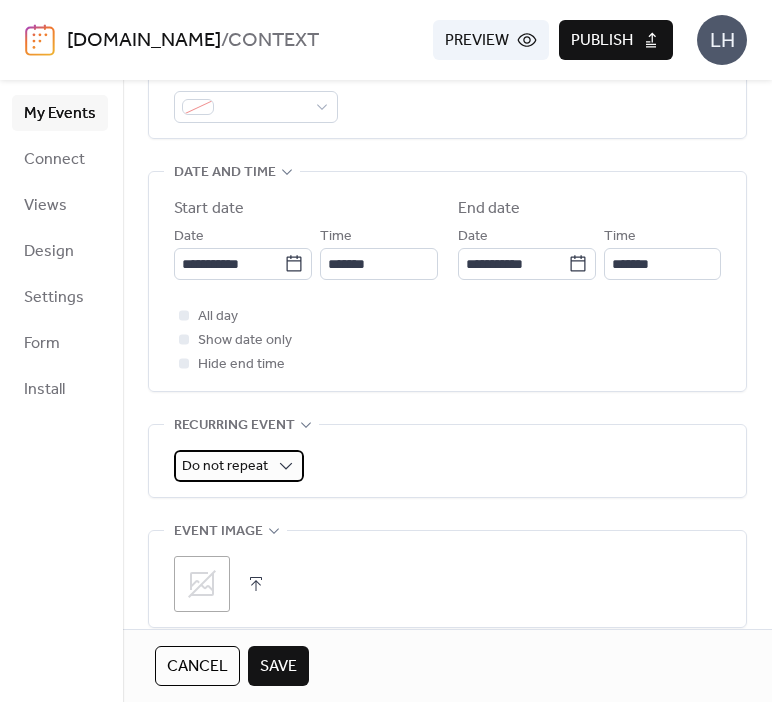 click on "Do not repeat" at bounding box center (239, 466) 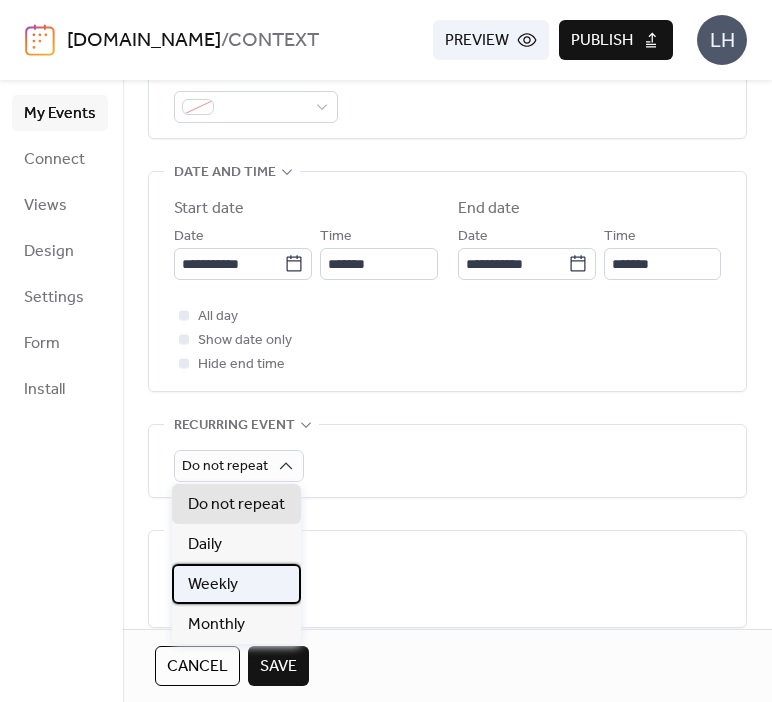 click on "Weekly" at bounding box center [236, 584] 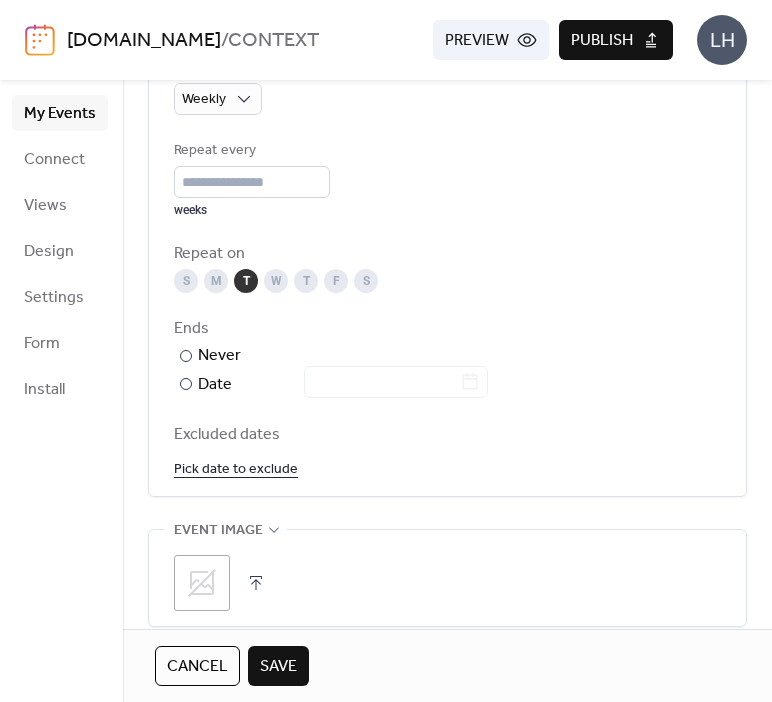 scroll, scrollTop: 960, scrollLeft: 0, axis: vertical 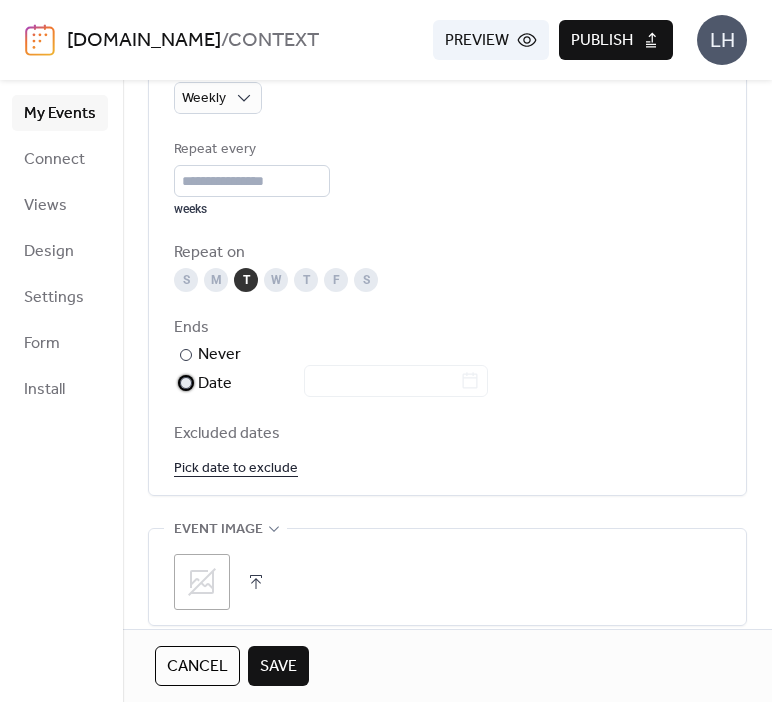 click on "Date" at bounding box center (343, 384) 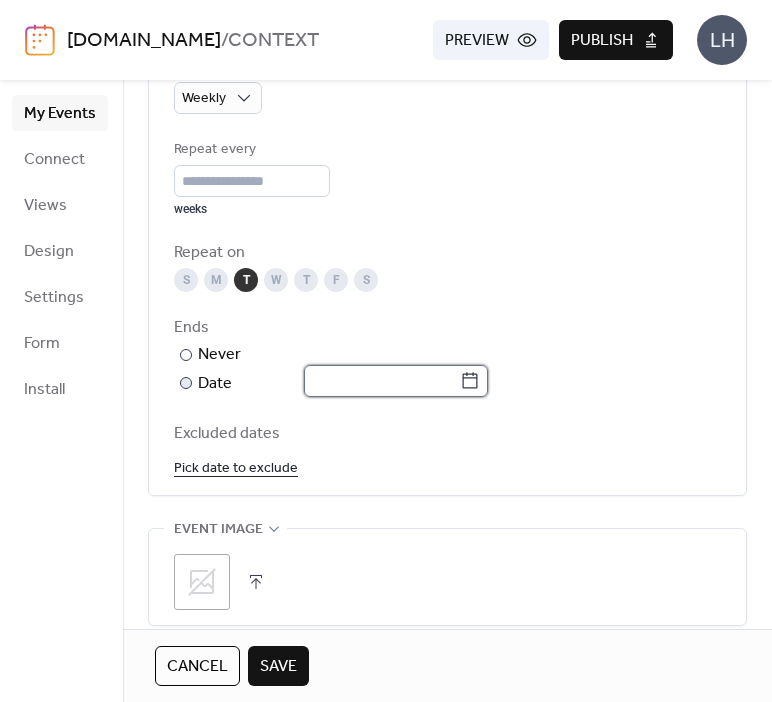 click at bounding box center (382, 381) 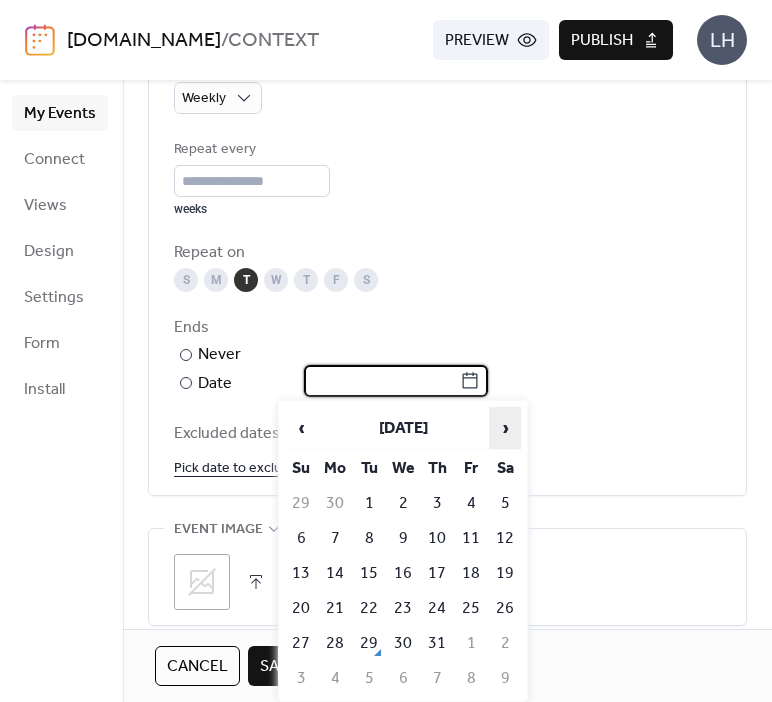click on "›" at bounding box center (505, 428) 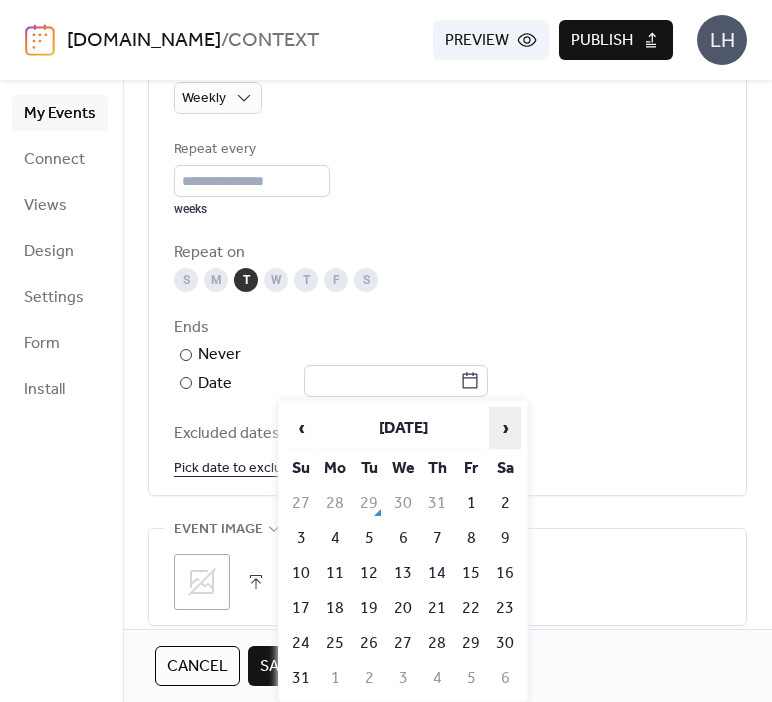 click on "›" at bounding box center (505, 428) 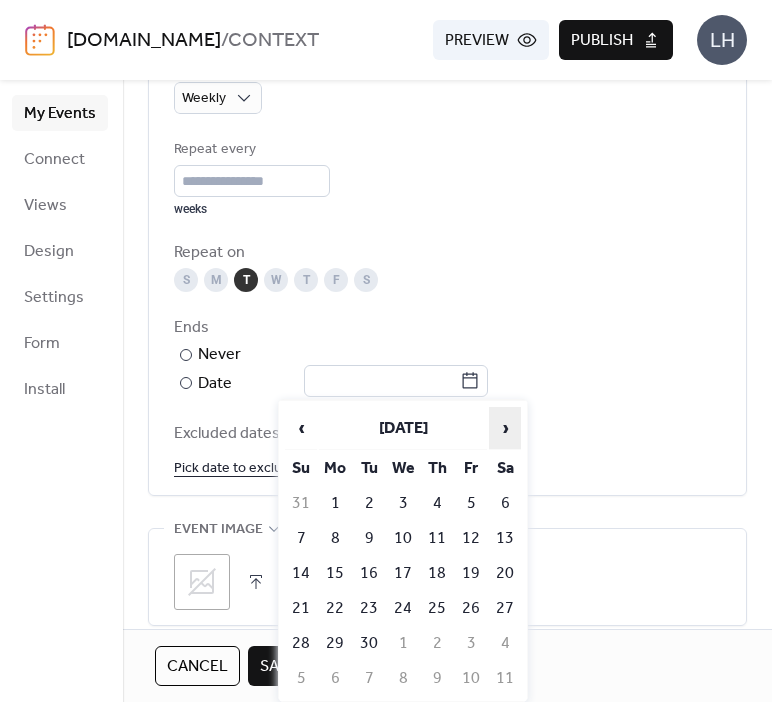 click on "›" at bounding box center [505, 428] 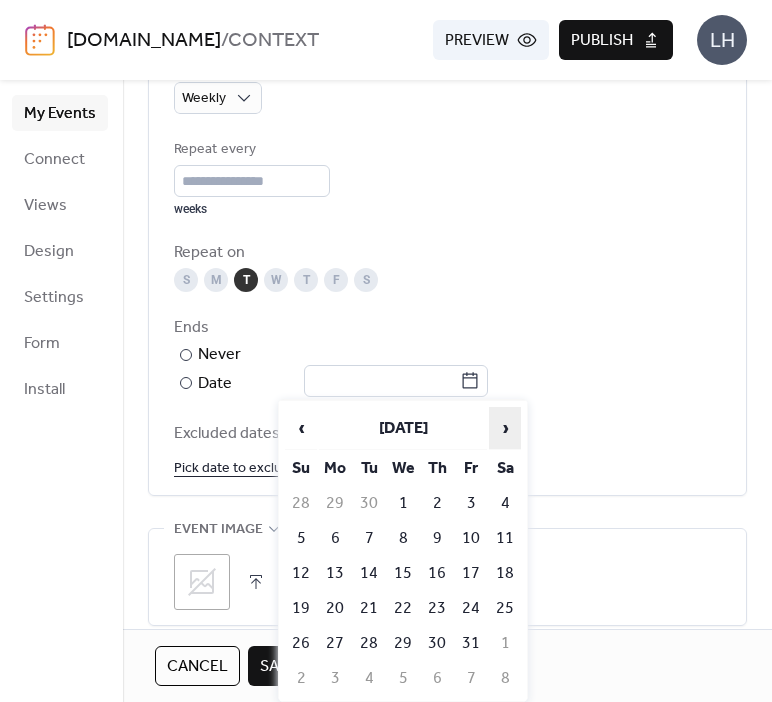 click on "›" at bounding box center (505, 428) 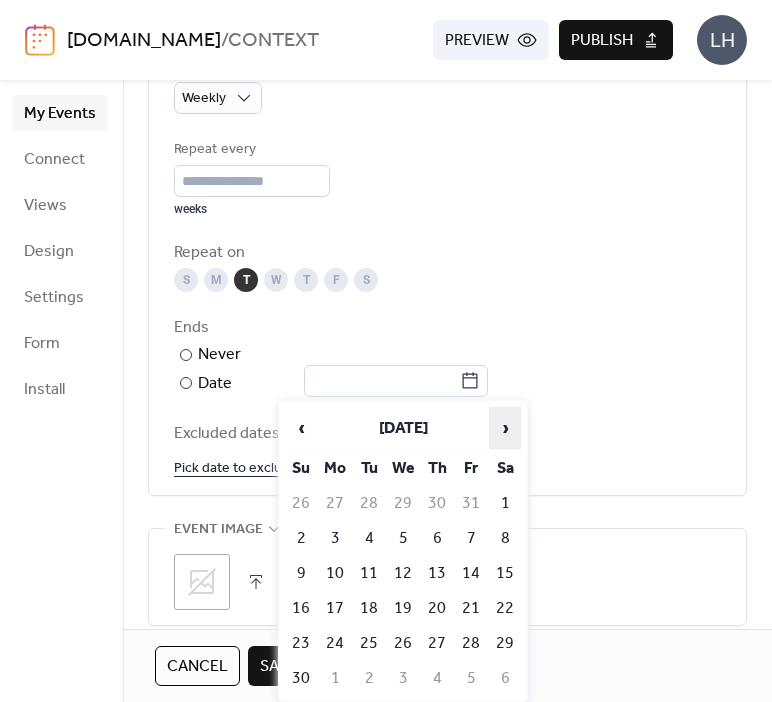 click on "›" at bounding box center [505, 428] 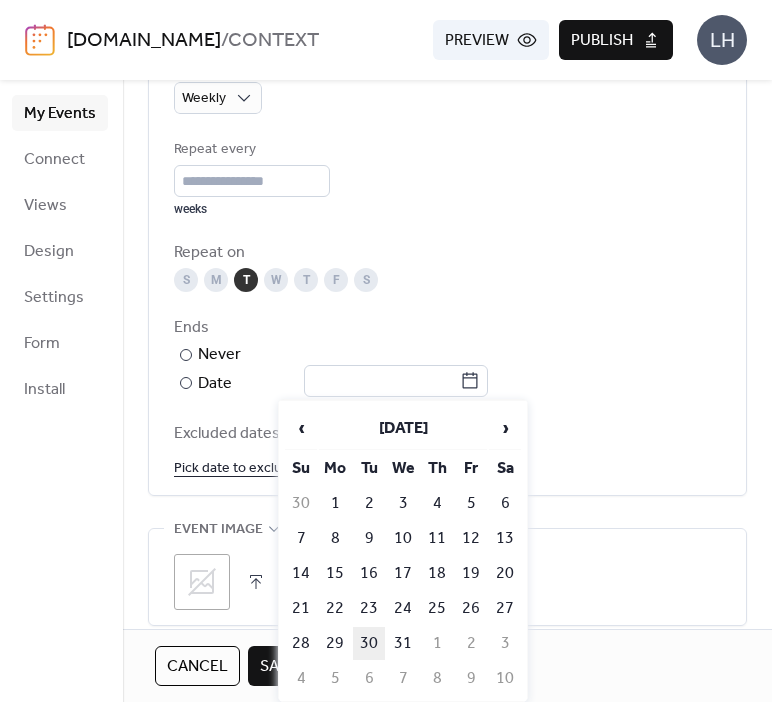 click on "30" at bounding box center (369, 643) 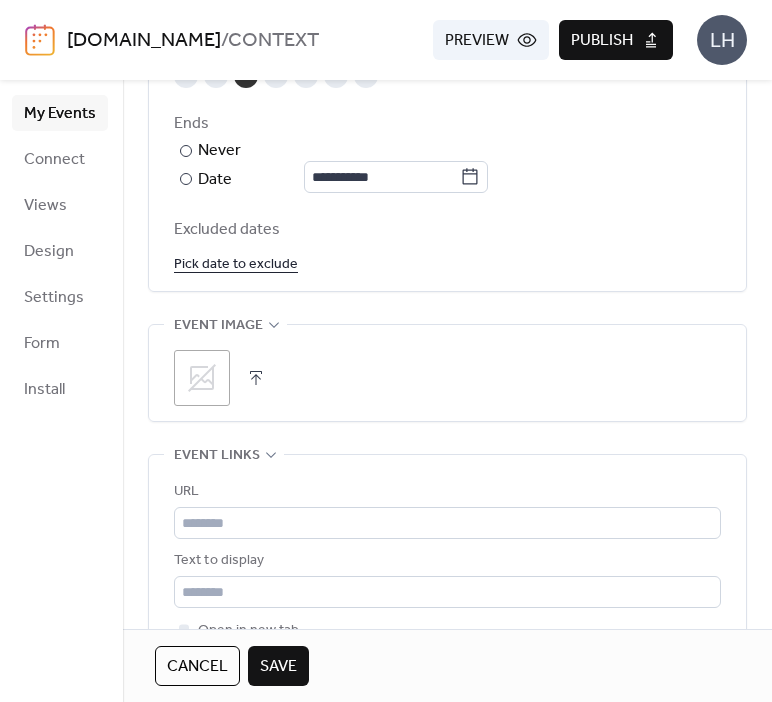 scroll, scrollTop: 1184, scrollLeft: 0, axis: vertical 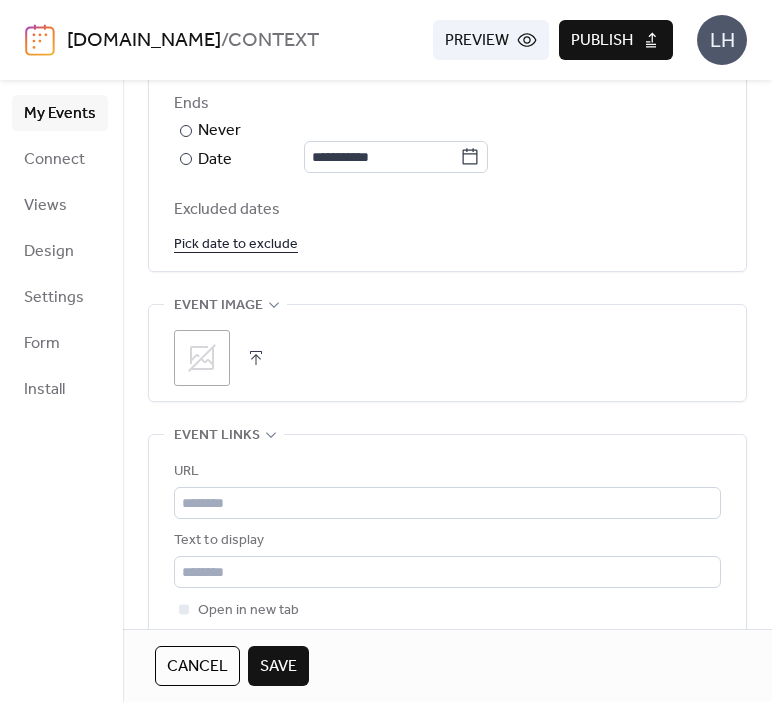 click 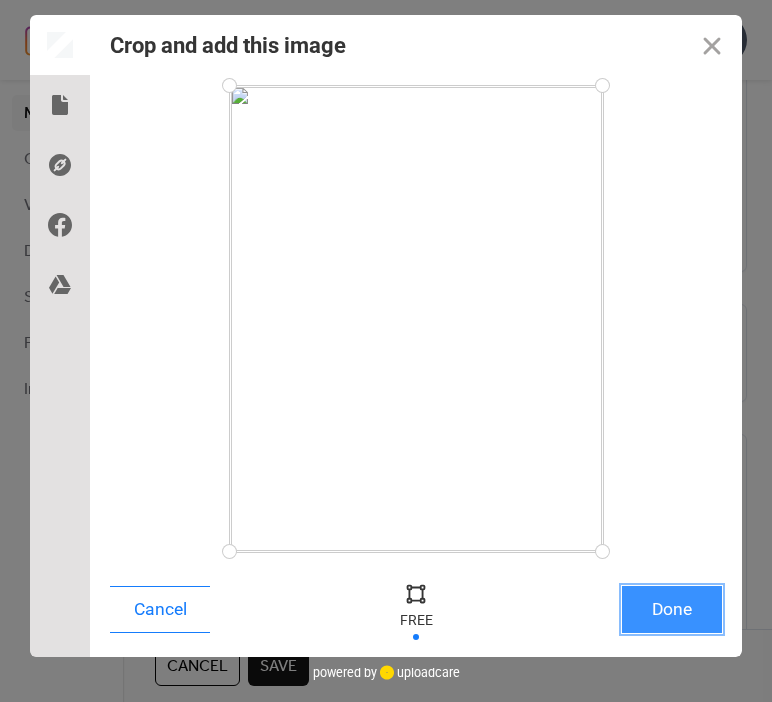click on "Done" at bounding box center (672, 609) 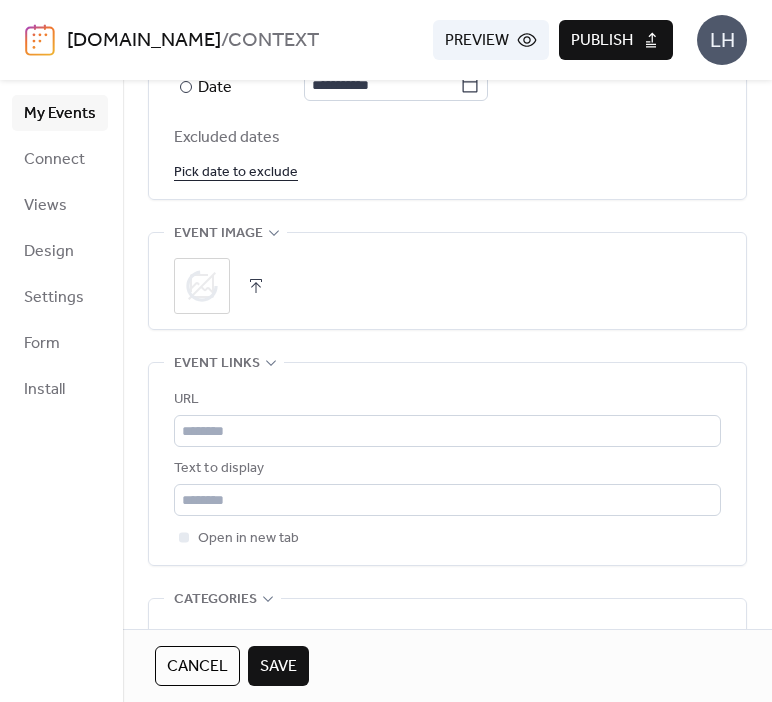 scroll, scrollTop: 1260, scrollLeft: 0, axis: vertical 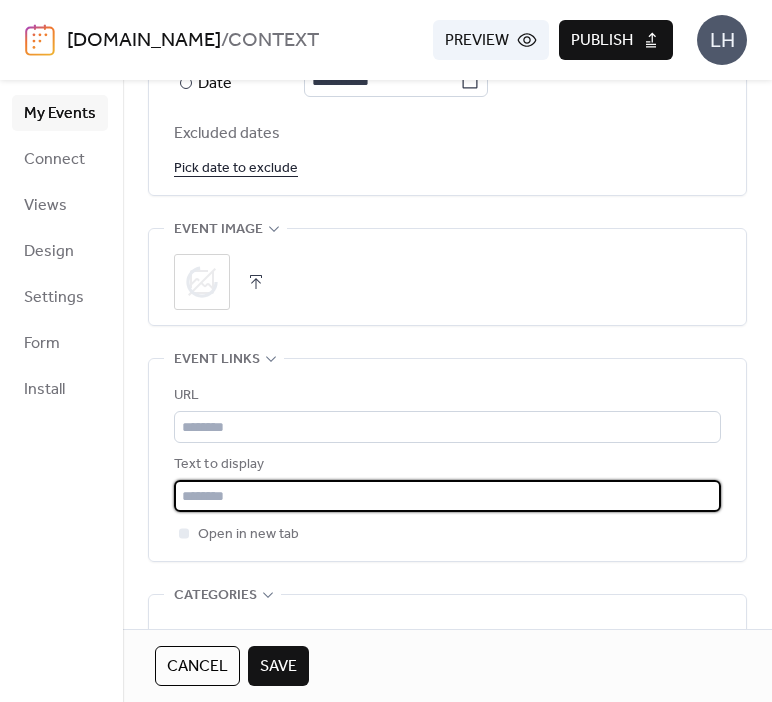click at bounding box center (447, 496) 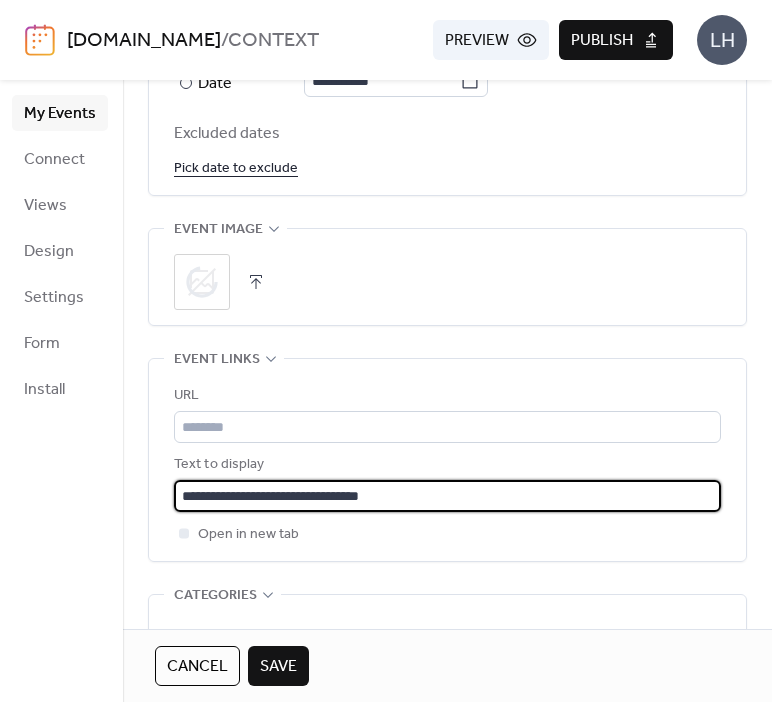type 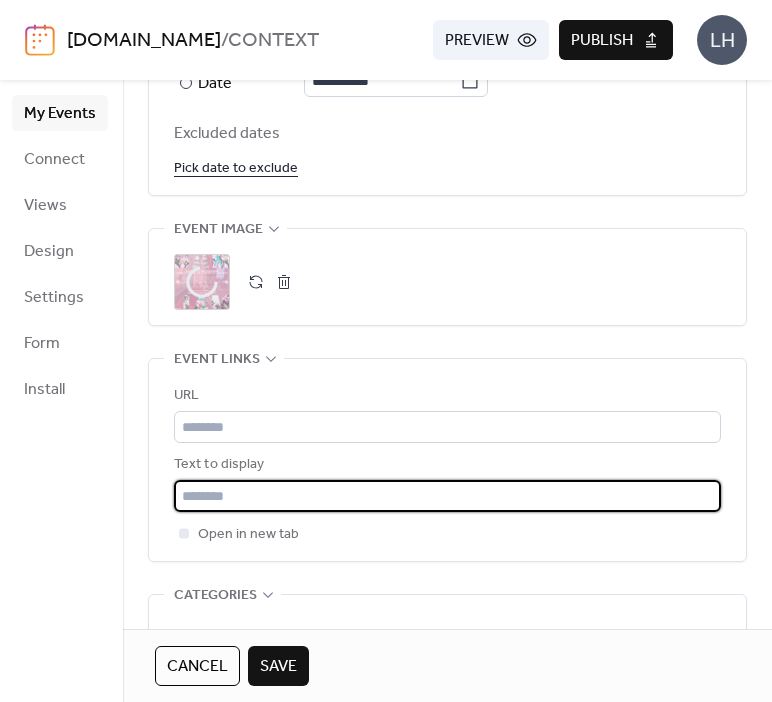 click at bounding box center [447, 496] 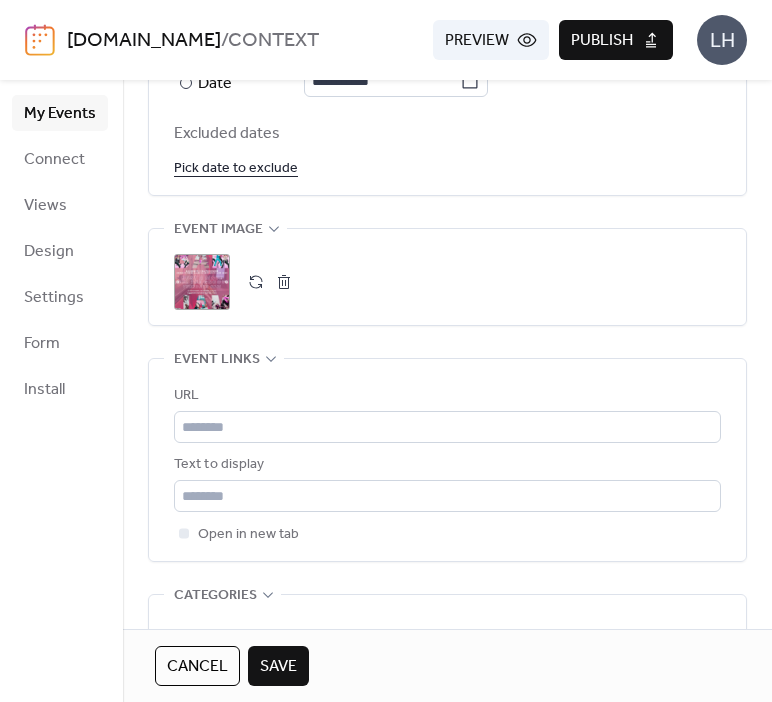 click on ";" at bounding box center [447, 282] 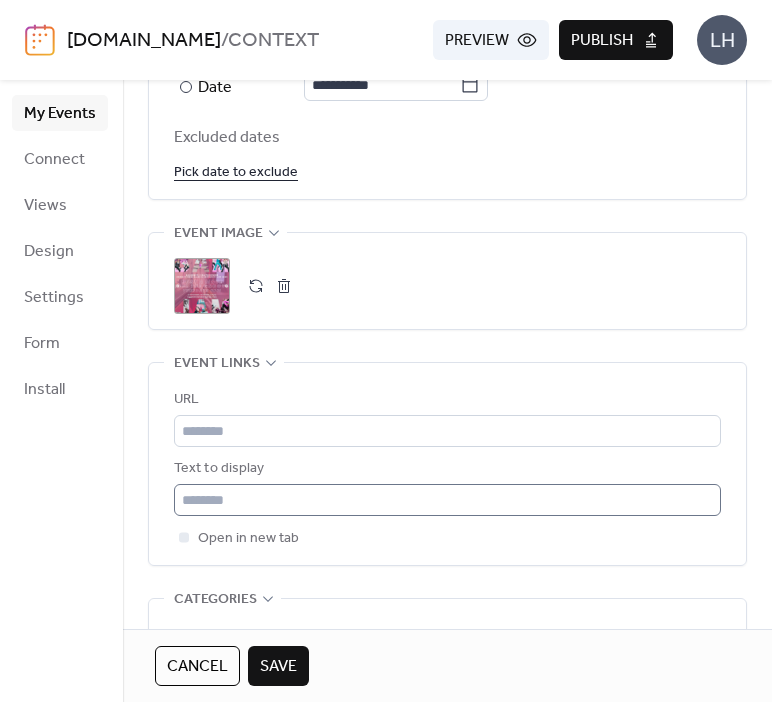 scroll, scrollTop: 1284, scrollLeft: 0, axis: vertical 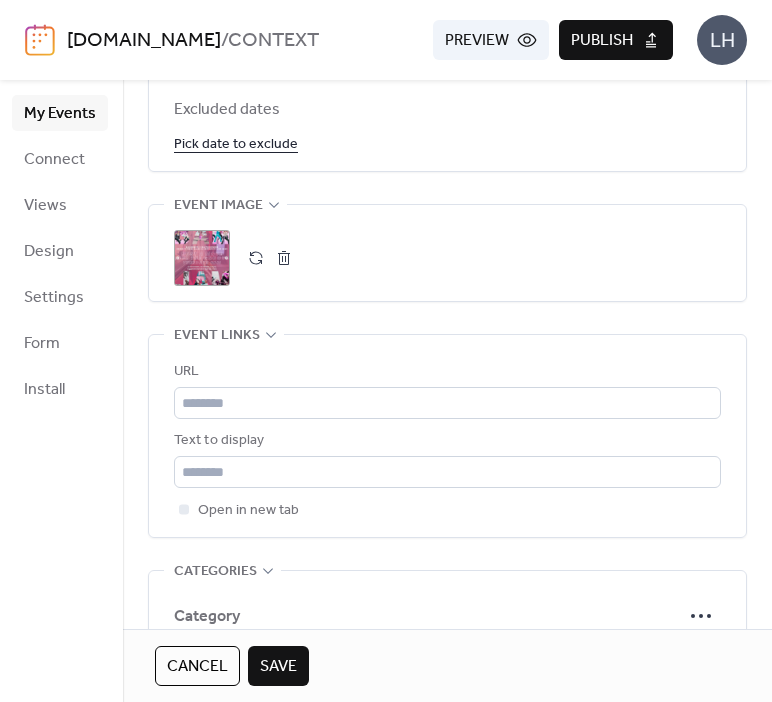 click on ";" at bounding box center (447, 258) 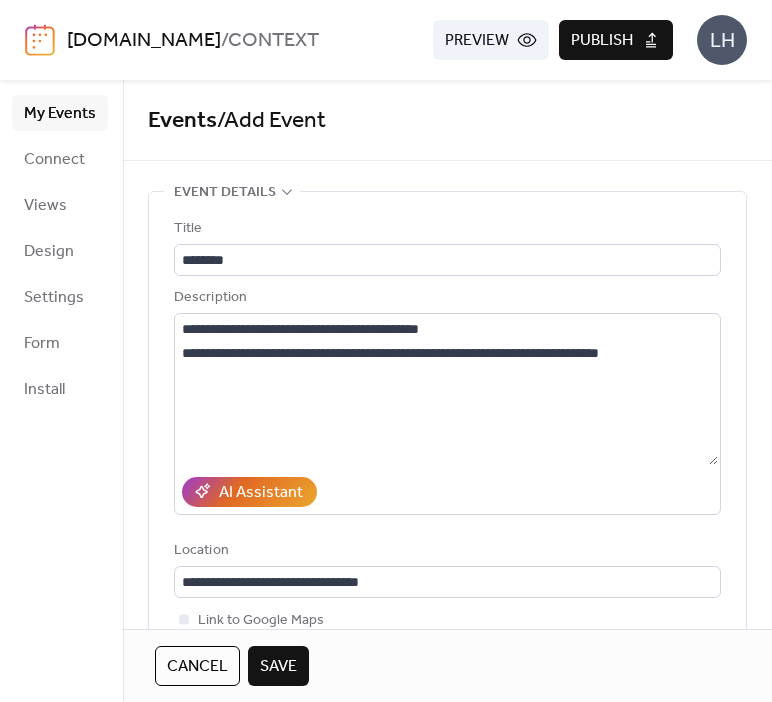scroll, scrollTop: 0, scrollLeft: 0, axis: both 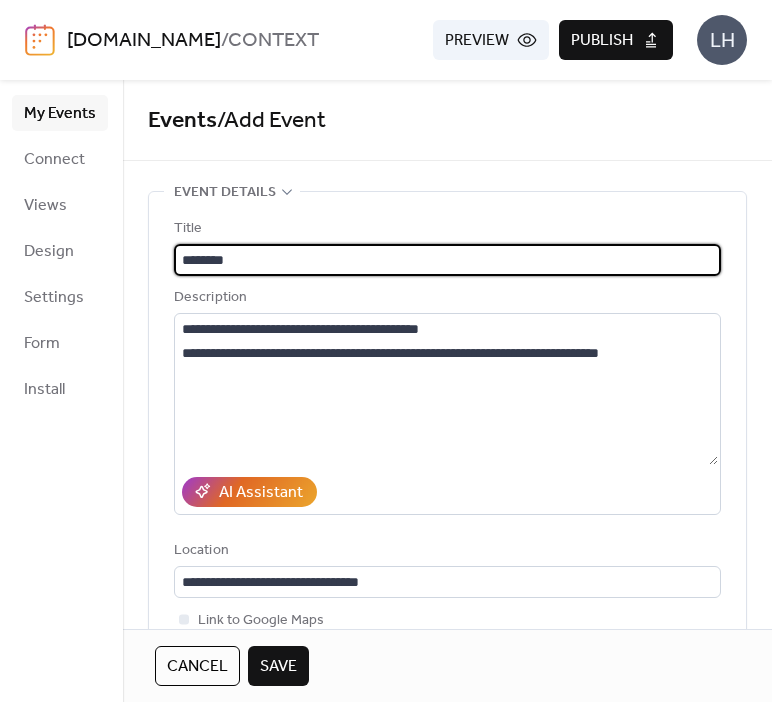 click on "*******" at bounding box center [447, 260] 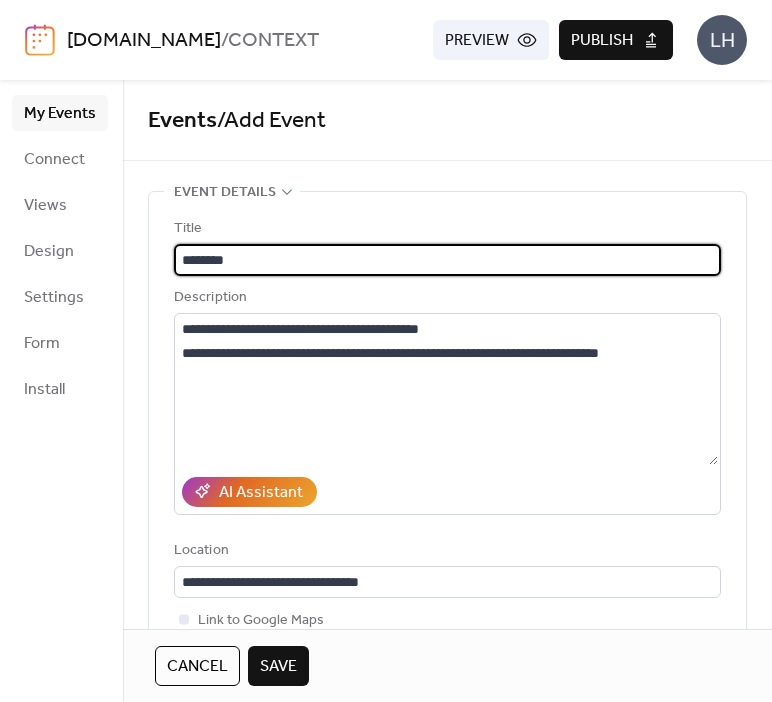 click on "Title" at bounding box center [445, 229] 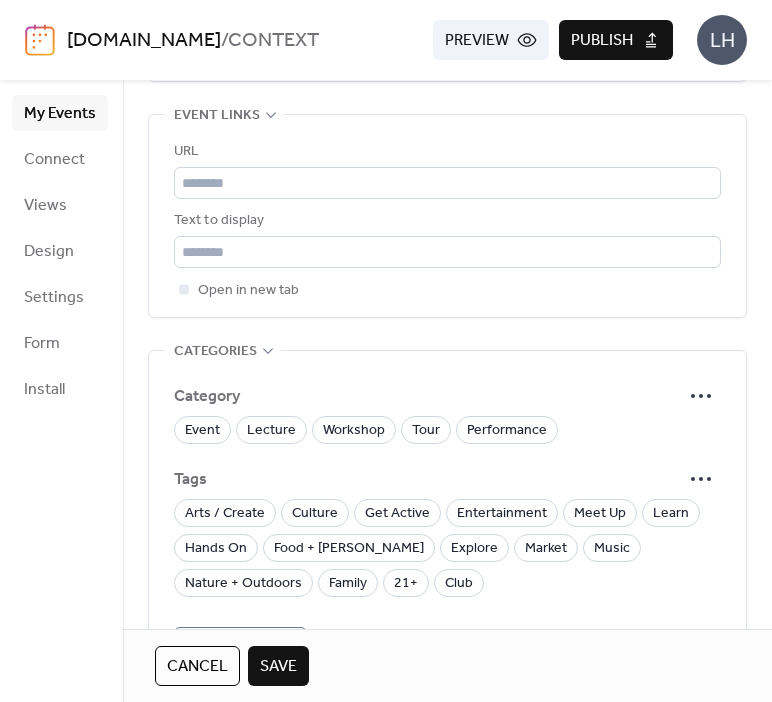 scroll, scrollTop: 1491, scrollLeft: 0, axis: vertical 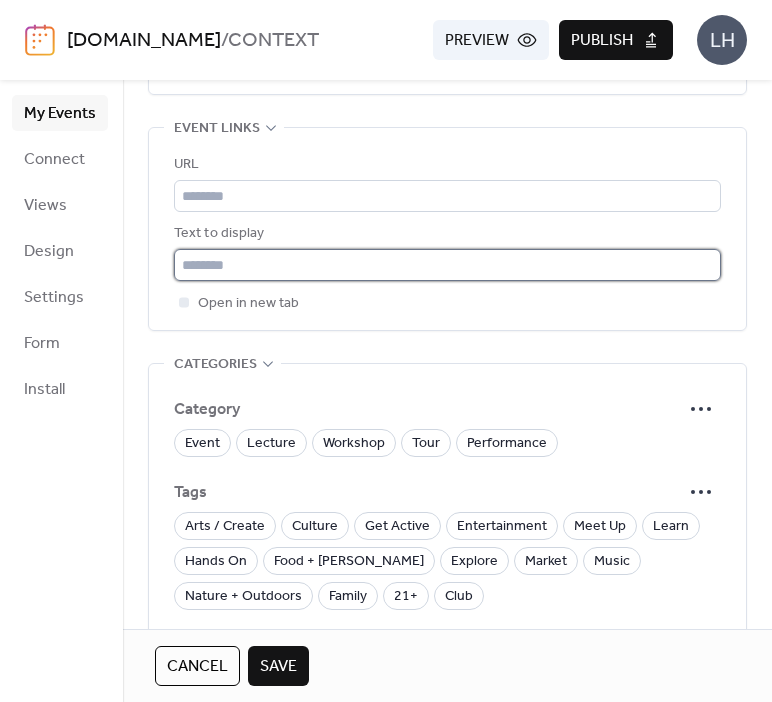 click at bounding box center [447, 265] 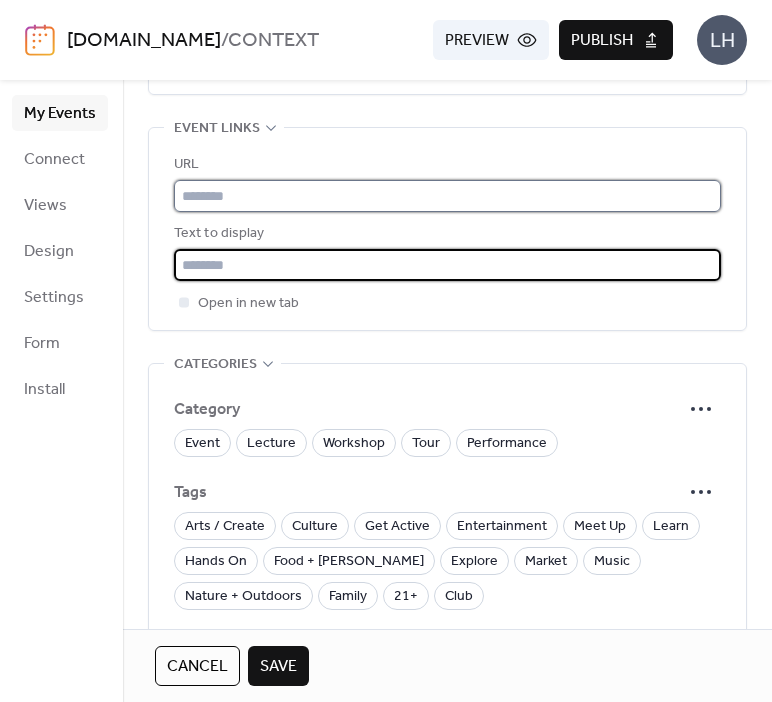 click at bounding box center (447, 196) 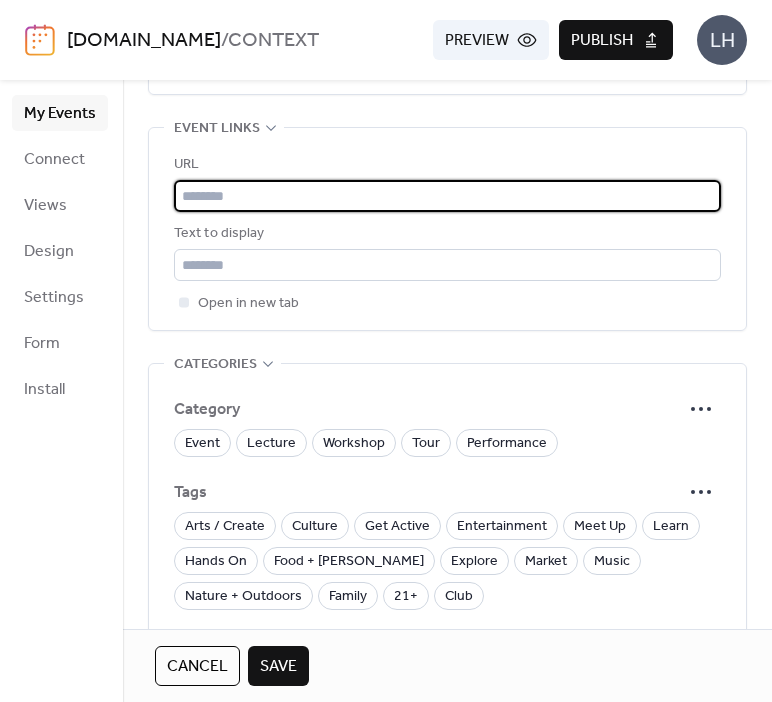 paste on "**********" 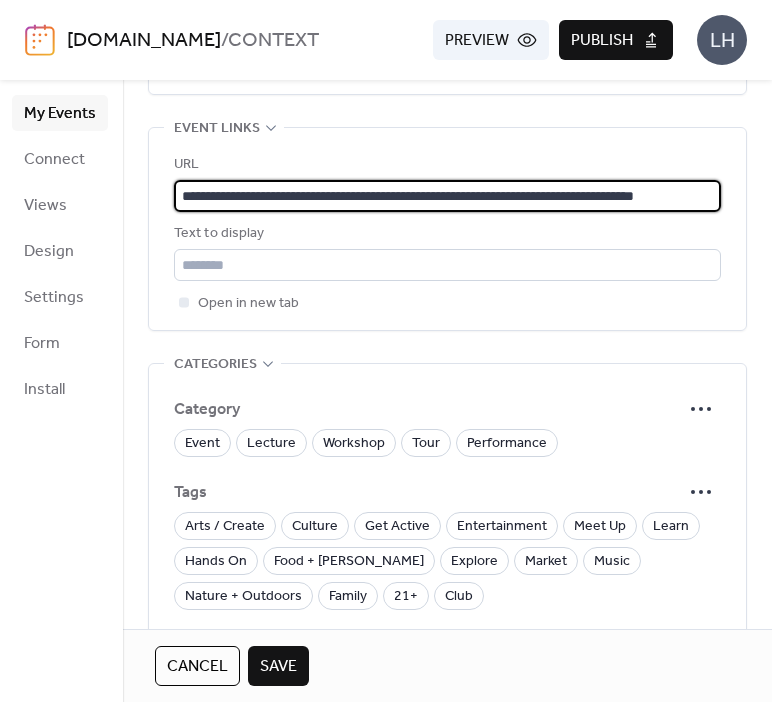 scroll, scrollTop: 0, scrollLeft: 112, axis: horizontal 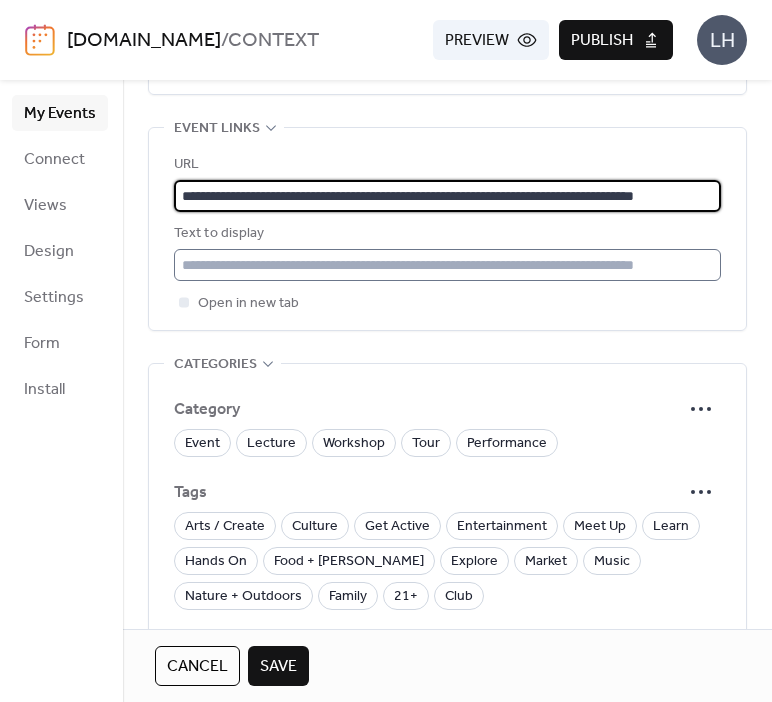 type on "**********" 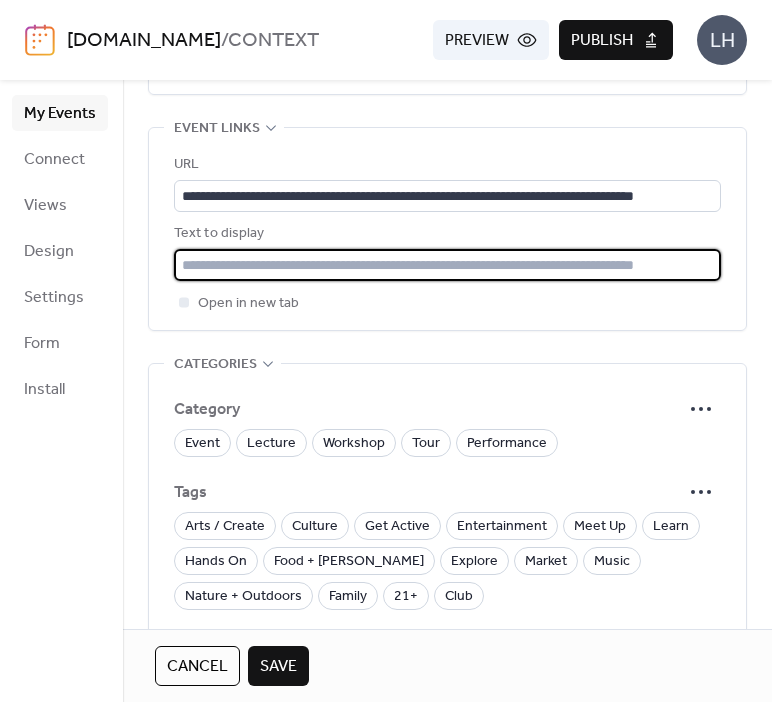 click at bounding box center (447, 265) 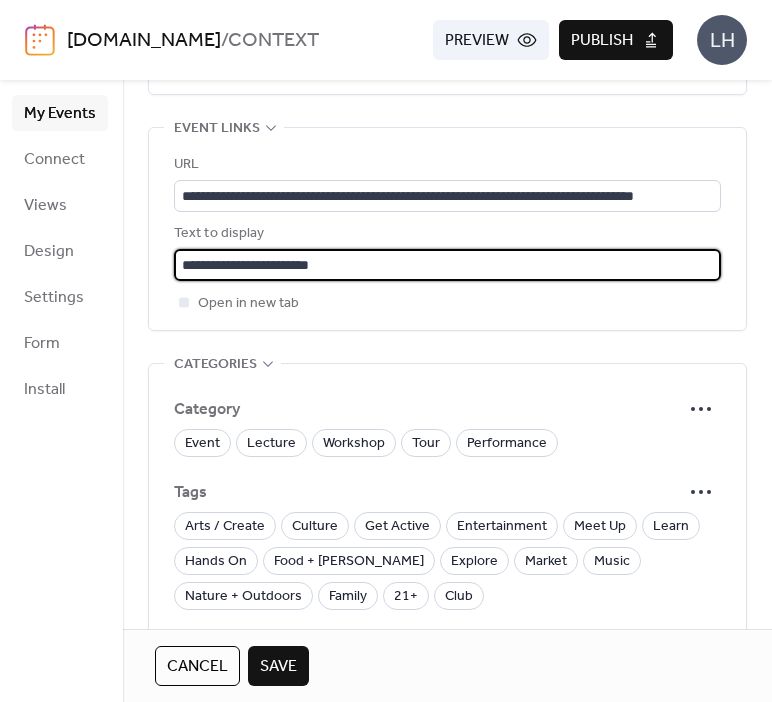 type on "**********" 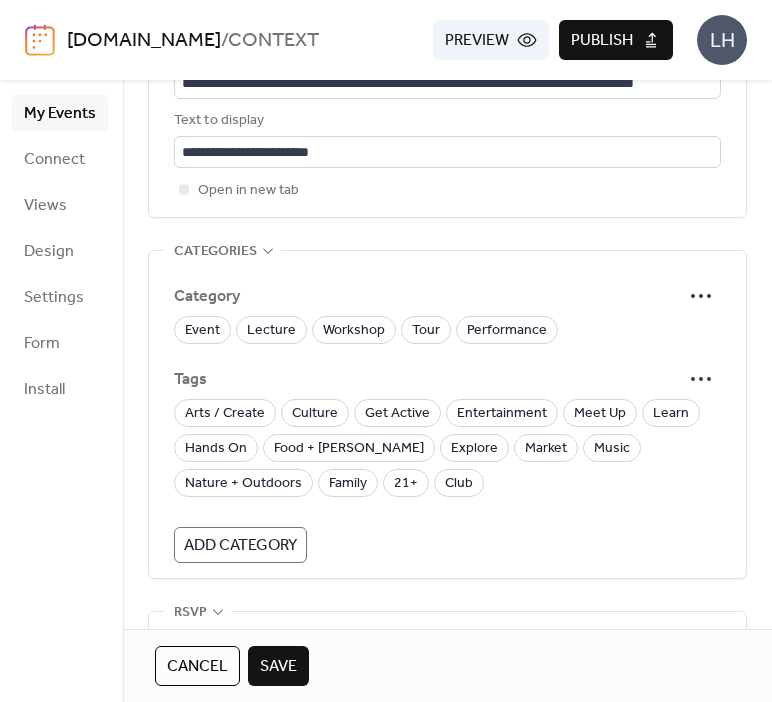 scroll, scrollTop: 1608, scrollLeft: 0, axis: vertical 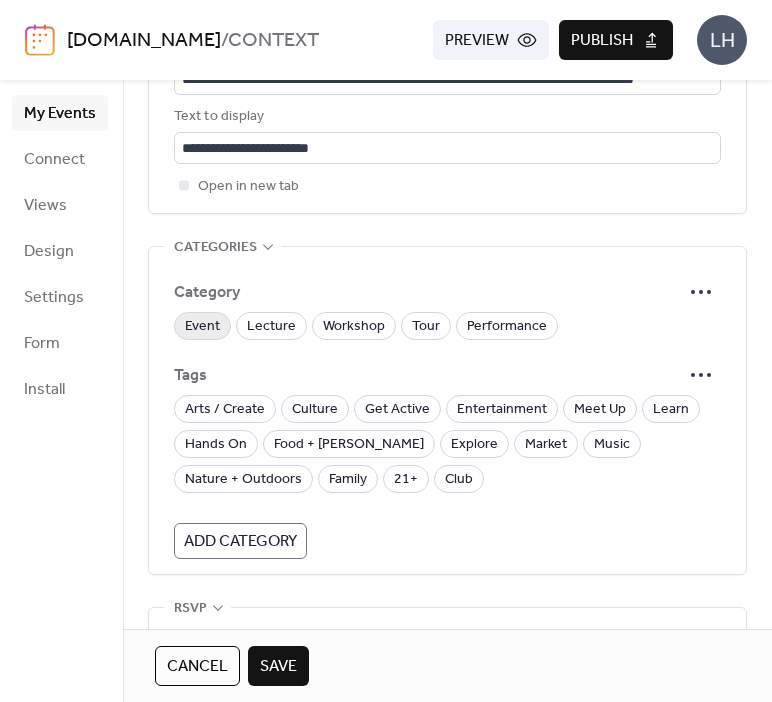click on "Event" at bounding box center [202, 327] 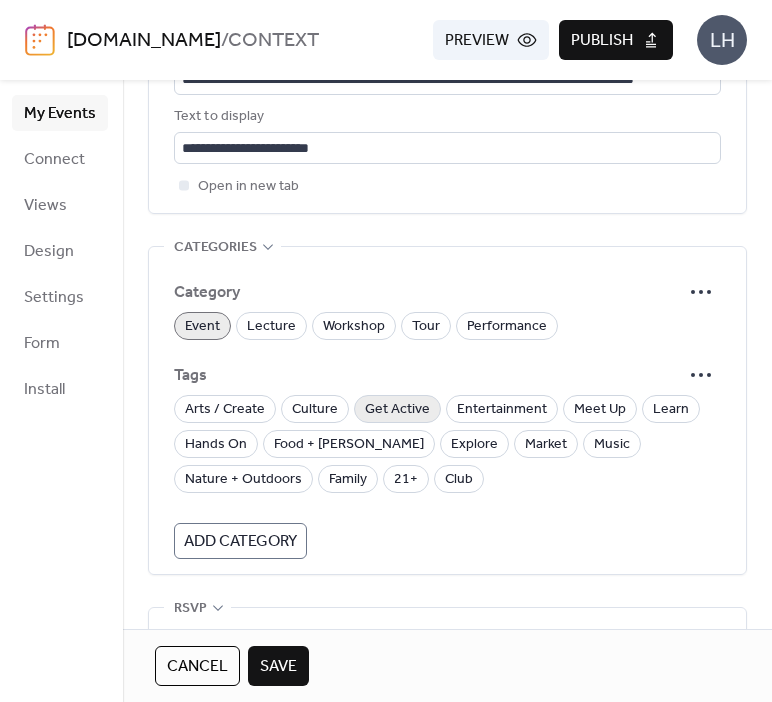 click on "Get Active" at bounding box center (397, 410) 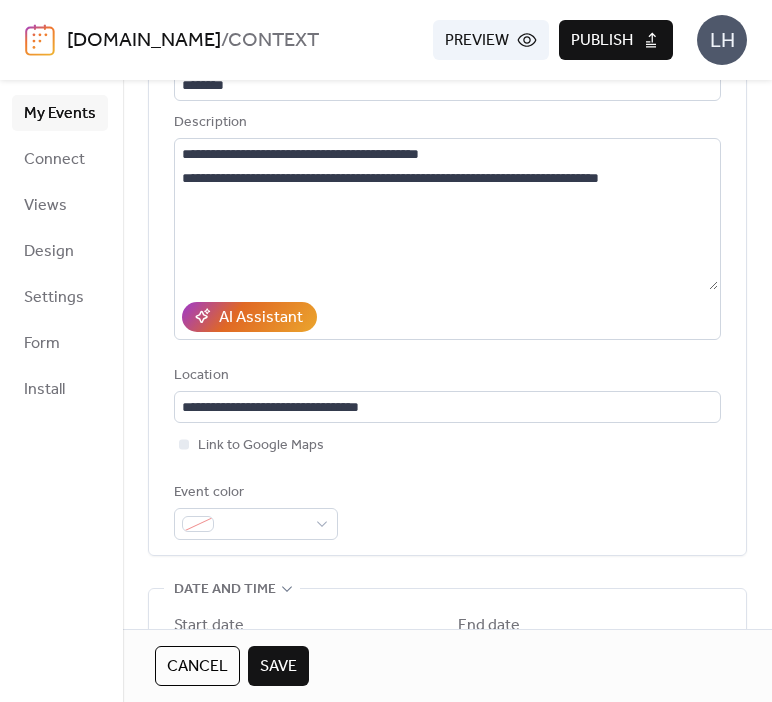 scroll, scrollTop: 46, scrollLeft: 0, axis: vertical 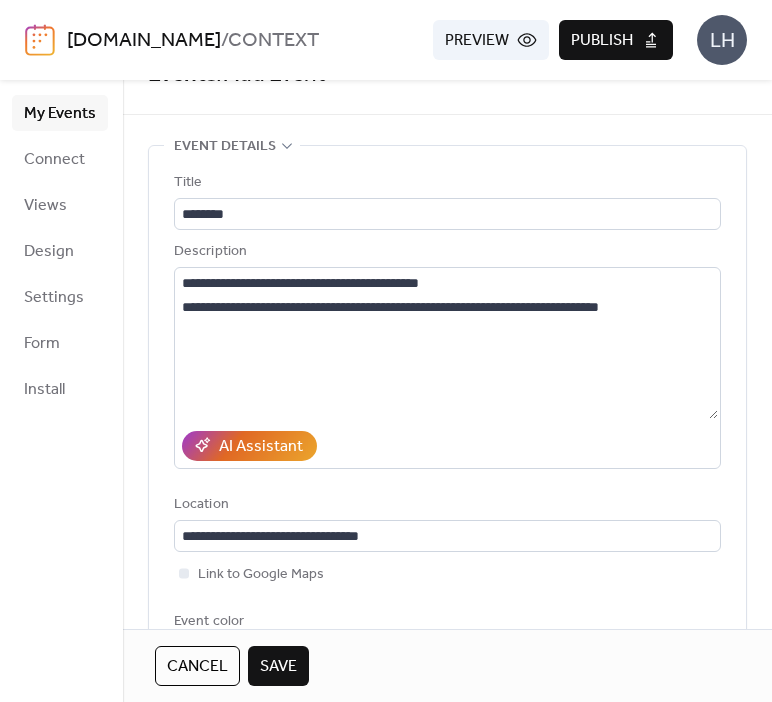 click on "Save" at bounding box center (278, 667) 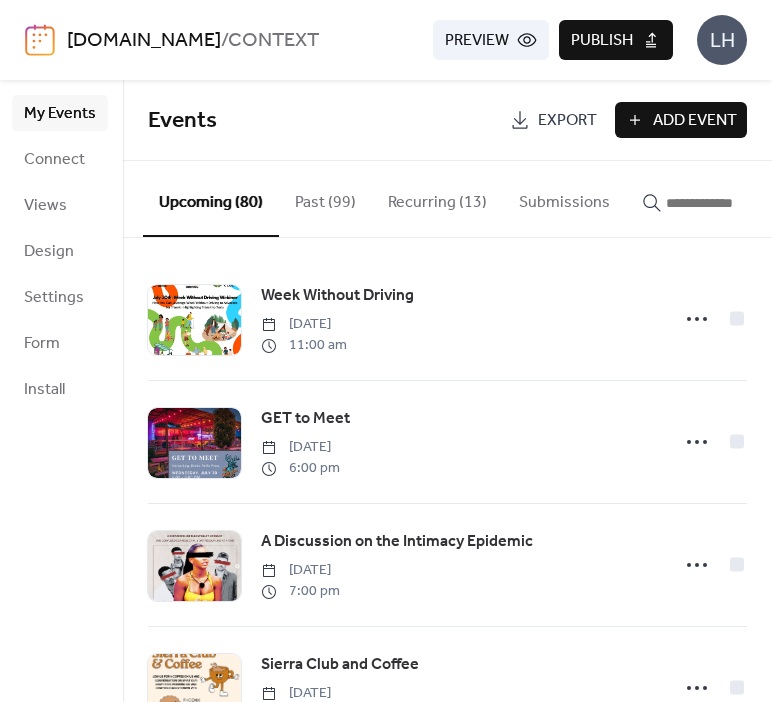 click on "Add Event" at bounding box center [681, 120] 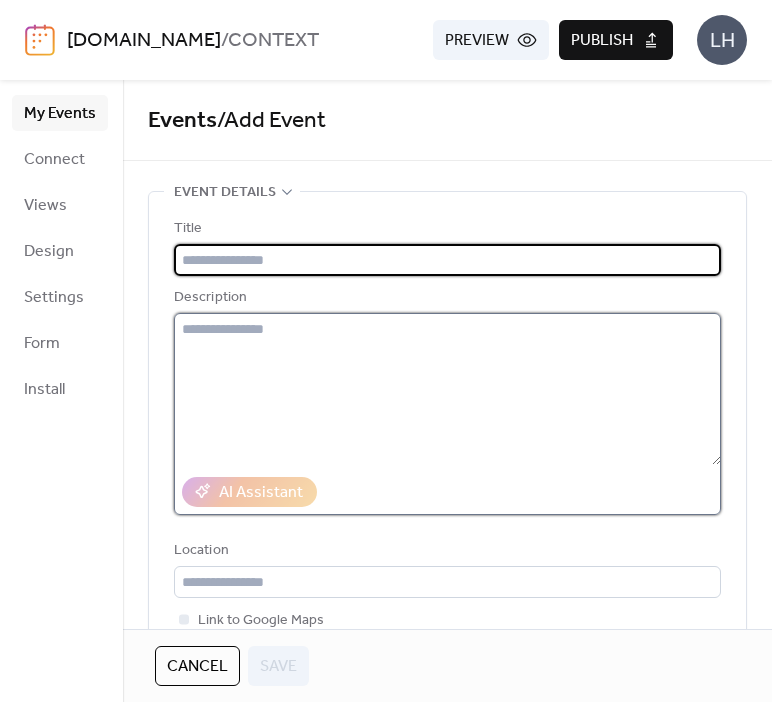 click at bounding box center (447, 389) 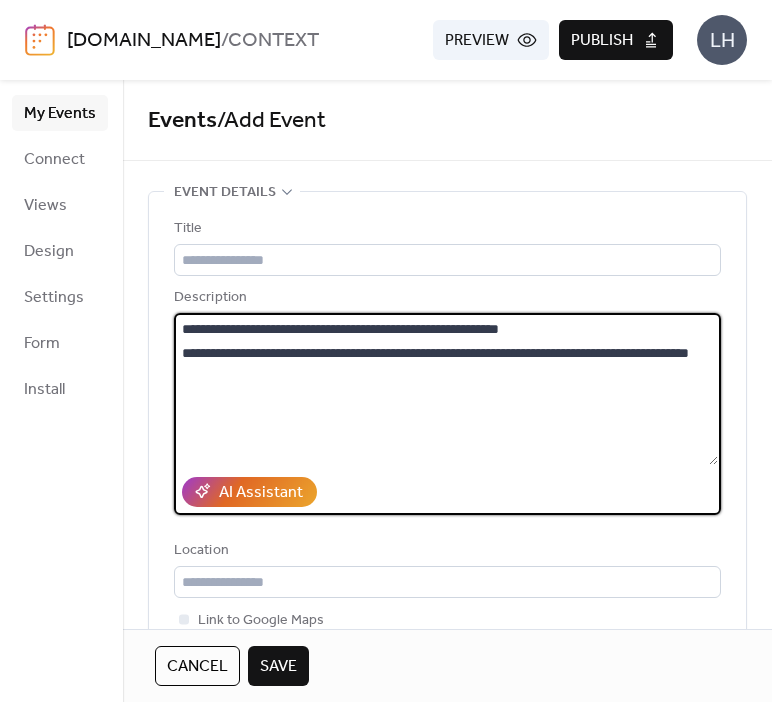 drag, startPoint x: 360, startPoint y: 331, endPoint x: 202, endPoint y: 326, distance: 158.0791 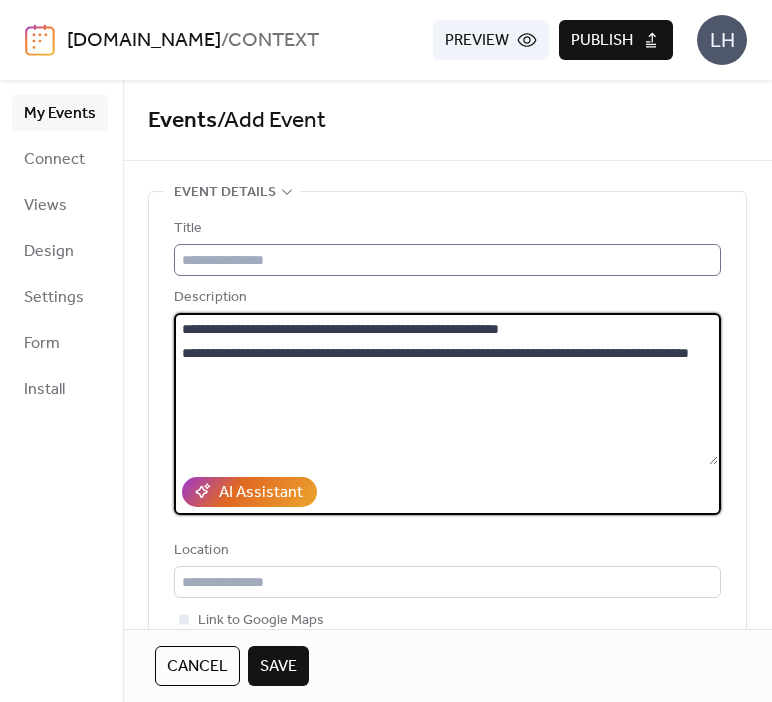 type on "**********" 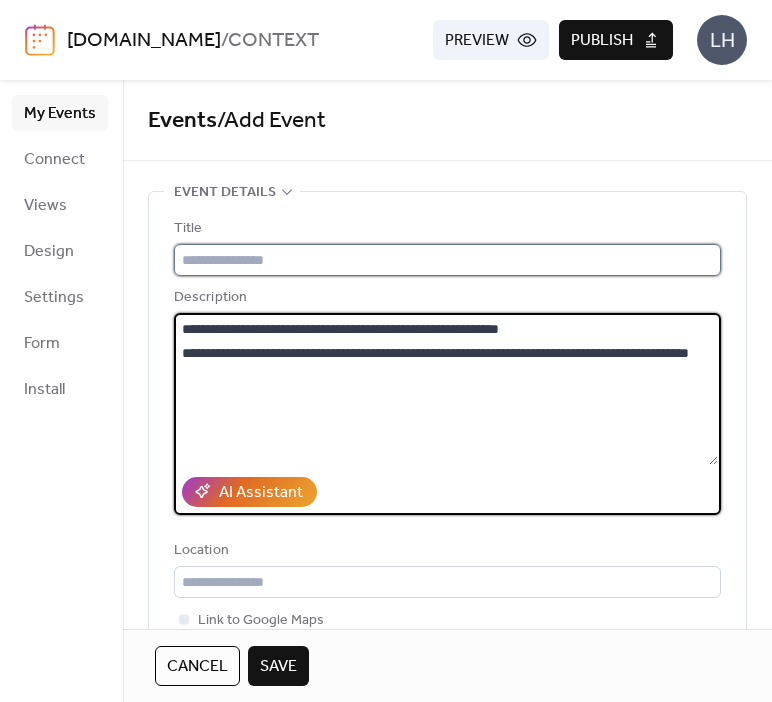 click at bounding box center (447, 260) 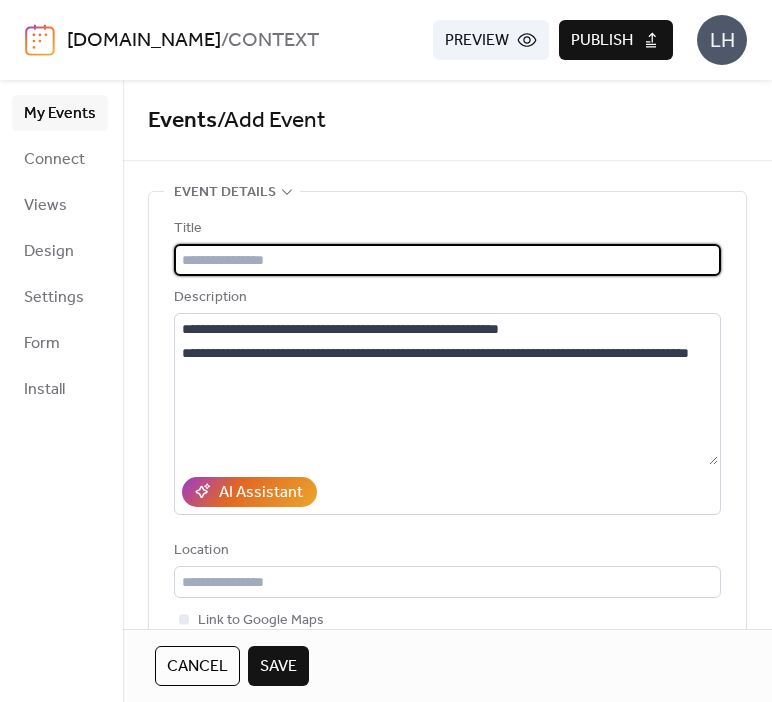 paste on "**********" 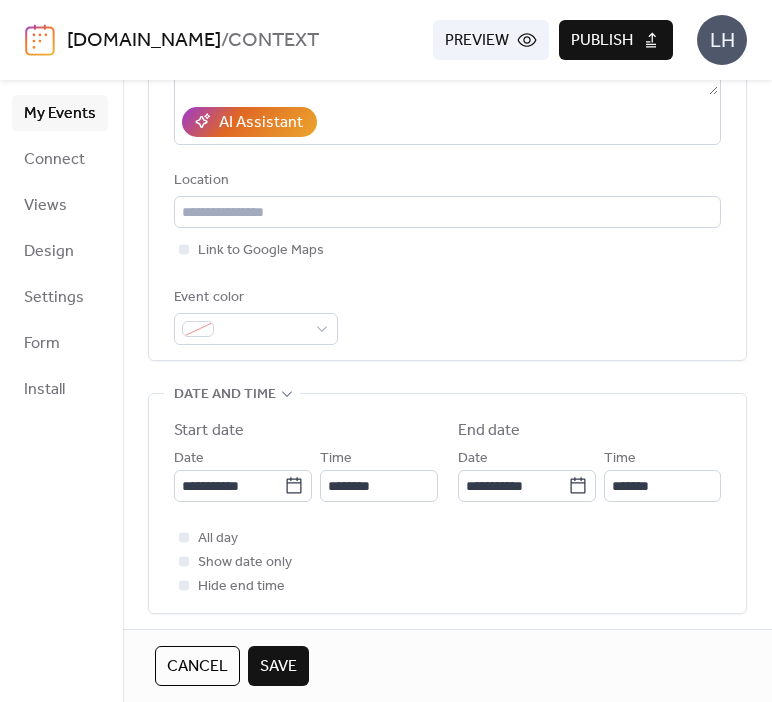 scroll, scrollTop: 372, scrollLeft: 0, axis: vertical 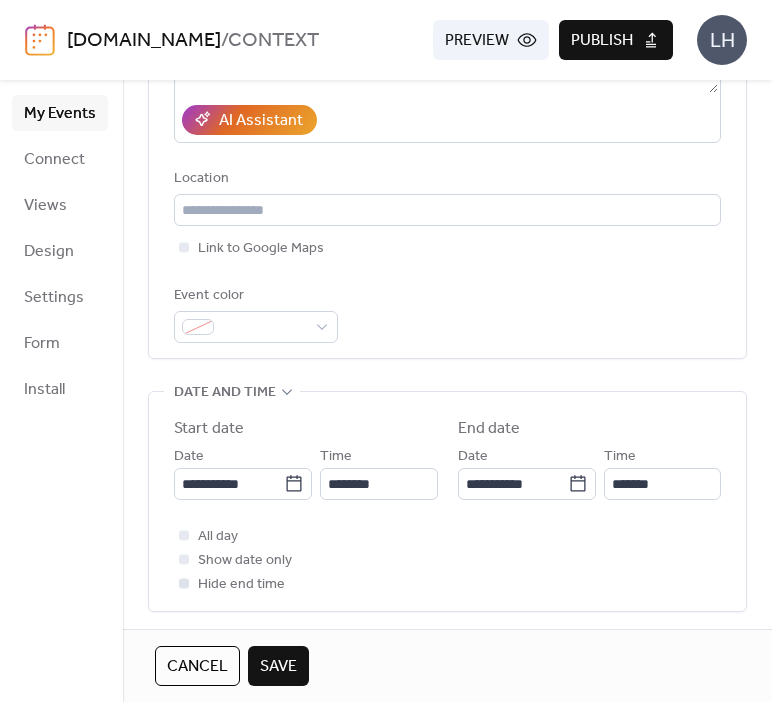 type on "**********" 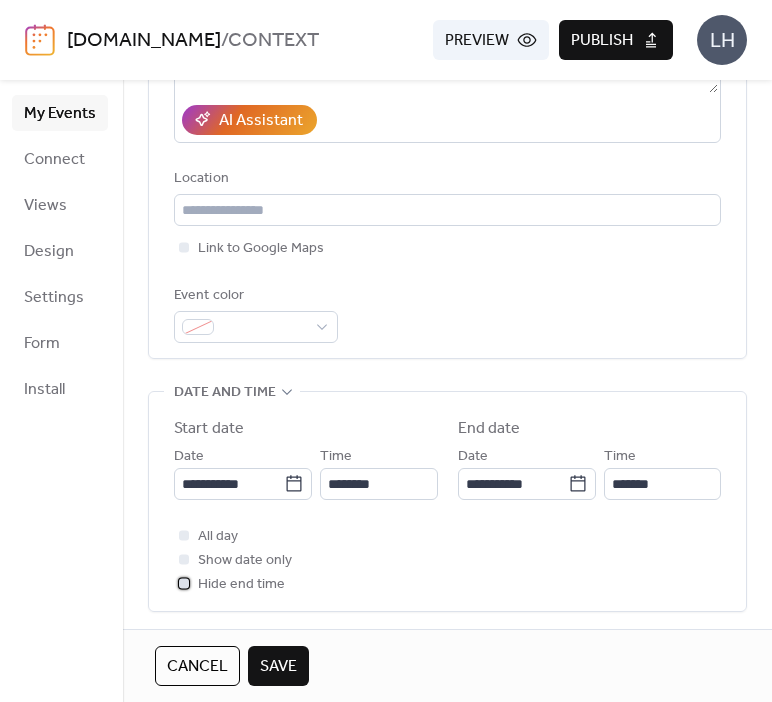 click on "Hide end time" at bounding box center [241, 585] 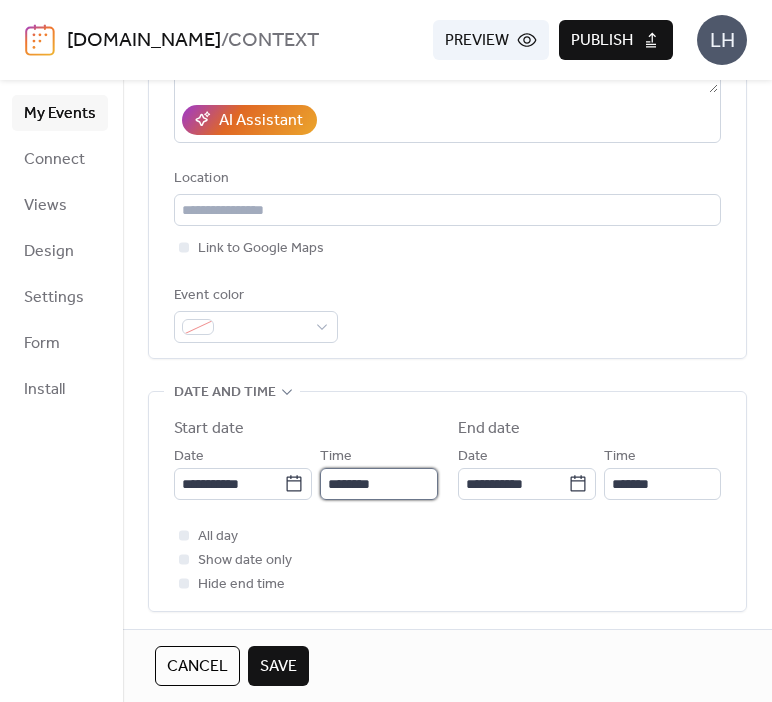 click on "********" at bounding box center (378, 484) 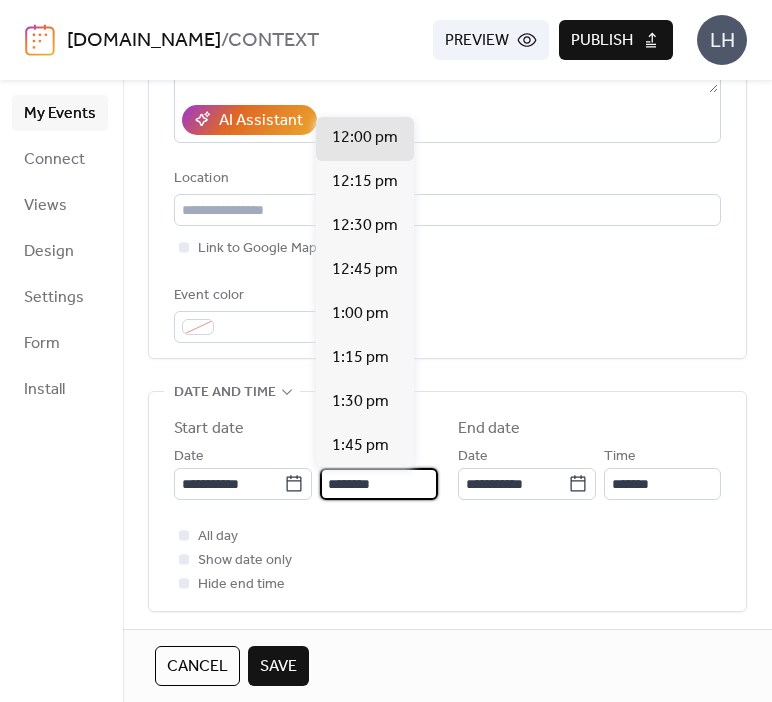 click on "********" at bounding box center [378, 484] 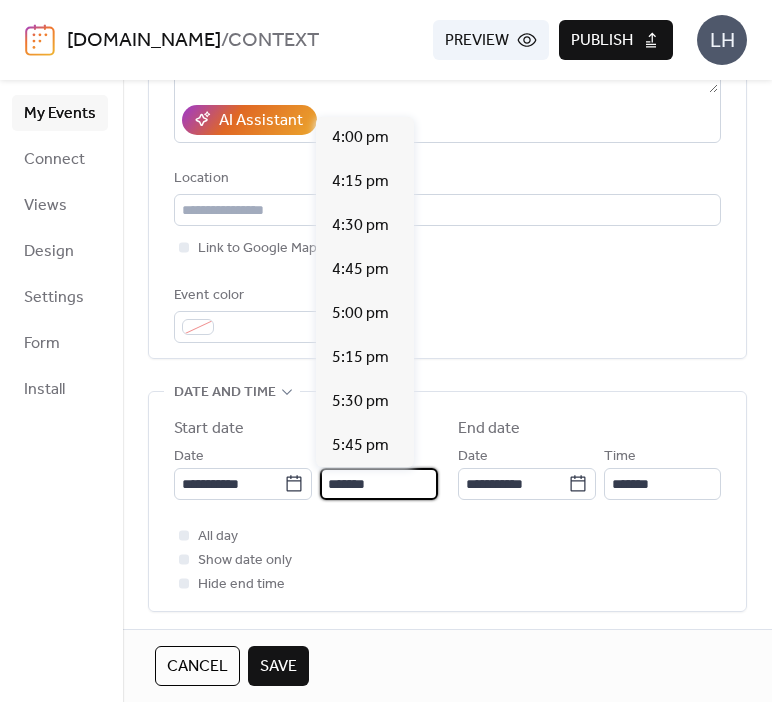 scroll, scrollTop: 2640, scrollLeft: 0, axis: vertical 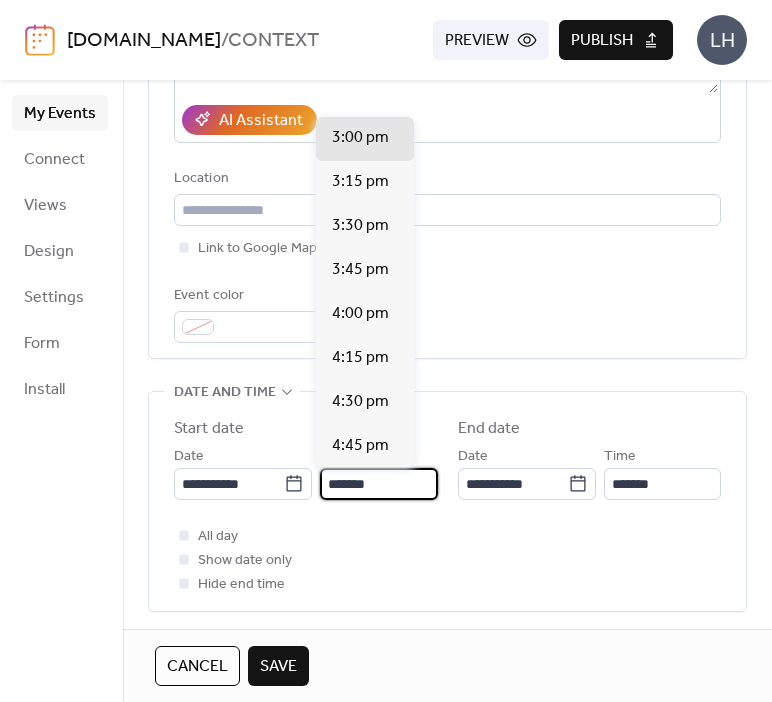 type on "*******" 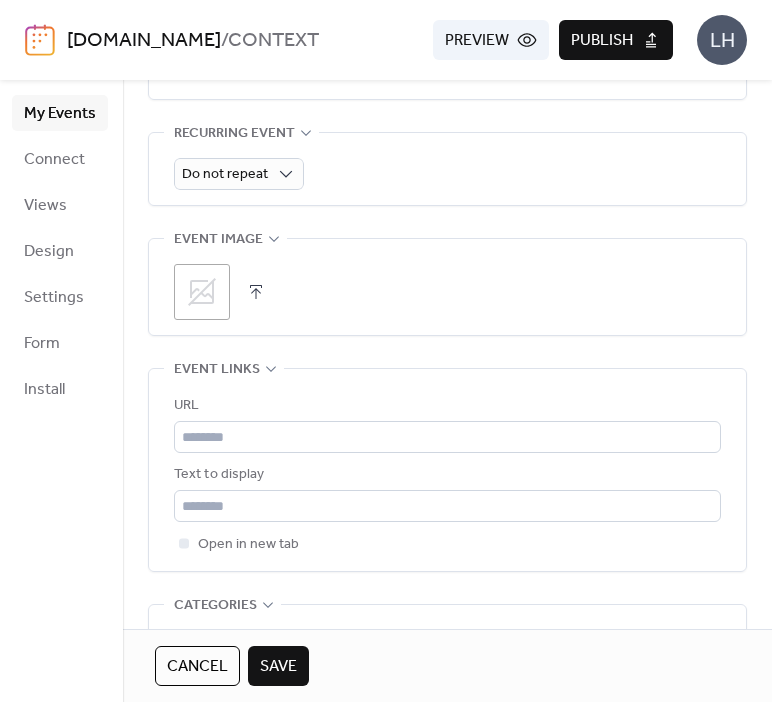 scroll, scrollTop: 948, scrollLeft: 0, axis: vertical 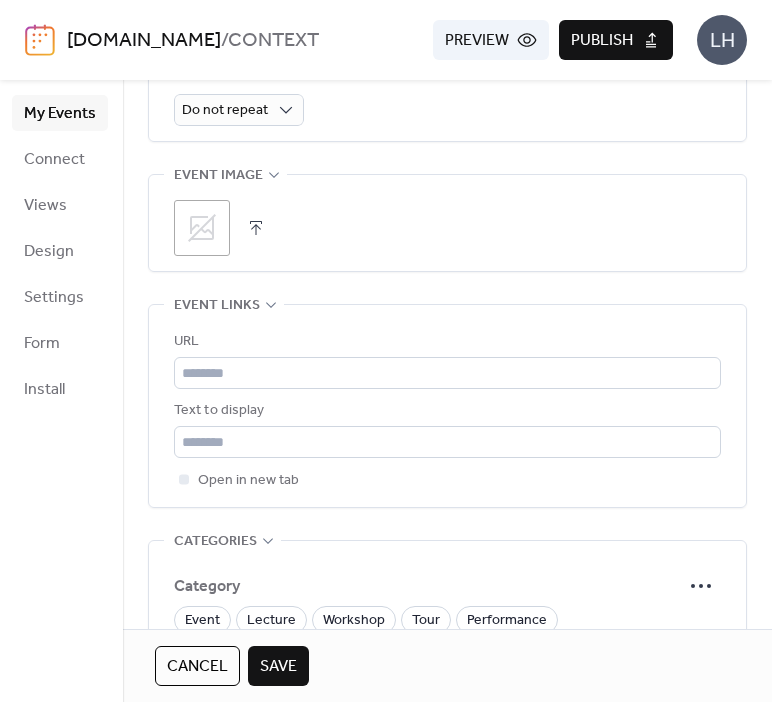 click 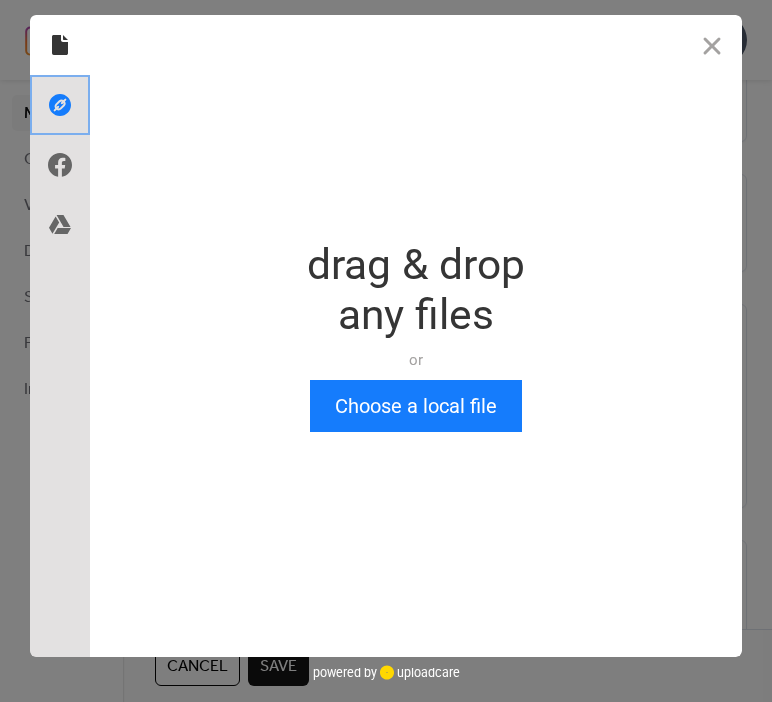 click 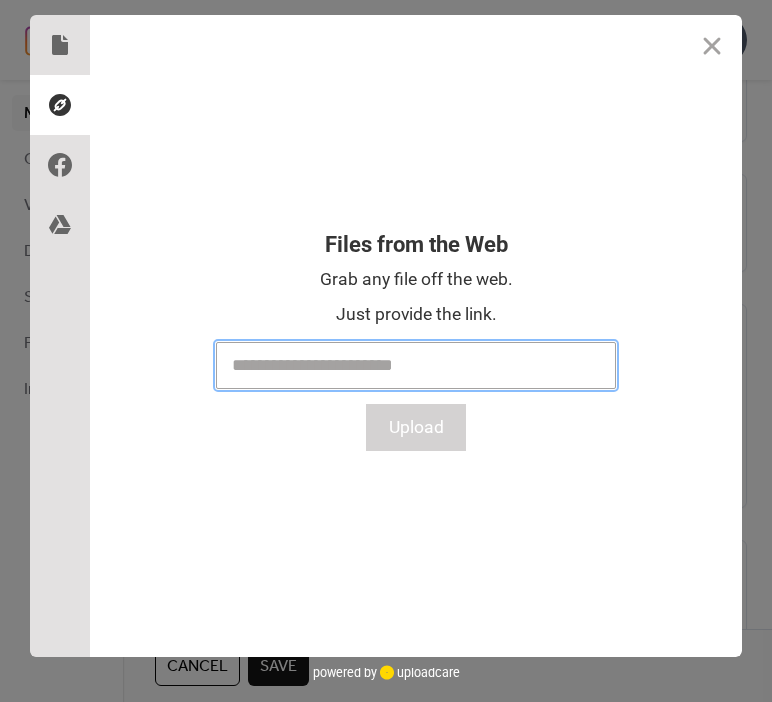 paste on "**********" 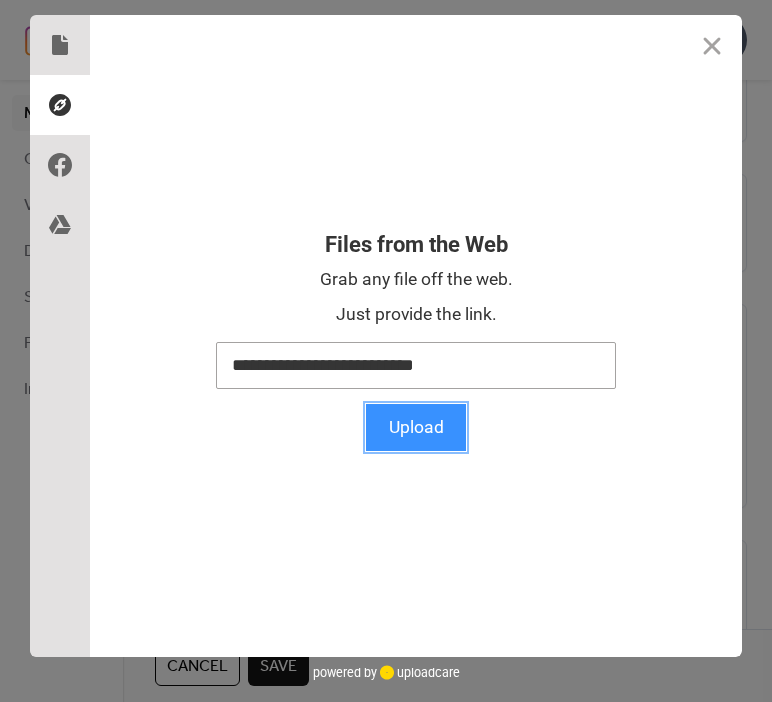 click on "Upload" at bounding box center (416, 427) 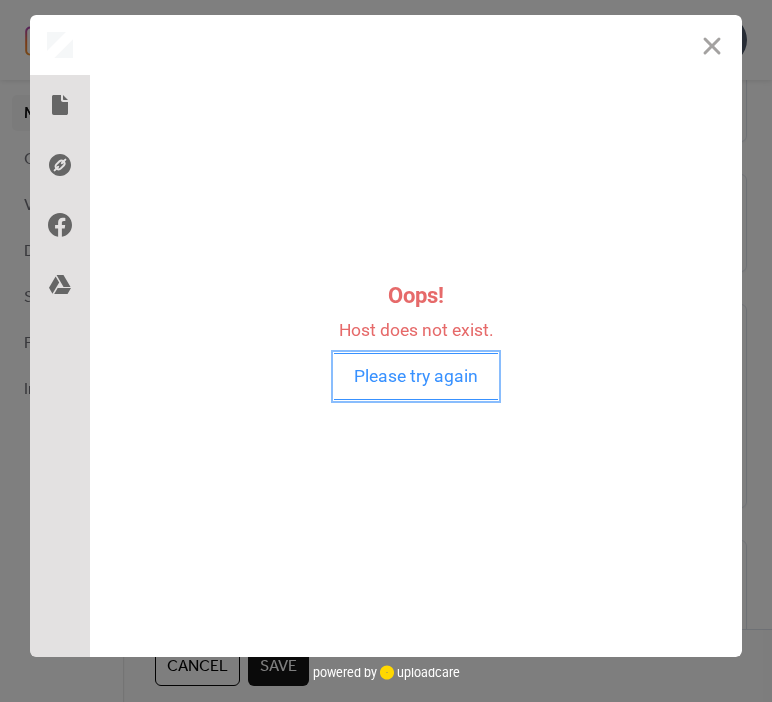 click on "Please try again" at bounding box center [416, 376] 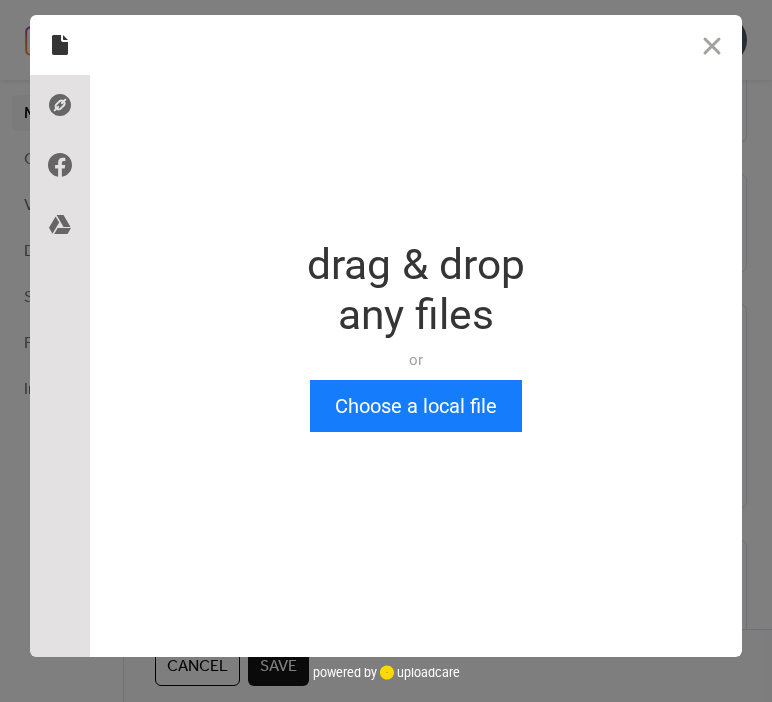 click on "Drop a file here drag & drop any files or Upload files from your computer Choose a local file or choose from" at bounding box center [416, 336] 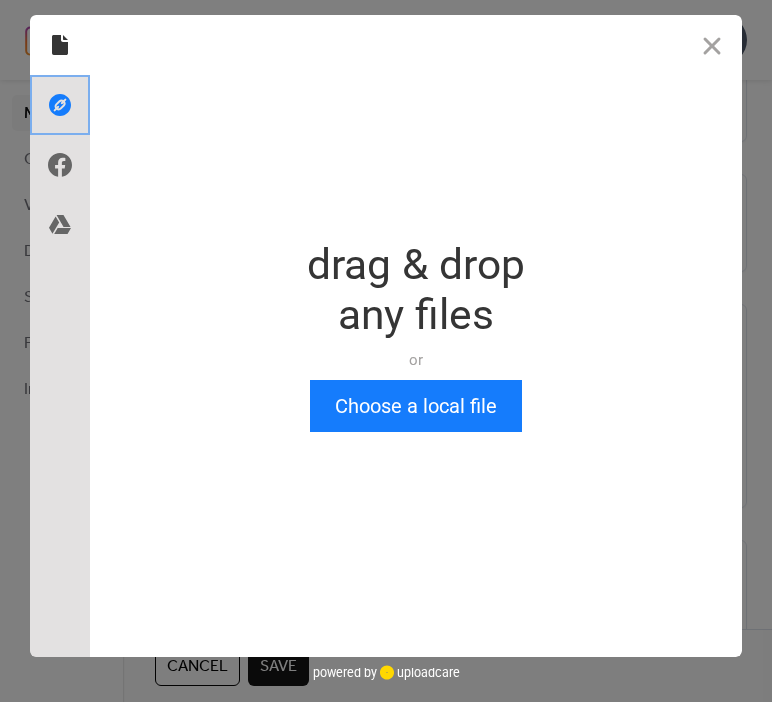 click 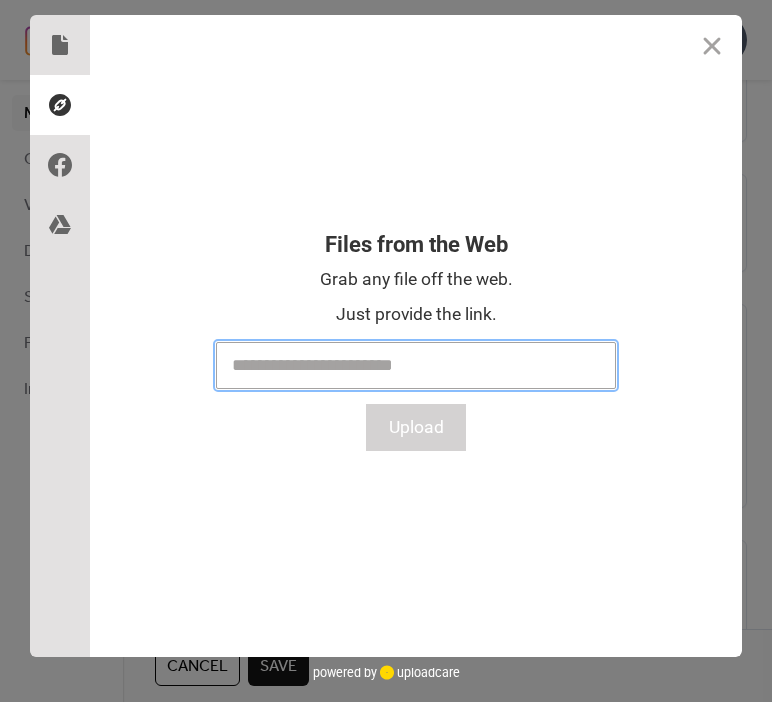 paste on "**********" 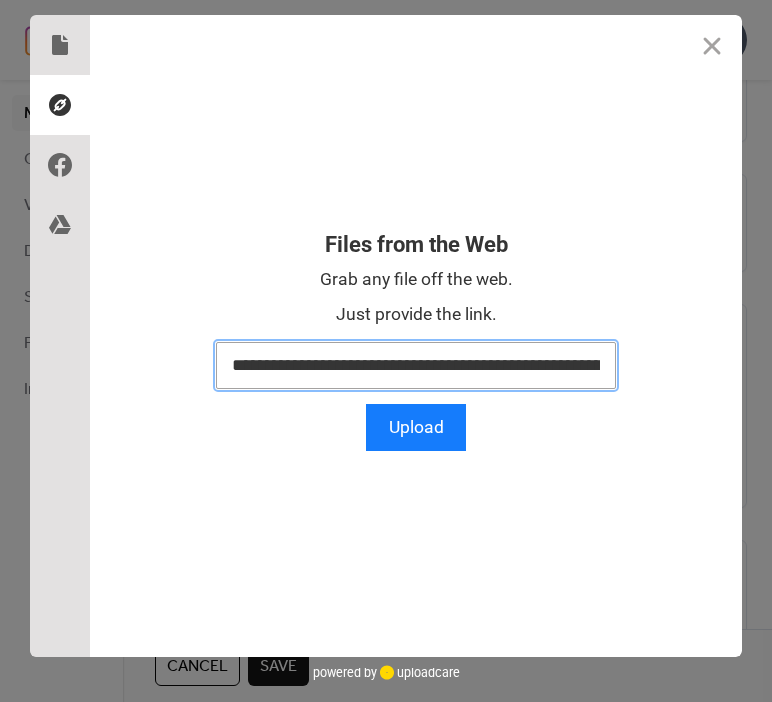 scroll, scrollTop: 0, scrollLeft: 313, axis: horizontal 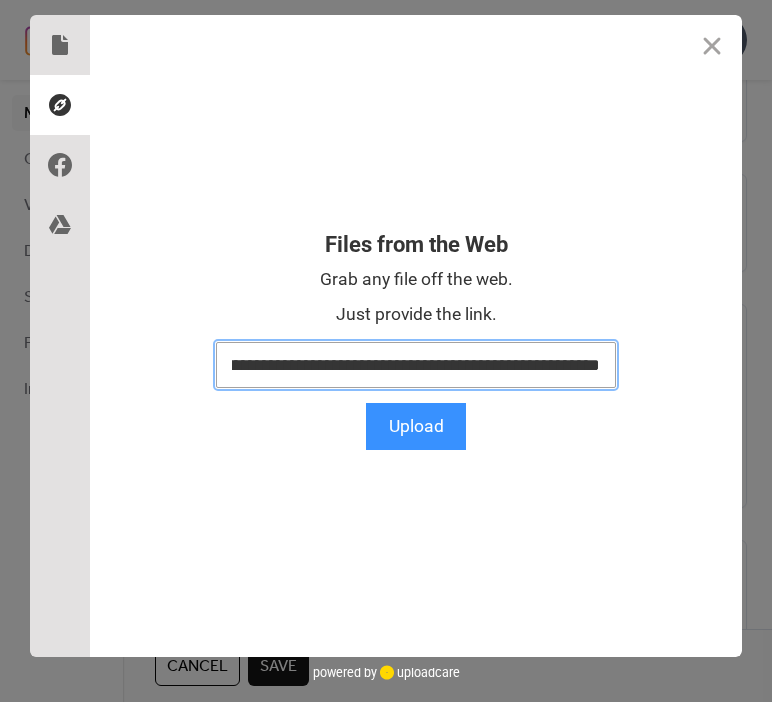type on "**********" 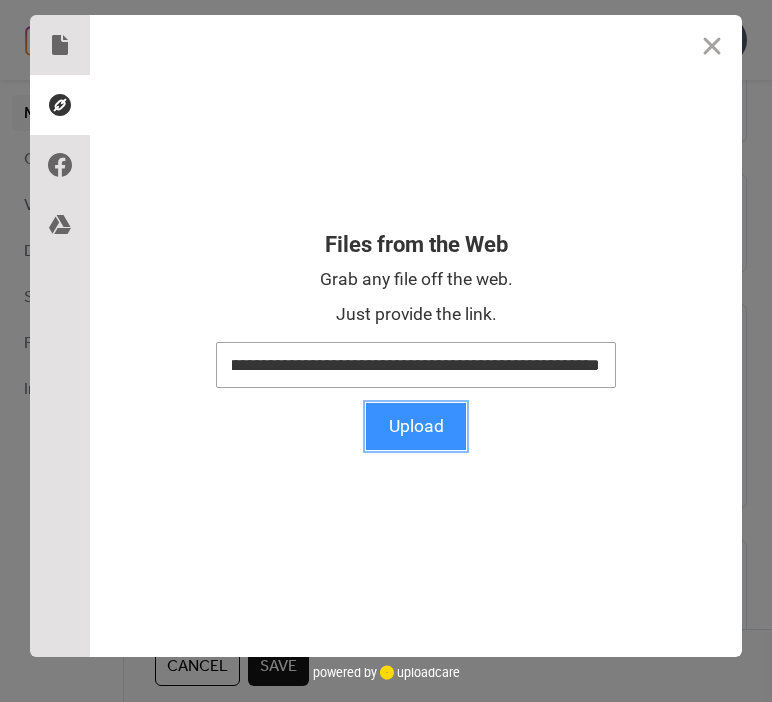 click on "Upload" at bounding box center (416, 426) 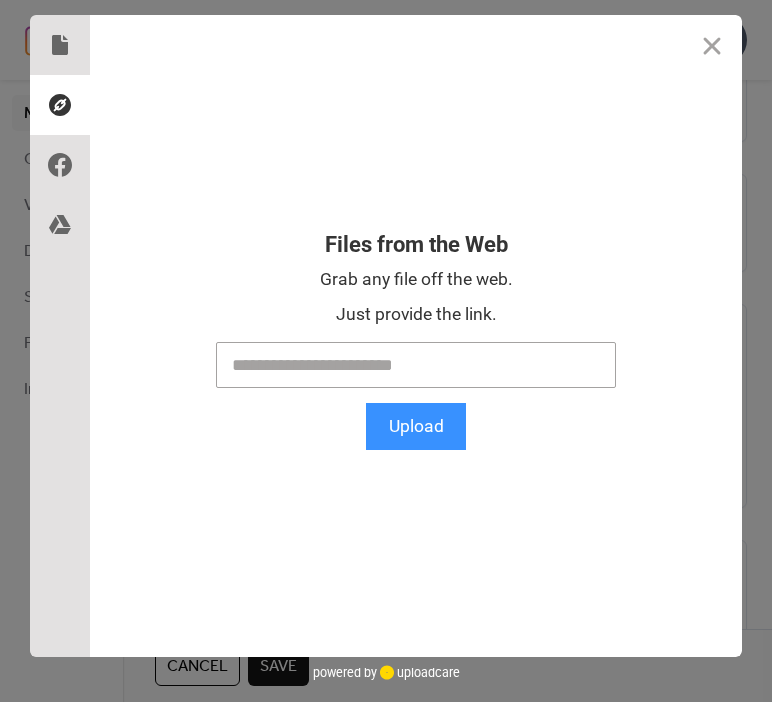 scroll, scrollTop: 0, scrollLeft: 0, axis: both 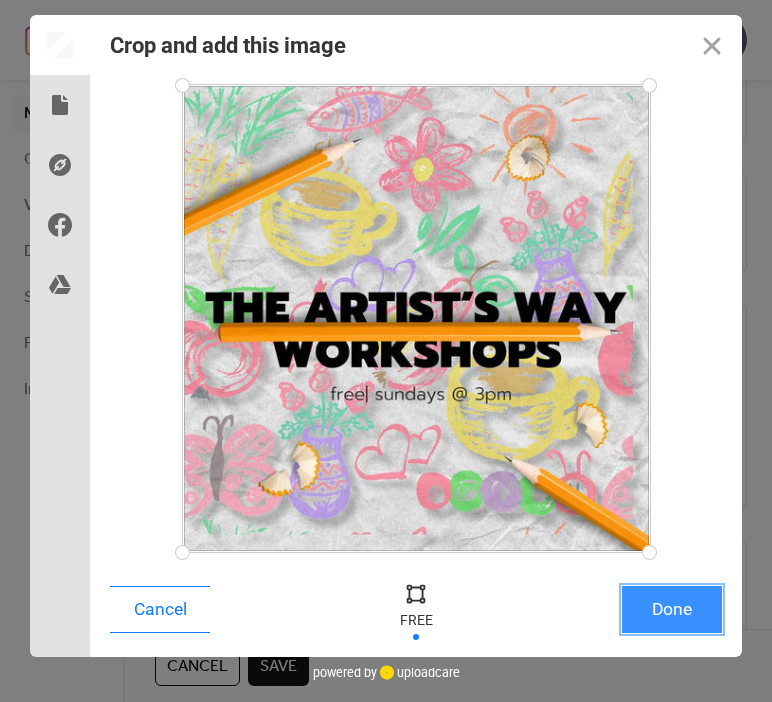 click on "Done" at bounding box center [672, 609] 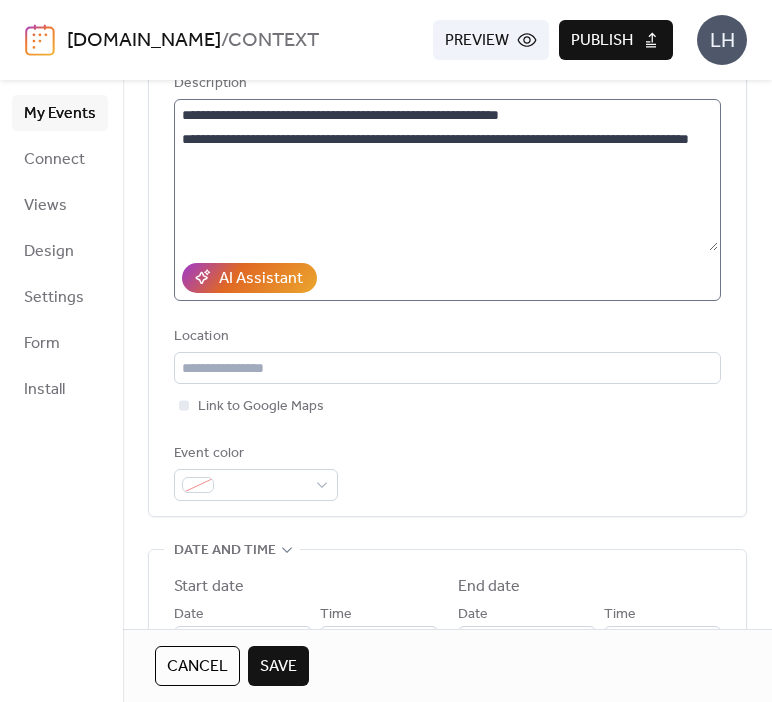 scroll, scrollTop: 0, scrollLeft: 0, axis: both 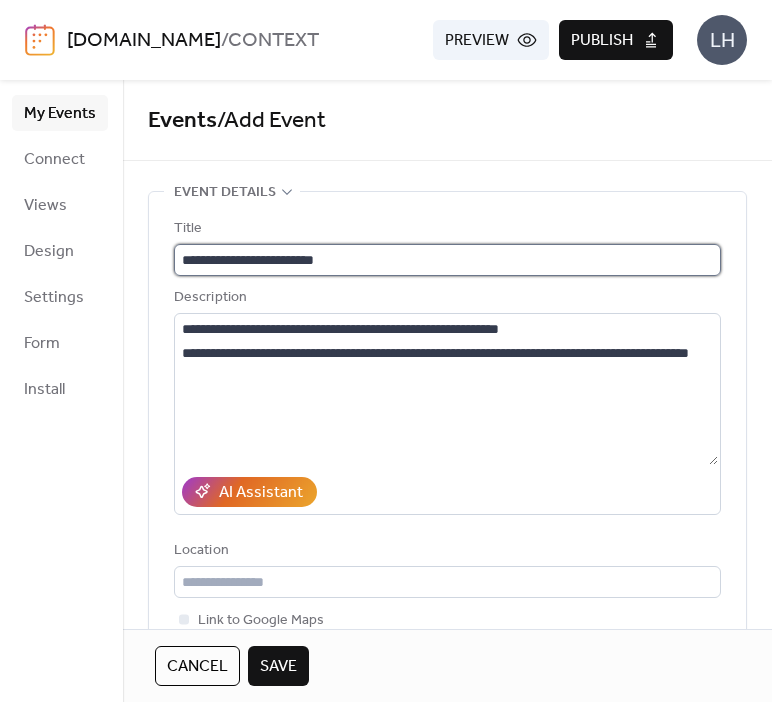 click on "**********" at bounding box center (447, 260) 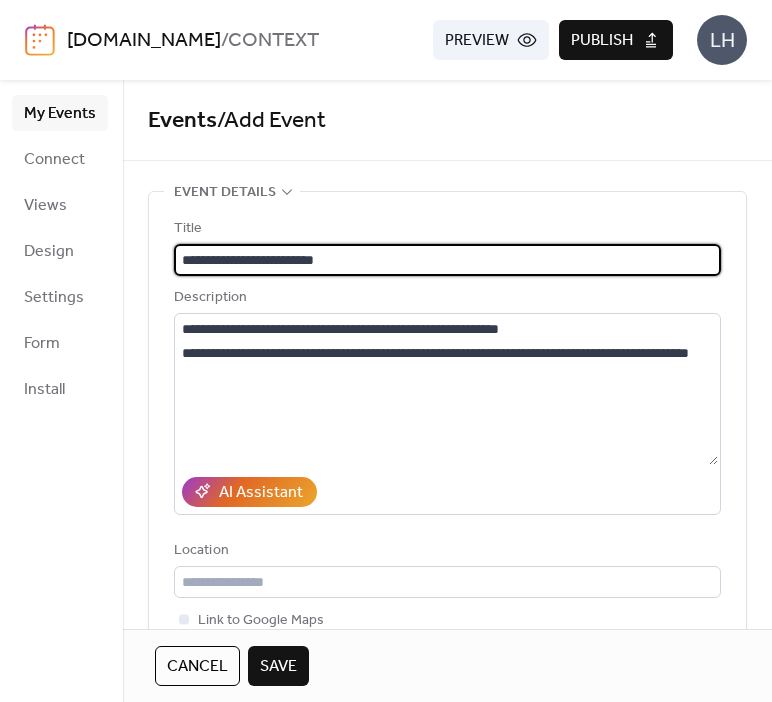 paste 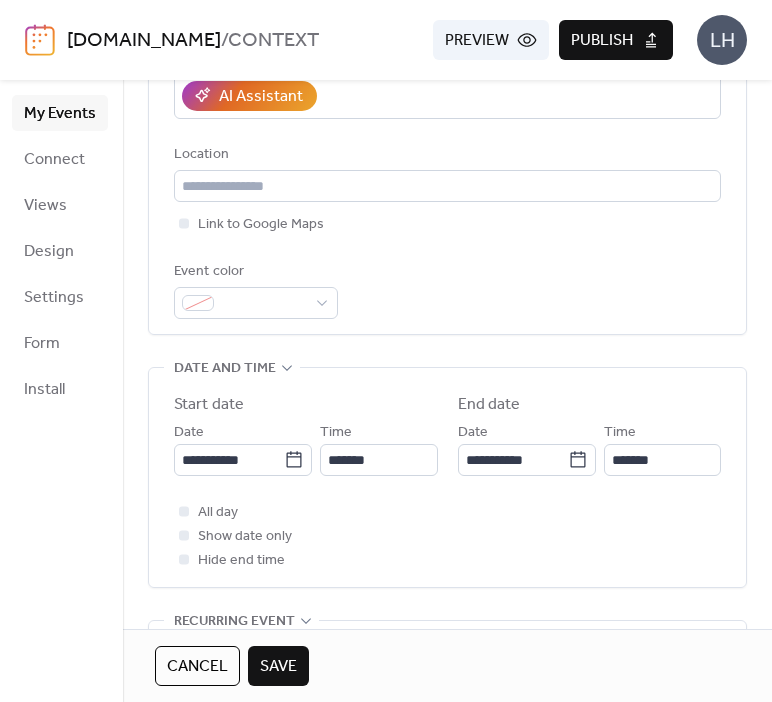 scroll, scrollTop: 404, scrollLeft: 0, axis: vertical 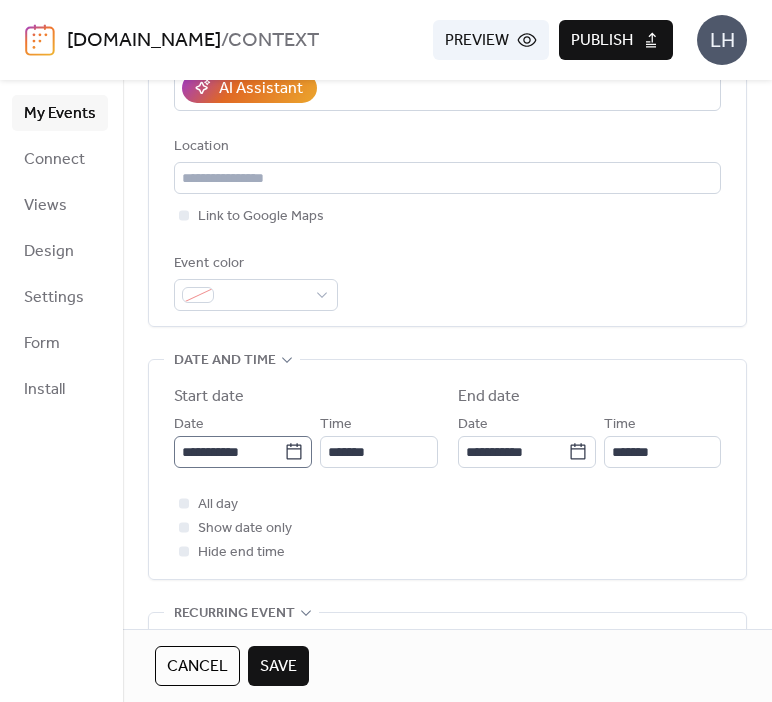 click 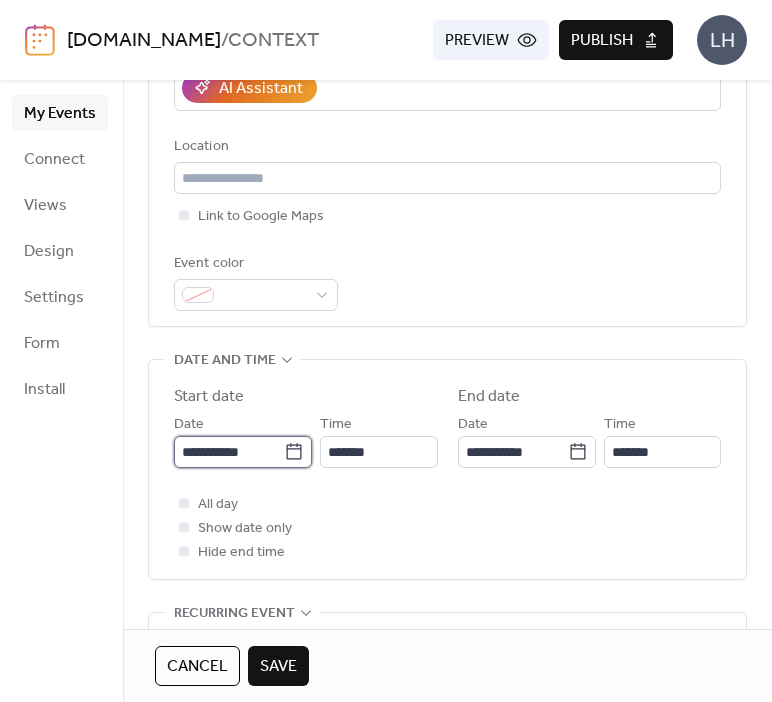 click on "**********" at bounding box center [229, 452] 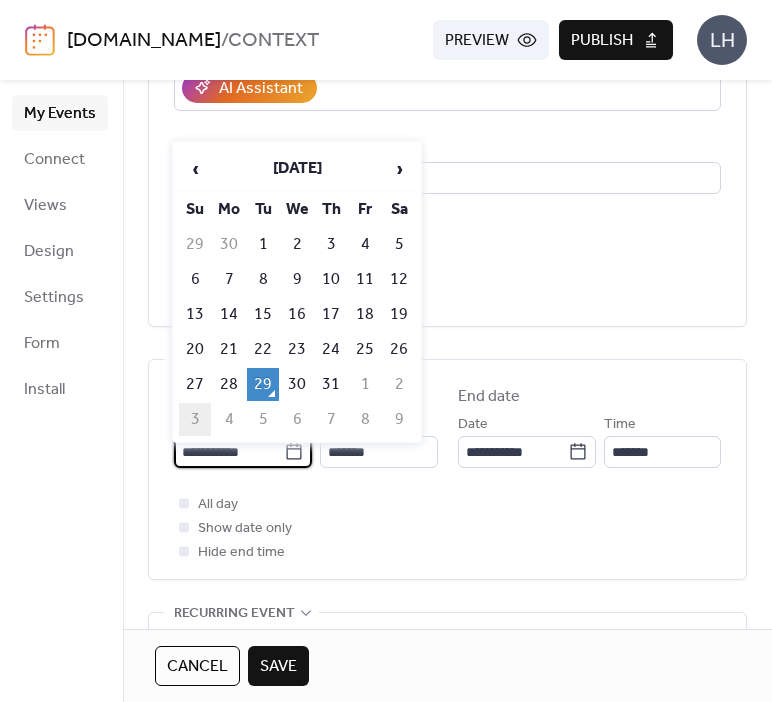 click on "3" at bounding box center [195, 419] 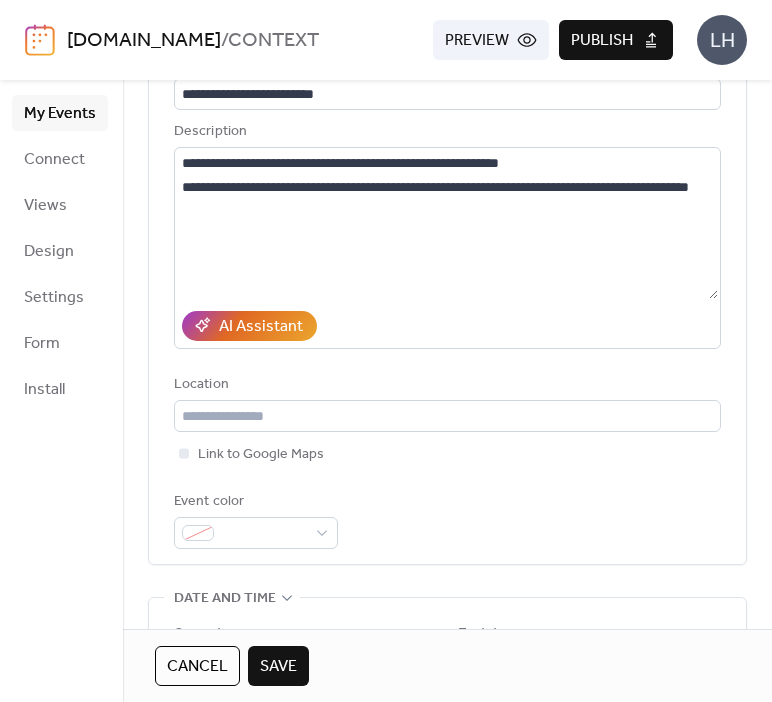 scroll, scrollTop: 164, scrollLeft: 0, axis: vertical 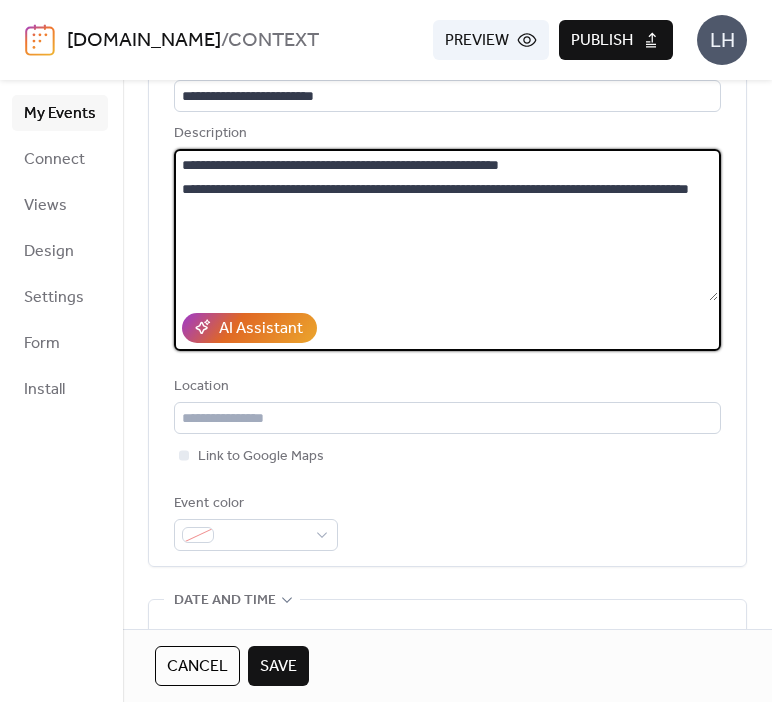 click on "**********" at bounding box center [446, 225] 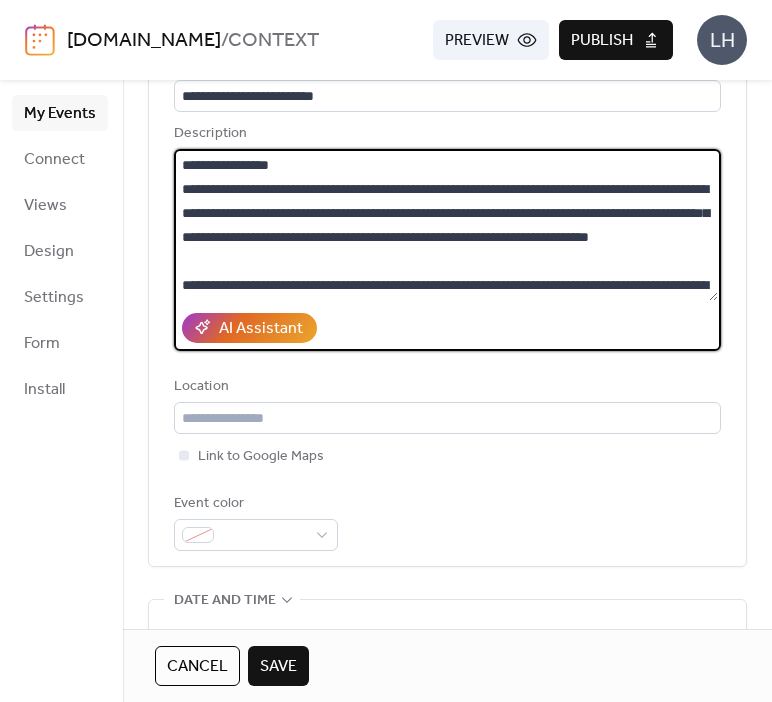 scroll, scrollTop: 164, scrollLeft: 0, axis: vertical 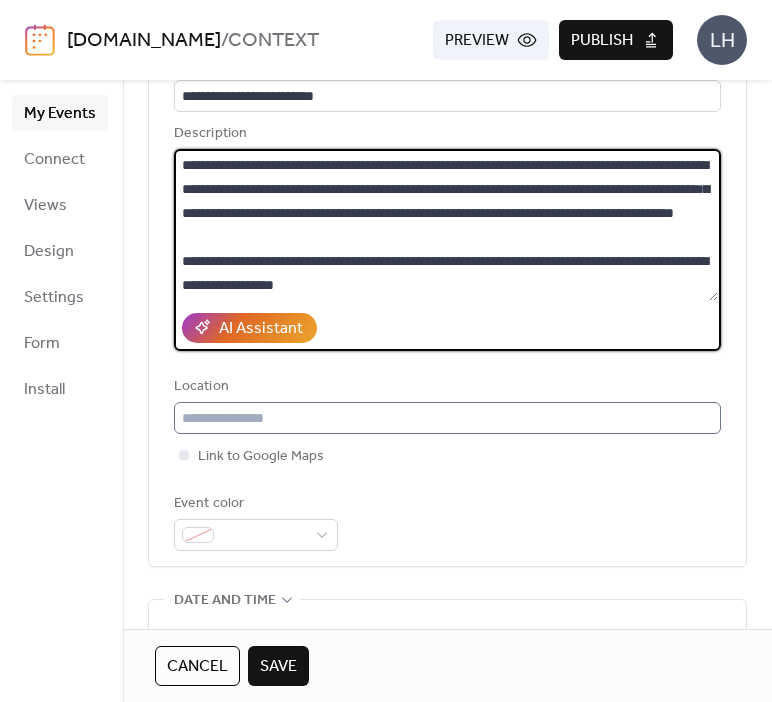 type on "**********" 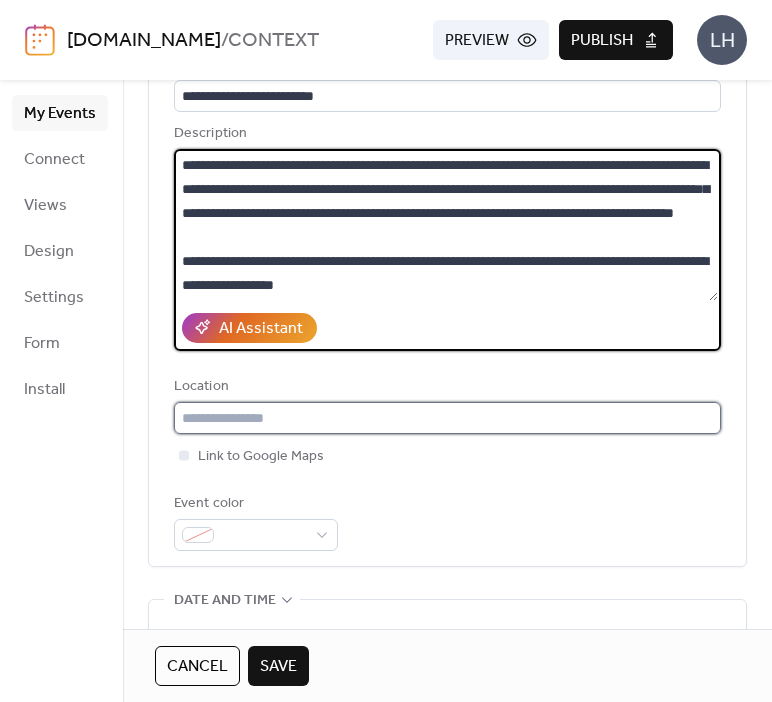 click at bounding box center [447, 418] 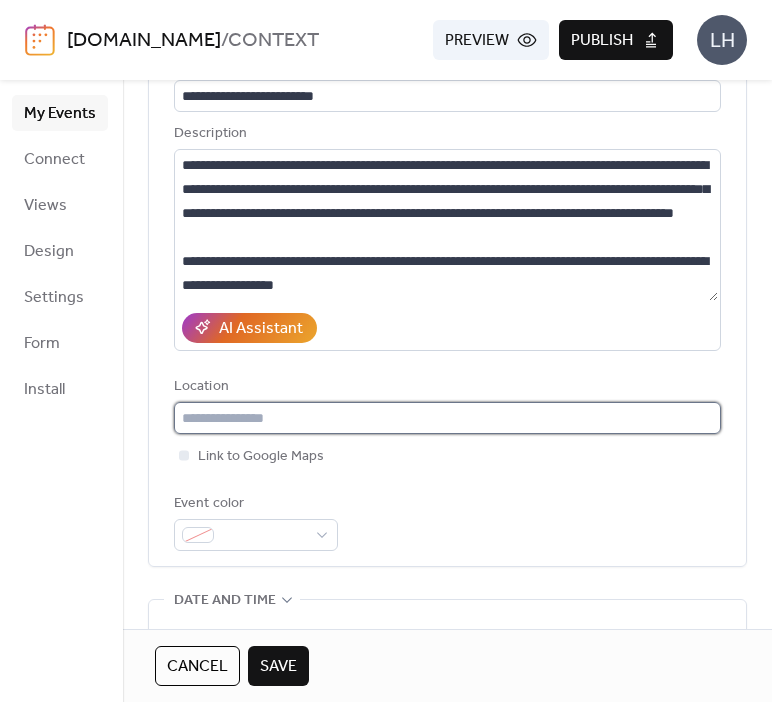 click at bounding box center (447, 418) 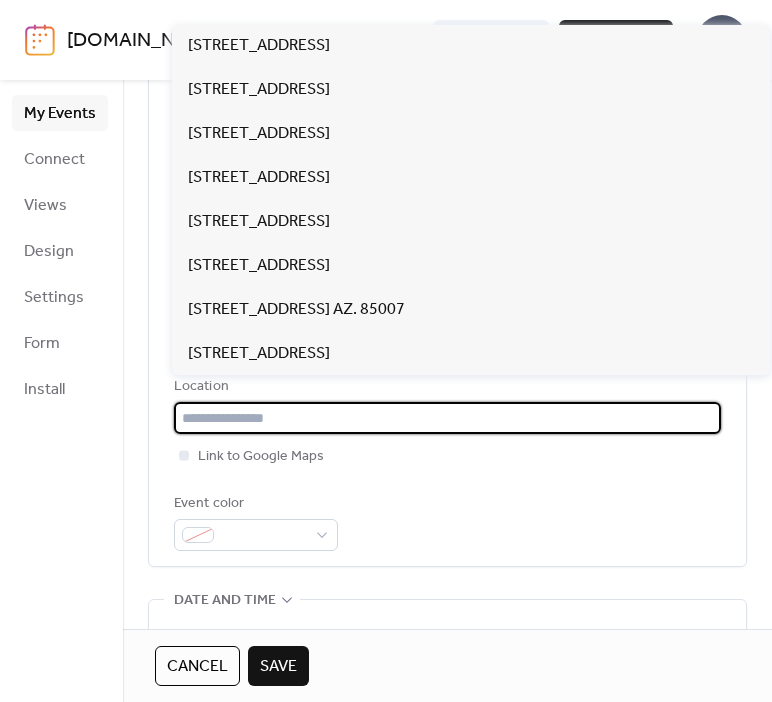 paste on "**********" 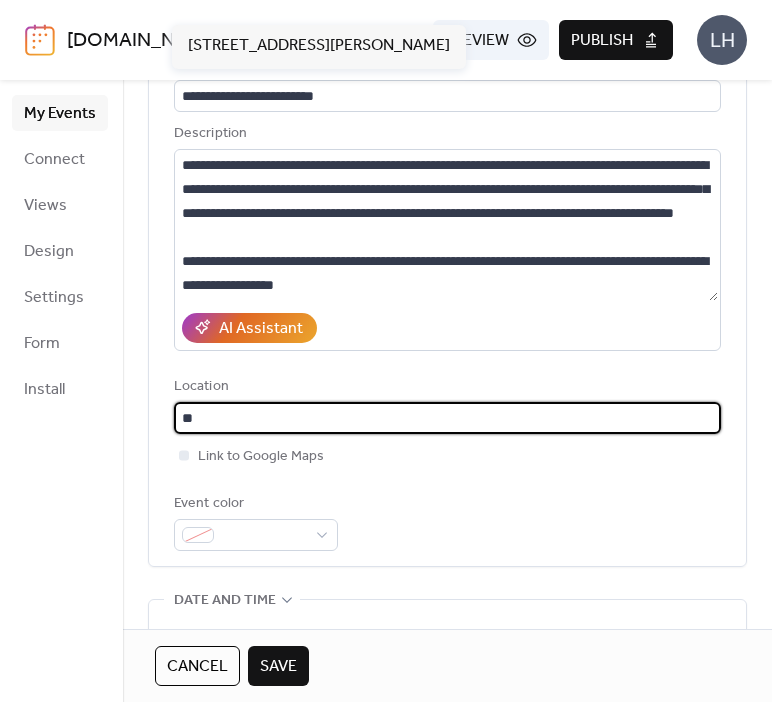type on "*" 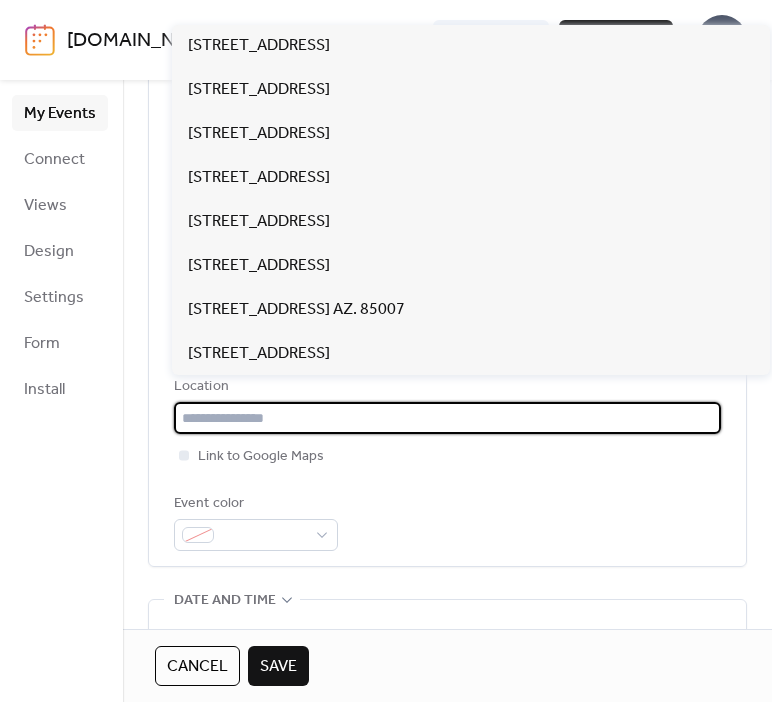 type on "*" 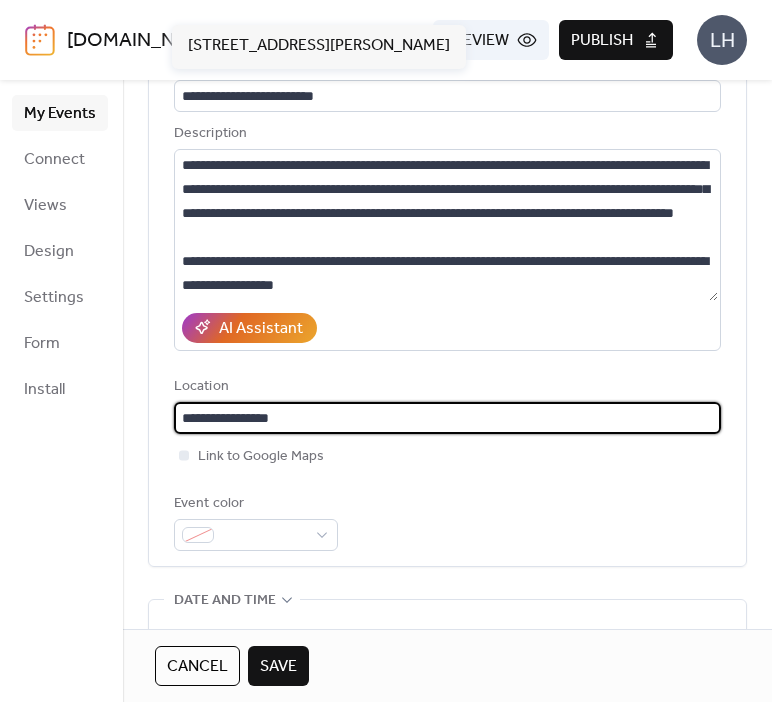 click on "Location" at bounding box center (445, 387) 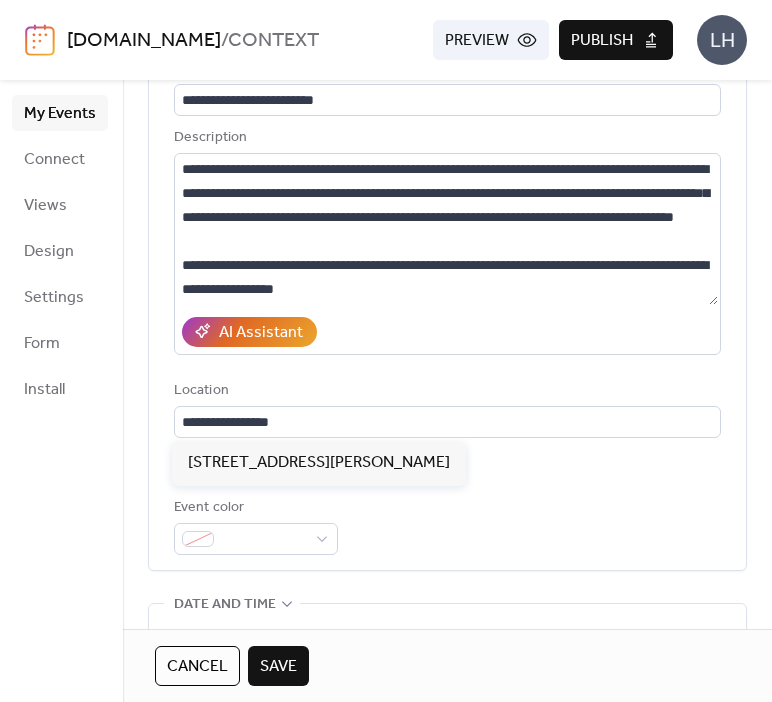 scroll, scrollTop: 158, scrollLeft: 0, axis: vertical 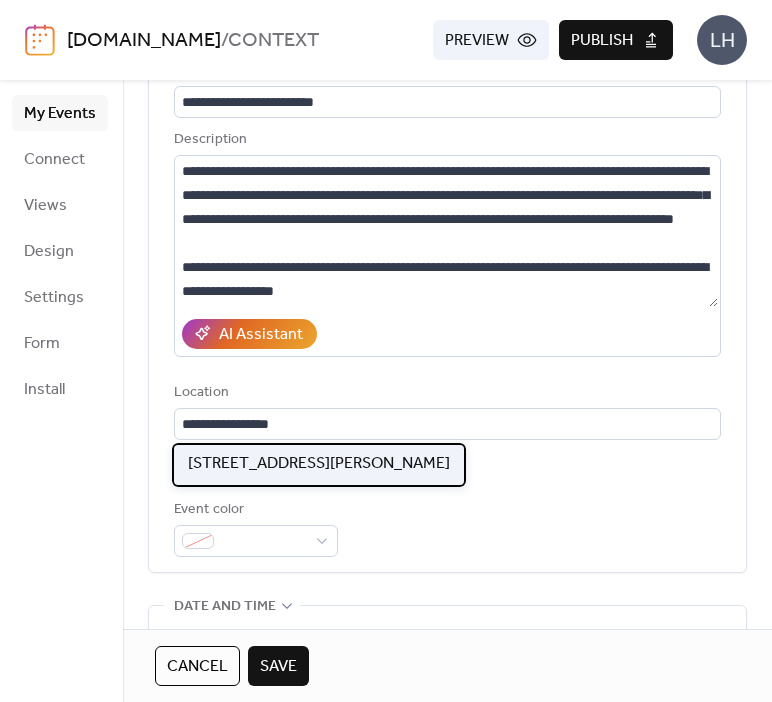 click on "[STREET_ADDRESS][PERSON_NAME]" at bounding box center [319, 464] 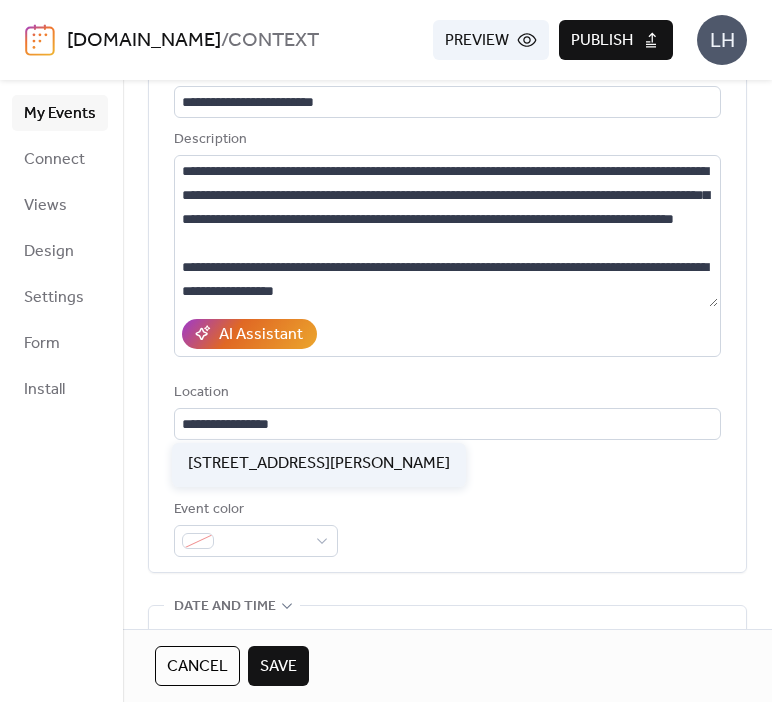 type on "**********" 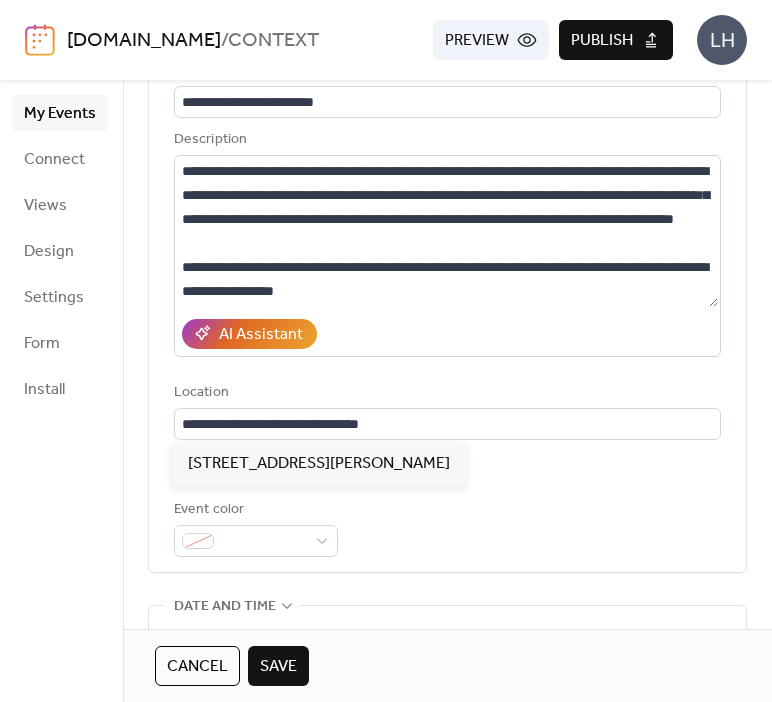 click on "Location" at bounding box center [445, 393] 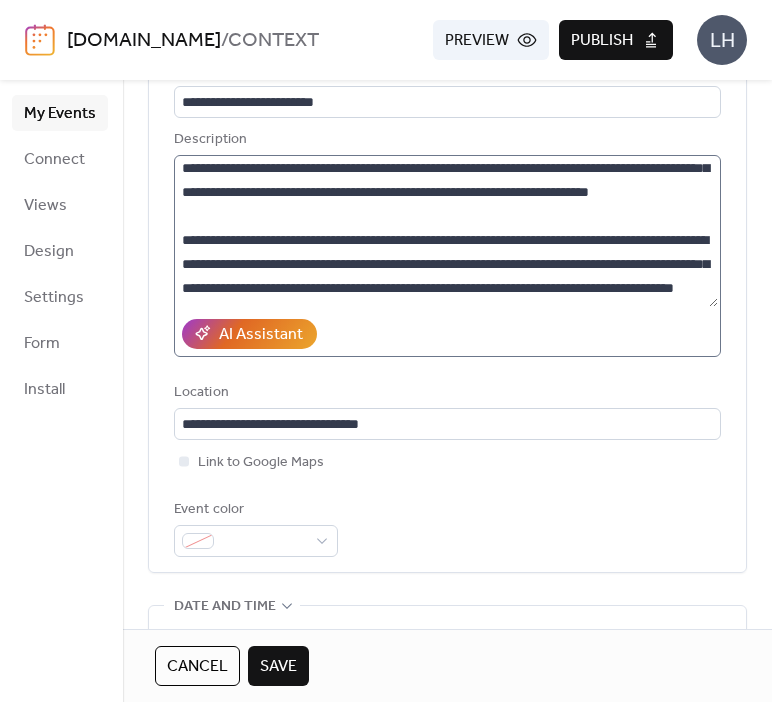 scroll, scrollTop: 168, scrollLeft: 0, axis: vertical 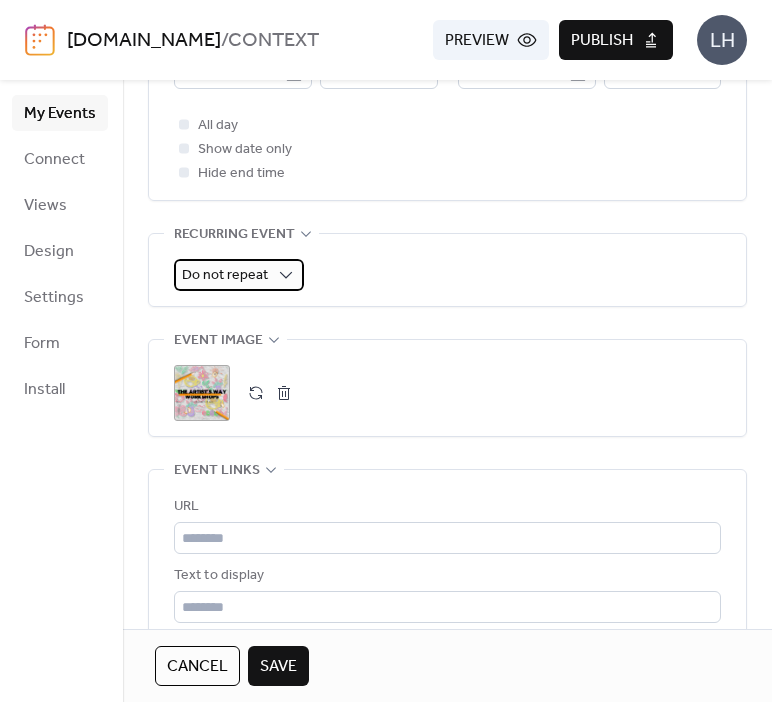 click on "Do not repeat" at bounding box center (225, 275) 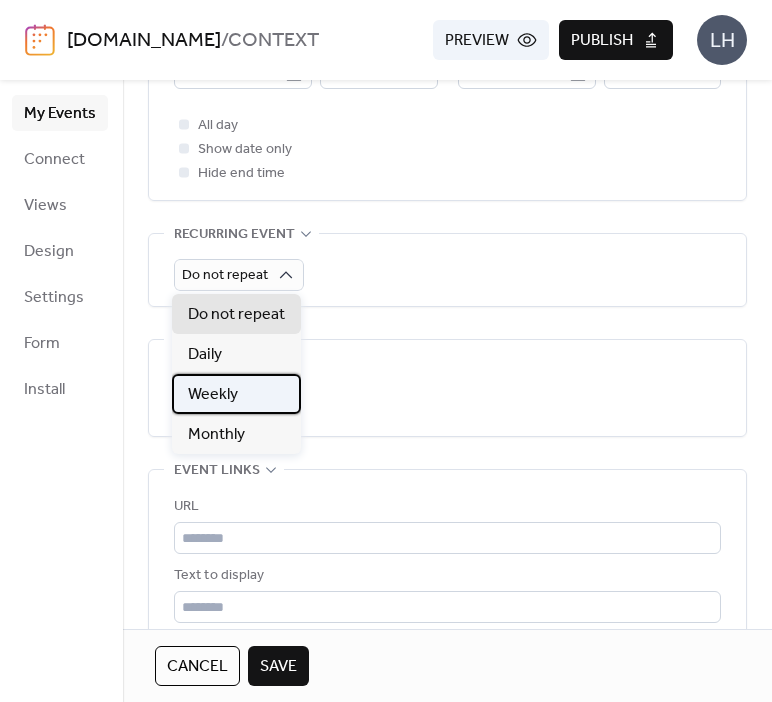 click on "Weekly" at bounding box center (236, 394) 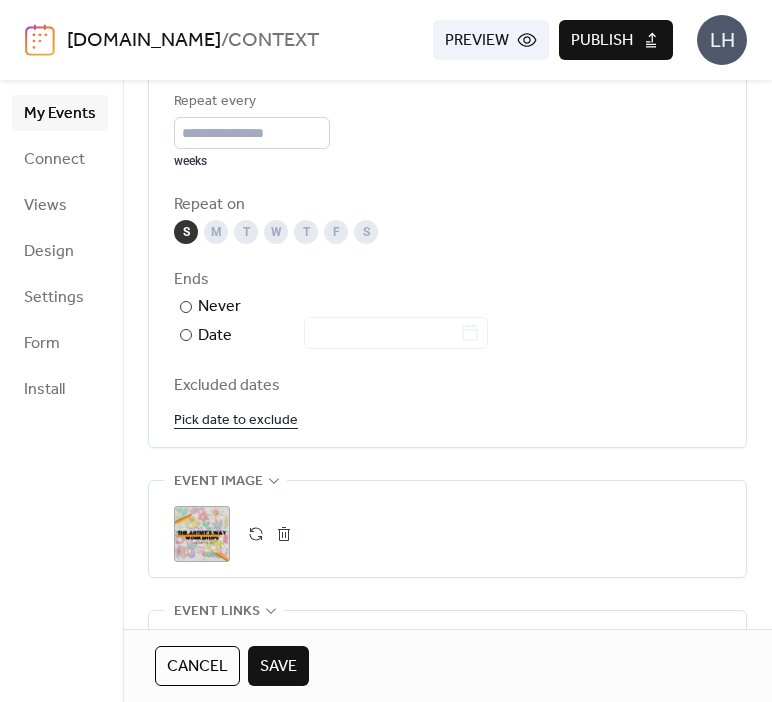scroll, scrollTop: 1020, scrollLeft: 0, axis: vertical 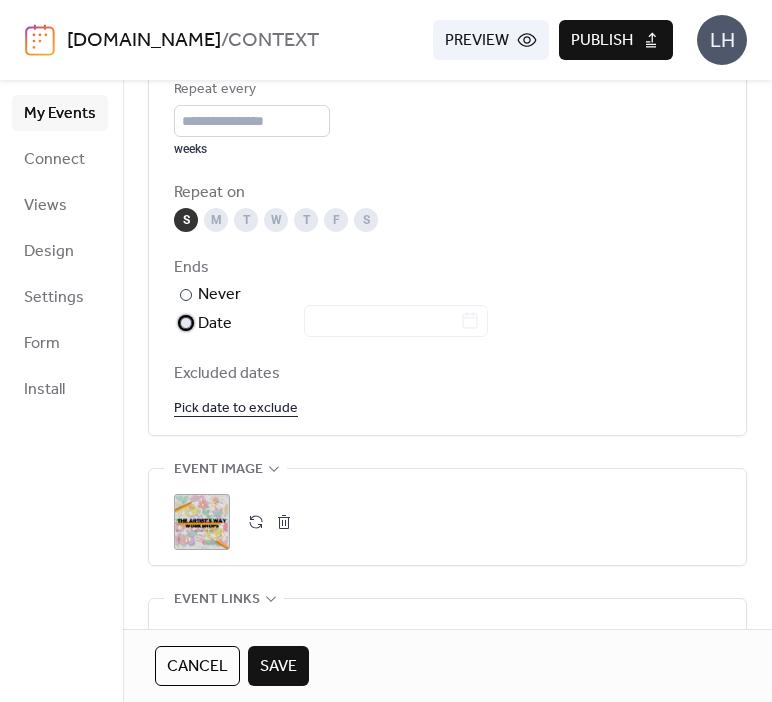 click on "Date" at bounding box center [343, 324] 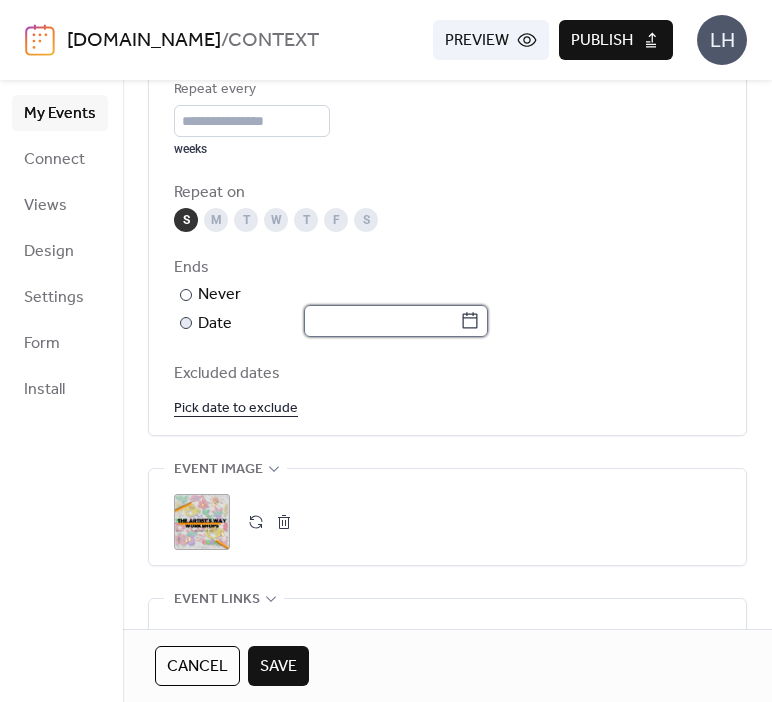click at bounding box center [382, 321] 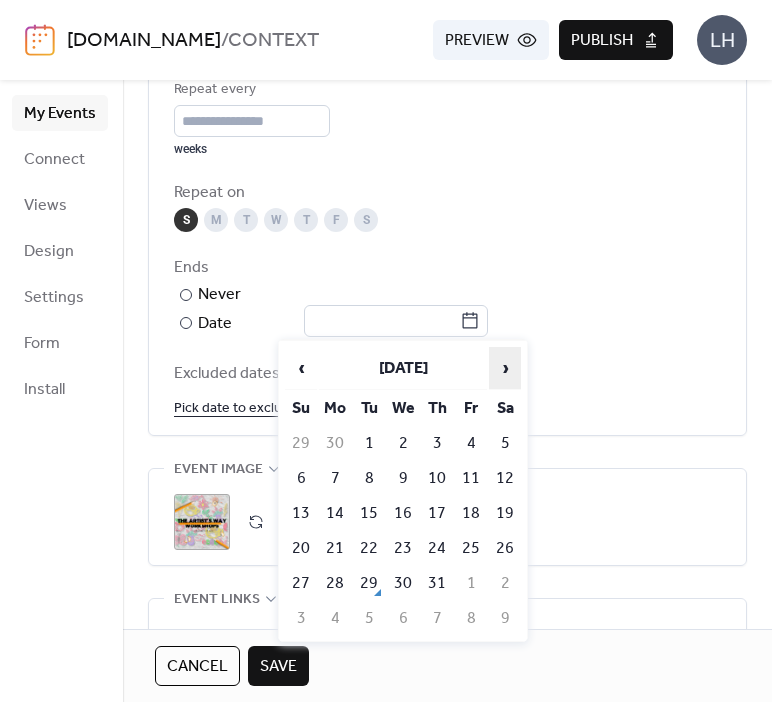 click on "›" at bounding box center [505, 368] 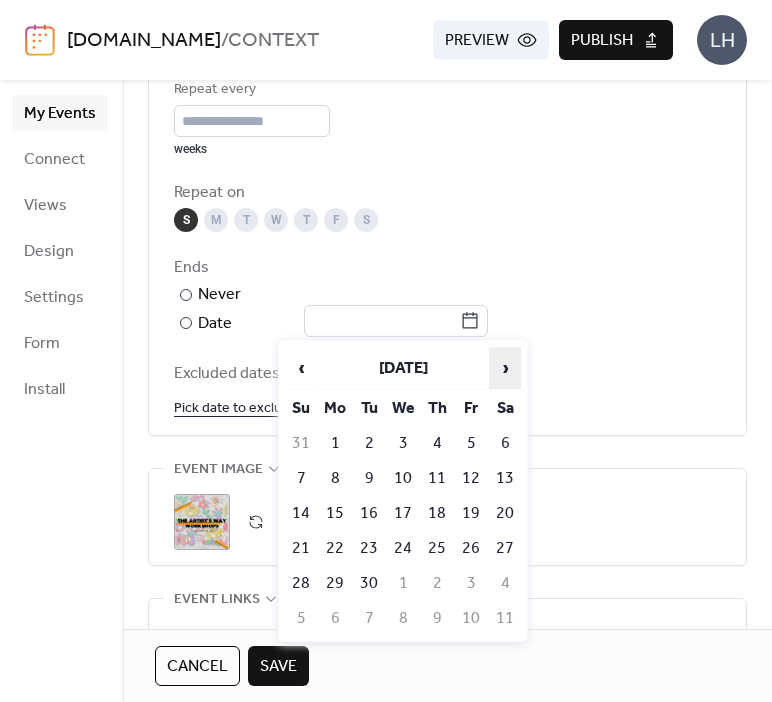 click on "›" at bounding box center (505, 368) 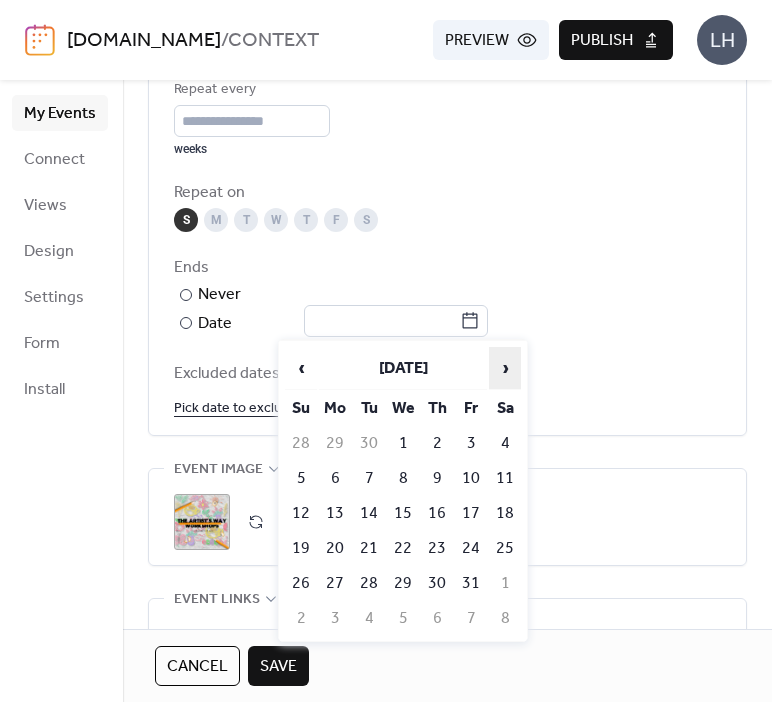 click on "›" at bounding box center (505, 368) 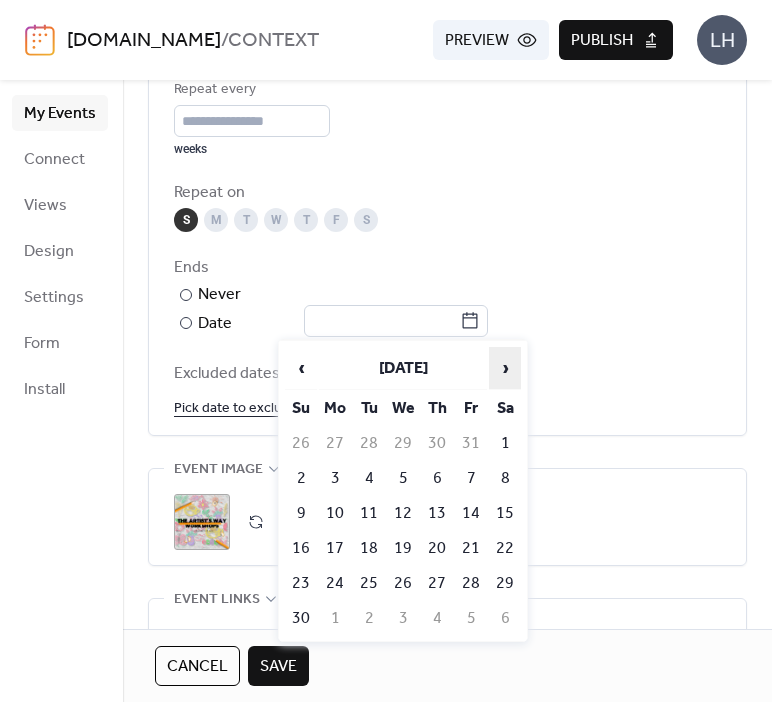 click on "›" at bounding box center [505, 368] 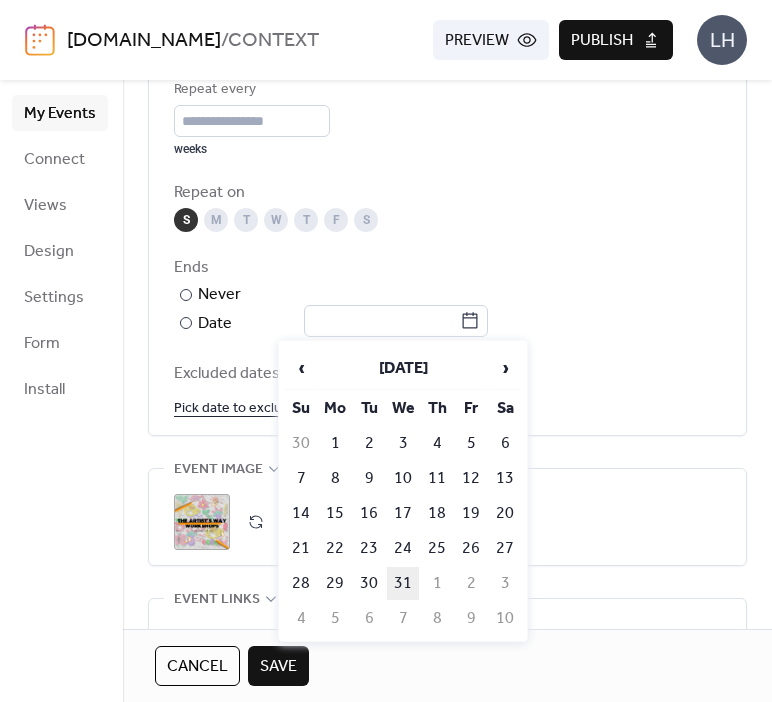 click on "31" at bounding box center (403, 583) 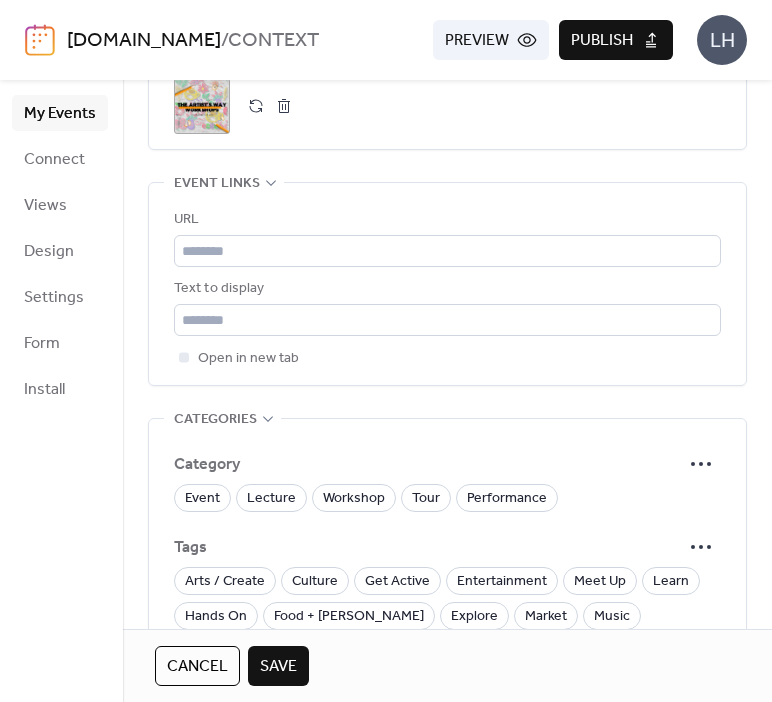 scroll, scrollTop: 1468, scrollLeft: 0, axis: vertical 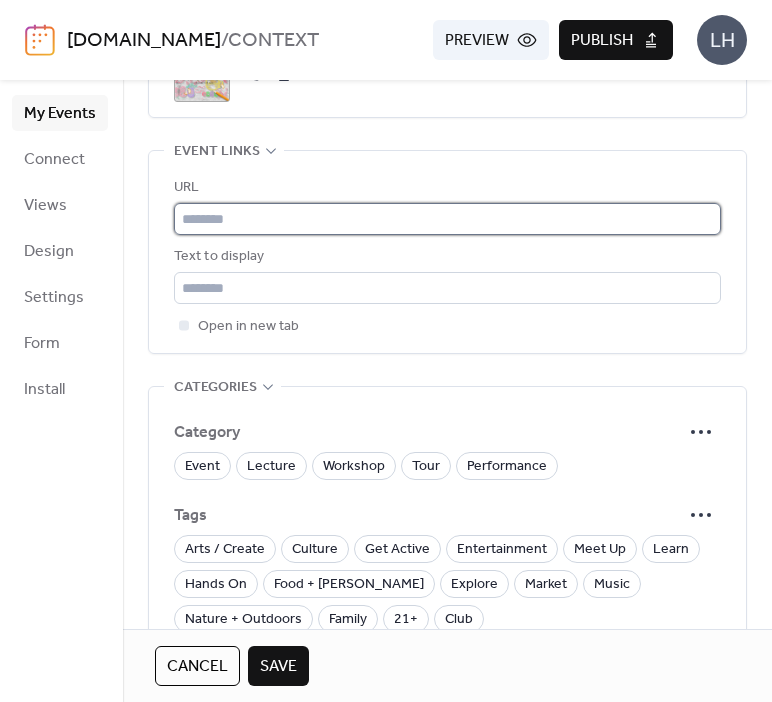 click at bounding box center (447, 219) 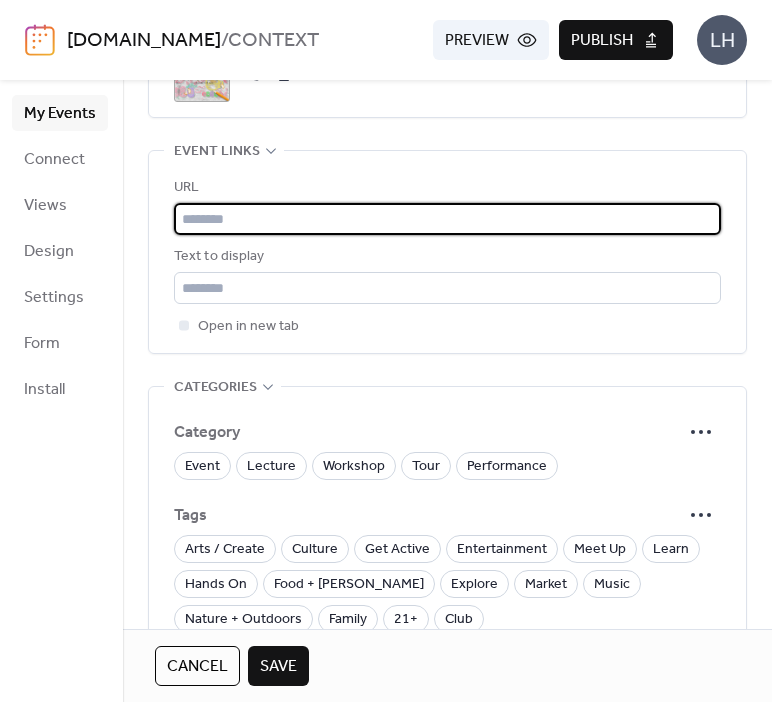 paste on "**********" 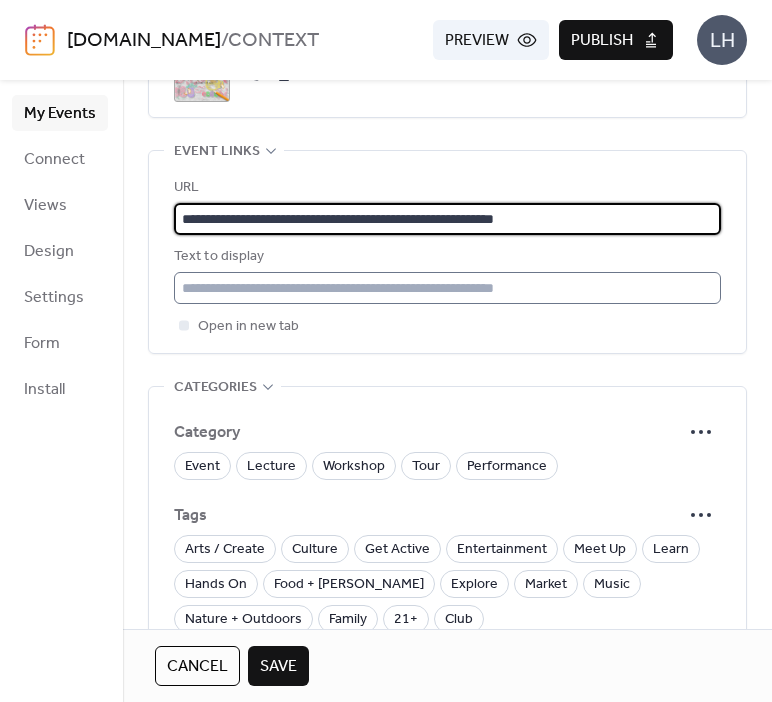 type on "**********" 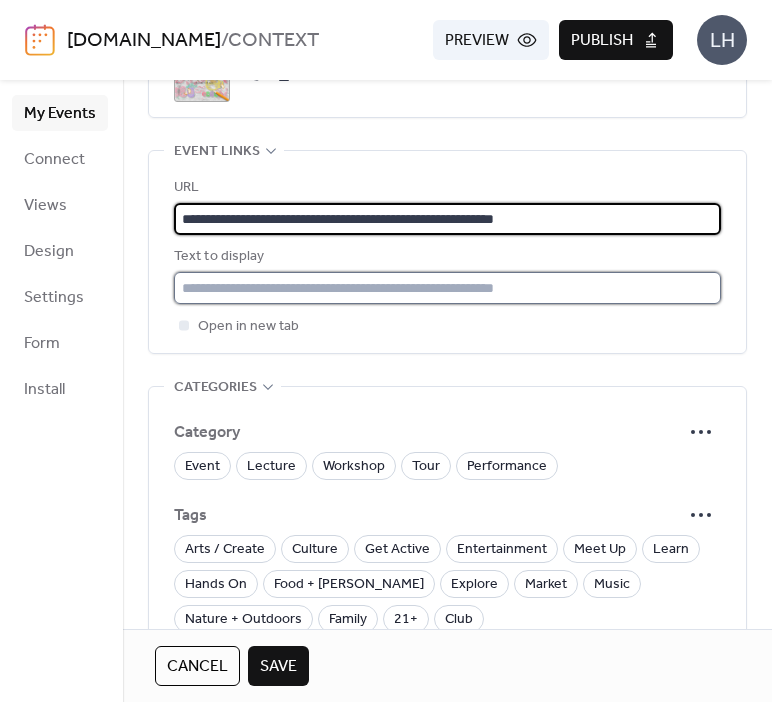 click at bounding box center (447, 288) 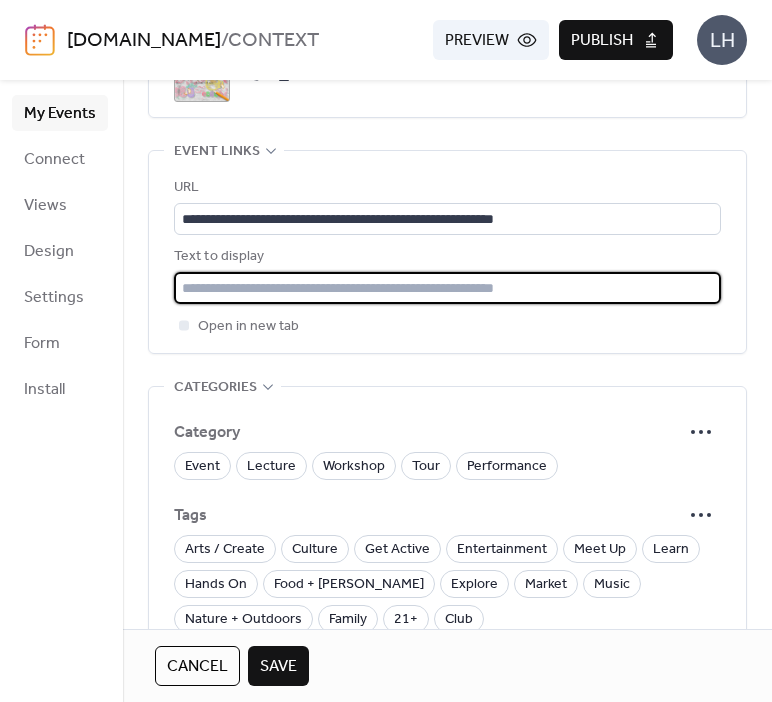 click at bounding box center [447, 288] 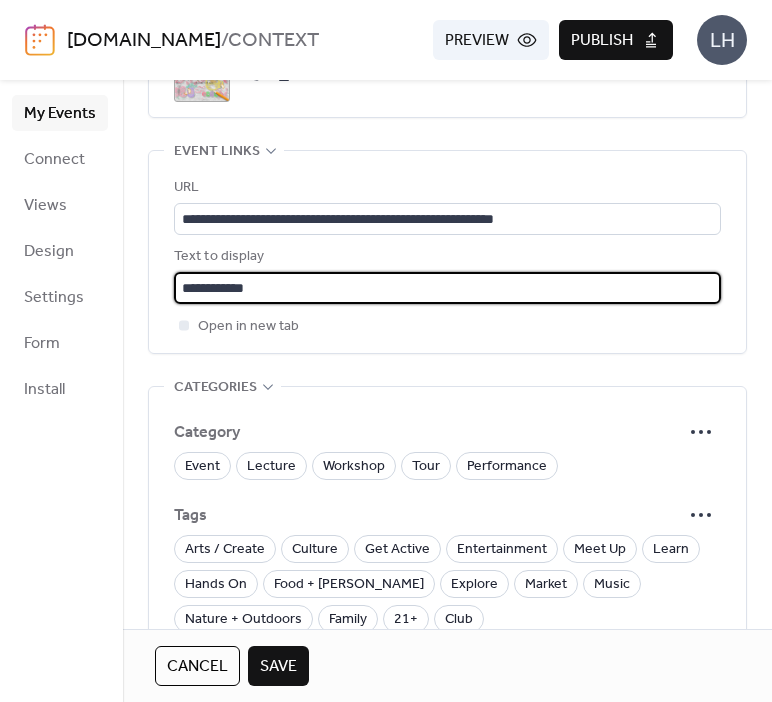 type on "**********" 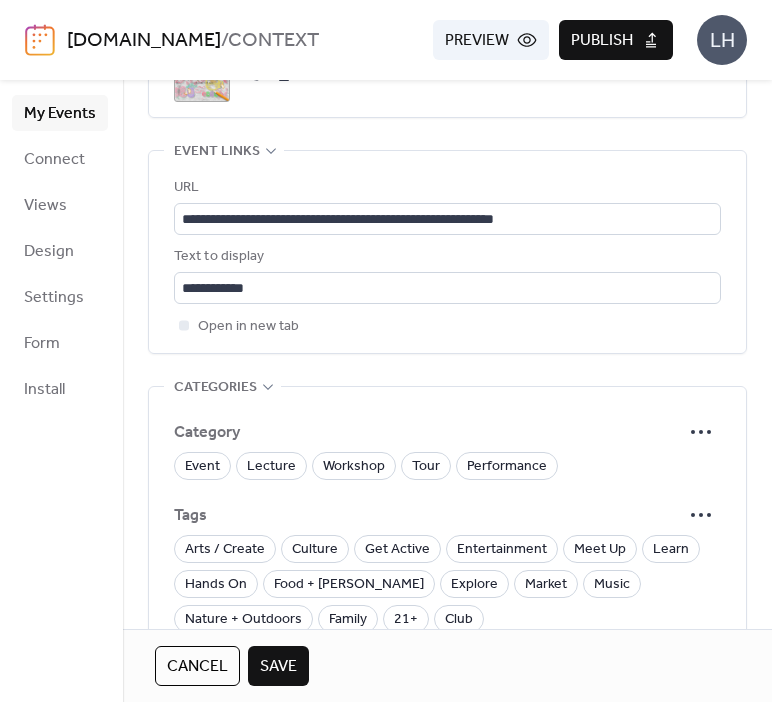 scroll, scrollTop: 1719, scrollLeft: 0, axis: vertical 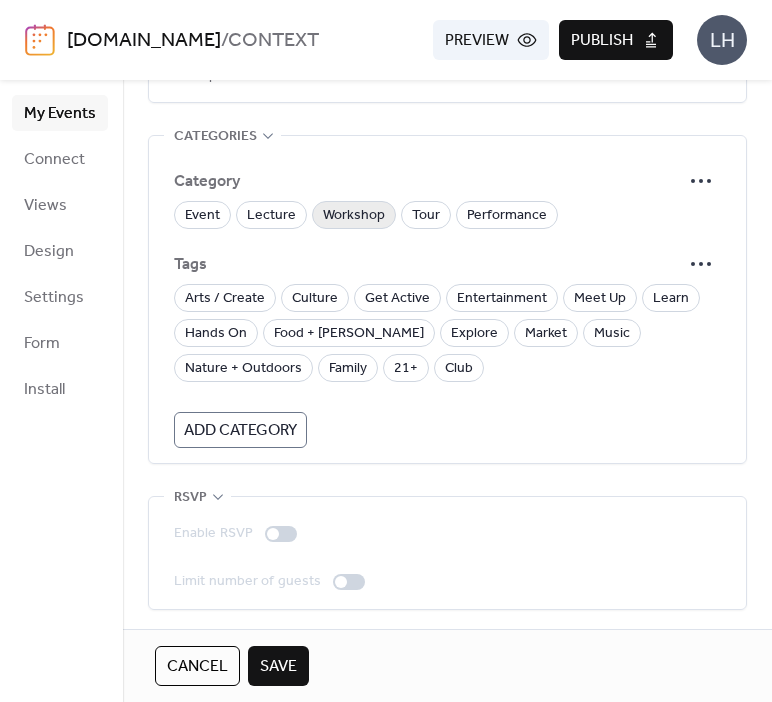 click on "Workshop" at bounding box center [354, 216] 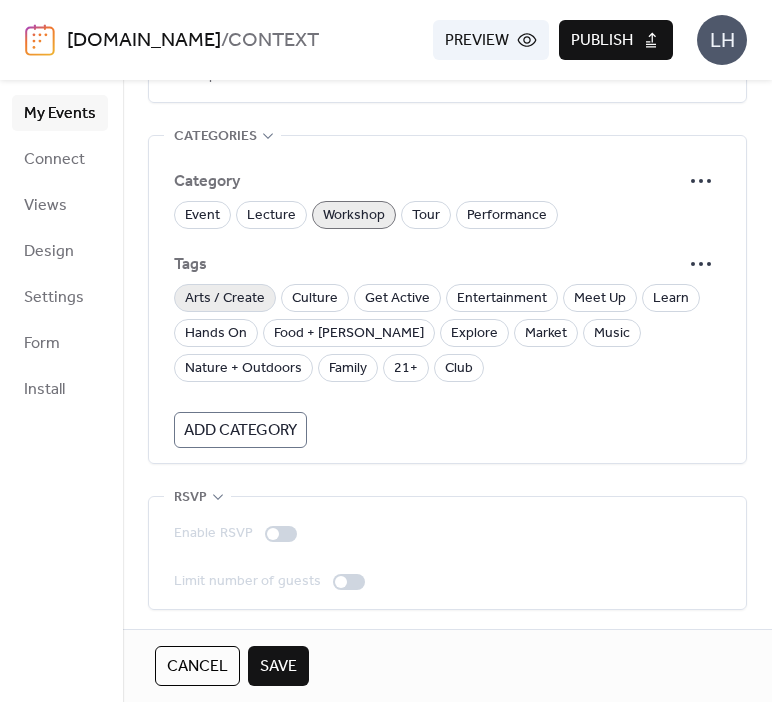 click on "Arts / Create" at bounding box center (225, 299) 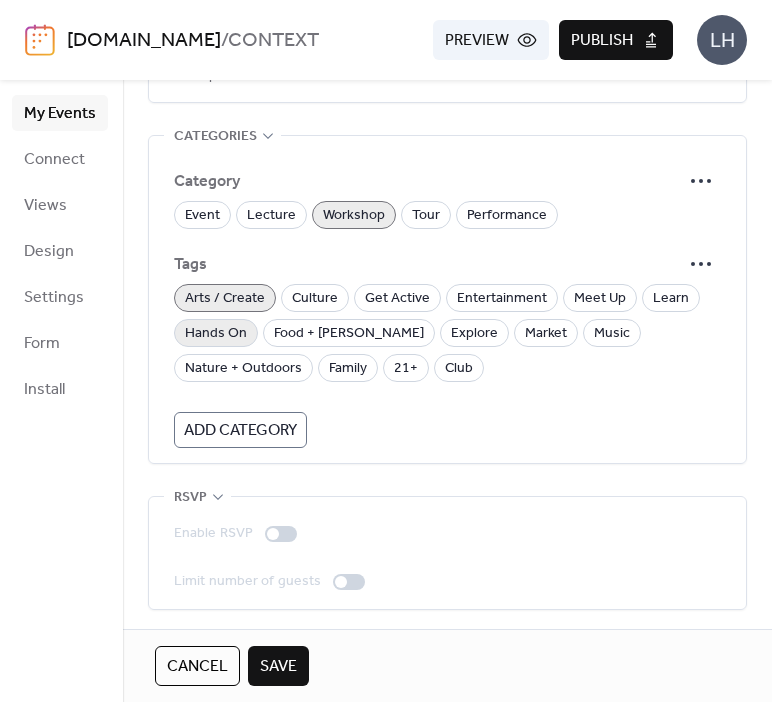 click on "Hands On" at bounding box center (216, 334) 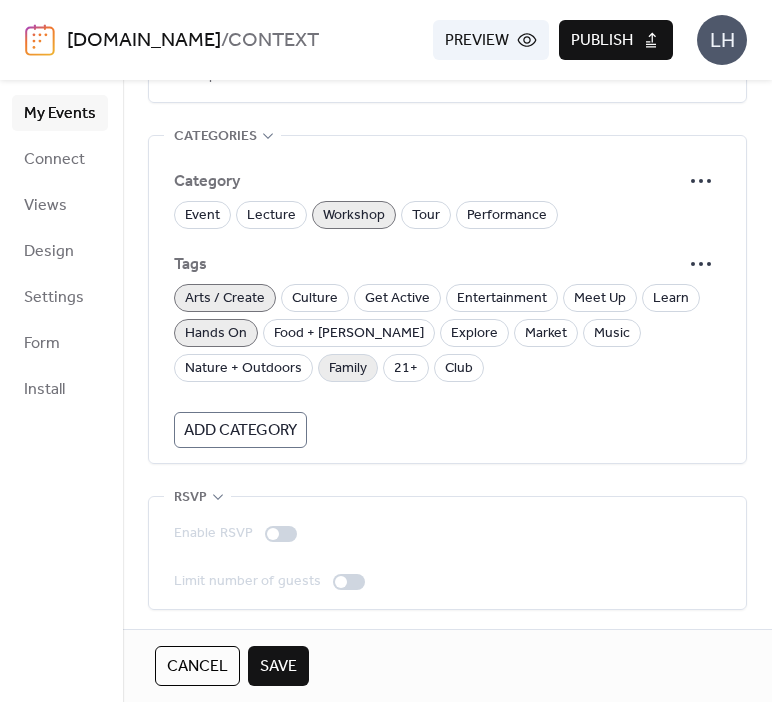 click on "Family" at bounding box center [348, 369] 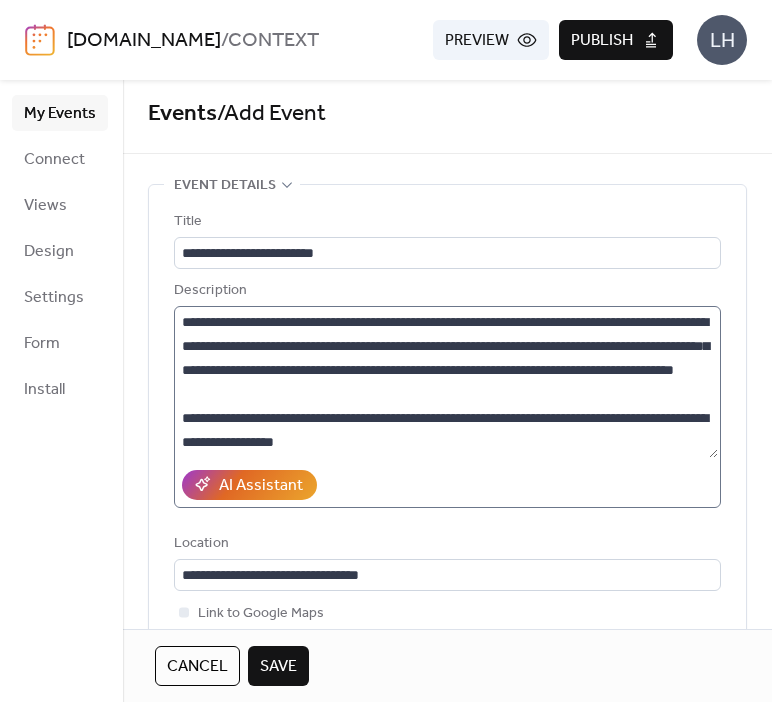 scroll, scrollTop: 6, scrollLeft: 0, axis: vertical 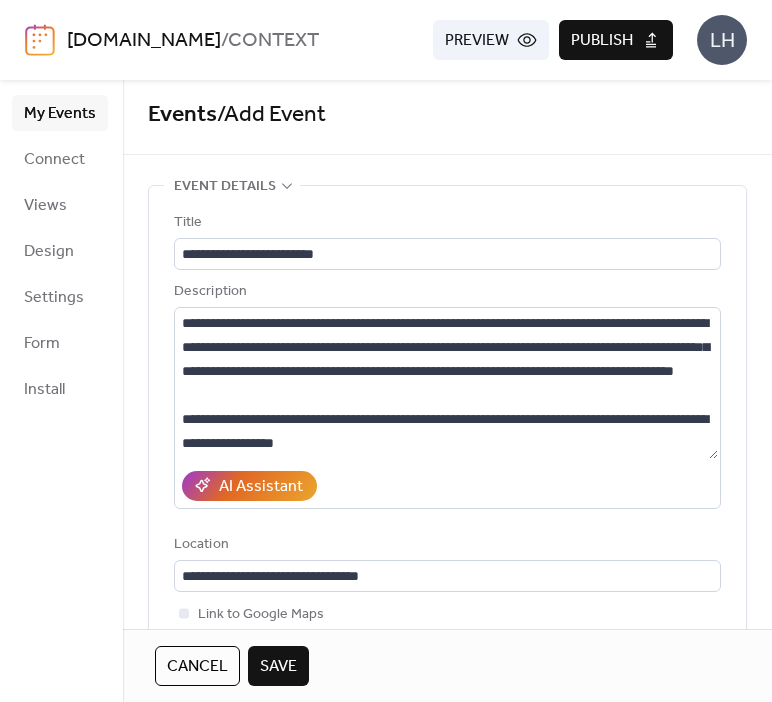 click on "Save" at bounding box center (278, 667) 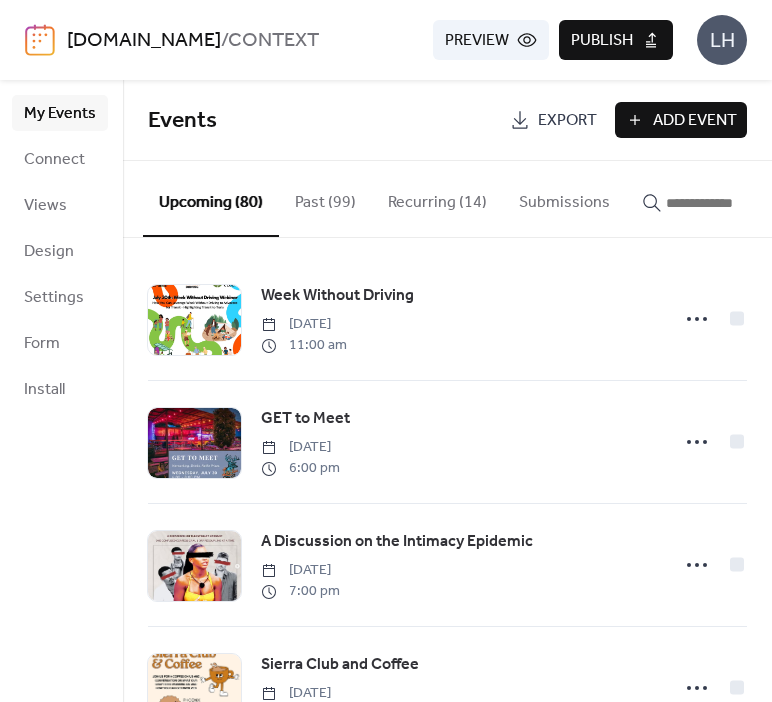 click on "Add Event" at bounding box center [695, 121] 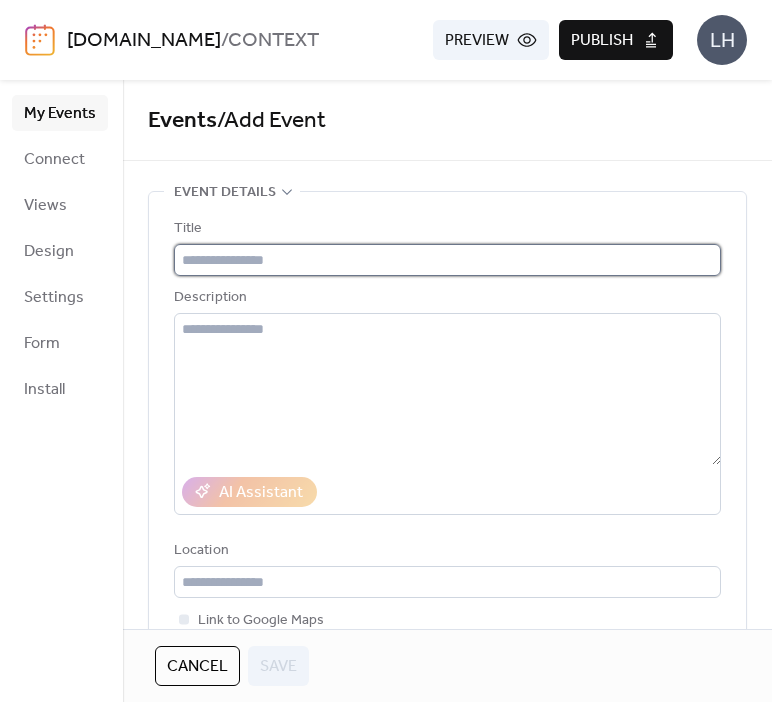 click at bounding box center [447, 260] 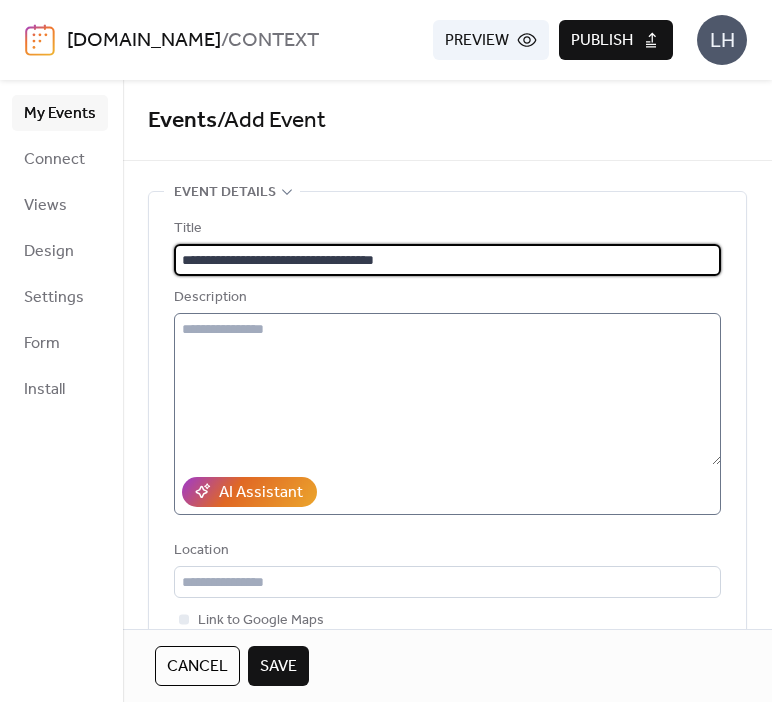 type 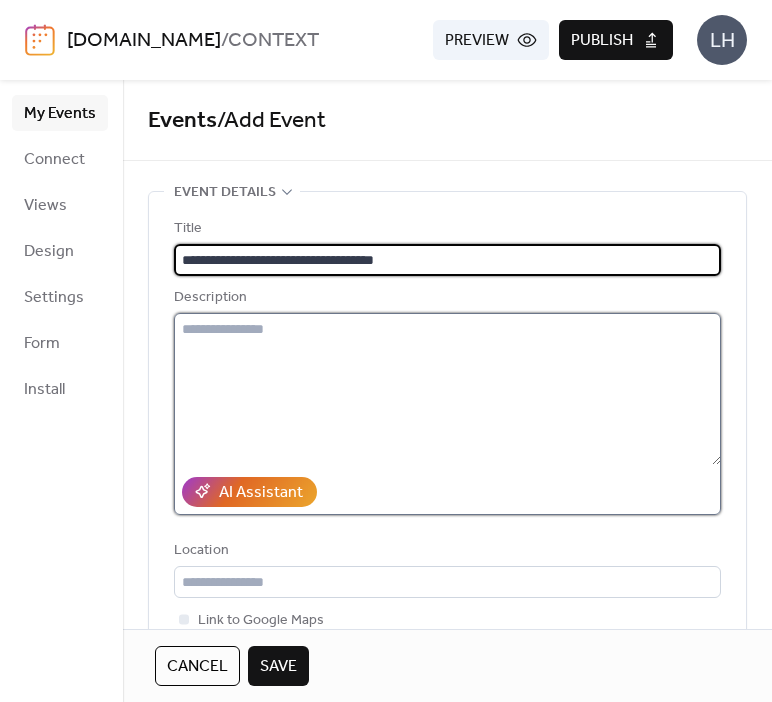 click at bounding box center (447, 389) 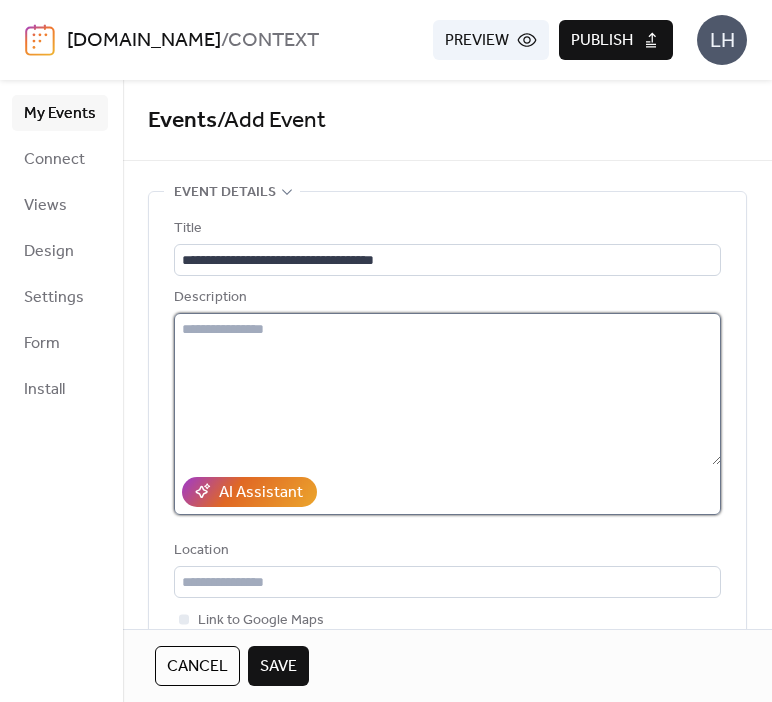 click at bounding box center [447, 389] 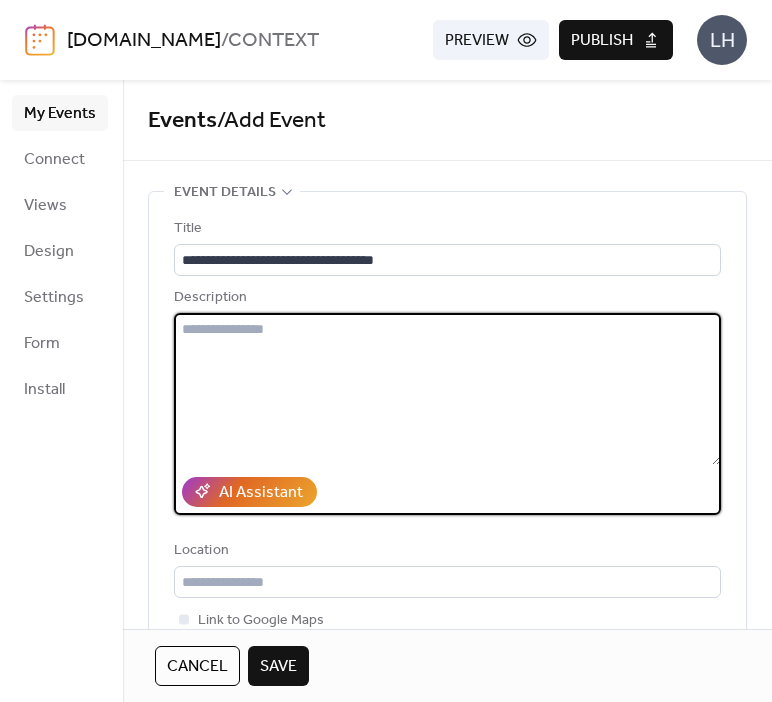paste on "**********" 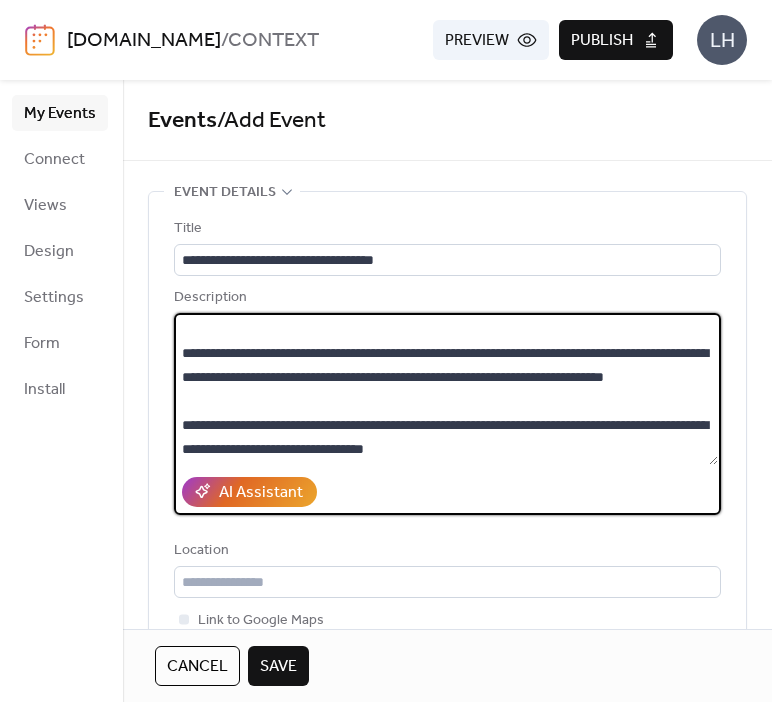 scroll, scrollTop: 120, scrollLeft: 0, axis: vertical 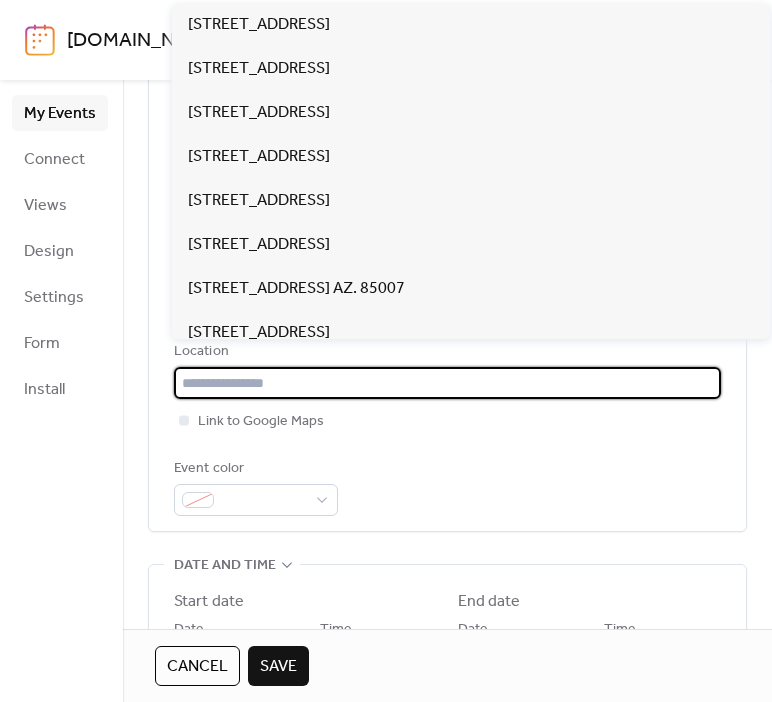 click at bounding box center [447, 383] 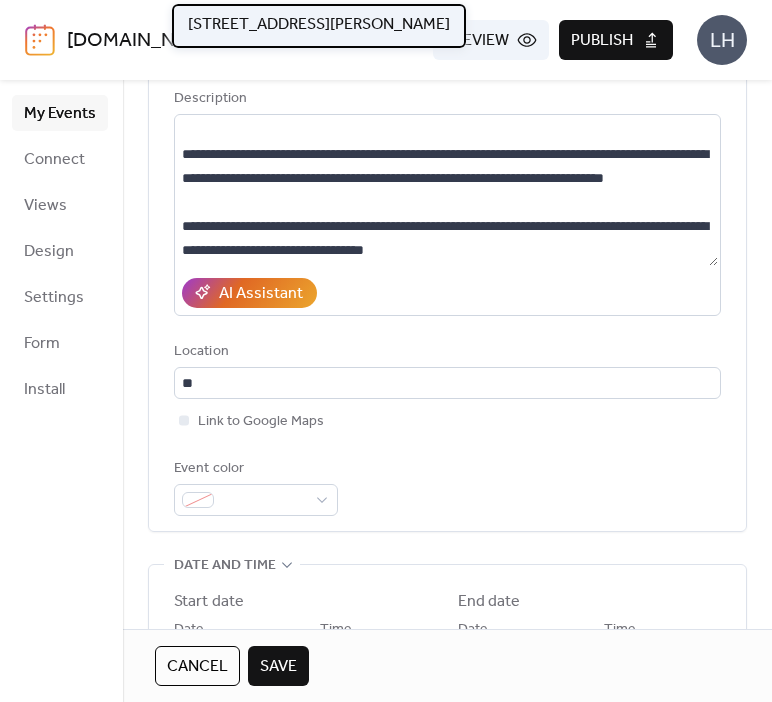 click on "[STREET_ADDRESS][PERSON_NAME]" at bounding box center [319, 25] 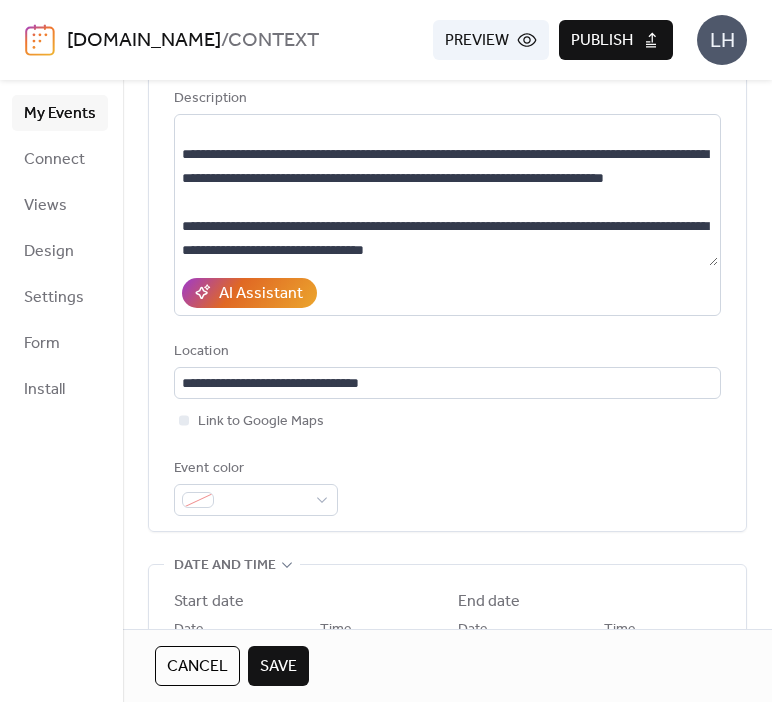 click on "Event color" at bounding box center [447, 486] 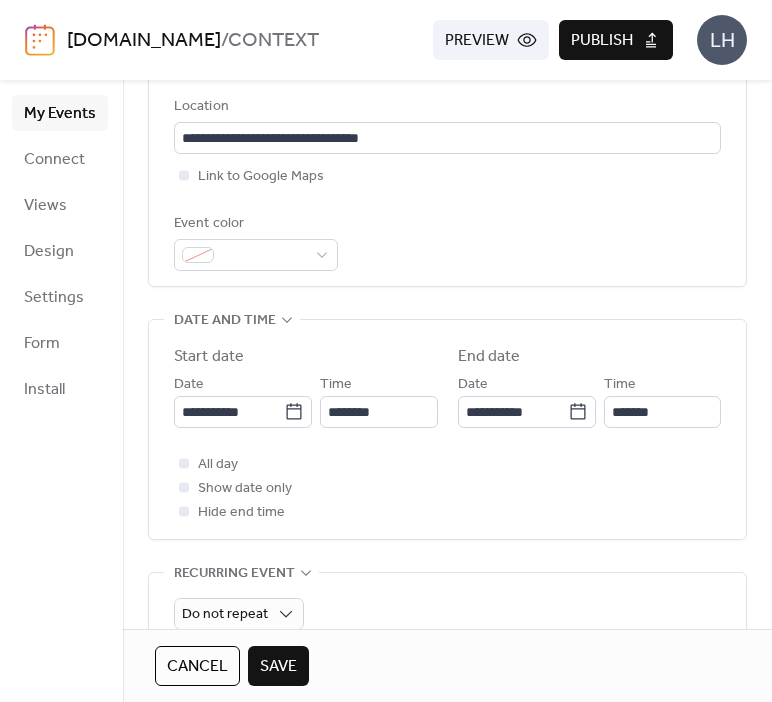 scroll, scrollTop: 446, scrollLeft: 0, axis: vertical 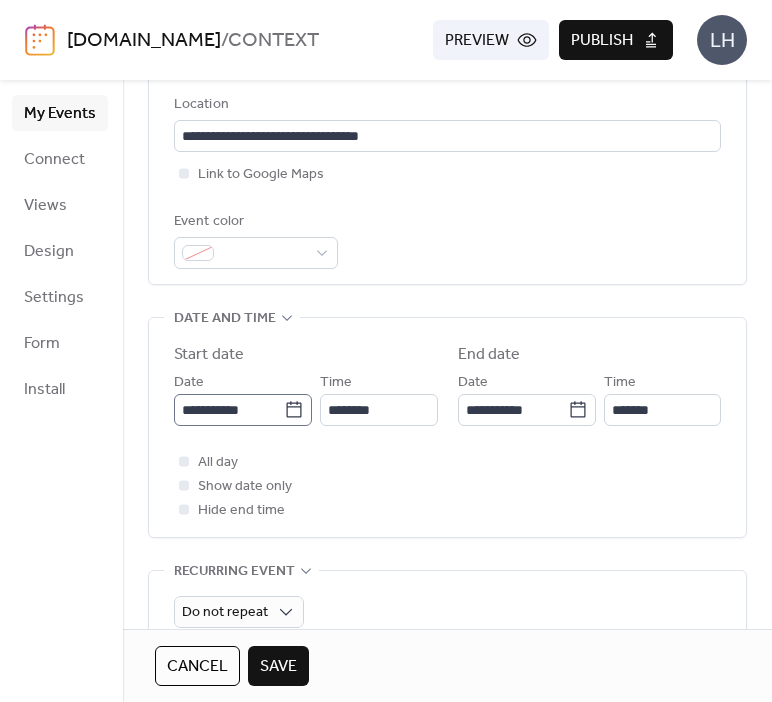 click on "**********" at bounding box center [243, 410] 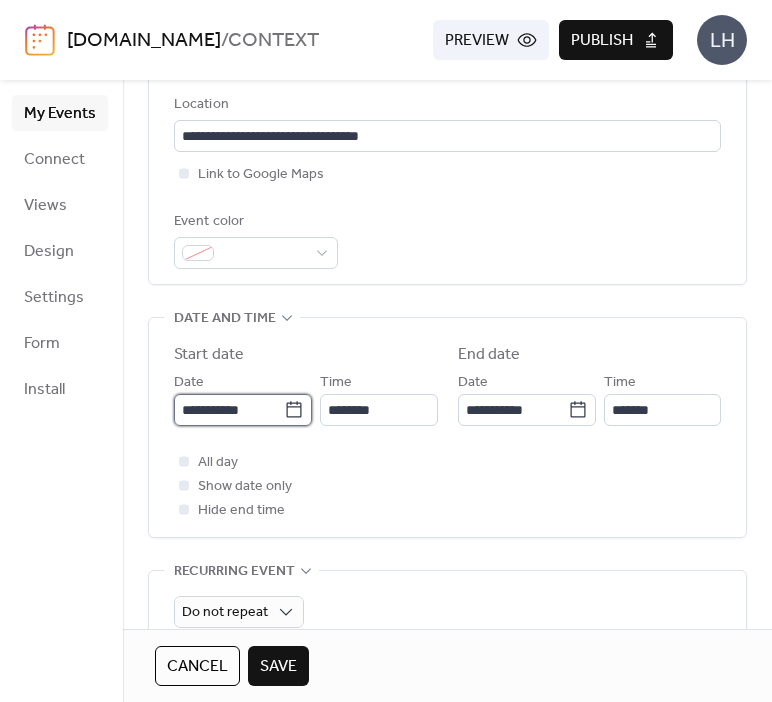 click on "**********" at bounding box center [229, 410] 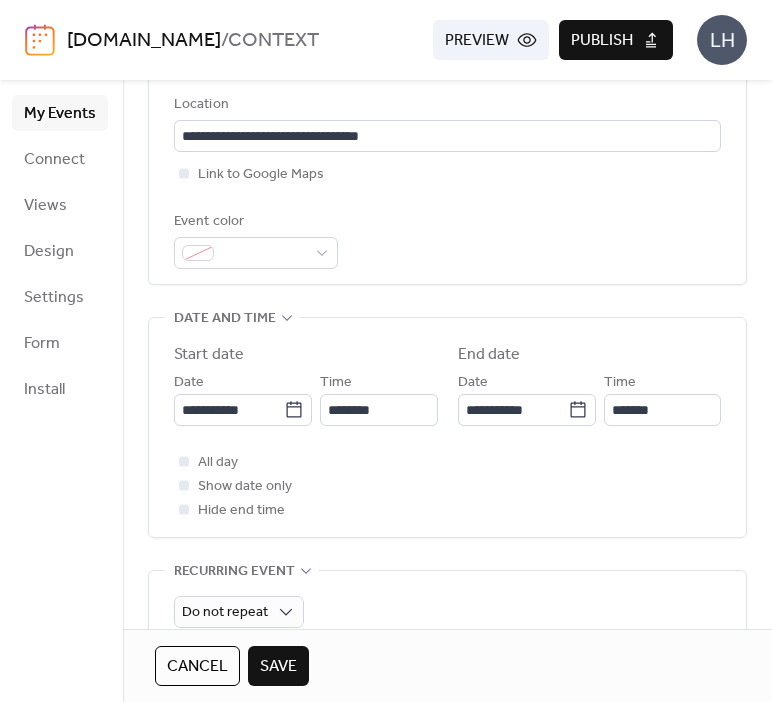 click on "**********" at bounding box center (447, 631) 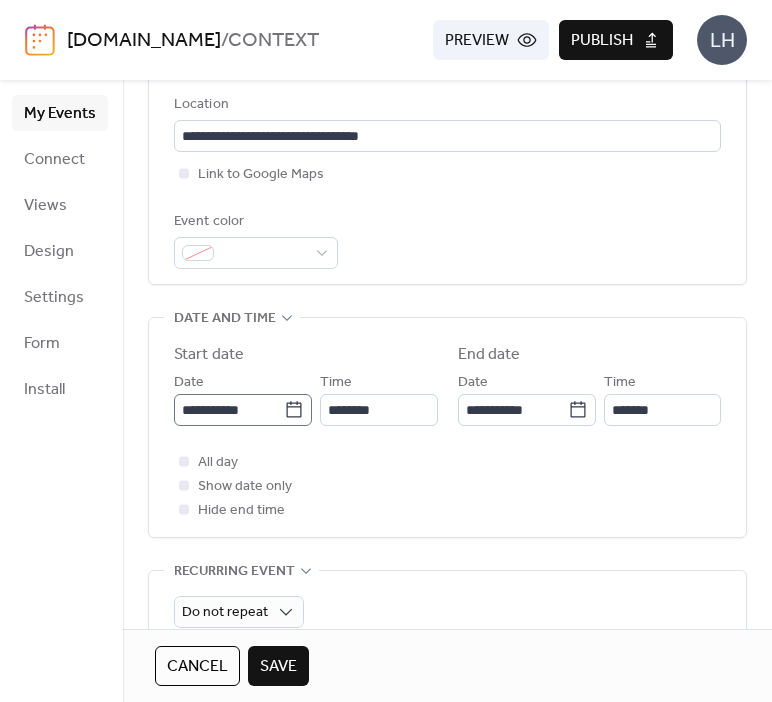 click 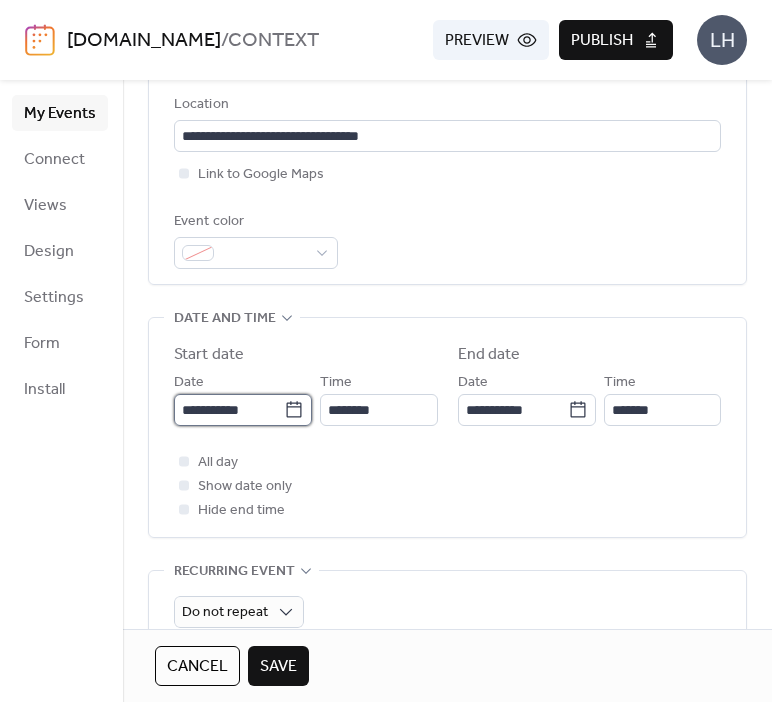 click on "**********" at bounding box center (229, 410) 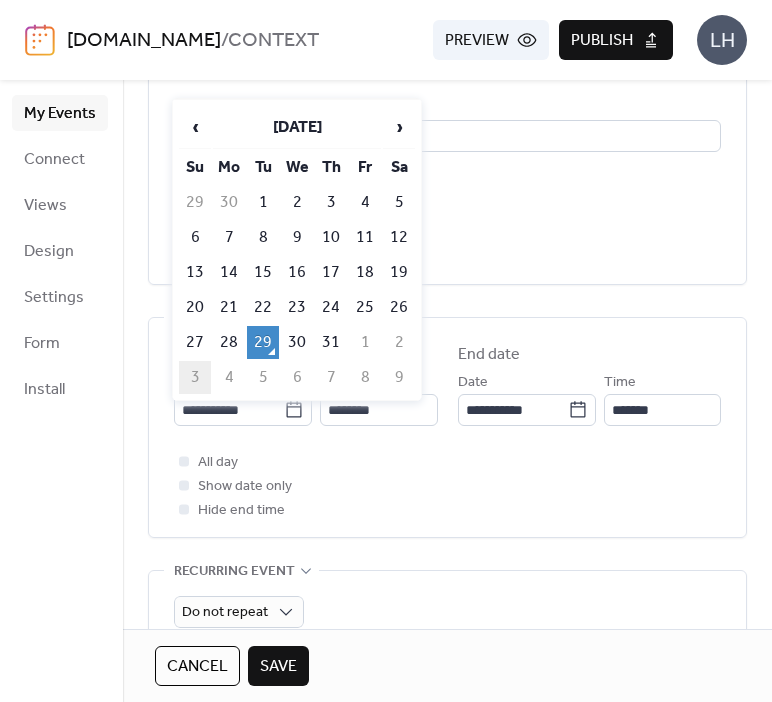 click on "3" at bounding box center [195, 377] 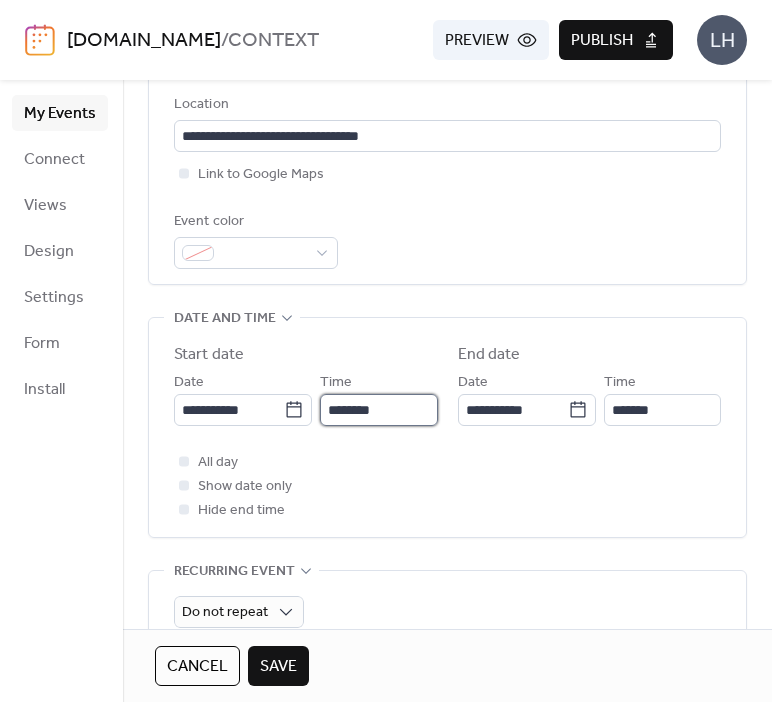 click on "********" at bounding box center [378, 410] 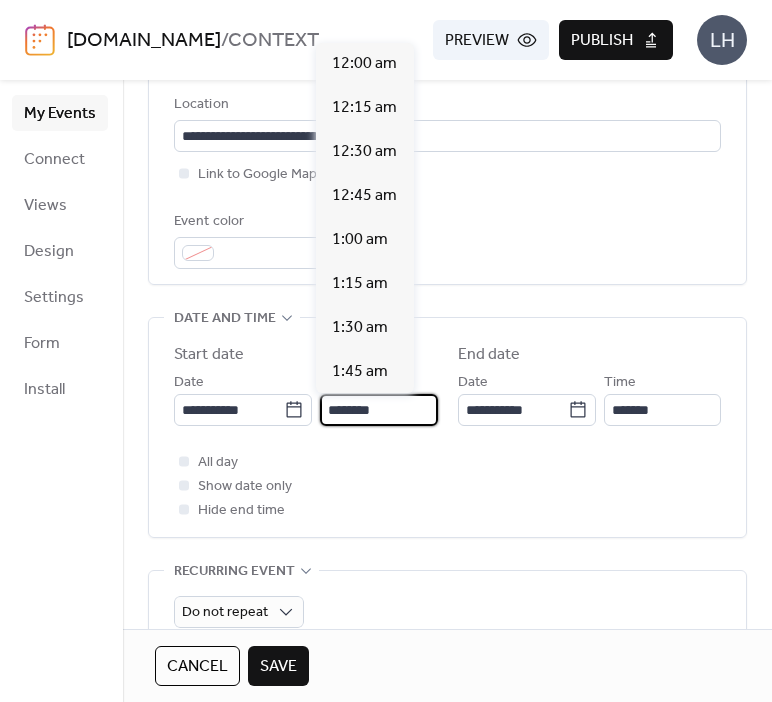 click on "********" at bounding box center [378, 410] 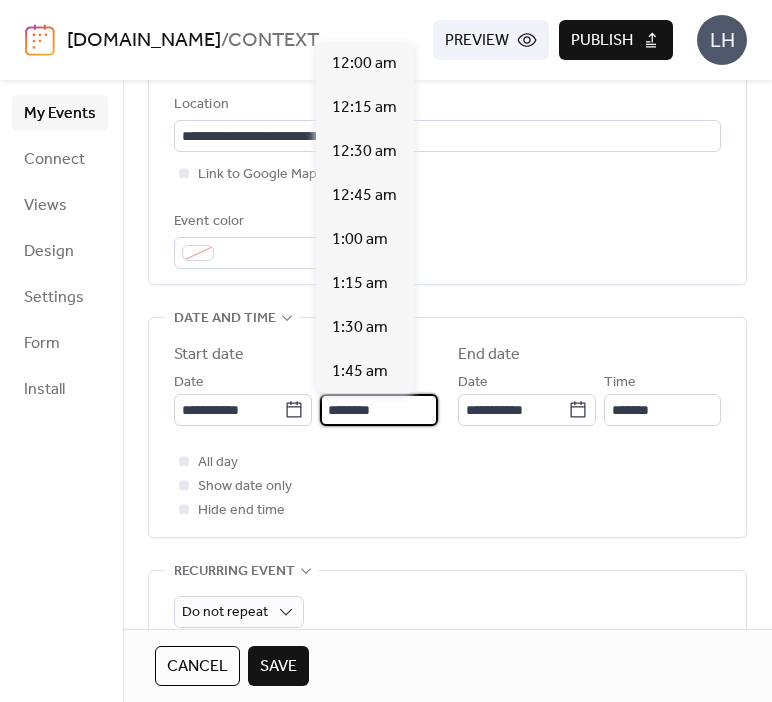 scroll, scrollTop: 2112, scrollLeft: 0, axis: vertical 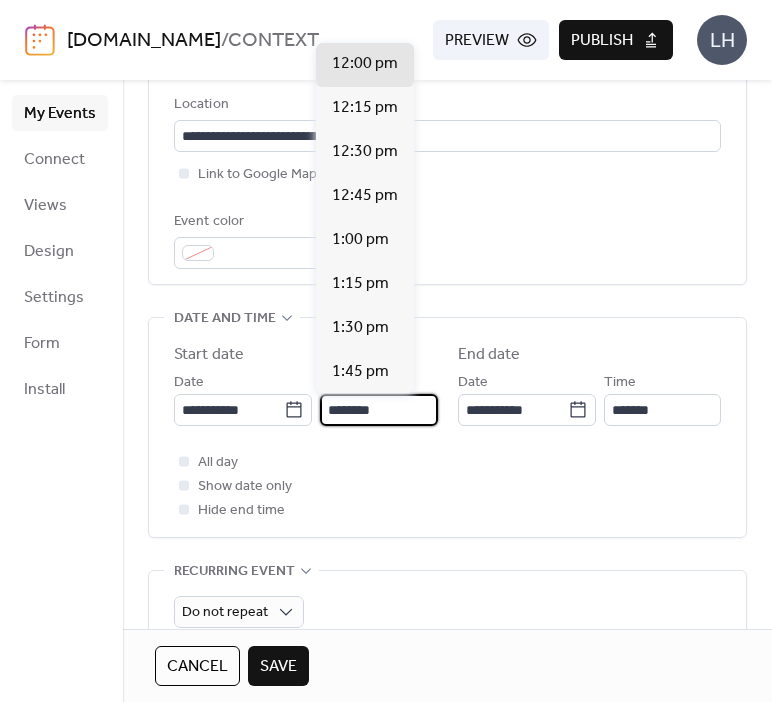 click on "********" at bounding box center (378, 410) 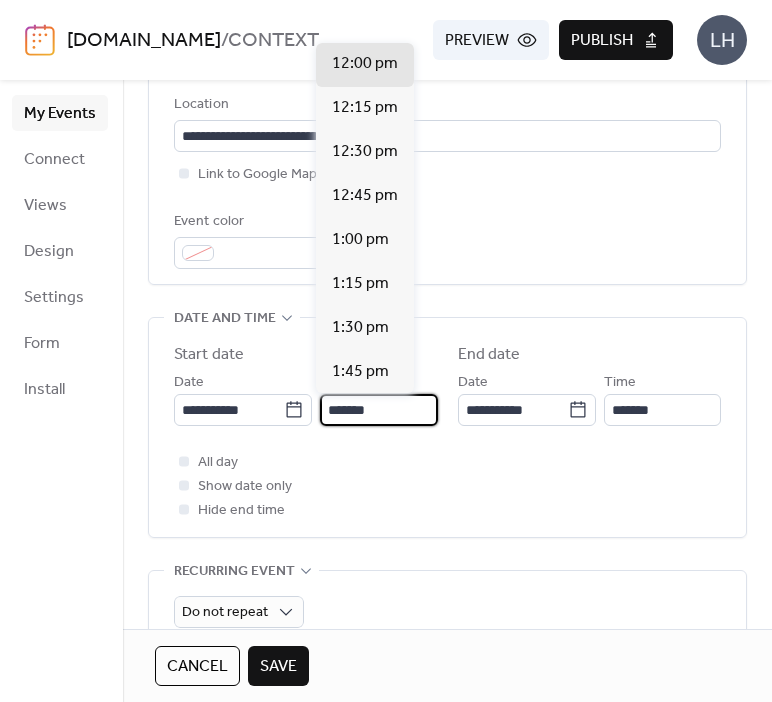 scroll, scrollTop: 2640, scrollLeft: 0, axis: vertical 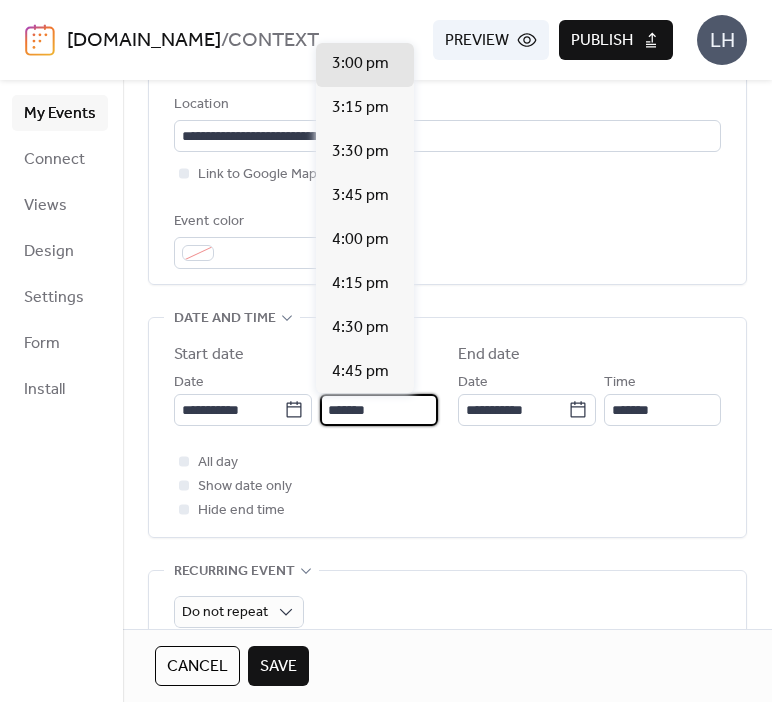 click on "End date" at bounding box center [489, 355] 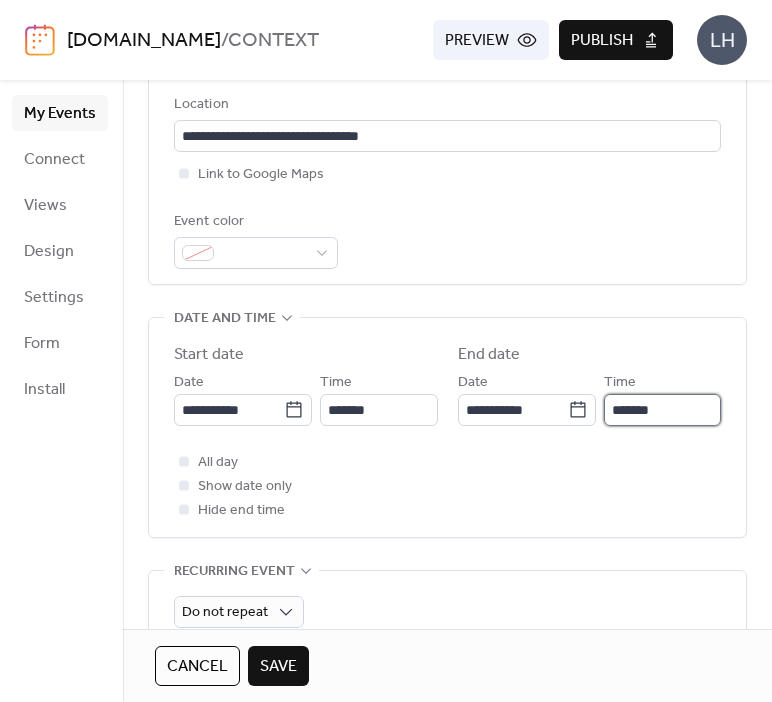 click on "*******" at bounding box center [662, 410] 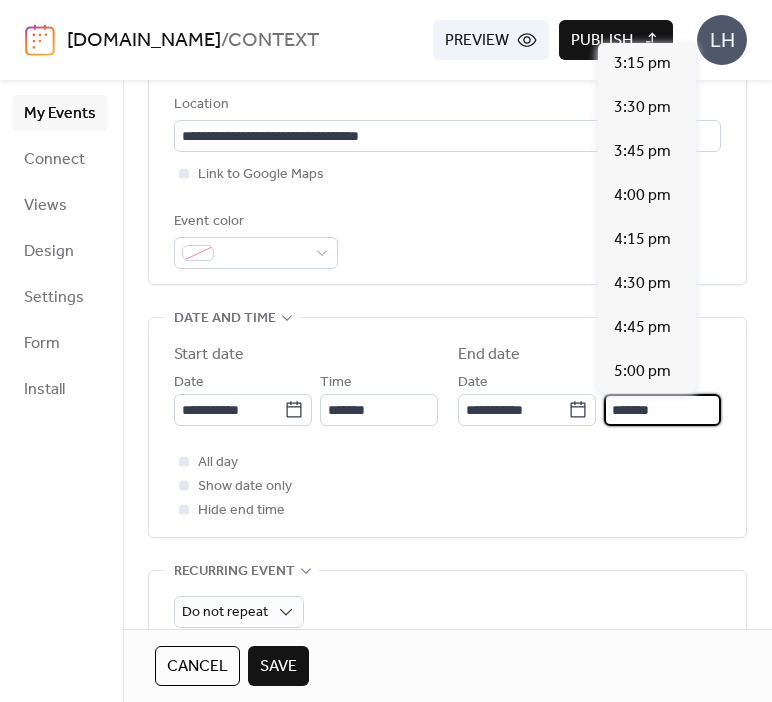 scroll, scrollTop: 308, scrollLeft: 0, axis: vertical 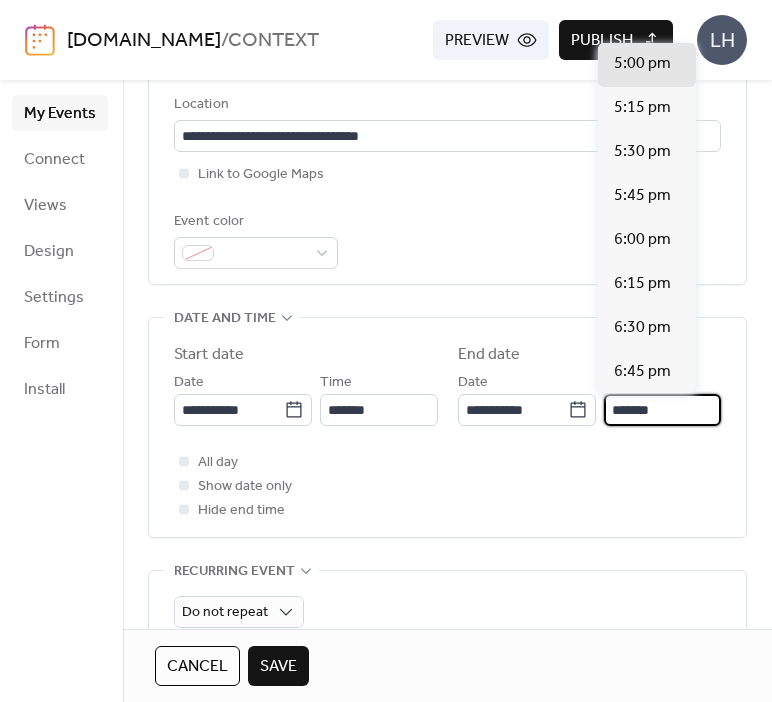 click on "All day Show date only Hide end time" at bounding box center [447, 486] 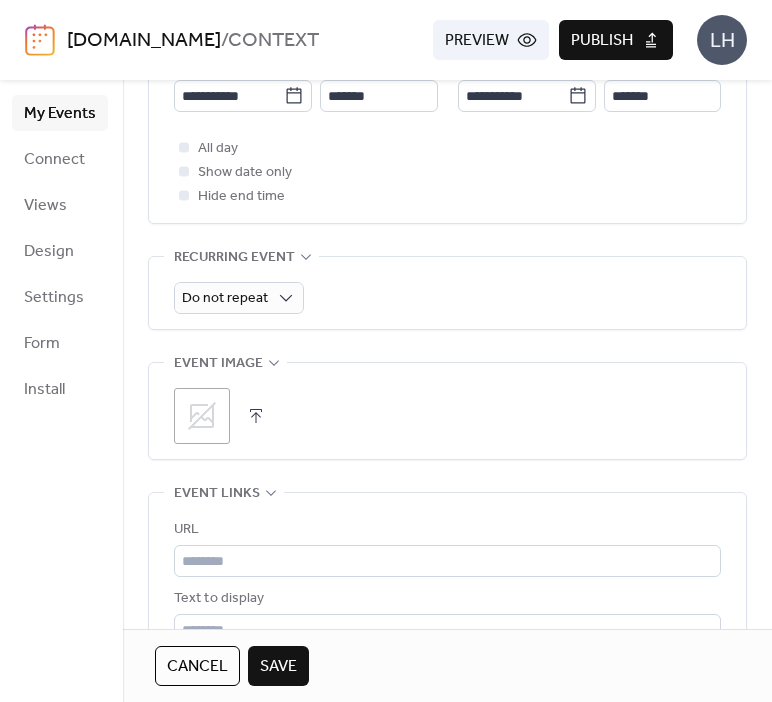 scroll, scrollTop: 762, scrollLeft: 0, axis: vertical 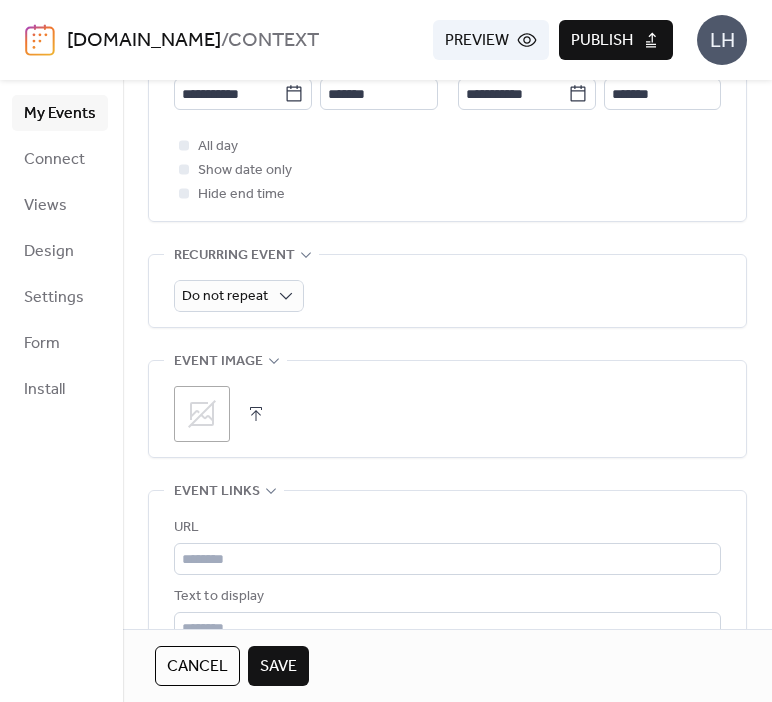 click 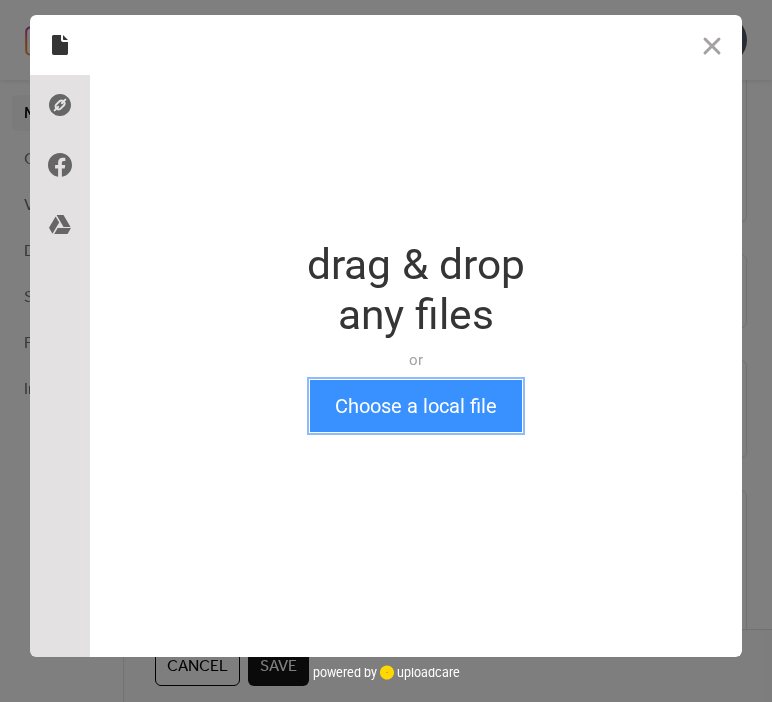 click on "Choose a local file" at bounding box center (416, 406) 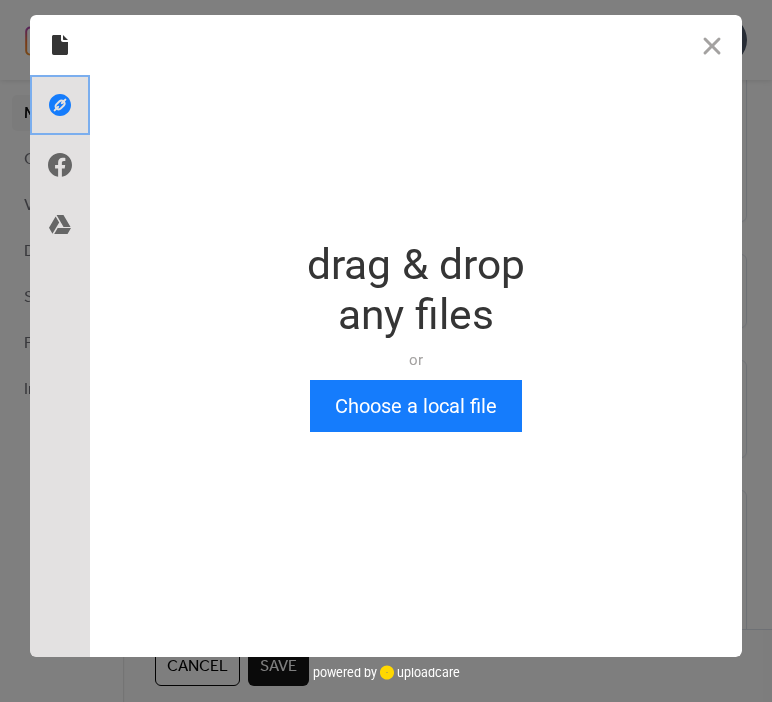 click at bounding box center (60, 105) 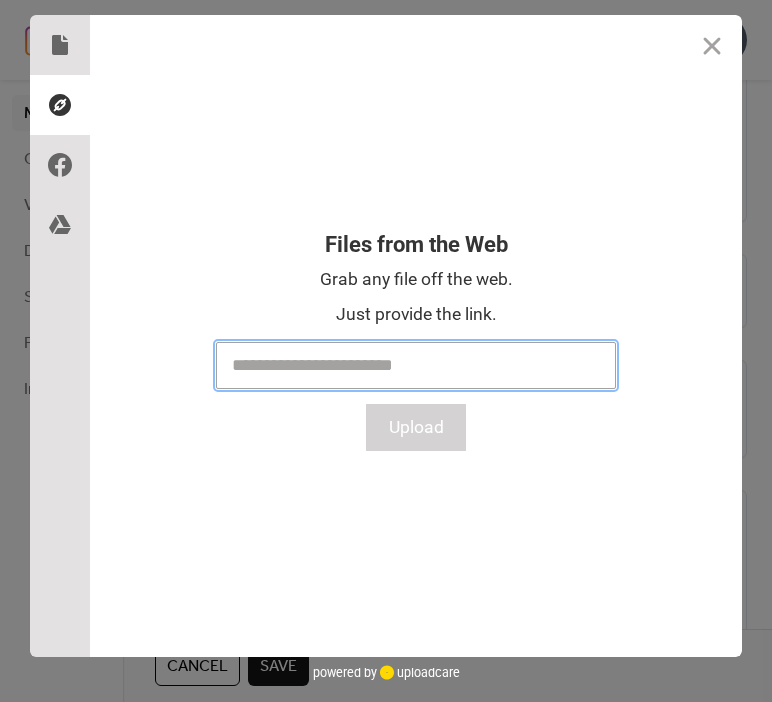 paste on "**********" 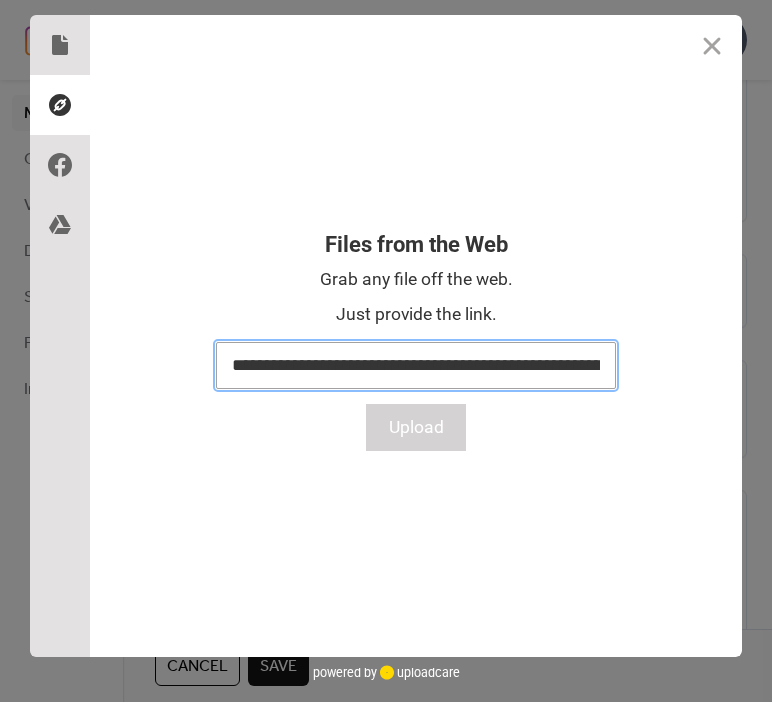 scroll, scrollTop: 0, scrollLeft: 536, axis: horizontal 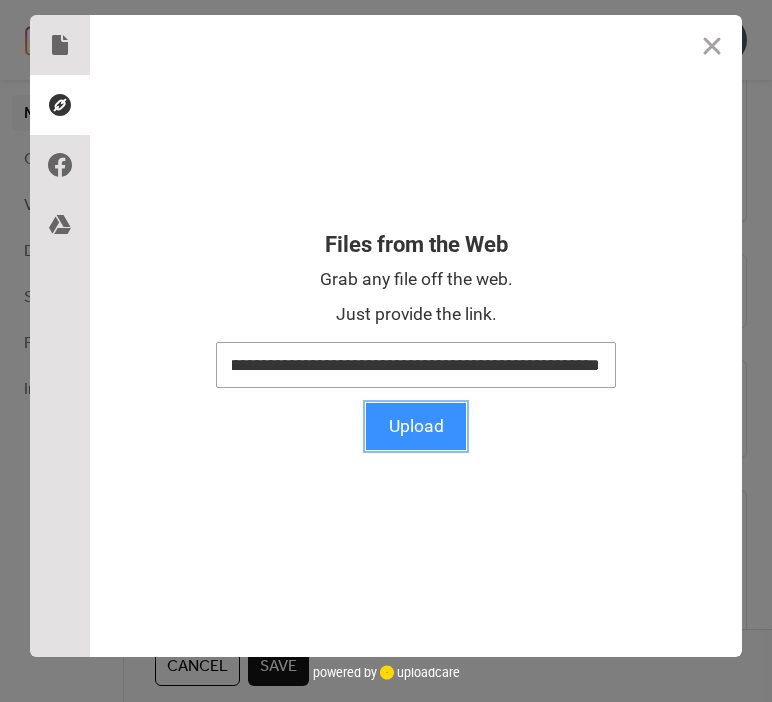 click on "Upload" at bounding box center (416, 426) 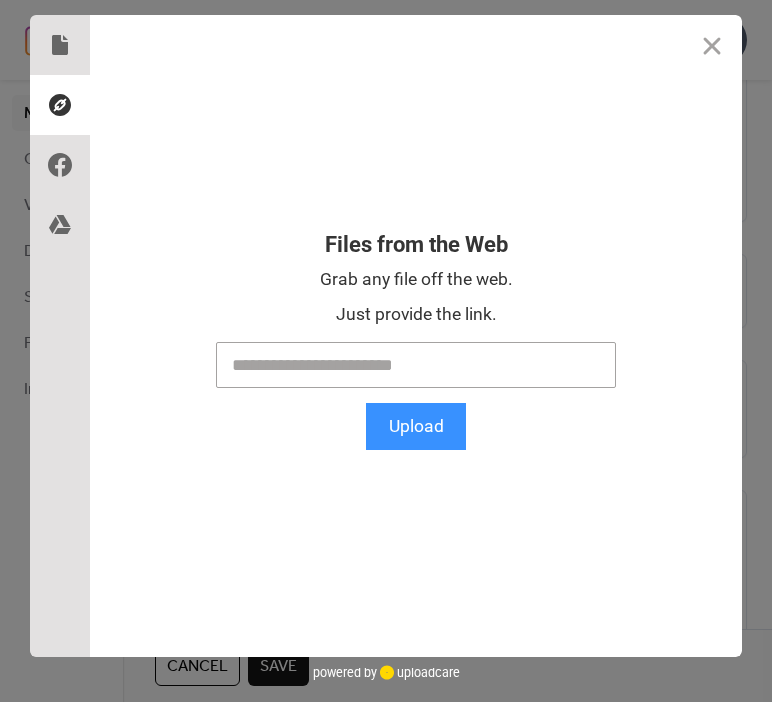 scroll, scrollTop: 0, scrollLeft: 0, axis: both 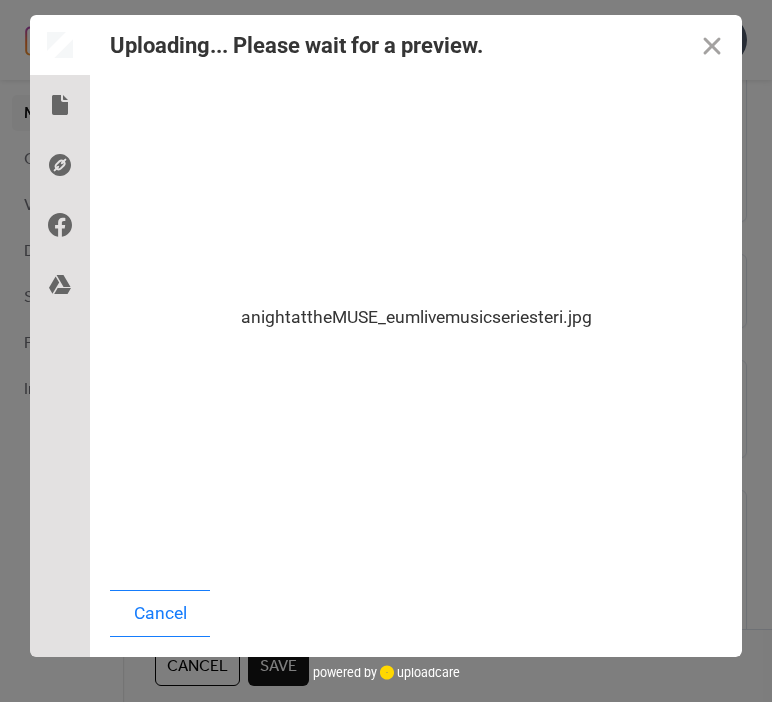 click on "anightattheMUSE_eumlivemusicseriesteri.jpg" at bounding box center [416, 322] 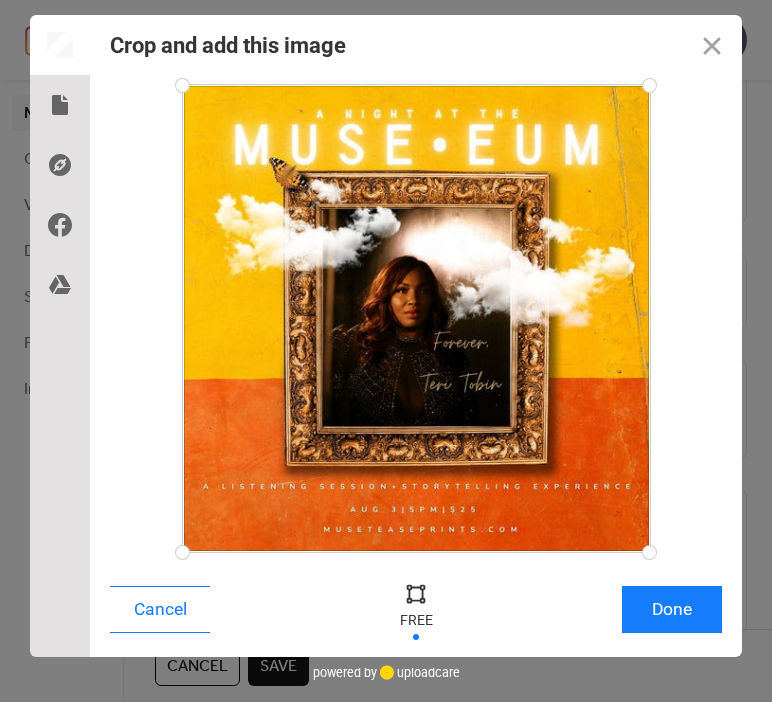 click on "Cancel   Done" at bounding box center [416, 614] 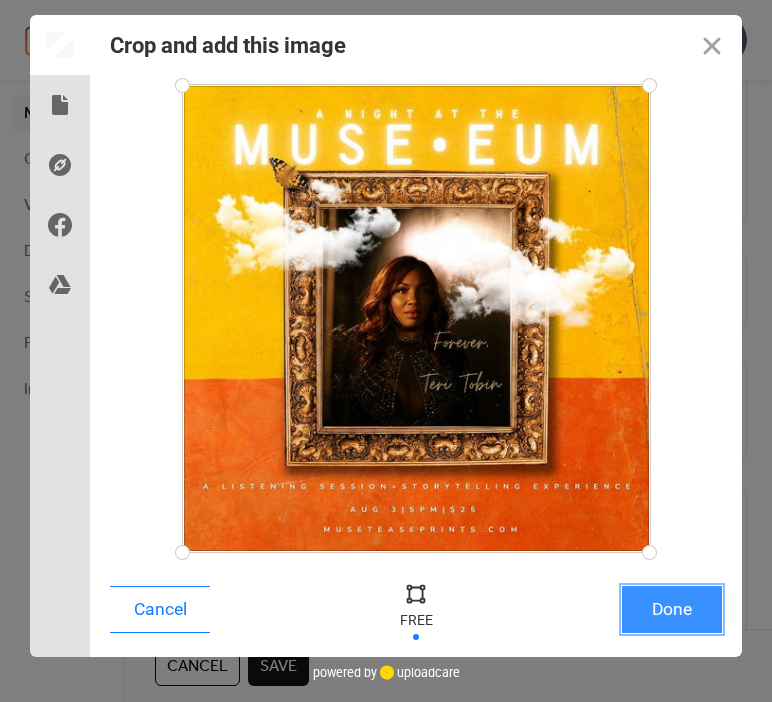 click on "Done" at bounding box center [672, 609] 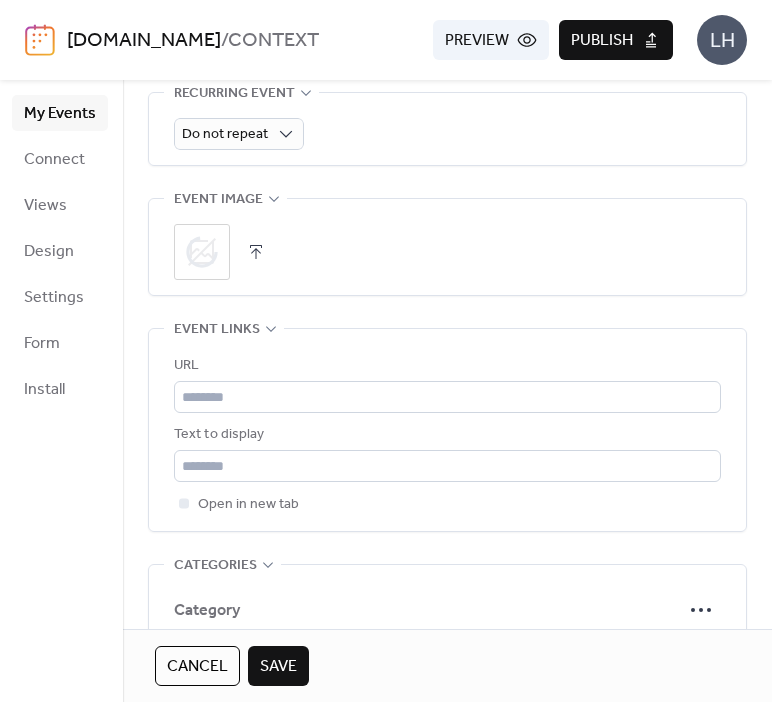 scroll, scrollTop: 926, scrollLeft: 0, axis: vertical 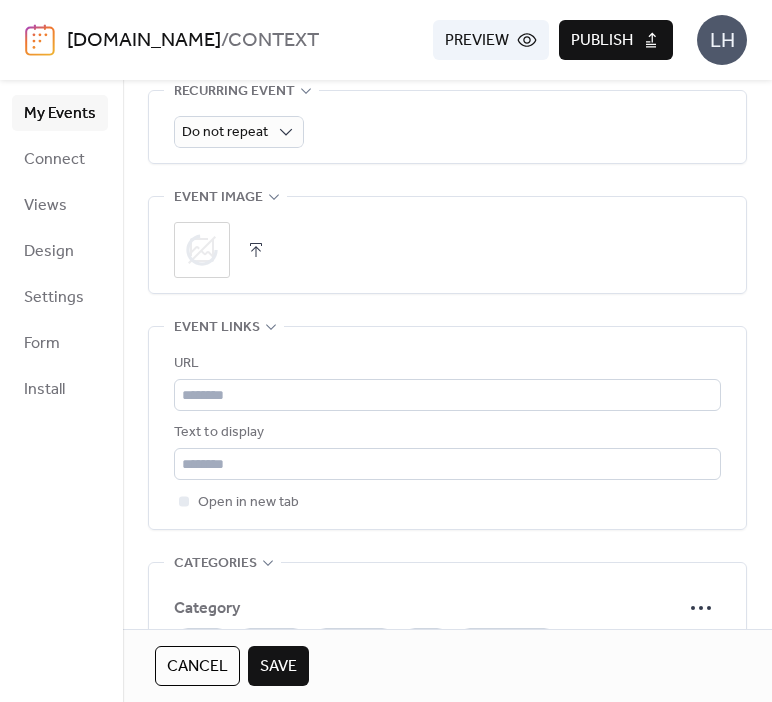 click on "URL Text to display Open in new tab" at bounding box center (447, 433) 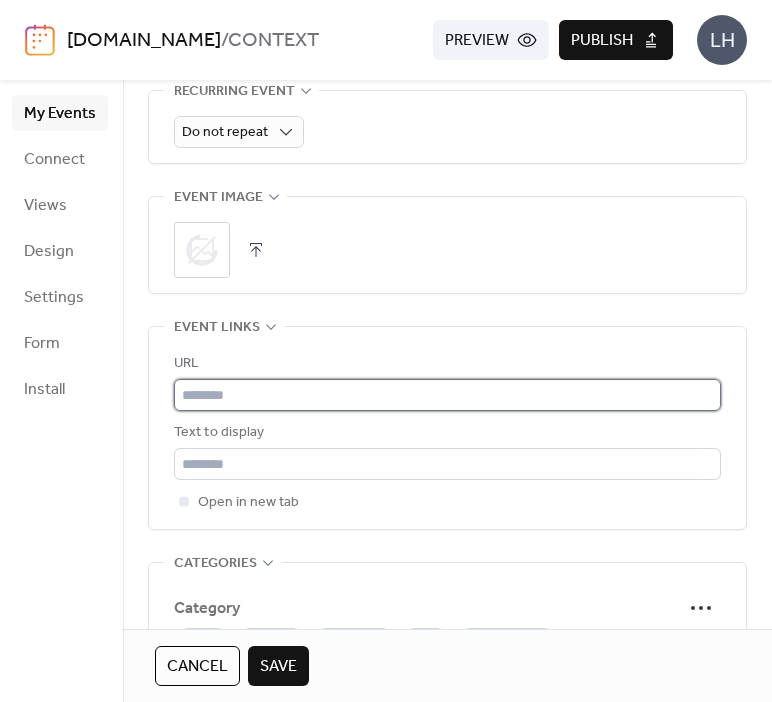 click at bounding box center (447, 395) 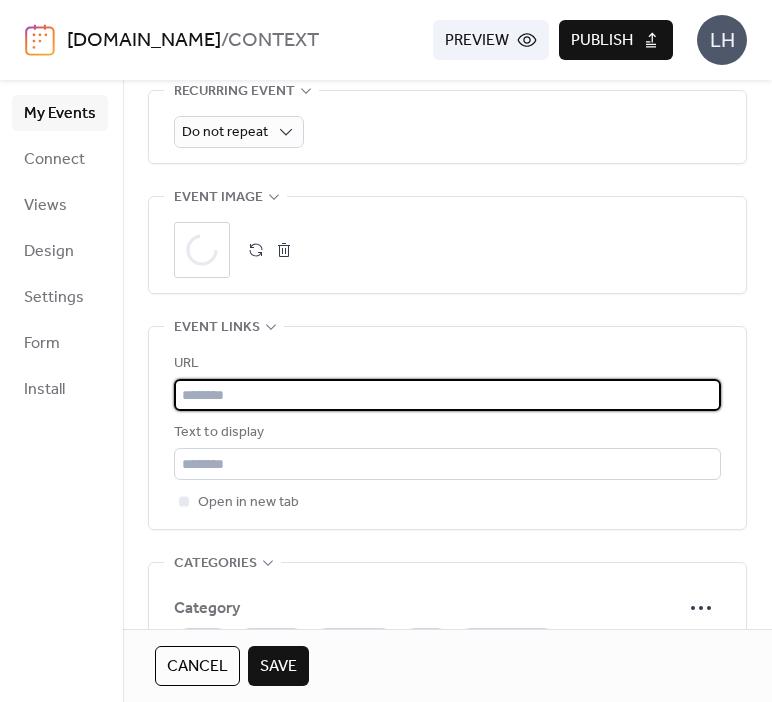 paste on "**********" 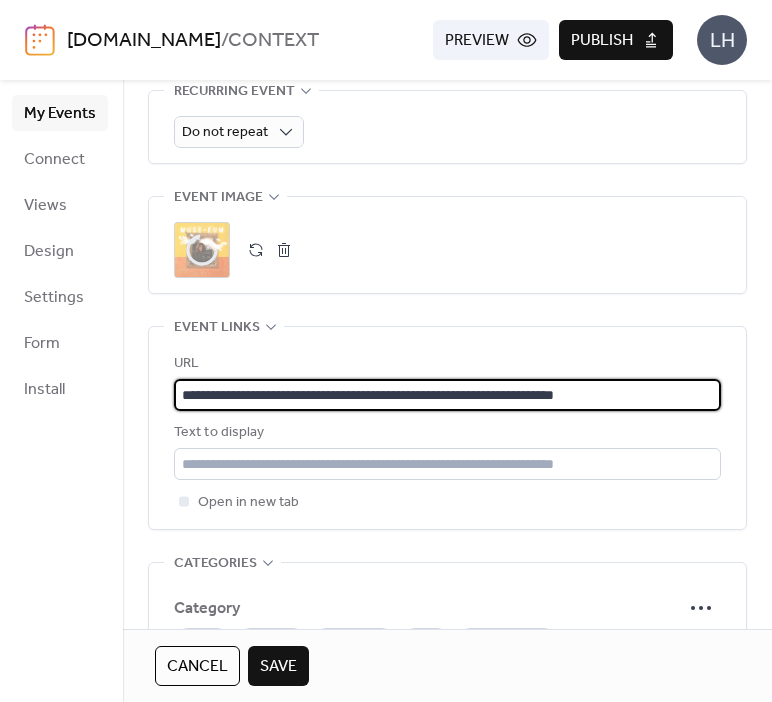 click on "Text to display" at bounding box center (445, 433) 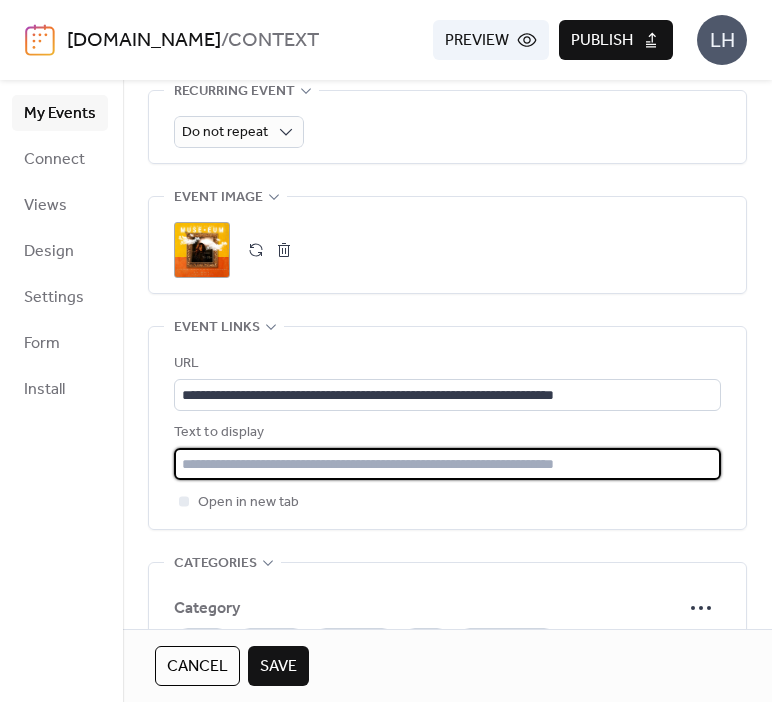 click at bounding box center [447, 464] 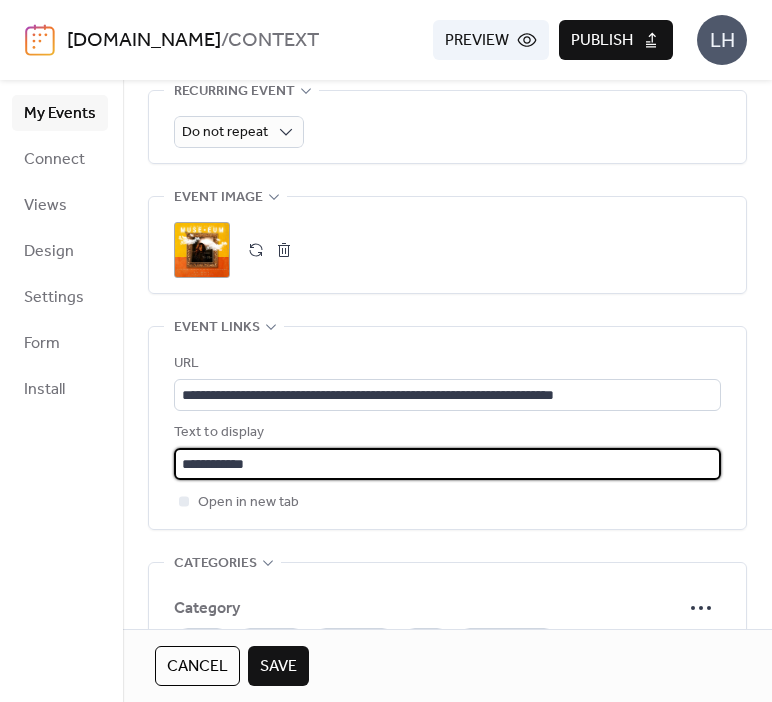 click on "**********" at bounding box center (447, 428) 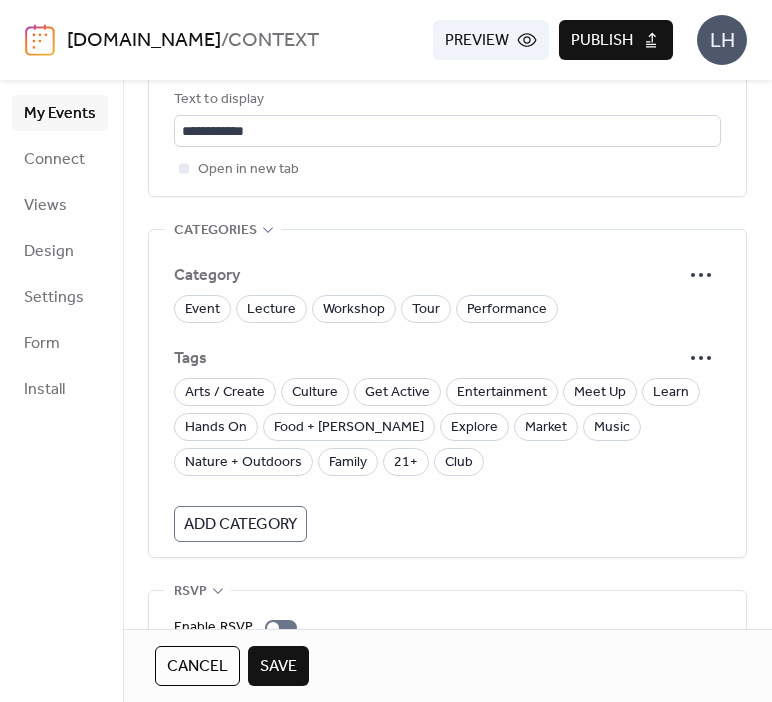 scroll, scrollTop: 1270, scrollLeft: 0, axis: vertical 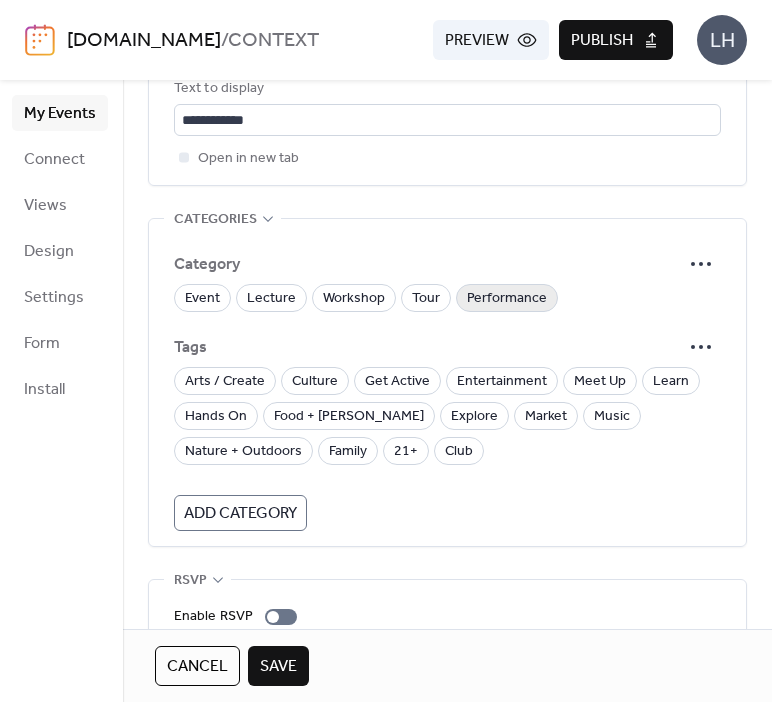 click on "Performance" at bounding box center (507, 299) 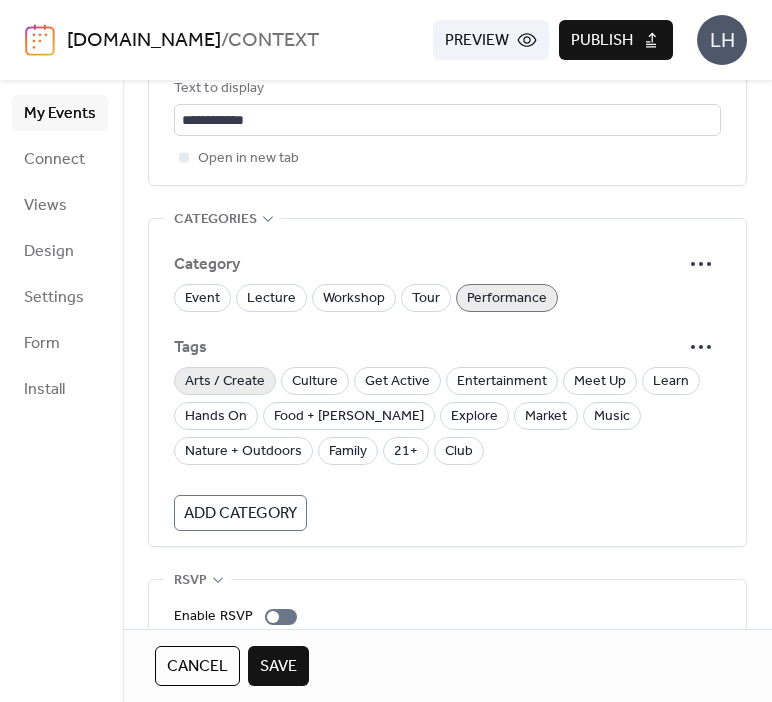 click on "Arts / Create" at bounding box center (225, 382) 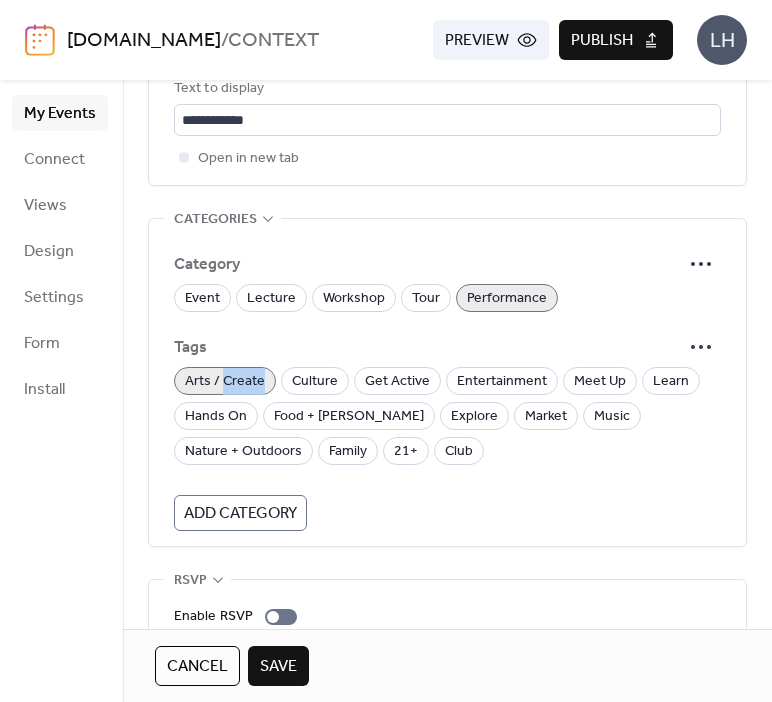 click on "Arts / Create" at bounding box center [225, 382] 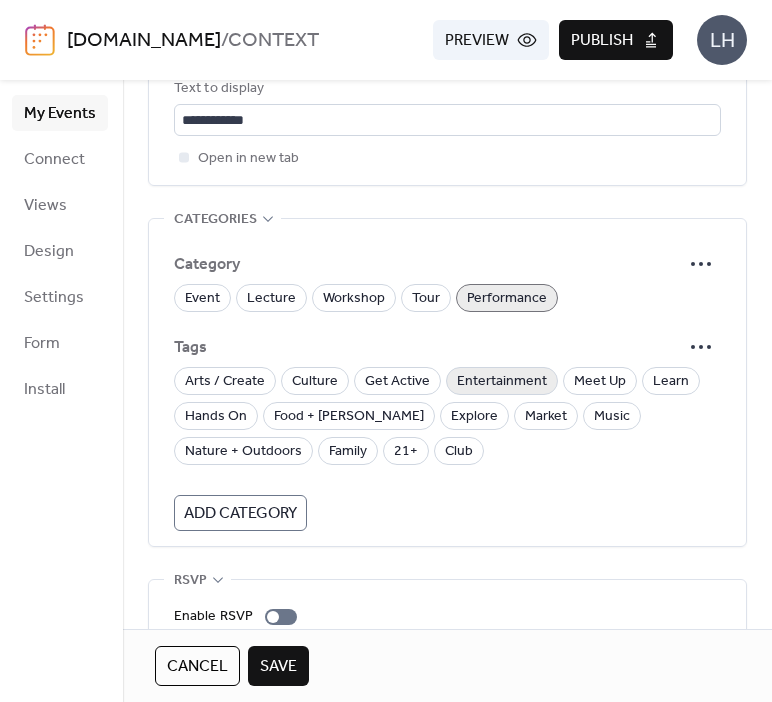 click on "Entertainment" at bounding box center (502, 382) 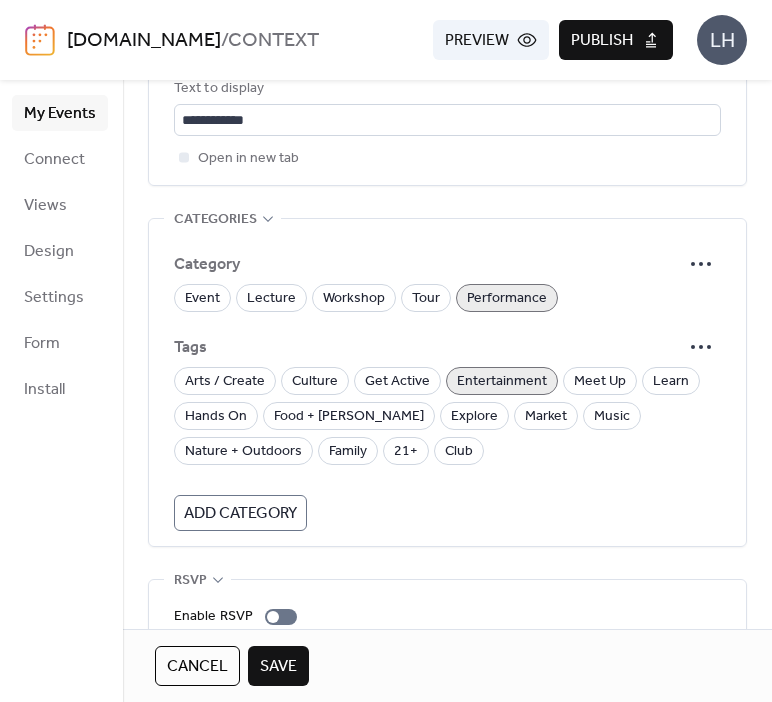 click on "Arts / Create Culture Get Active Entertainment Meet Up Learn Hands On Food + [PERSON_NAME] Explore Market Music Nature + Outdoors Family 21+ Club" at bounding box center [447, 416] 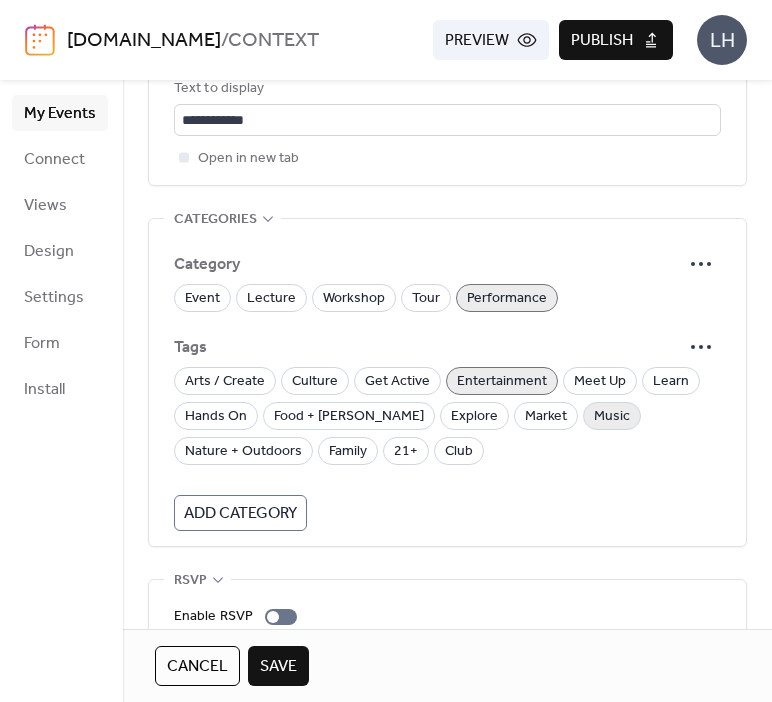 click on "Music" at bounding box center [612, 417] 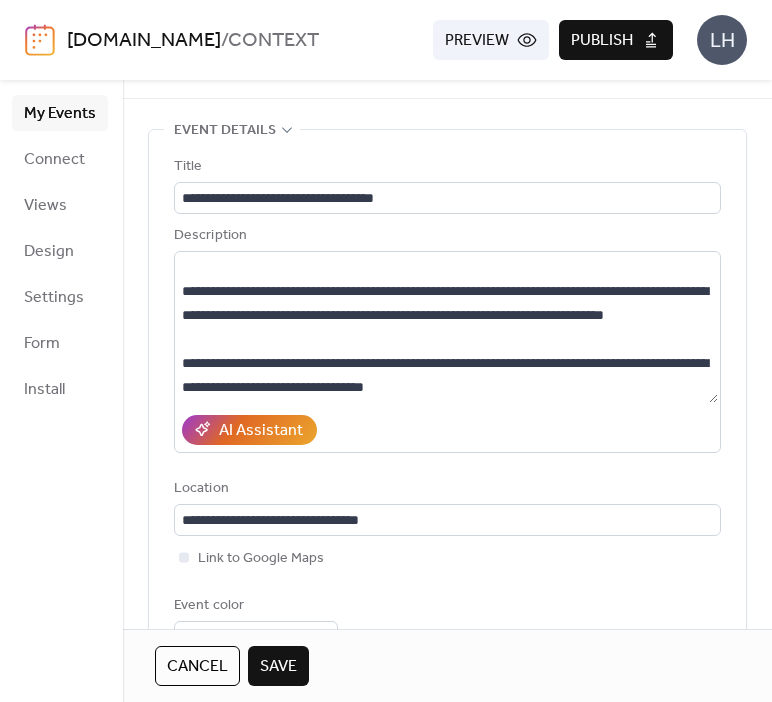 scroll, scrollTop: 0, scrollLeft: 0, axis: both 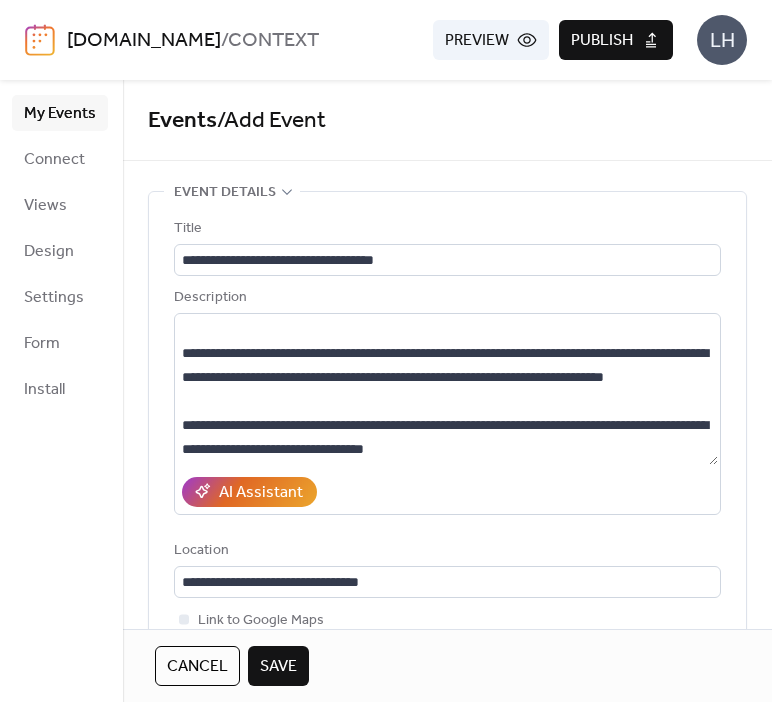 click on "Save" at bounding box center [278, 666] 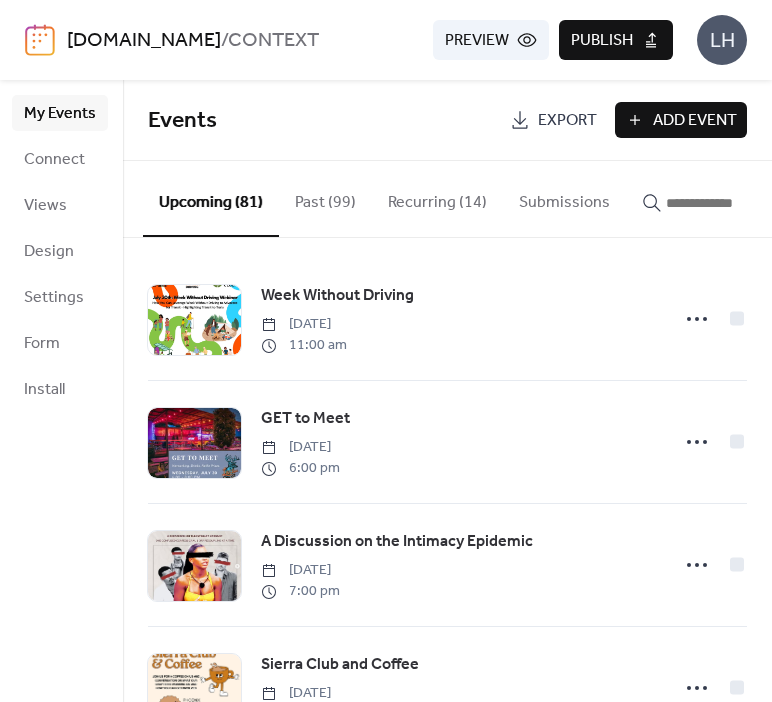 click on "Add Event" at bounding box center (695, 121) 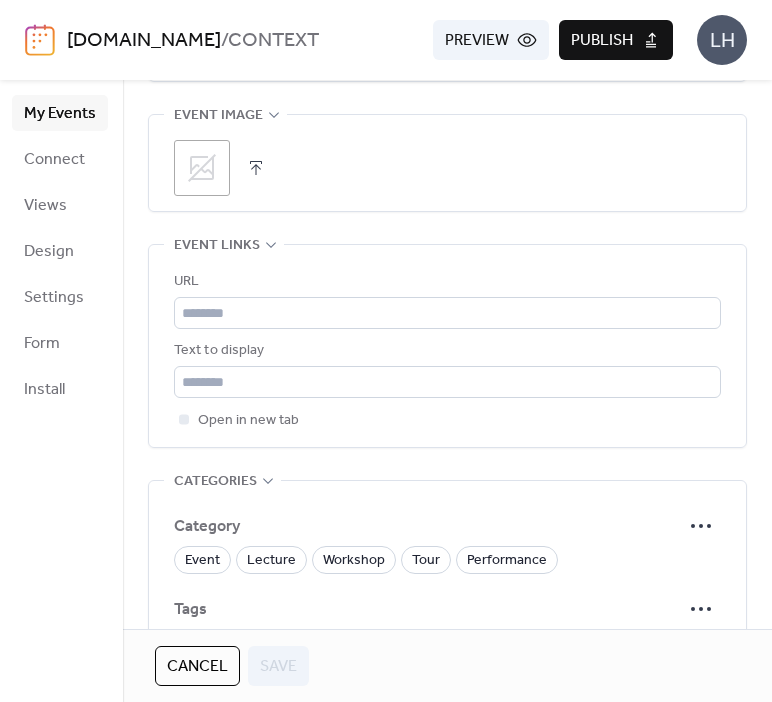 scroll, scrollTop: 1028, scrollLeft: 0, axis: vertical 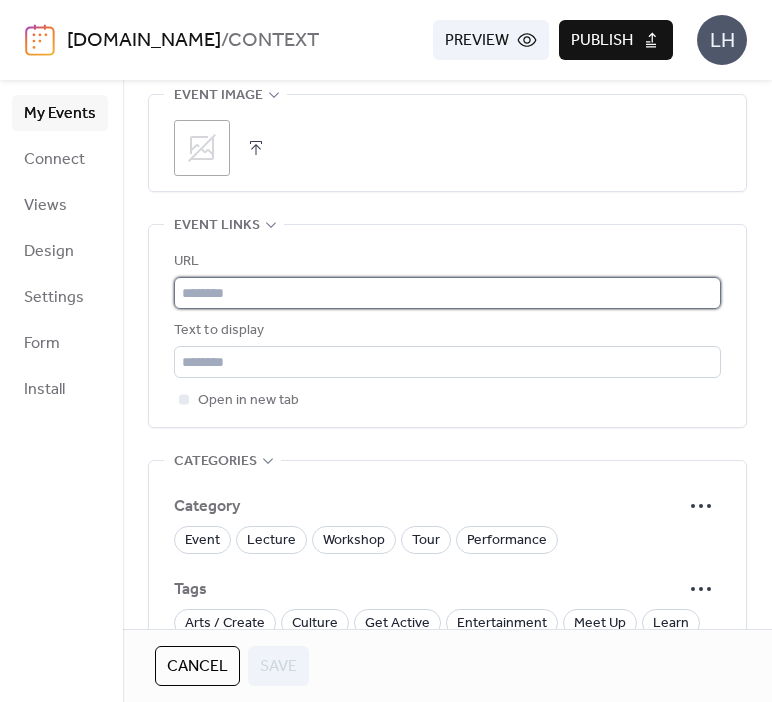 click at bounding box center (447, 293) 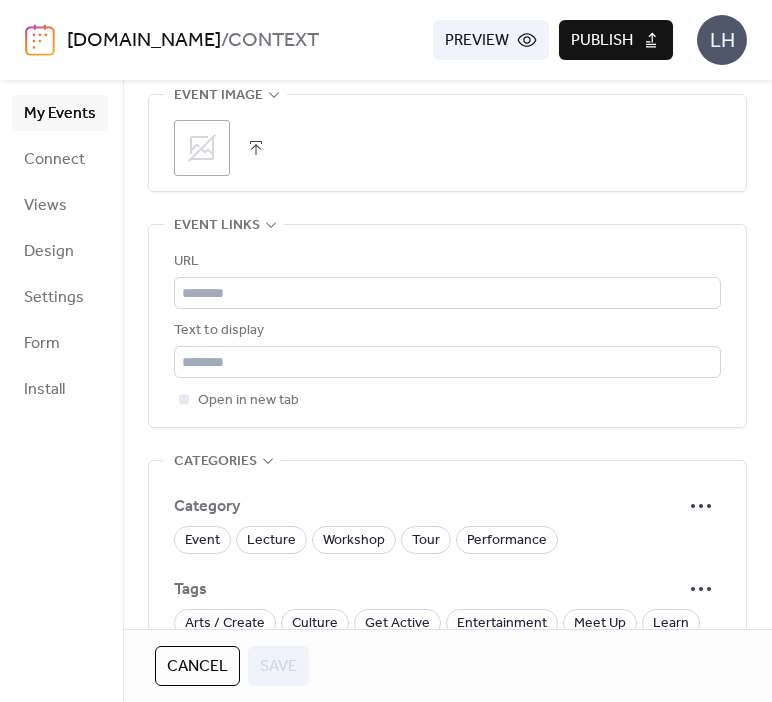 click 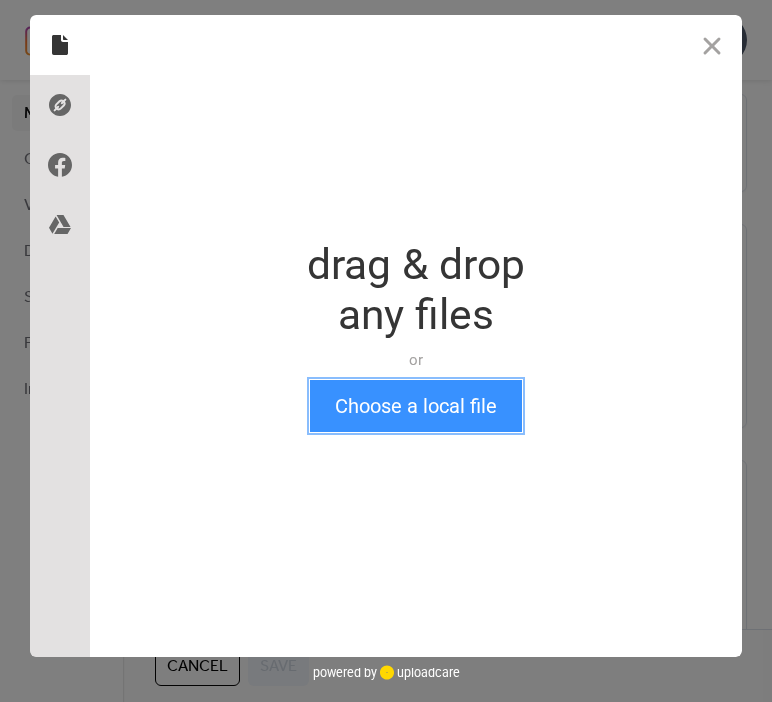 click on "Choose a local file" at bounding box center (416, 406) 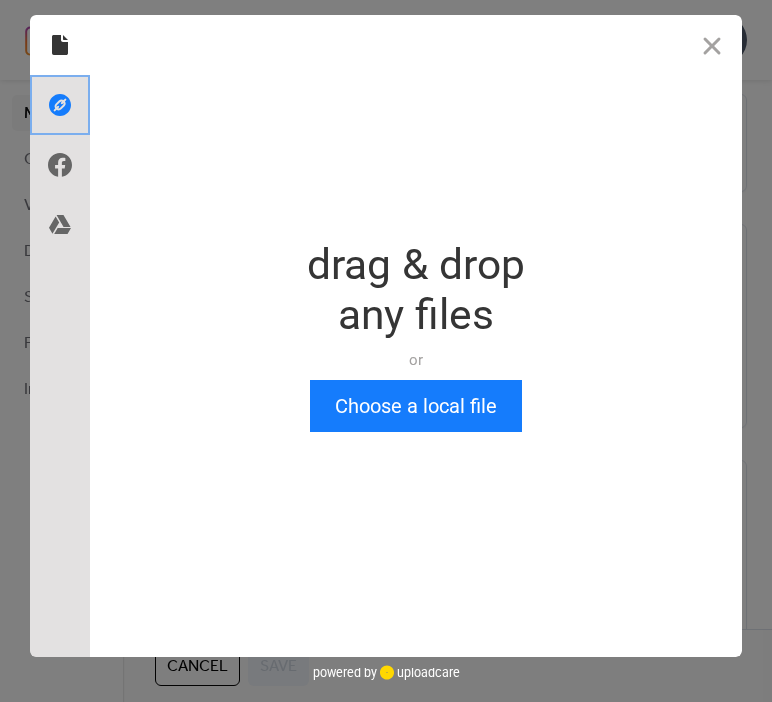 click at bounding box center (60, 105) 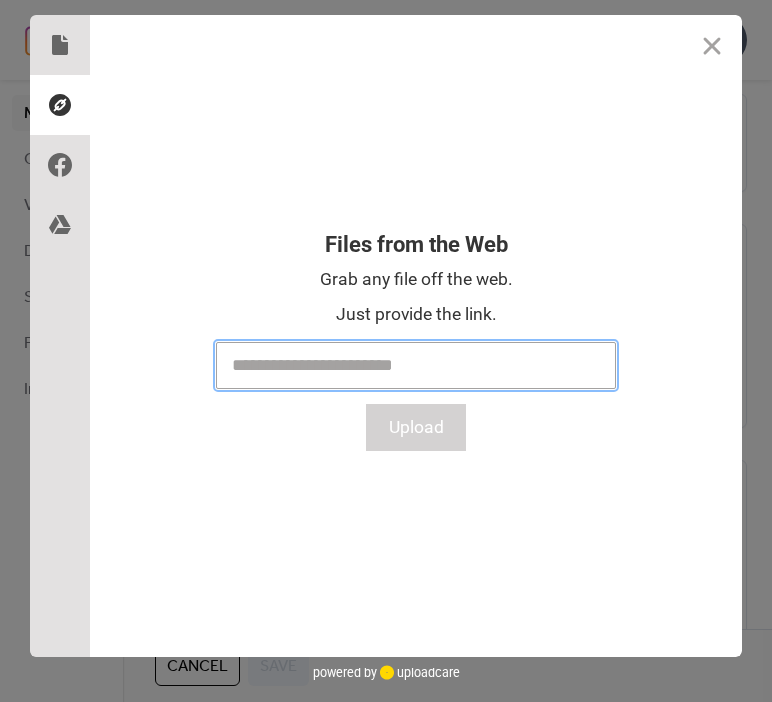 paste on "**********" 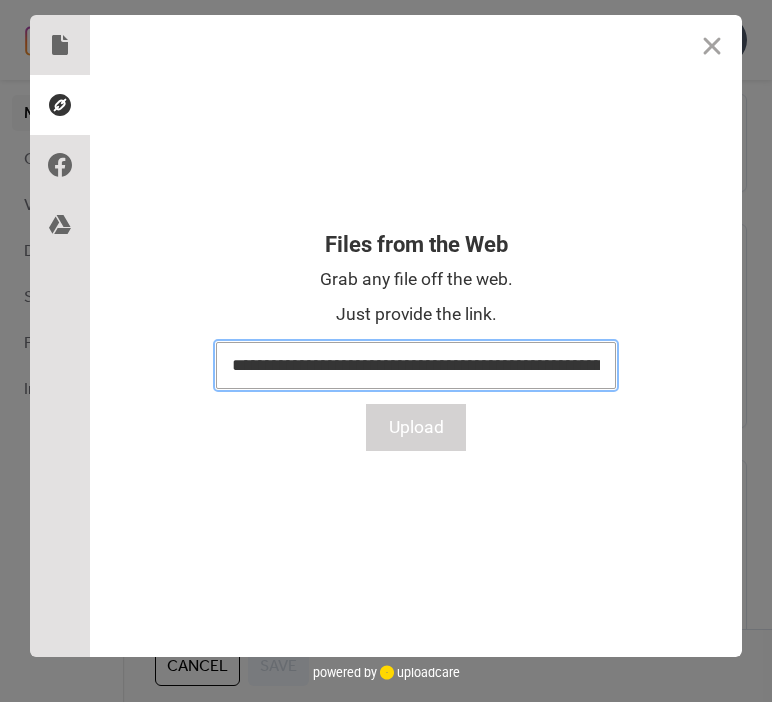 scroll, scrollTop: 0, scrollLeft: 208, axis: horizontal 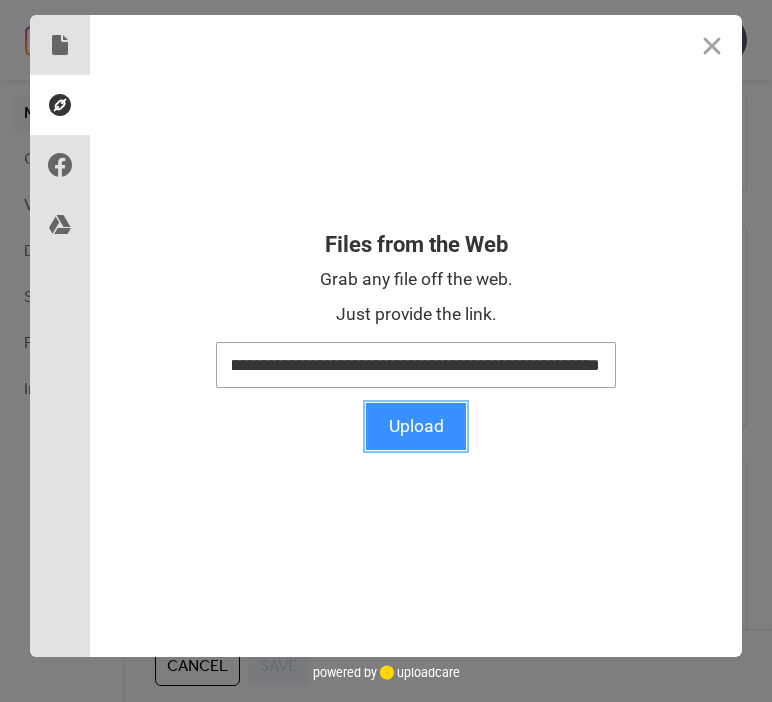 click on "Upload" at bounding box center (416, 426) 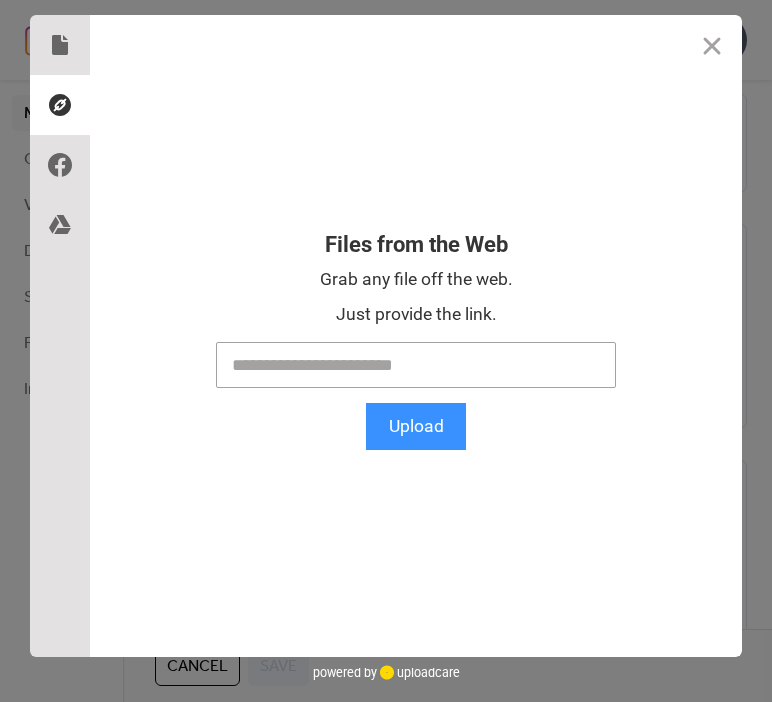 scroll, scrollTop: 0, scrollLeft: 0, axis: both 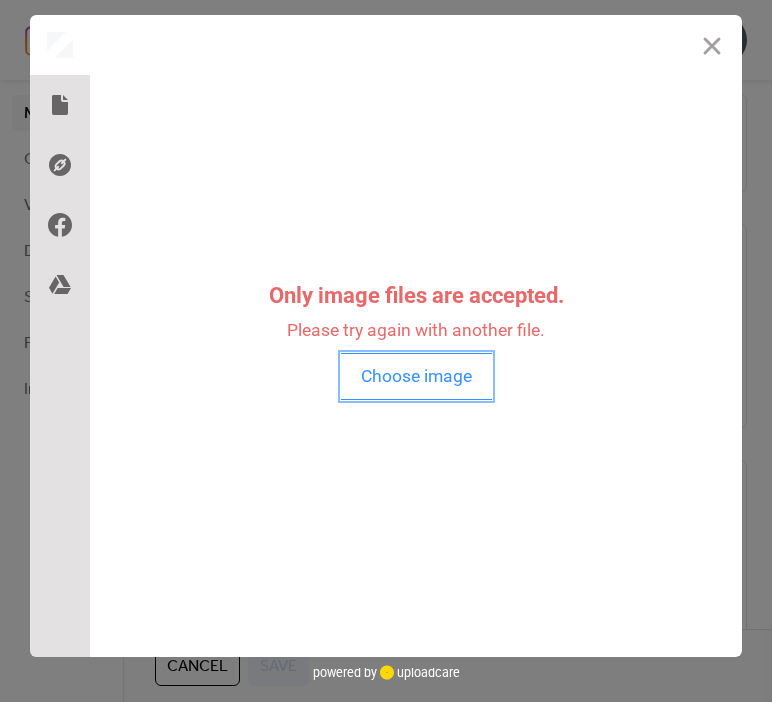click on "Choose image" at bounding box center (416, 376) 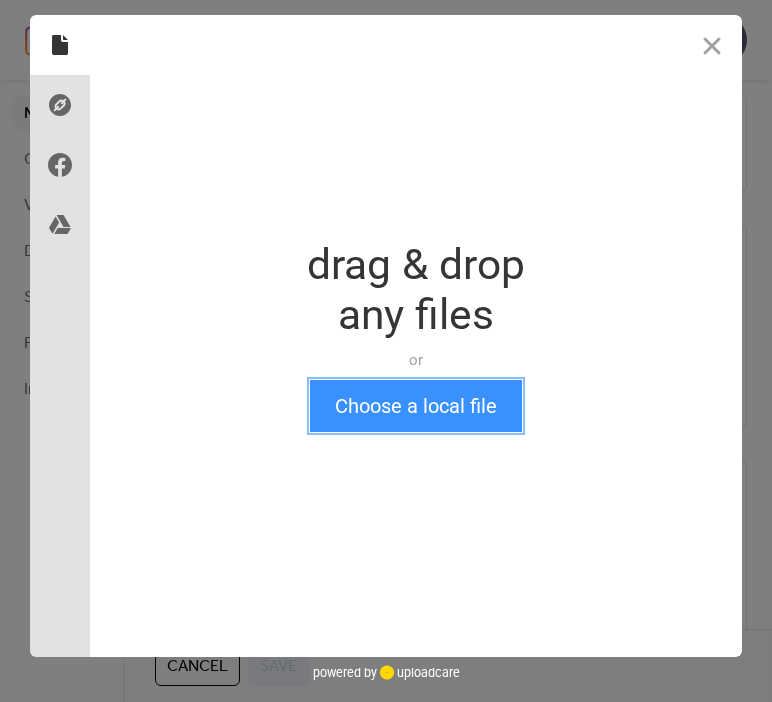 click on "Choose a local file" at bounding box center [416, 406] 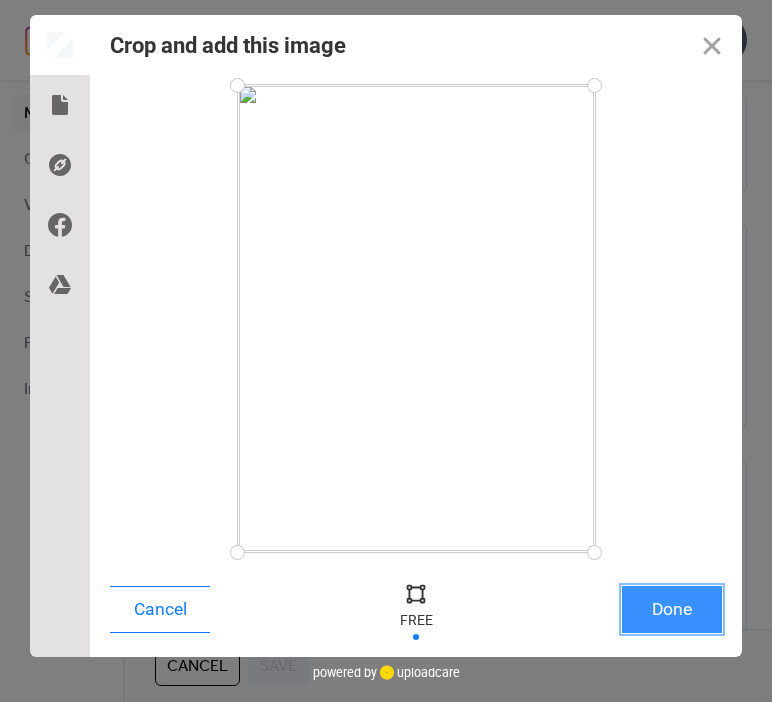 click on "Done" at bounding box center [672, 609] 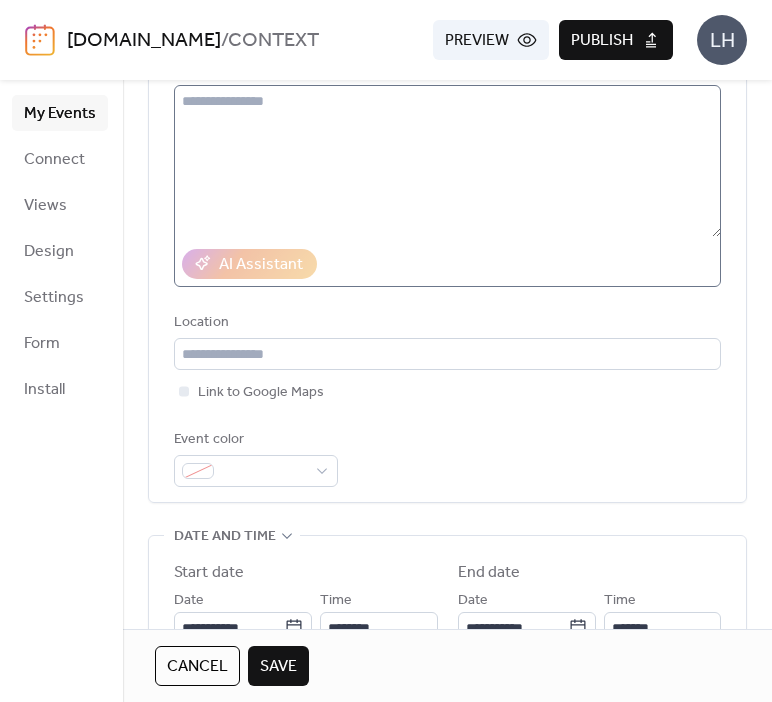 scroll, scrollTop: 0, scrollLeft: 0, axis: both 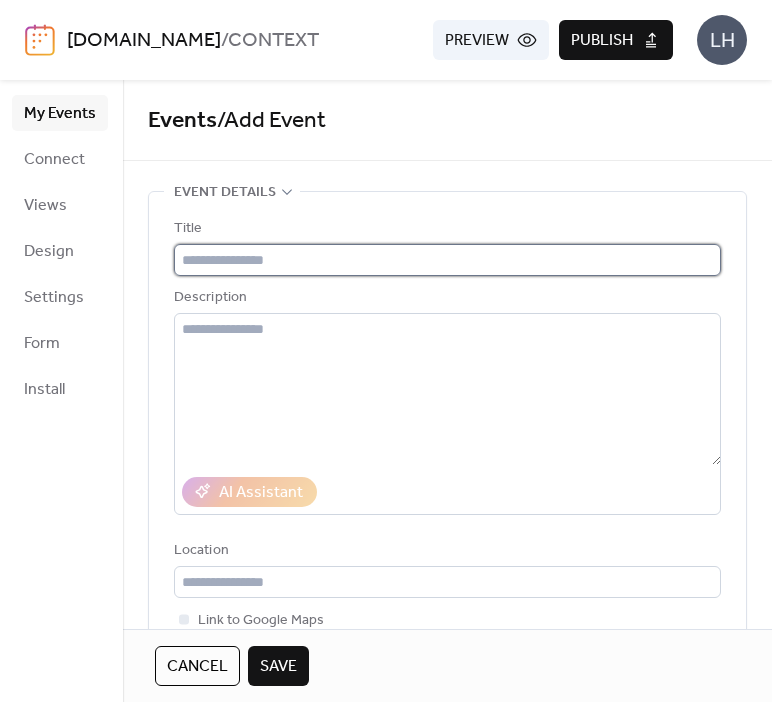 click at bounding box center (447, 260) 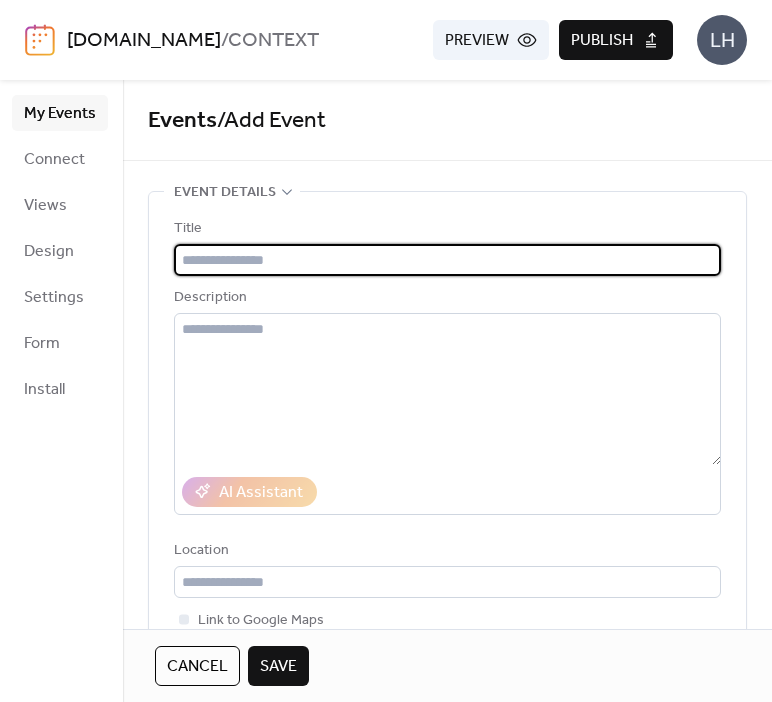 paste on "**********" 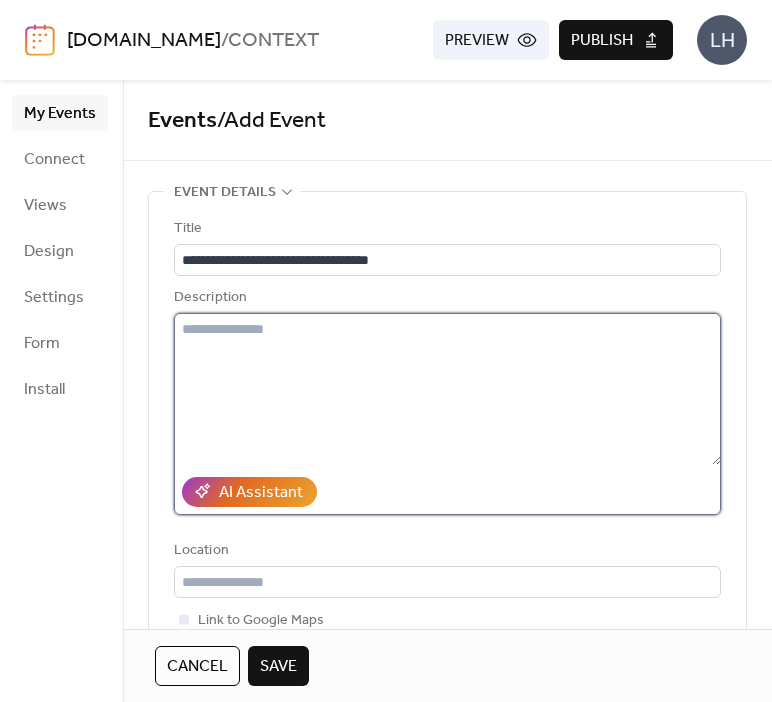 click at bounding box center [447, 389] 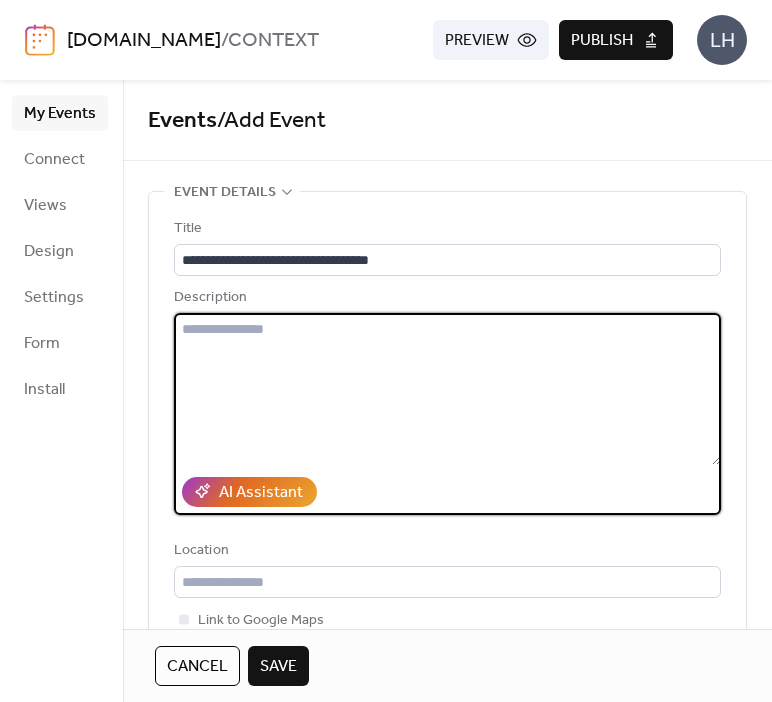 paste on "**********" 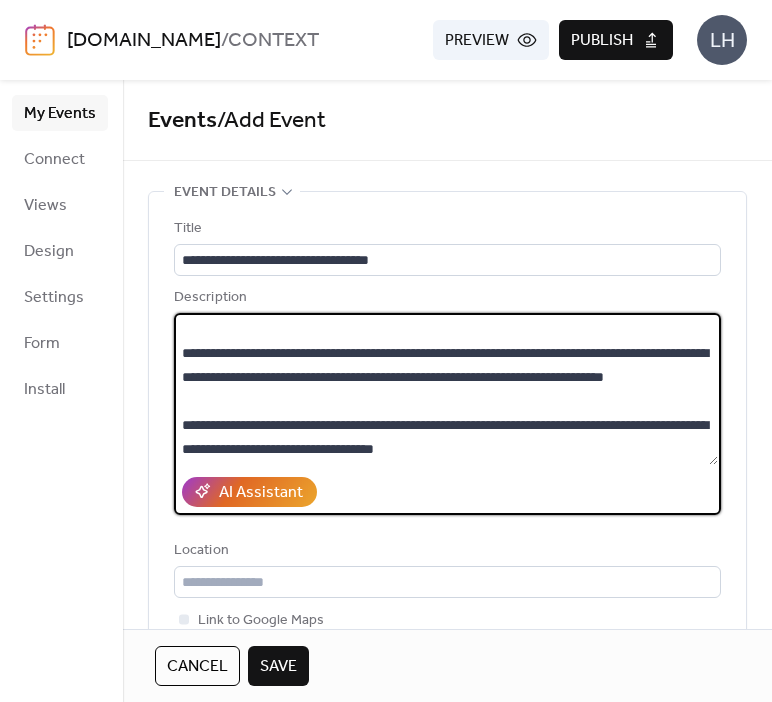 scroll, scrollTop: 168, scrollLeft: 0, axis: vertical 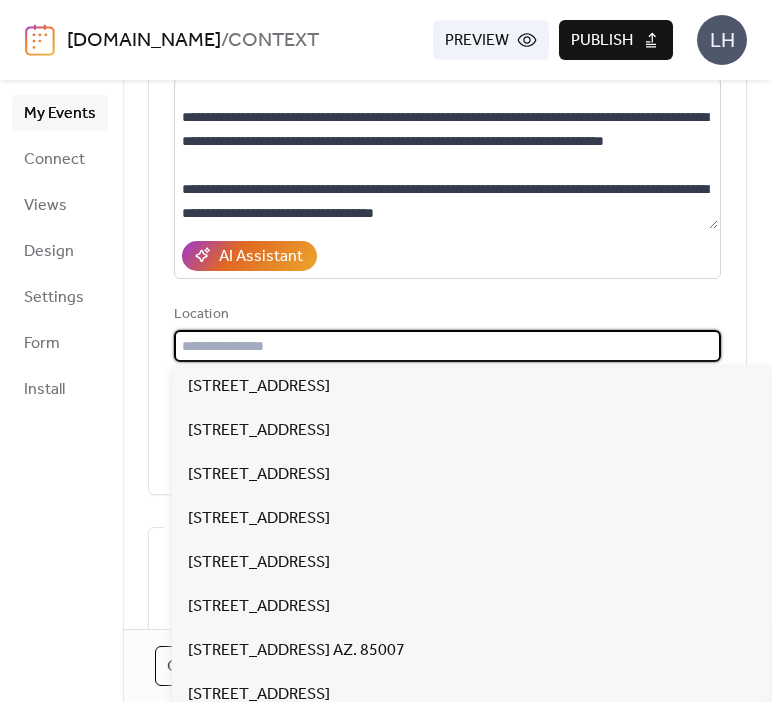 click at bounding box center (447, 346) 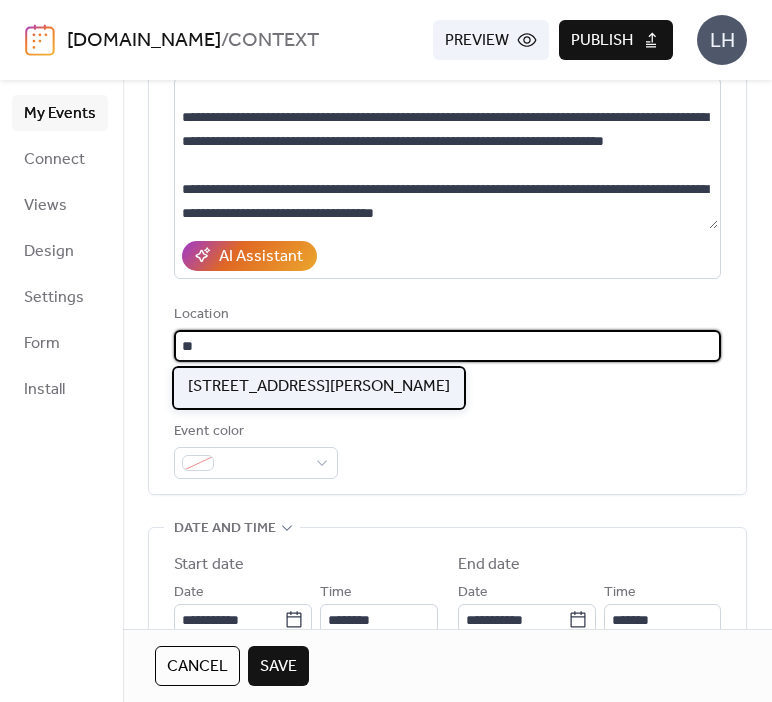 click on "[STREET_ADDRESS][PERSON_NAME]" at bounding box center [319, 387] 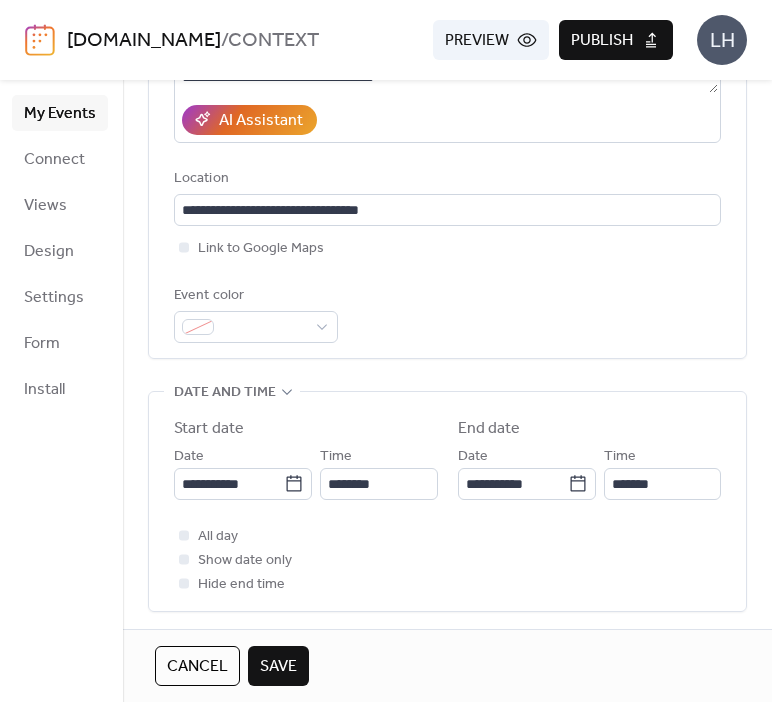 scroll, scrollTop: 379, scrollLeft: 0, axis: vertical 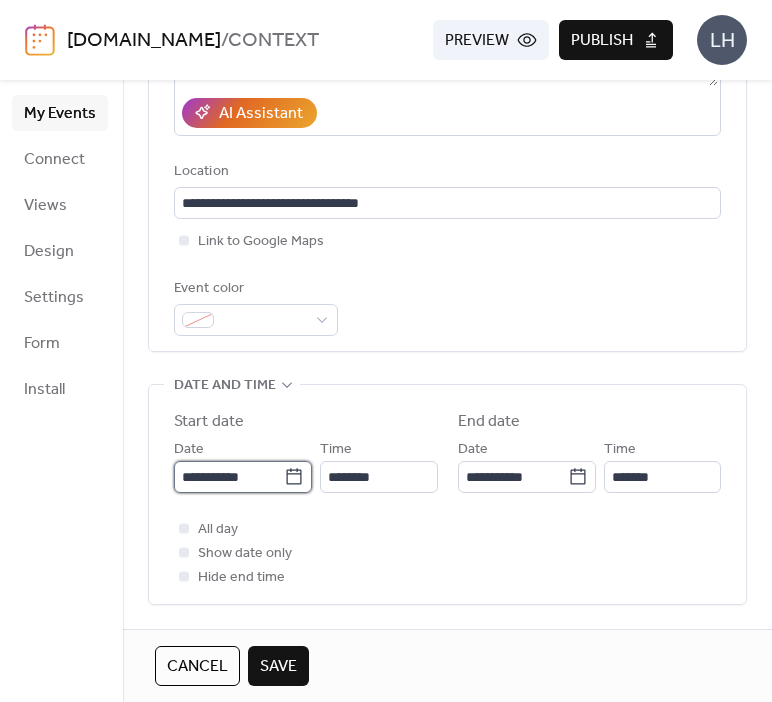 click on "**********" at bounding box center (229, 477) 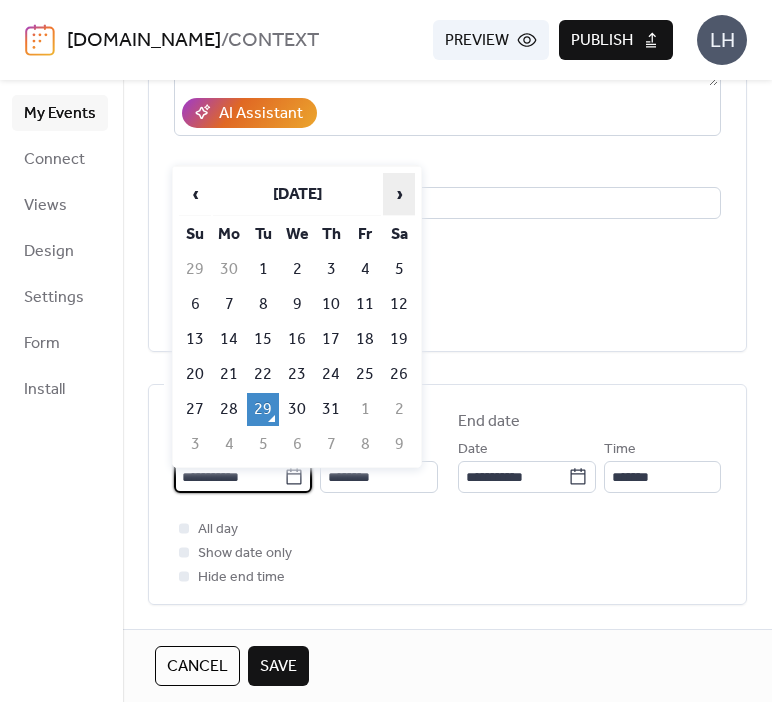 click on "›" at bounding box center (399, 194) 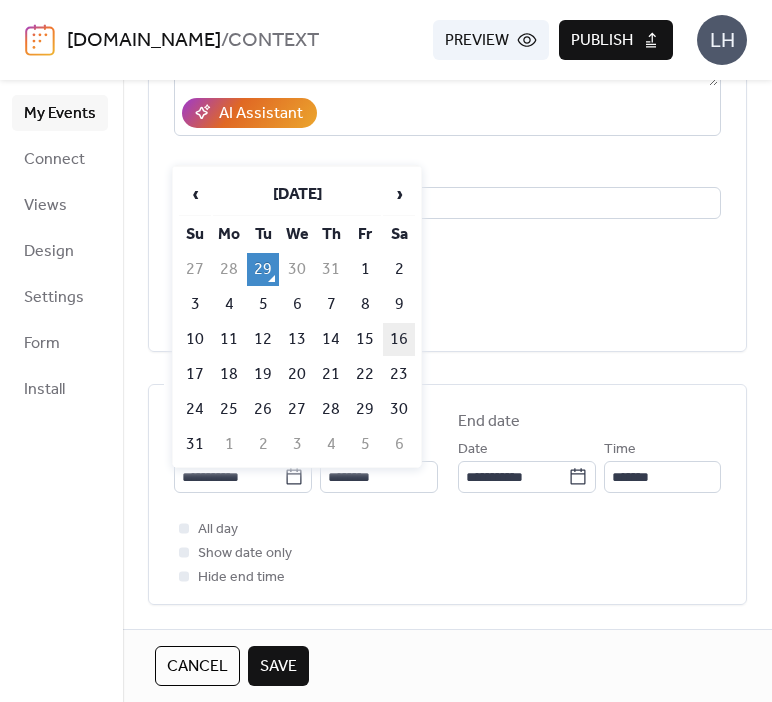 click on "16" at bounding box center (399, 339) 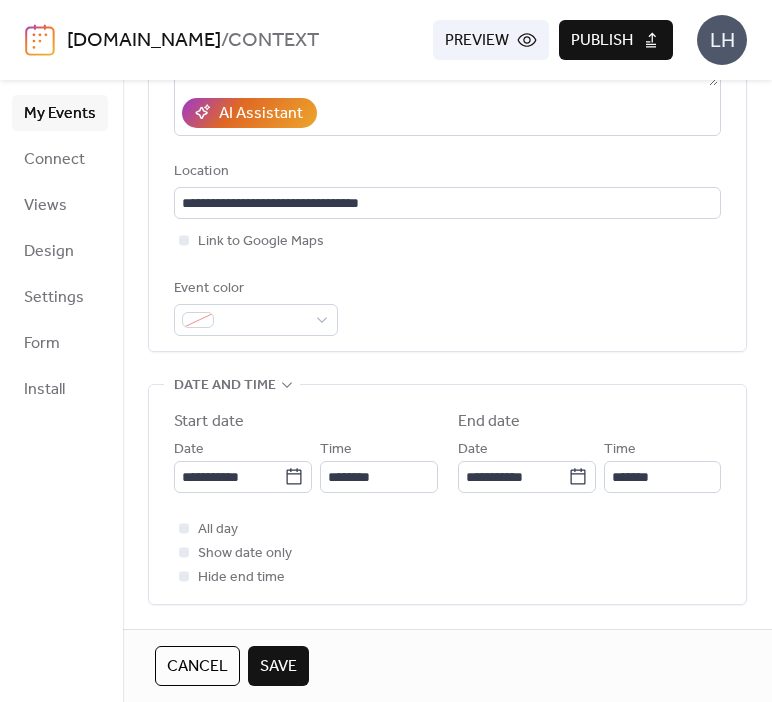 scroll, scrollTop: 472, scrollLeft: 0, axis: vertical 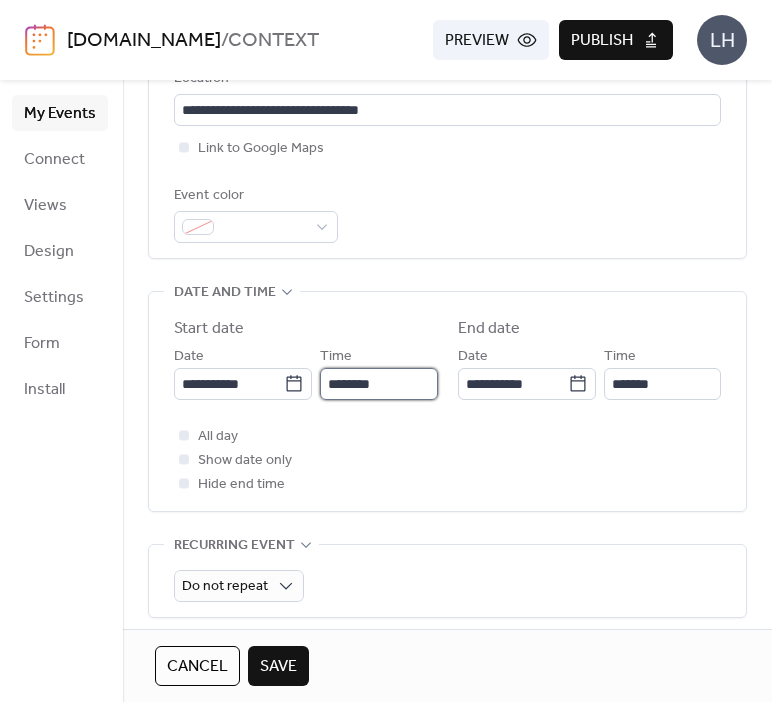 click on "********" at bounding box center (378, 384) 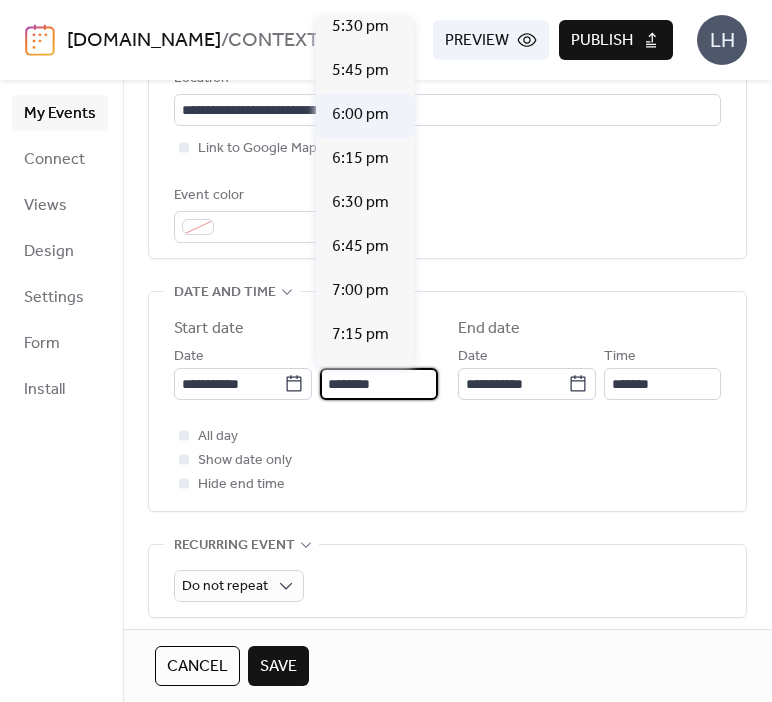 scroll, scrollTop: 3095, scrollLeft: 0, axis: vertical 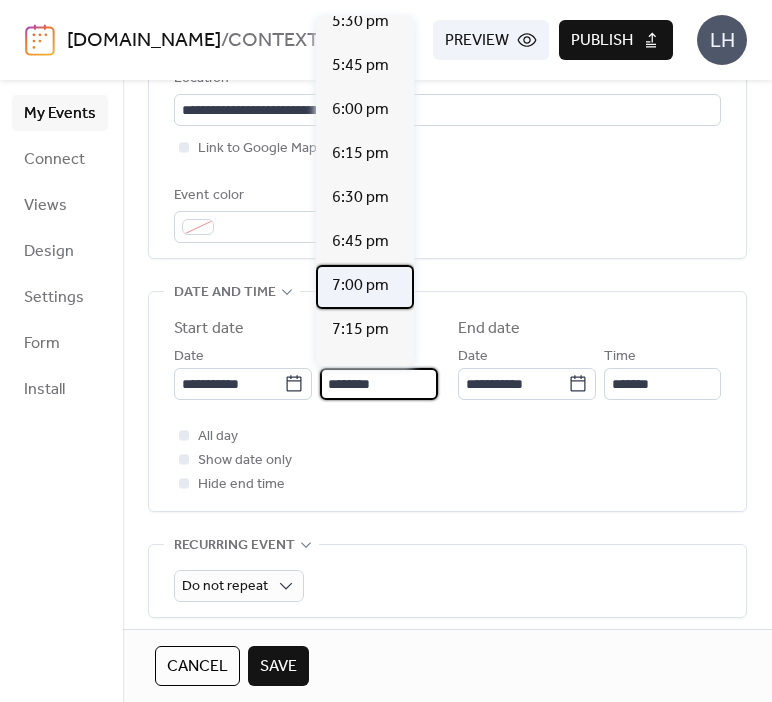 click on "7:00 pm" at bounding box center (360, 286) 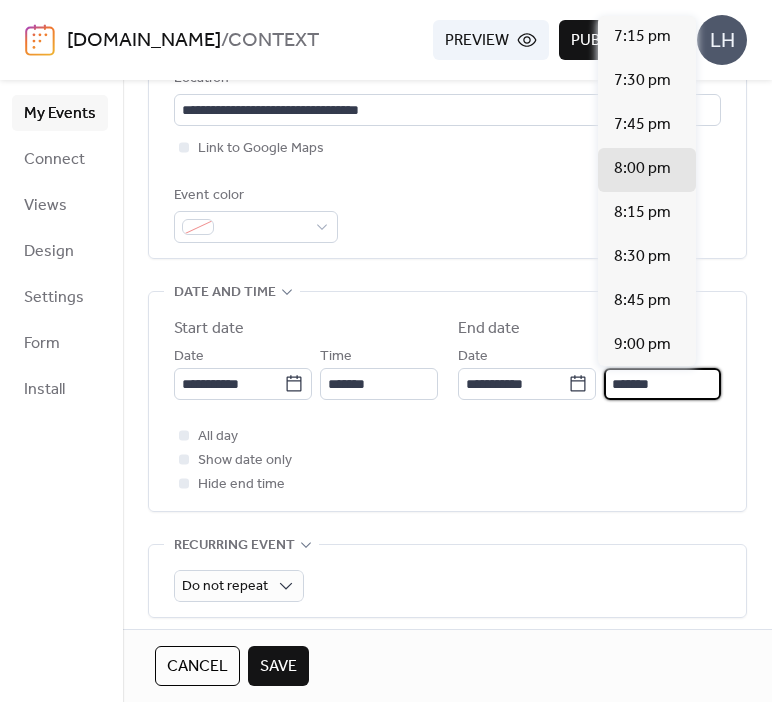 click on "*******" at bounding box center (662, 384) 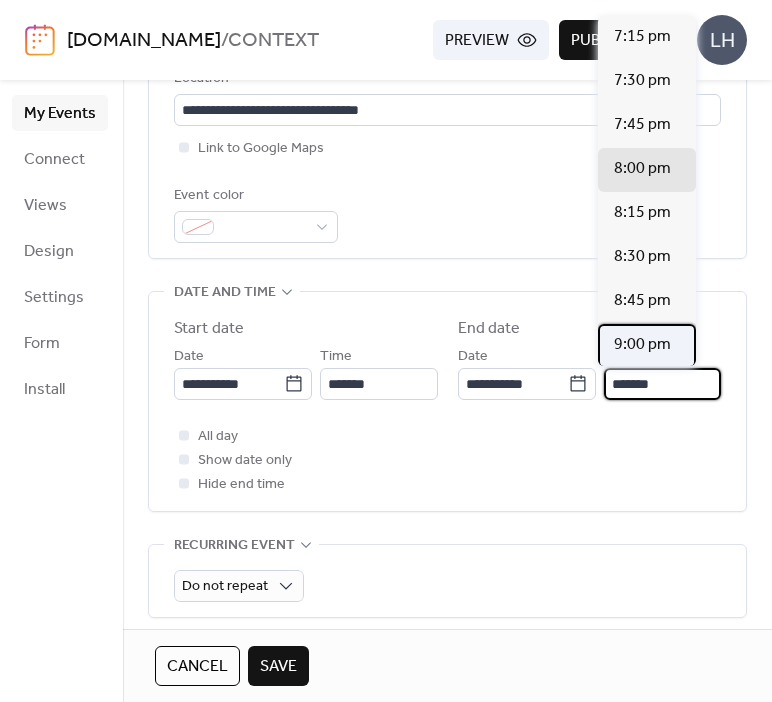 click on "9:00 pm" at bounding box center (642, 345) 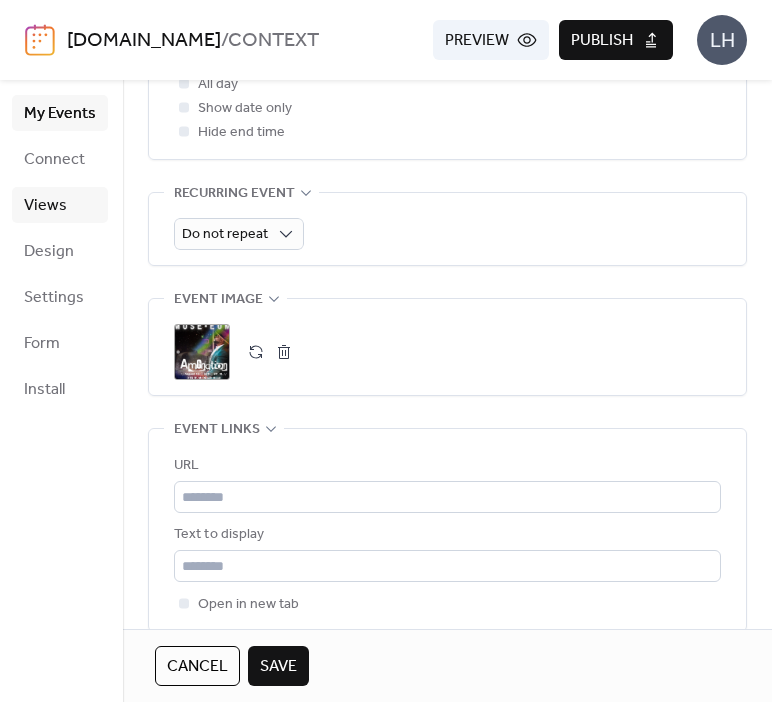 scroll, scrollTop: 824, scrollLeft: 0, axis: vertical 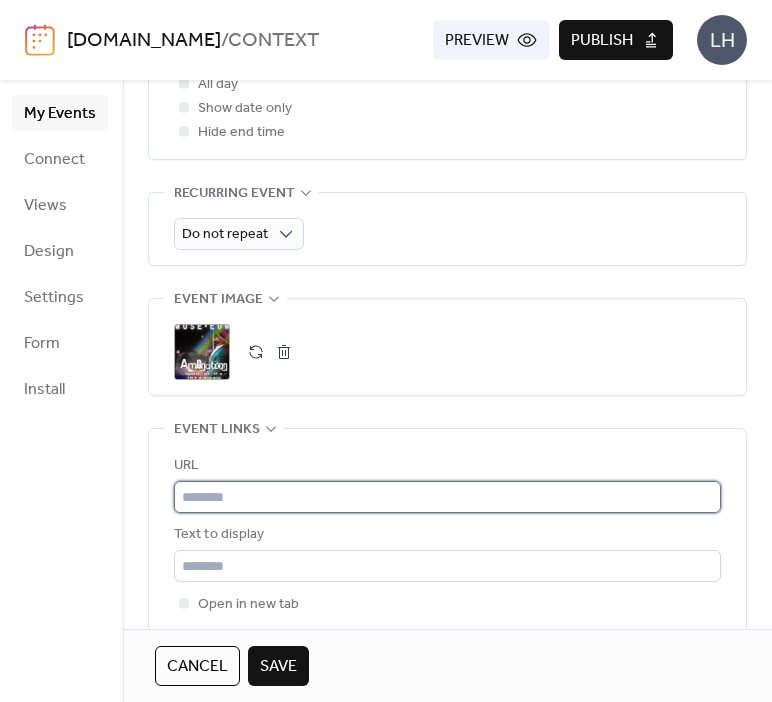 click at bounding box center [447, 497] 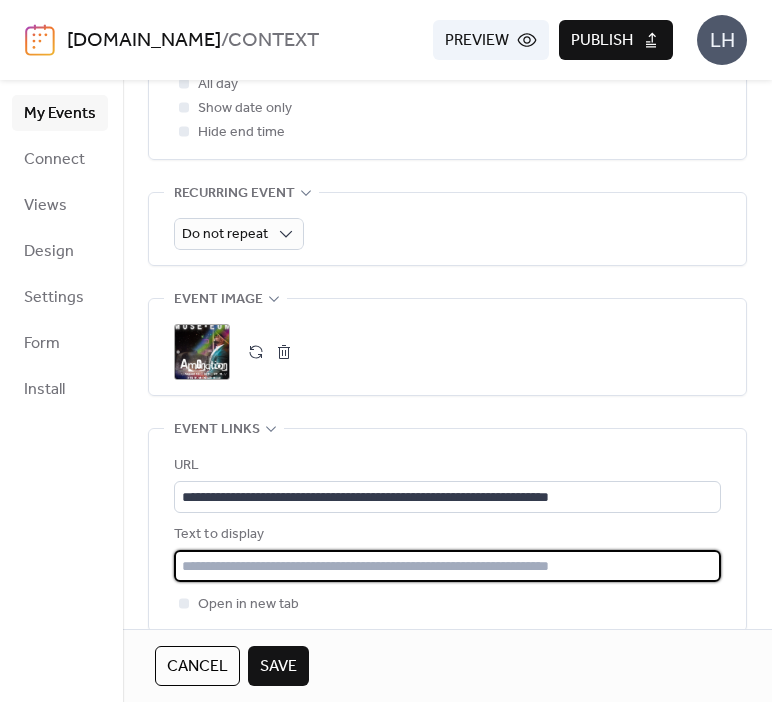 click at bounding box center (447, 566) 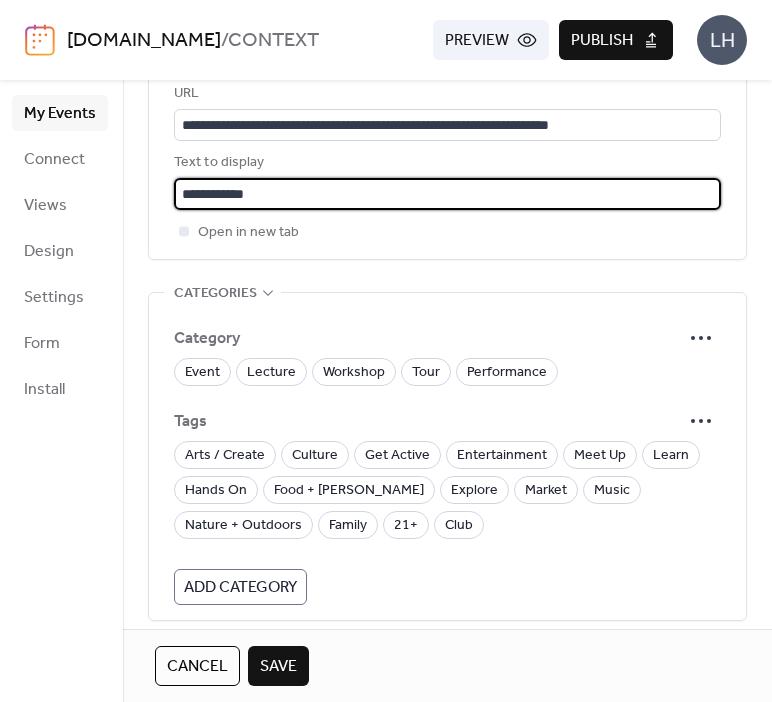 scroll, scrollTop: 1196, scrollLeft: 0, axis: vertical 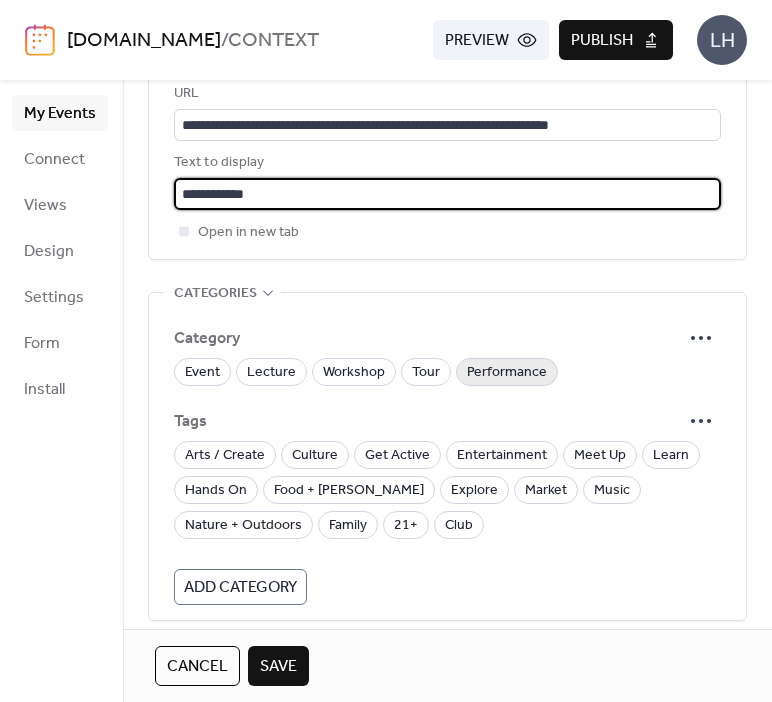 click on "Performance" at bounding box center [507, 372] 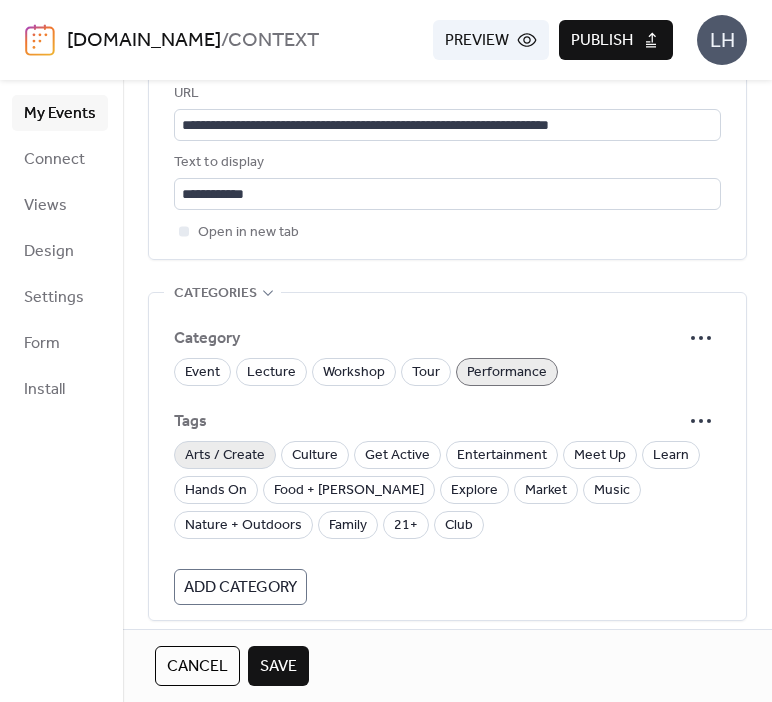 click on "Arts / Create" at bounding box center (225, 456) 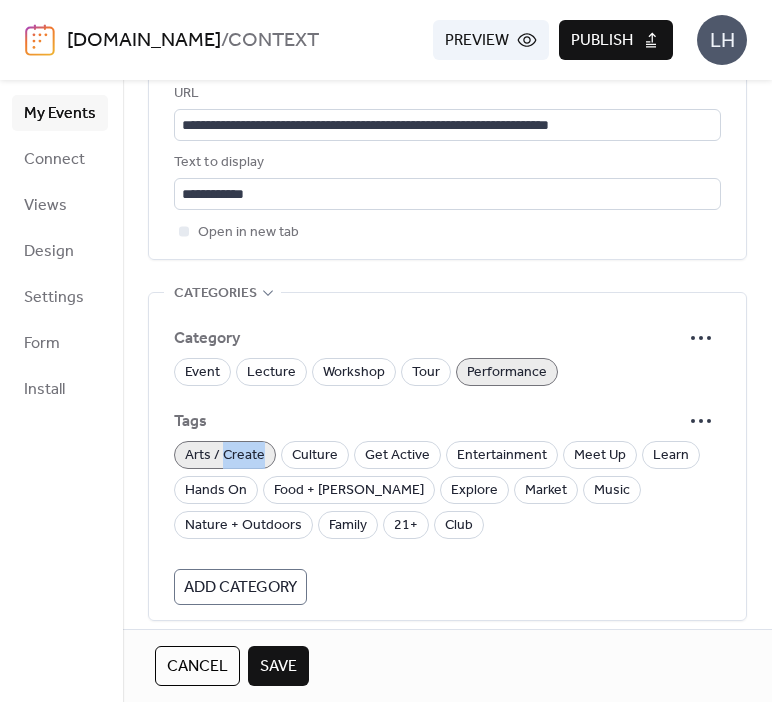 click on "Arts / Create" at bounding box center [225, 456] 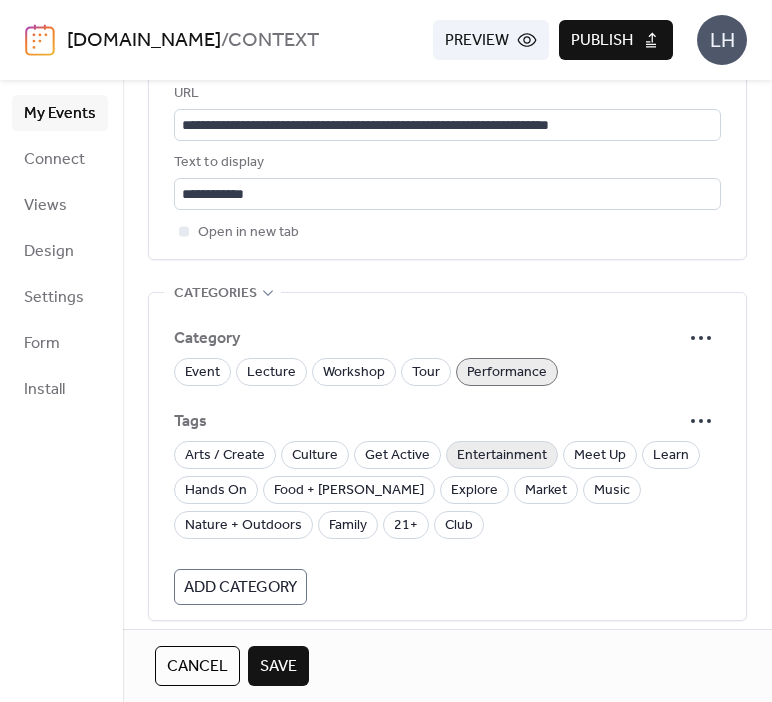 click on "Entertainment" at bounding box center [502, 456] 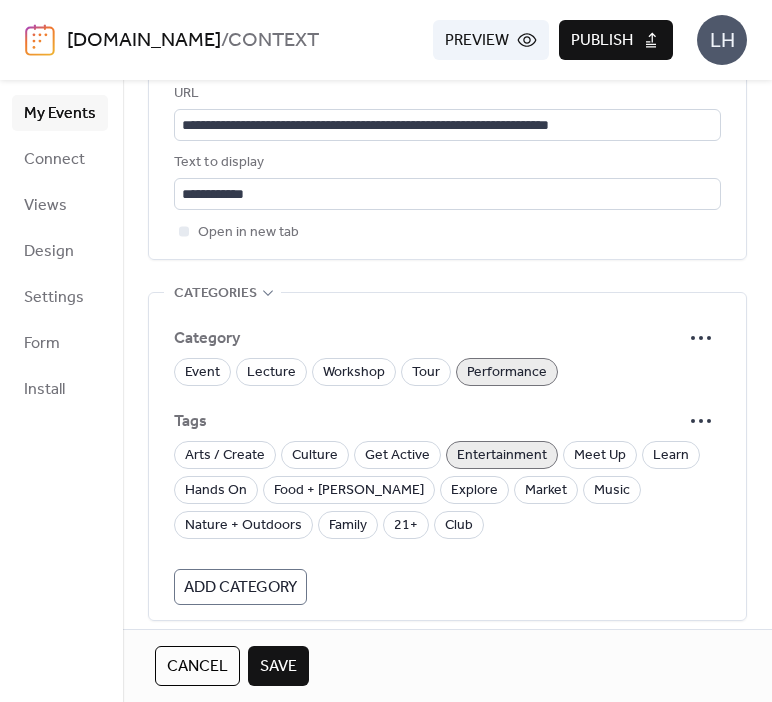 click on "Arts / Create Culture Get Active Entertainment Meet Up Learn Hands On Food + [PERSON_NAME] Explore Market Music Nature + Outdoors Family 21+ Club" at bounding box center (447, 490) 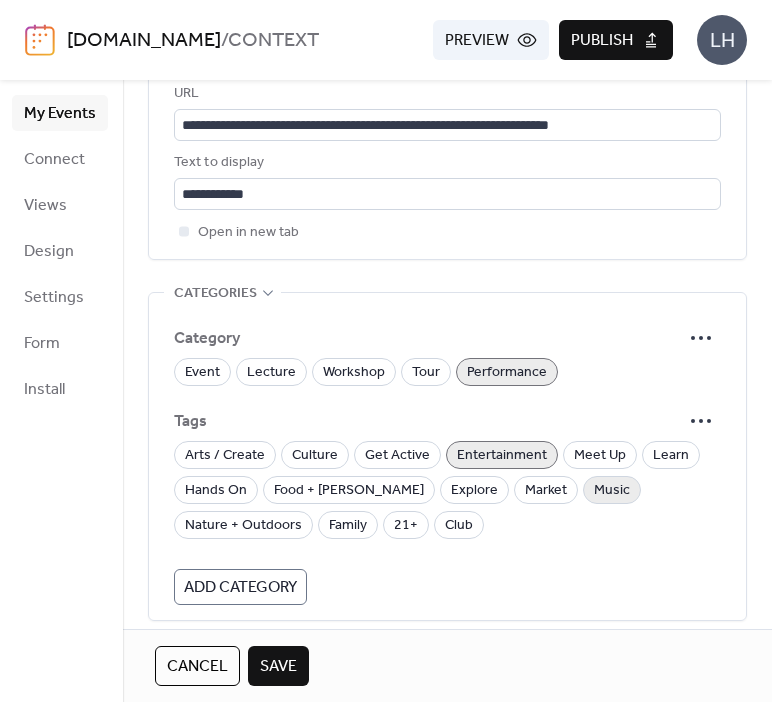 click on "Music" at bounding box center (612, 491) 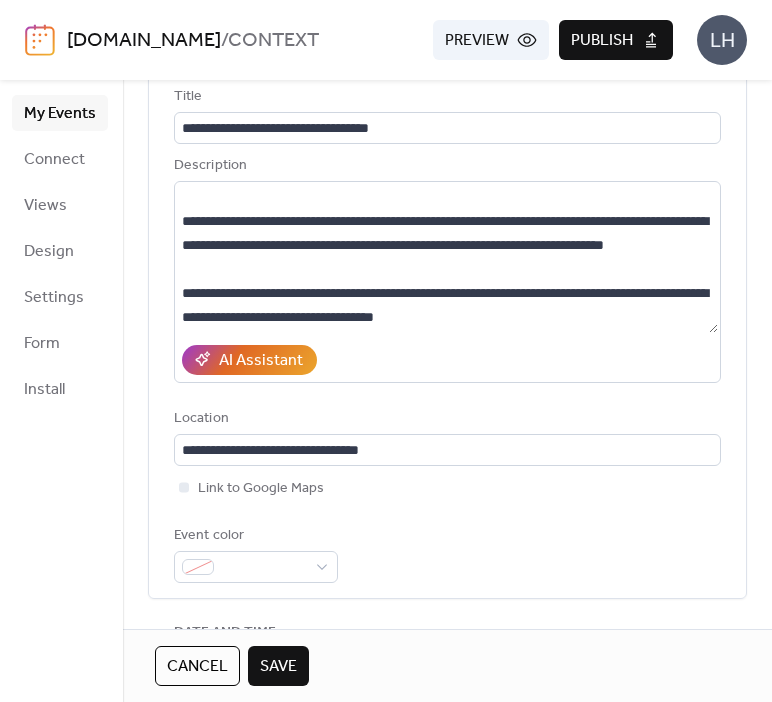 scroll, scrollTop: 0, scrollLeft: 0, axis: both 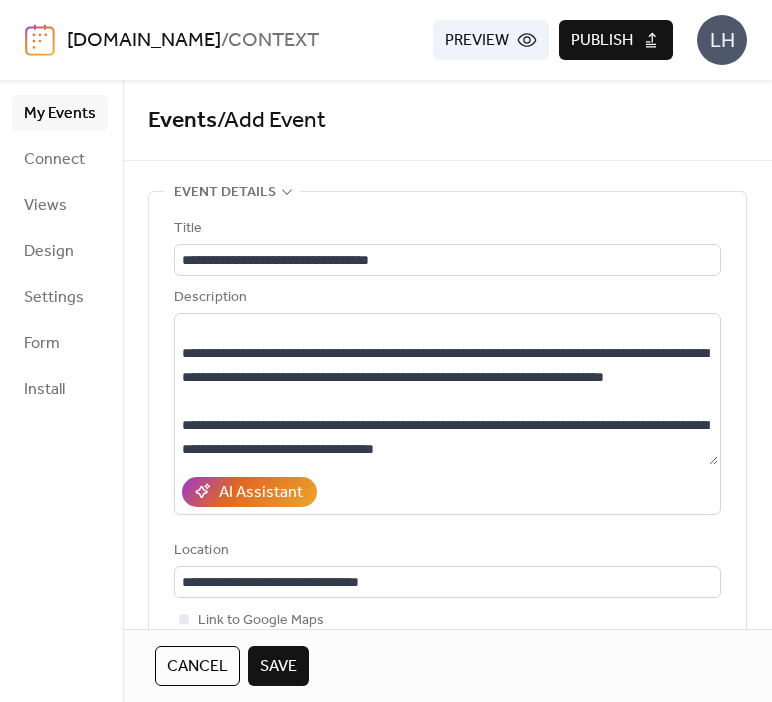 click on "Save" at bounding box center (278, 667) 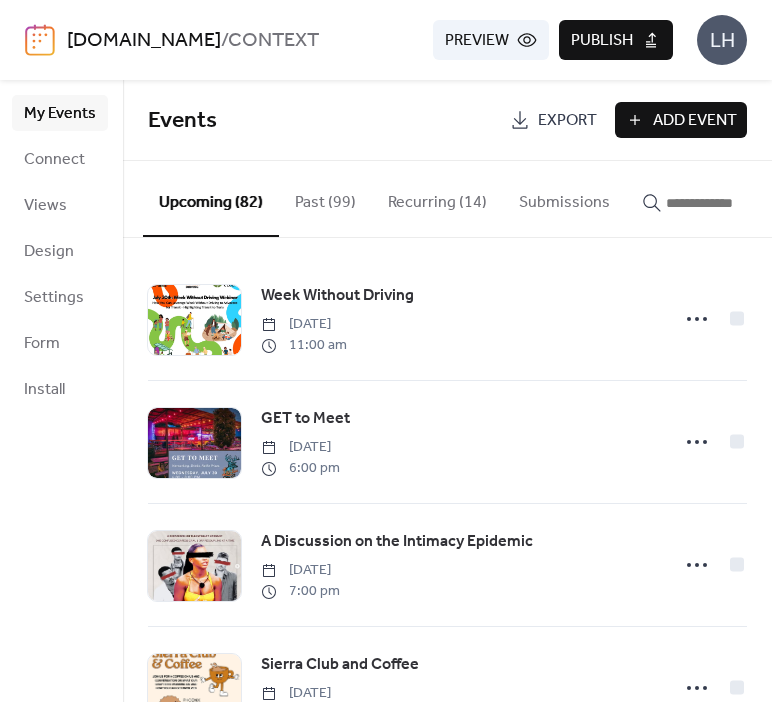 click on "Add Event" at bounding box center [695, 121] 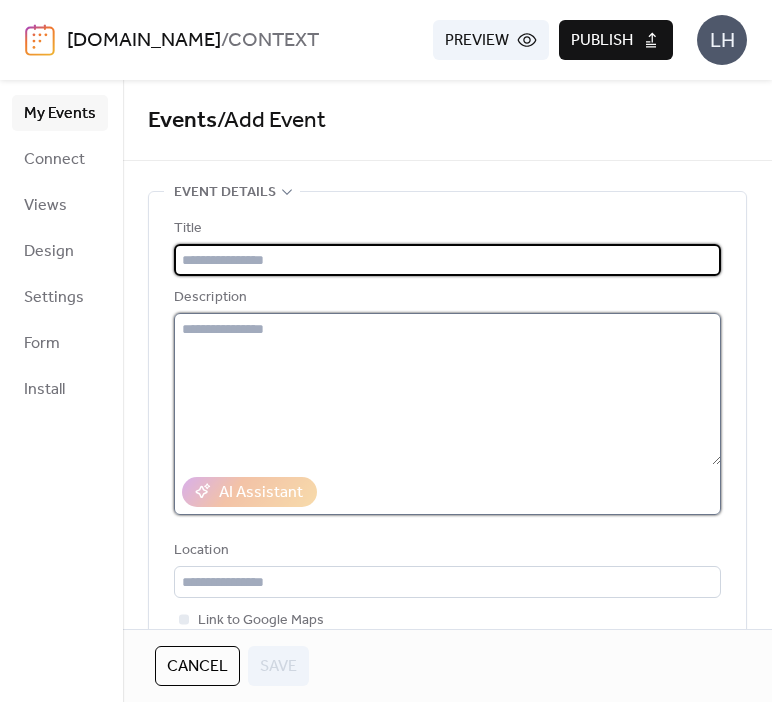 click at bounding box center (447, 389) 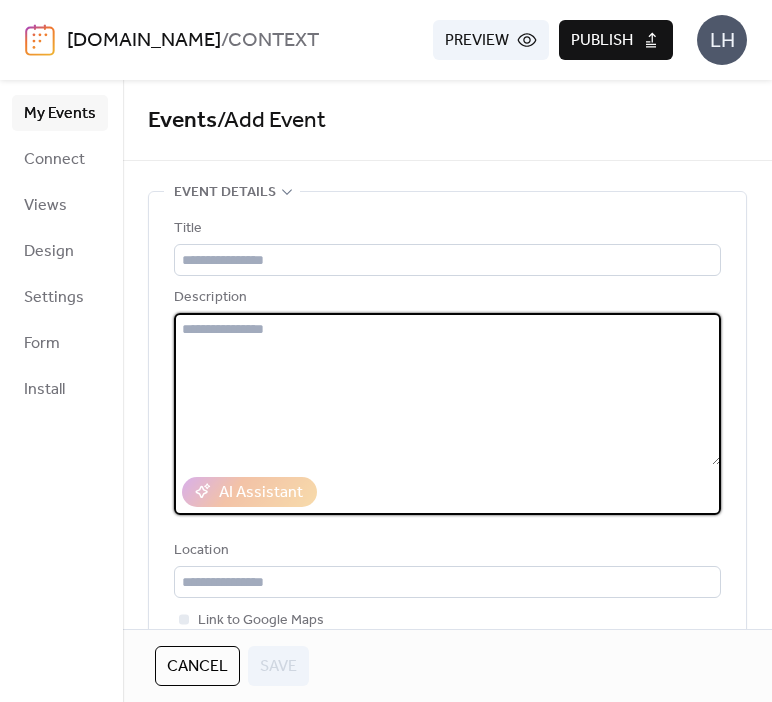 paste on "**********" 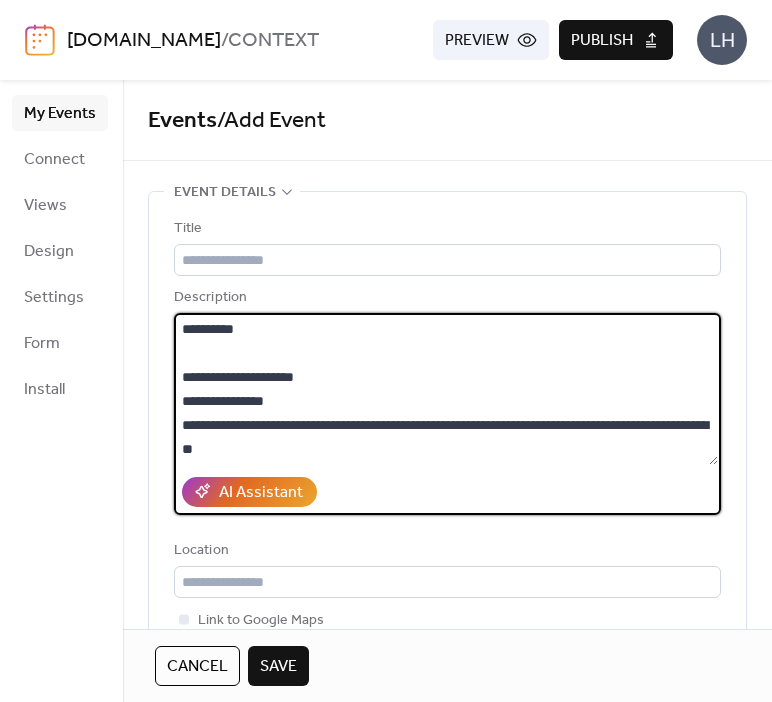 scroll, scrollTop: 0, scrollLeft: 0, axis: both 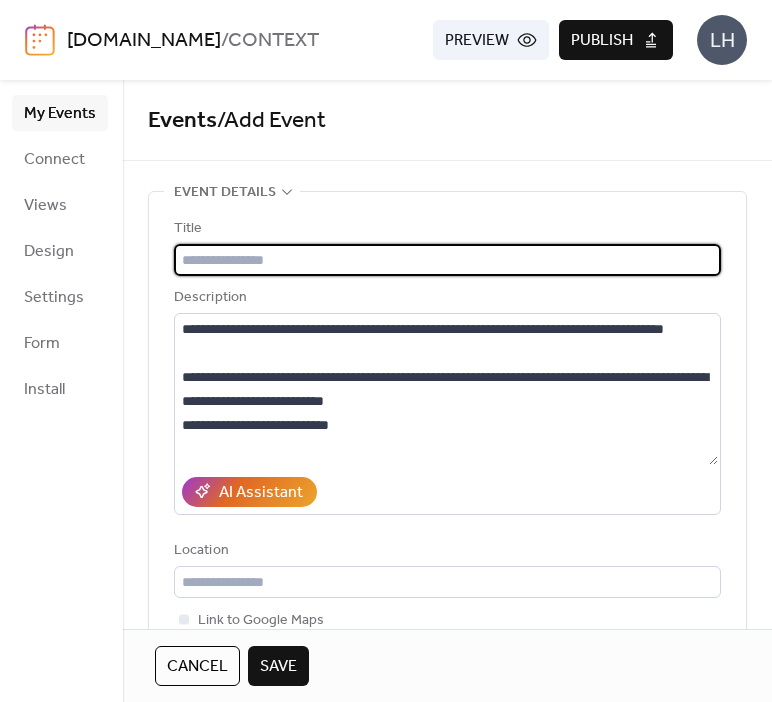 click at bounding box center [447, 260] 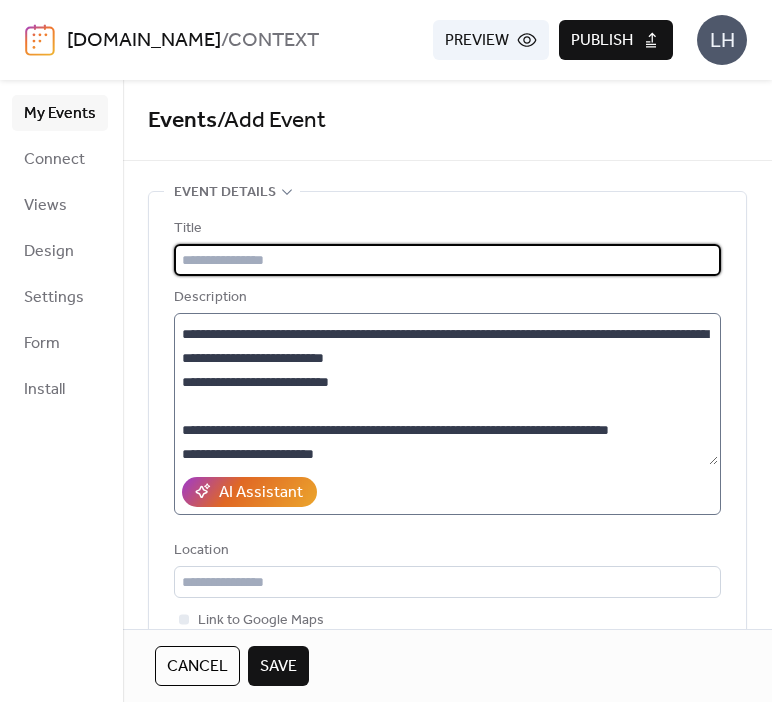 scroll, scrollTop: 0, scrollLeft: 0, axis: both 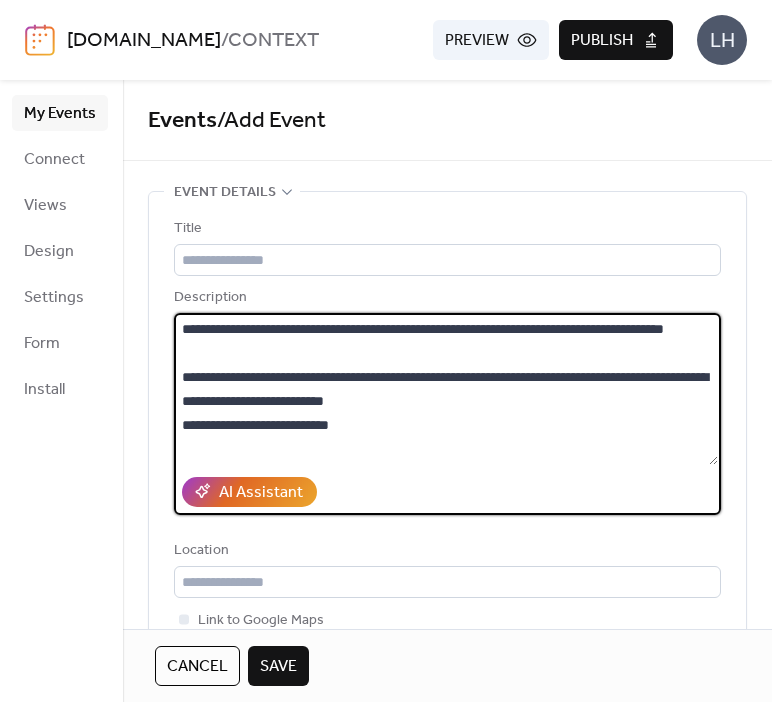 drag, startPoint x: 544, startPoint y: 326, endPoint x: 607, endPoint y: 330, distance: 63.126858 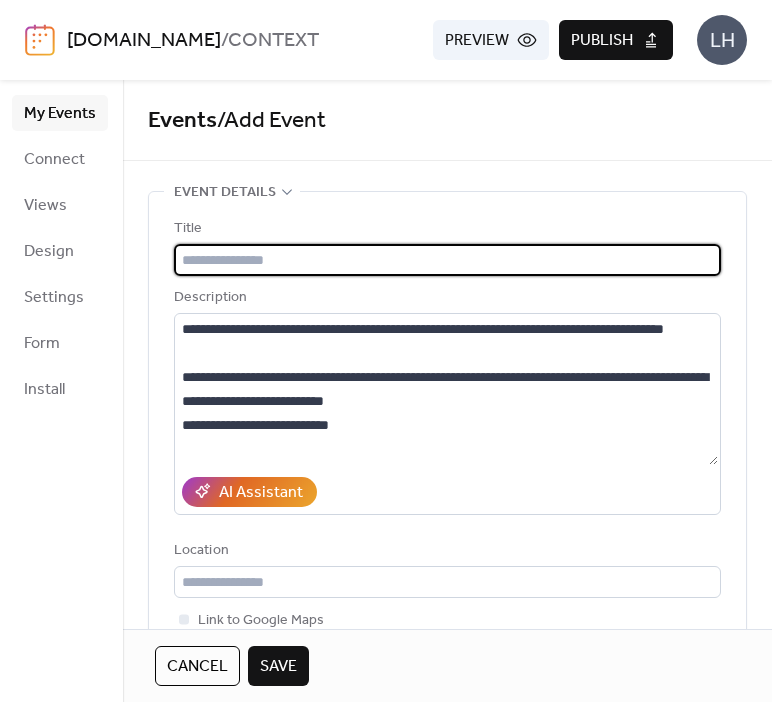 click at bounding box center (447, 260) 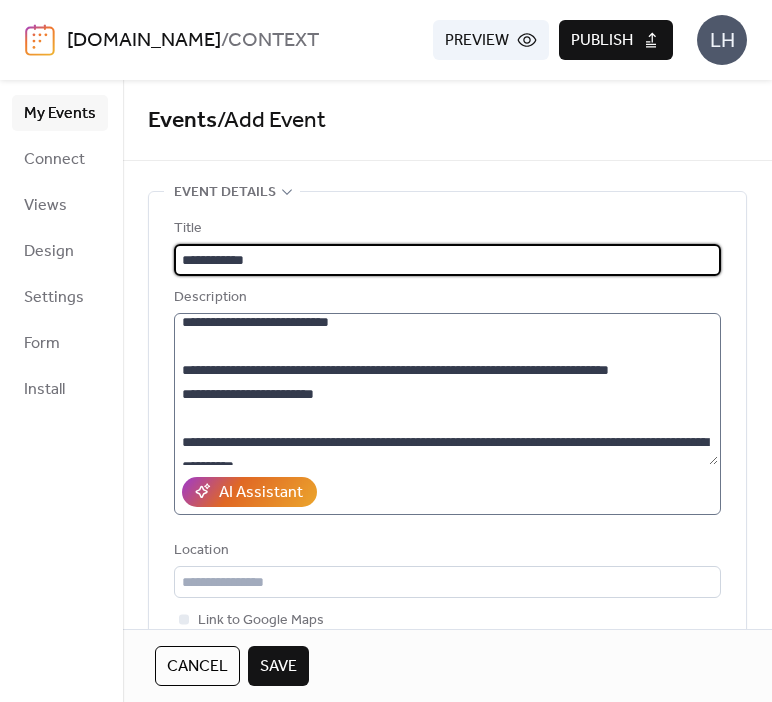 scroll, scrollTop: 116, scrollLeft: 0, axis: vertical 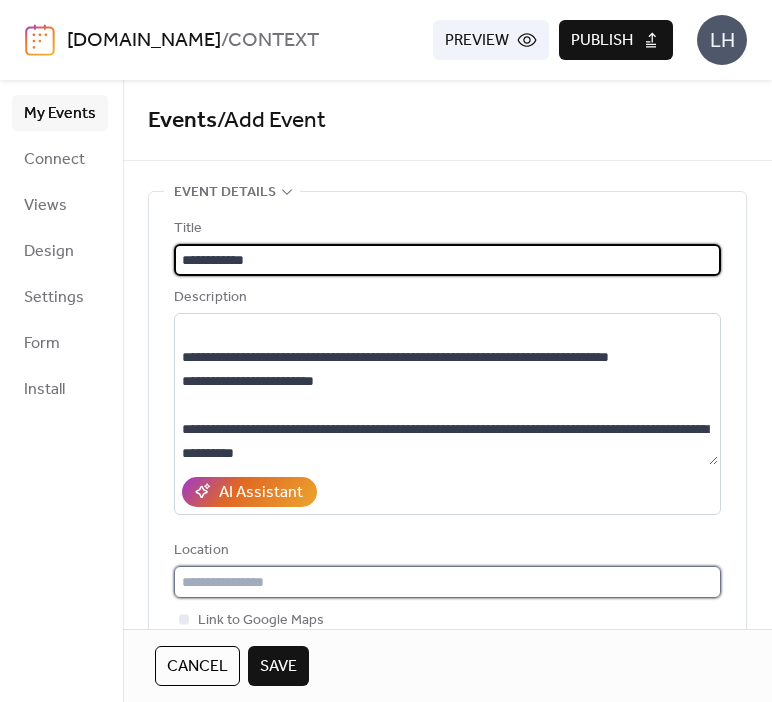 click at bounding box center (447, 582) 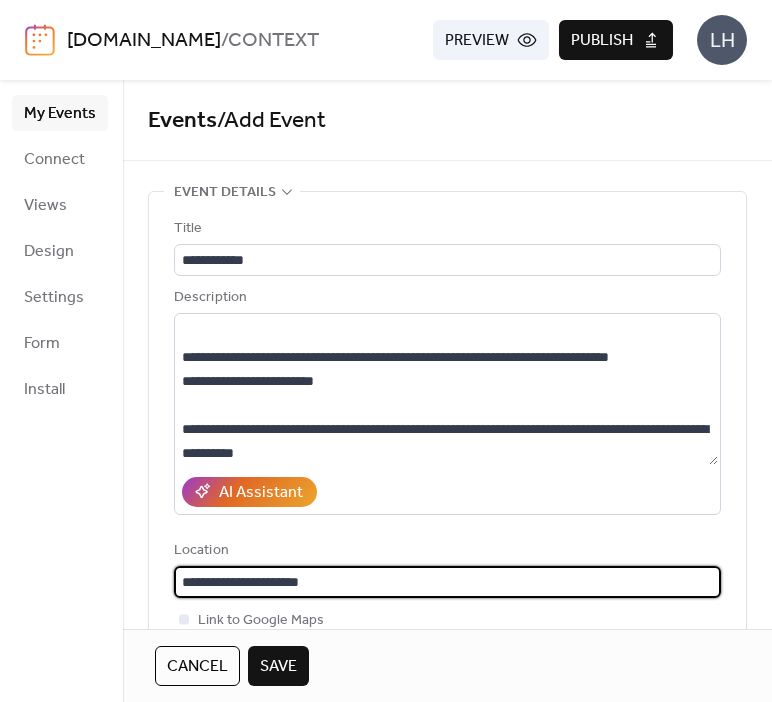 click on "Location" at bounding box center (445, 551) 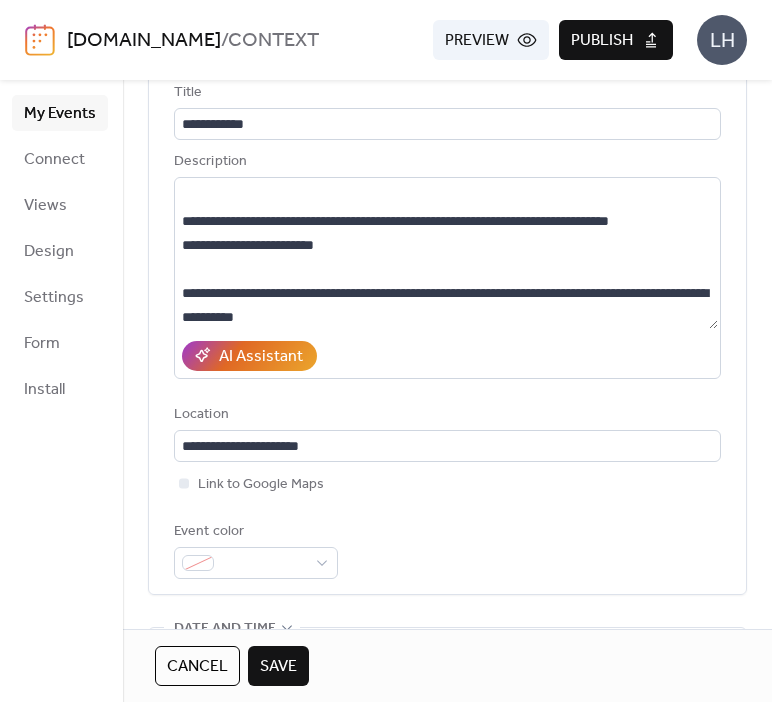 scroll, scrollTop: 190, scrollLeft: 0, axis: vertical 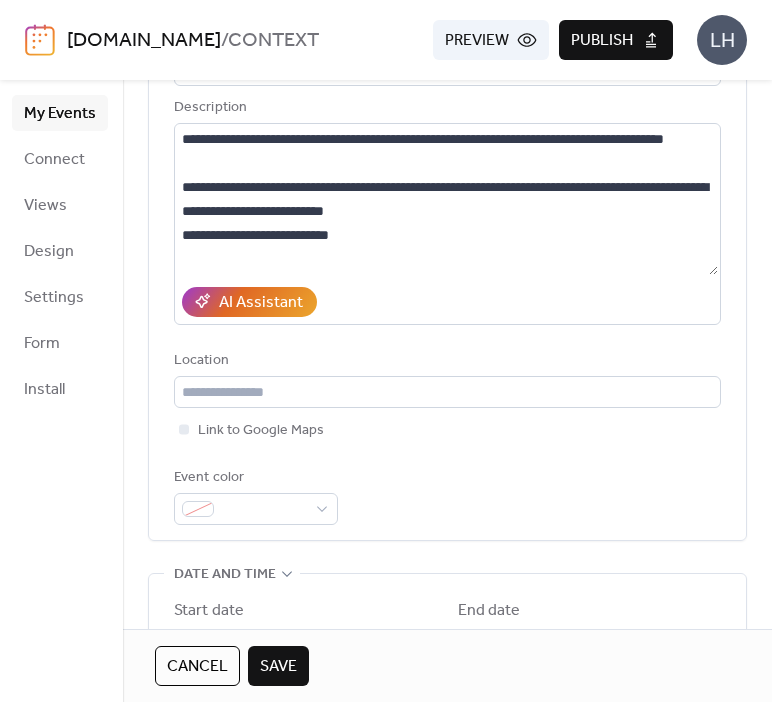 click on "AI Assistant" at bounding box center (447, 302) 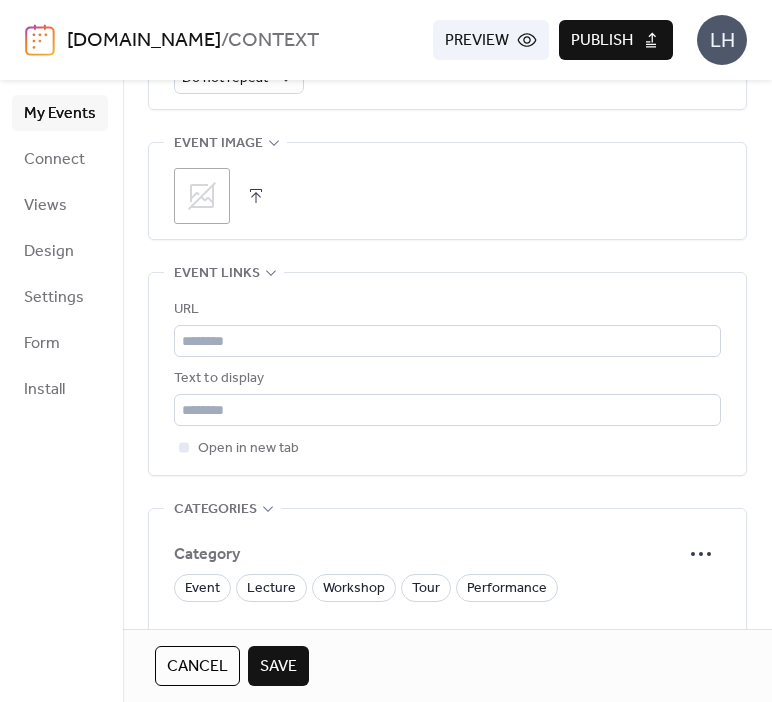 scroll, scrollTop: 984, scrollLeft: 0, axis: vertical 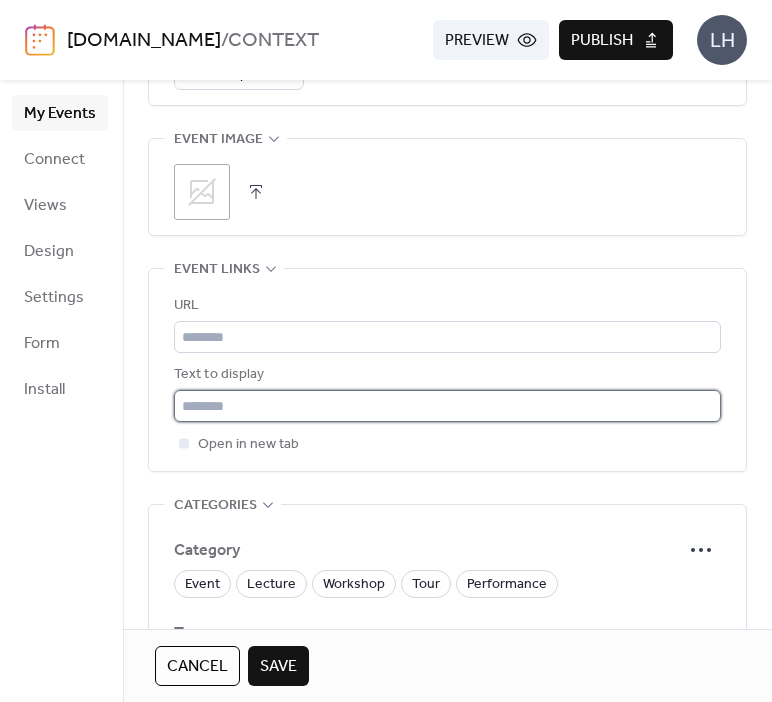 click at bounding box center [447, 406] 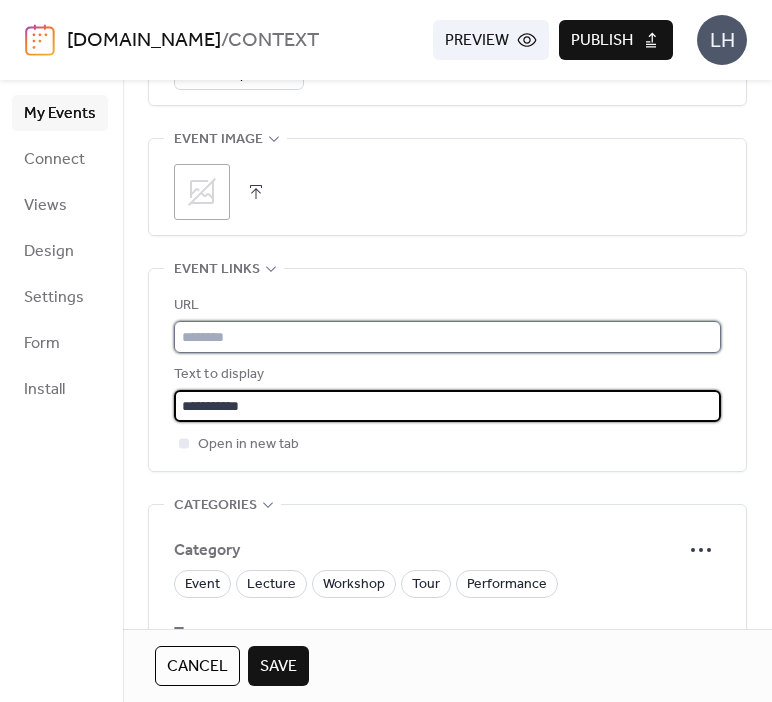 click at bounding box center [447, 337] 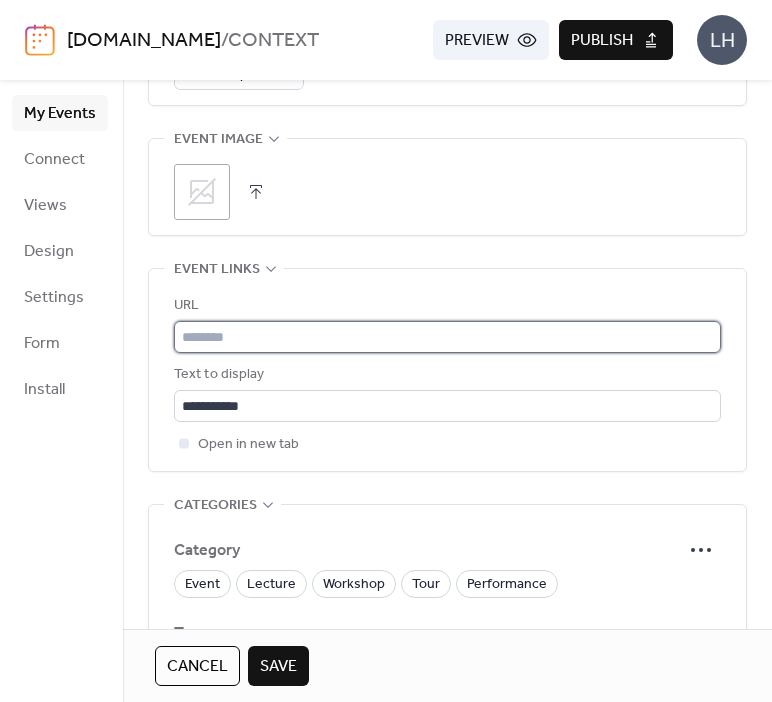 click at bounding box center (447, 337) 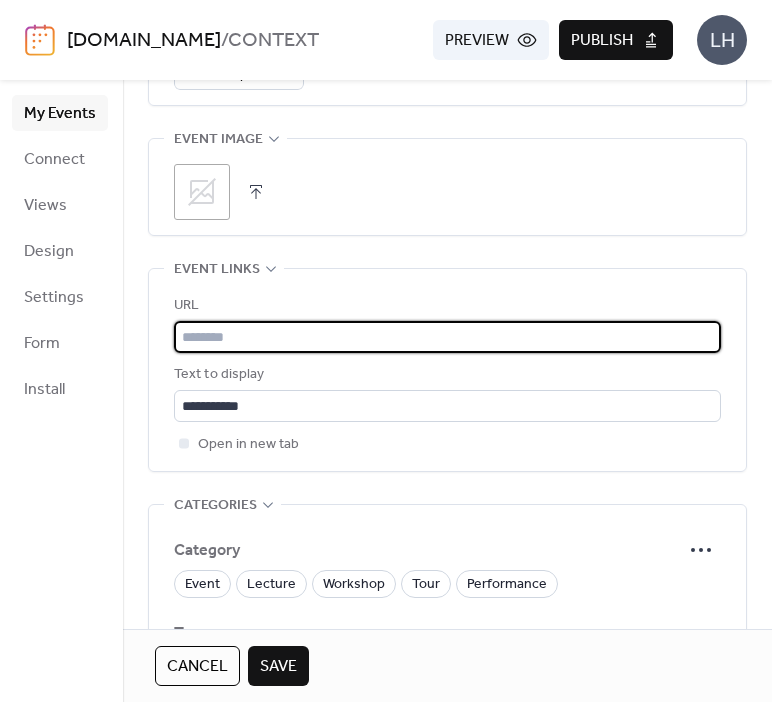 paste on "**********" 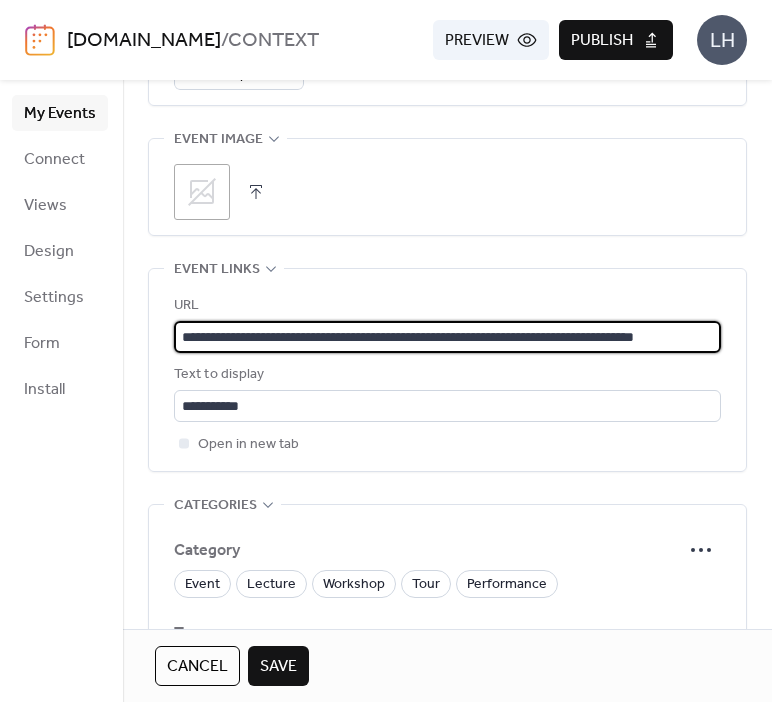 scroll, scrollTop: 0, scrollLeft: 117, axis: horizontal 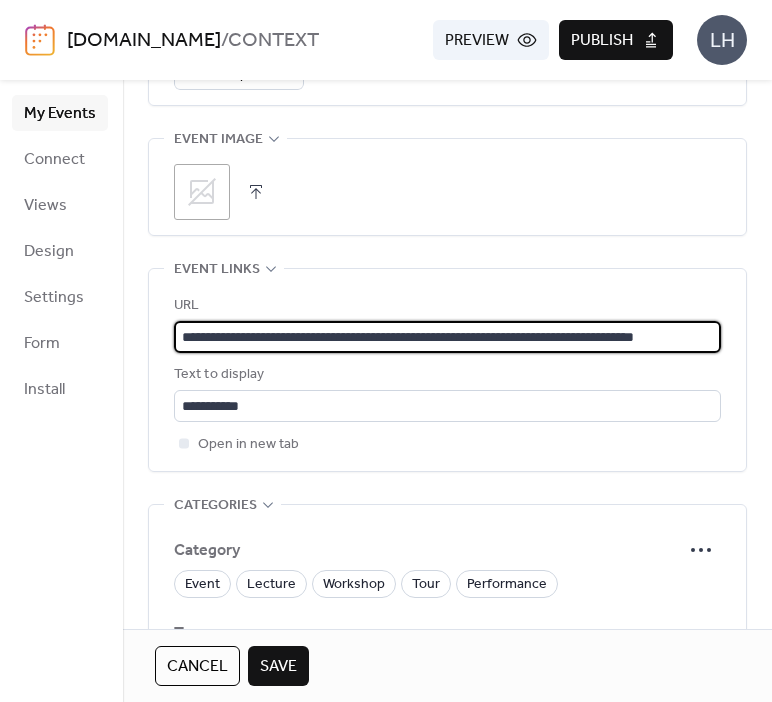 click on ";" at bounding box center (202, 192) 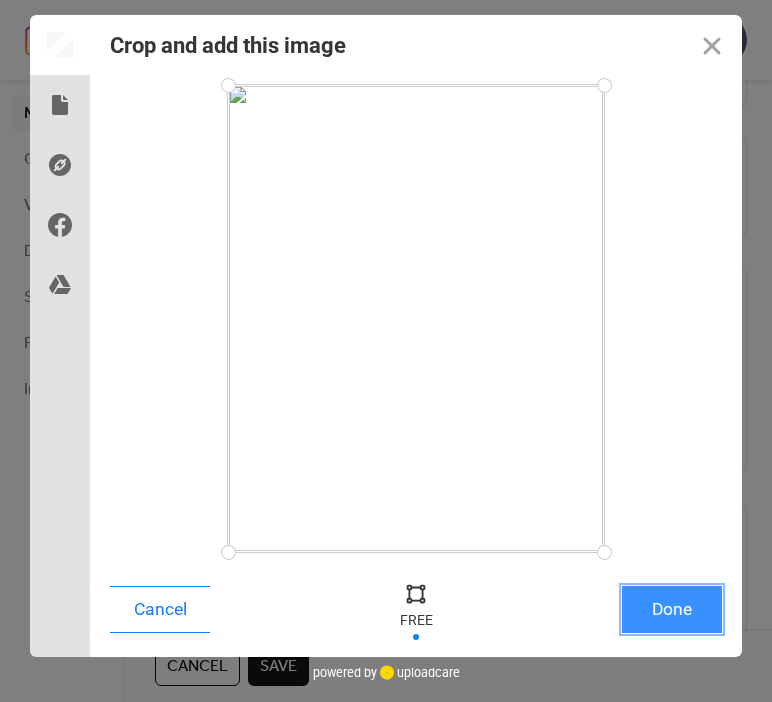 click on "Done" at bounding box center [672, 609] 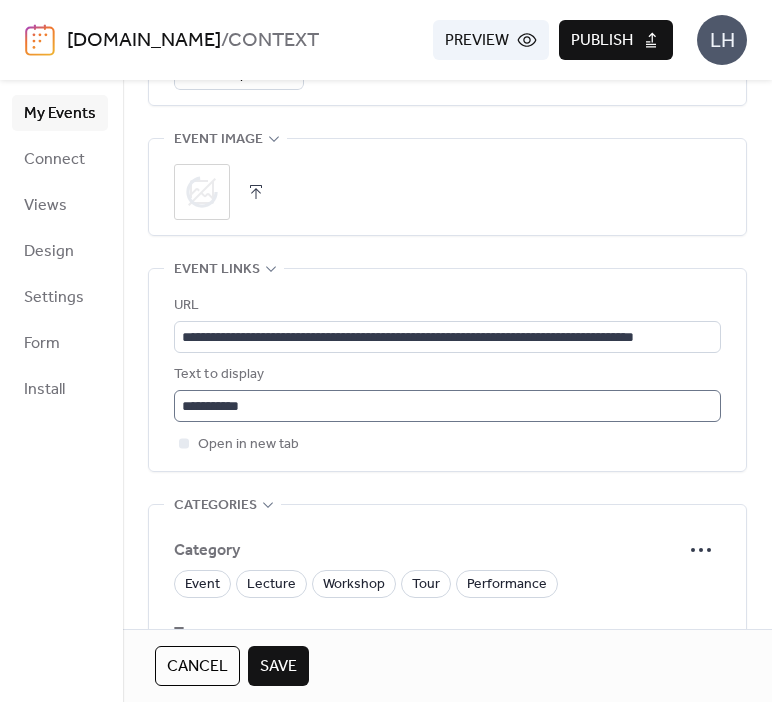 scroll, scrollTop: 0, scrollLeft: 0, axis: both 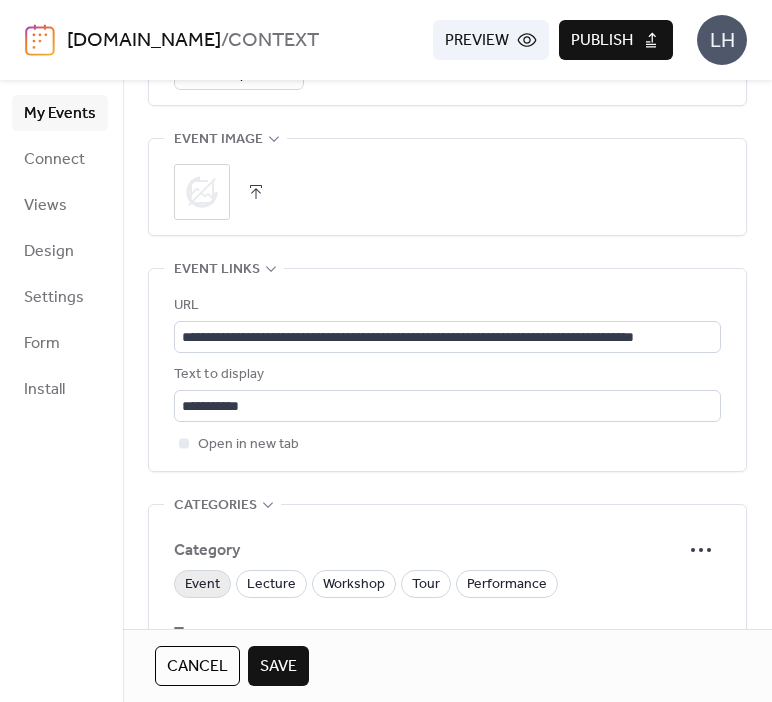 click on "Event" at bounding box center (202, 585) 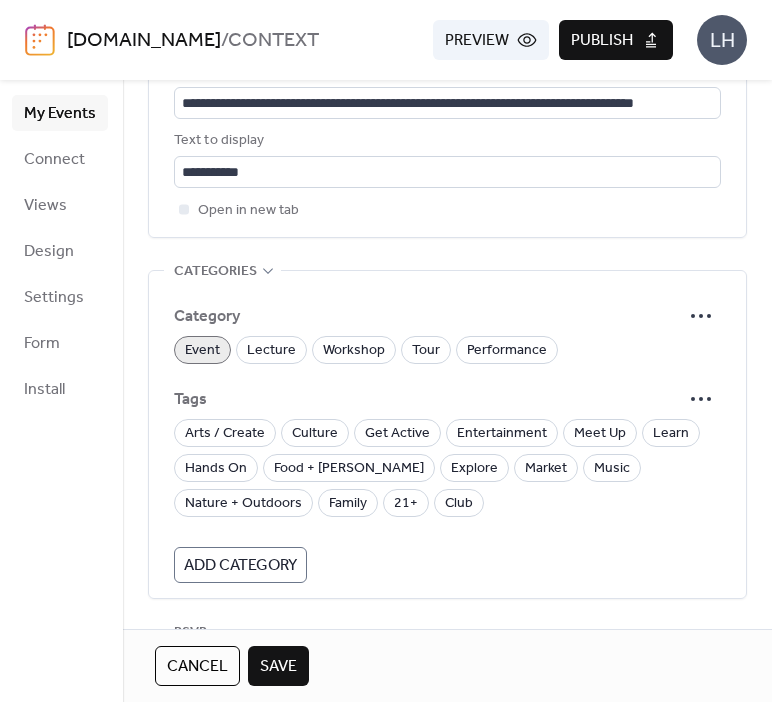 scroll, scrollTop: 1222, scrollLeft: 0, axis: vertical 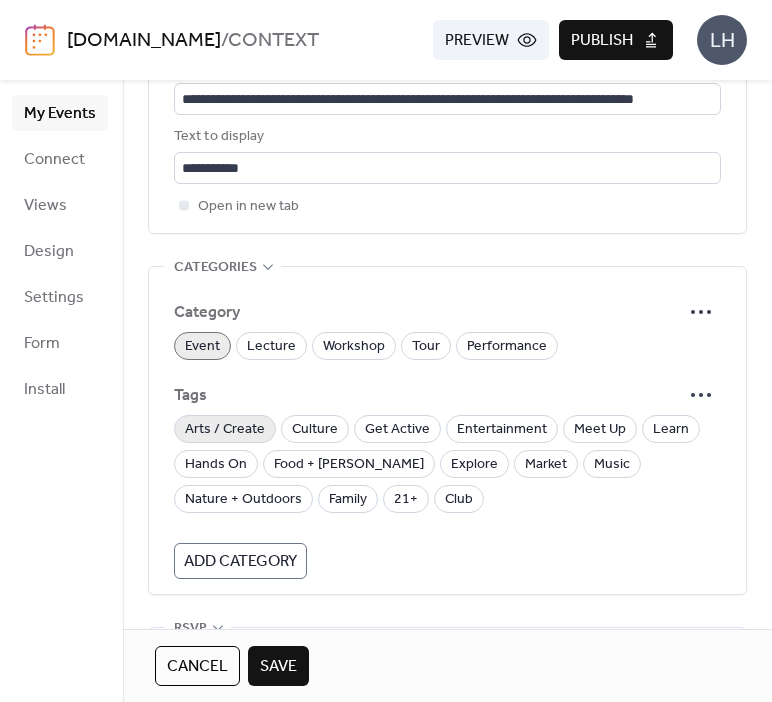 click on "Arts / Create" at bounding box center [225, 430] 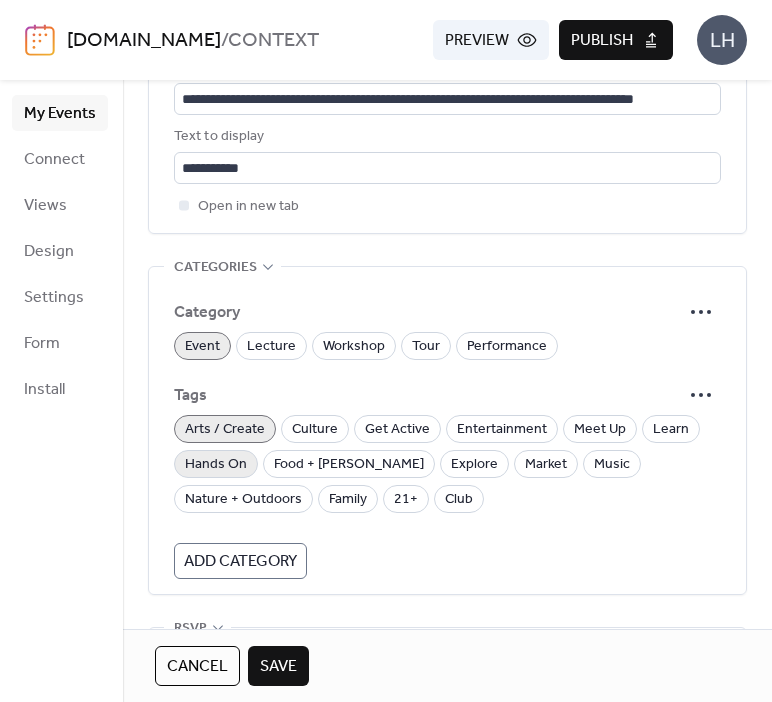 click on "Hands On" at bounding box center [216, 465] 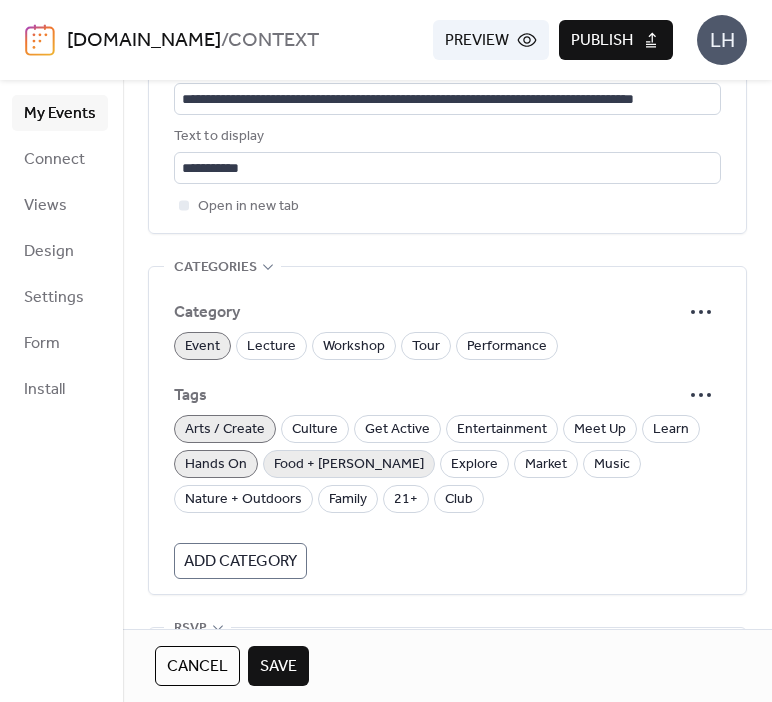 click on "Food + [PERSON_NAME]" at bounding box center (349, 465) 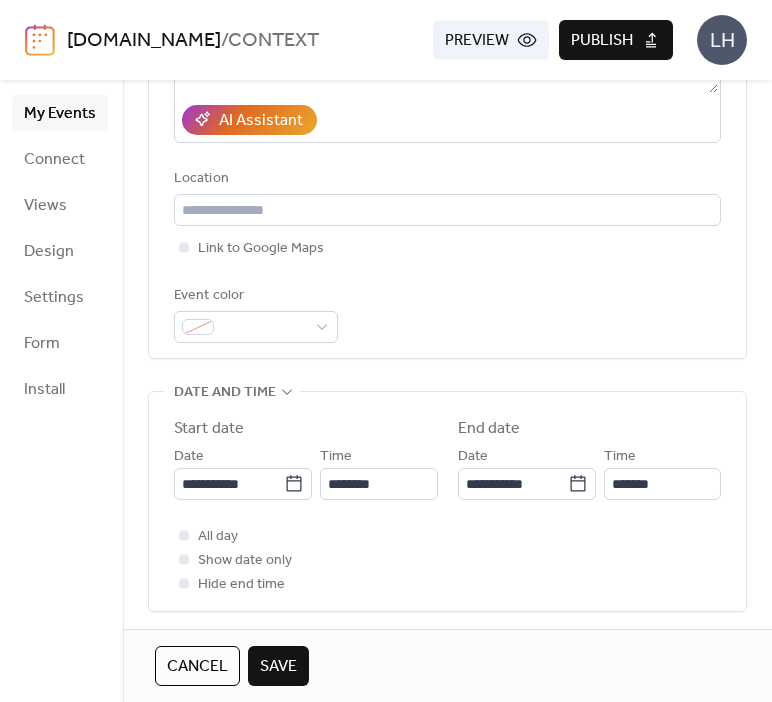 scroll, scrollTop: 368, scrollLeft: 0, axis: vertical 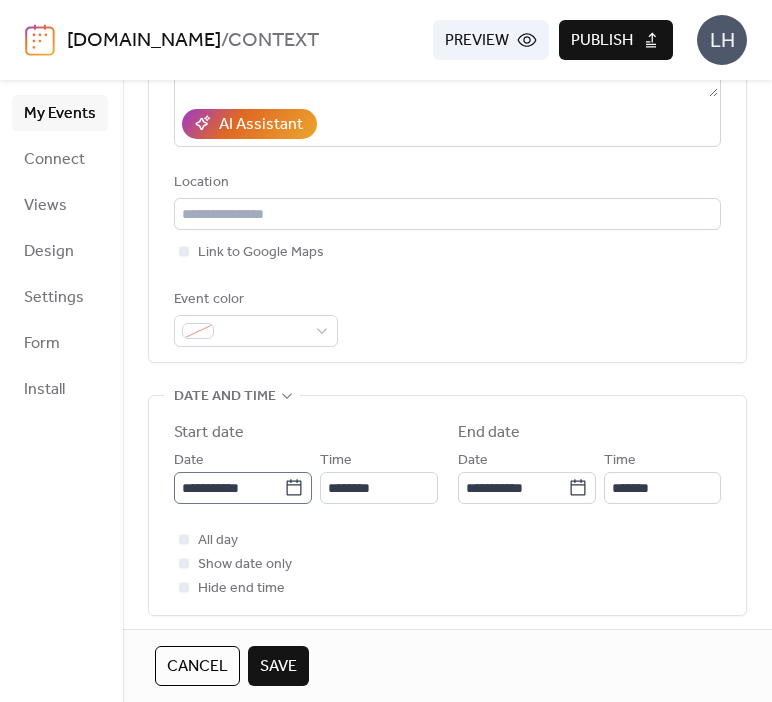 click 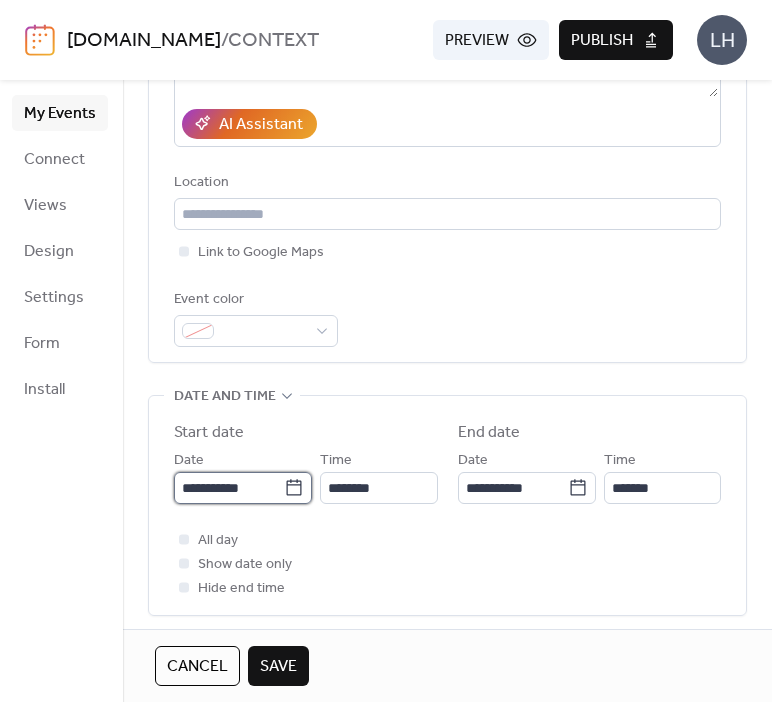 click on "**********" at bounding box center (229, 488) 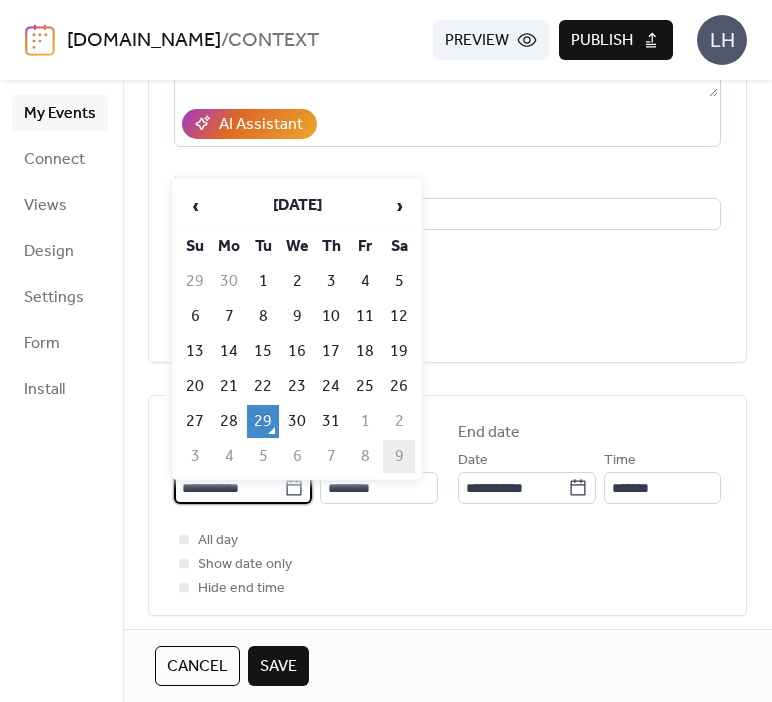click on "9" at bounding box center (399, 456) 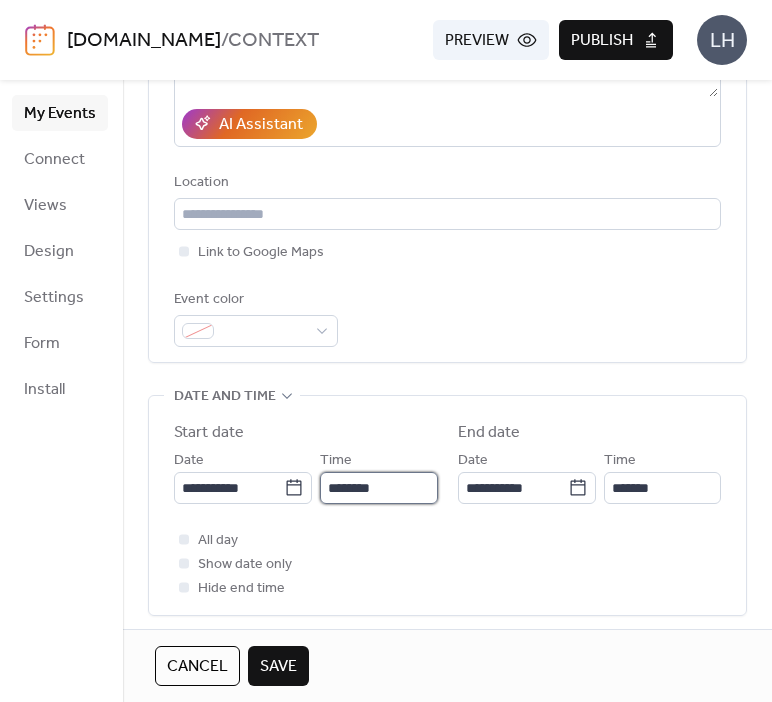 click on "********" at bounding box center [378, 488] 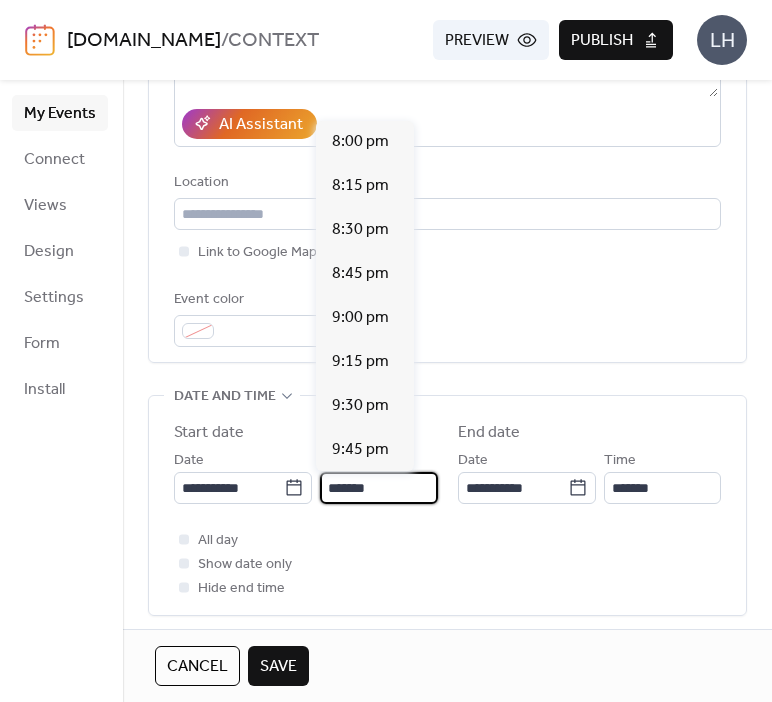 scroll, scrollTop: 3168, scrollLeft: 0, axis: vertical 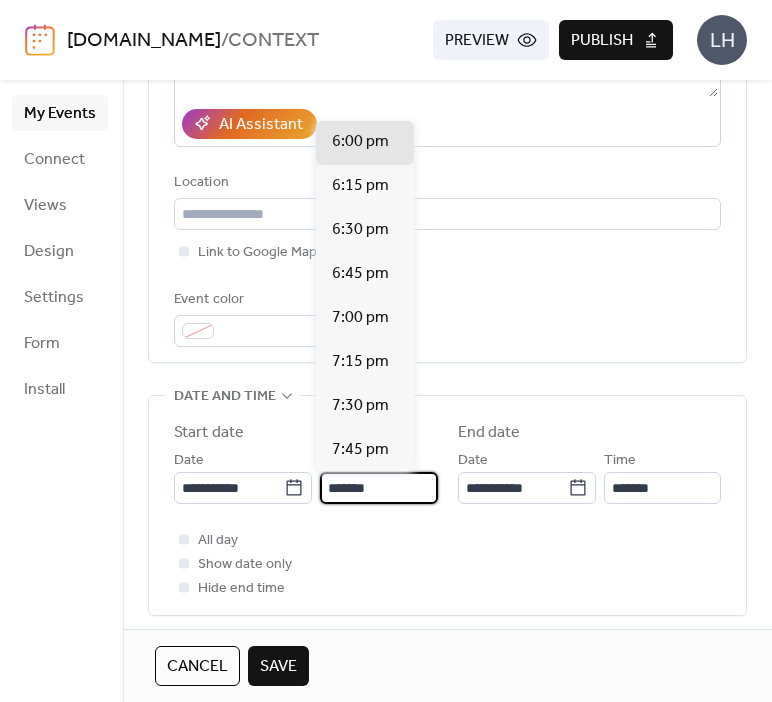 click on "All day Show date only Hide end time" at bounding box center (447, 564) 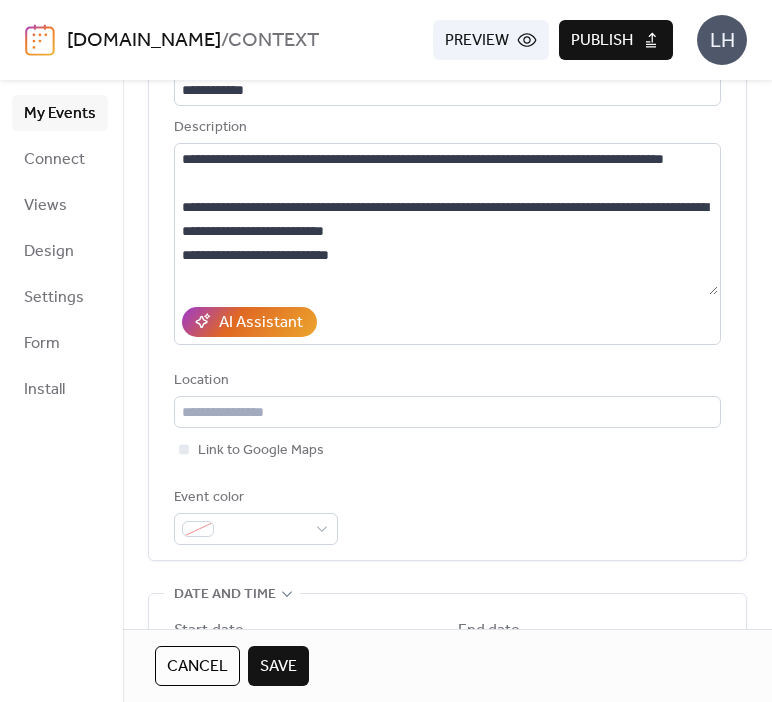 scroll, scrollTop: 102, scrollLeft: 0, axis: vertical 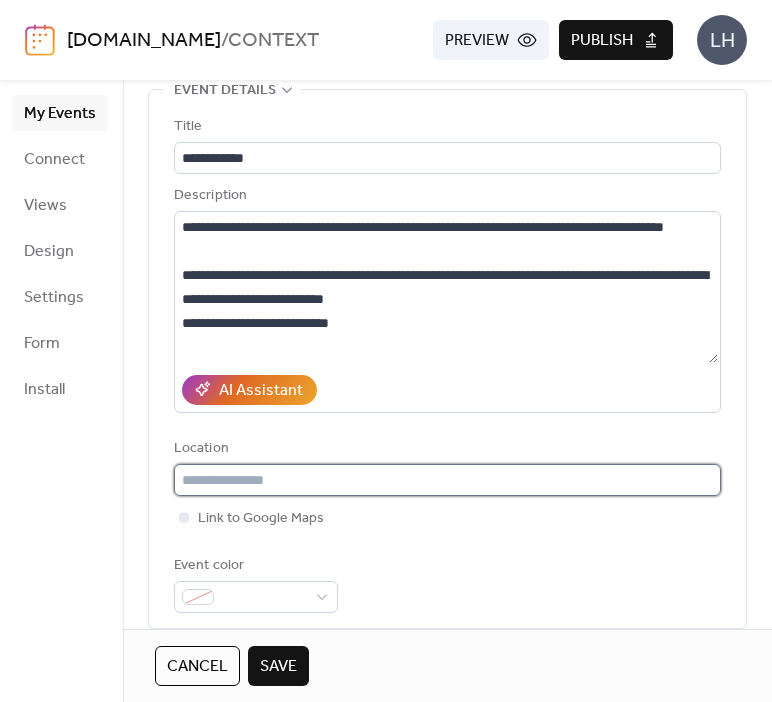 click at bounding box center (447, 480) 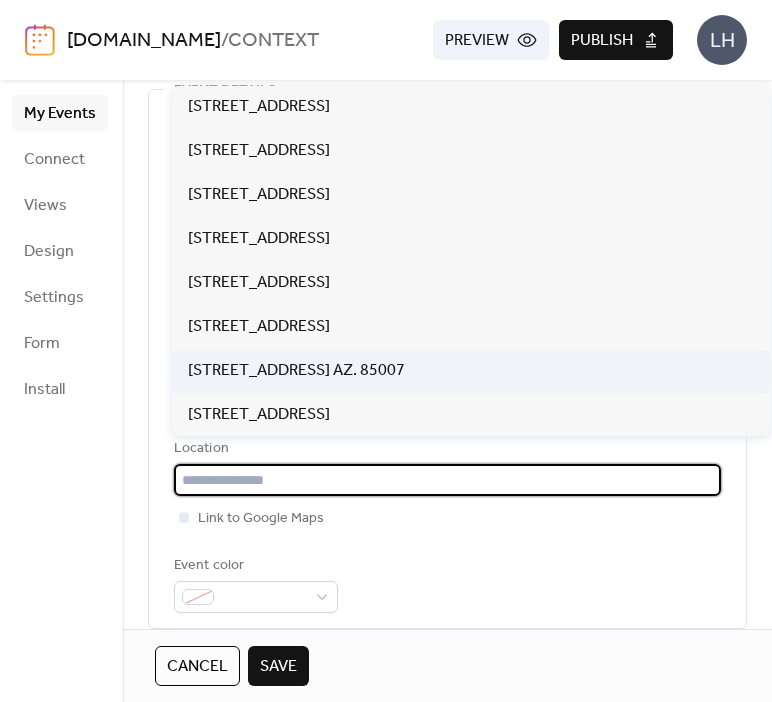 paste on "**********" 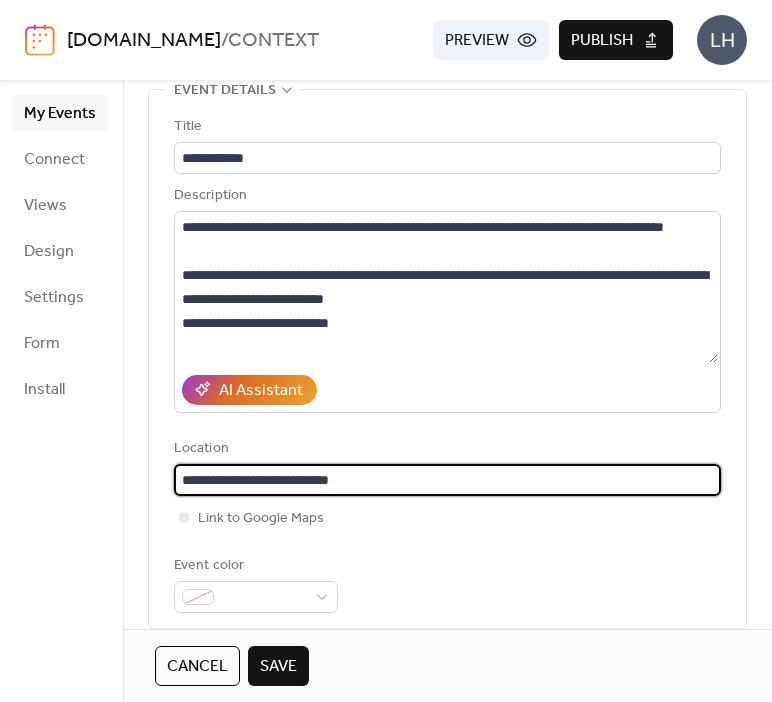 click on "Location" at bounding box center (445, 449) 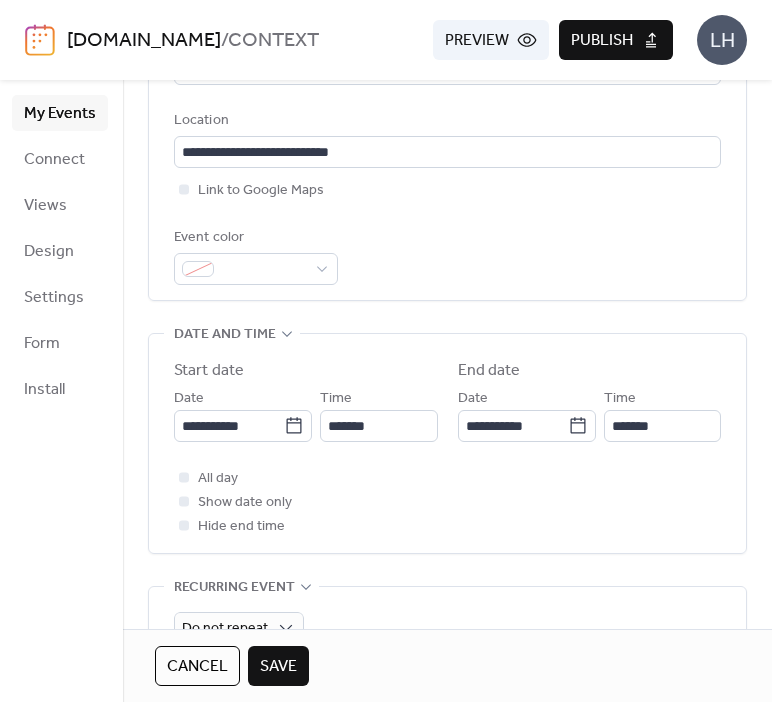 scroll, scrollTop: 427, scrollLeft: 0, axis: vertical 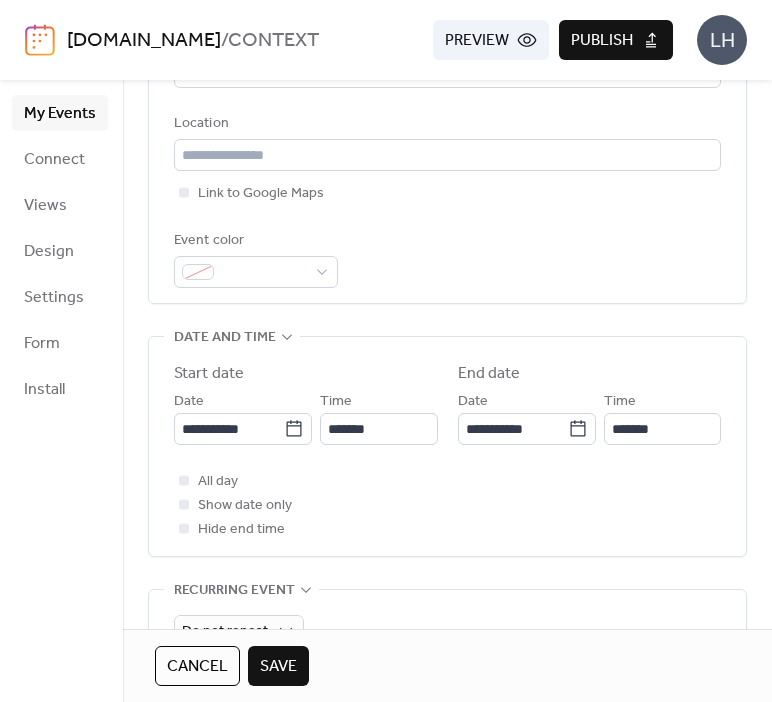 click on "Save" at bounding box center (278, 667) 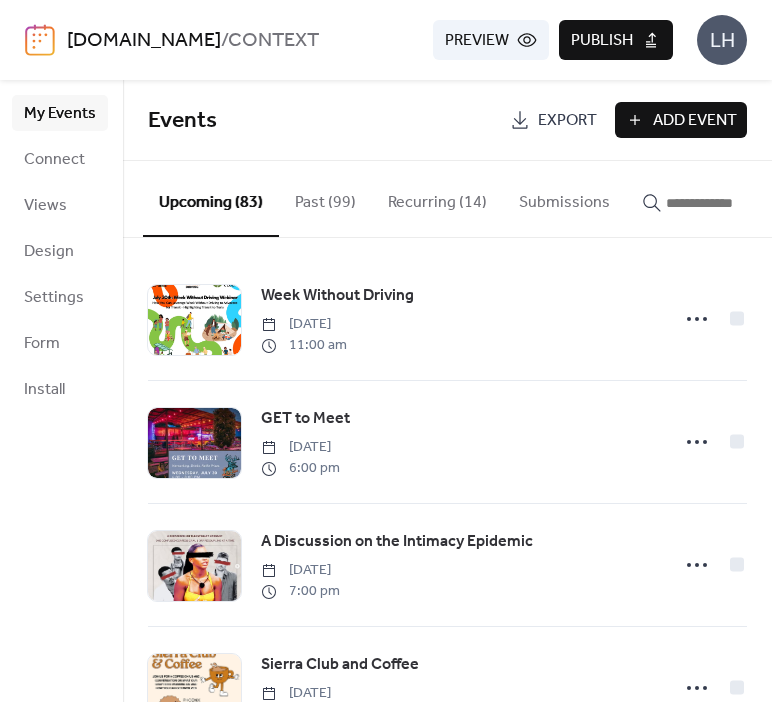 click at bounding box center [726, 203] 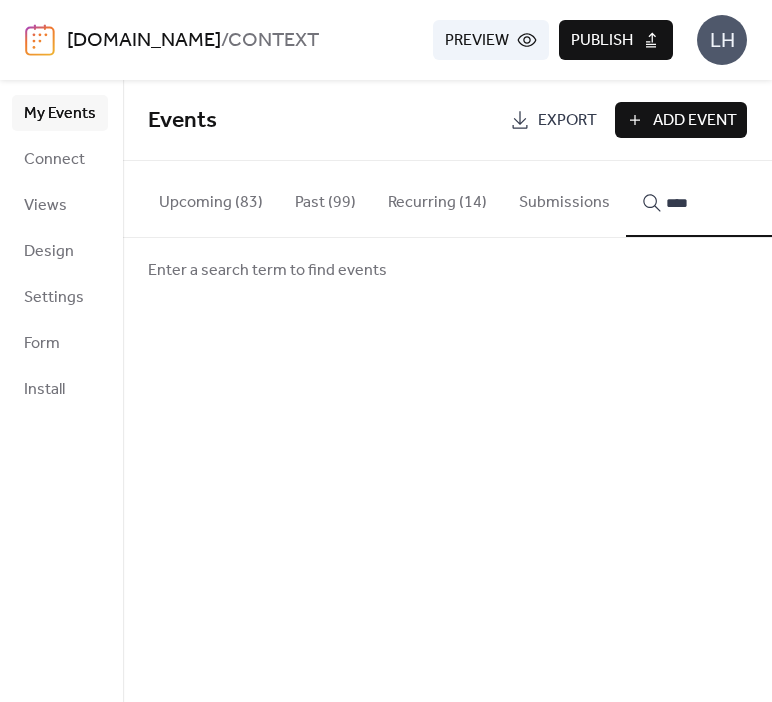 click on "***" at bounding box center (714, 199) 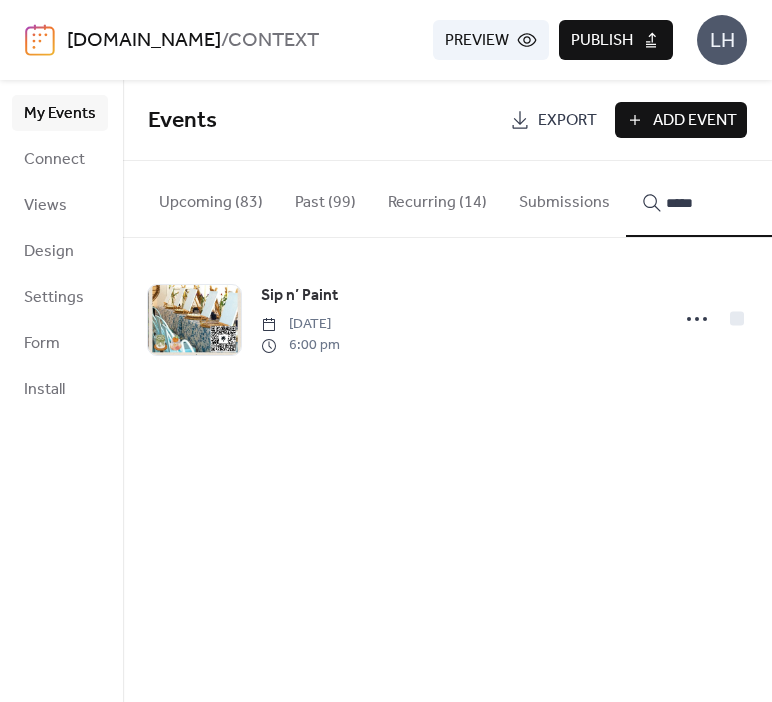 click at bounding box center [194, 320] 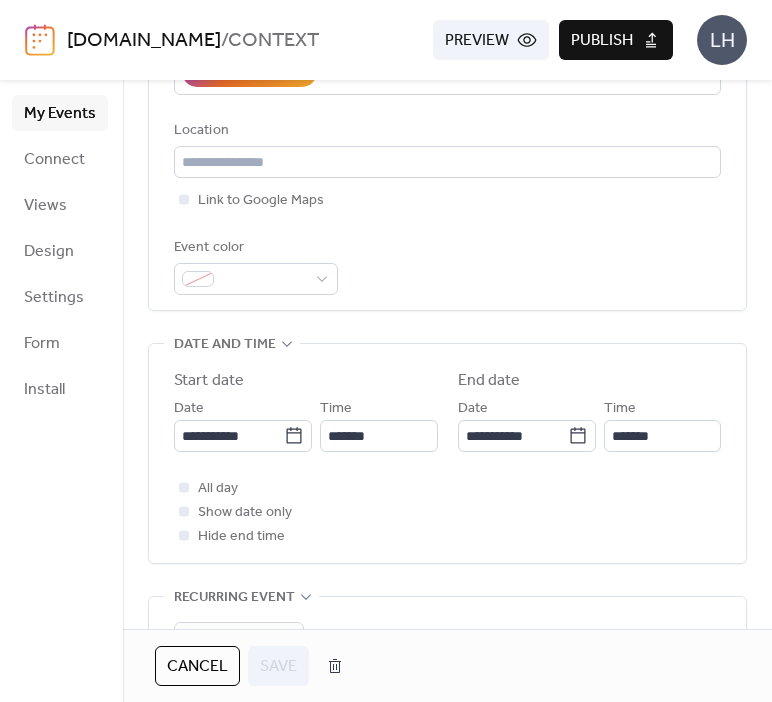 scroll, scrollTop: 426, scrollLeft: 0, axis: vertical 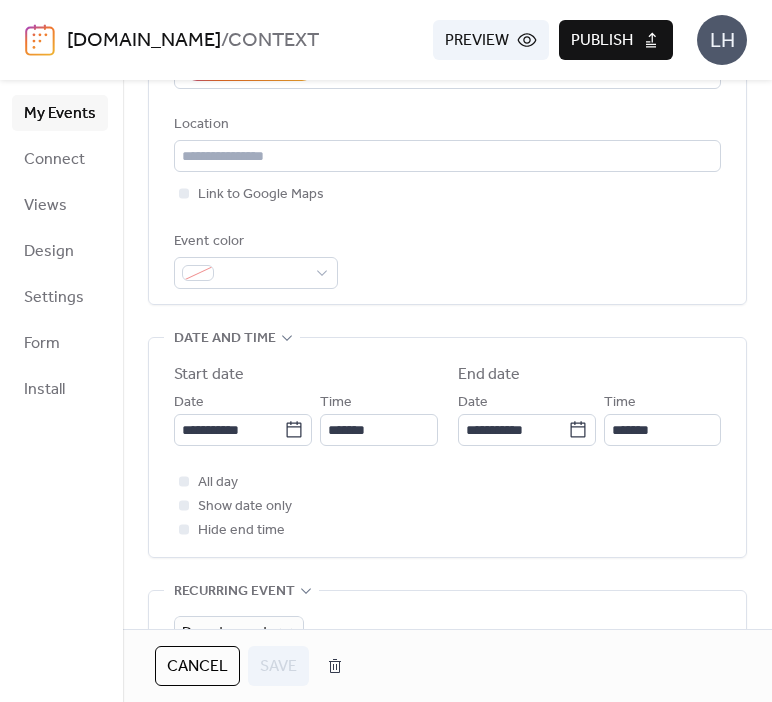 click on "Location" at bounding box center (445, 125) 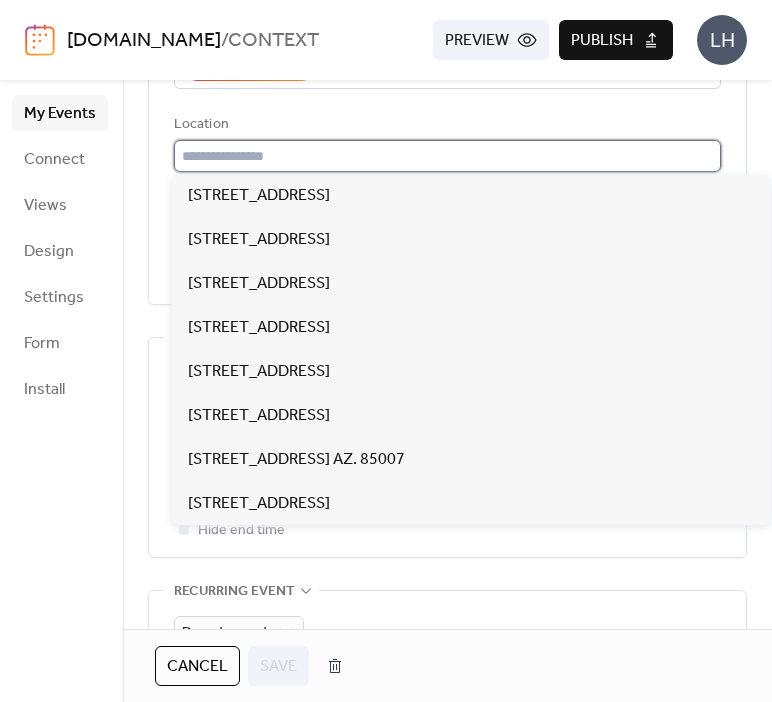 click at bounding box center [447, 156] 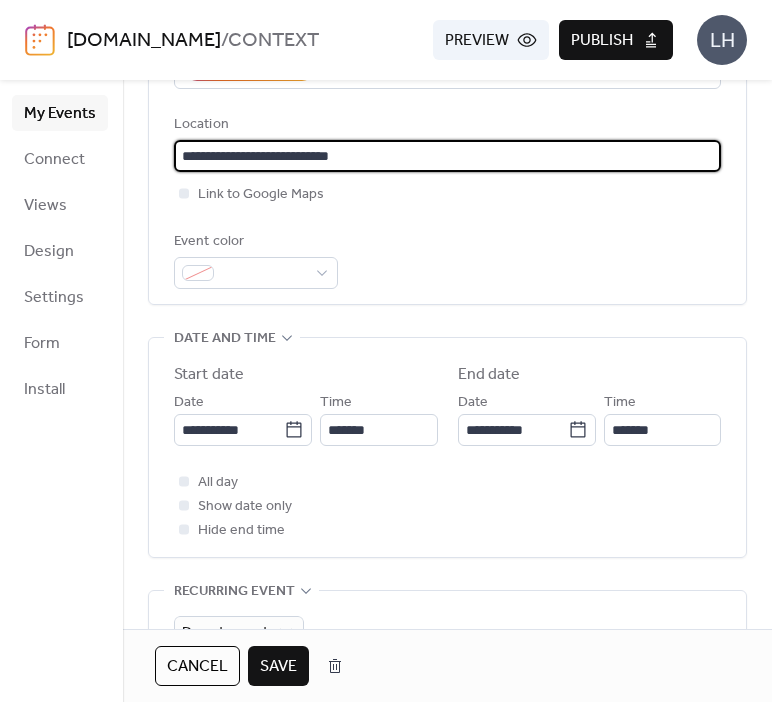 click on "**********" at bounding box center [447, 156] 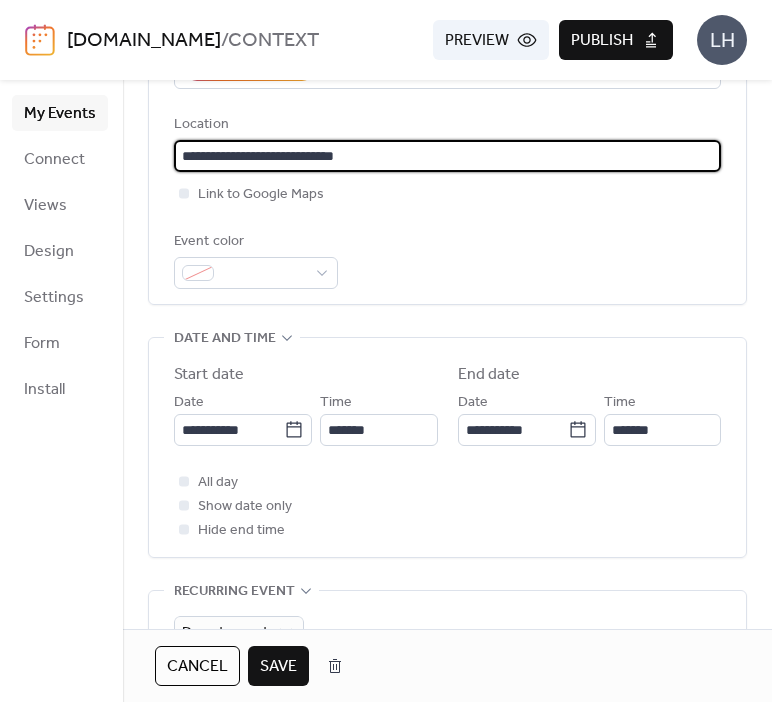click on "**********" at bounding box center [447, 40] 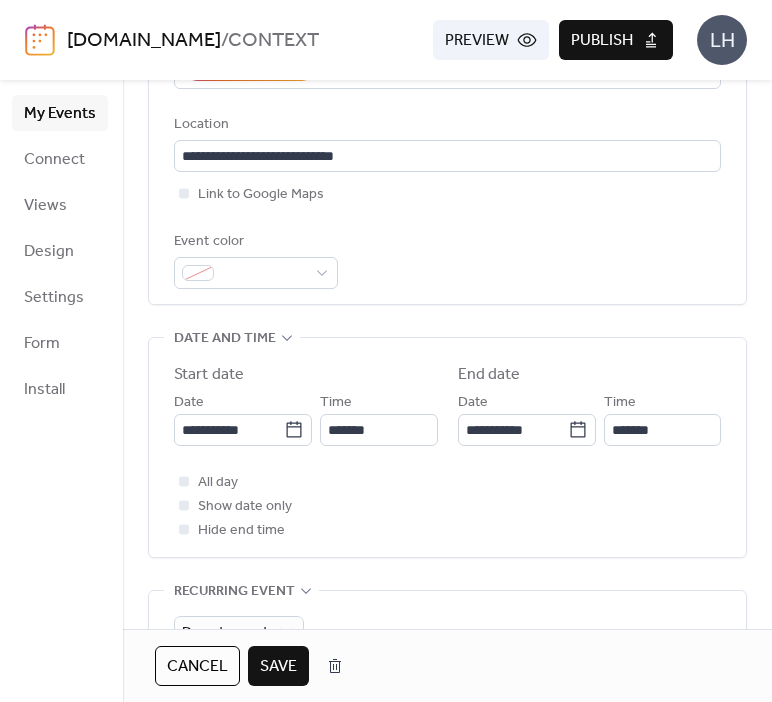 click on "Save" at bounding box center (278, 667) 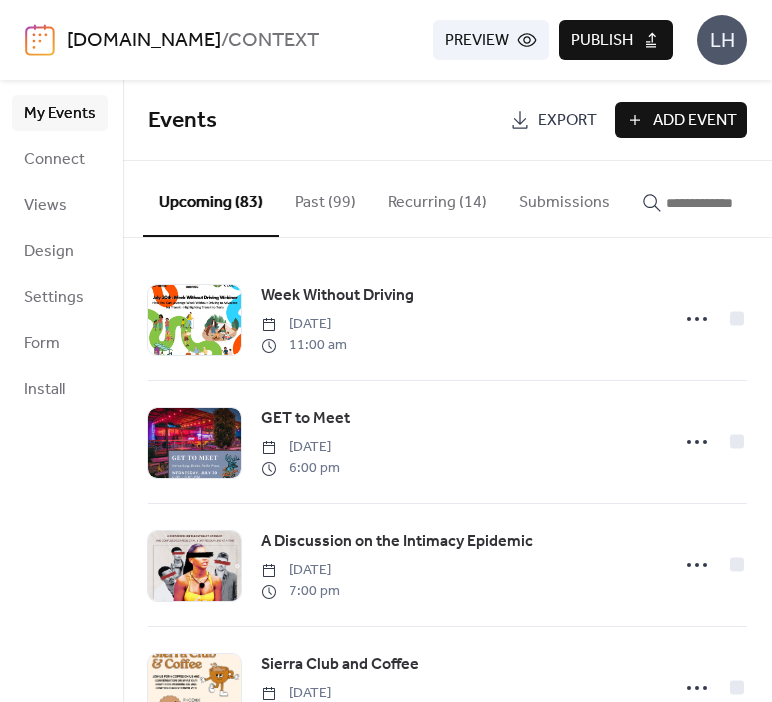 click on "Add Event" at bounding box center [695, 121] 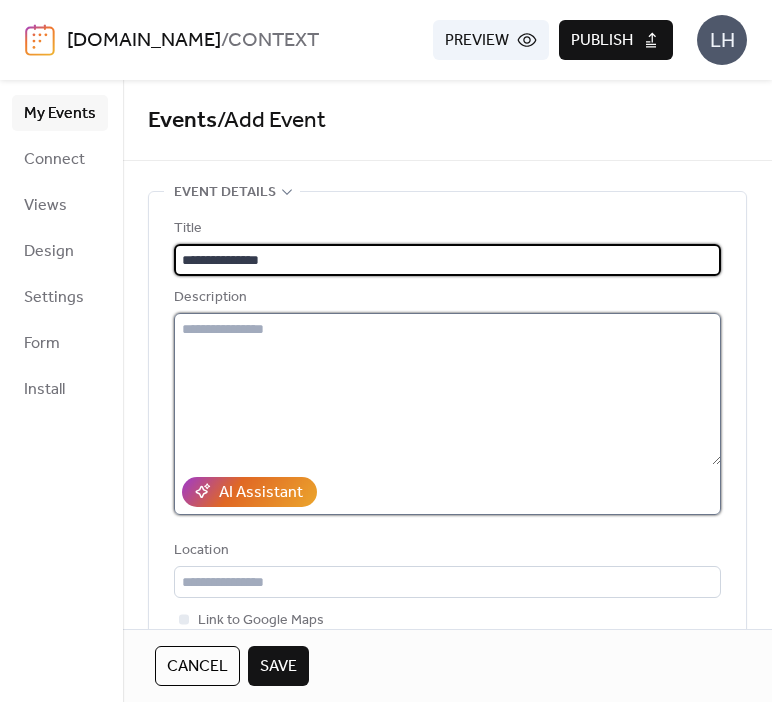 click at bounding box center [447, 389] 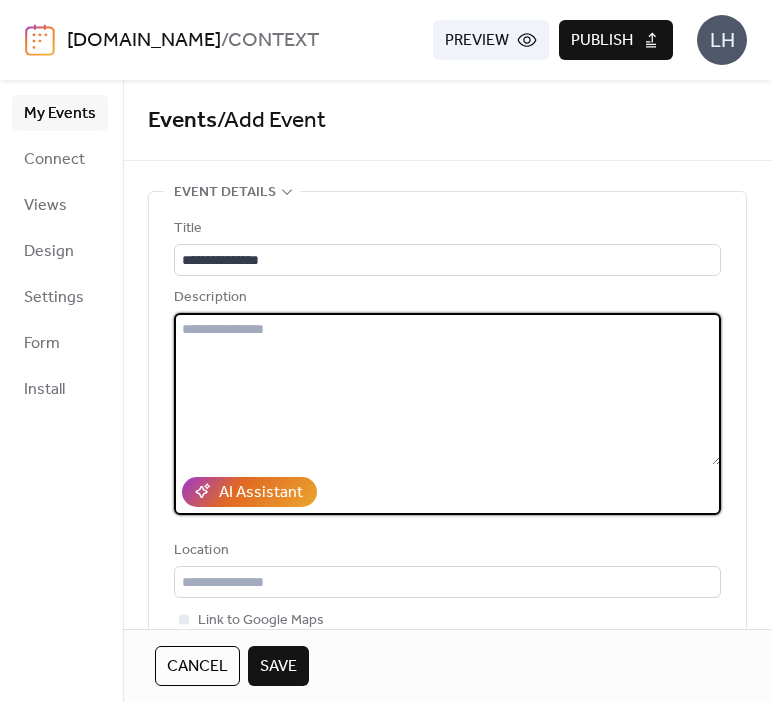paste on "**********" 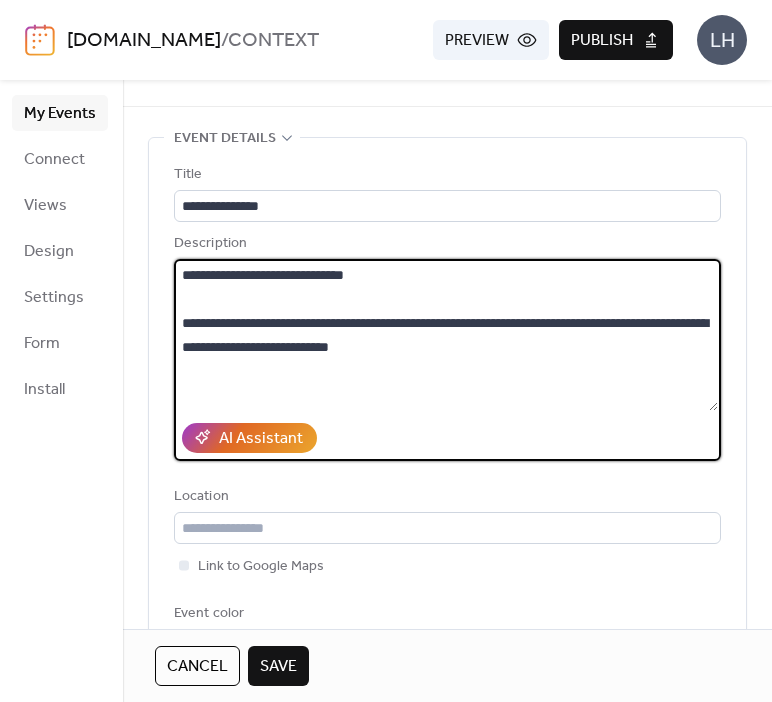 scroll, scrollTop: 0, scrollLeft: 0, axis: both 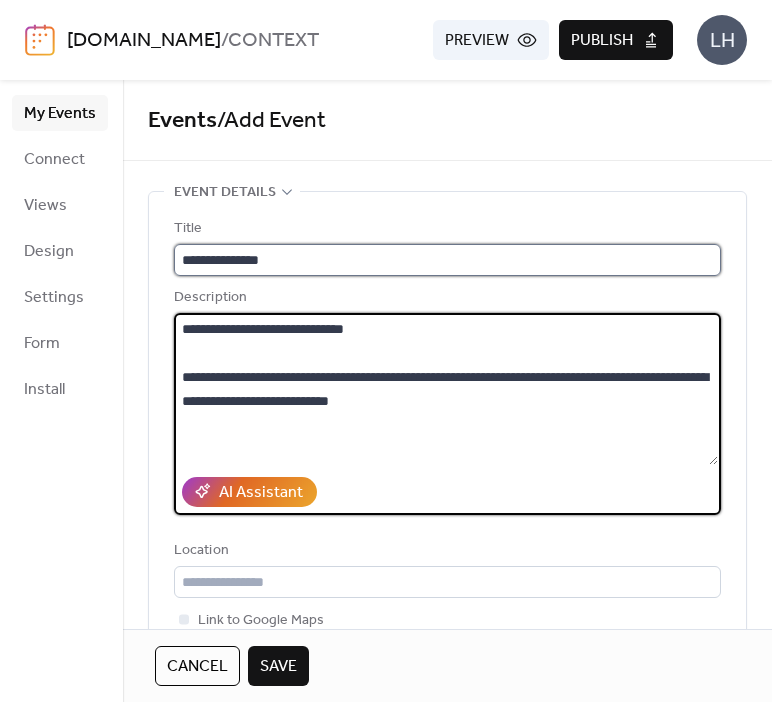 click on "**********" at bounding box center (447, 260) 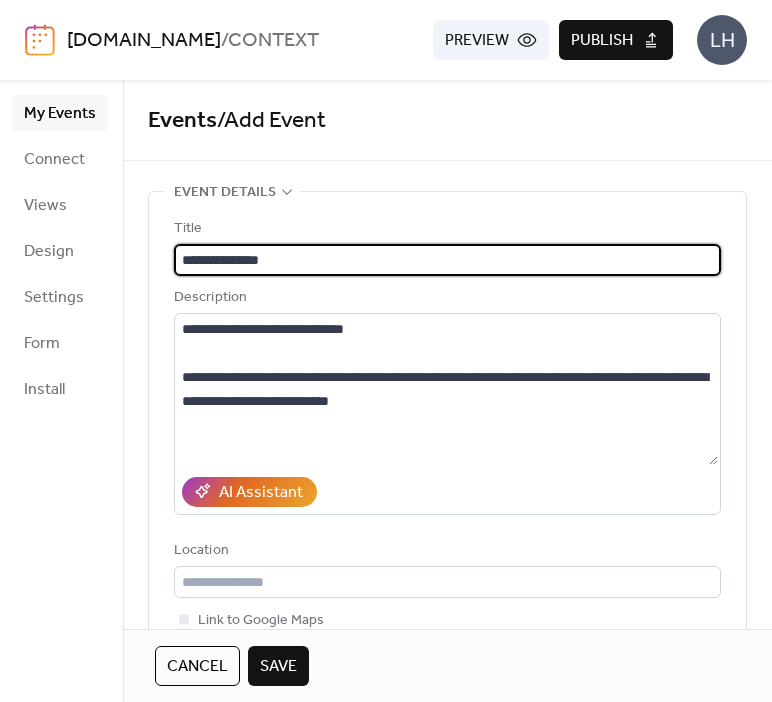click on "**********" at bounding box center (447, 260) 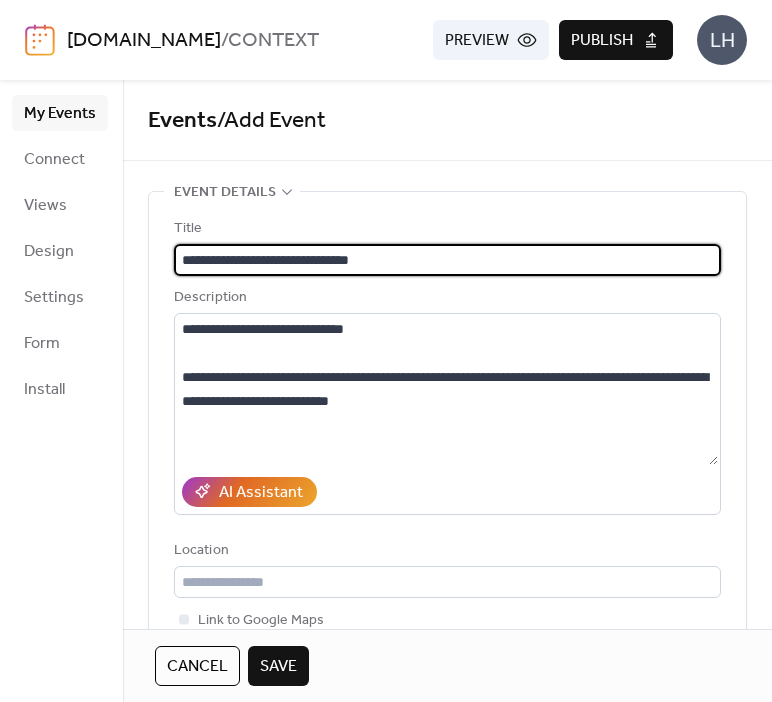 click on "Description" at bounding box center (445, 298) 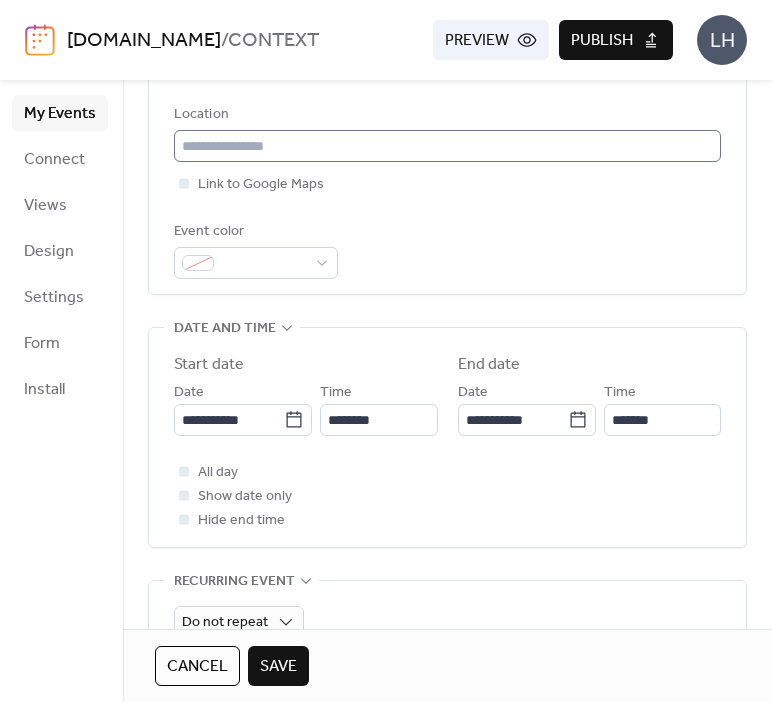 scroll, scrollTop: 448, scrollLeft: 0, axis: vertical 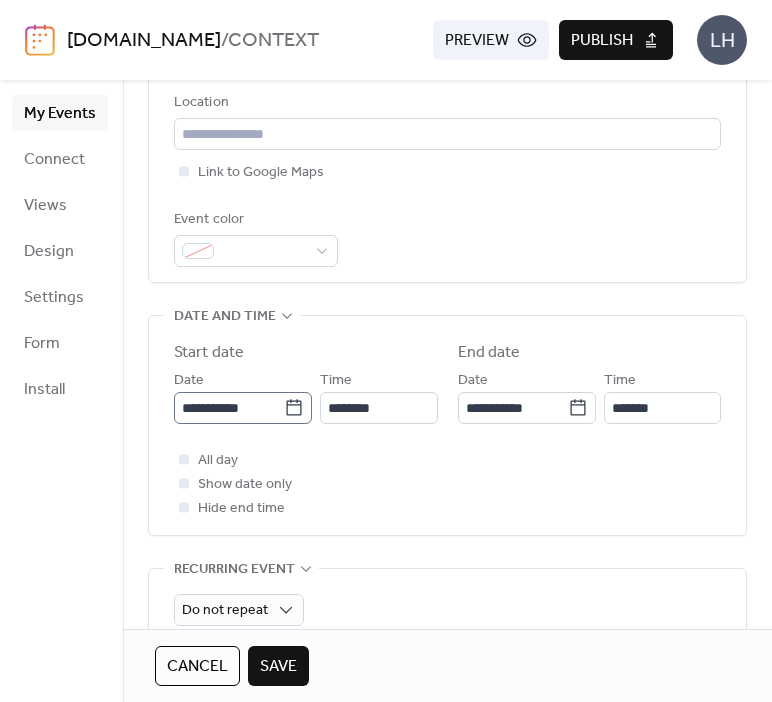 click 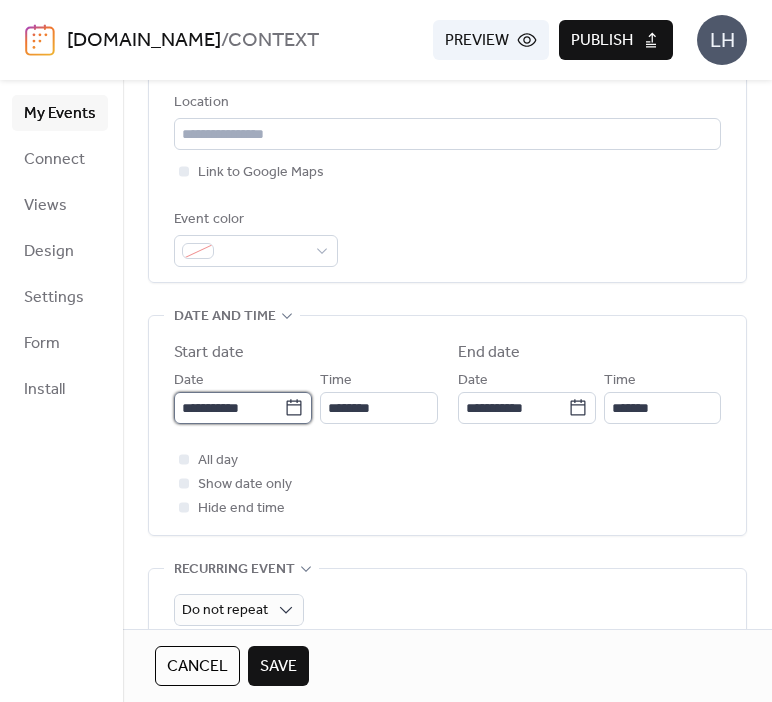 click on "**********" at bounding box center (229, 408) 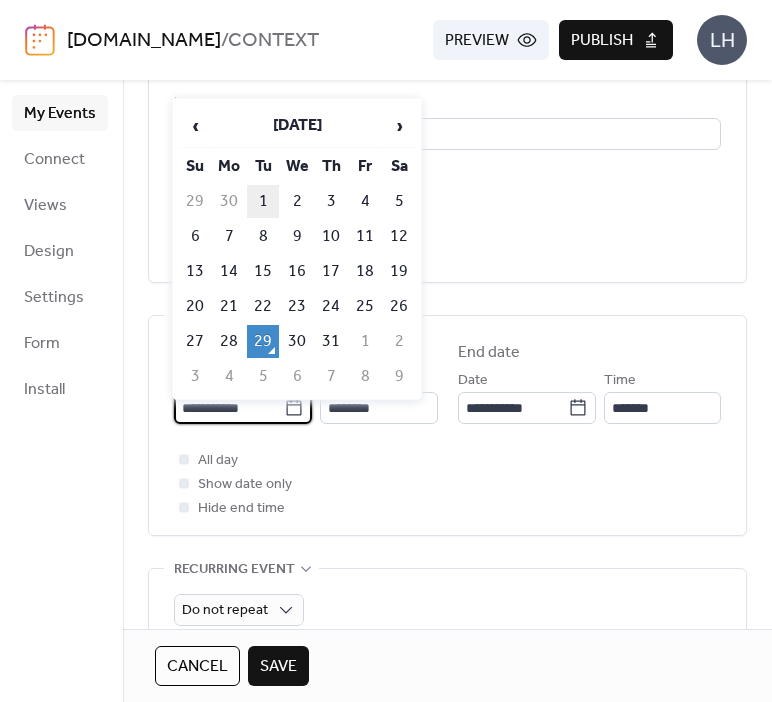 click on "1" at bounding box center (263, 201) 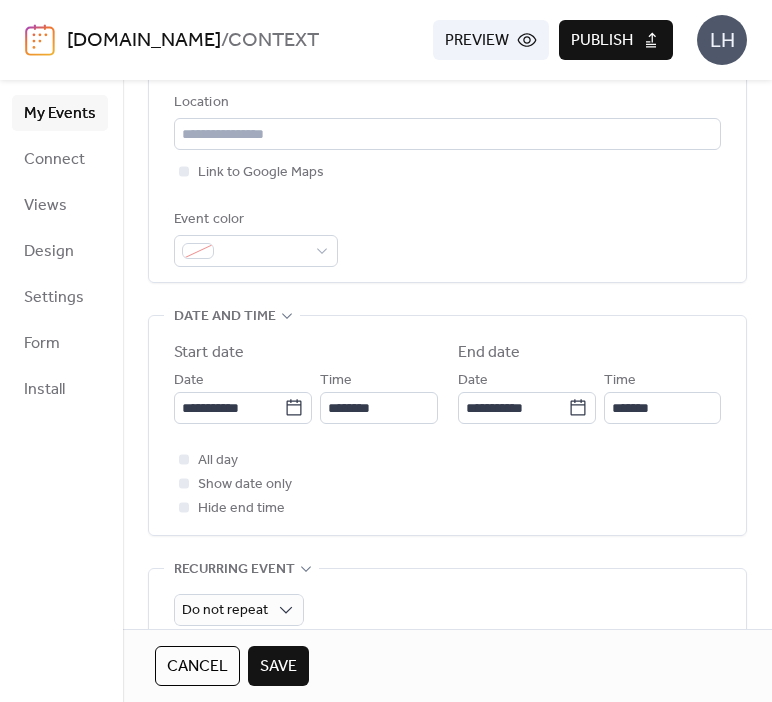scroll, scrollTop: 488, scrollLeft: 0, axis: vertical 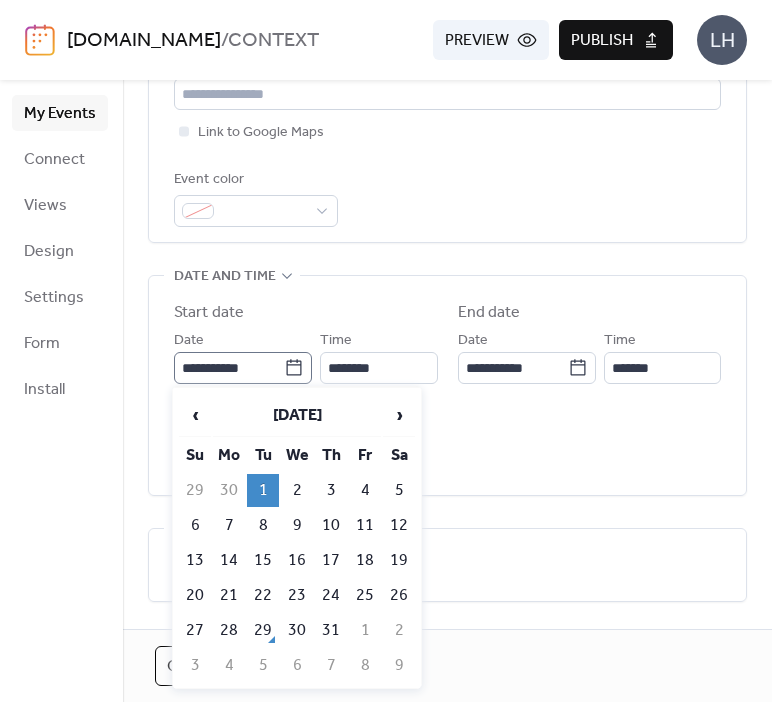 click 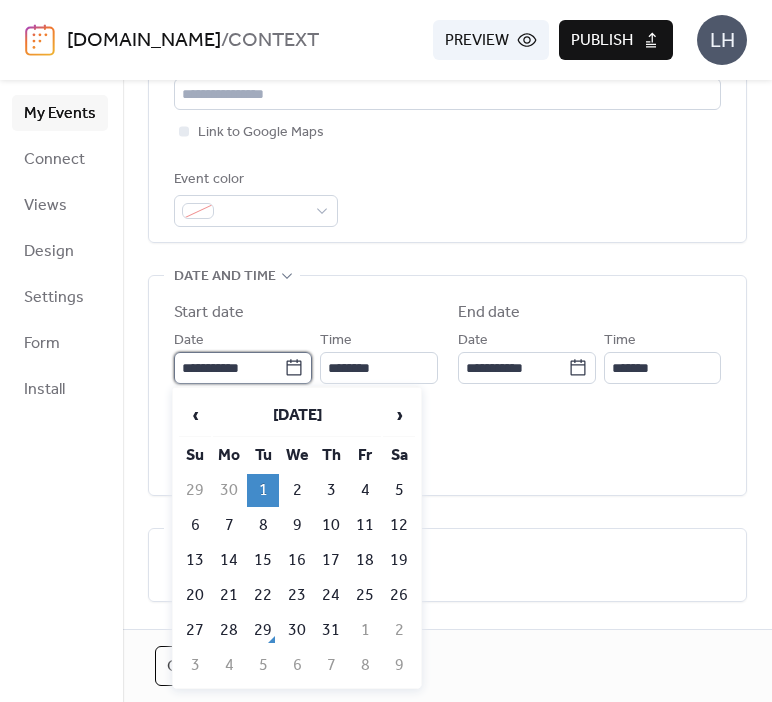 click on "**********" at bounding box center [229, 368] 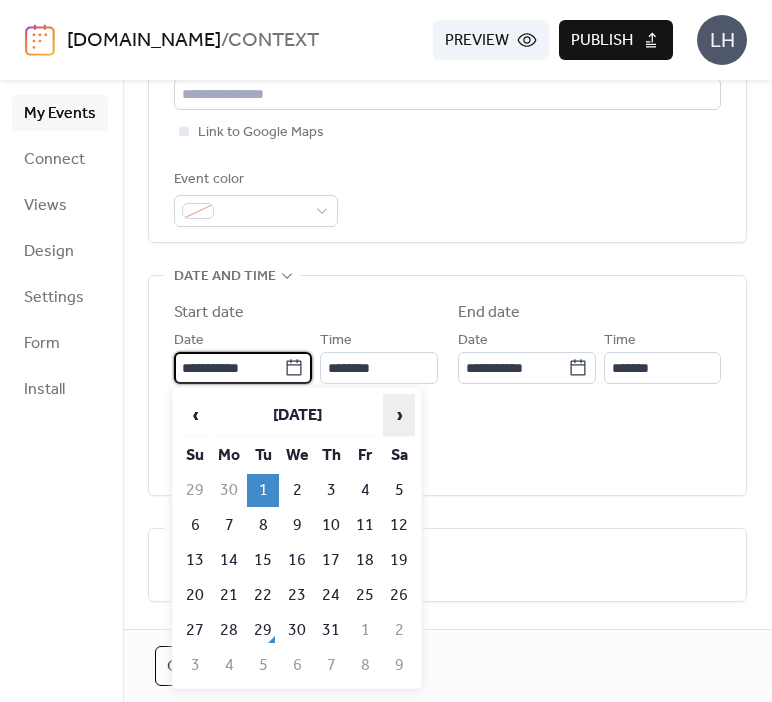 click on "›" at bounding box center (399, 415) 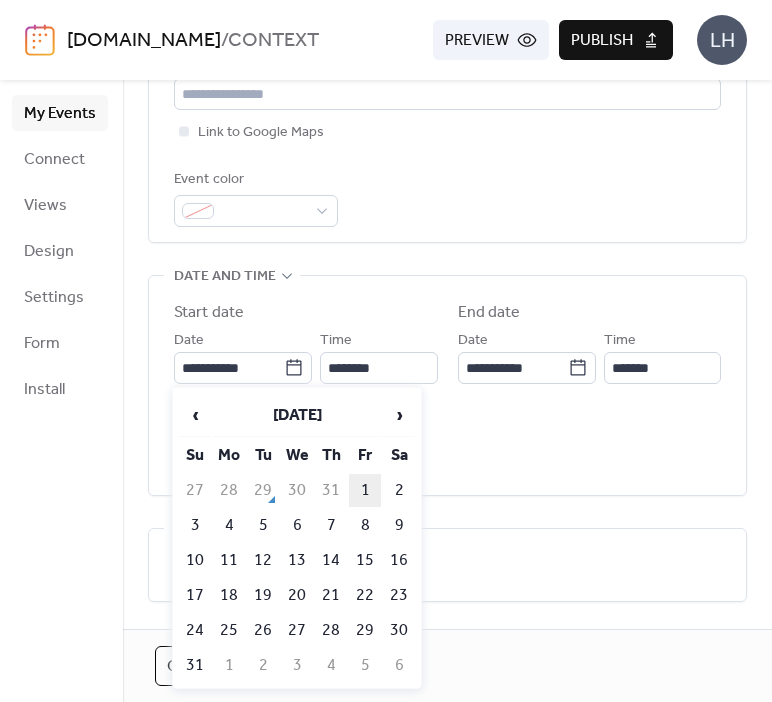 click on "1" at bounding box center (365, 490) 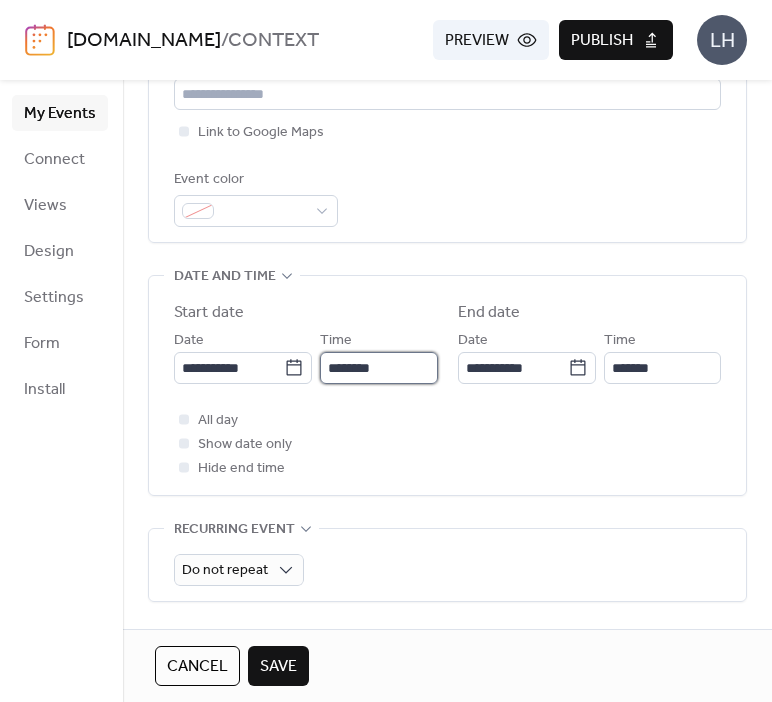 click on "********" at bounding box center [378, 368] 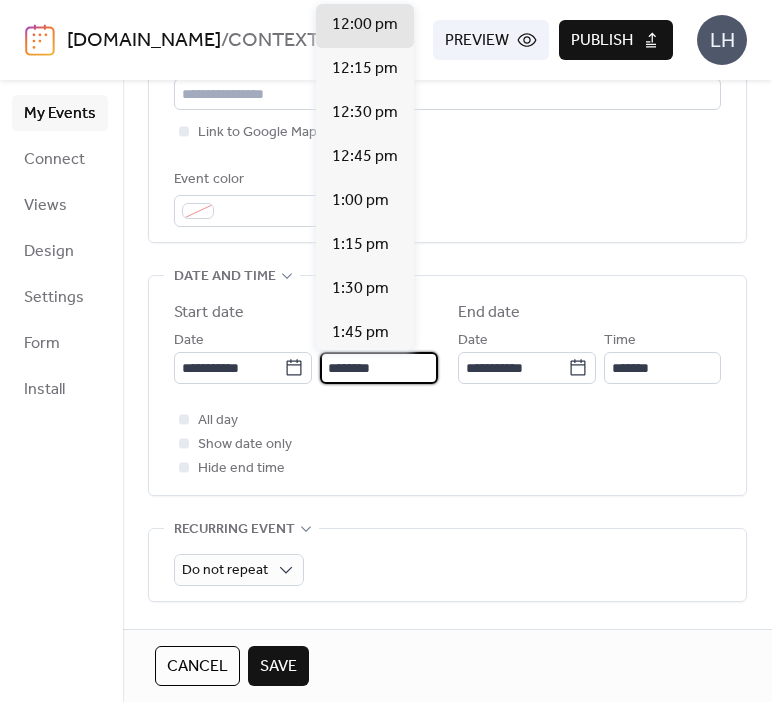 click on "********" at bounding box center [378, 368] 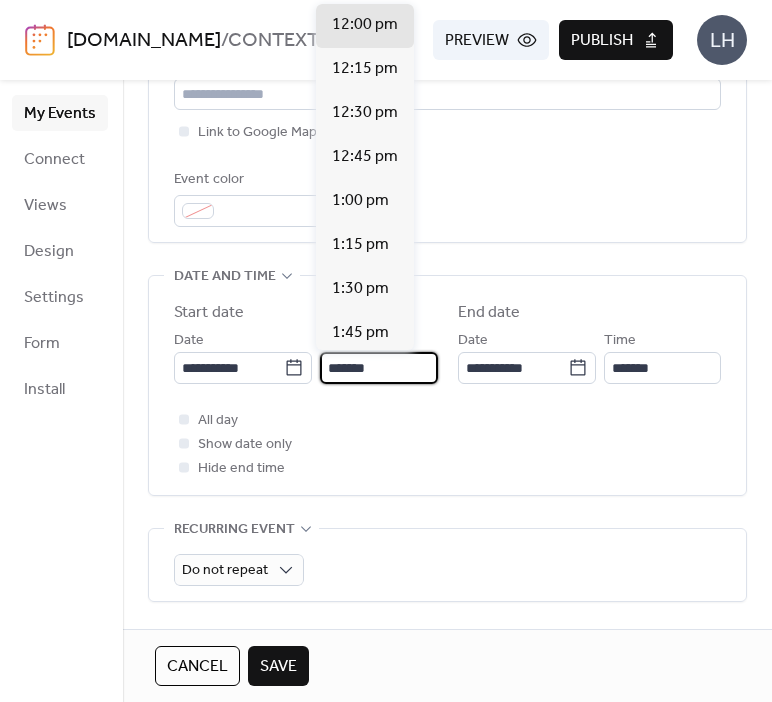 scroll, scrollTop: 3168, scrollLeft: 0, axis: vertical 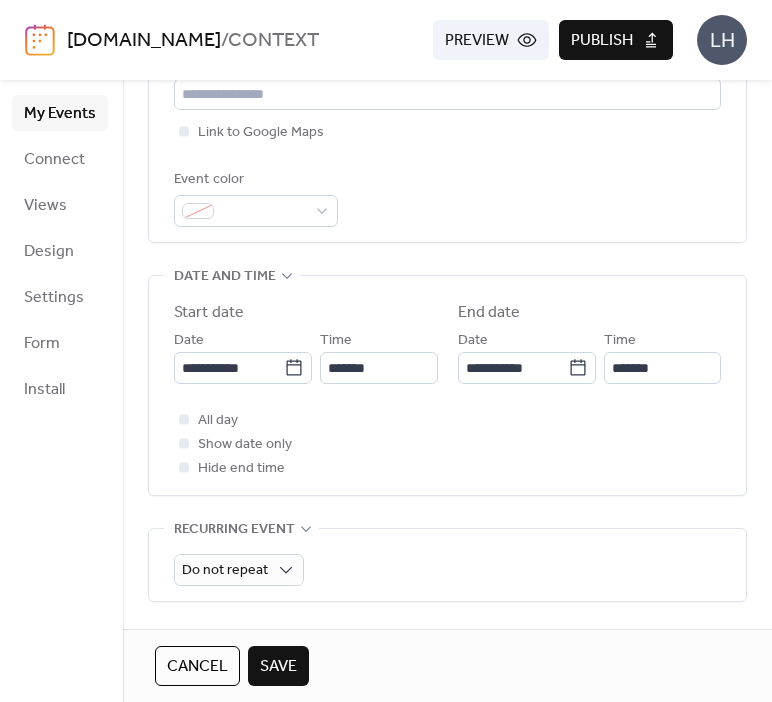 click on "All day Show date only Hide end time" at bounding box center [447, 444] 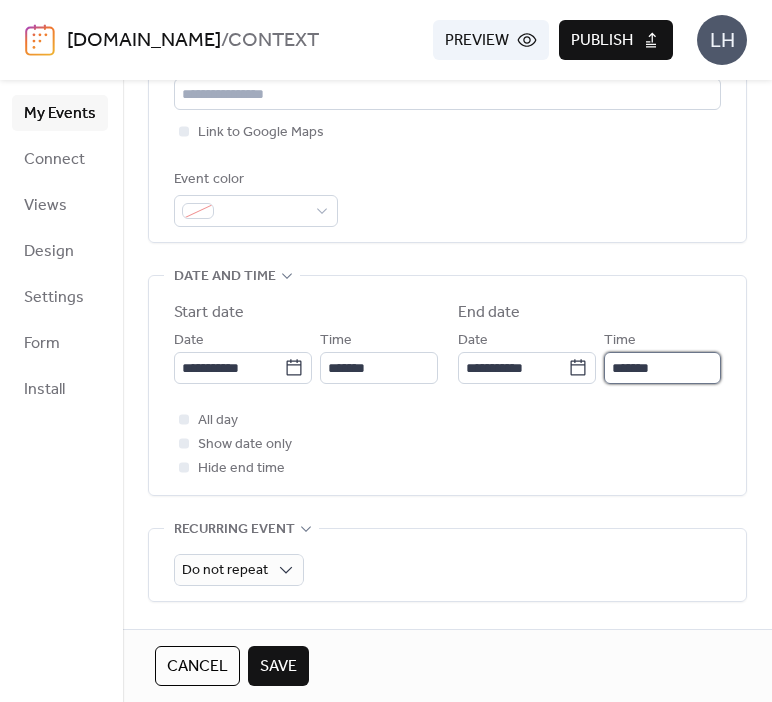 click on "*******" at bounding box center [662, 368] 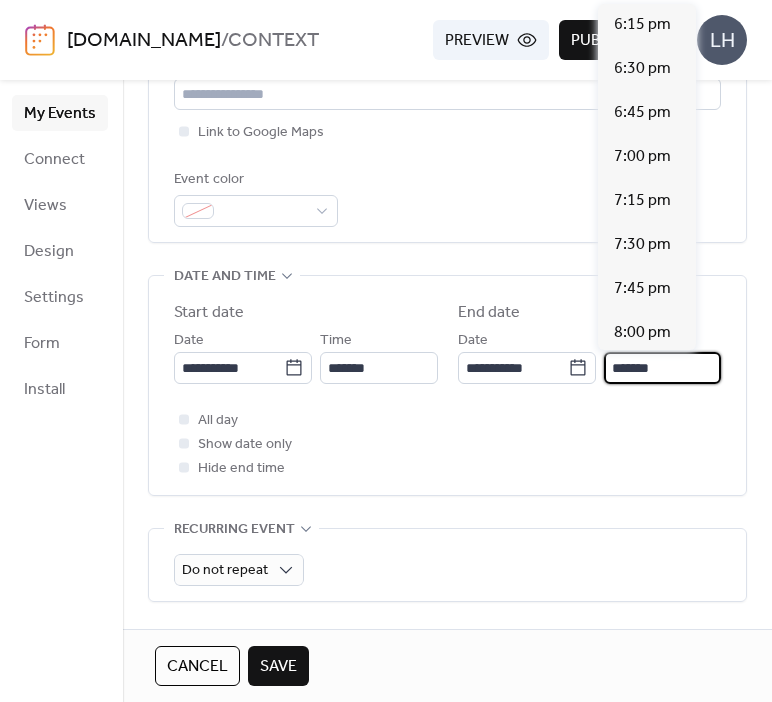 scroll, scrollTop: 308, scrollLeft: 0, axis: vertical 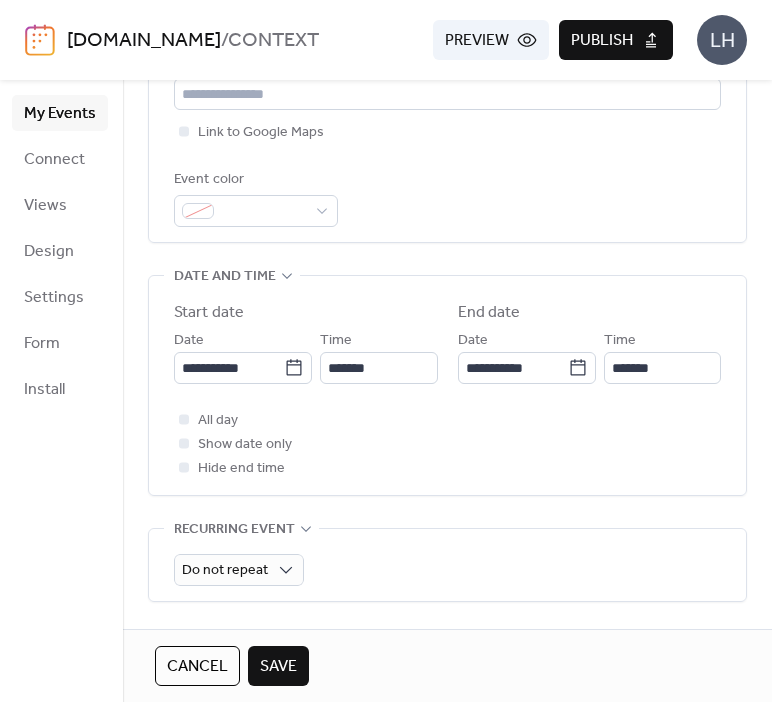 click on "**********" at bounding box center [447, 390] 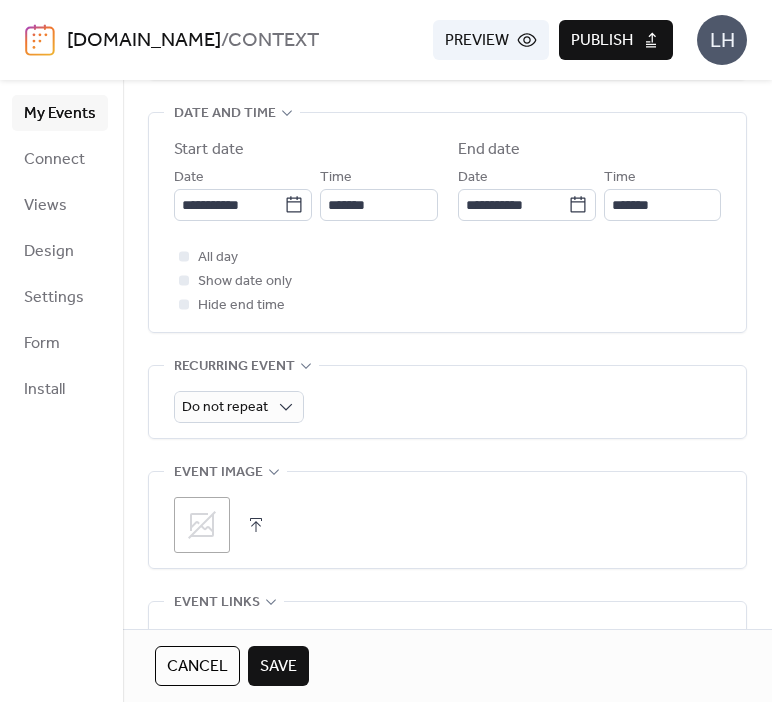 scroll, scrollTop: 660, scrollLeft: 0, axis: vertical 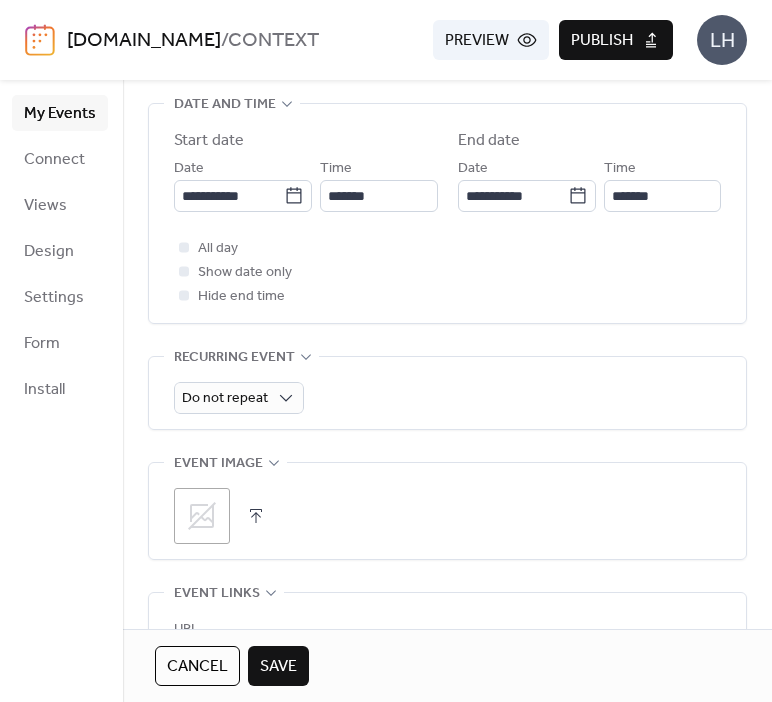 click 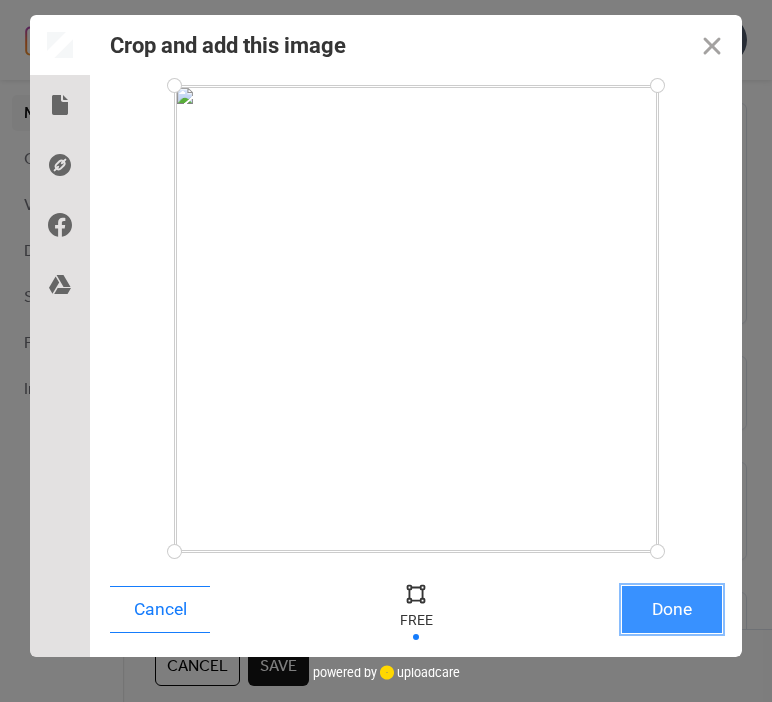 click on "Done" at bounding box center [672, 609] 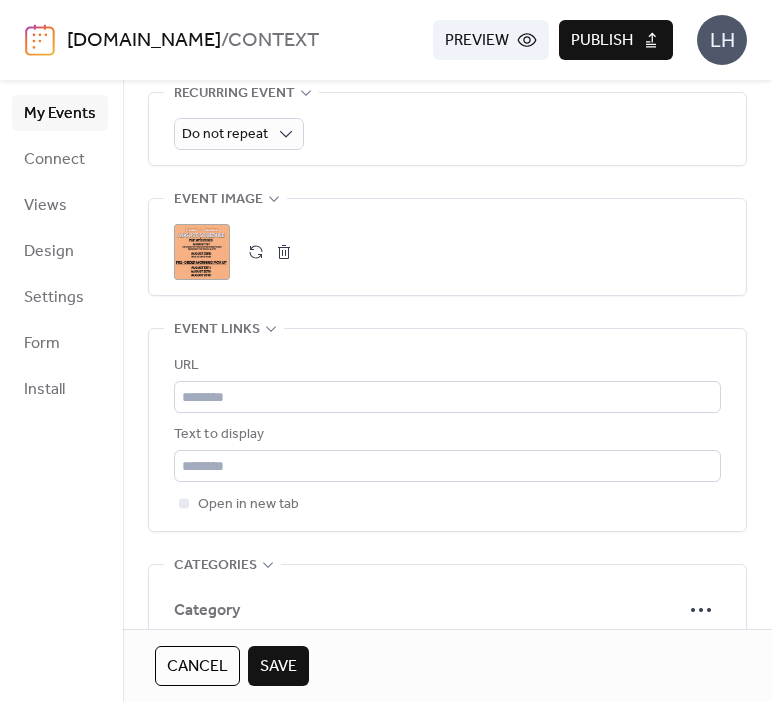 scroll, scrollTop: 932, scrollLeft: 0, axis: vertical 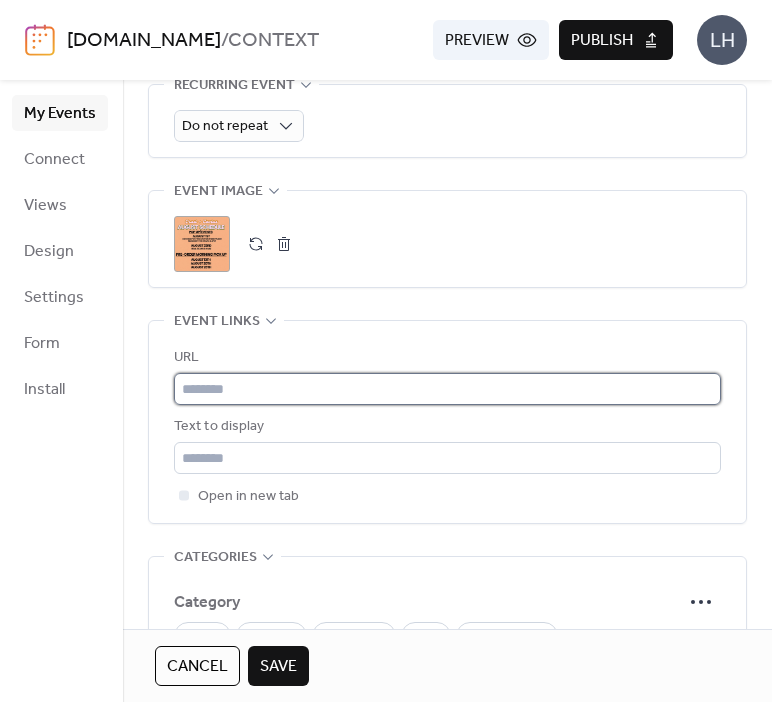 click at bounding box center [447, 389] 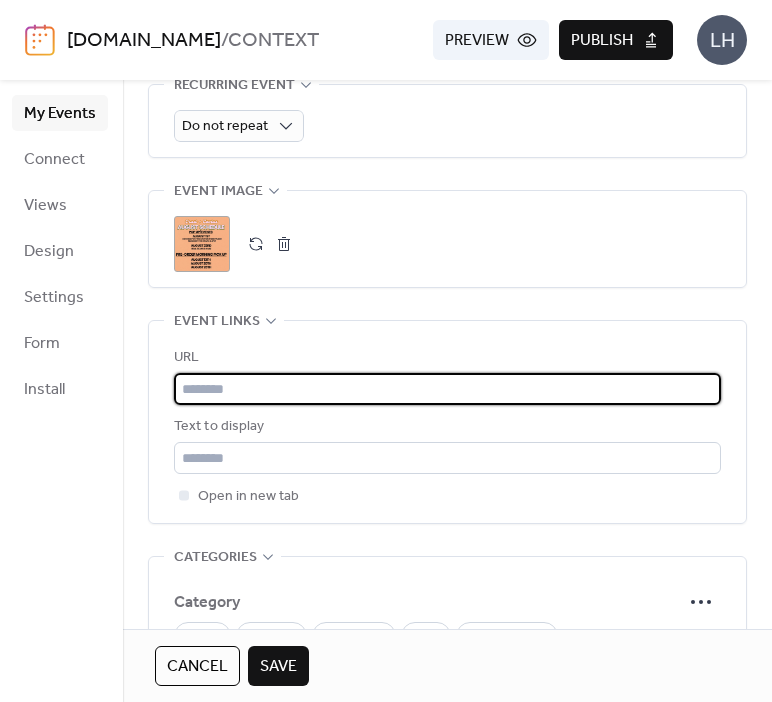 paste on "**********" 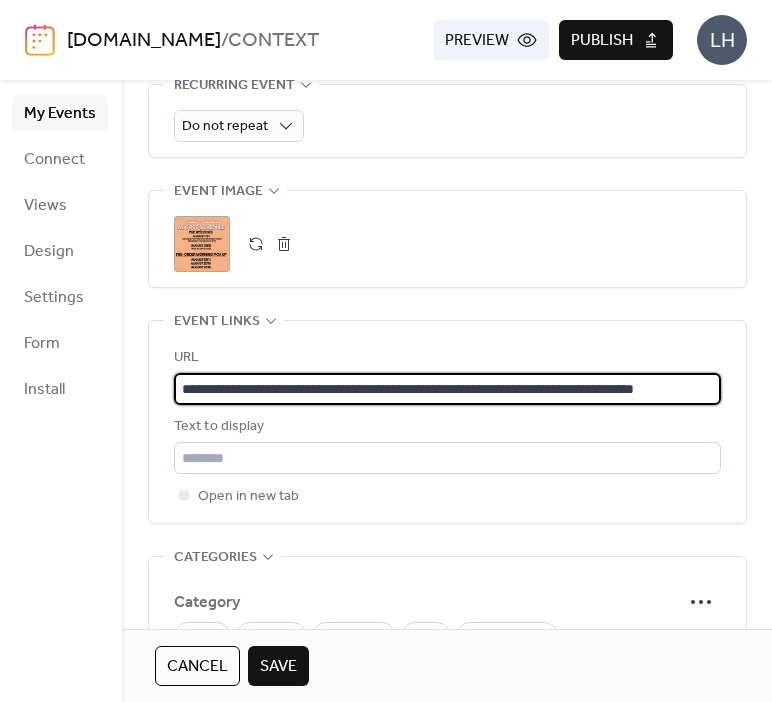 scroll, scrollTop: 0, scrollLeft: 115, axis: horizontal 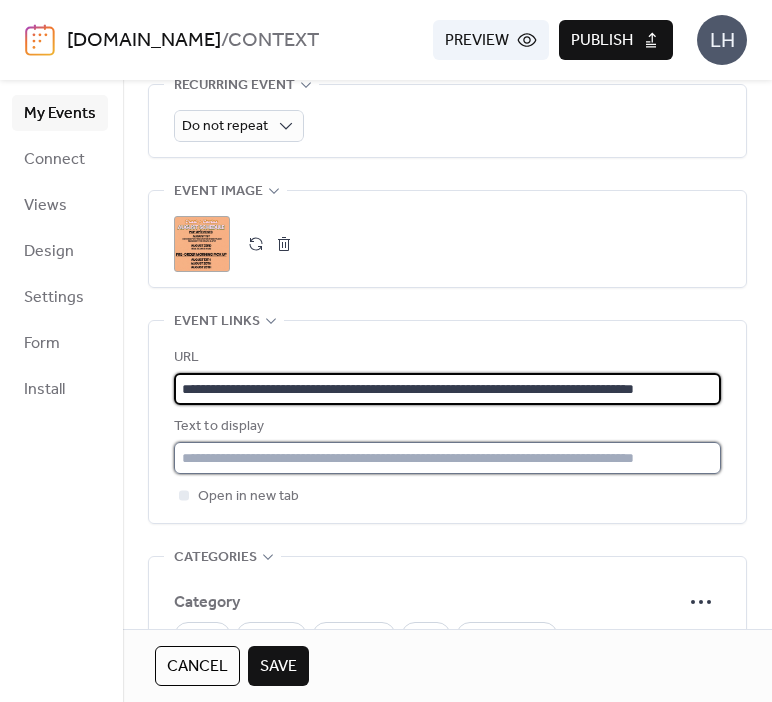 click at bounding box center [447, 458] 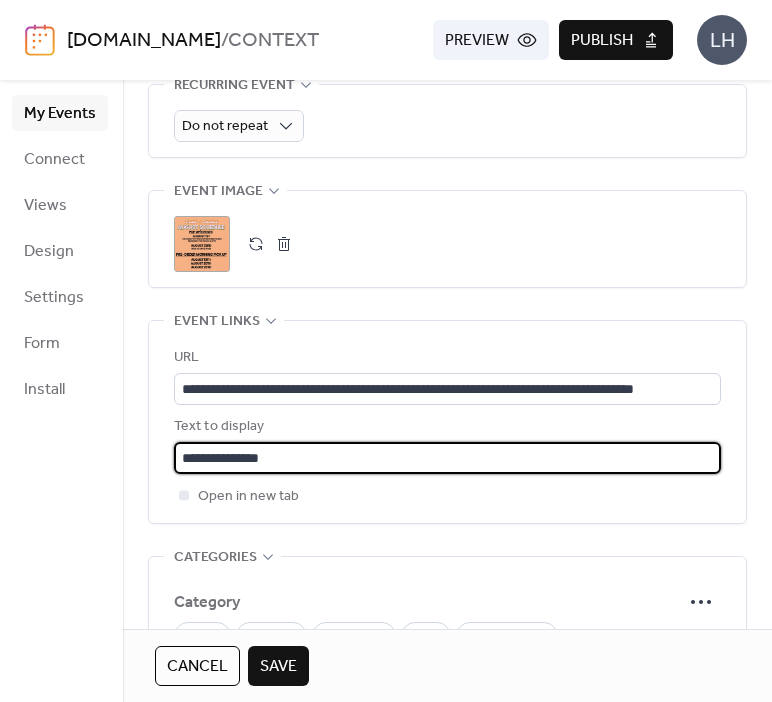 scroll, scrollTop: 0, scrollLeft: 0, axis: both 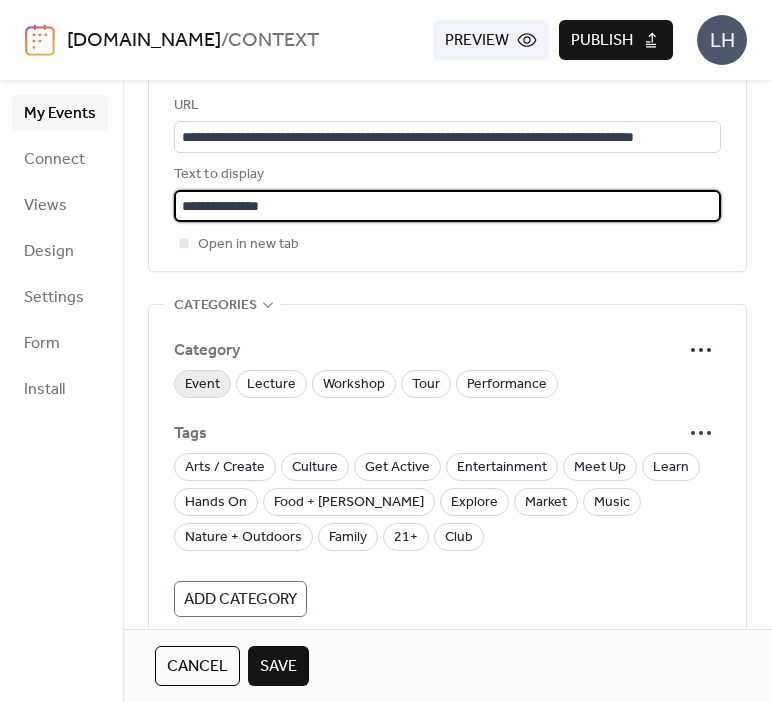 click on "Event" at bounding box center (202, 385) 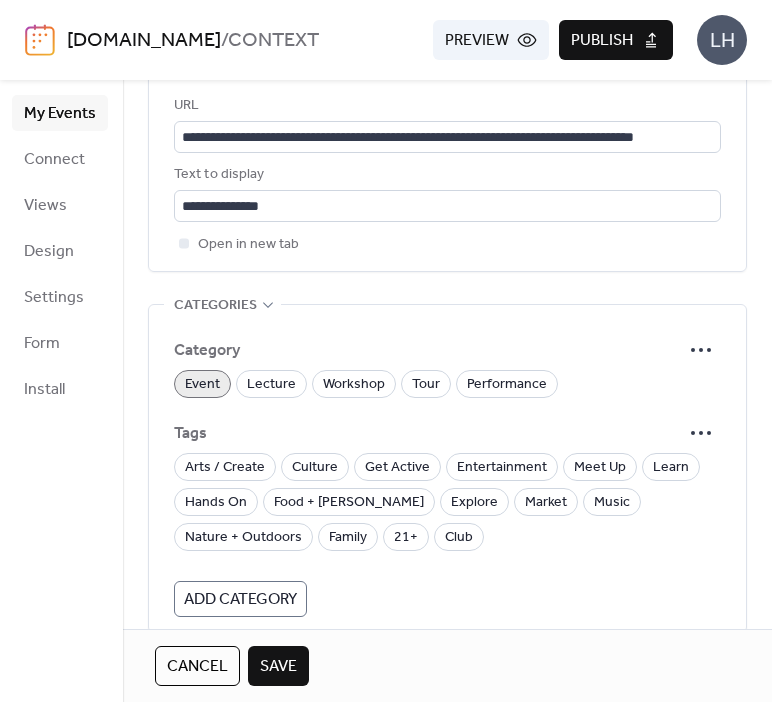 scroll, scrollTop: 0, scrollLeft: 0, axis: both 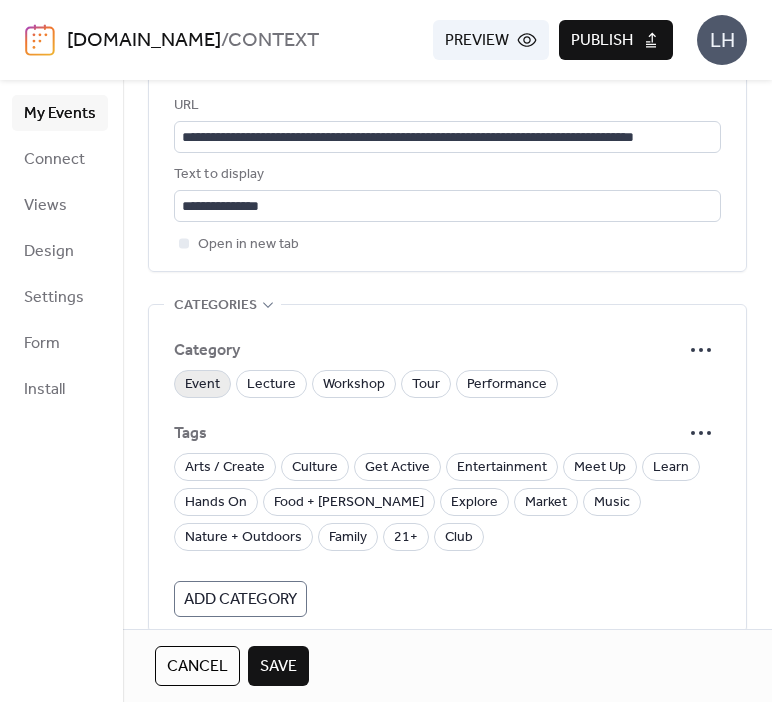 click on "Event" at bounding box center (202, 385) 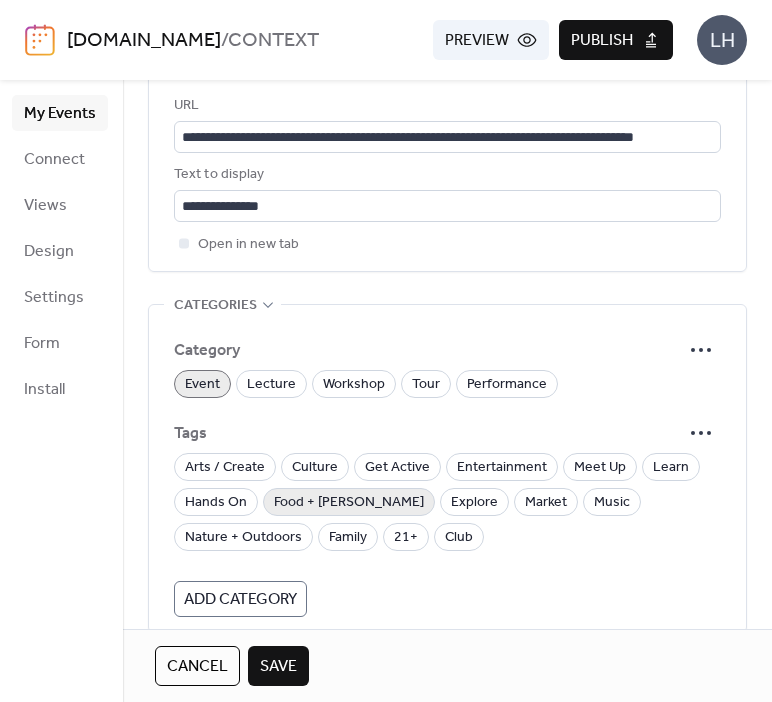 click on "Food + [PERSON_NAME]" at bounding box center (349, 503) 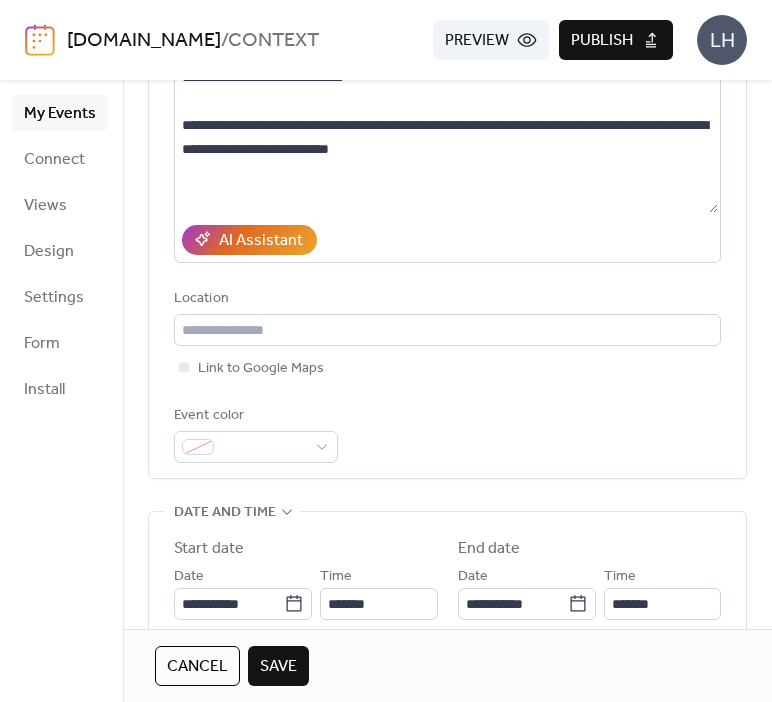 scroll, scrollTop: 251, scrollLeft: 0, axis: vertical 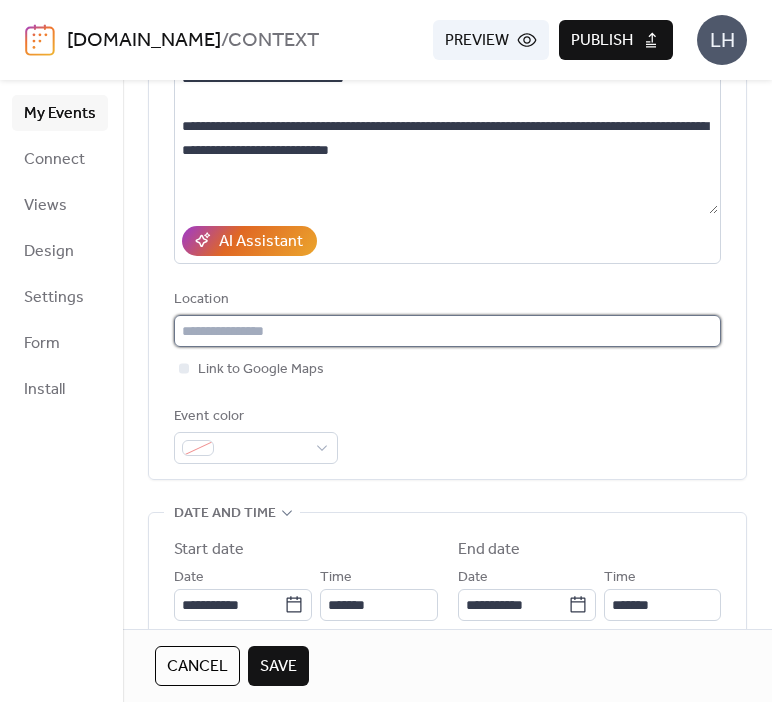 click at bounding box center (447, 331) 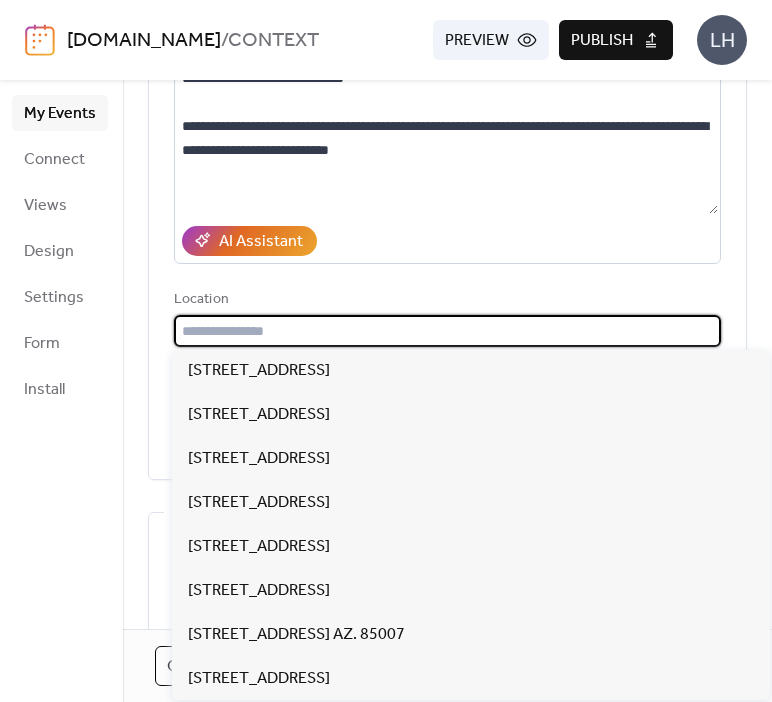 paste on "**********" 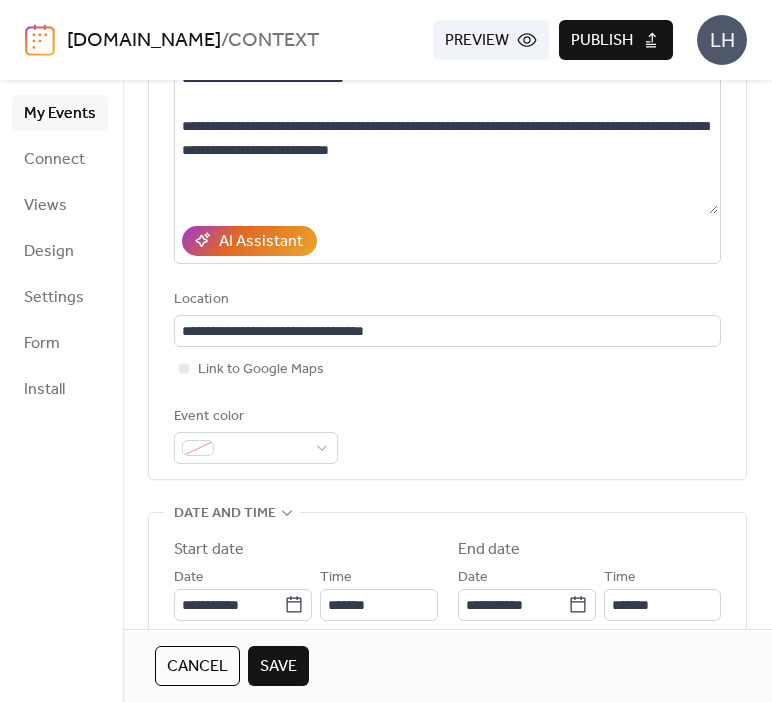 click on "Location" at bounding box center [445, 300] 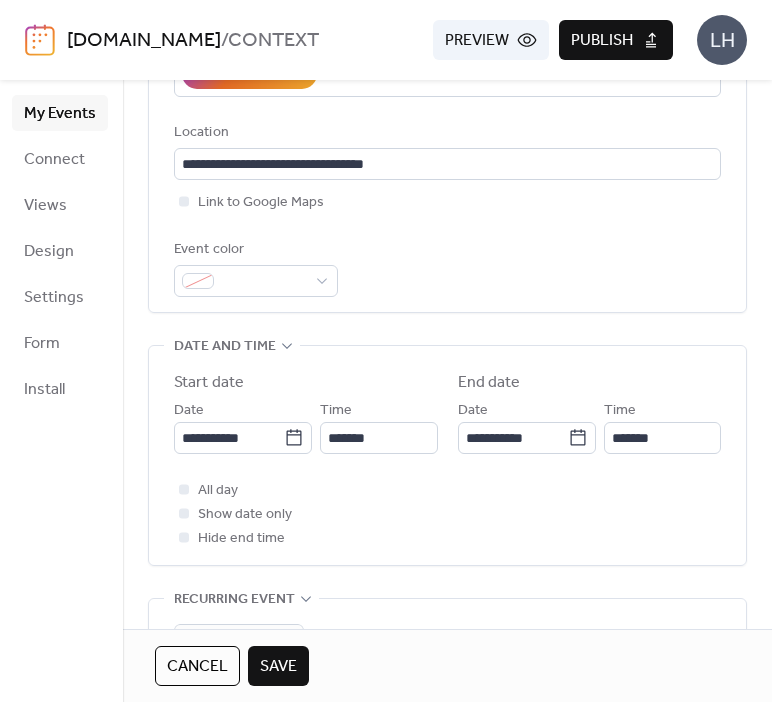 scroll, scrollTop: 420, scrollLeft: 0, axis: vertical 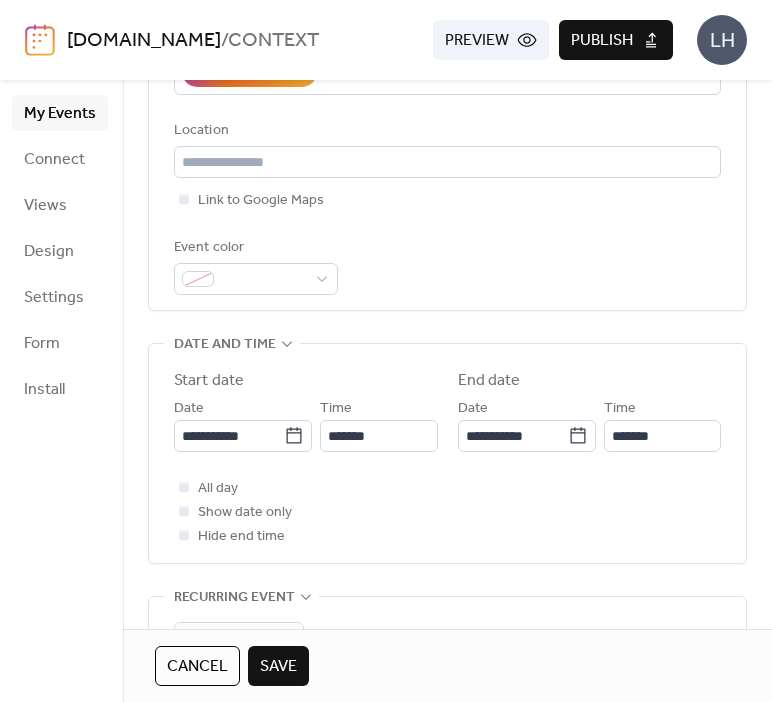 click on "Save" at bounding box center (278, 667) 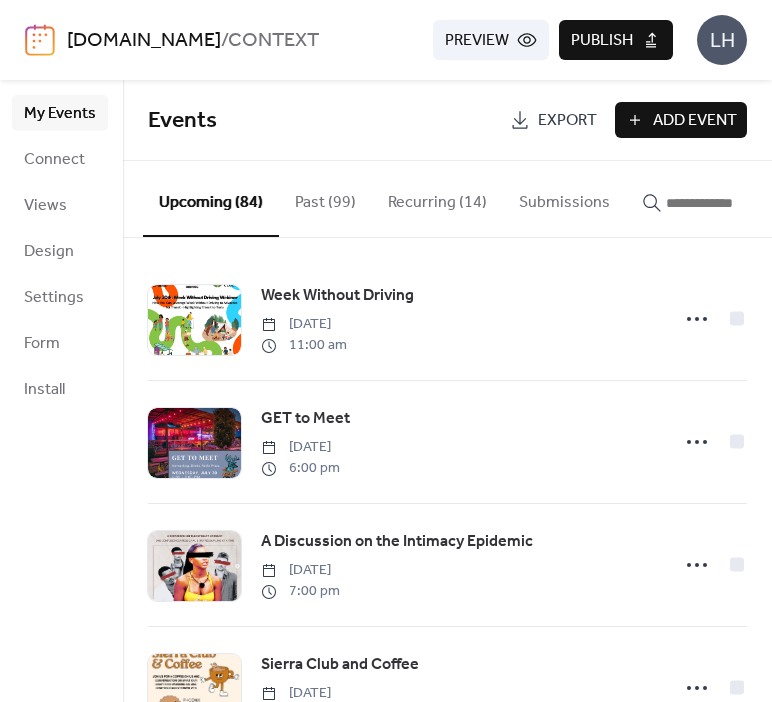click at bounding box center (726, 203) 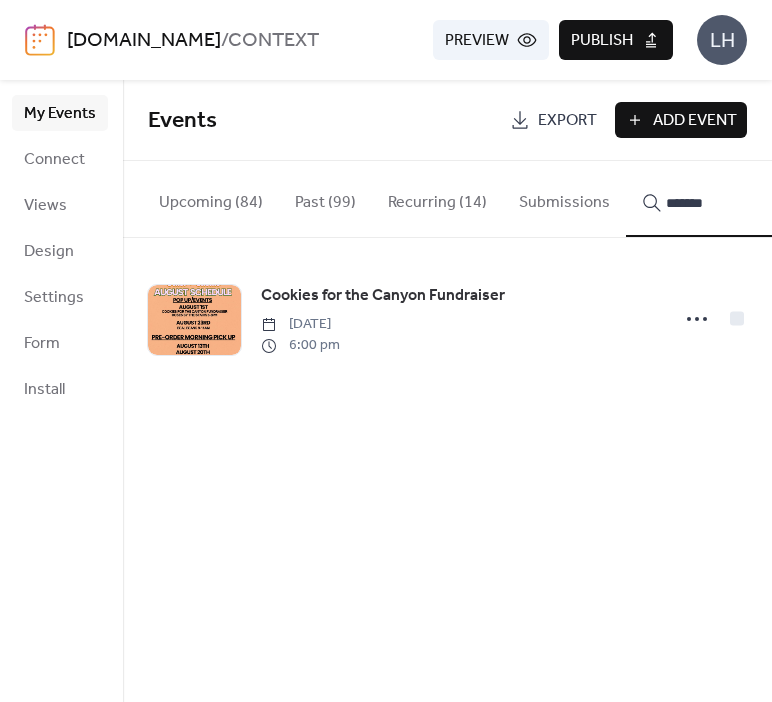 click 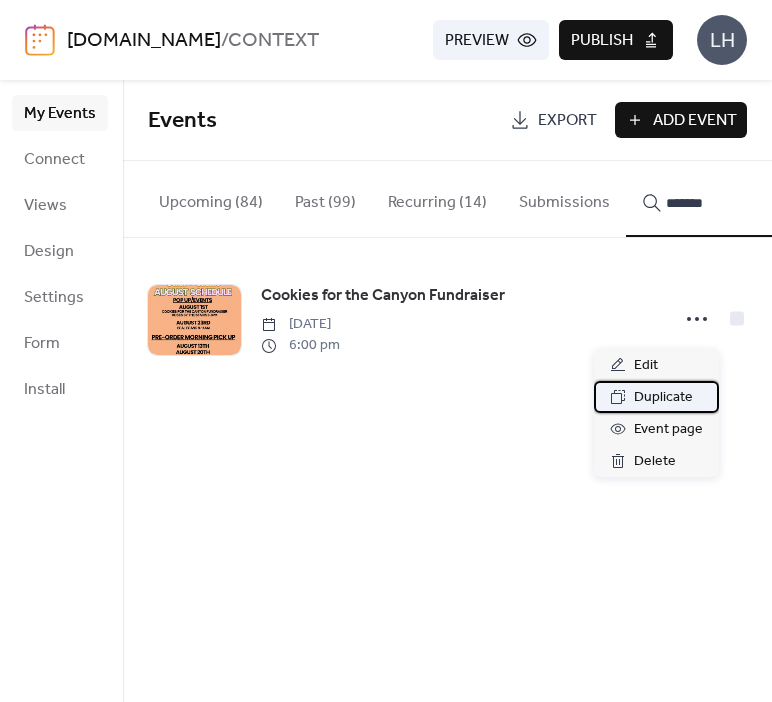 click on "Duplicate" at bounding box center [663, 398] 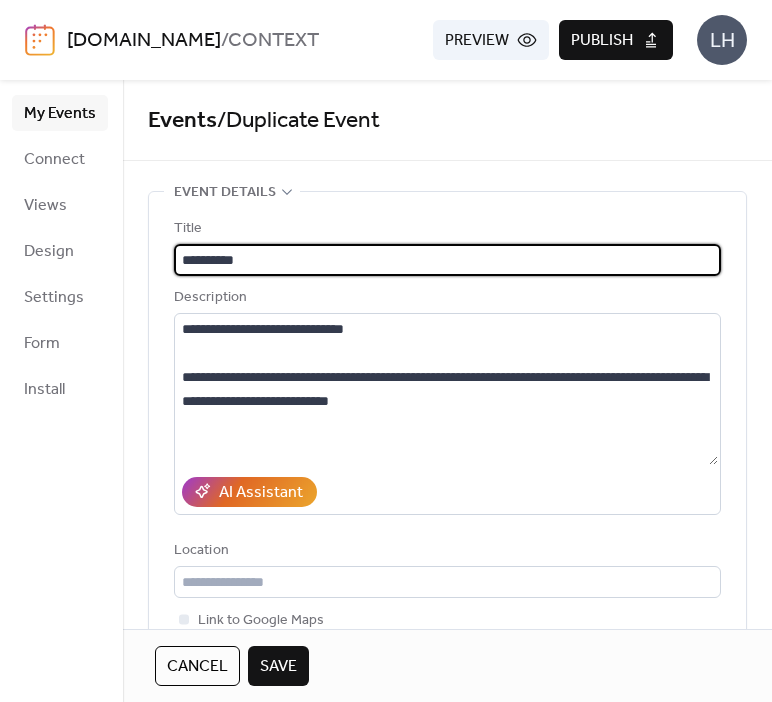 click on "Description" at bounding box center (445, 298) 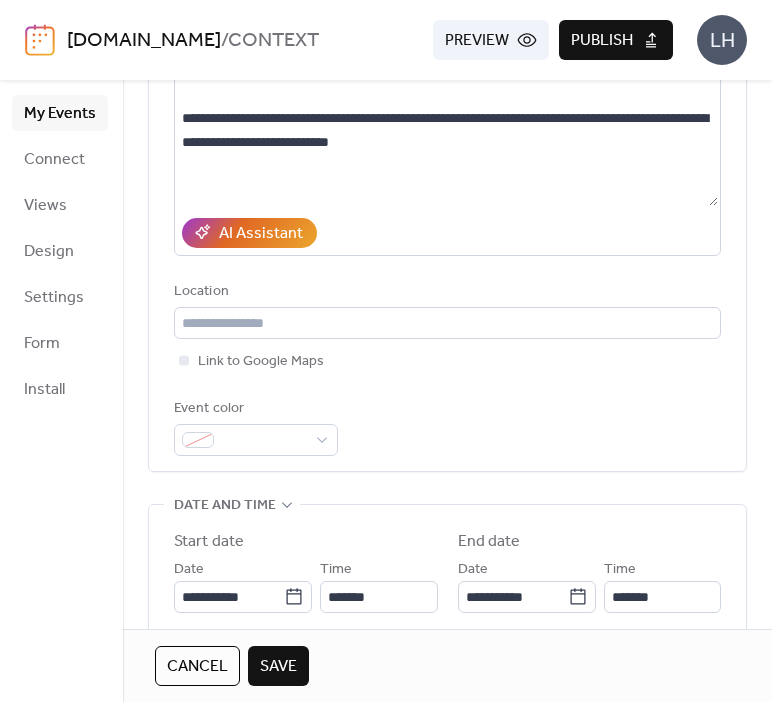 scroll, scrollTop: 260, scrollLeft: 0, axis: vertical 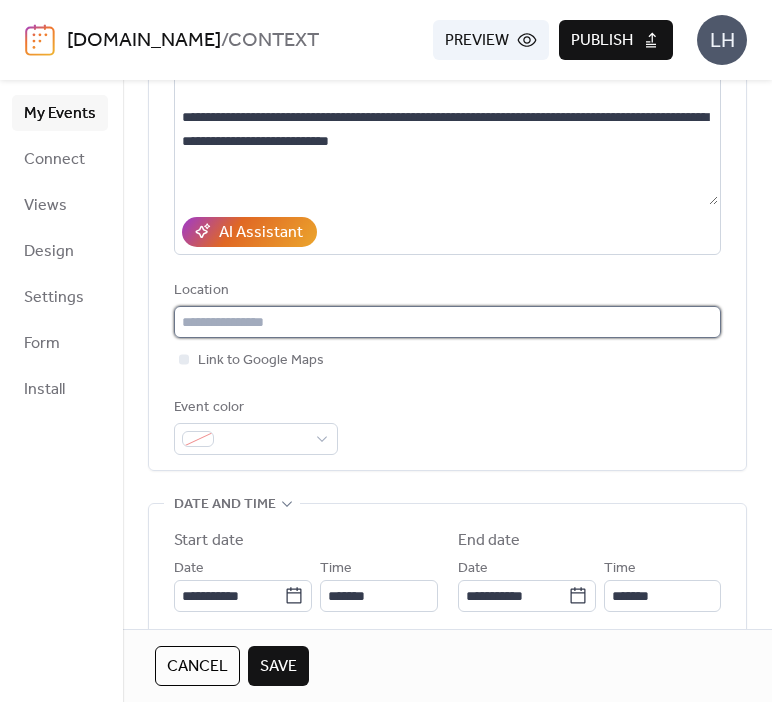 click at bounding box center [447, 322] 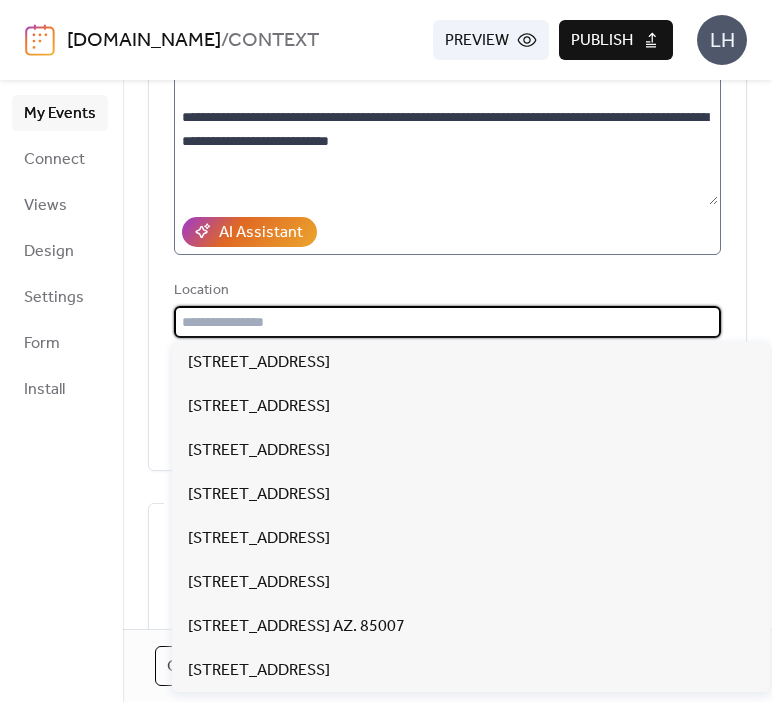 paste on "**********" 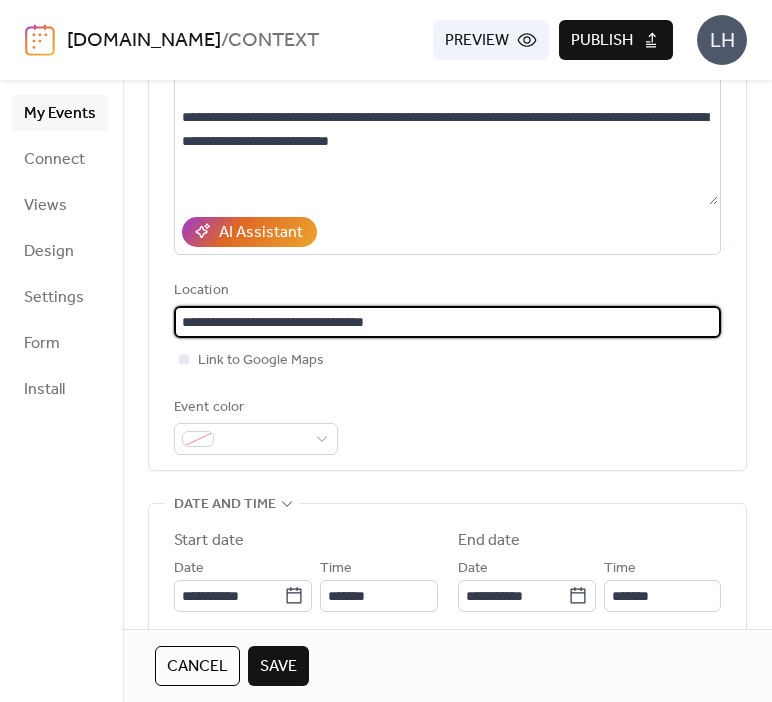 click on "Location" at bounding box center (445, 291) 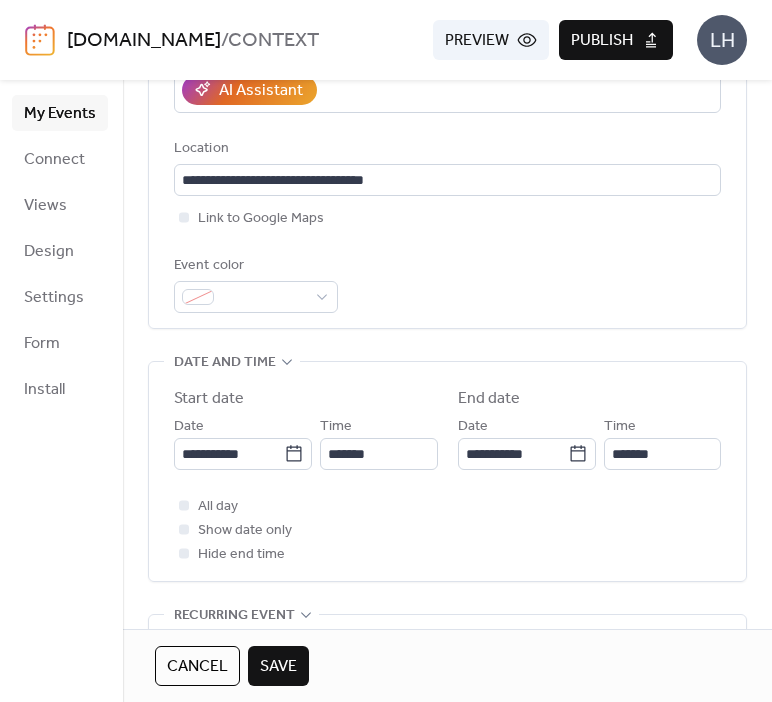 scroll, scrollTop: 442, scrollLeft: 0, axis: vertical 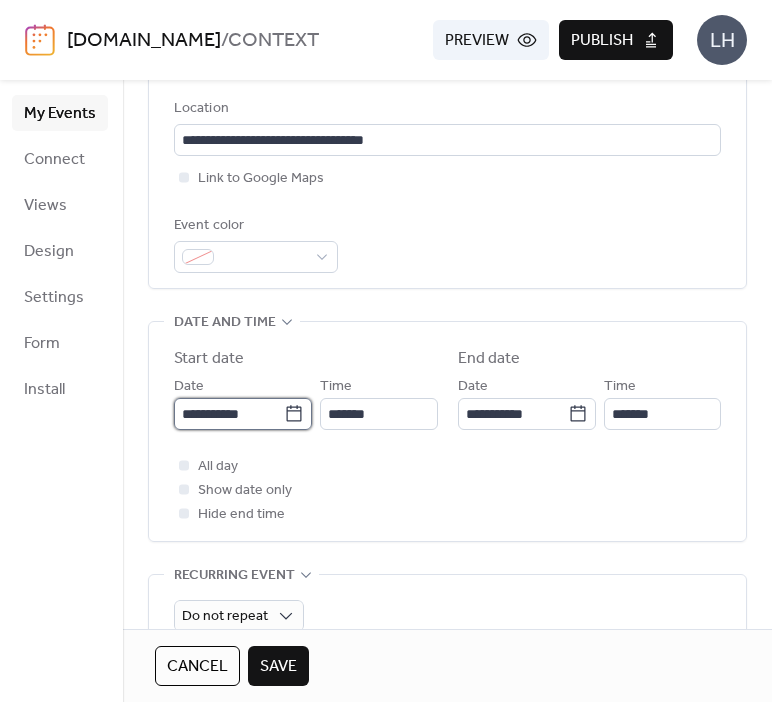 click on "**********" at bounding box center (229, 414) 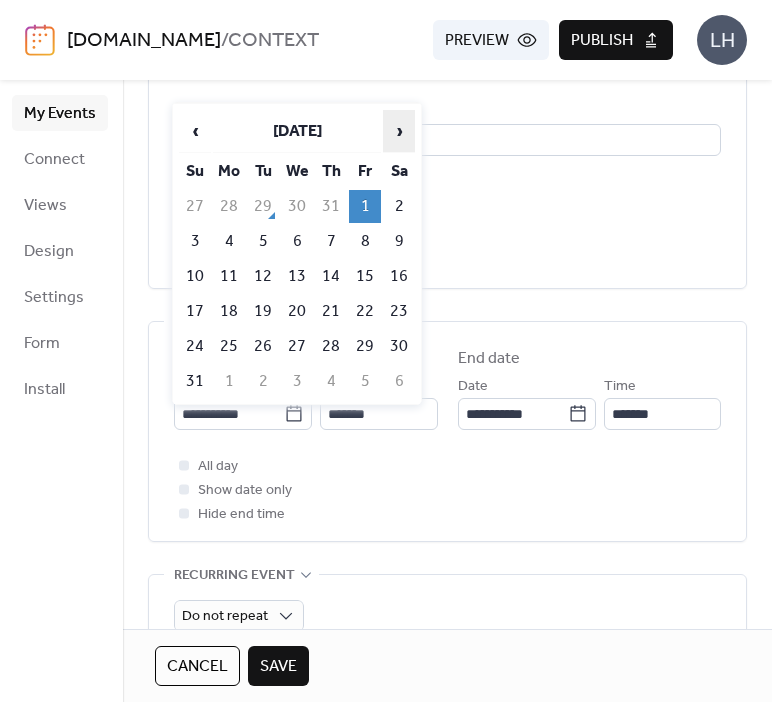 click on "›" at bounding box center [399, 131] 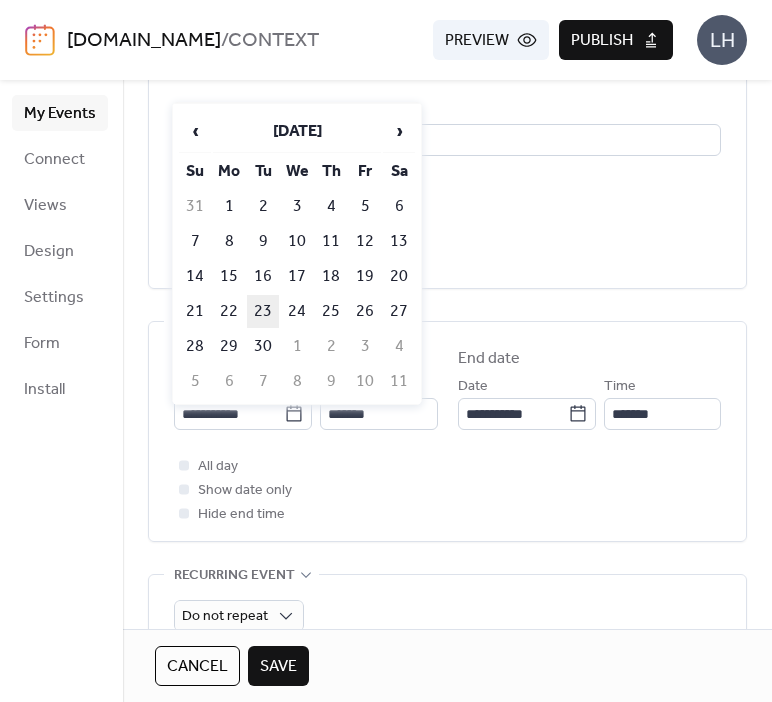 click on "23" at bounding box center [263, 311] 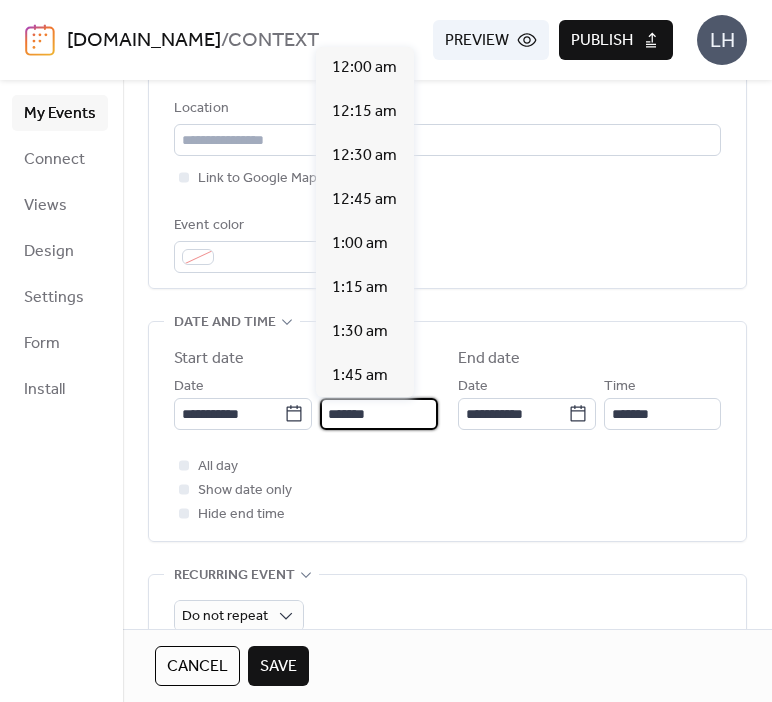 click on "*******" at bounding box center (378, 414) 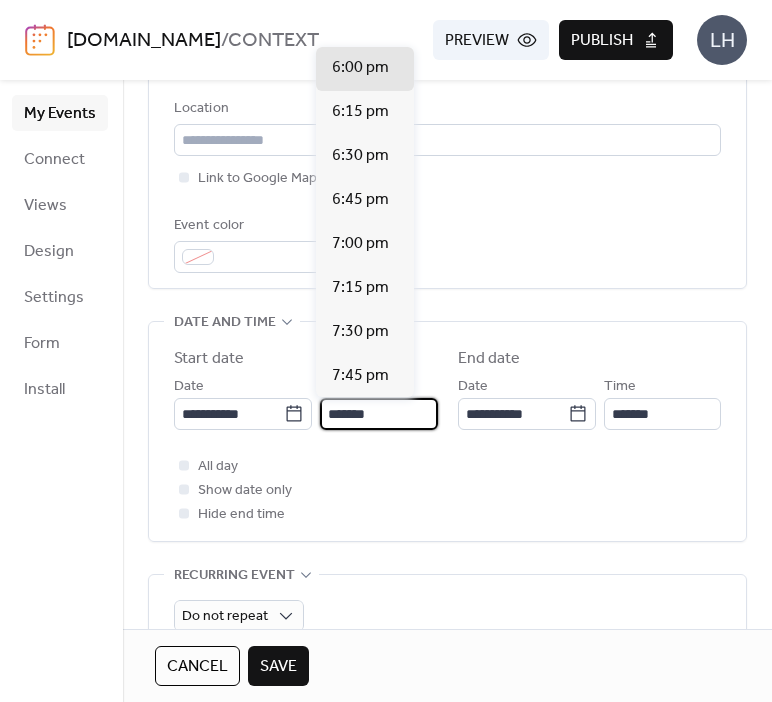 scroll, scrollTop: 3696, scrollLeft: 0, axis: vertical 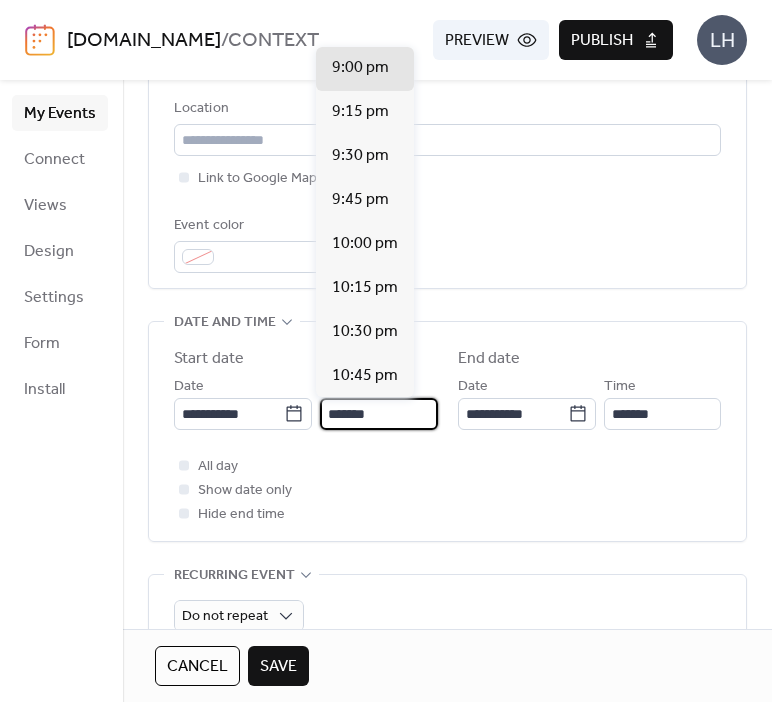 click on "*******" at bounding box center [378, 414] 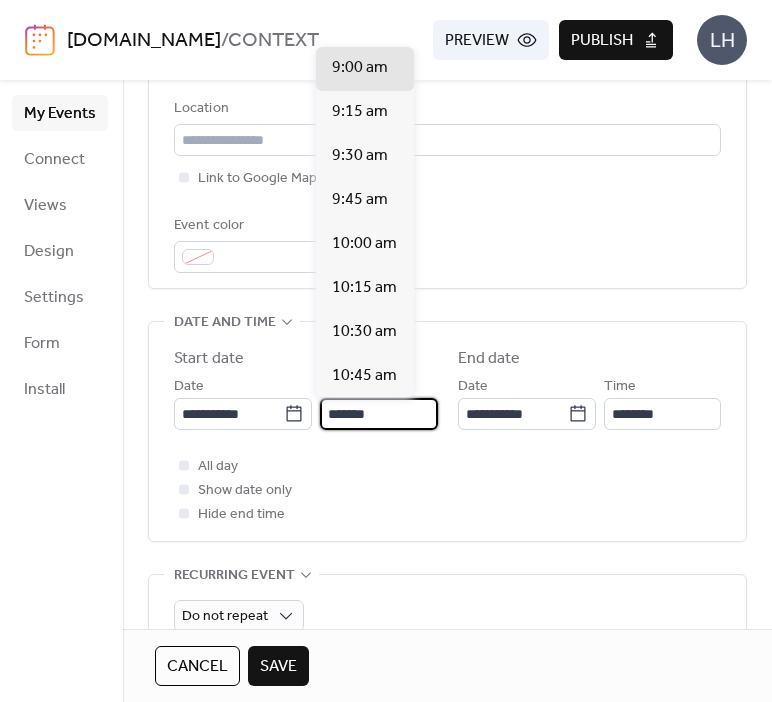 click on "All day Show date only Hide end time" at bounding box center [447, 490] 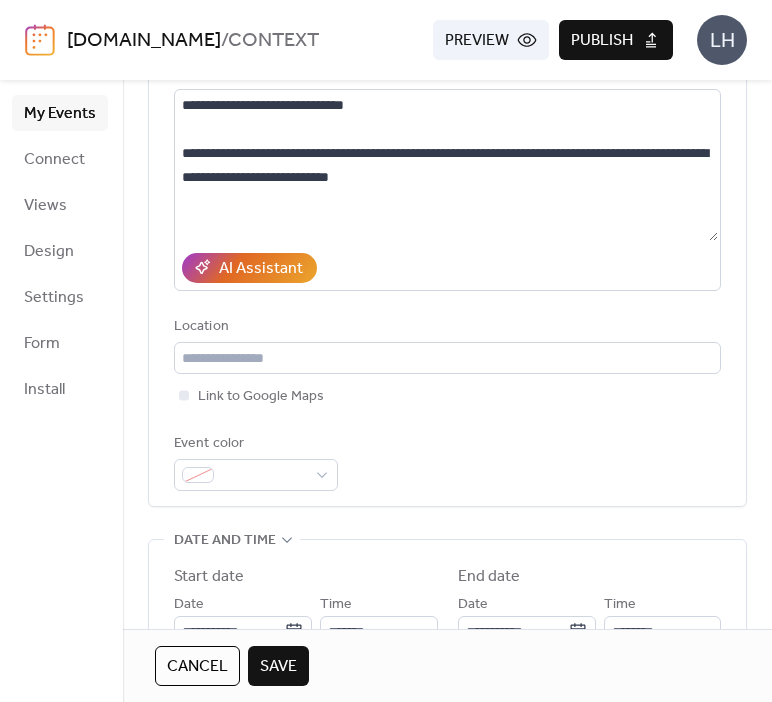 scroll, scrollTop: 0, scrollLeft: 0, axis: both 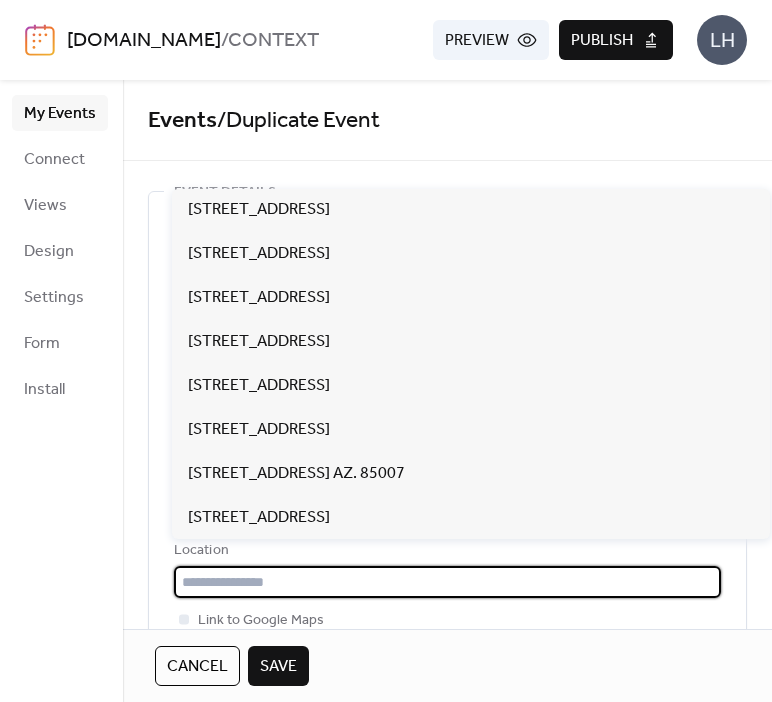 click at bounding box center [447, 582] 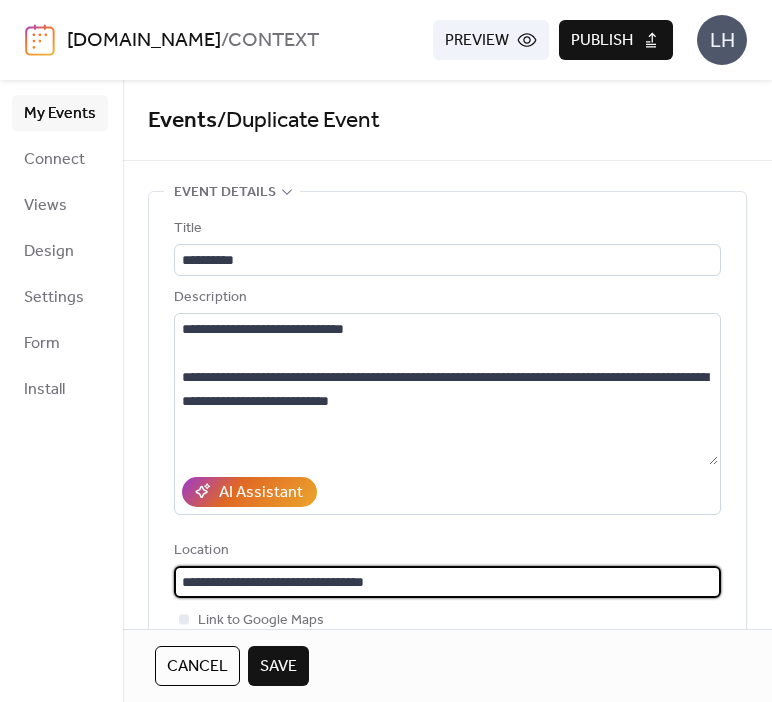 click on "Location" at bounding box center (445, 551) 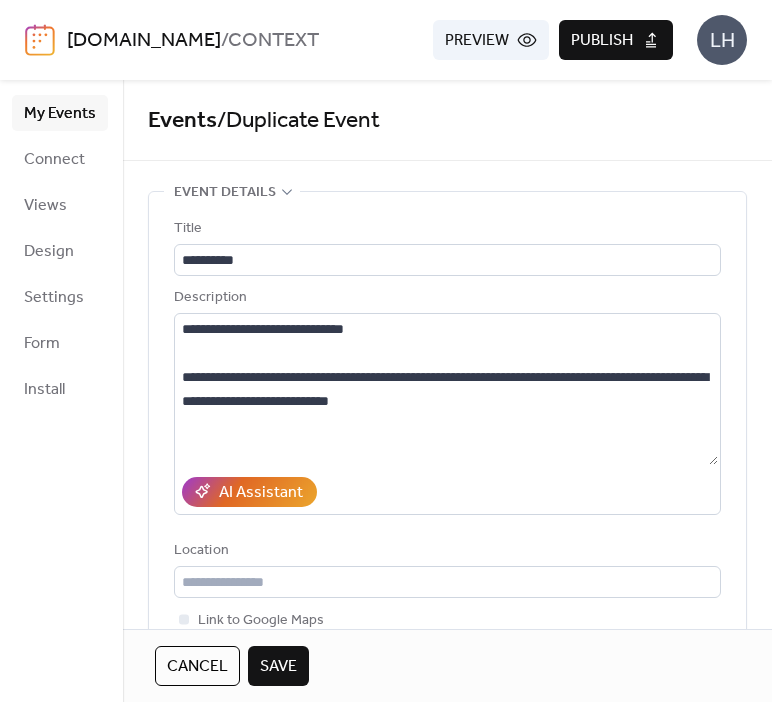 click on "Save" at bounding box center (278, 667) 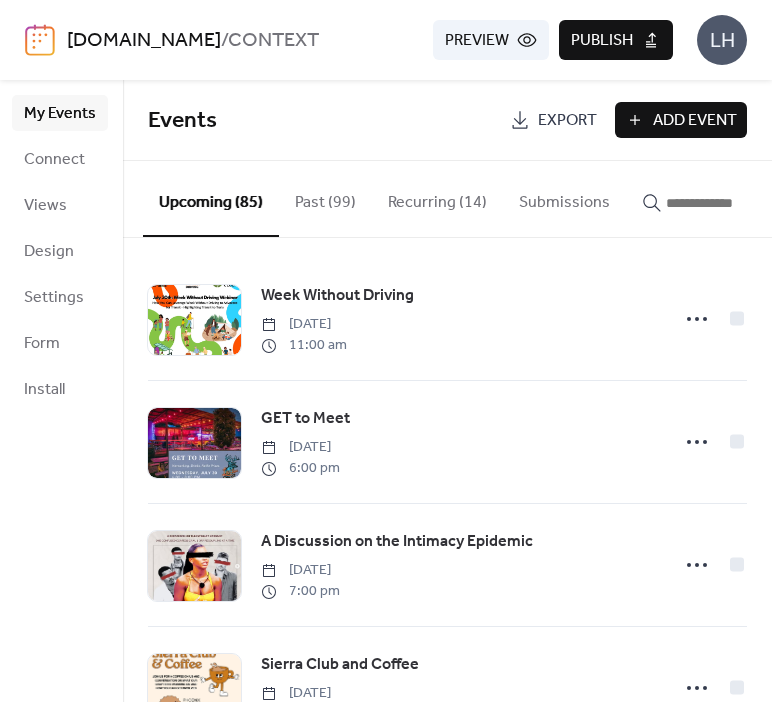 click at bounding box center [714, 198] 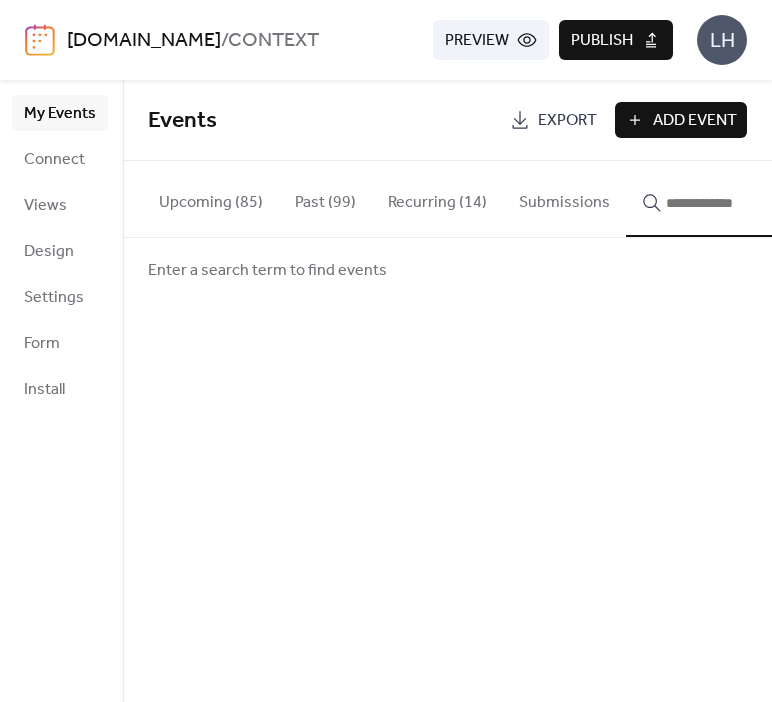click at bounding box center (726, 203) 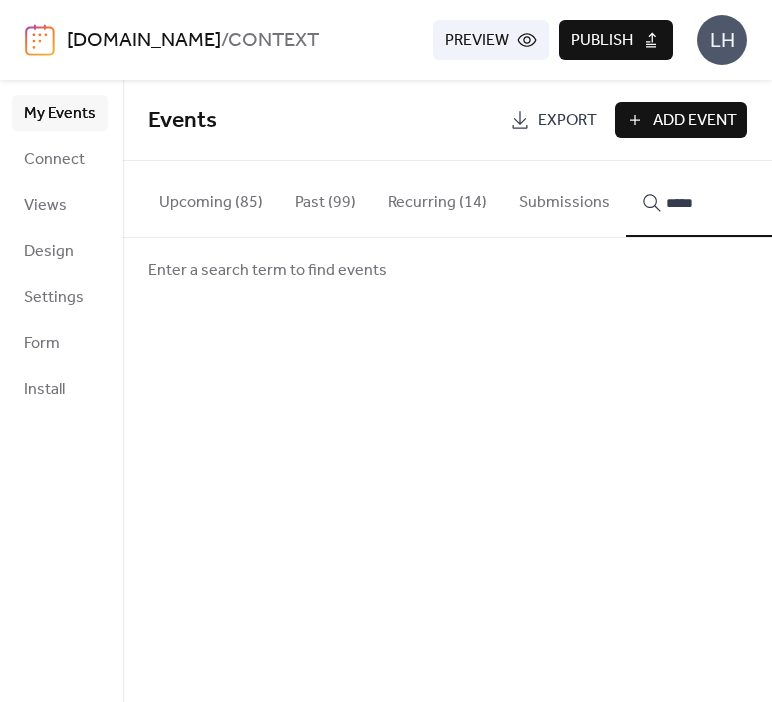 click on "****" at bounding box center [714, 199] 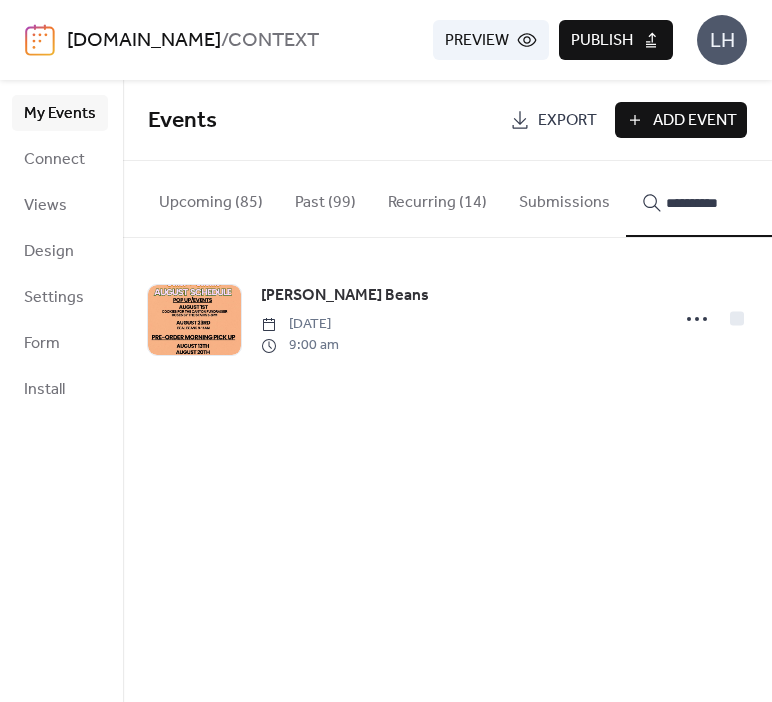 click on "[PERSON_NAME] Beans" at bounding box center [345, 296] 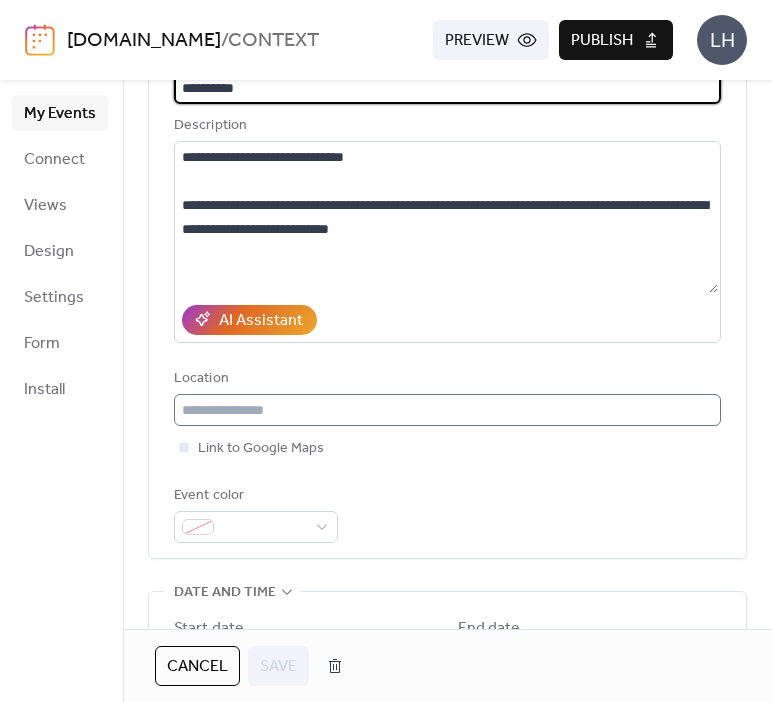 scroll, scrollTop: 174, scrollLeft: 0, axis: vertical 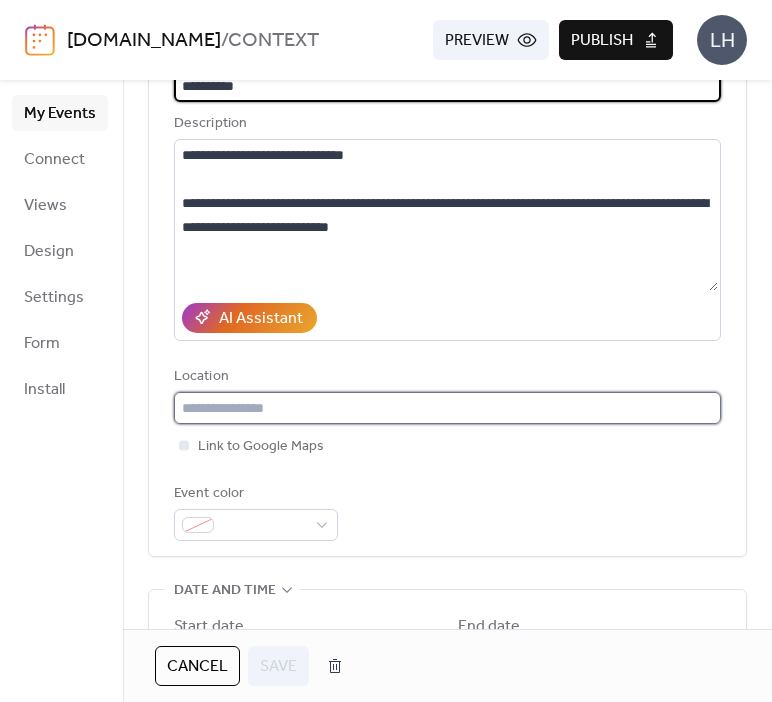 click at bounding box center (447, 408) 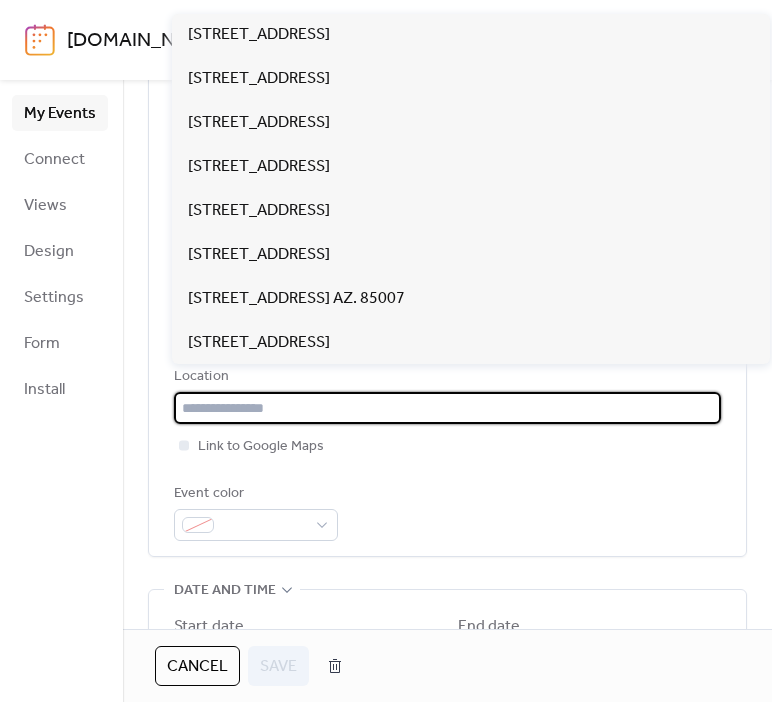 paste on "**********" 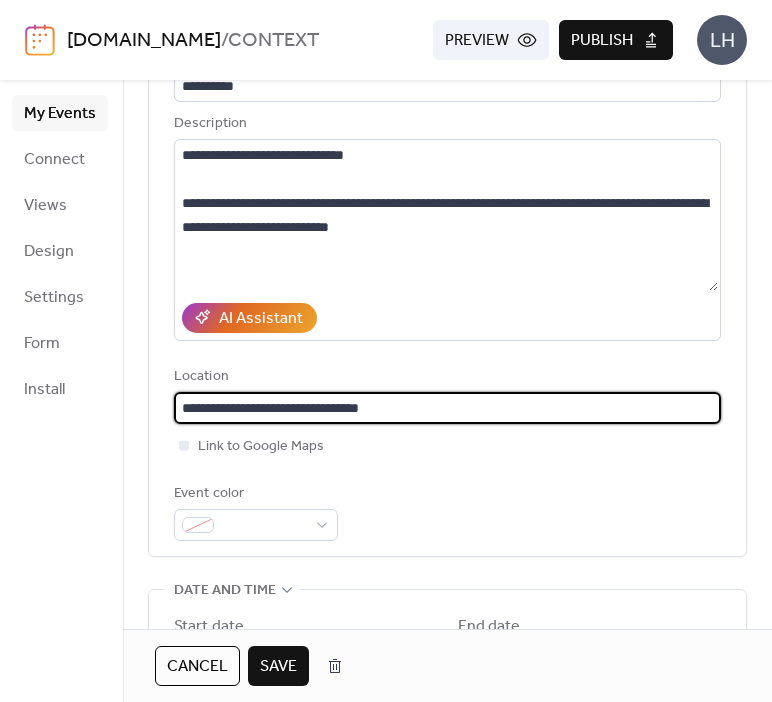 click on "**********" at bounding box center (447, 292) 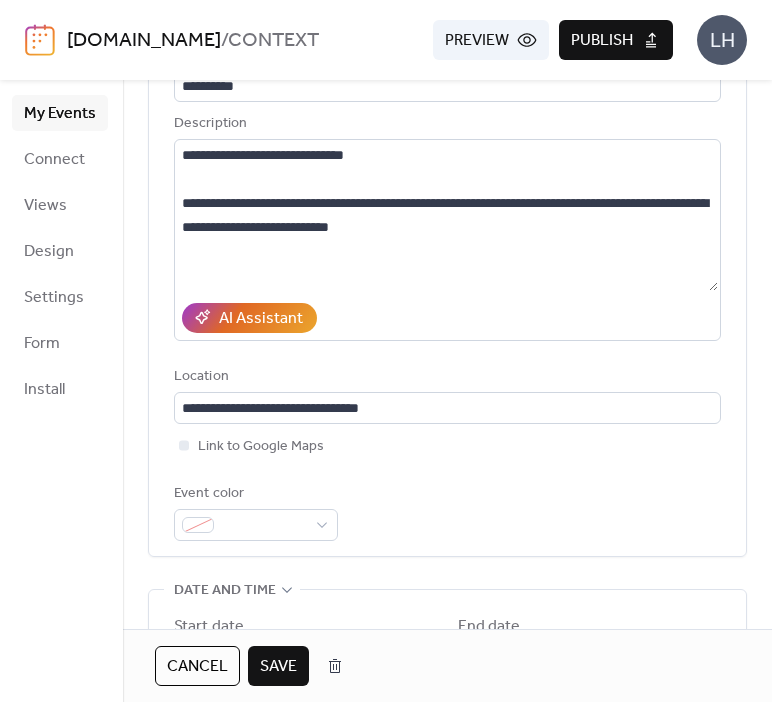 click on "Save" at bounding box center (278, 667) 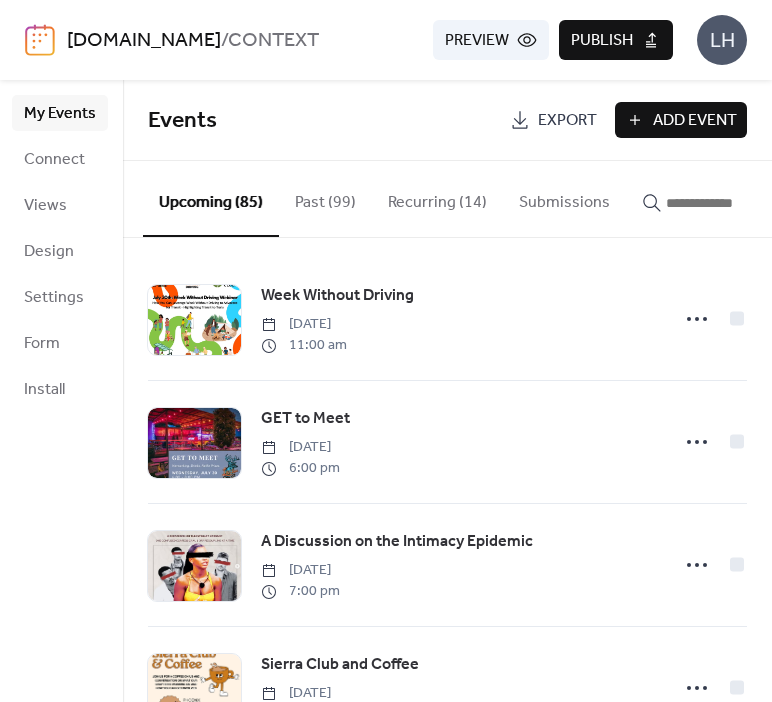 click on "Add Event" at bounding box center (695, 121) 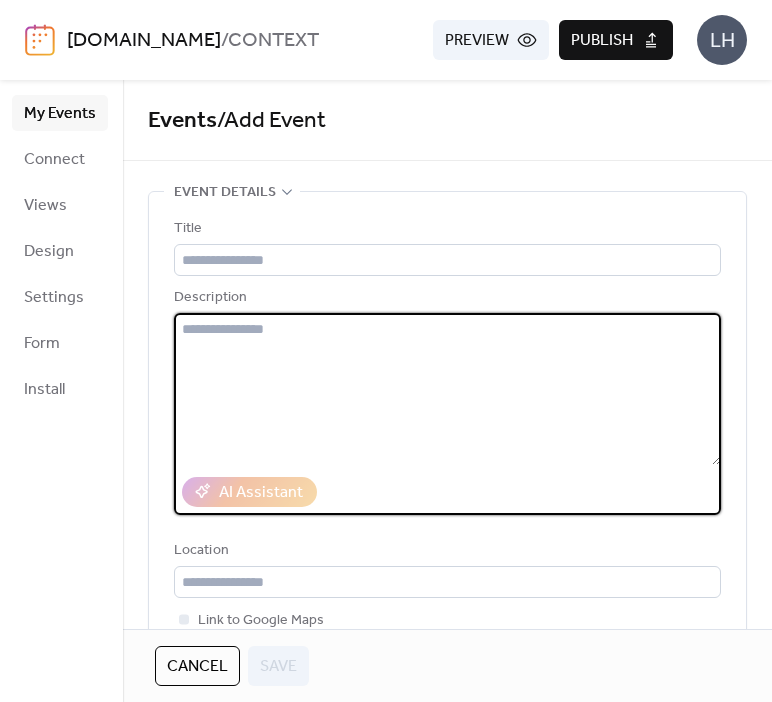 click at bounding box center [447, 389] 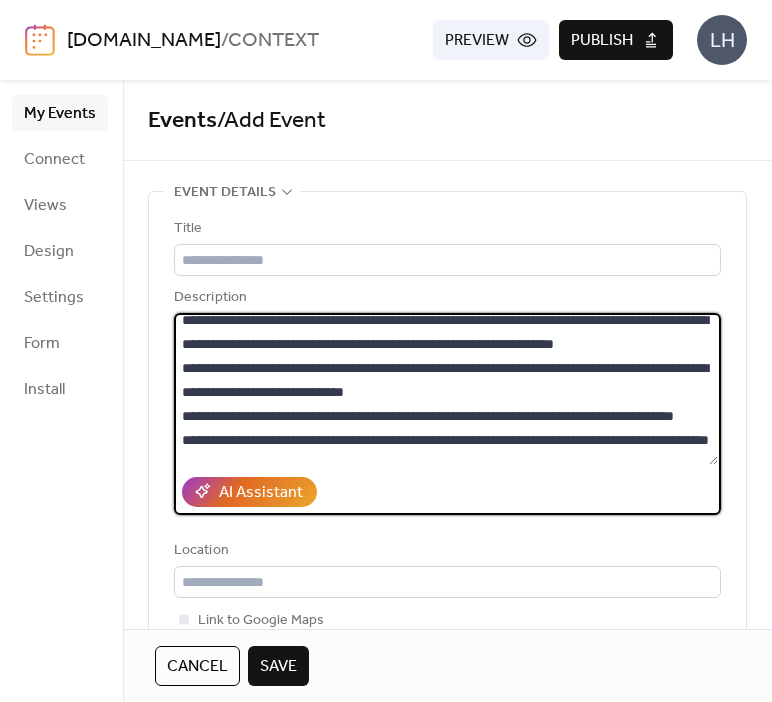 scroll, scrollTop: 0, scrollLeft: 0, axis: both 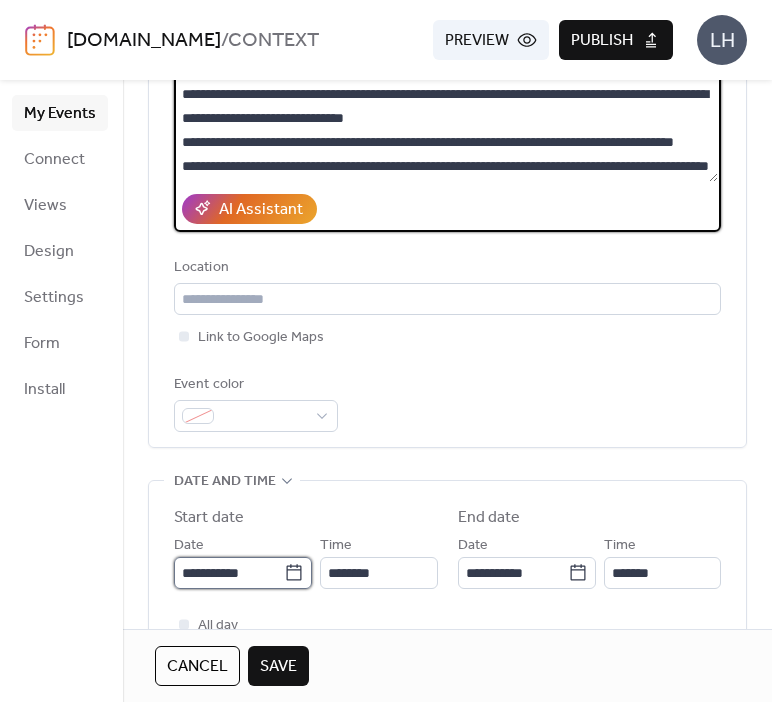 click on "**********" at bounding box center [229, 573] 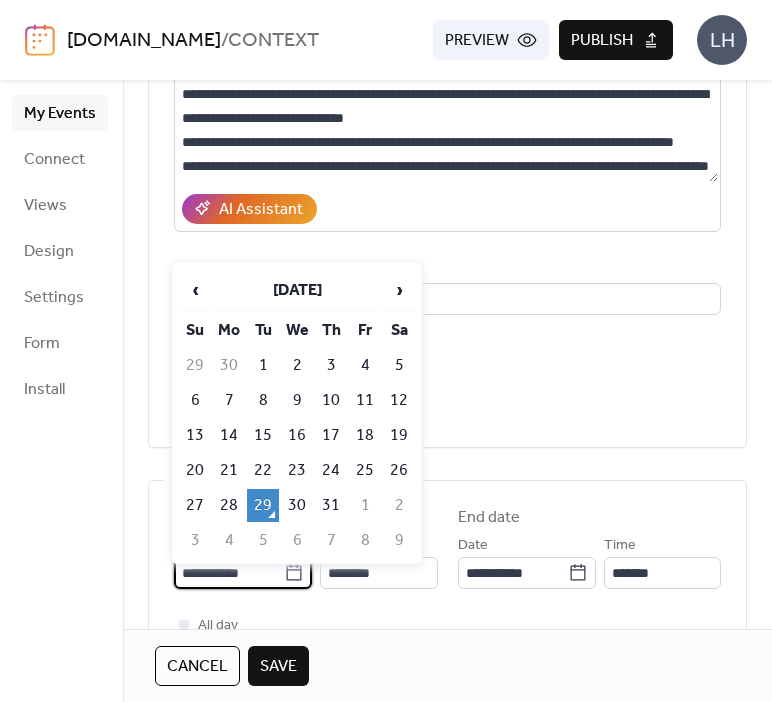 scroll, scrollTop: 0, scrollLeft: 0, axis: both 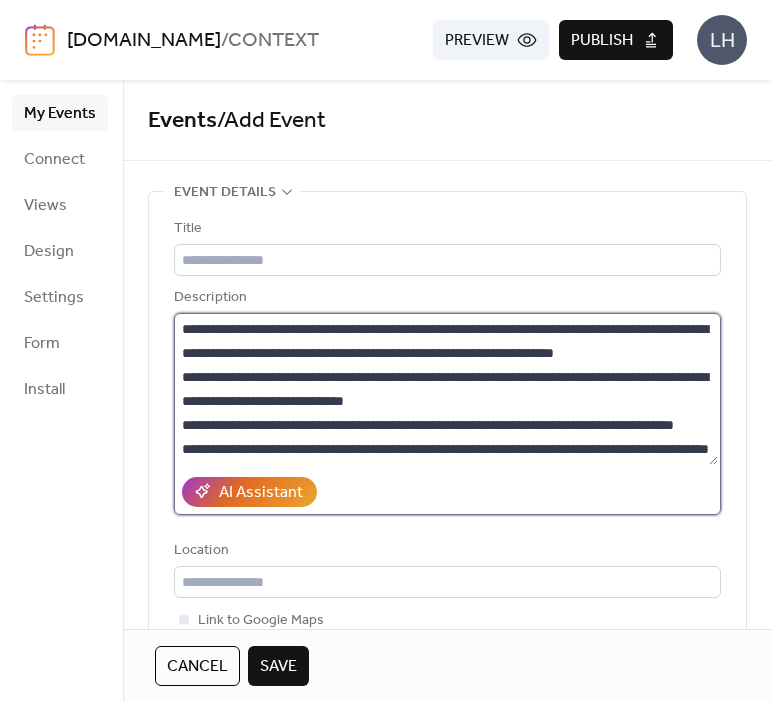 click on "**********" at bounding box center (446, 389) 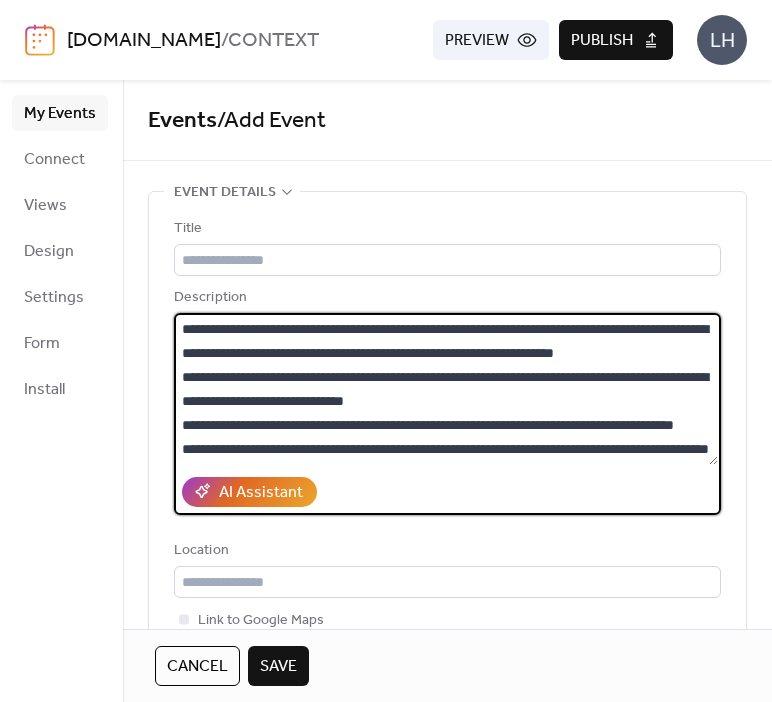 paste on "**********" 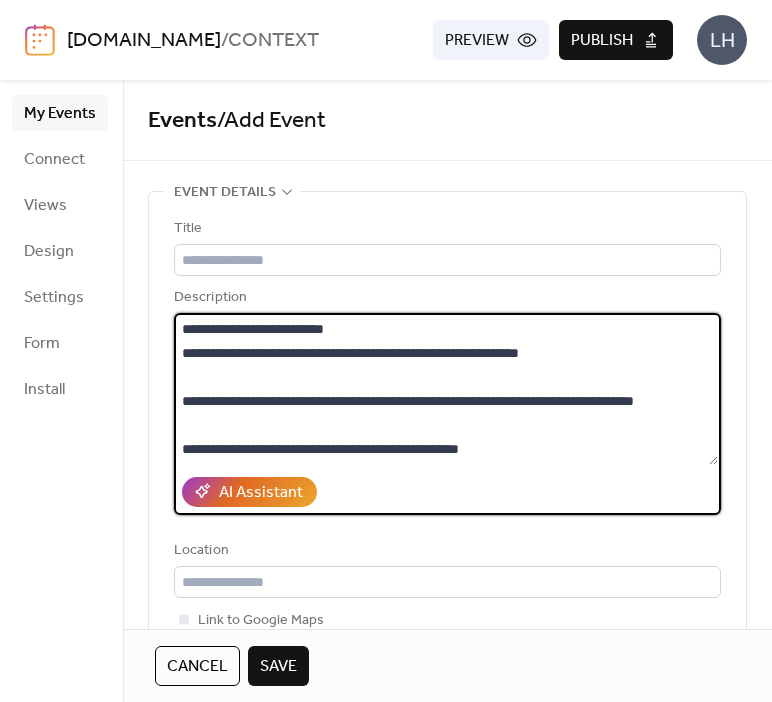 scroll, scrollTop: 0, scrollLeft: 0, axis: both 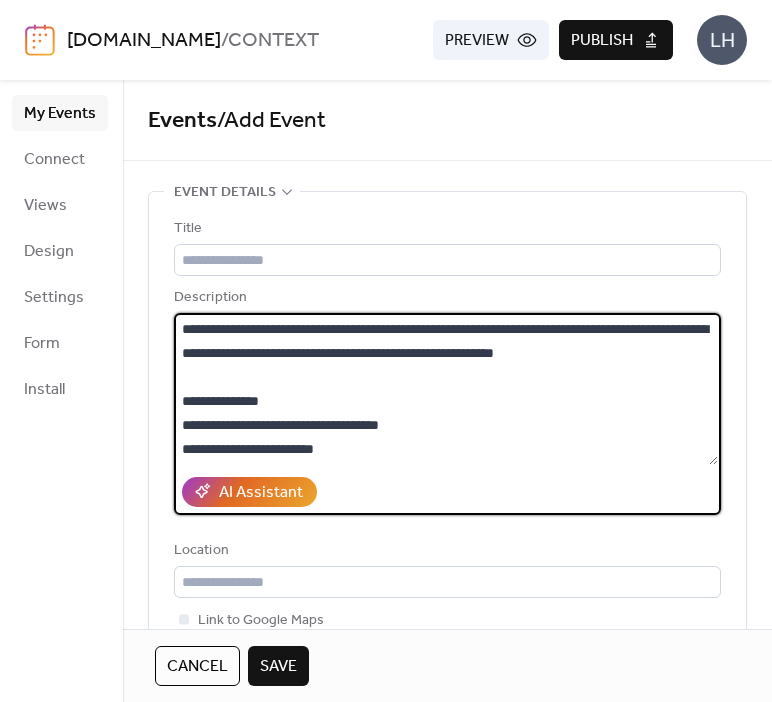 drag, startPoint x: 356, startPoint y: 328, endPoint x: 516, endPoint y: 335, distance: 160.15305 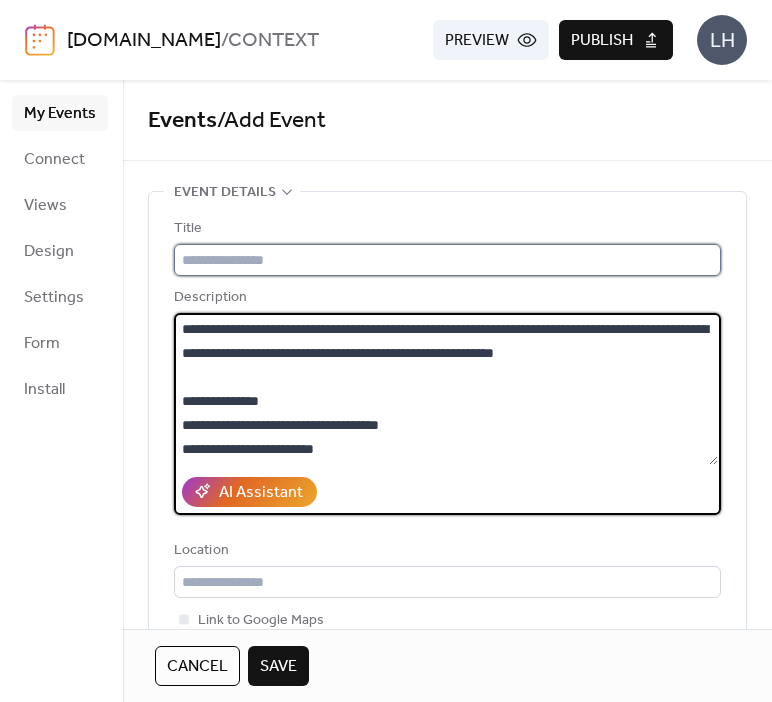 click at bounding box center (447, 260) 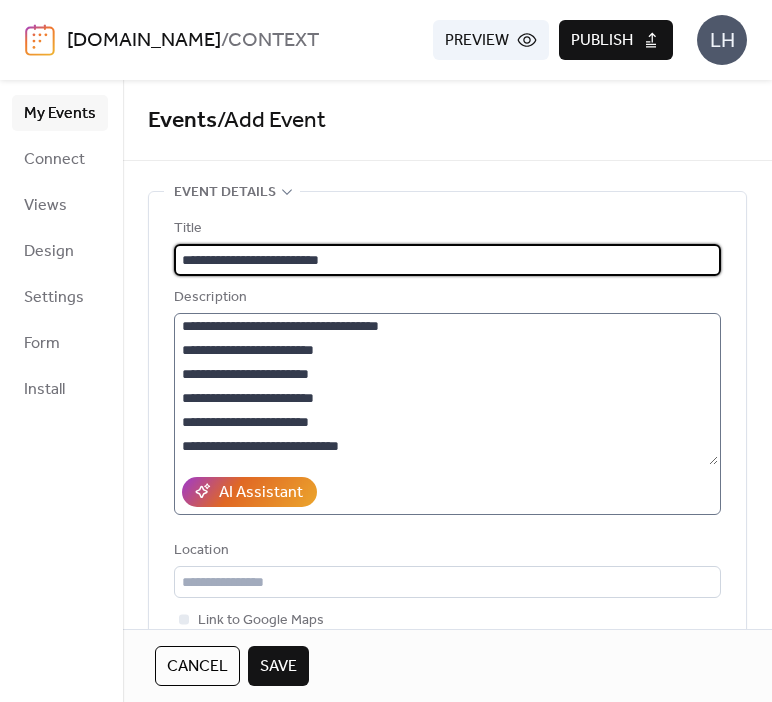 scroll, scrollTop: 100, scrollLeft: 0, axis: vertical 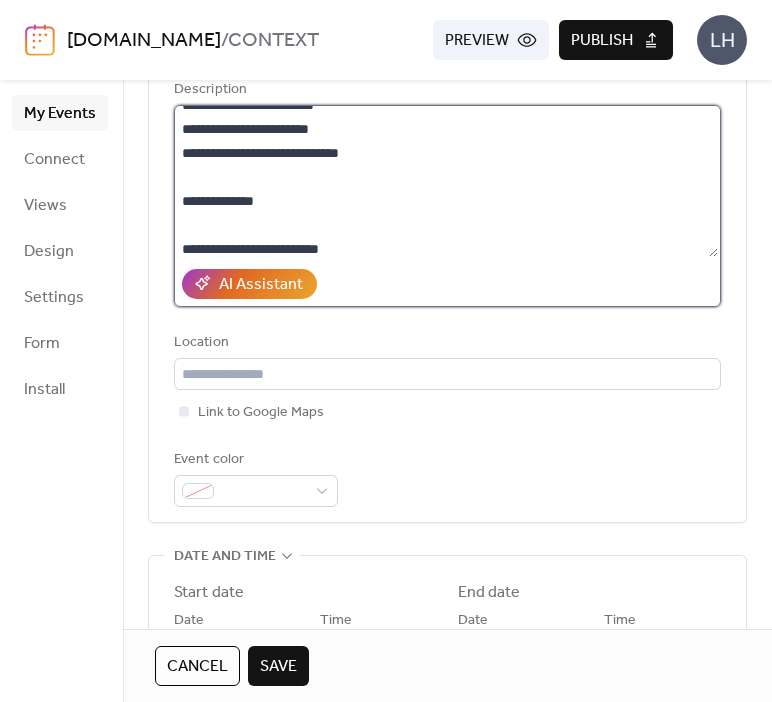 click on "**********" at bounding box center (446, 181) 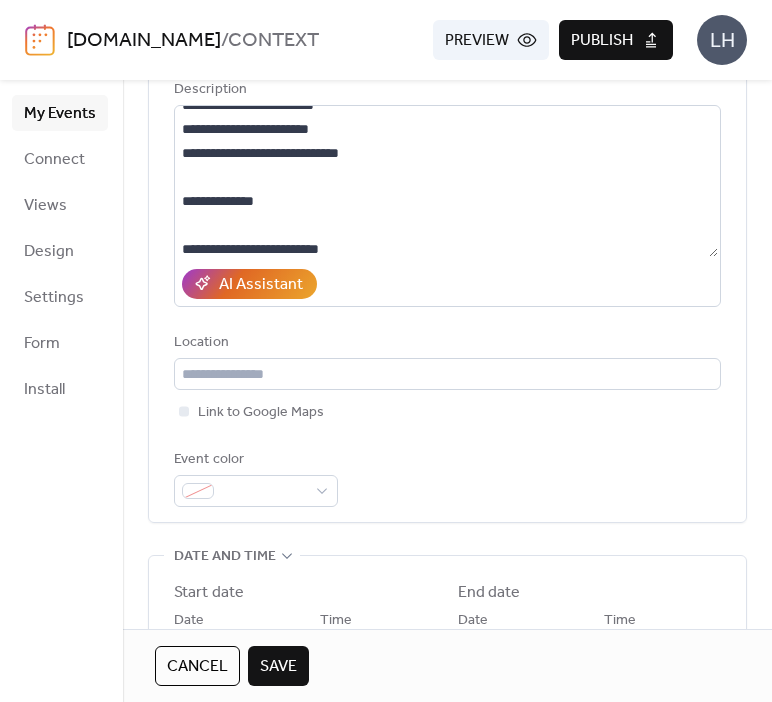 click on "Cancel" at bounding box center [197, 667] 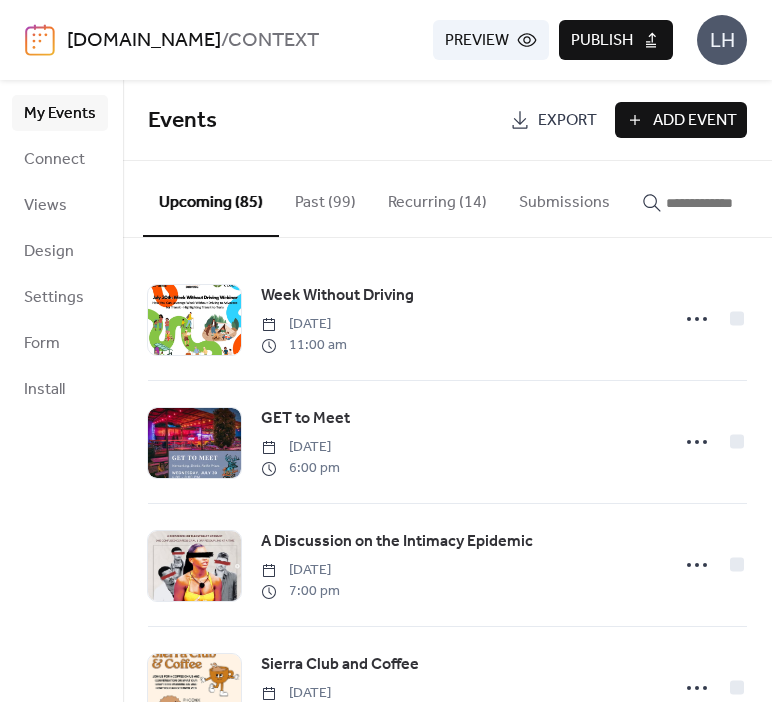 click on "Add Event" at bounding box center (695, 121) 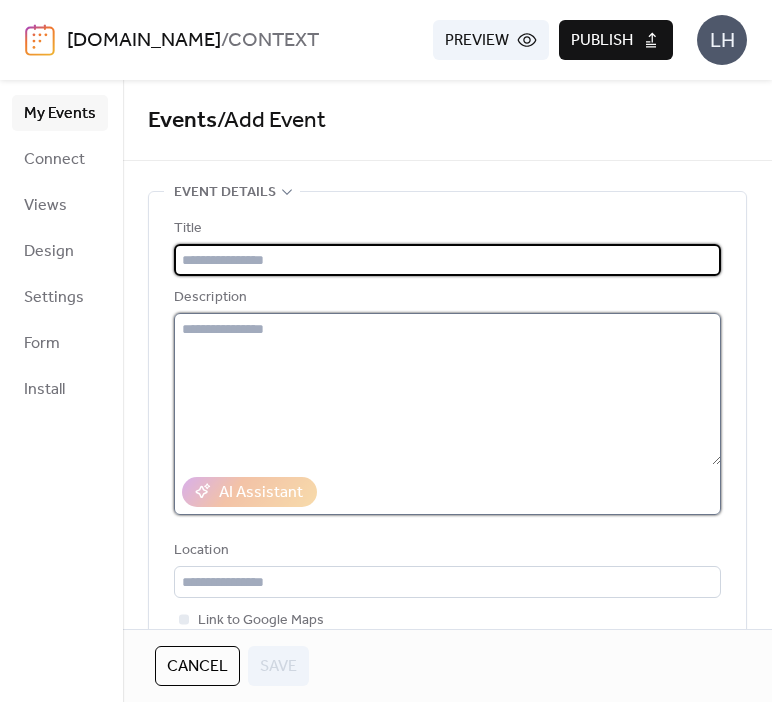 click at bounding box center [447, 389] 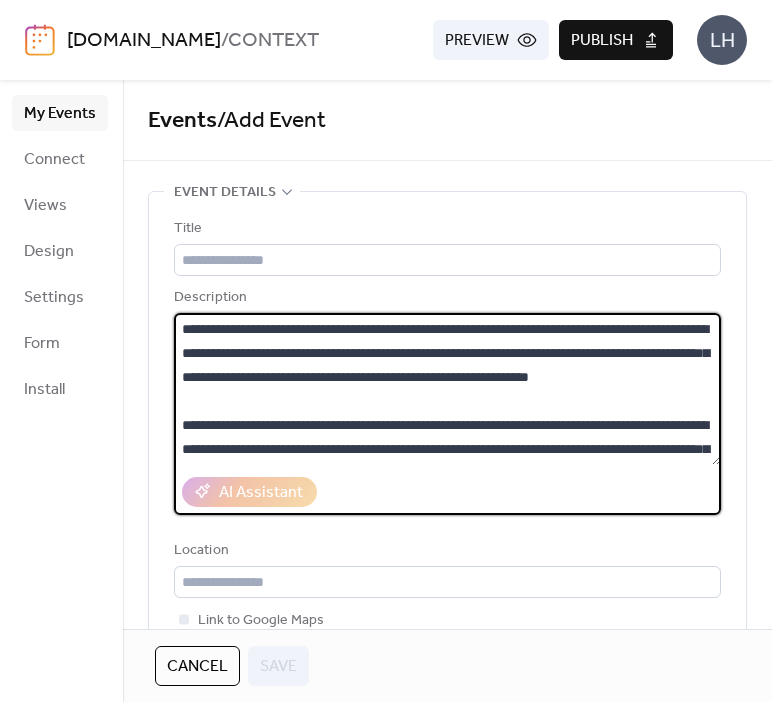 scroll, scrollTop: 332, scrollLeft: 0, axis: vertical 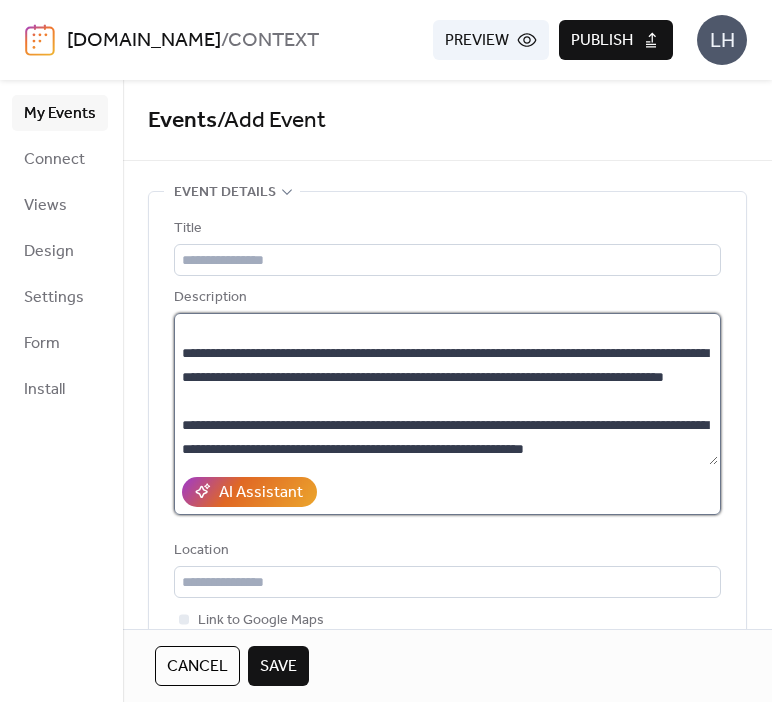 click at bounding box center [446, 389] 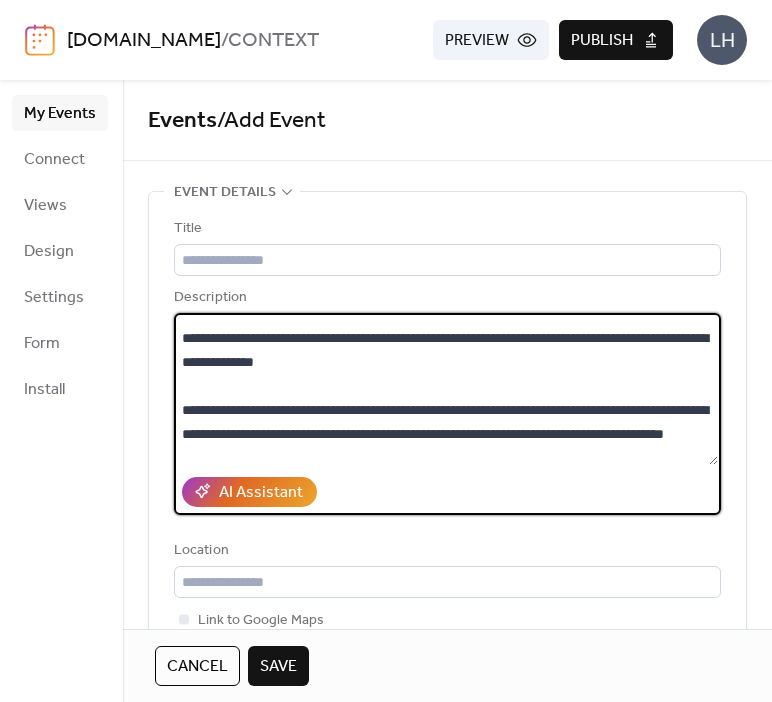 scroll, scrollTop: 336, scrollLeft: 0, axis: vertical 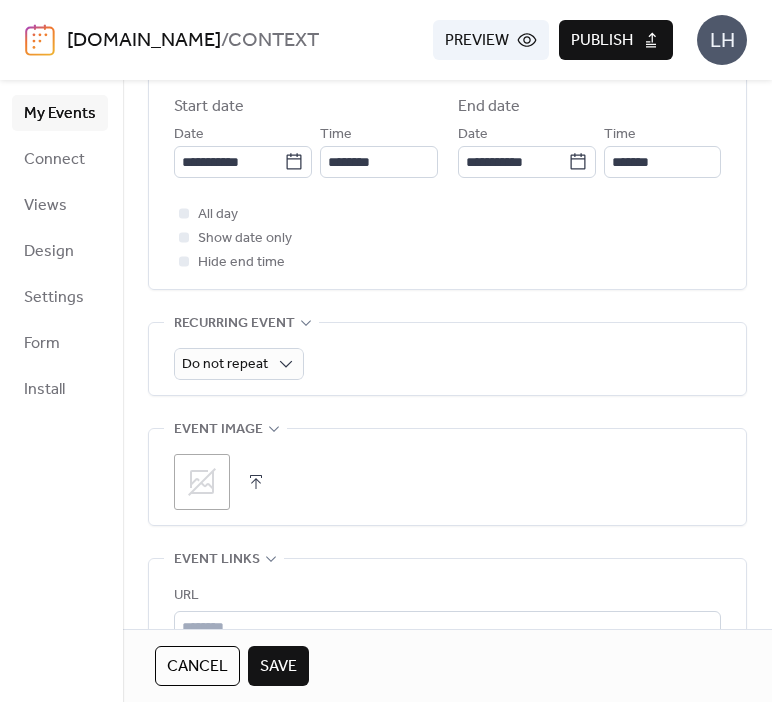 click 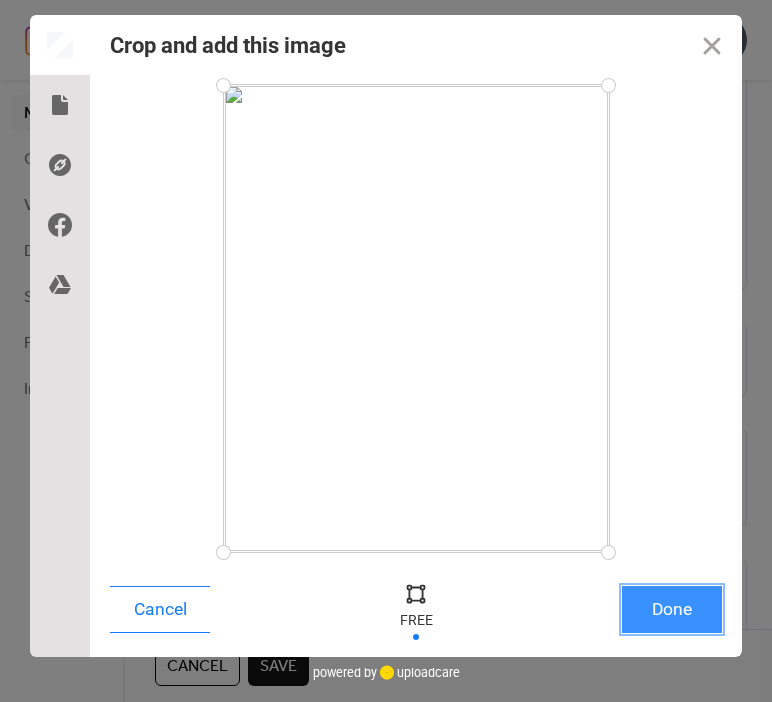 click on "Done" at bounding box center [672, 609] 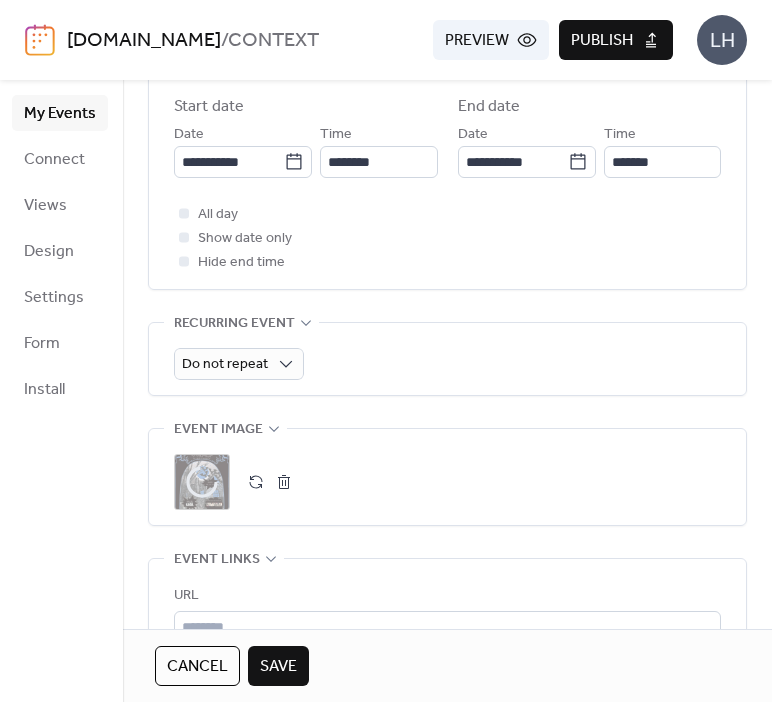 click on "All day Show date only Hide end time" at bounding box center (447, 238) 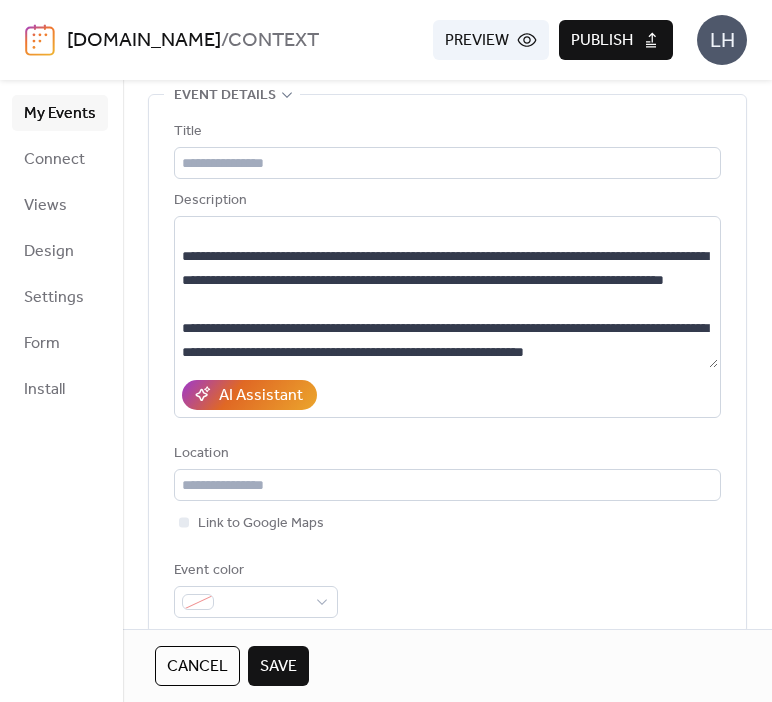 scroll, scrollTop: 90, scrollLeft: 0, axis: vertical 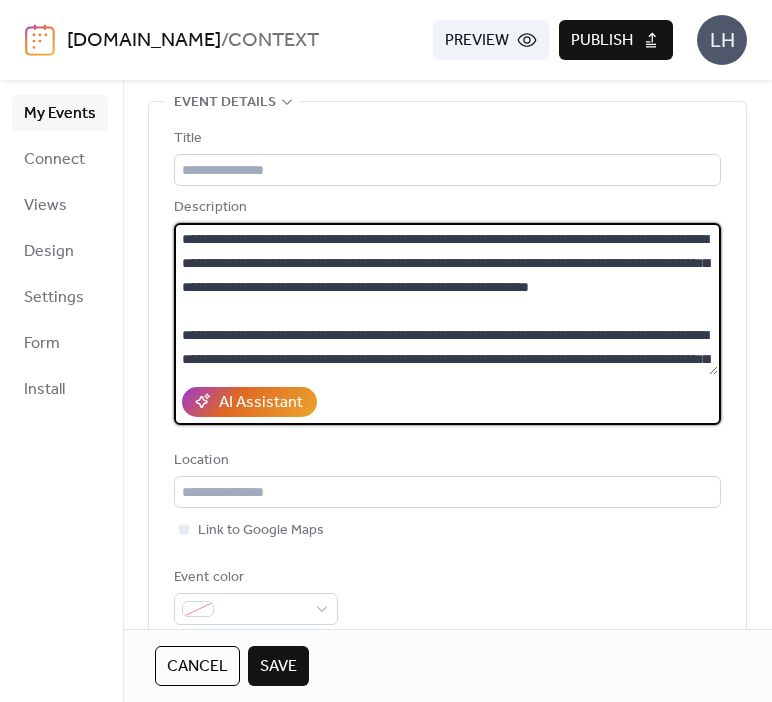 drag, startPoint x: 305, startPoint y: 236, endPoint x: 399, endPoint y: 234, distance: 94.02127 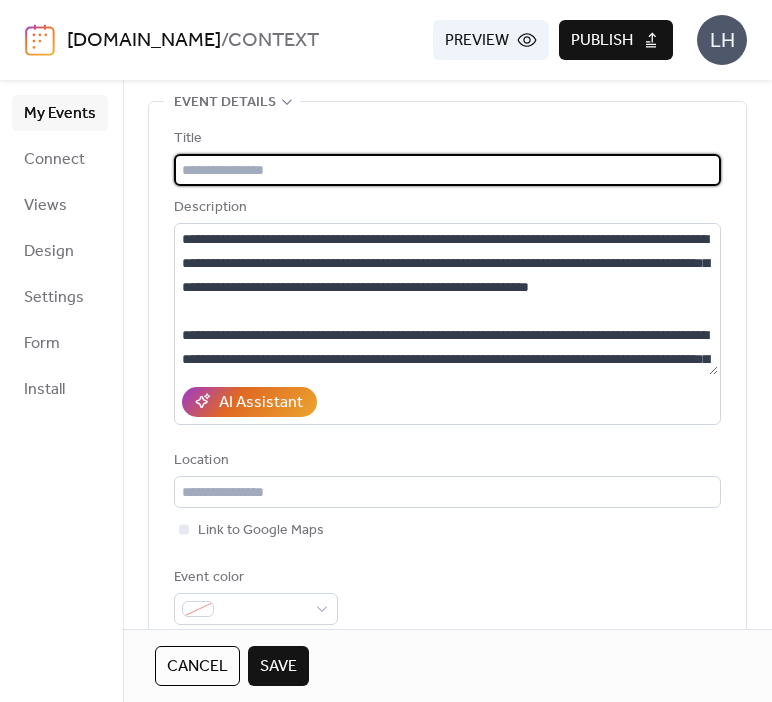 click at bounding box center [447, 170] 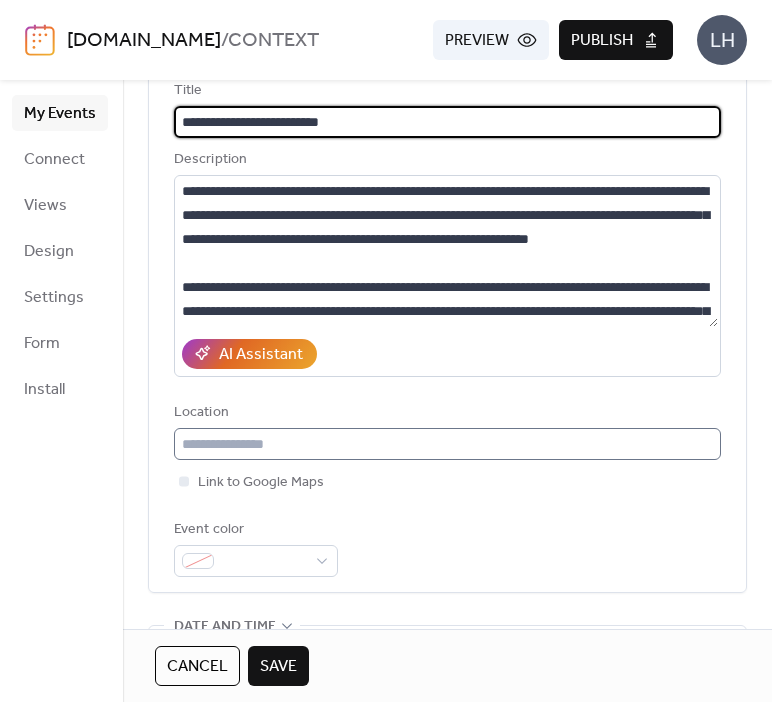 scroll, scrollTop: 137, scrollLeft: 0, axis: vertical 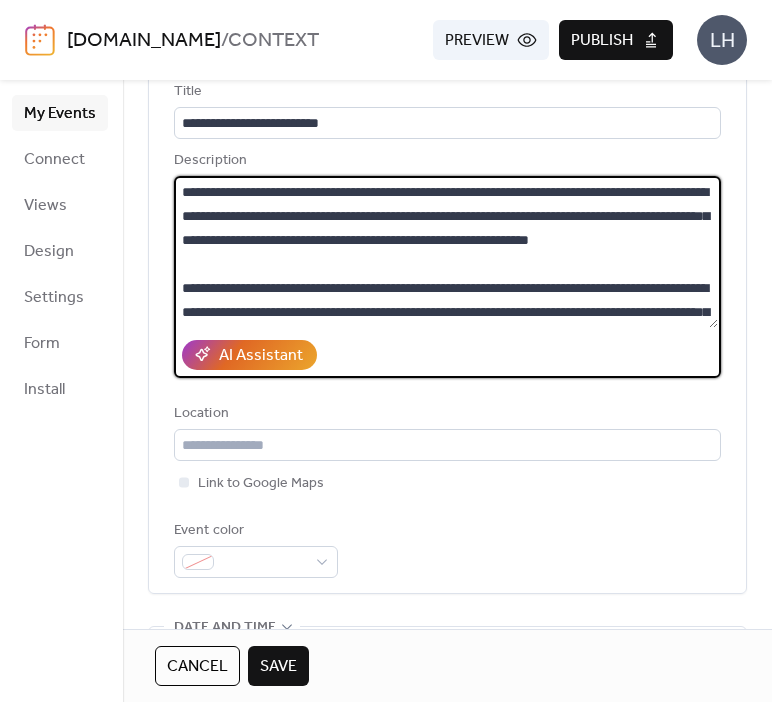 drag, startPoint x: 668, startPoint y: 213, endPoint x: 360, endPoint y: 242, distance: 309.36224 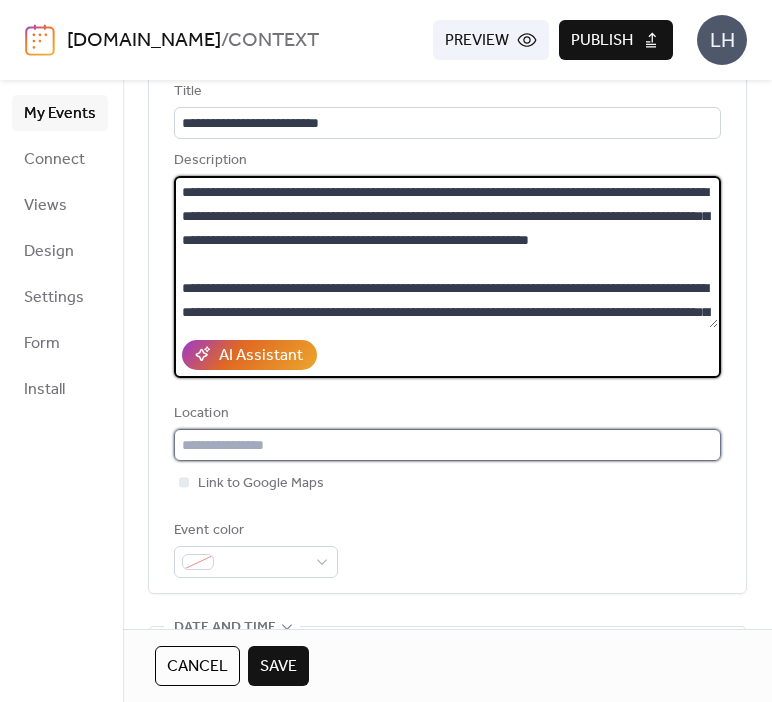 click at bounding box center (447, 445) 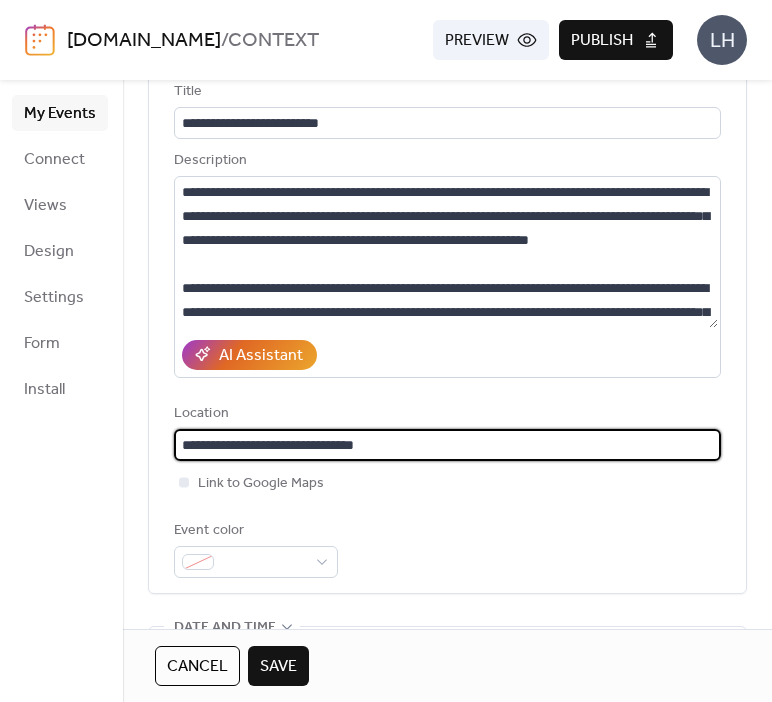 click on "**********" at bounding box center (447, 445) 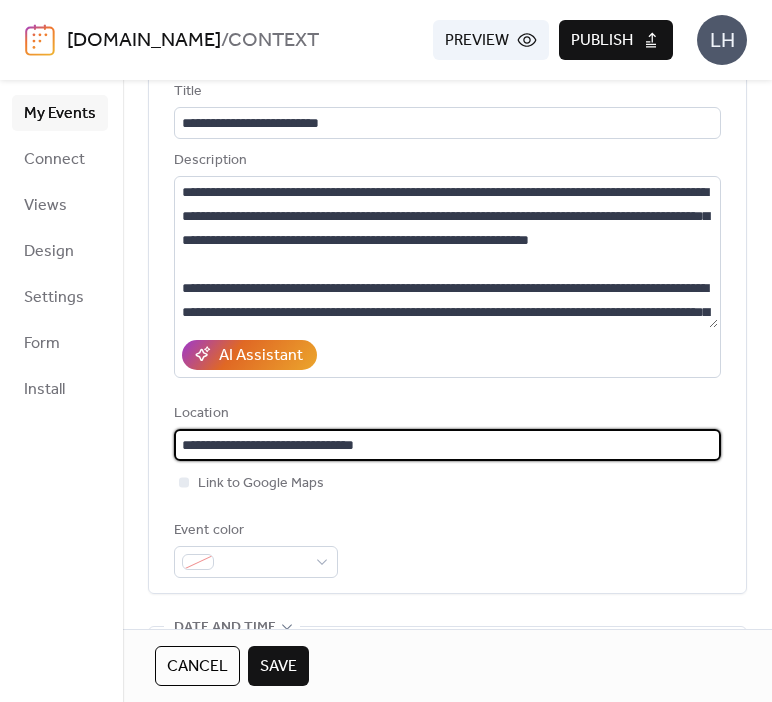 click on "**********" at bounding box center (447, 445) 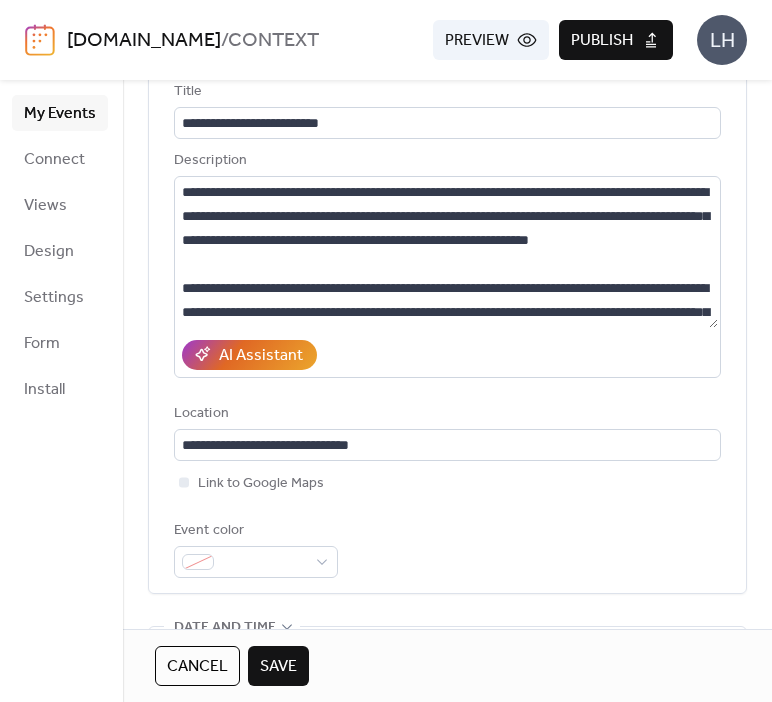 click on "Event color" at bounding box center [447, 548] 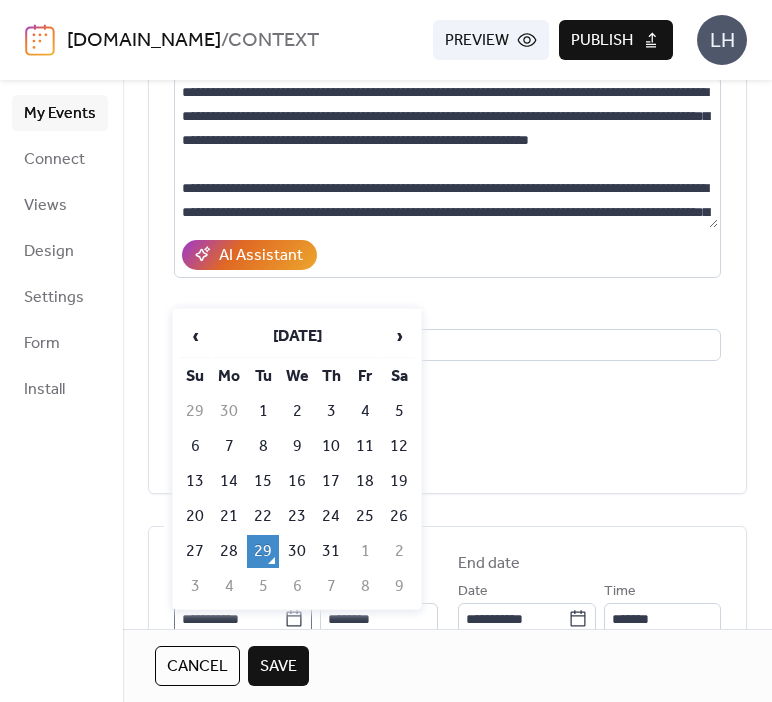 click 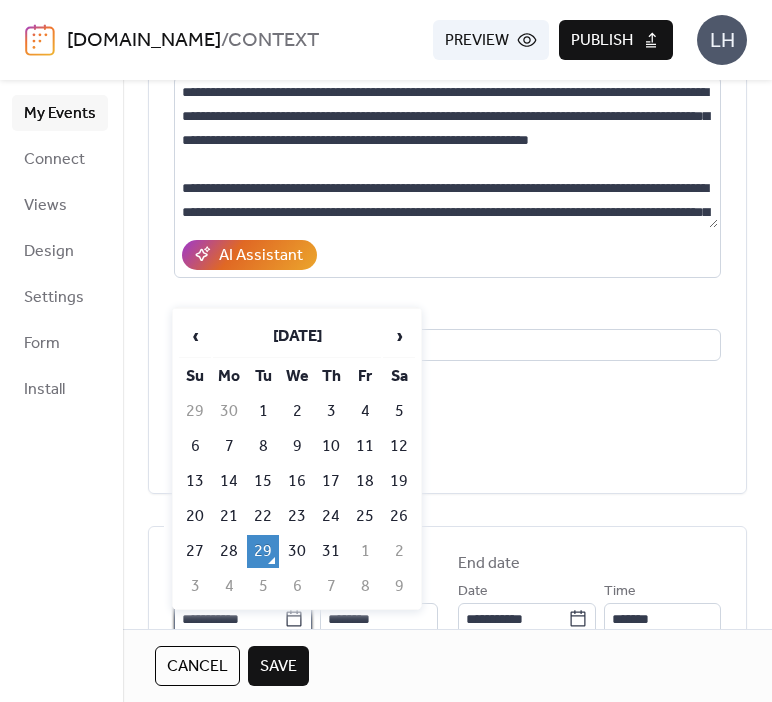 click on "**********" at bounding box center (229, 619) 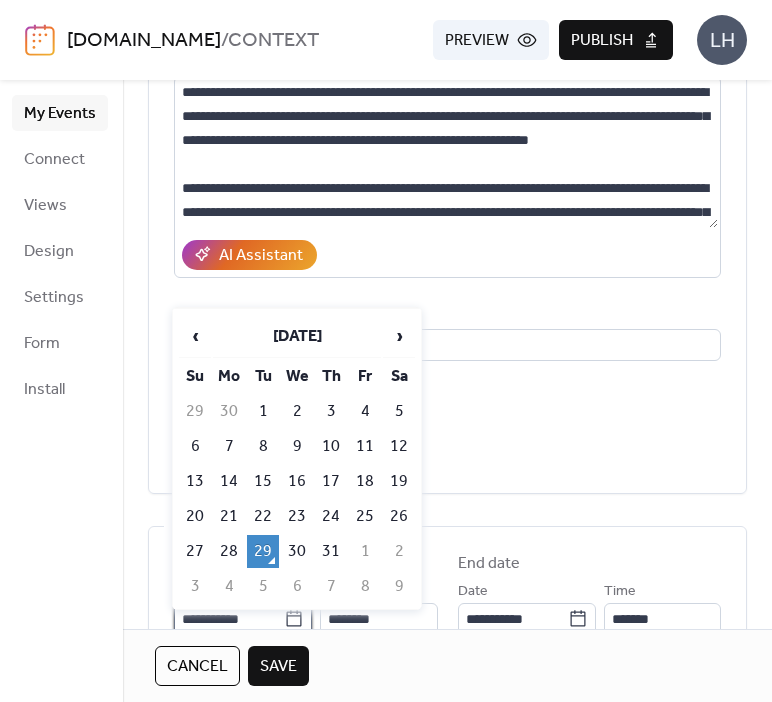 scroll, scrollTop: 242, scrollLeft: 0, axis: vertical 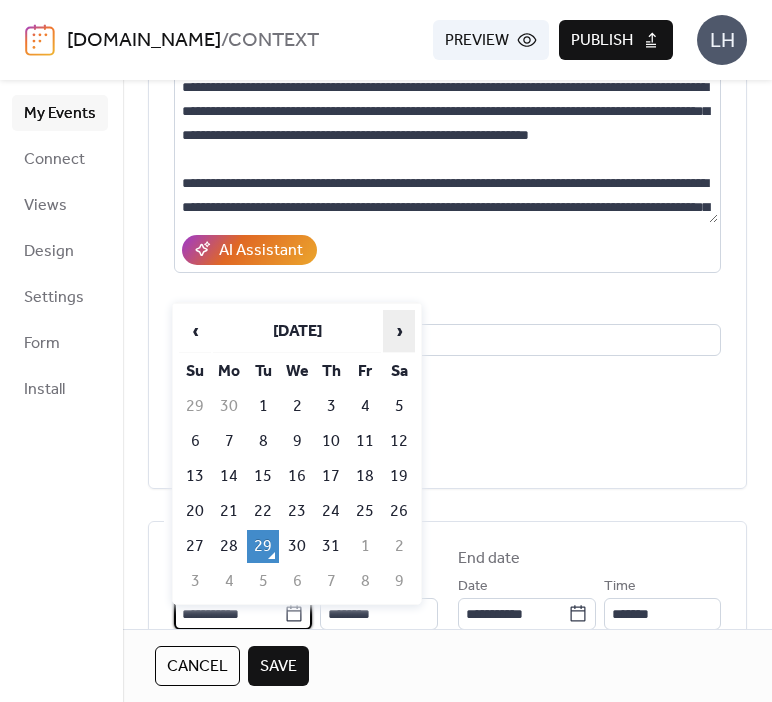 click on "›" at bounding box center (399, 331) 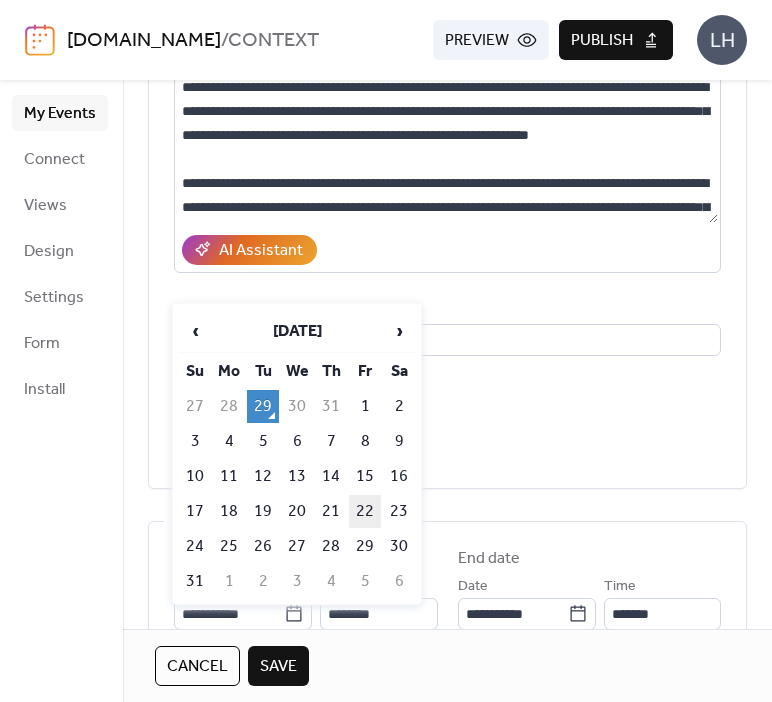 click on "22" at bounding box center (365, 511) 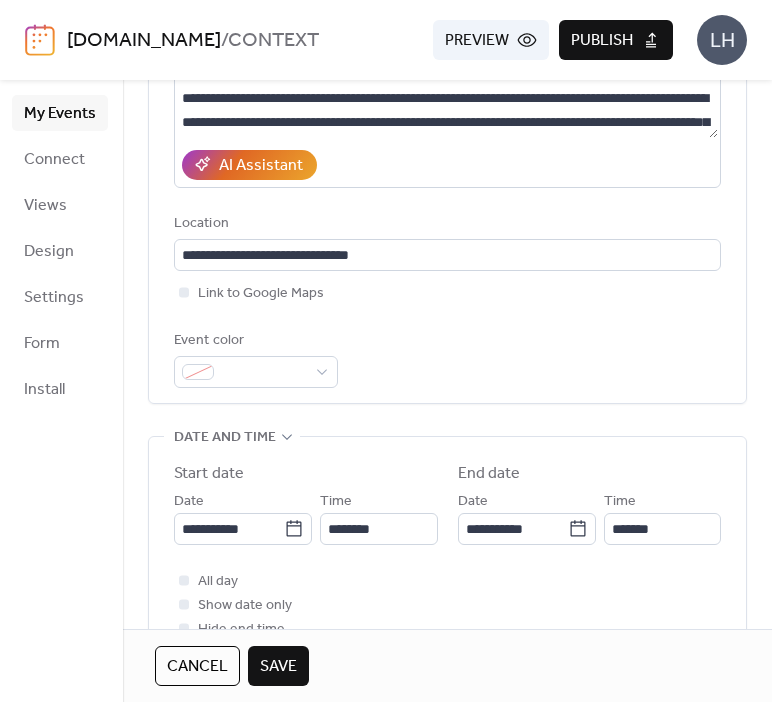 scroll, scrollTop: 330, scrollLeft: 0, axis: vertical 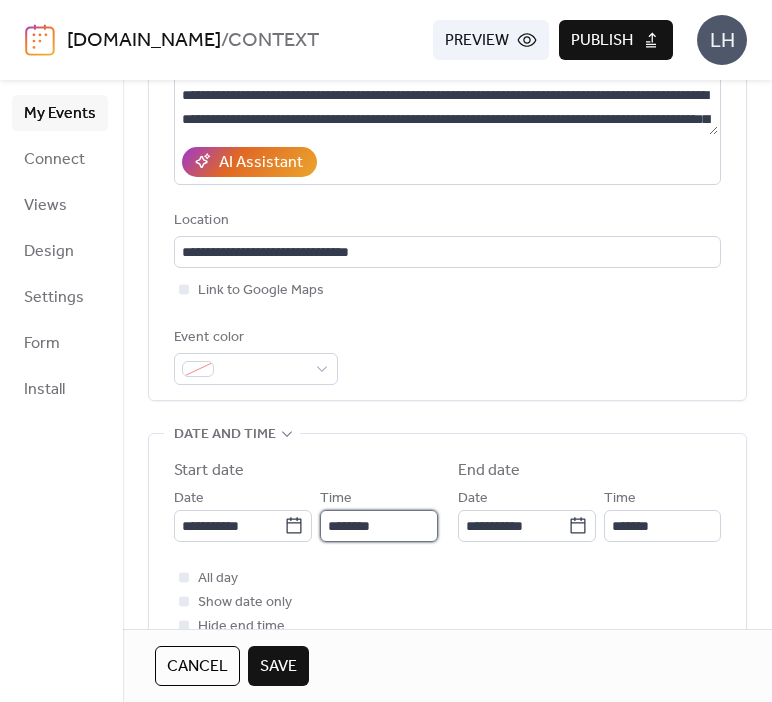click on "********" at bounding box center [378, 526] 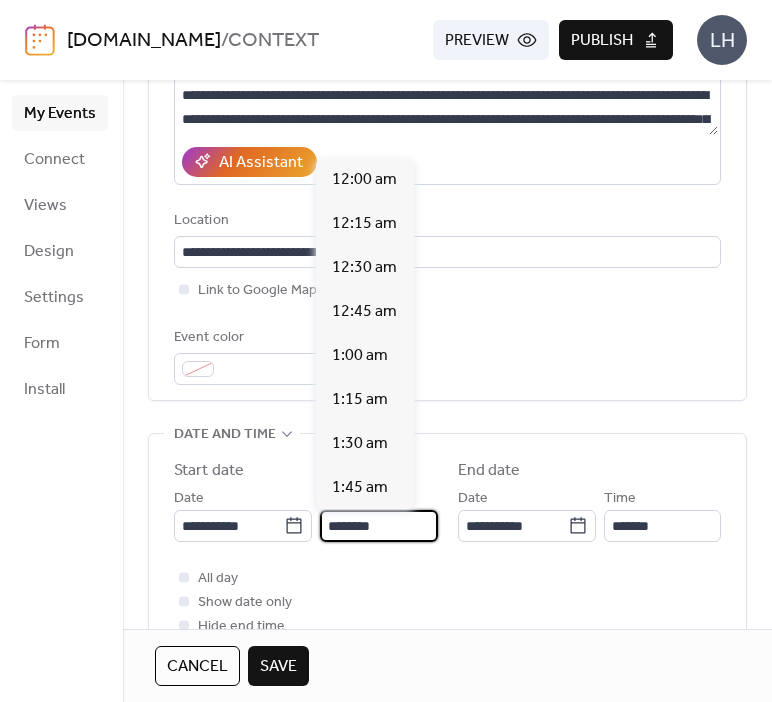 click on "********" at bounding box center [378, 526] 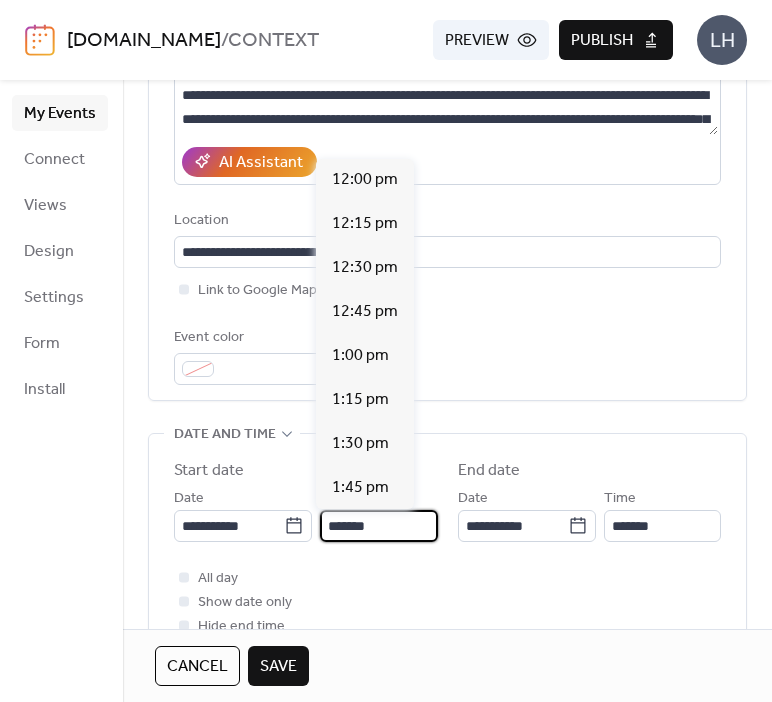 scroll, scrollTop: 3696, scrollLeft: 0, axis: vertical 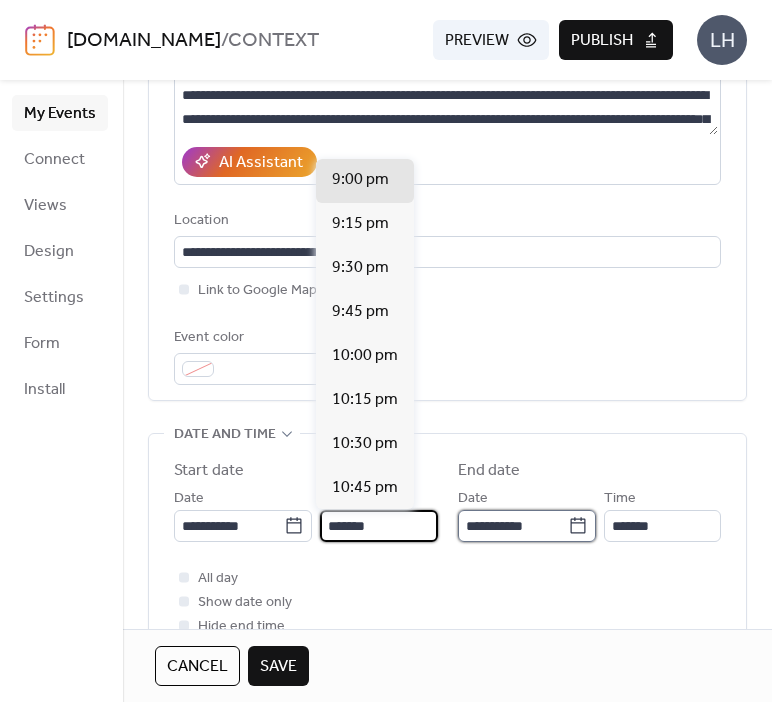 click on "**********" at bounding box center (513, 526) 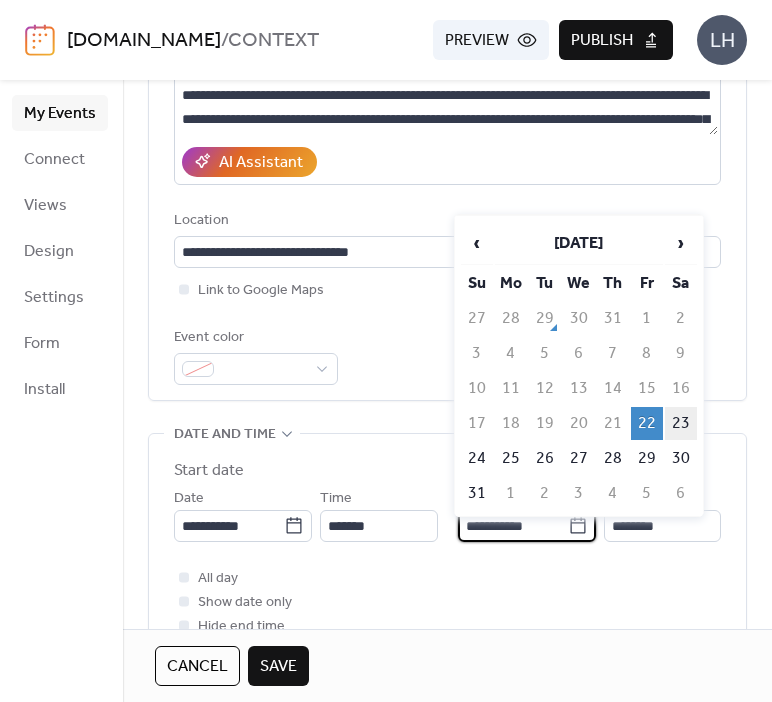 click on "23" at bounding box center [681, 423] 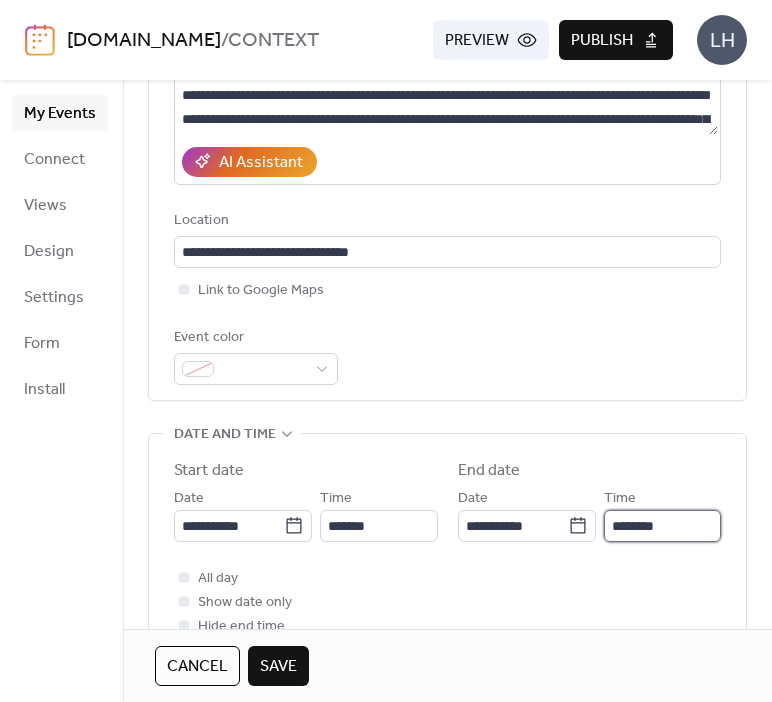 click on "********" at bounding box center (662, 526) 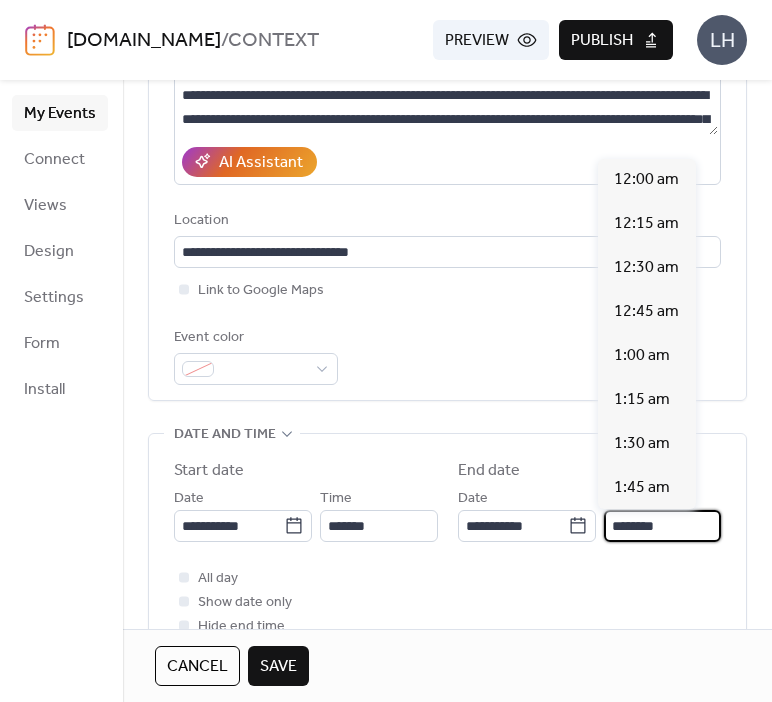 click on "********" at bounding box center (662, 526) 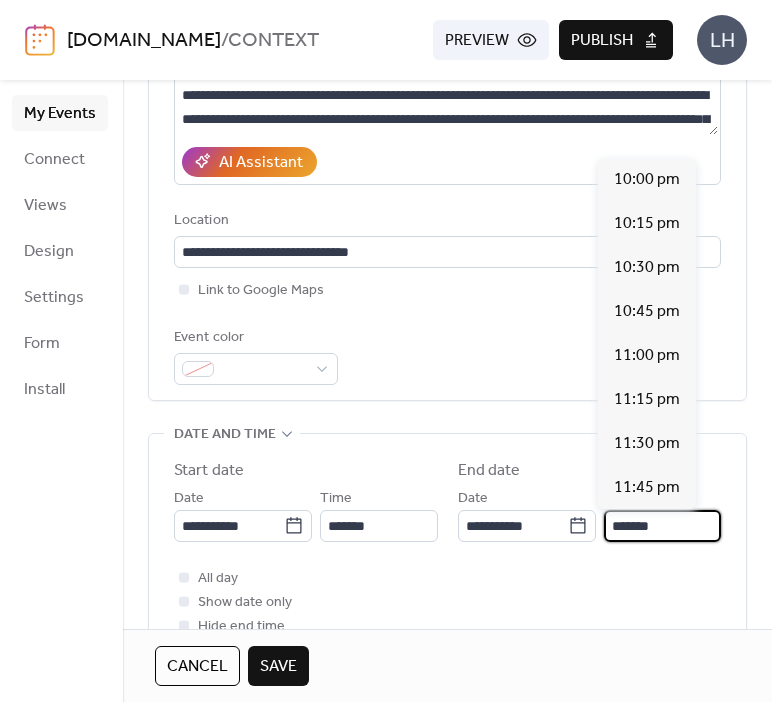 scroll, scrollTop: 2640, scrollLeft: 0, axis: vertical 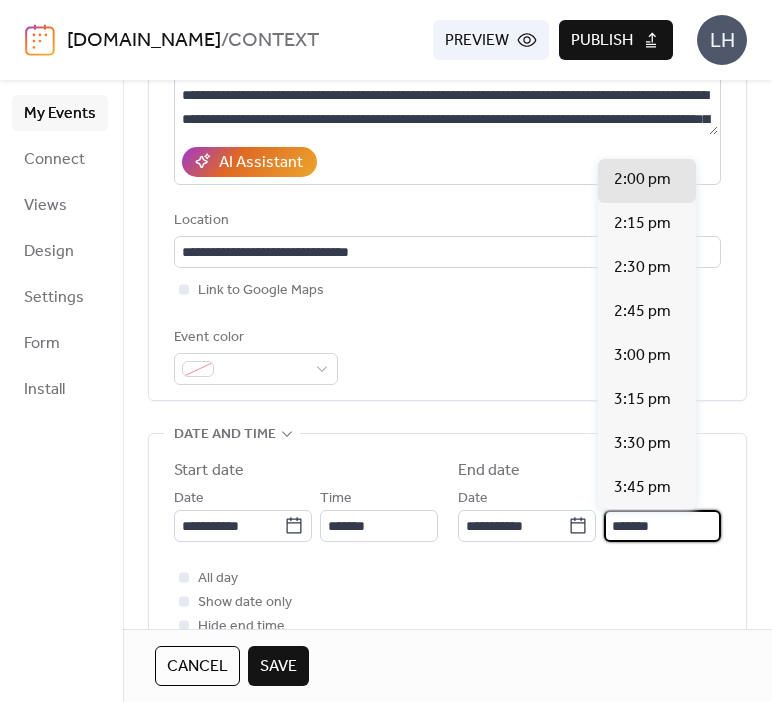 click on "*******" at bounding box center (662, 526) 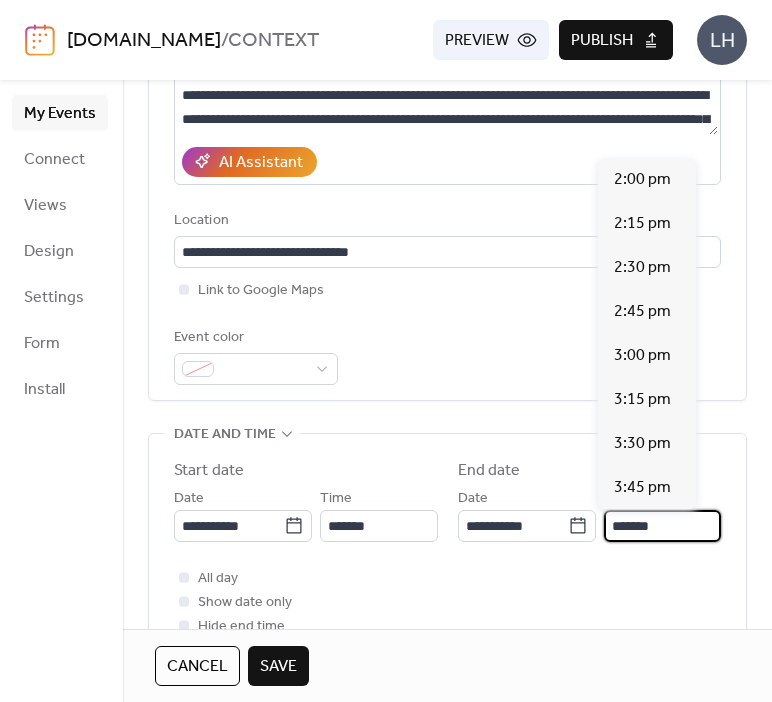 scroll, scrollTop: 352, scrollLeft: 0, axis: vertical 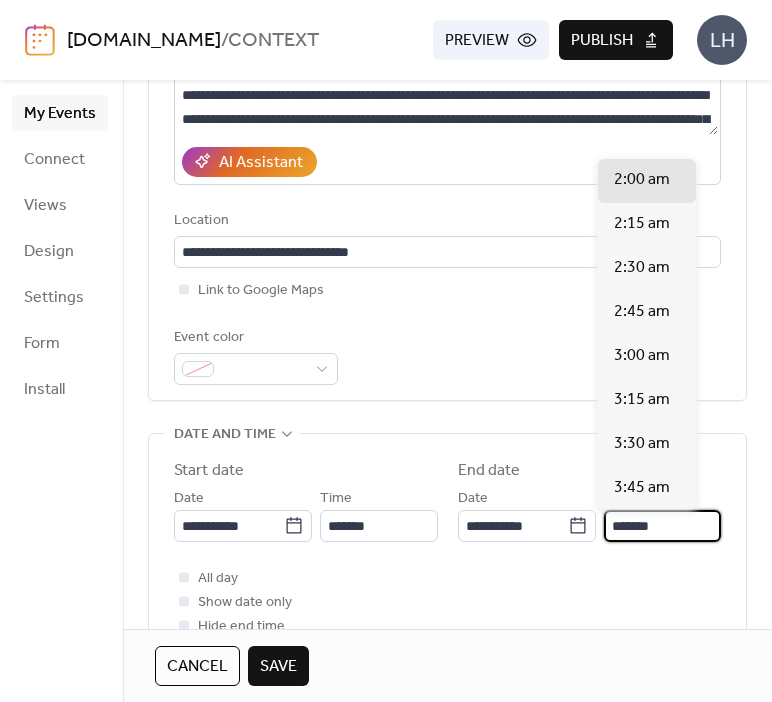 click on "All day Show date only Hide end time" at bounding box center [447, 602] 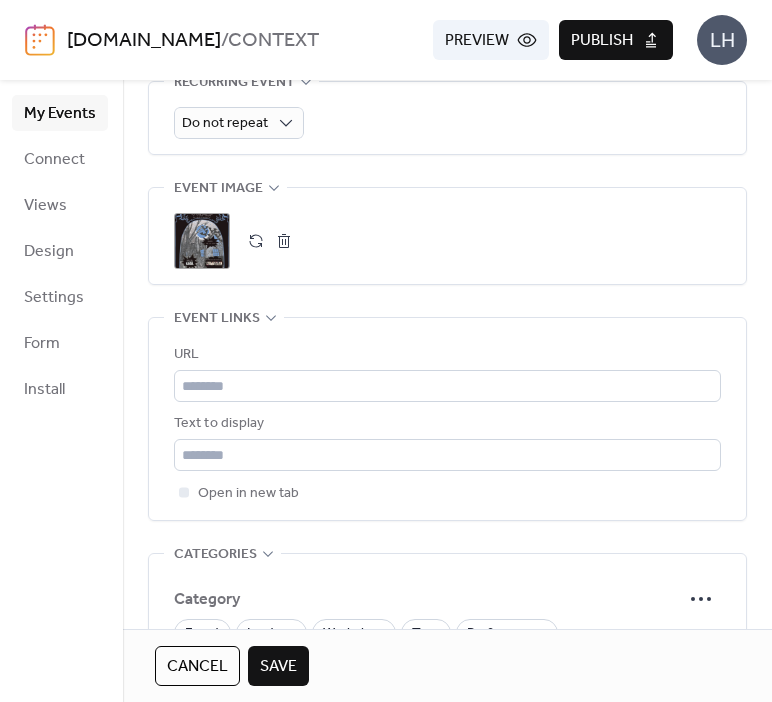 scroll, scrollTop: 941, scrollLeft: 0, axis: vertical 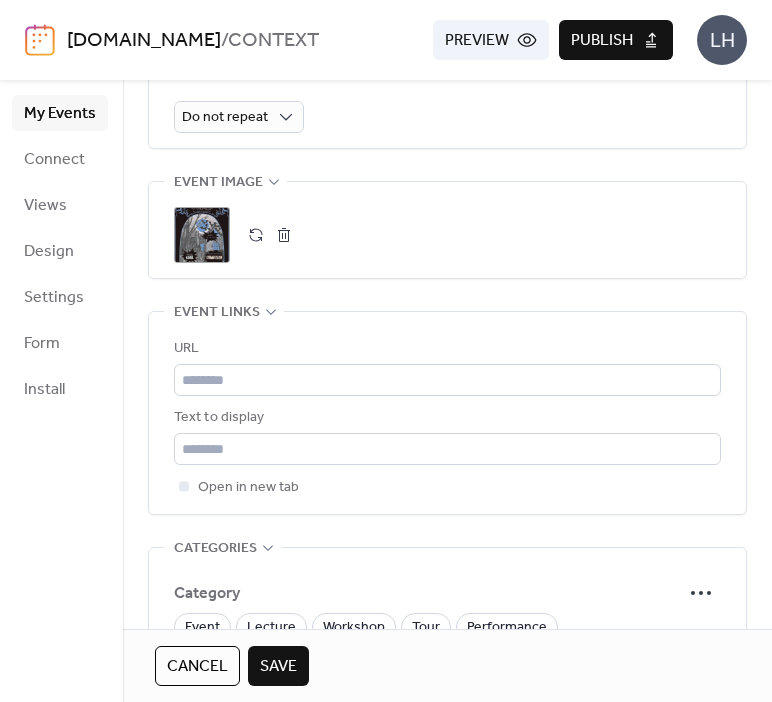 click on "URL Text to display Open in new tab" at bounding box center [447, 413] 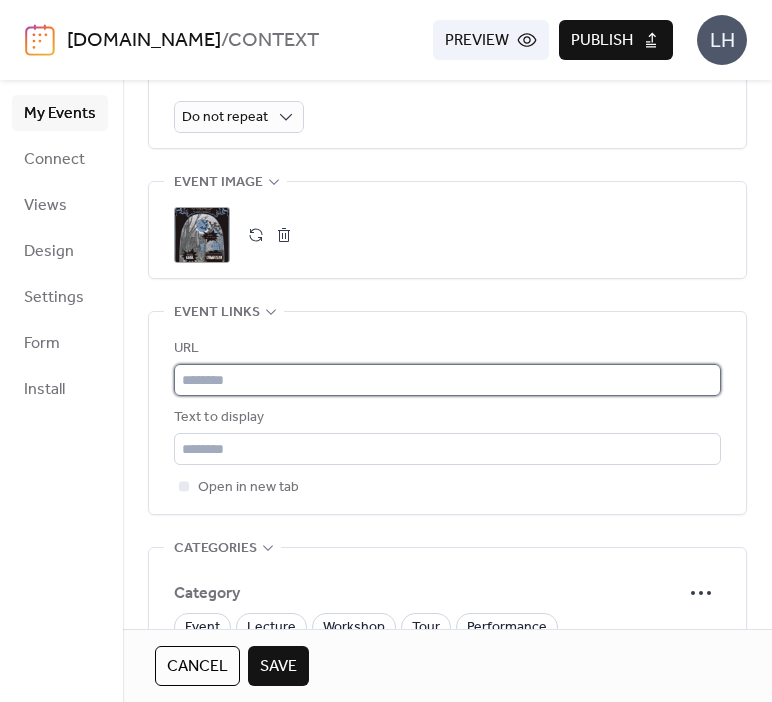 click at bounding box center (447, 380) 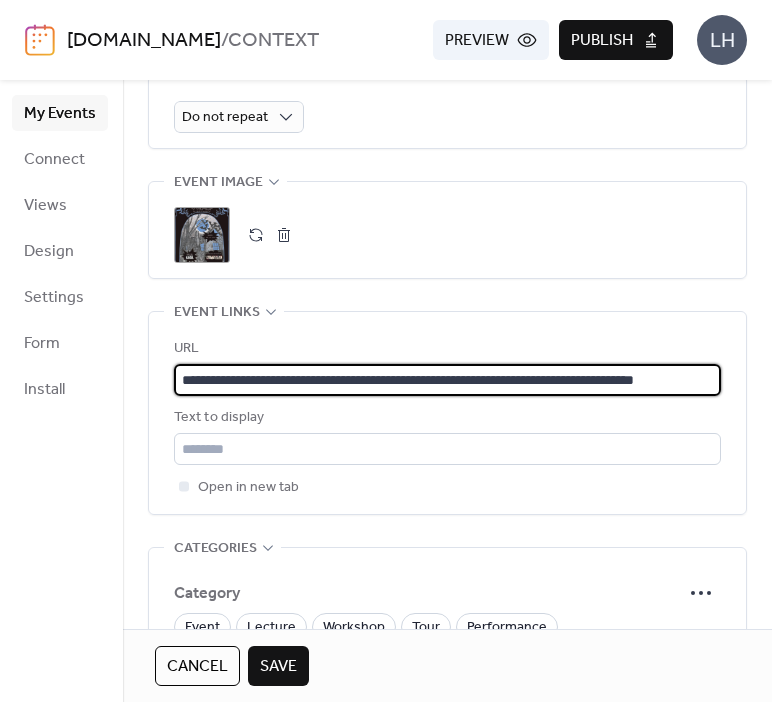 scroll, scrollTop: 0, scrollLeft: 107, axis: horizontal 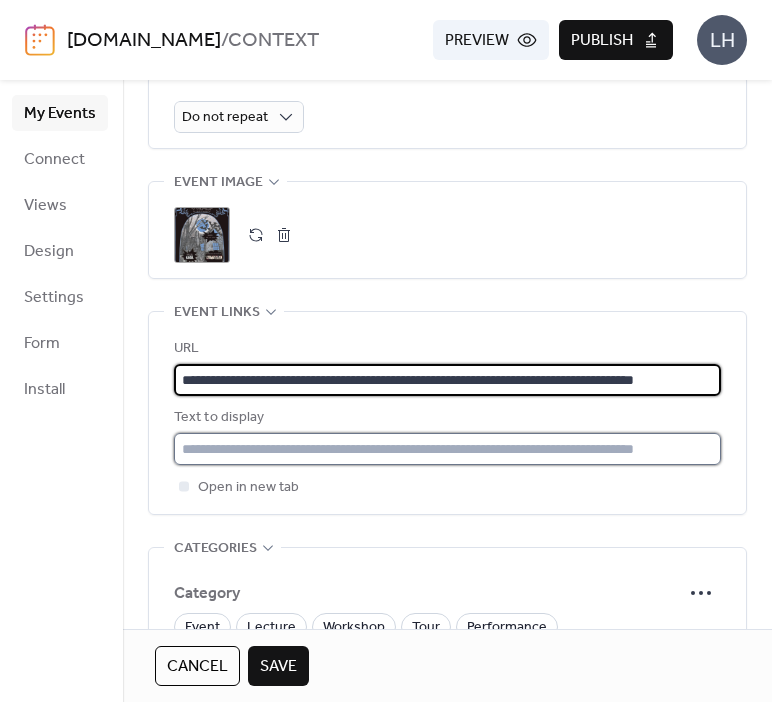 click at bounding box center [447, 449] 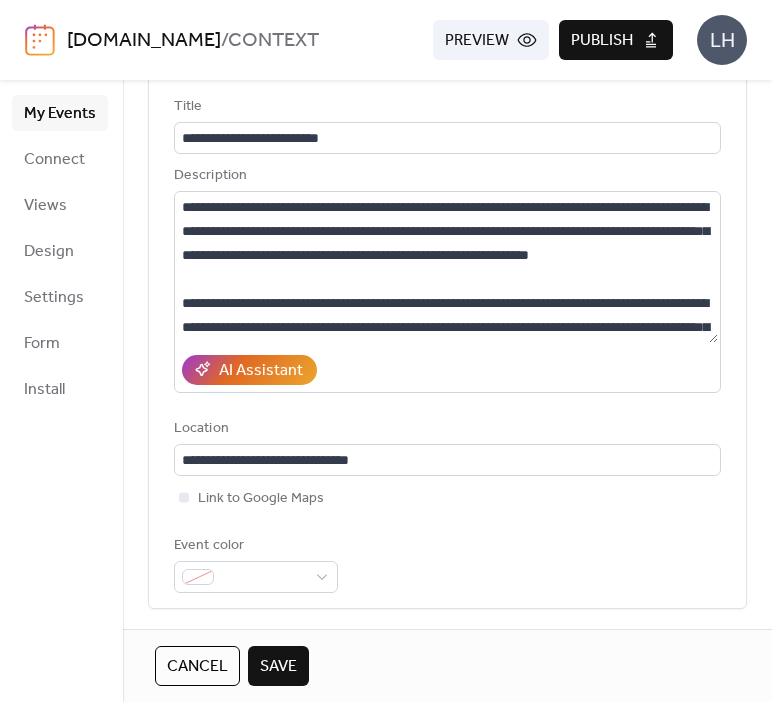 scroll, scrollTop: 86, scrollLeft: 0, axis: vertical 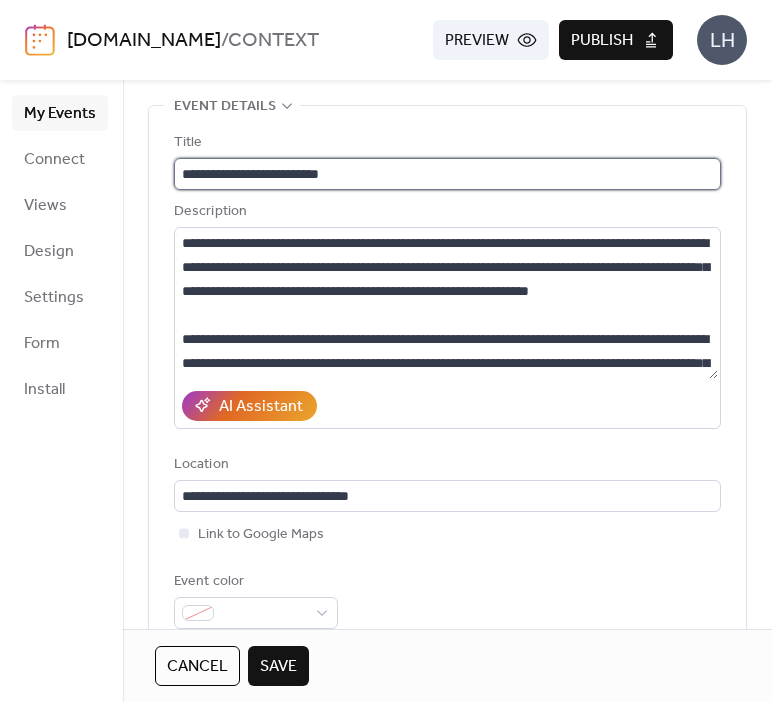 click on "**********" at bounding box center [447, 174] 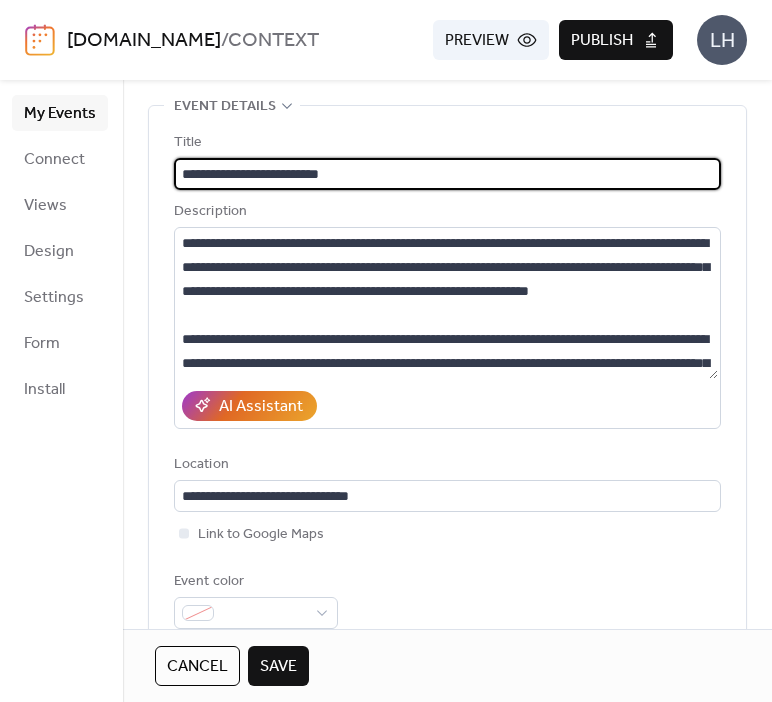 scroll, scrollTop: 0, scrollLeft: 0, axis: both 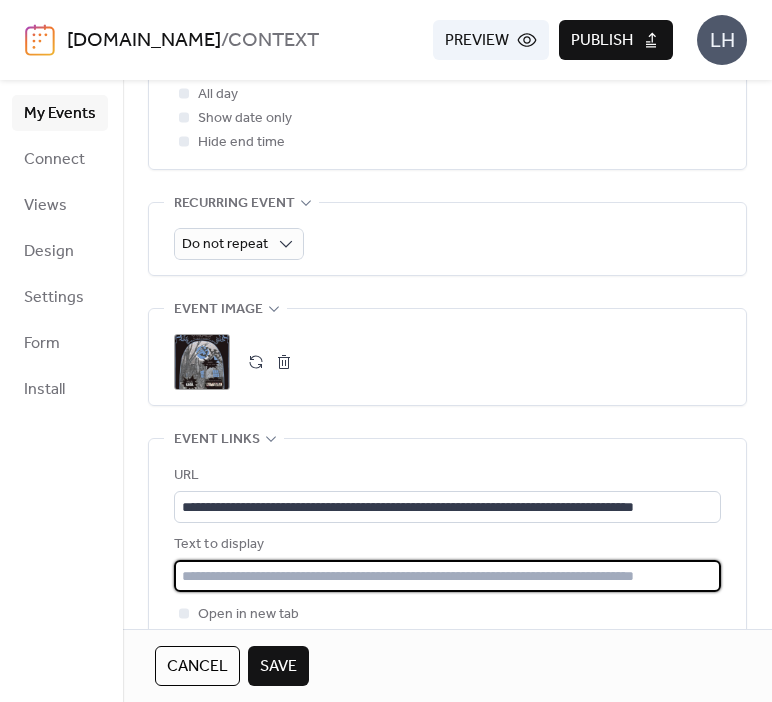 click at bounding box center [447, 576] 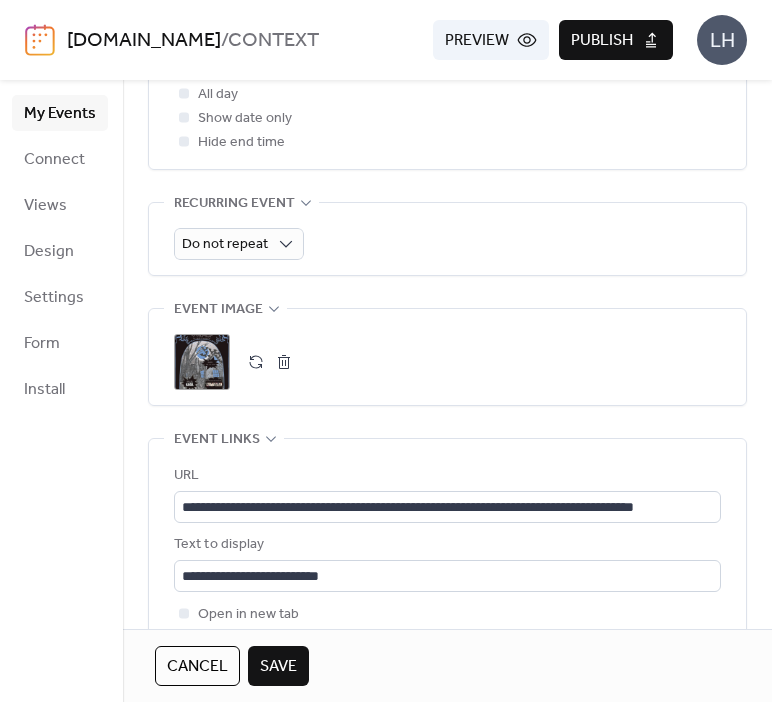 click on "**********" at bounding box center [447, 545] 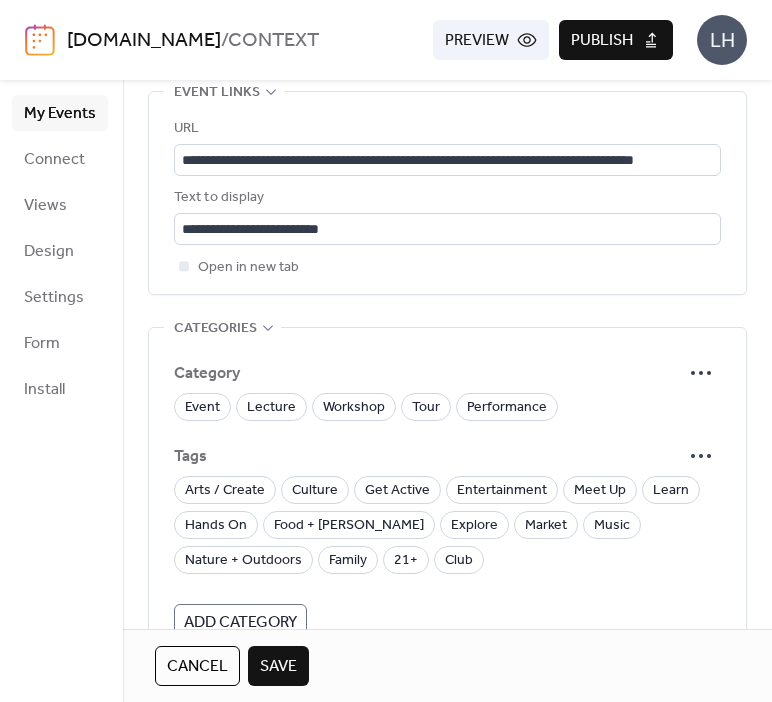 scroll, scrollTop: 1281, scrollLeft: 0, axis: vertical 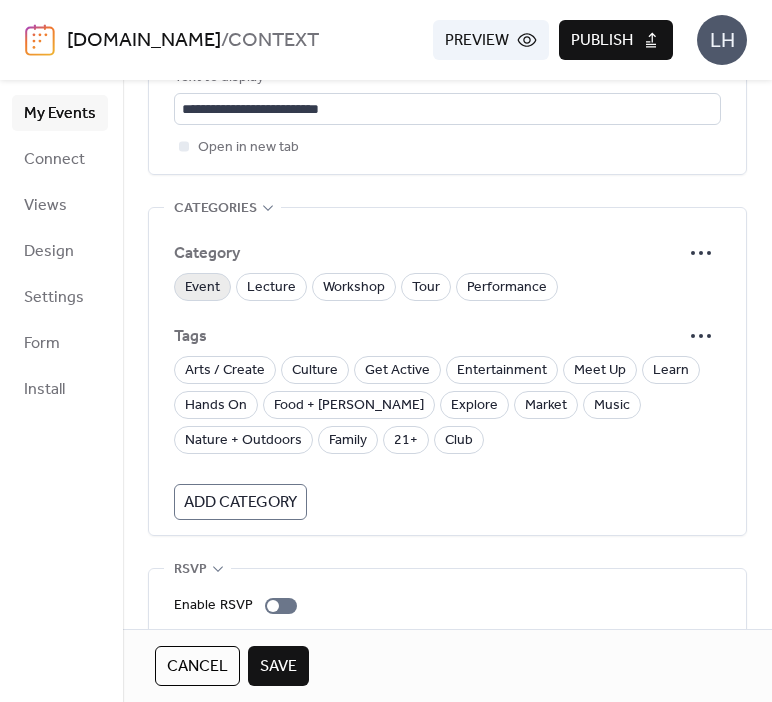 click on "Event" at bounding box center [202, 288] 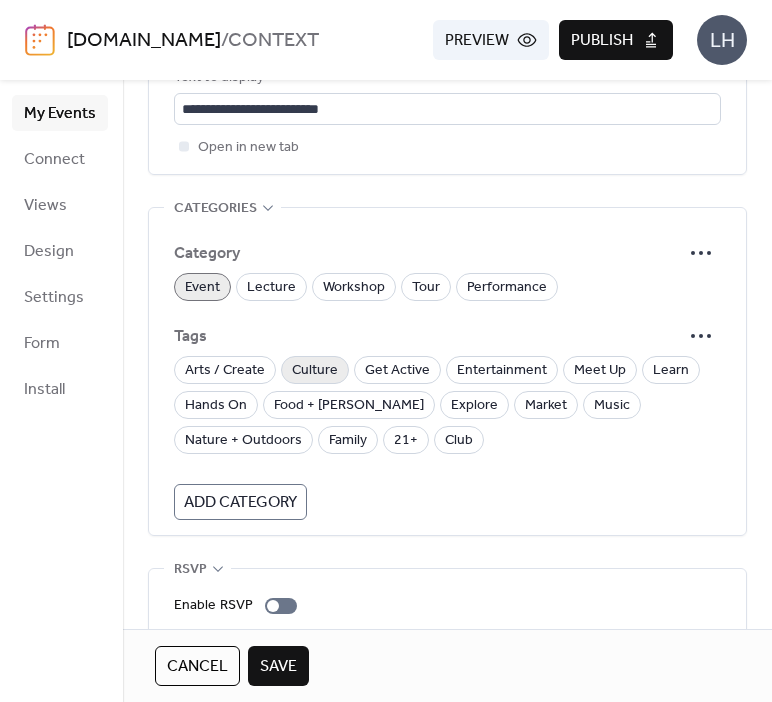 click on "Culture" at bounding box center (315, 371) 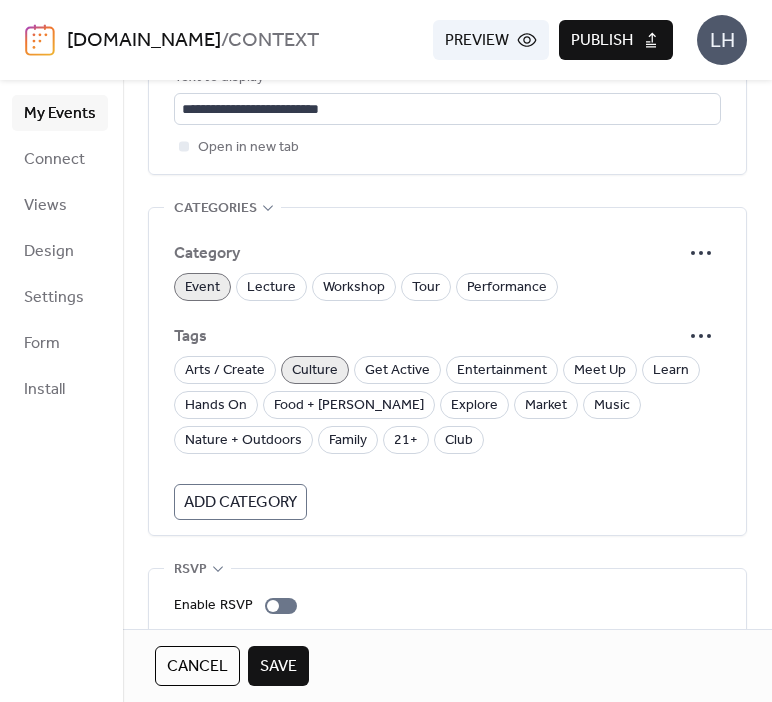 click on "Culture" at bounding box center [315, 371] 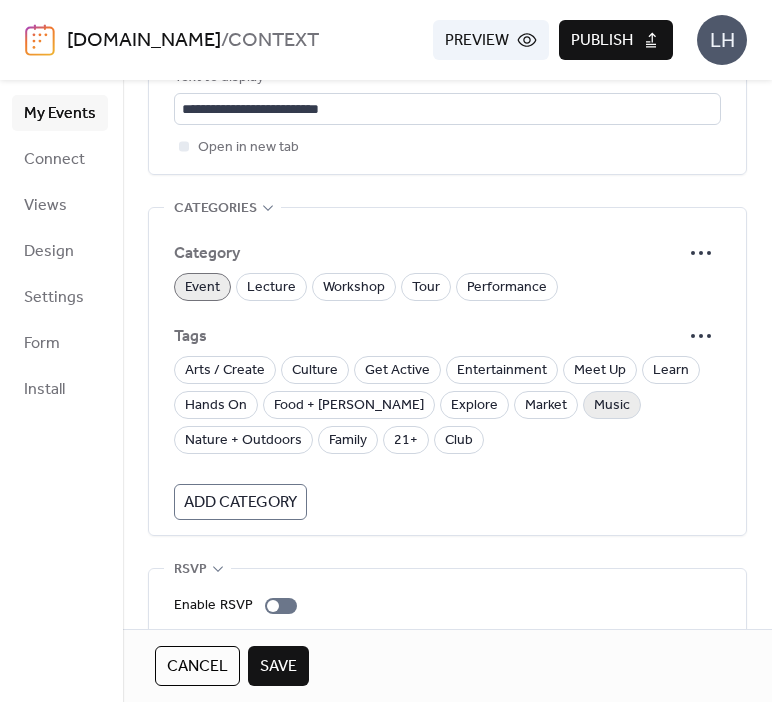 click on "Music" at bounding box center (612, 406) 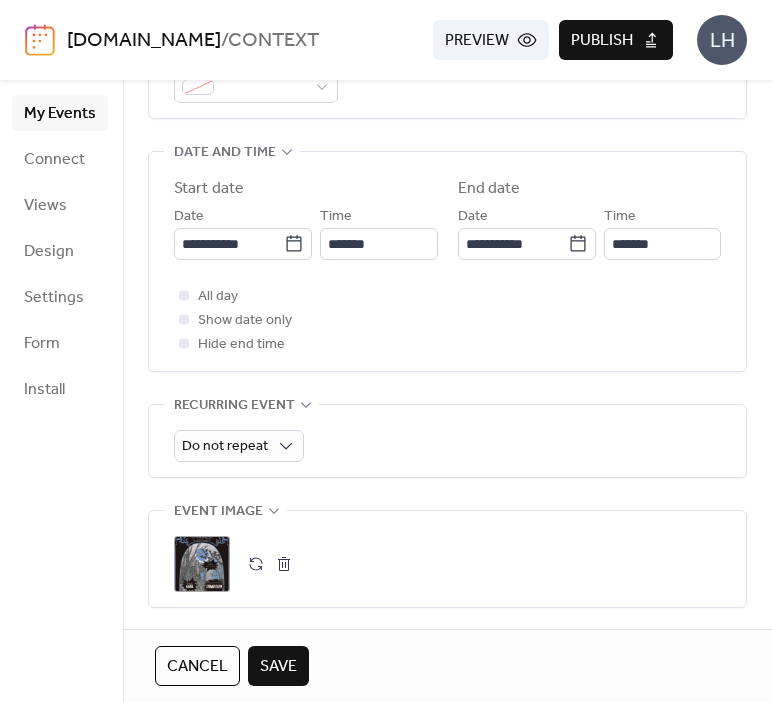 scroll, scrollTop: 611, scrollLeft: 0, axis: vertical 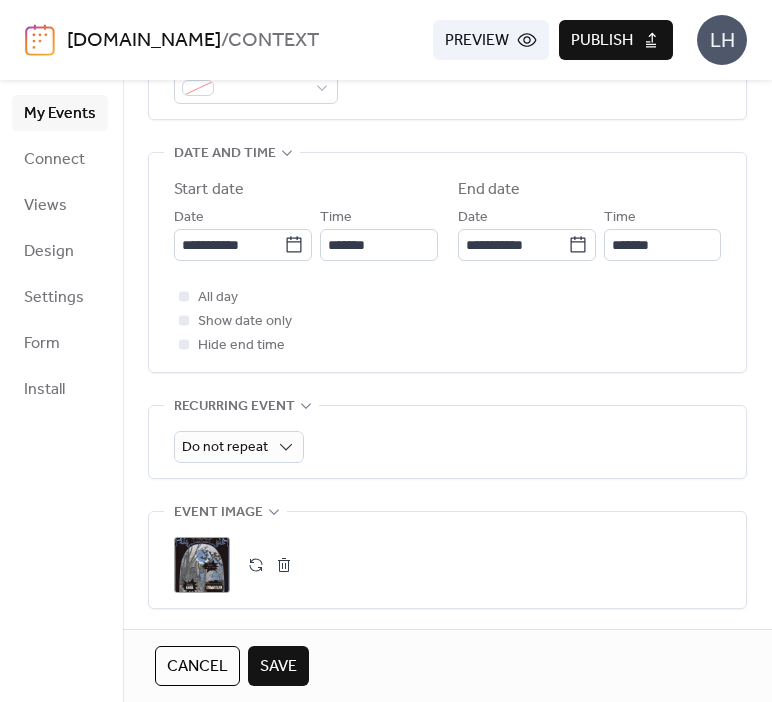 click on "Save" at bounding box center [278, 667] 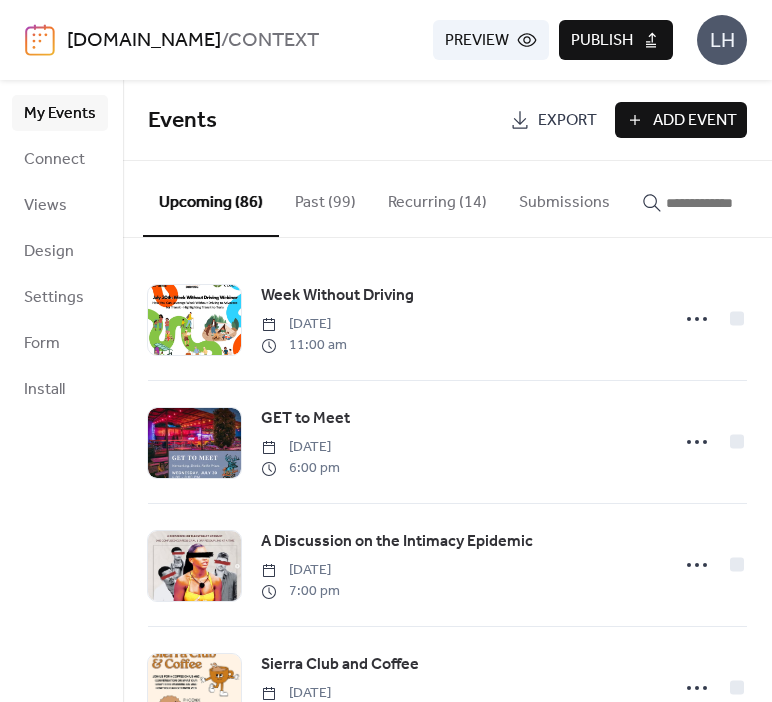 click on "Add Event" at bounding box center [695, 121] 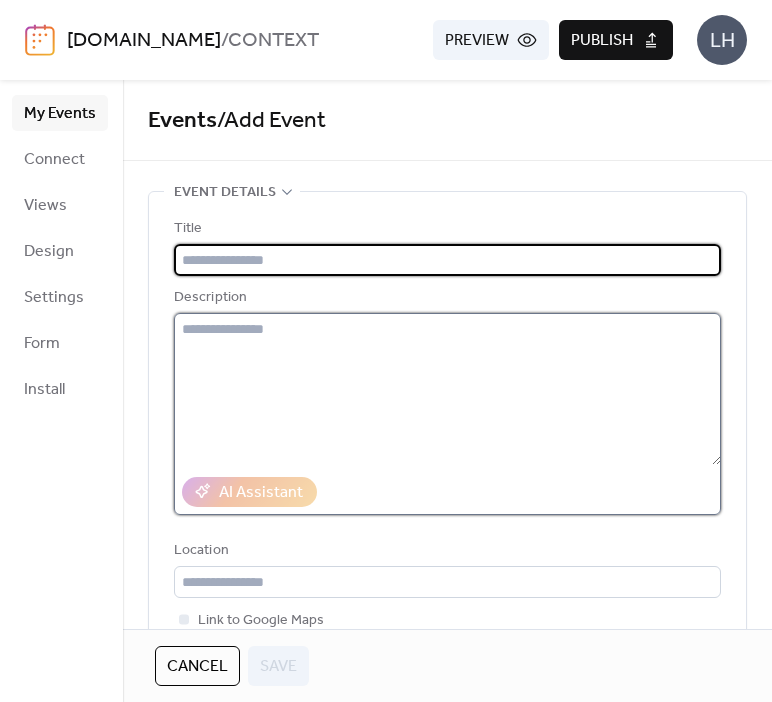 click at bounding box center [447, 389] 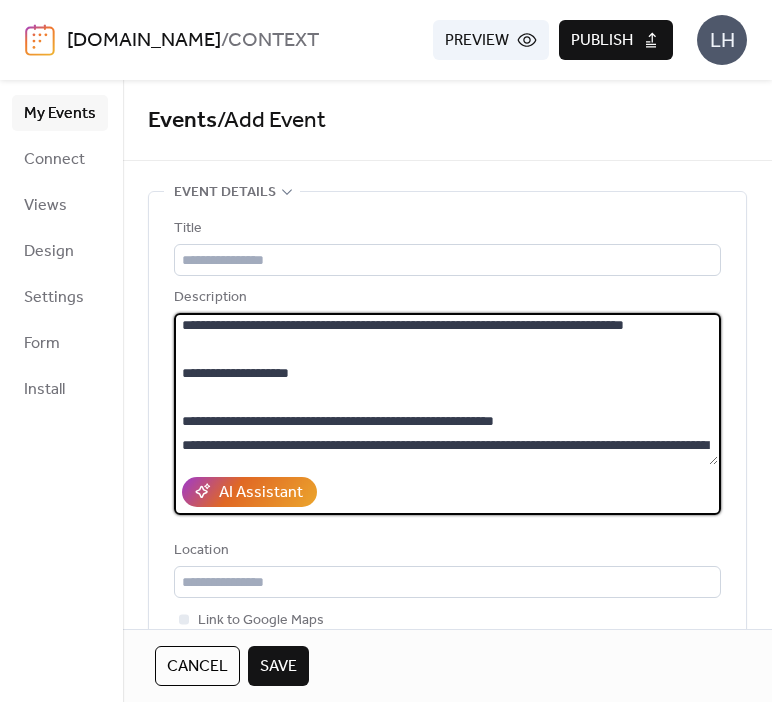 scroll, scrollTop: 0, scrollLeft: 0, axis: both 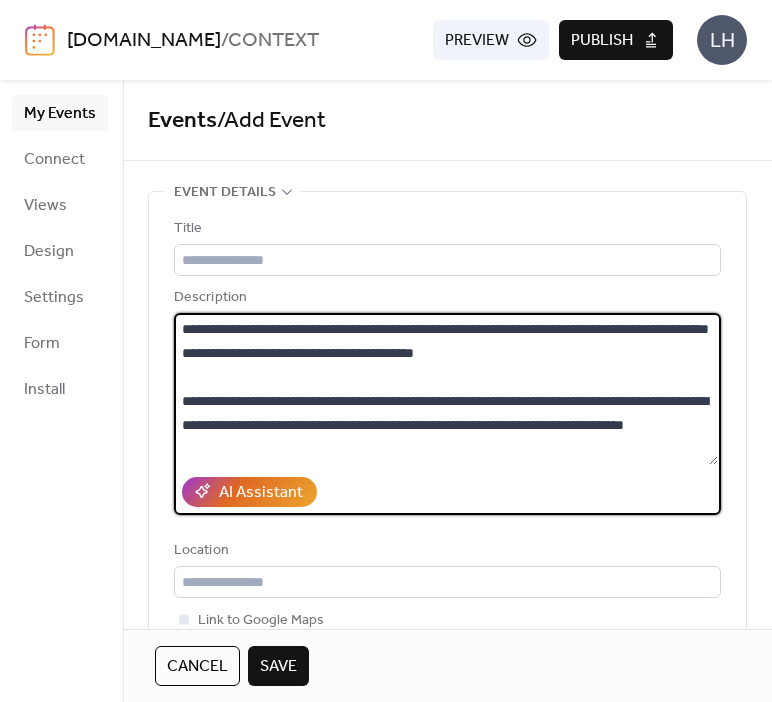 drag, startPoint x: 580, startPoint y: 329, endPoint x: 605, endPoint y: 367, distance: 45.486263 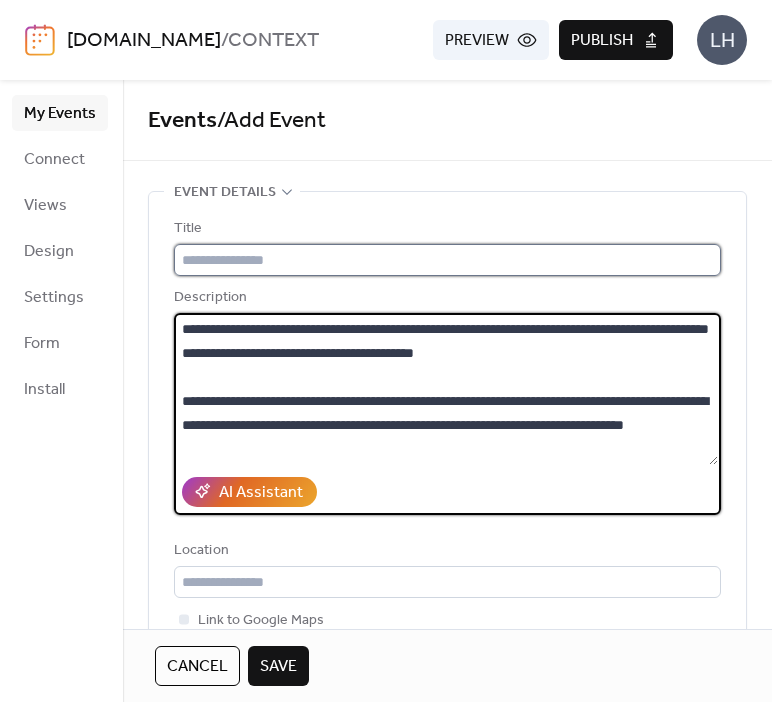 click at bounding box center [447, 260] 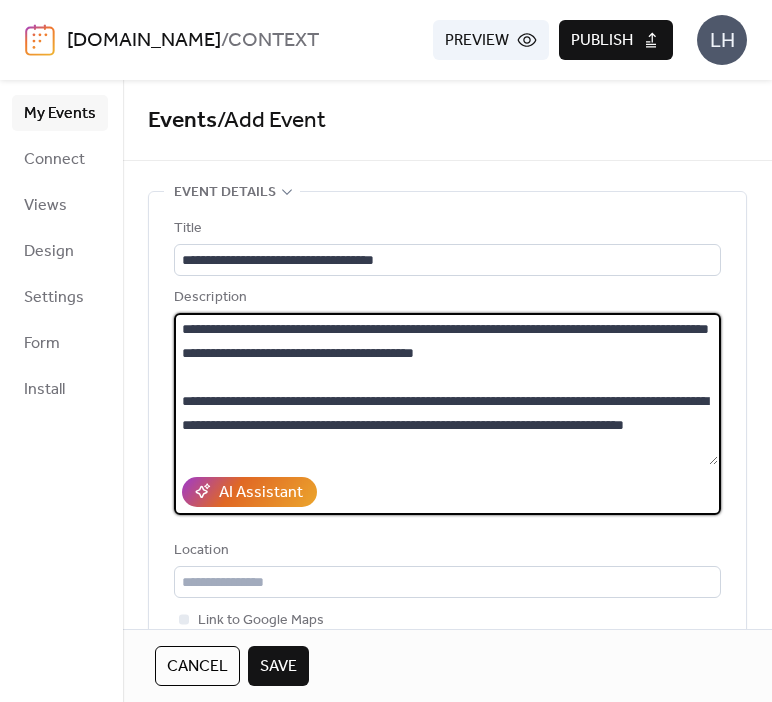 drag, startPoint x: 334, startPoint y: 371, endPoint x: 469, endPoint y: 388, distance: 136.06616 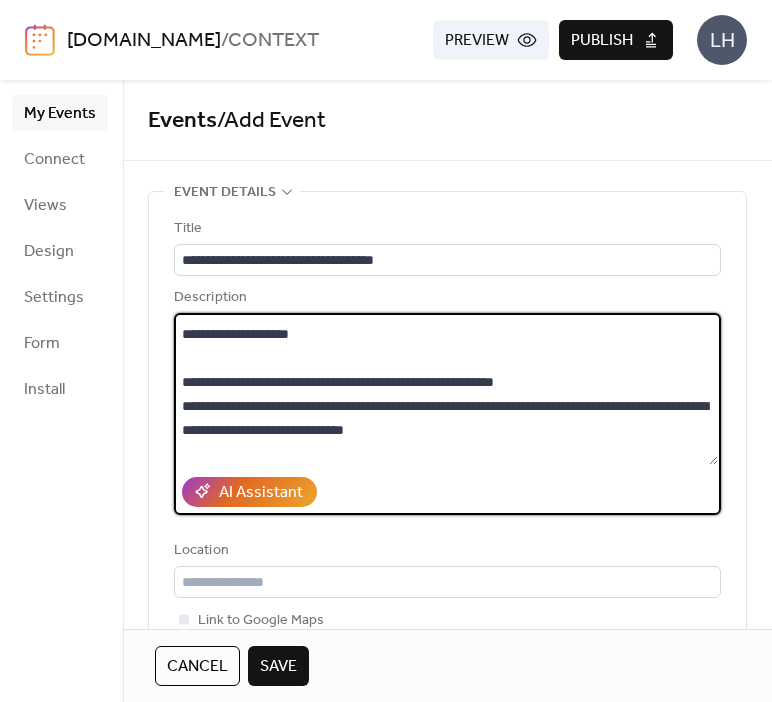 scroll, scrollTop: 144, scrollLeft: 0, axis: vertical 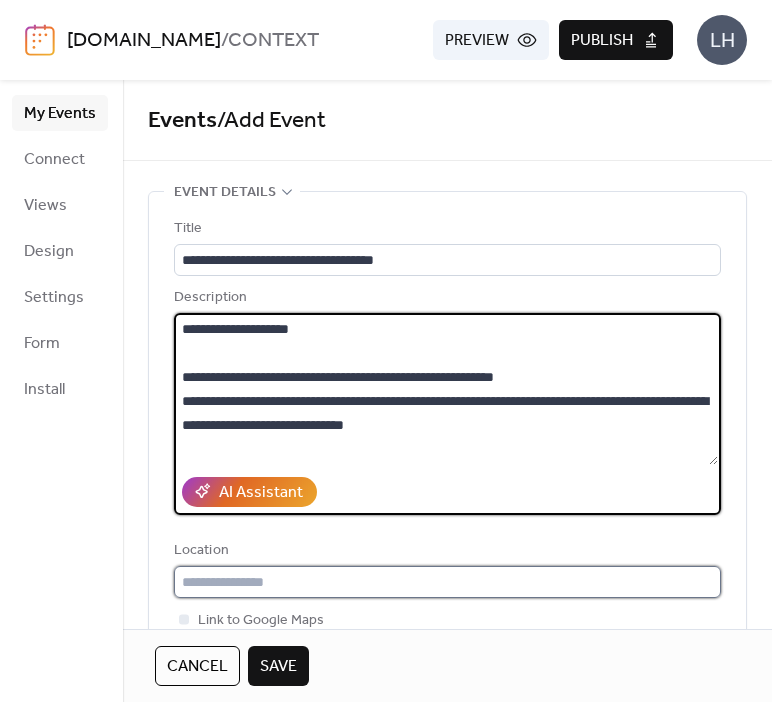 click at bounding box center (447, 582) 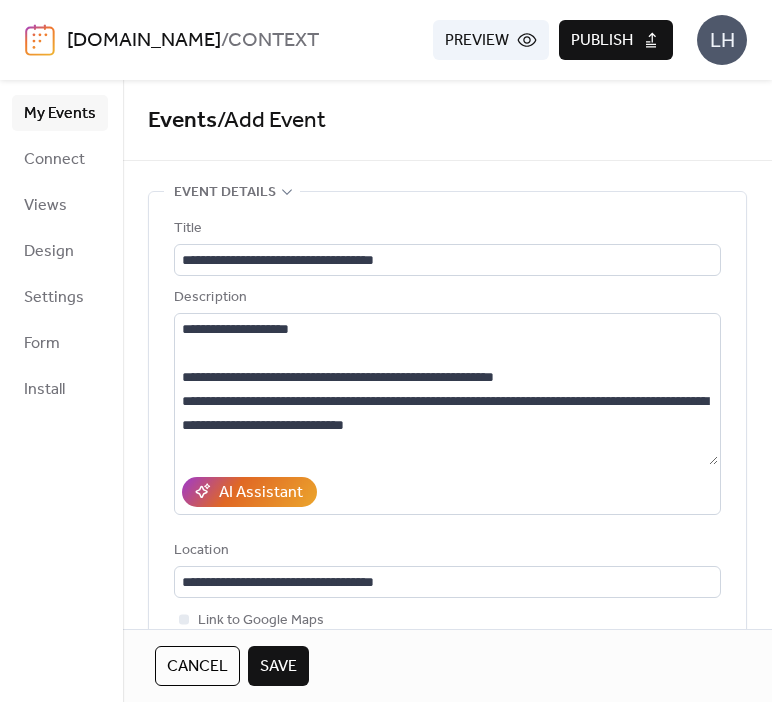 click on "Location" at bounding box center (445, 551) 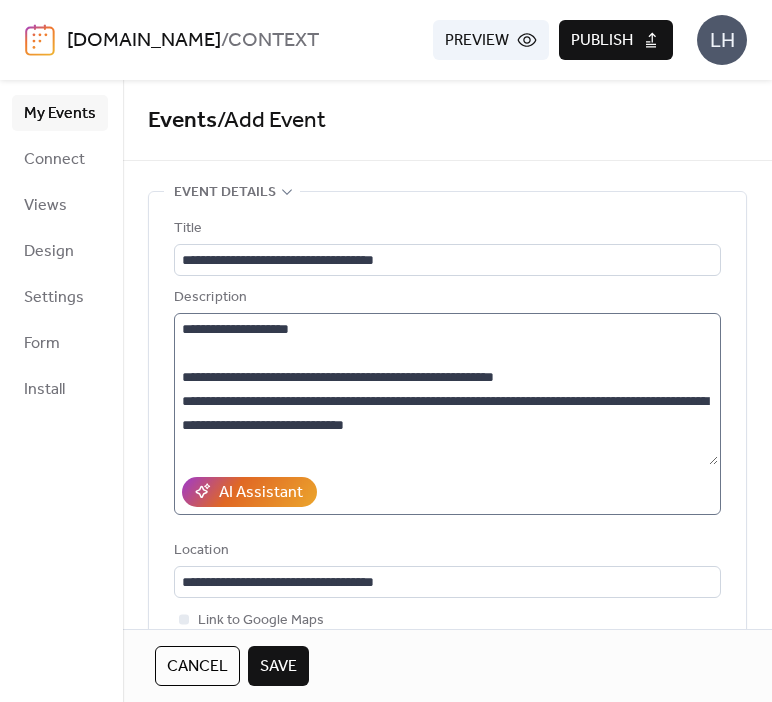 scroll, scrollTop: 0, scrollLeft: 0, axis: both 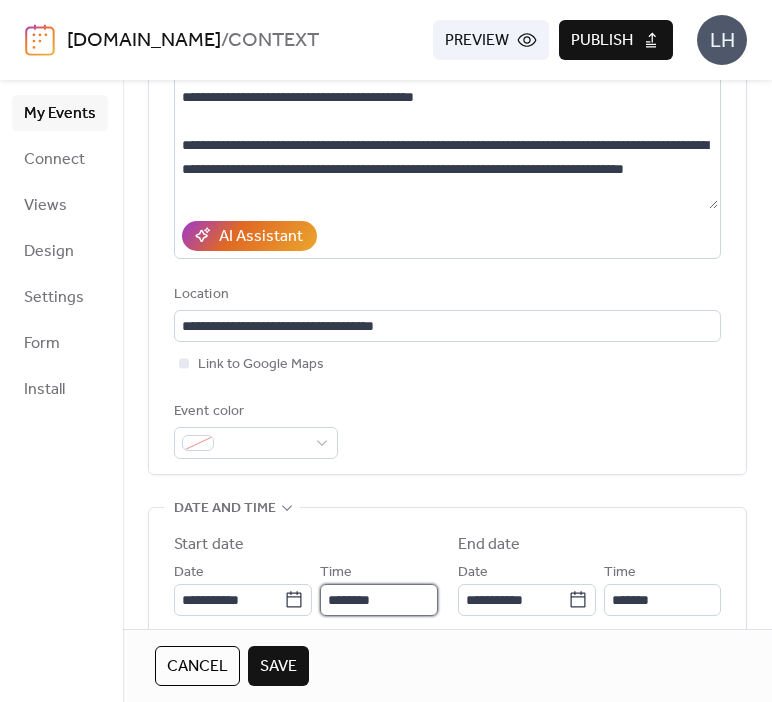 click on "********" at bounding box center (378, 600) 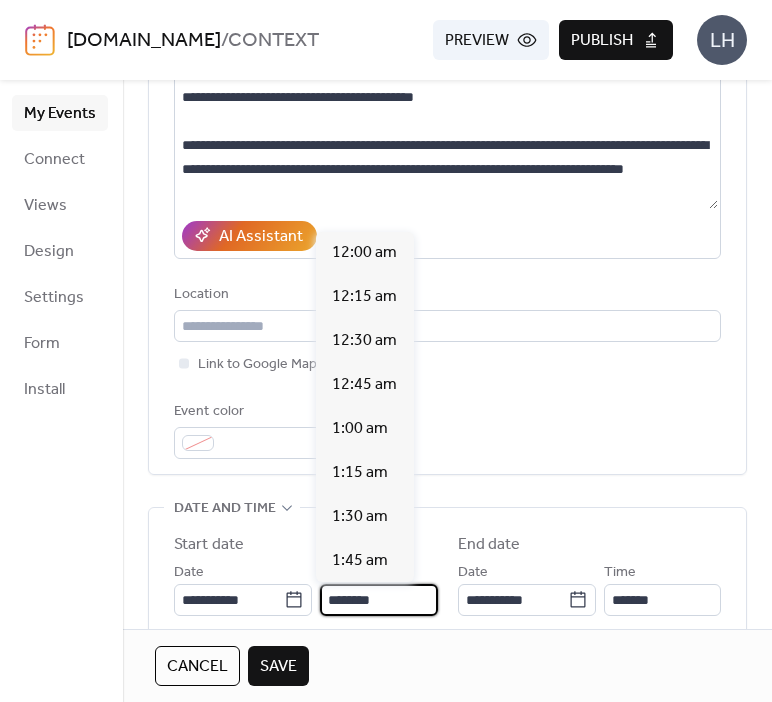 scroll, scrollTop: 2112, scrollLeft: 0, axis: vertical 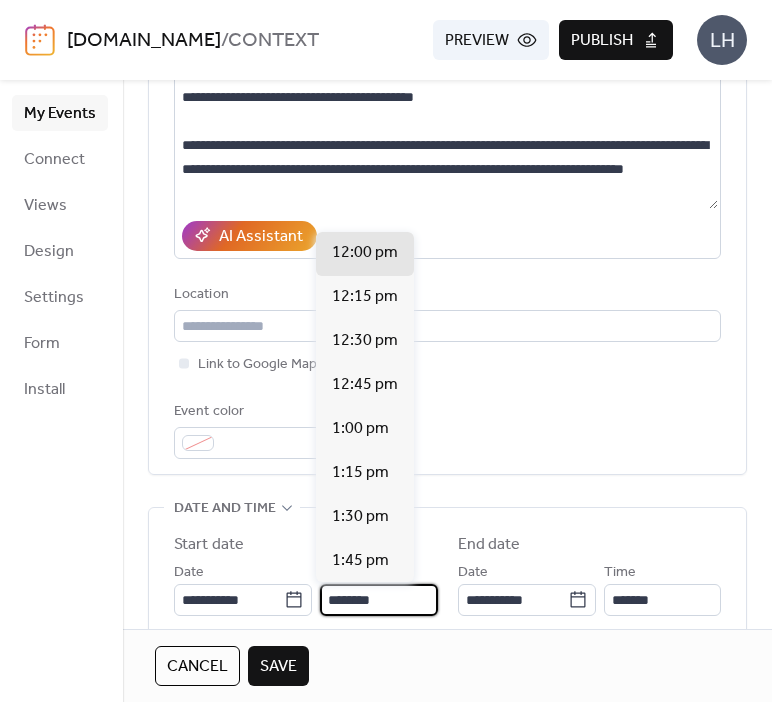 click on "********" at bounding box center [378, 600] 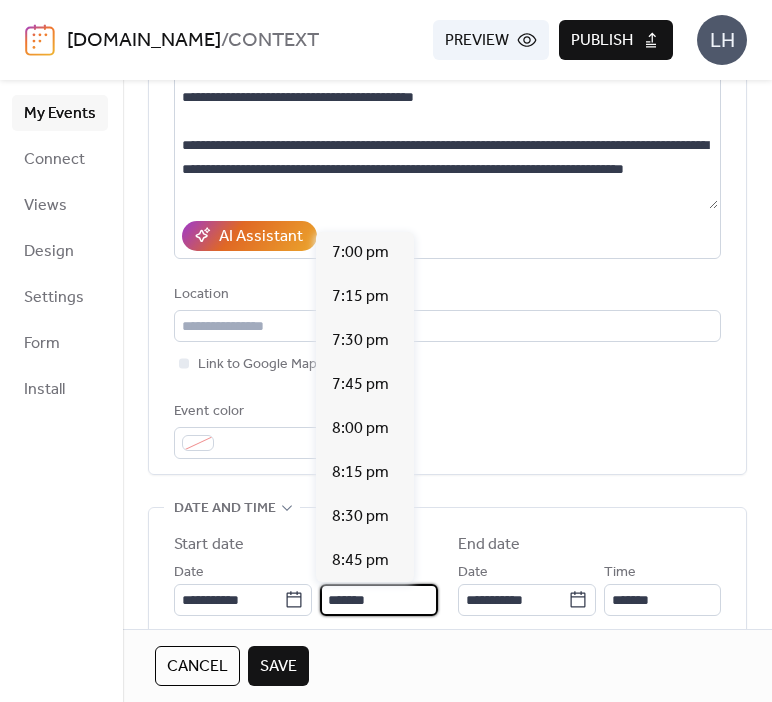 scroll, scrollTop: 3168, scrollLeft: 0, axis: vertical 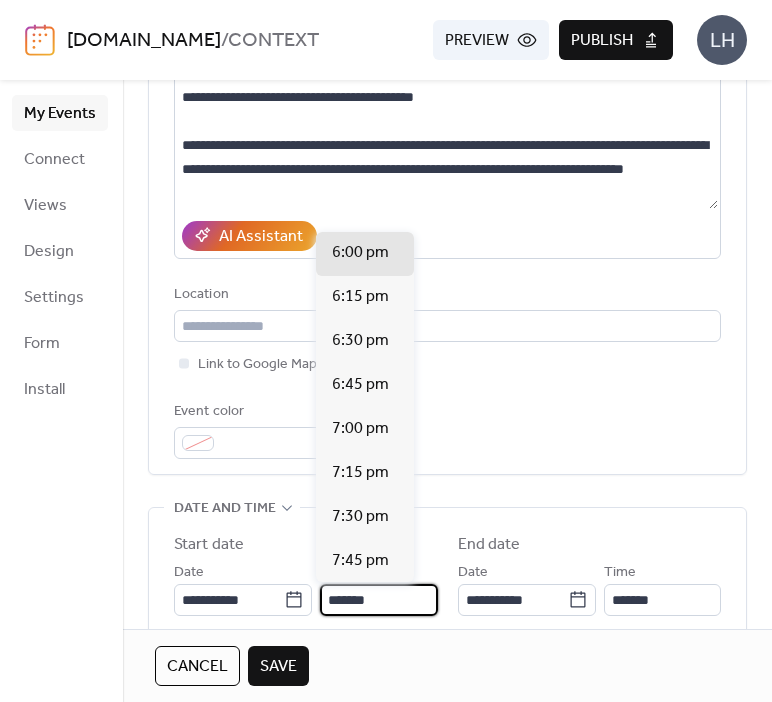 click on "*******" at bounding box center [378, 600] 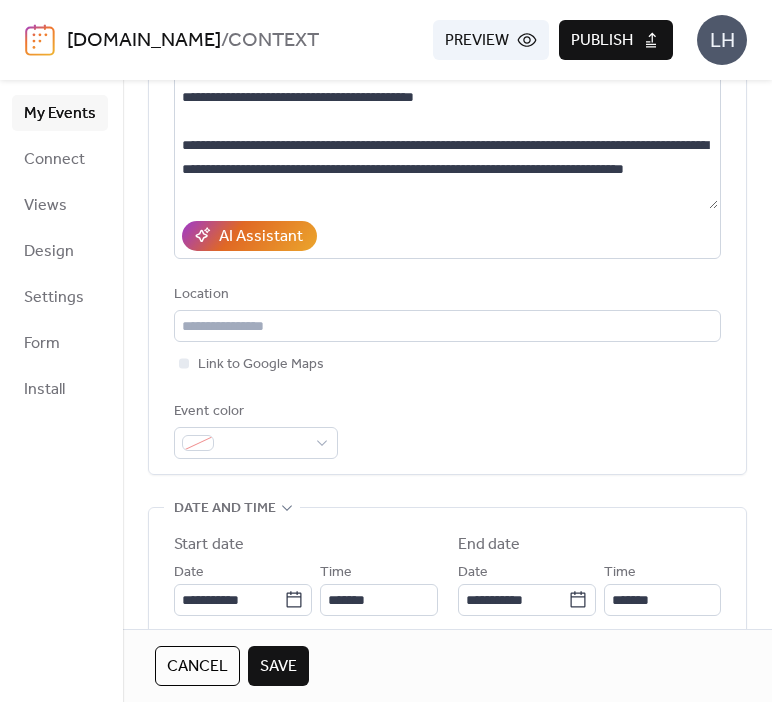 click on "**********" at bounding box center [447, 617] 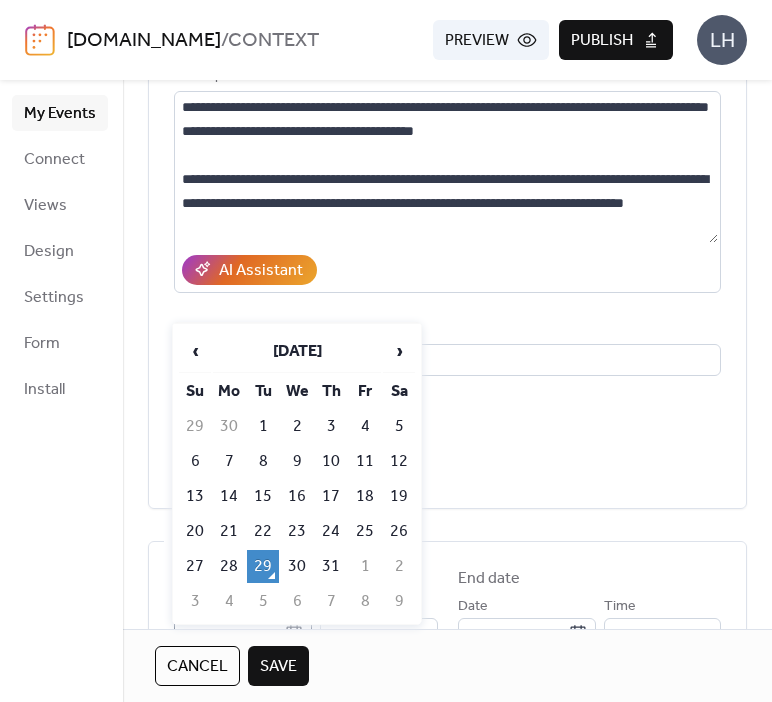 click 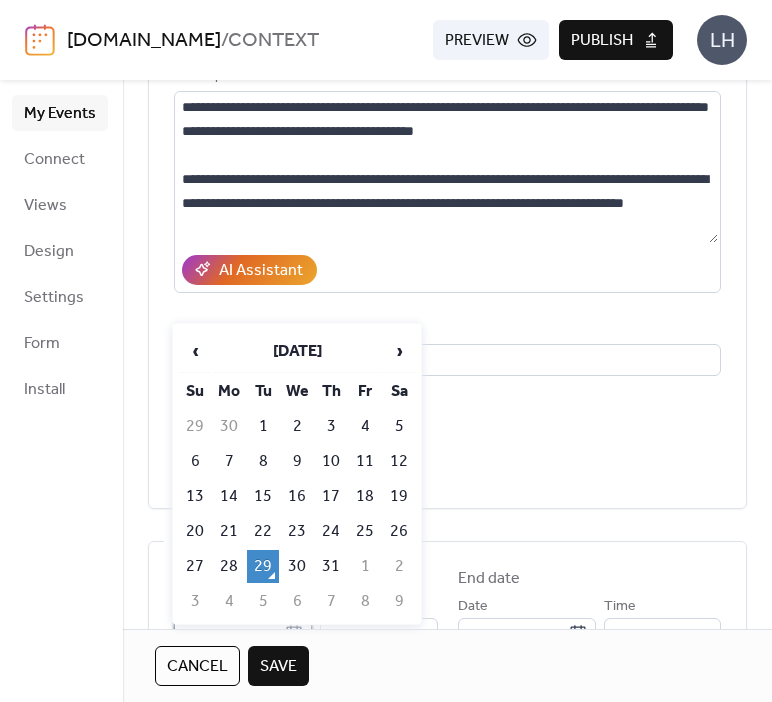 click on "**********" at bounding box center [229, 634] 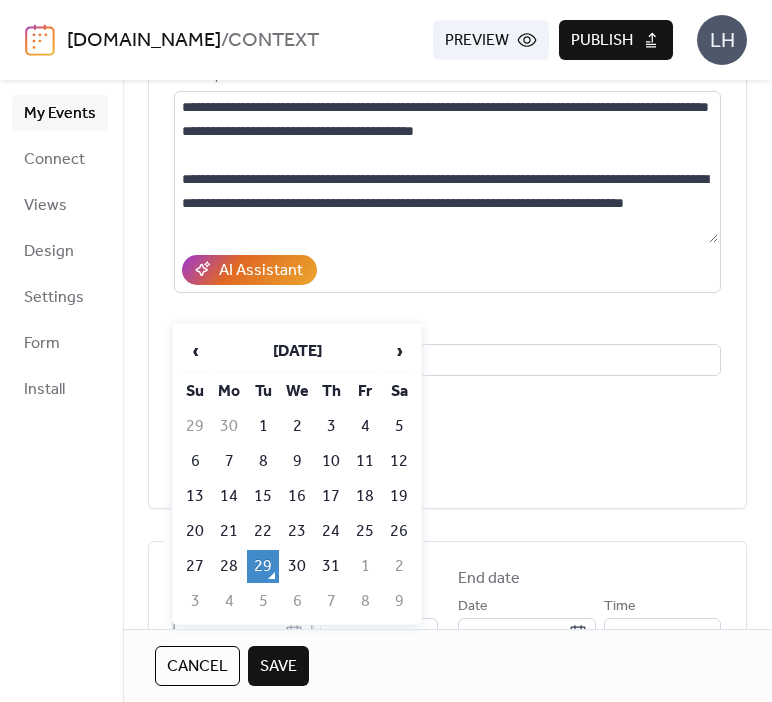scroll, scrollTop: 242, scrollLeft: 0, axis: vertical 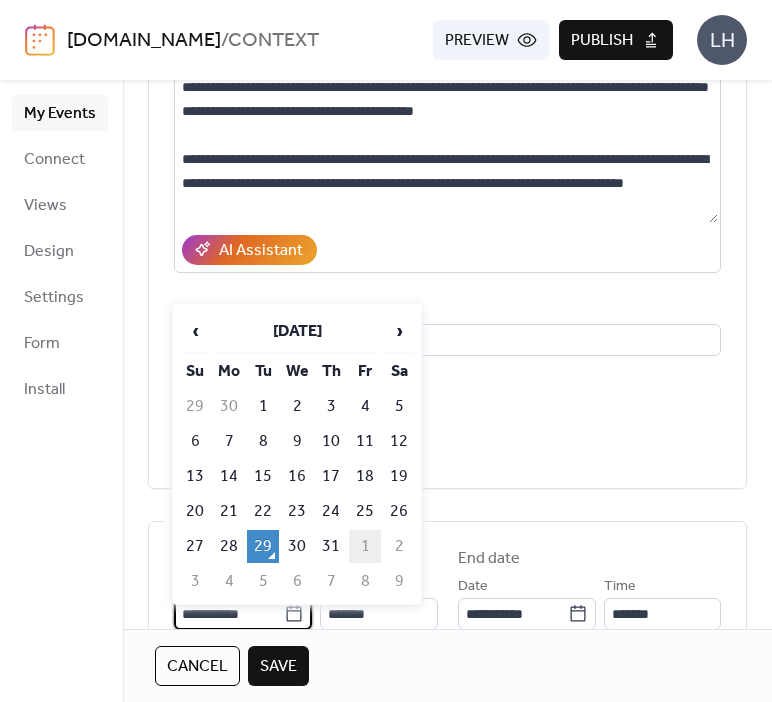 click on "1" at bounding box center [365, 546] 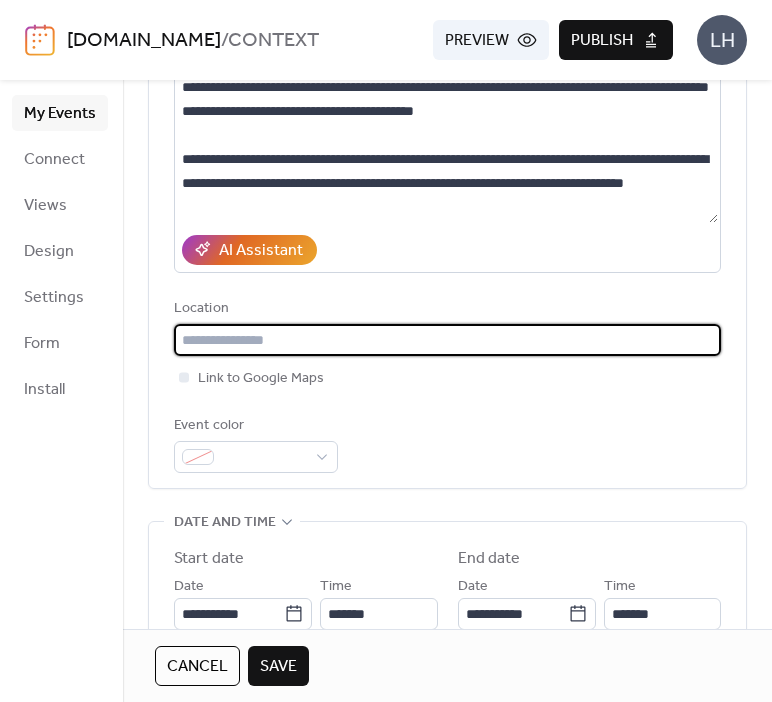 click at bounding box center (447, 340) 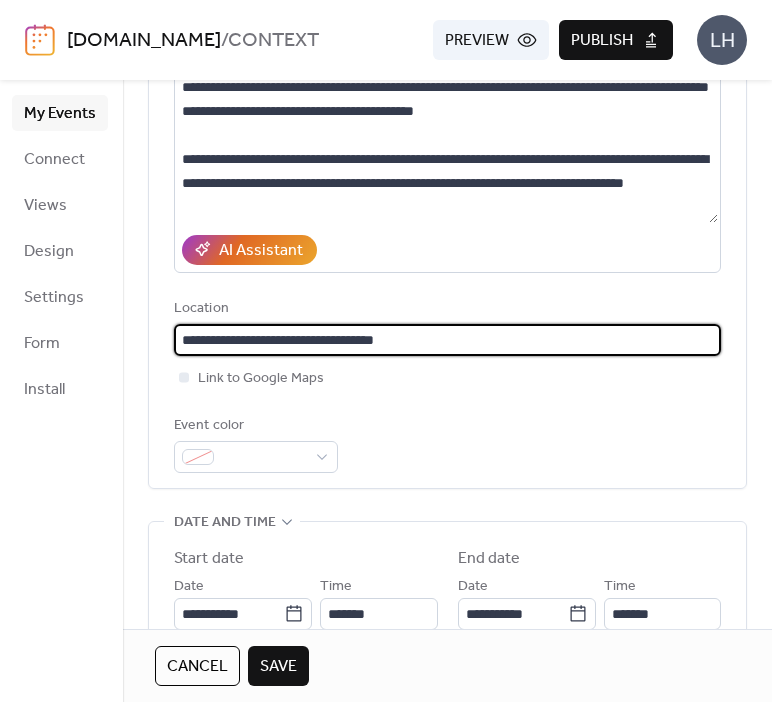 click on "Event color" at bounding box center [447, 443] 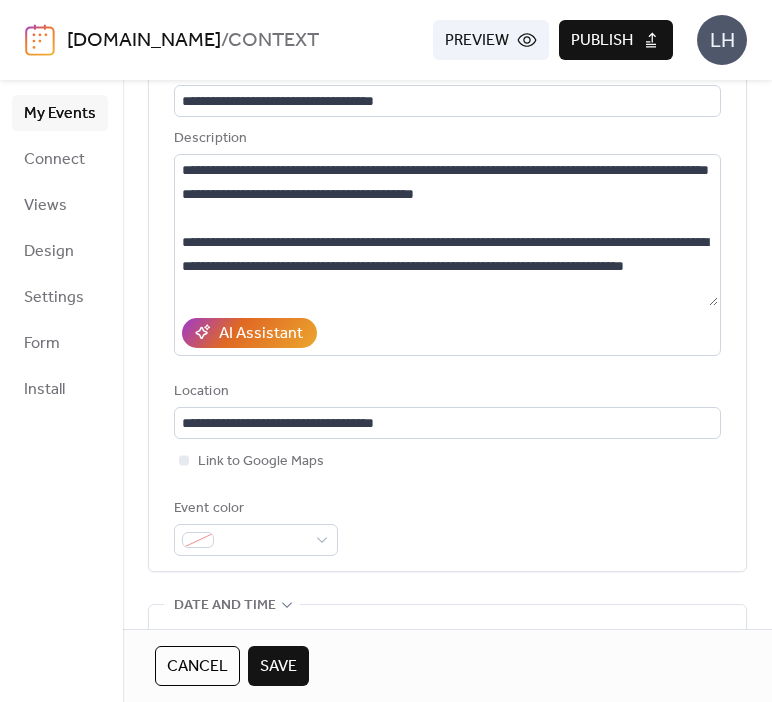 scroll, scrollTop: 156, scrollLeft: 0, axis: vertical 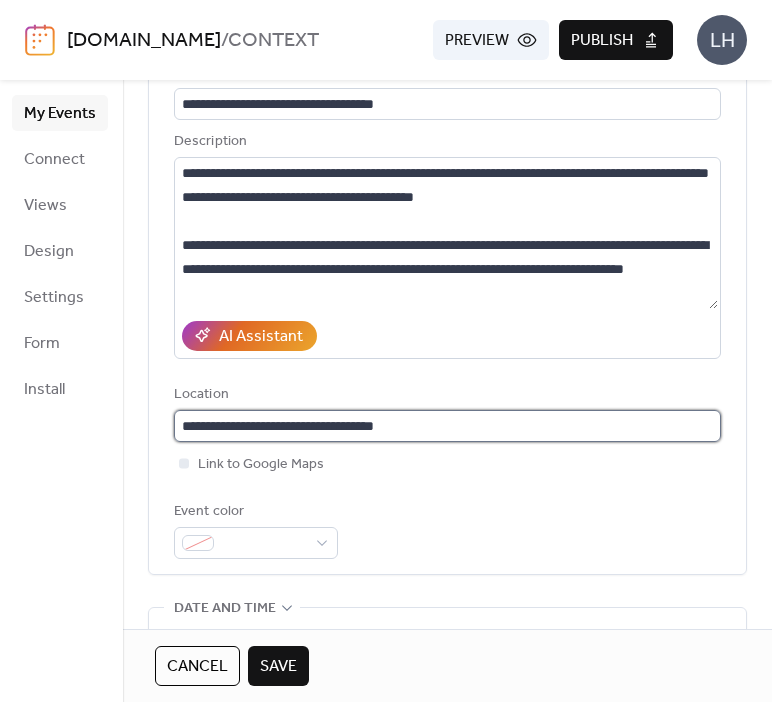 click on "**********" at bounding box center [447, 426] 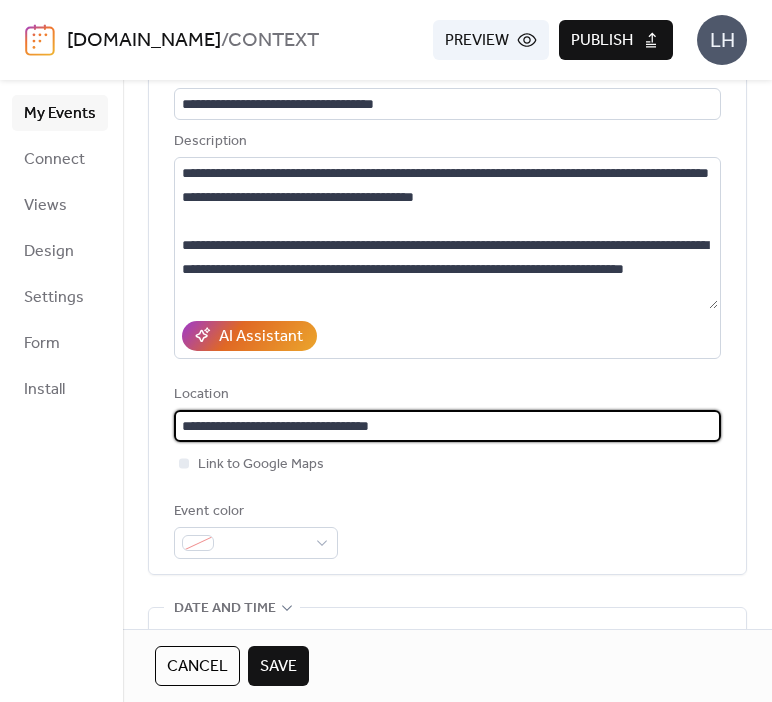 click on "**********" at bounding box center [447, 426] 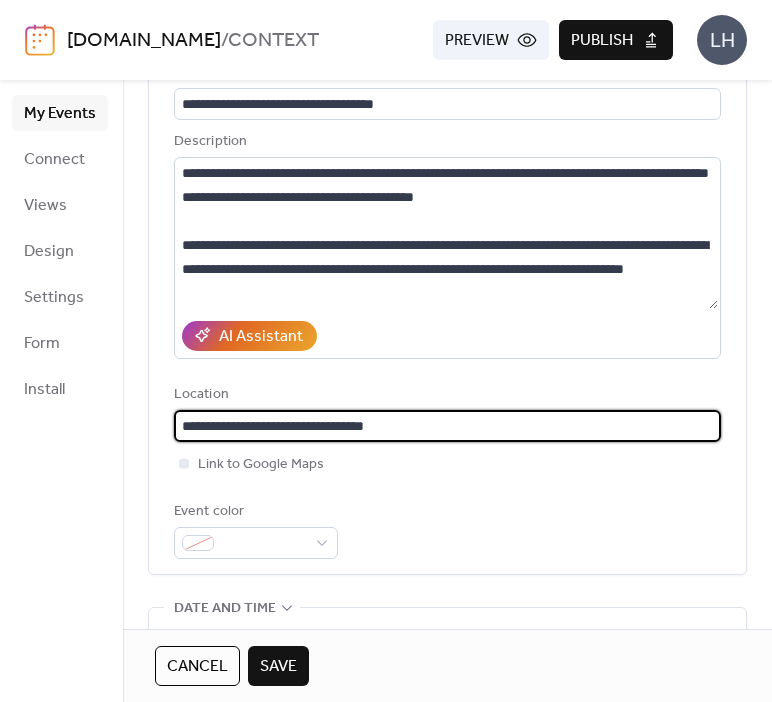 click on "Event color" at bounding box center [447, 529] 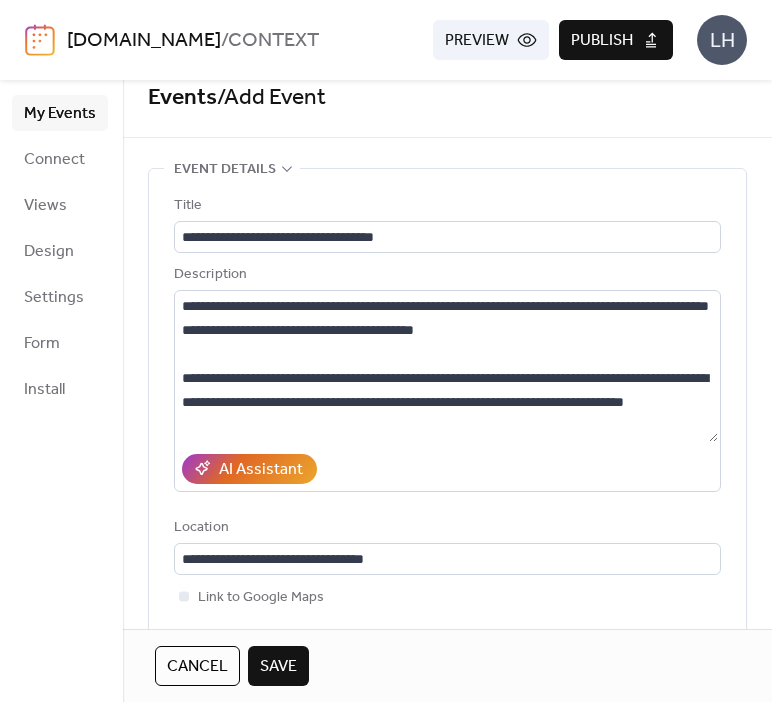 scroll, scrollTop: 19, scrollLeft: 0, axis: vertical 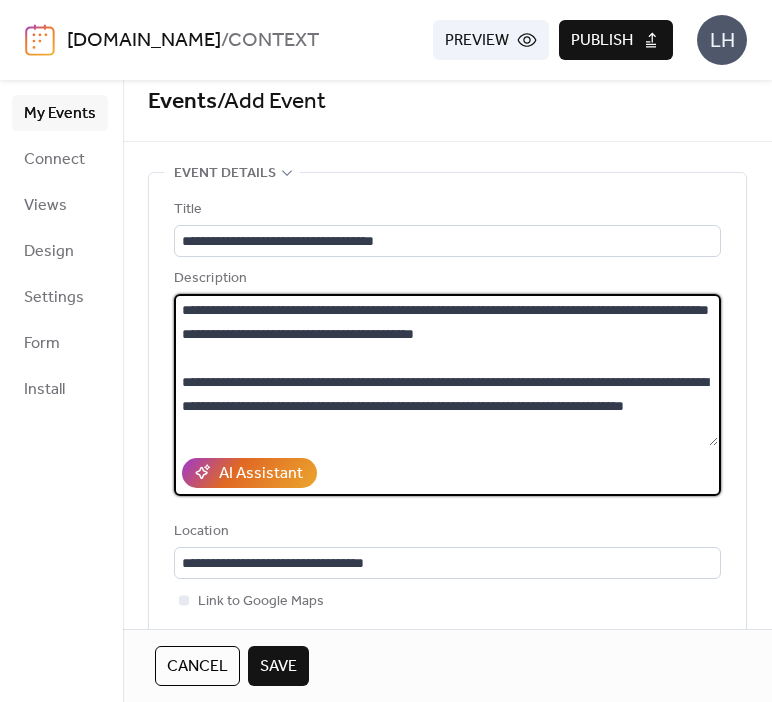 drag, startPoint x: 328, startPoint y: 347, endPoint x: 500, endPoint y: 347, distance: 172 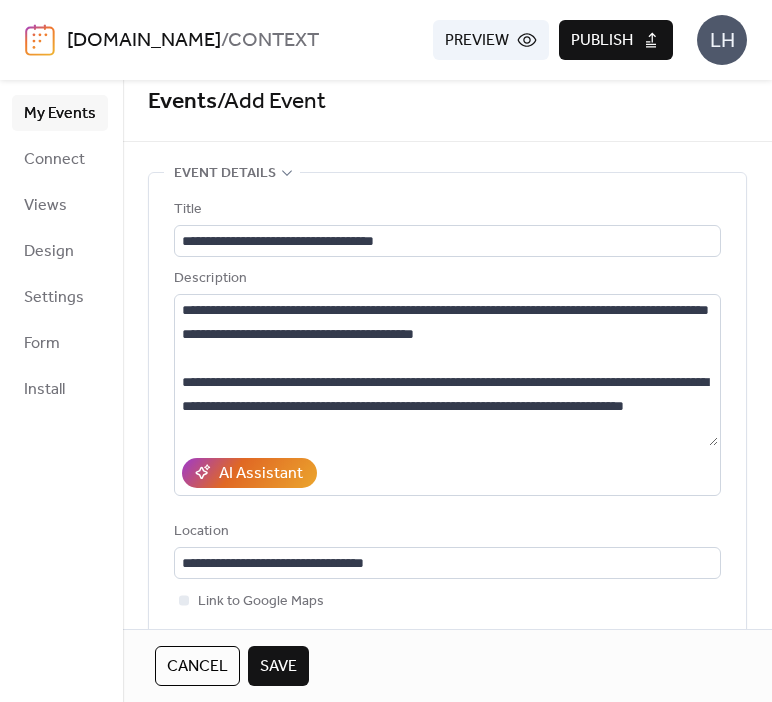 click on "Location" at bounding box center (445, 532) 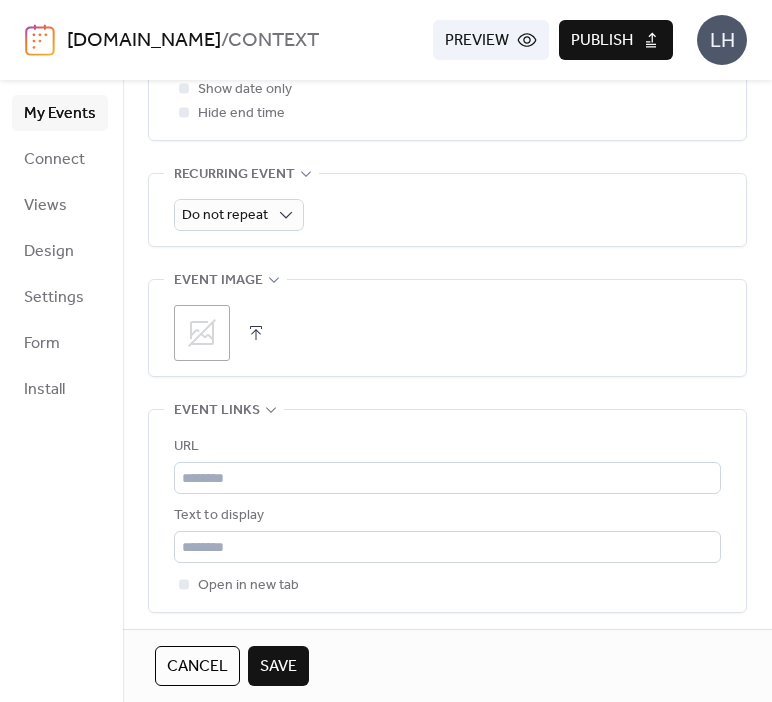 scroll, scrollTop: 848, scrollLeft: 0, axis: vertical 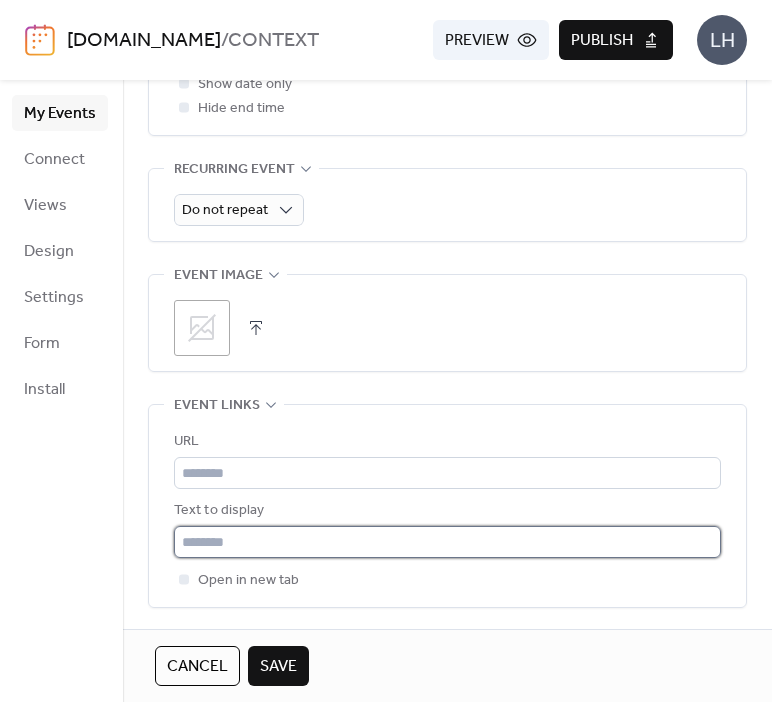 click at bounding box center [447, 542] 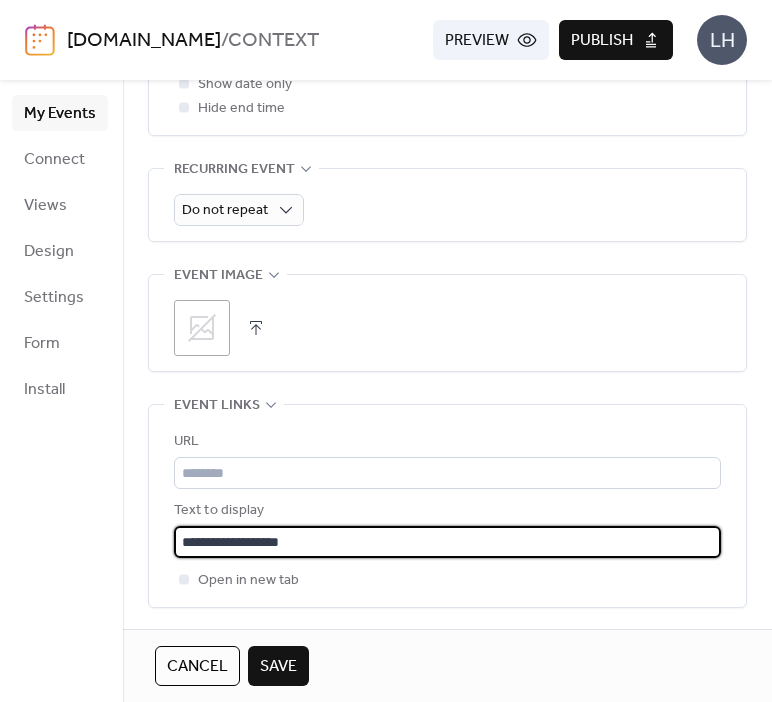 click on "**********" at bounding box center (447, 542) 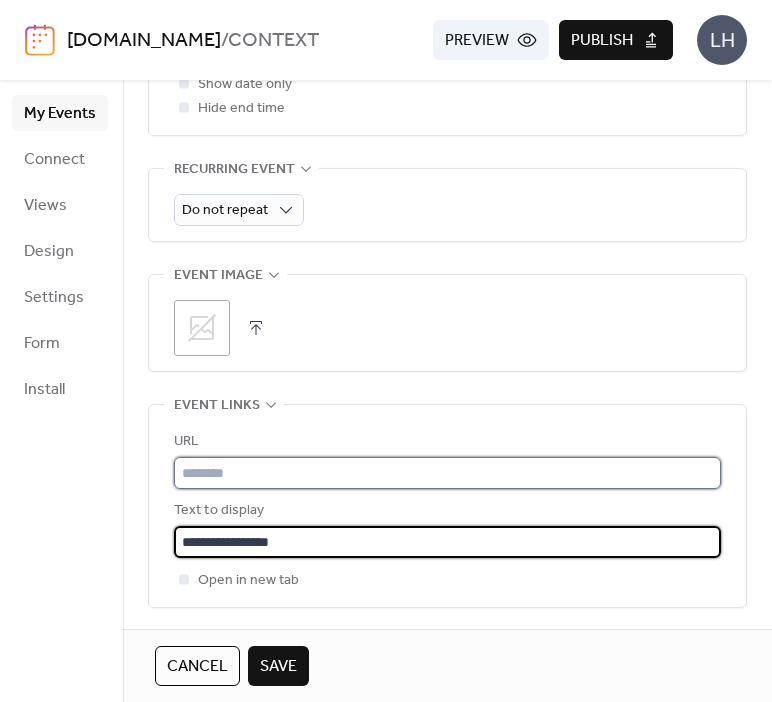 click at bounding box center [447, 473] 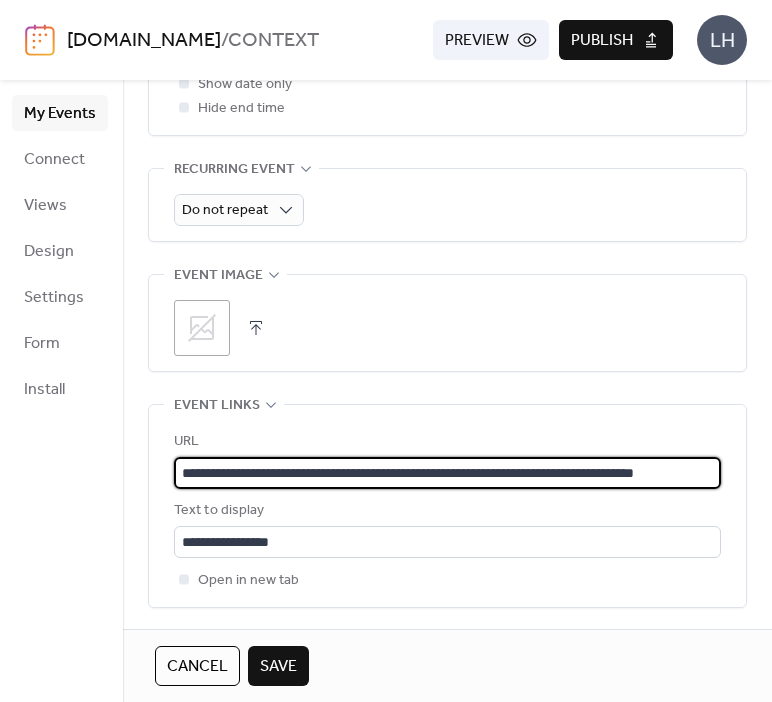 scroll, scrollTop: 0, scrollLeft: 110, axis: horizontal 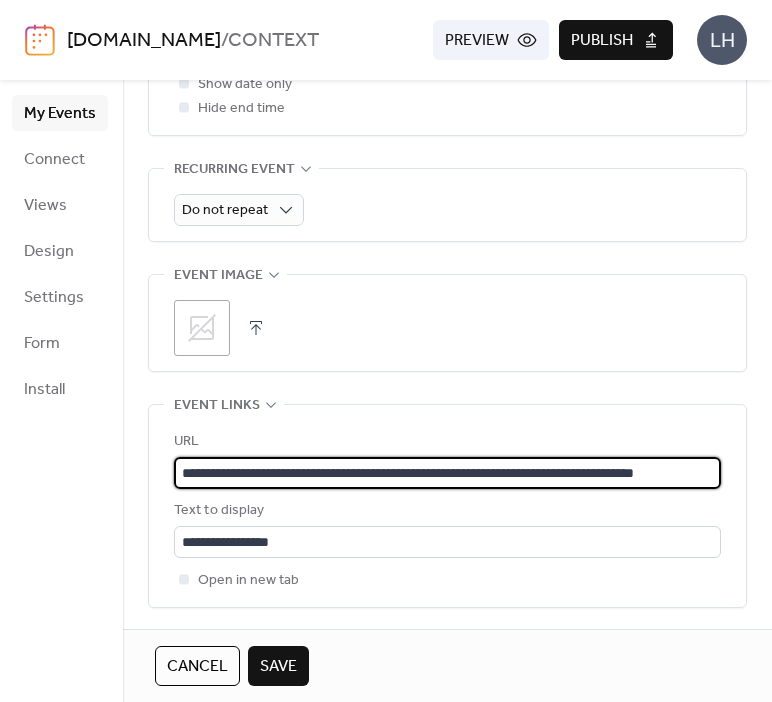 click on "URL" at bounding box center (445, 442) 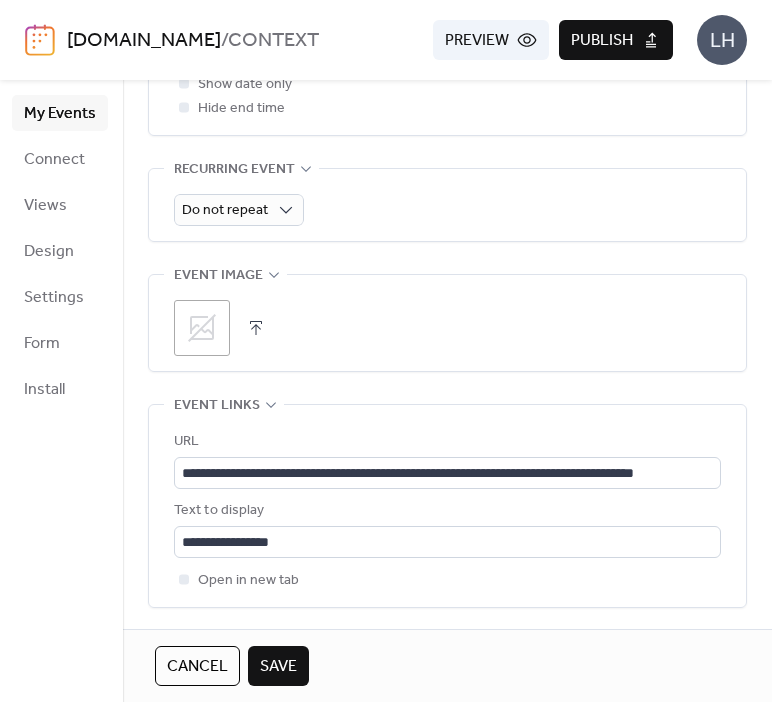 scroll, scrollTop: 0, scrollLeft: 0, axis: both 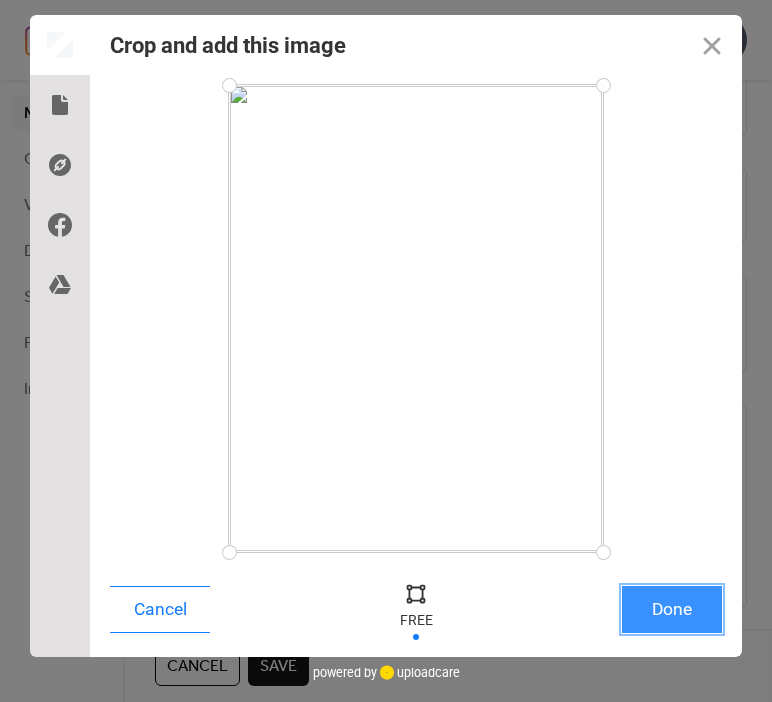 click on "Done" at bounding box center (672, 609) 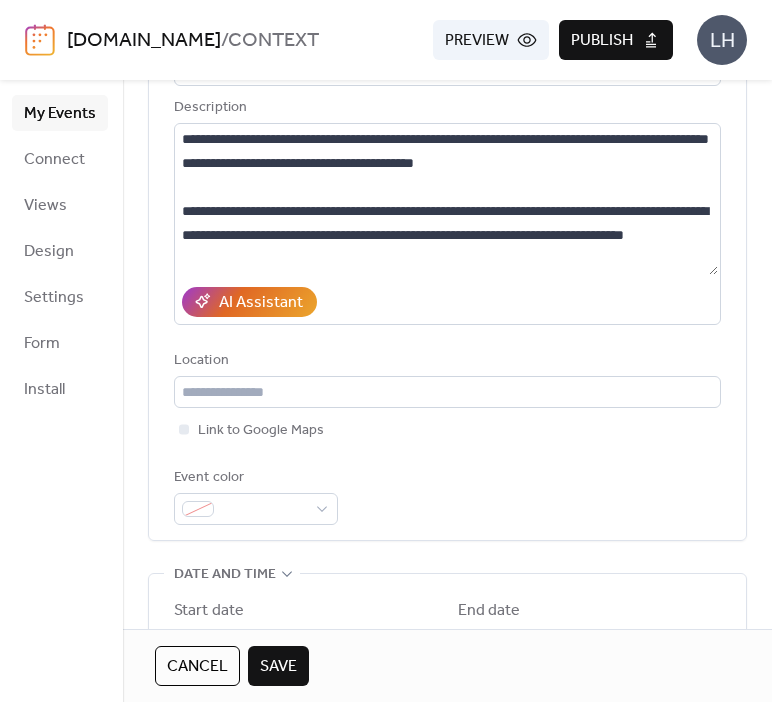scroll, scrollTop: 152, scrollLeft: 0, axis: vertical 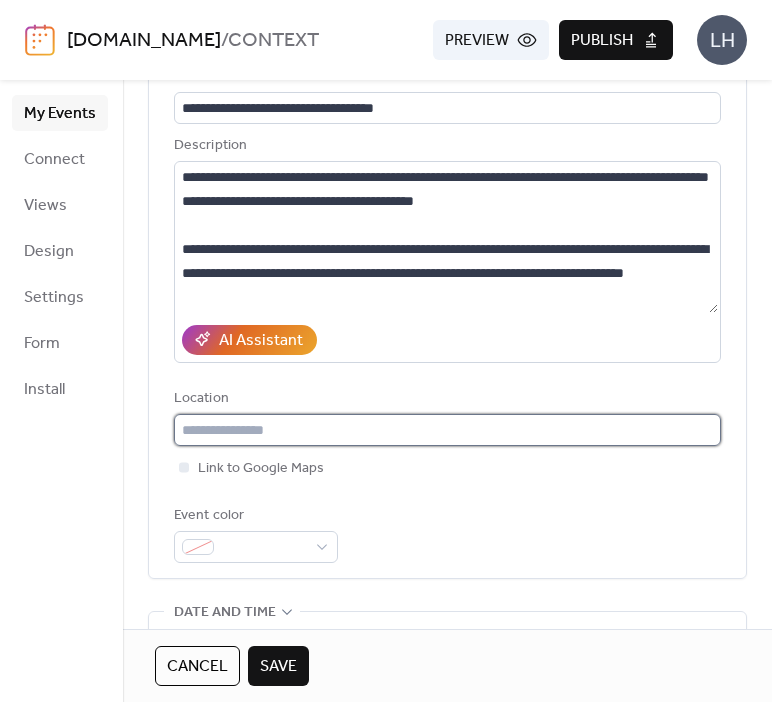 click at bounding box center (447, 430) 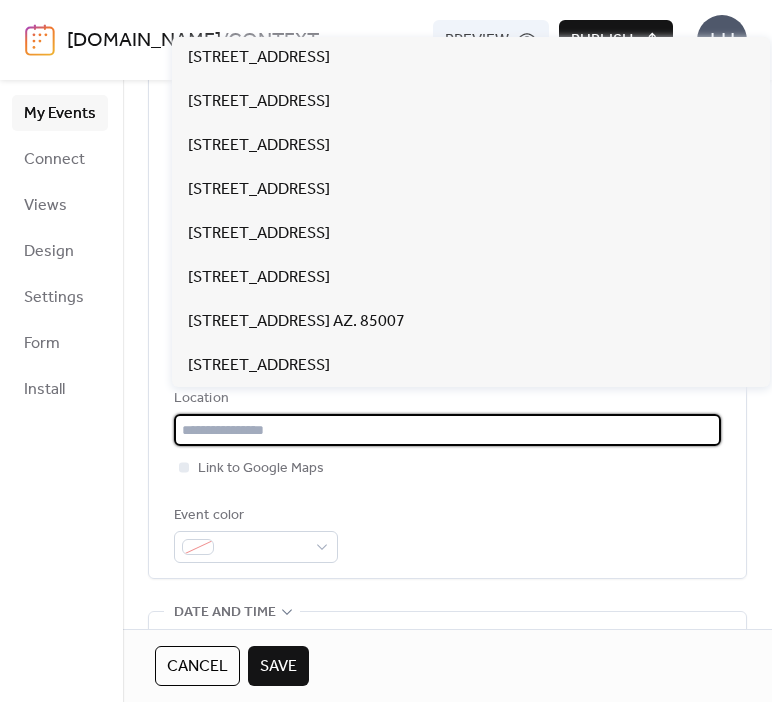 scroll, scrollTop: 0, scrollLeft: 0, axis: both 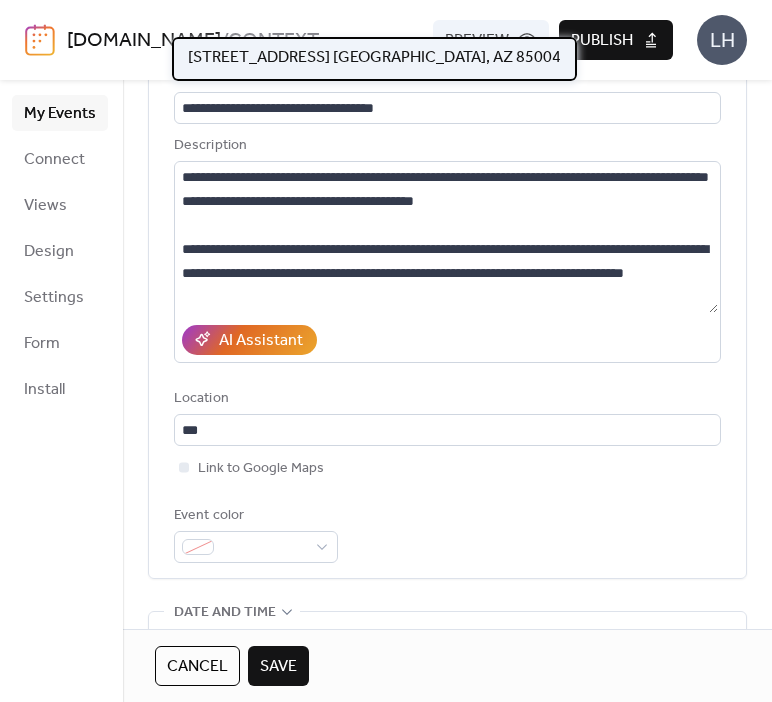click on "[STREET_ADDRESS] [GEOGRAPHIC_DATA], AZ 85004" at bounding box center (374, 58) 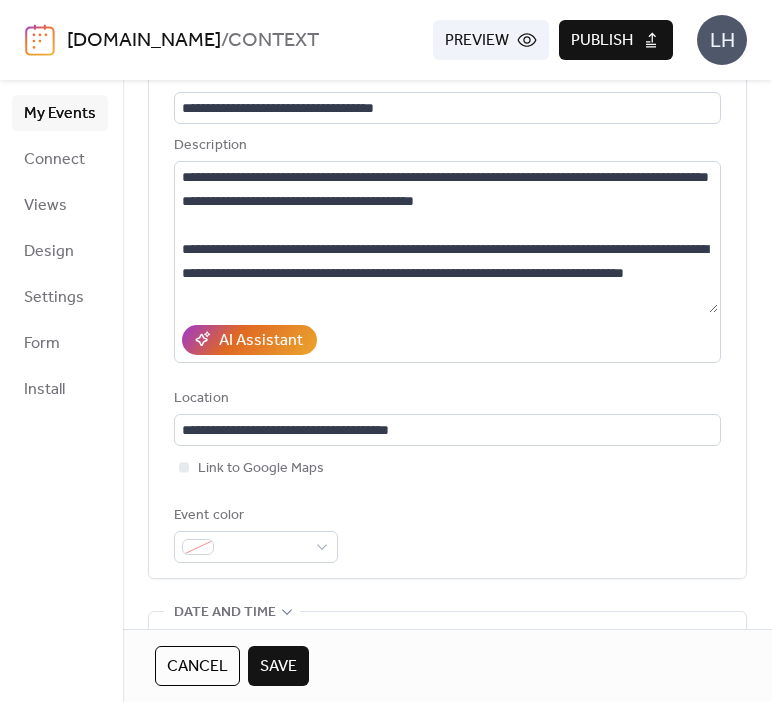 click on "Link to Google Maps" at bounding box center (447, 468) 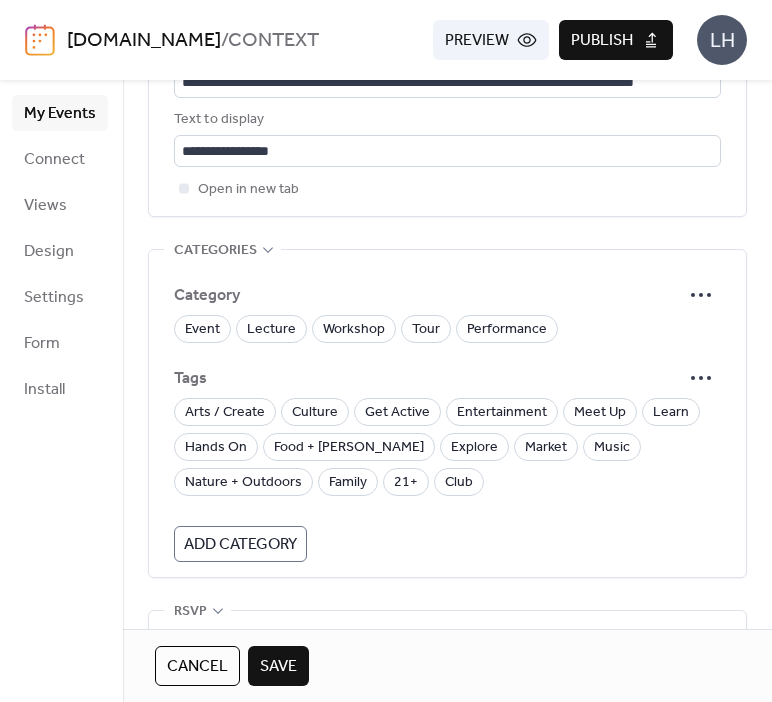 scroll, scrollTop: 1240, scrollLeft: 0, axis: vertical 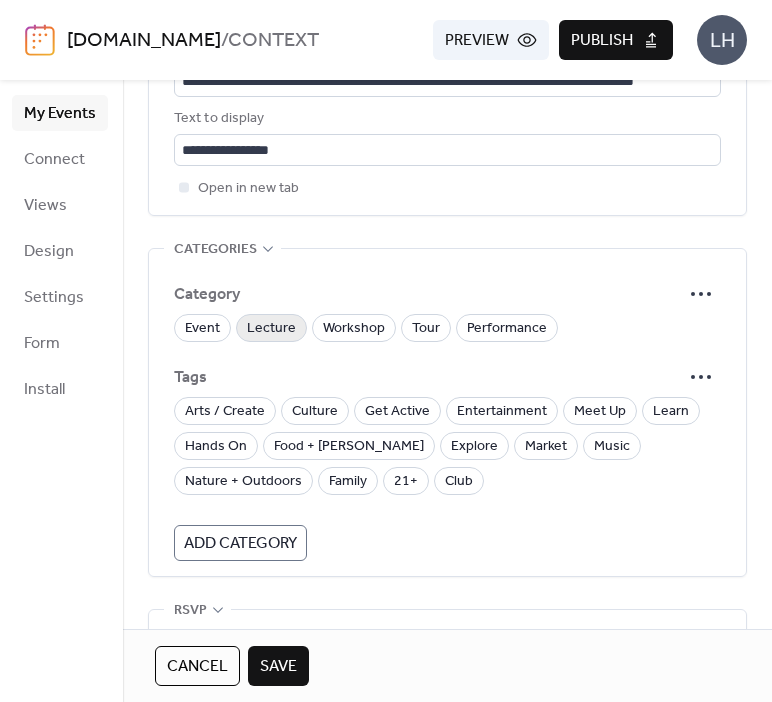 click on "Lecture" at bounding box center [271, 329] 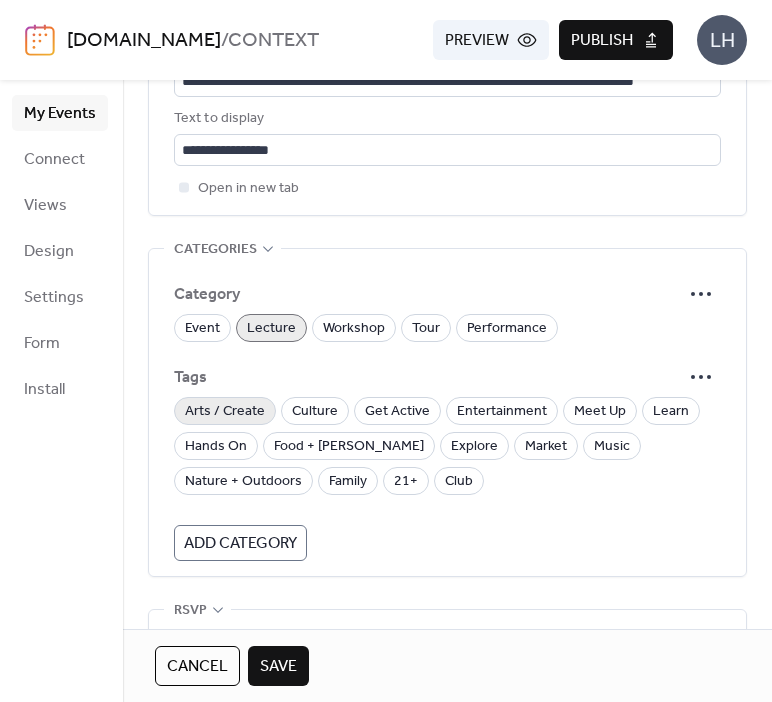 click on "Arts / Create" at bounding box center (225, 412) 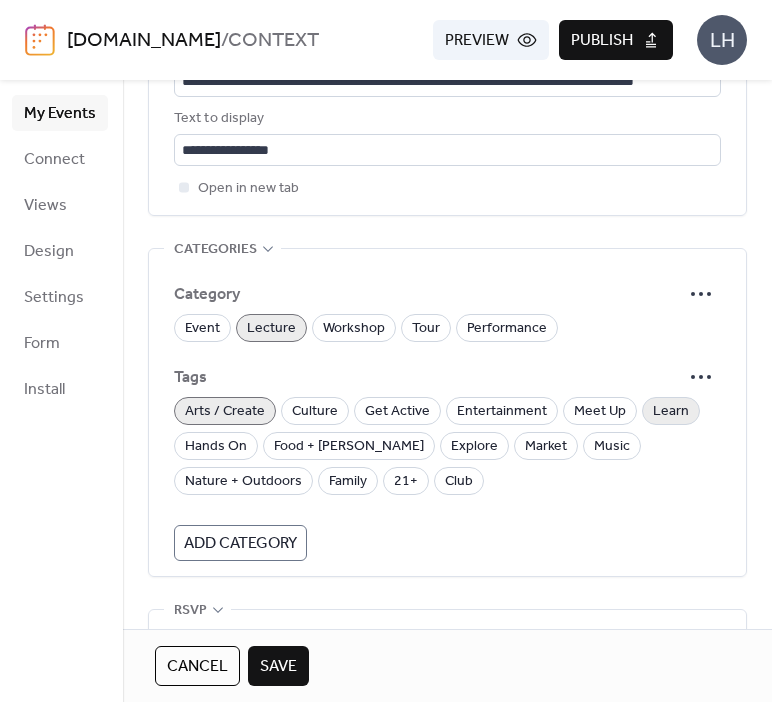 click on "Learn" at bounding box center [671, 411] 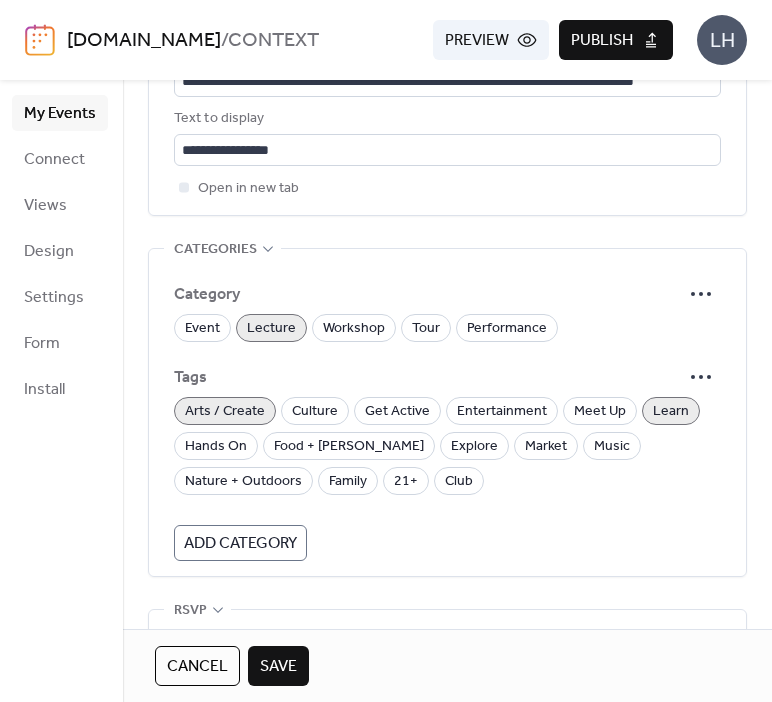 click on "Save" at bounding box center [278, 666] 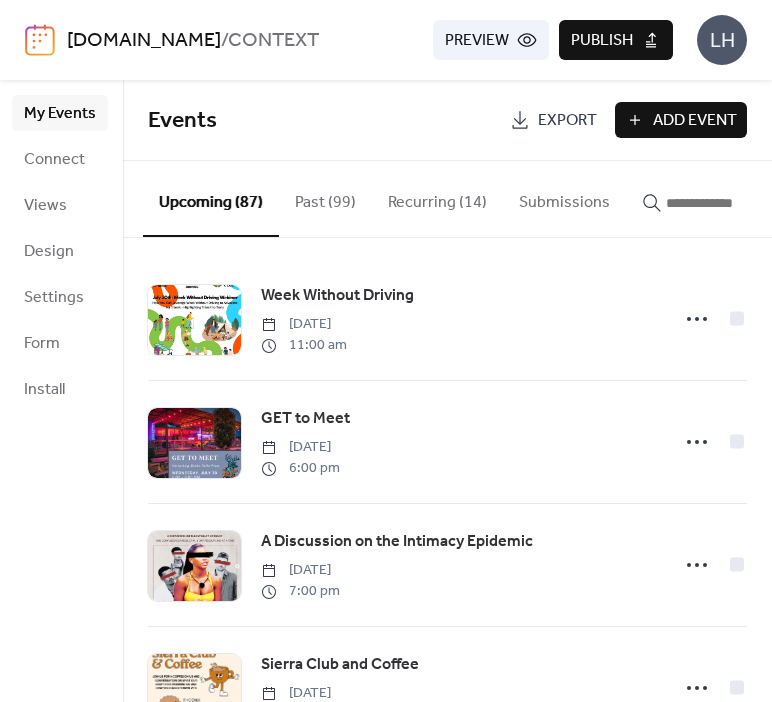 click on "My Events" at bounding box center (60, 114) 